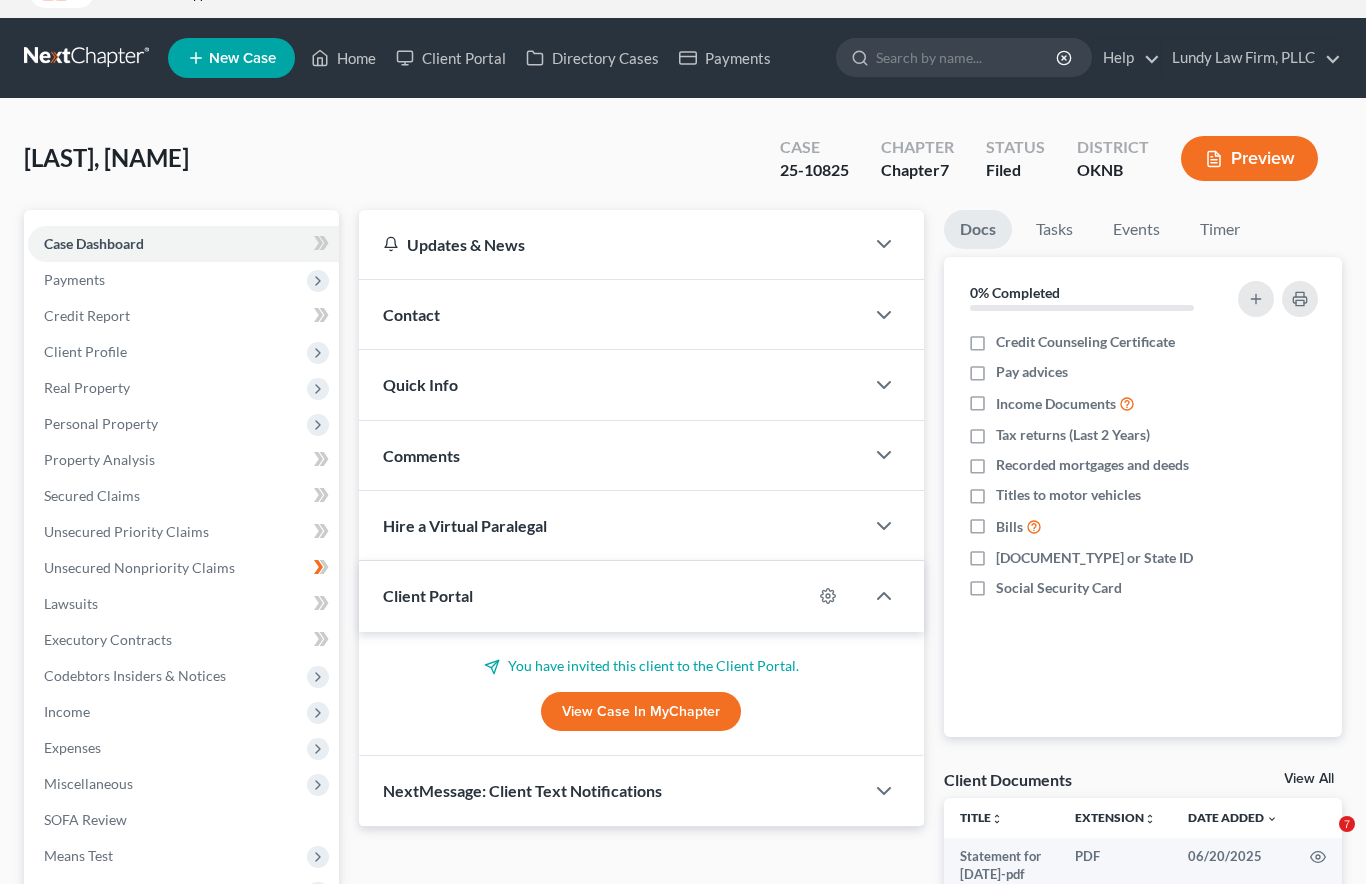scroll, scrollTop: 0, scrollLeft: 0, axis: both 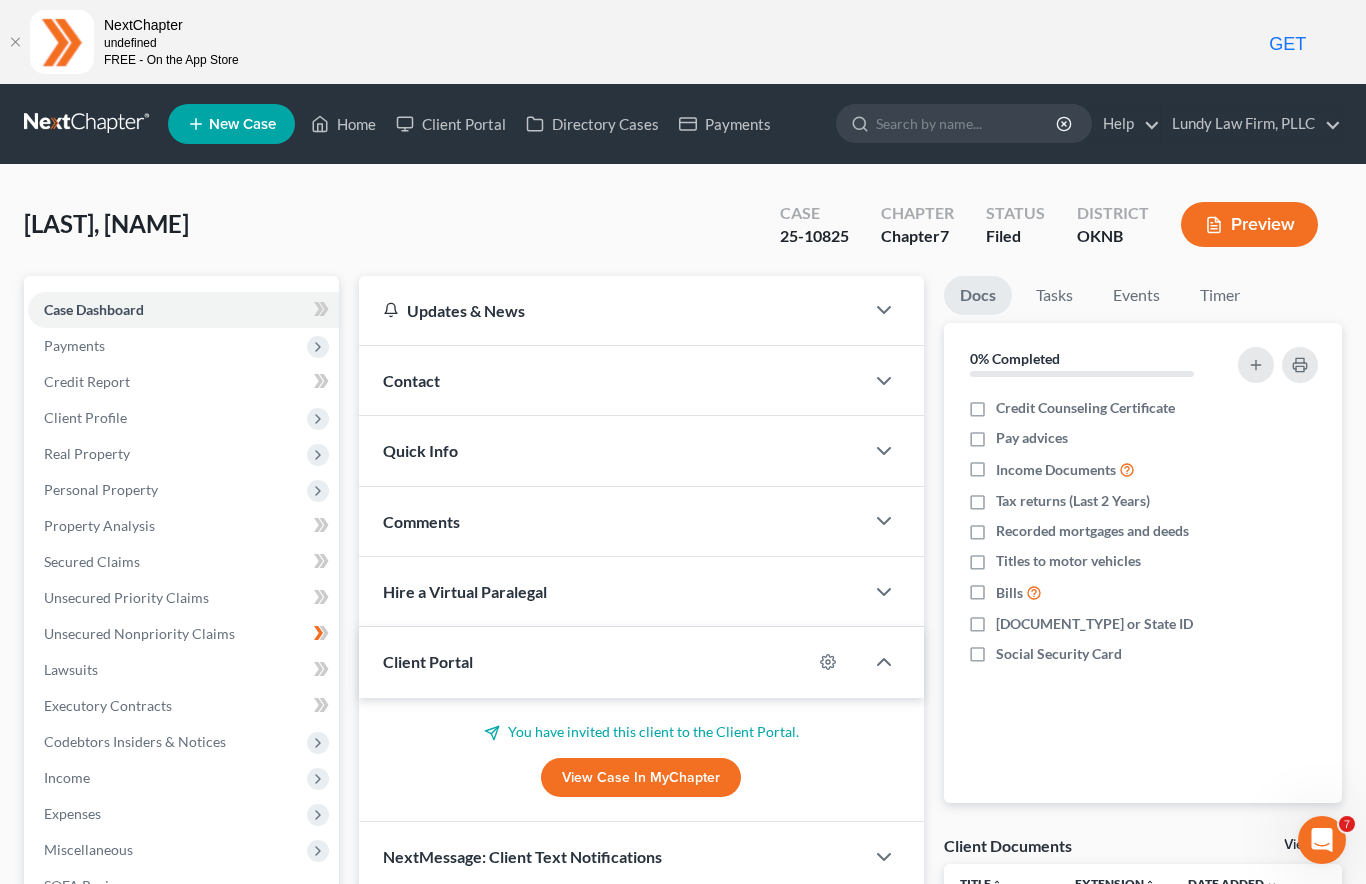 click on "Home" at bounding box center (343, 124) 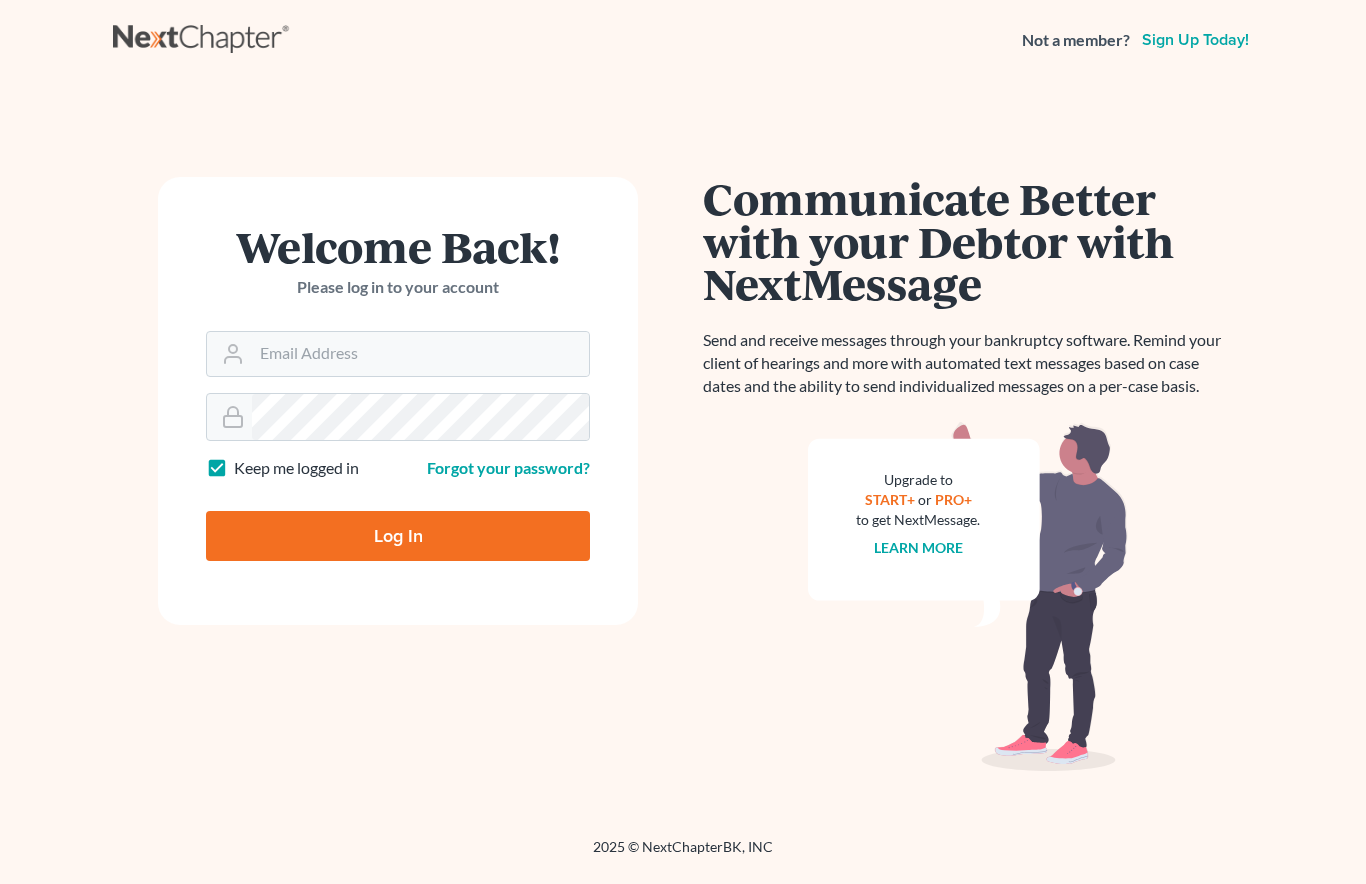scroll, scrollTop: 0, scrollLeft: 0, axis: both 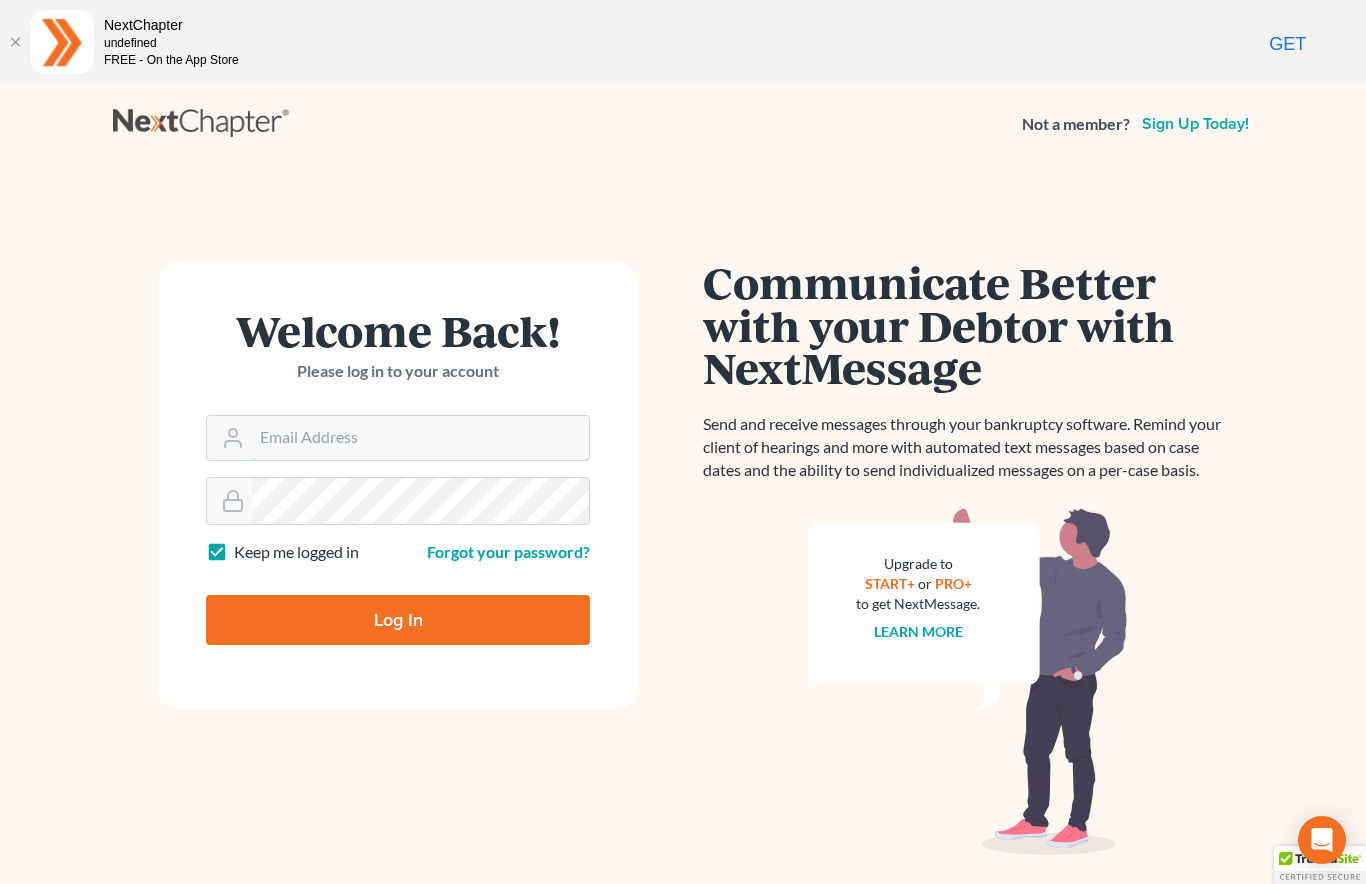 click on "Email Address" at bounding box center (420, 438) 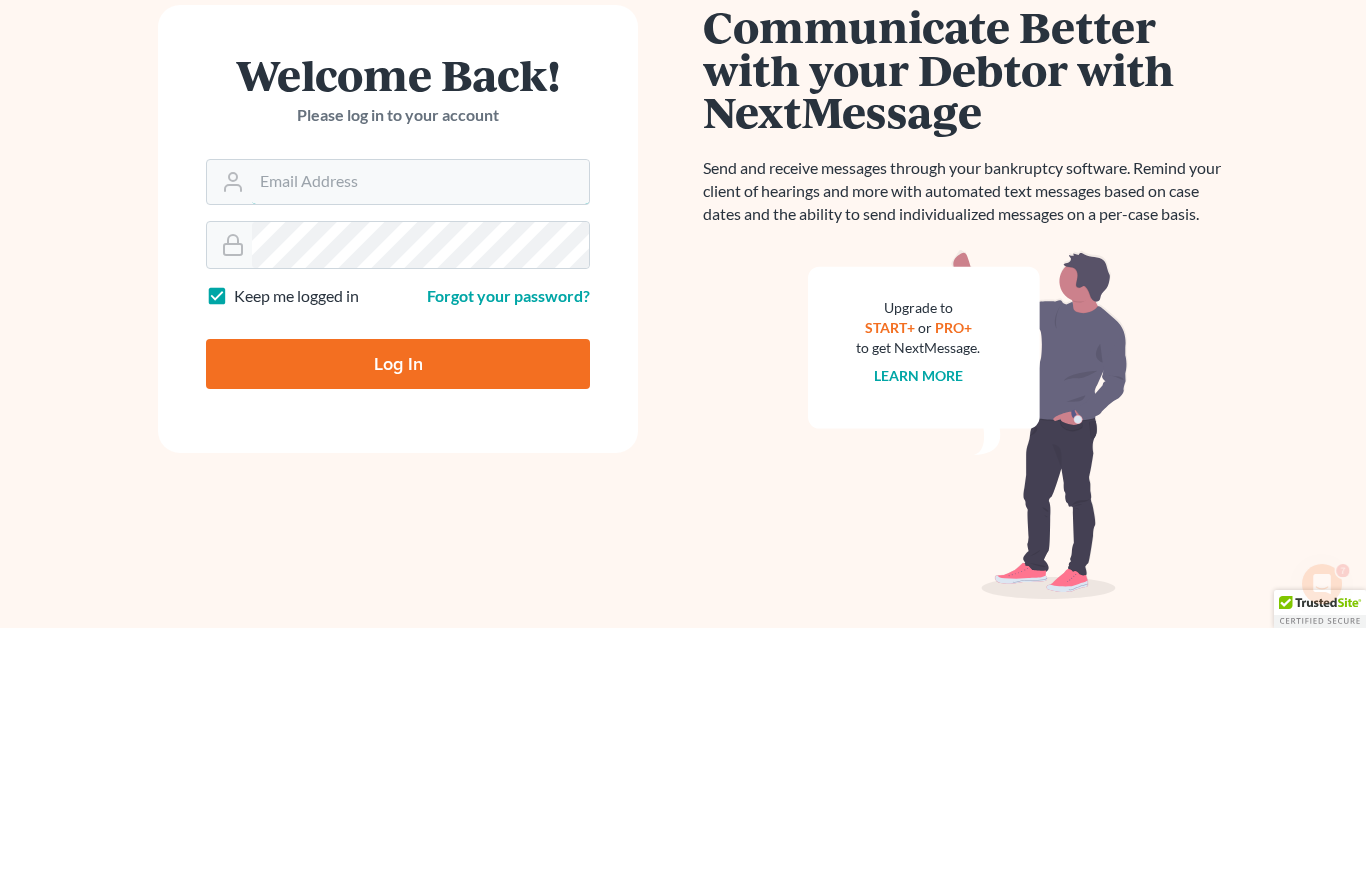 scroll, scrollTop: 0, scrollLeft: 0, axis: both 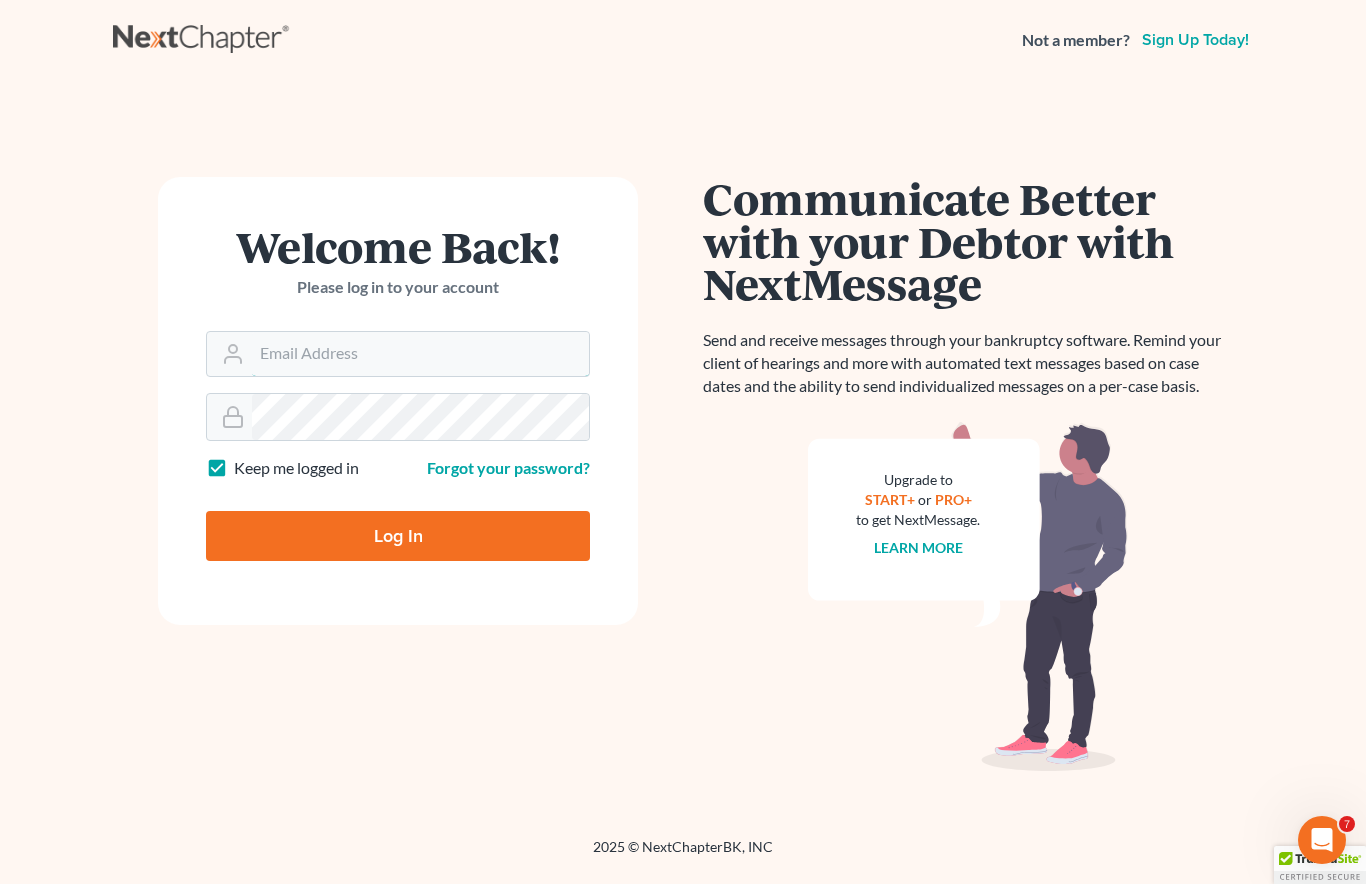 type on "[EMAIL]" 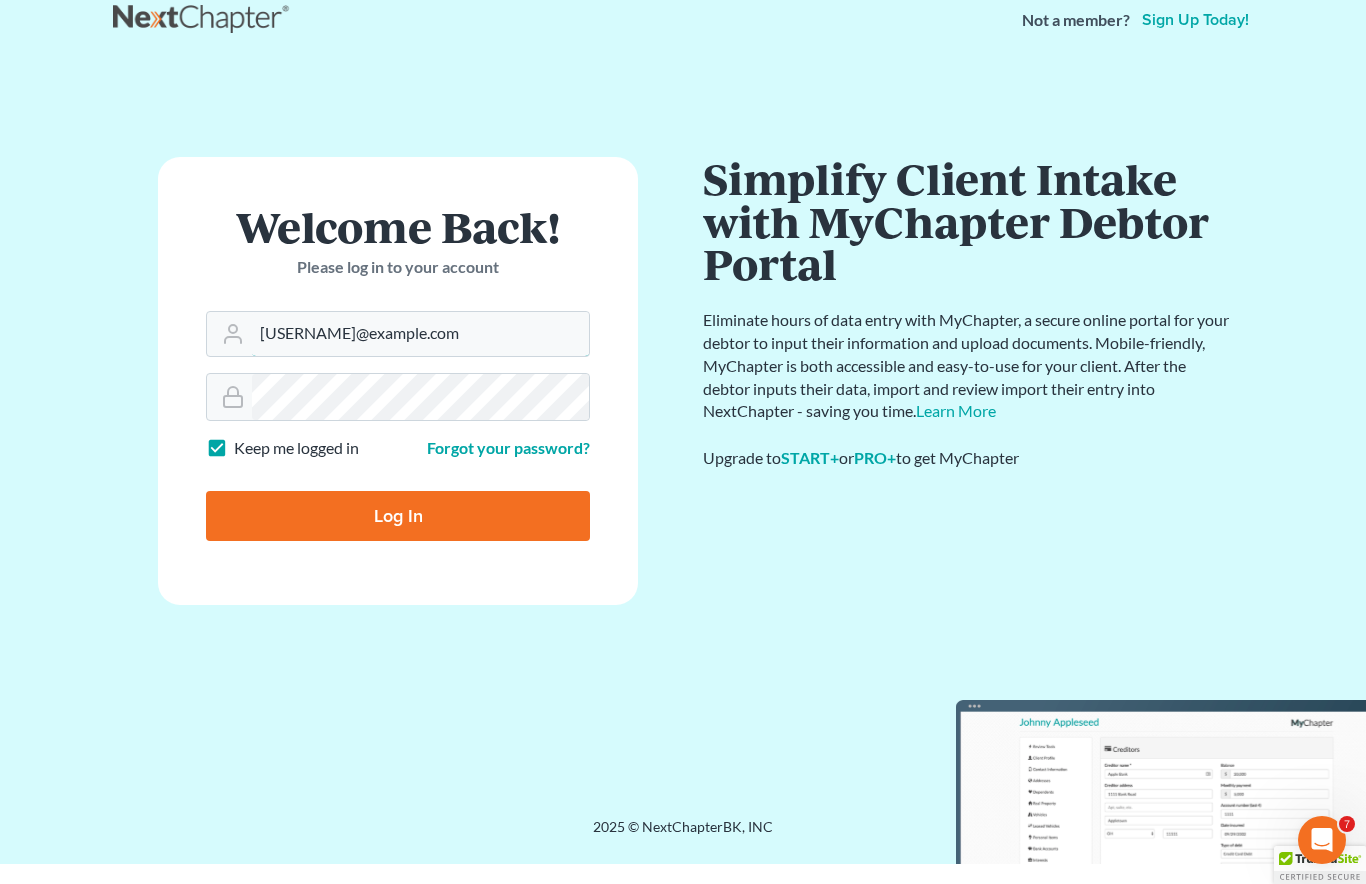 scroll, scrollTop: 84, scrollLeft: 0, axis: vertical 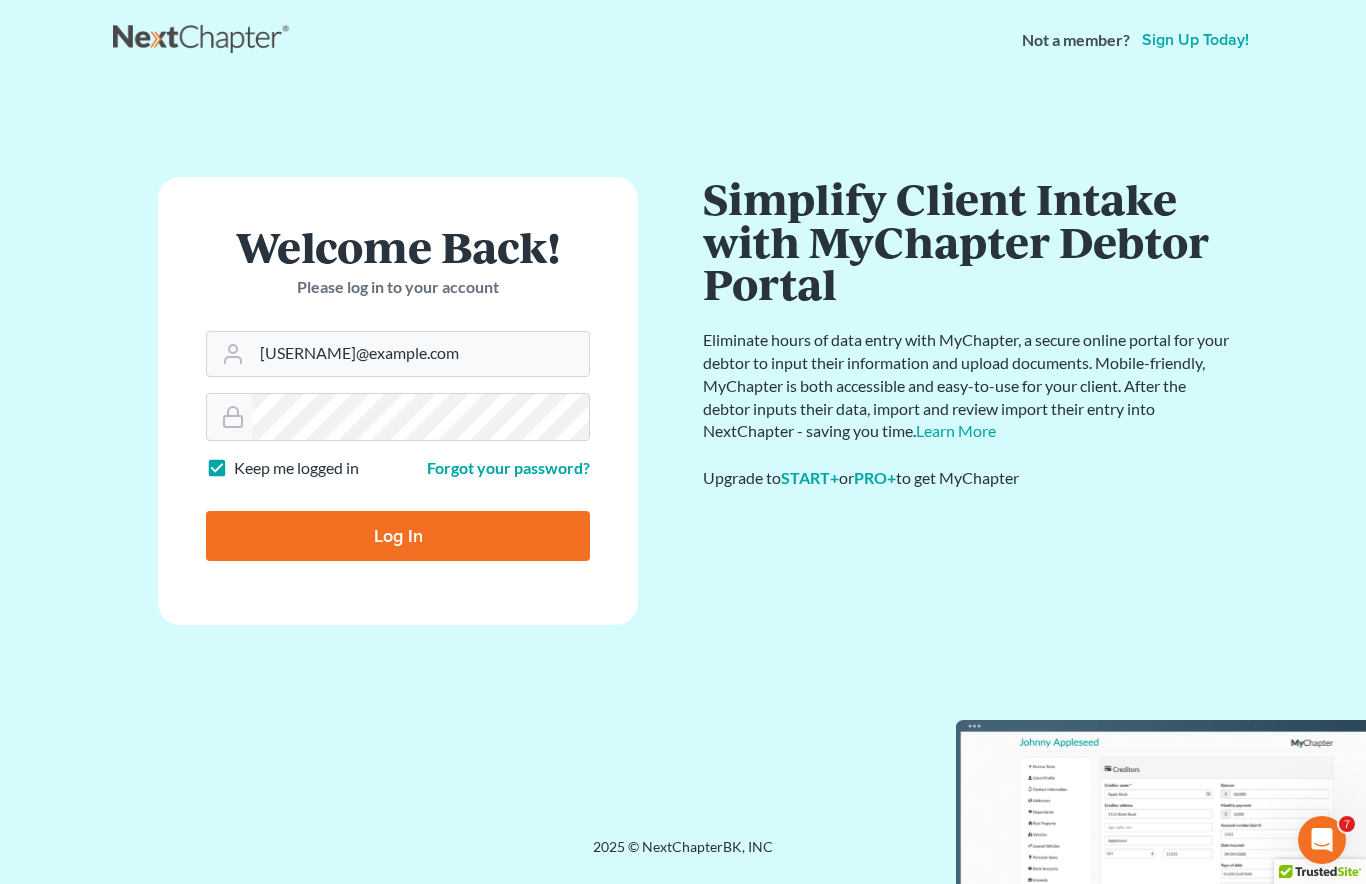click on "Log In" at bounding box center [398, 536] 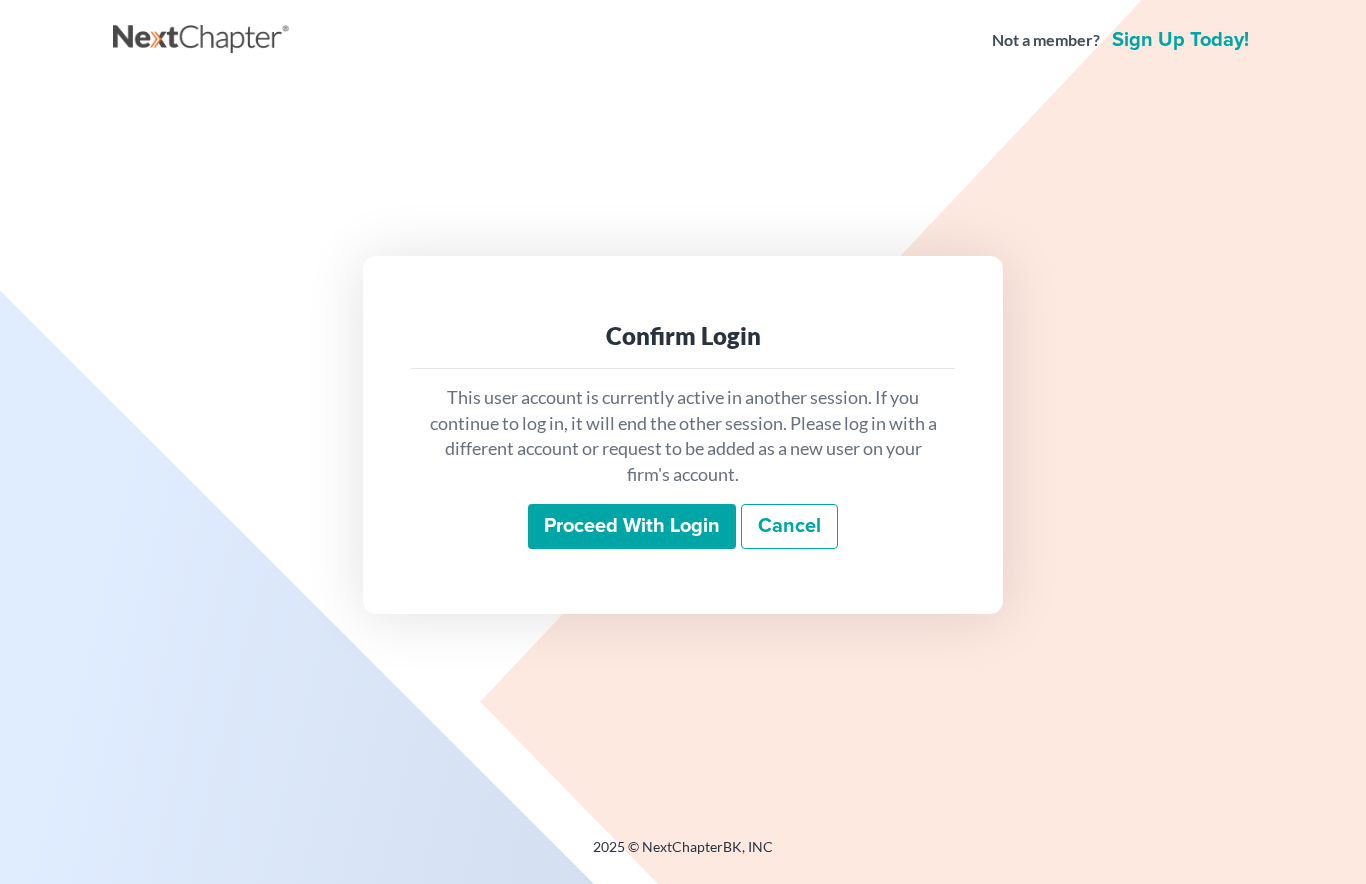scroll, scrollTop: 0, scrollLeft: 0, axis: both 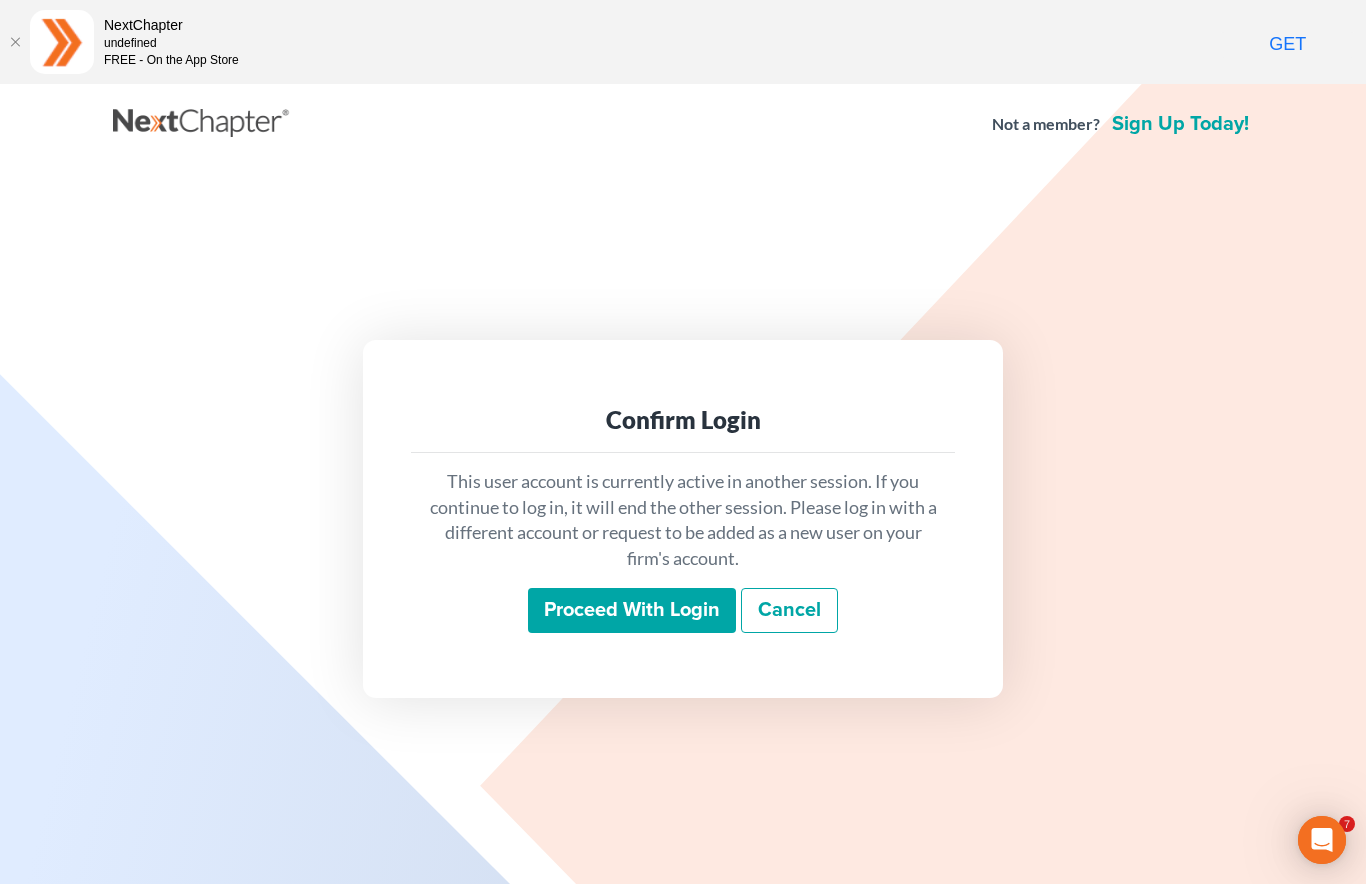 click on "Proceed with login" at bounding box center (632, 611) 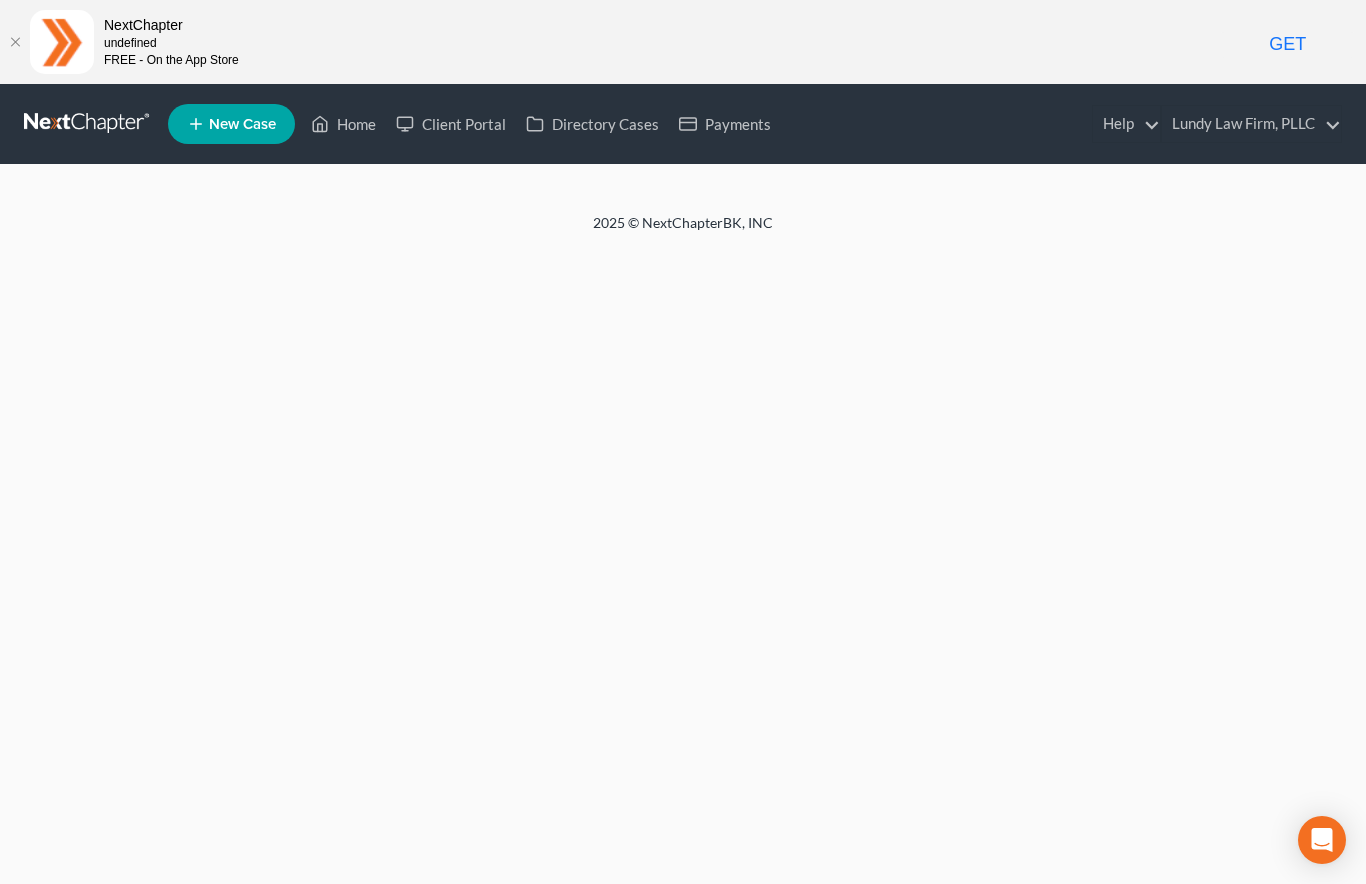 scroll, scrollTop: 0, scrollLeft: 0, axis: both 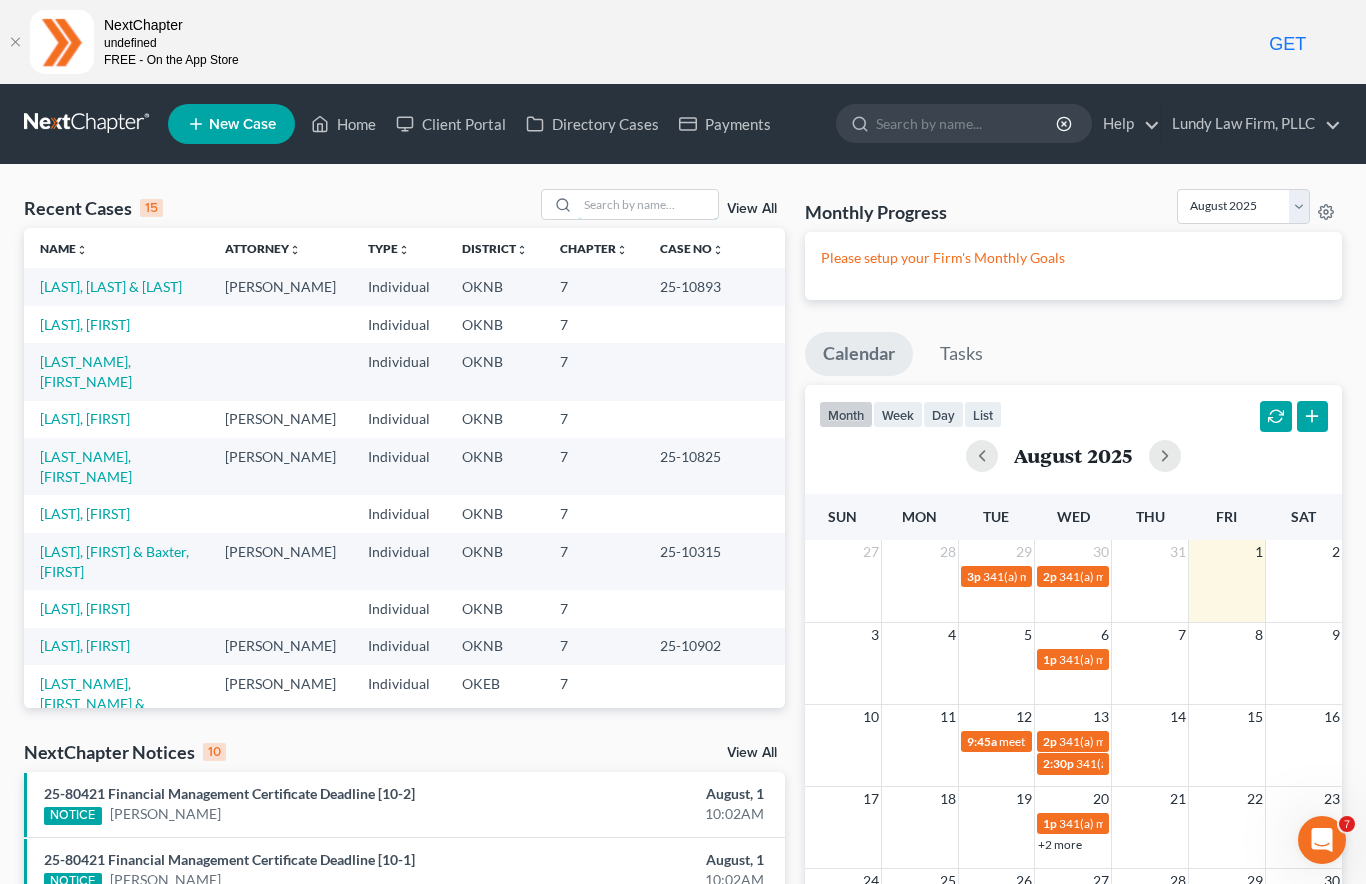 click at bounding box center (648, 204) 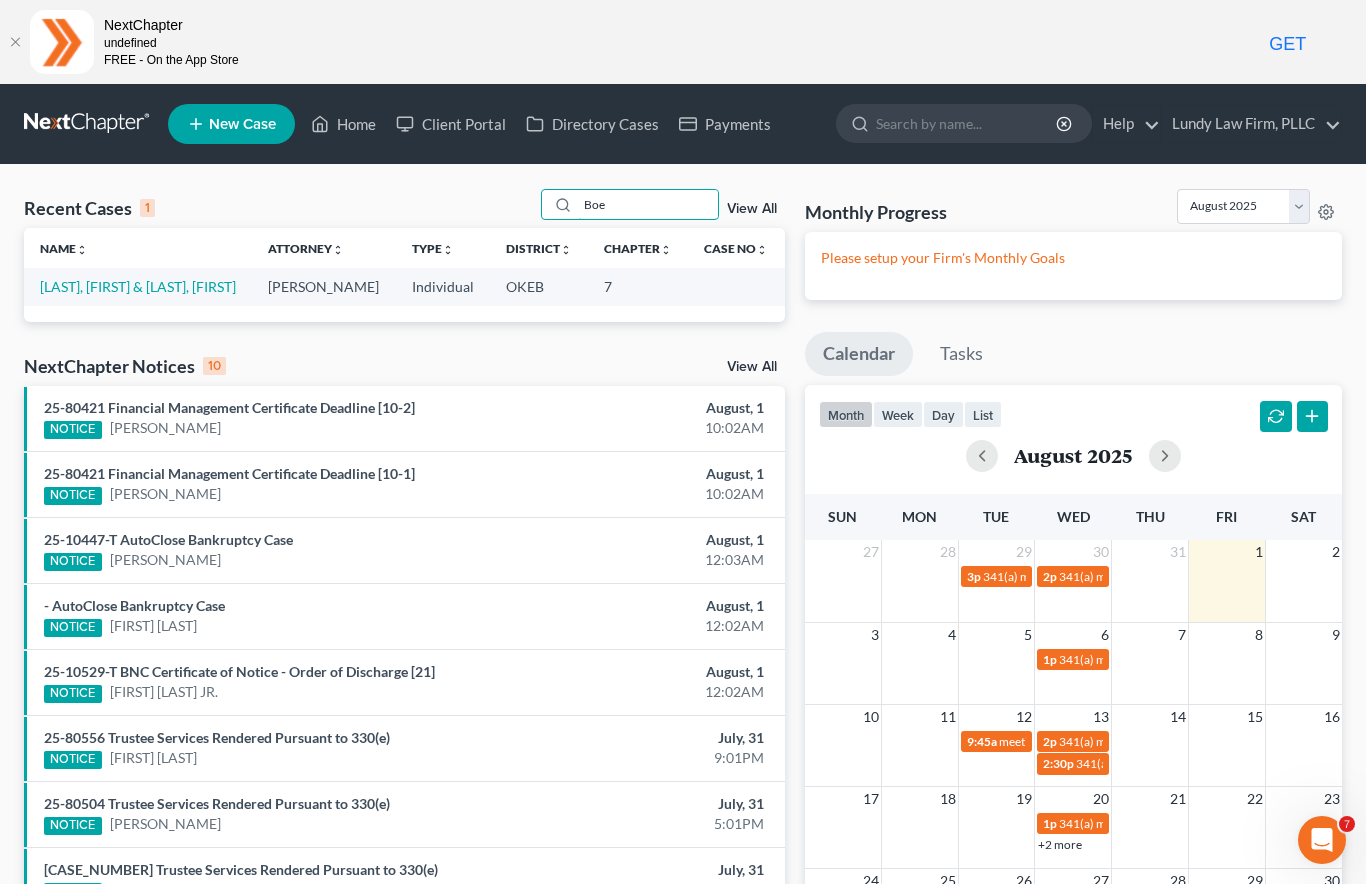 type on "Boe" 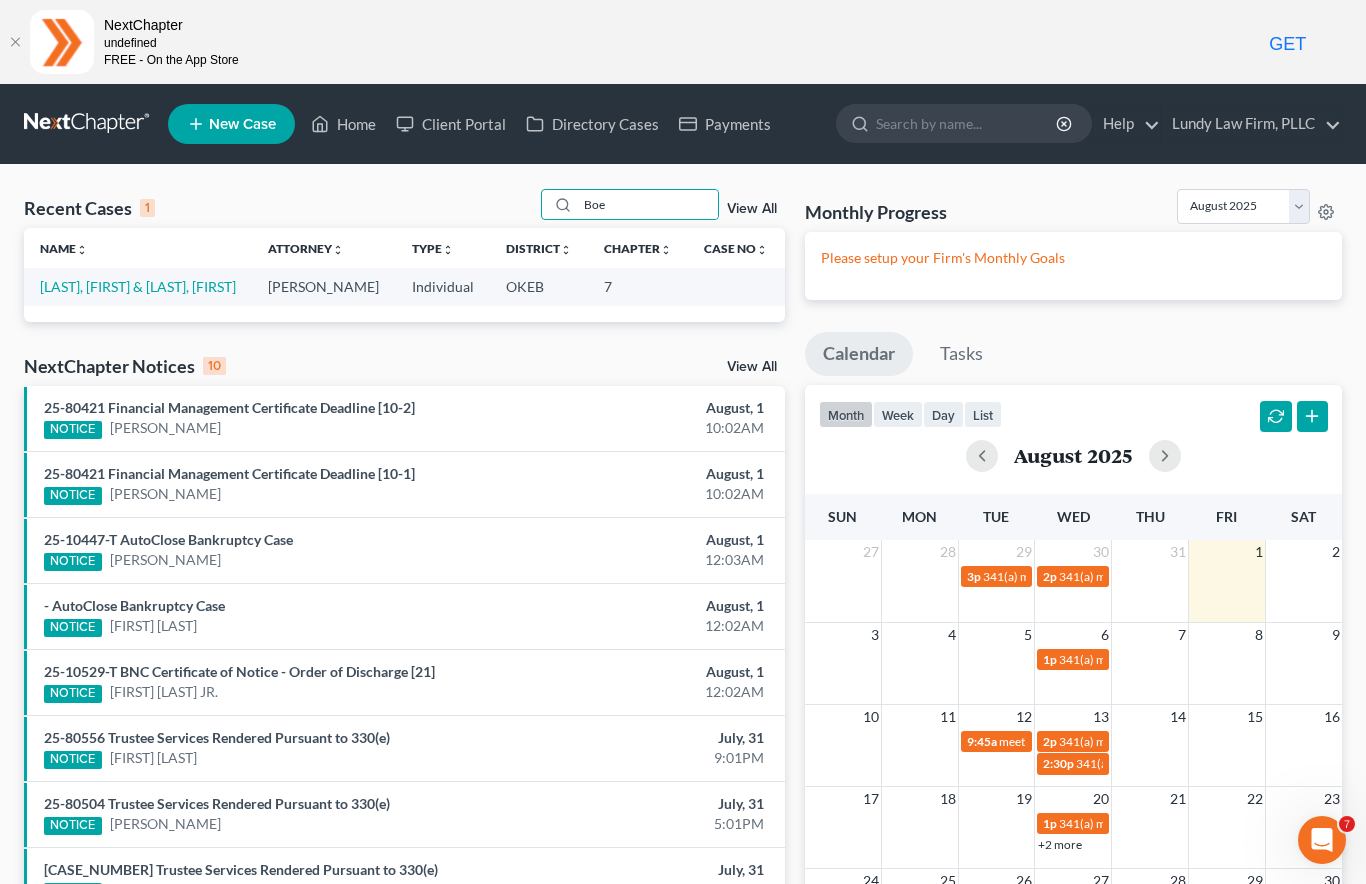 click on "[LAST], [FIRST] & [LAST], [FIRST]" at bounding box center (138, 286) 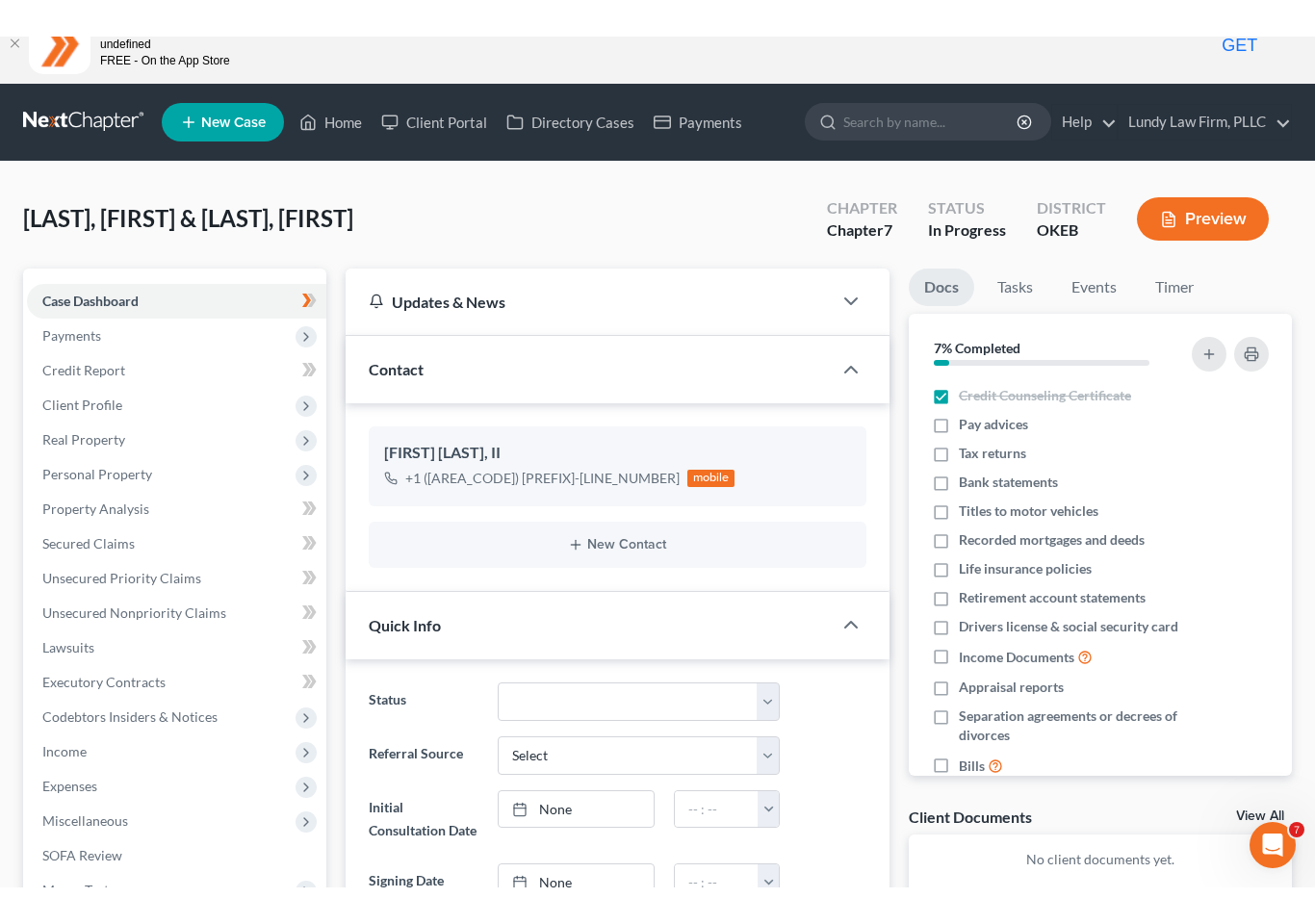 scroll, scrollTop: 0, scrollLeft: 0, axis: both 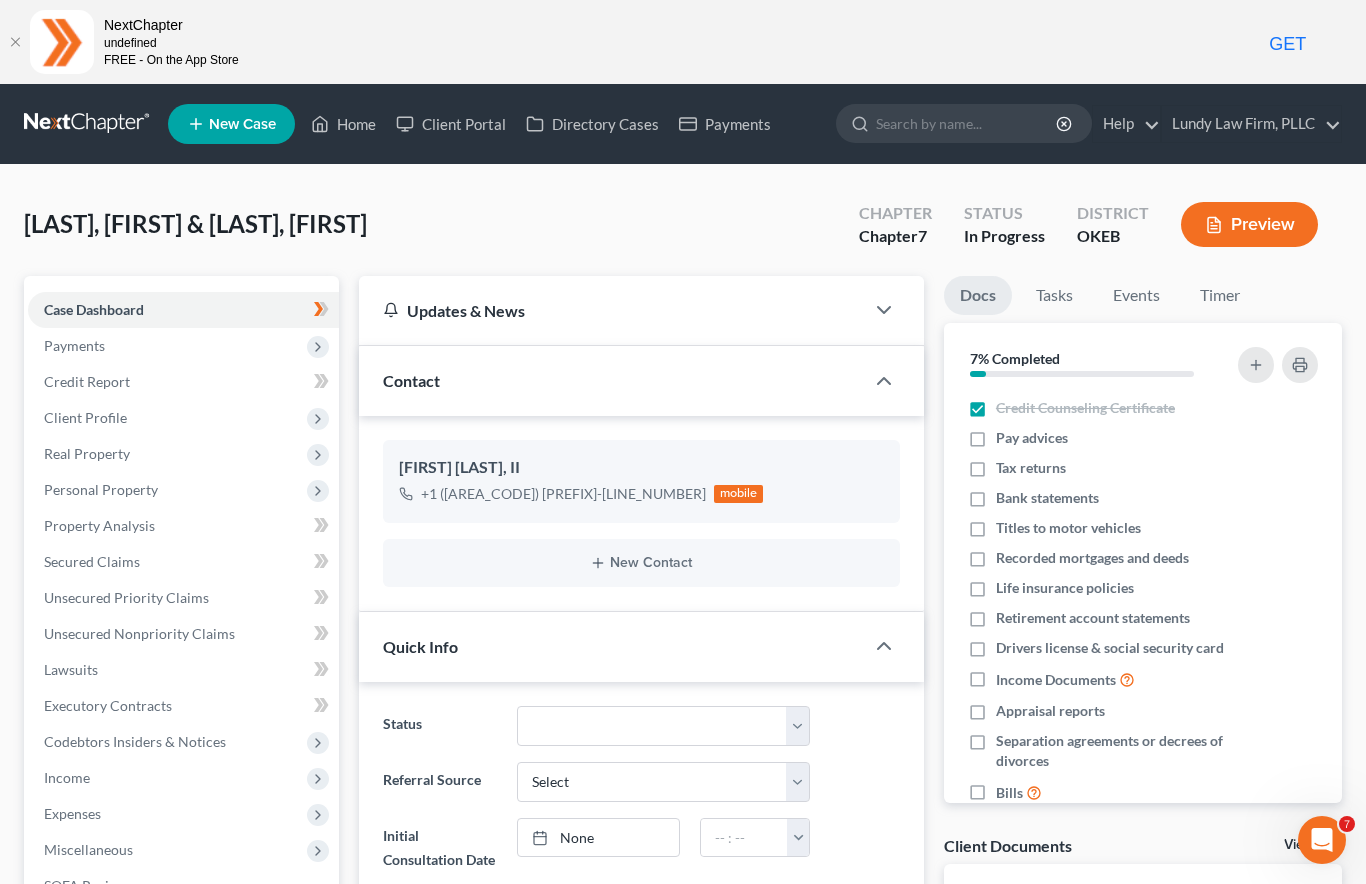 click on "NextChapter
undefined
FREE - On the App Store
GET" at bounding box center (683, 42) 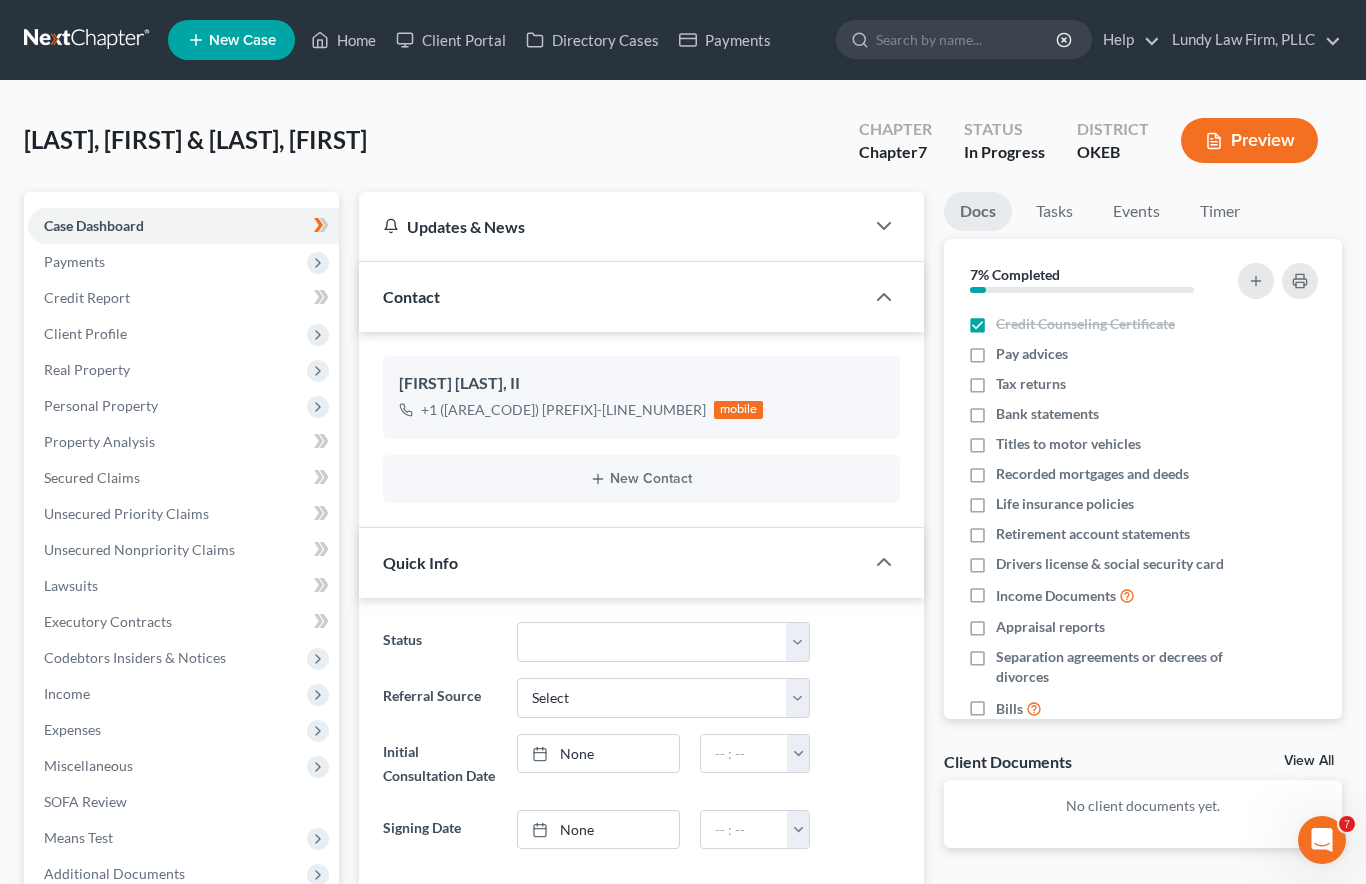 click on "Client Profile" at bounding box center [85, 333] 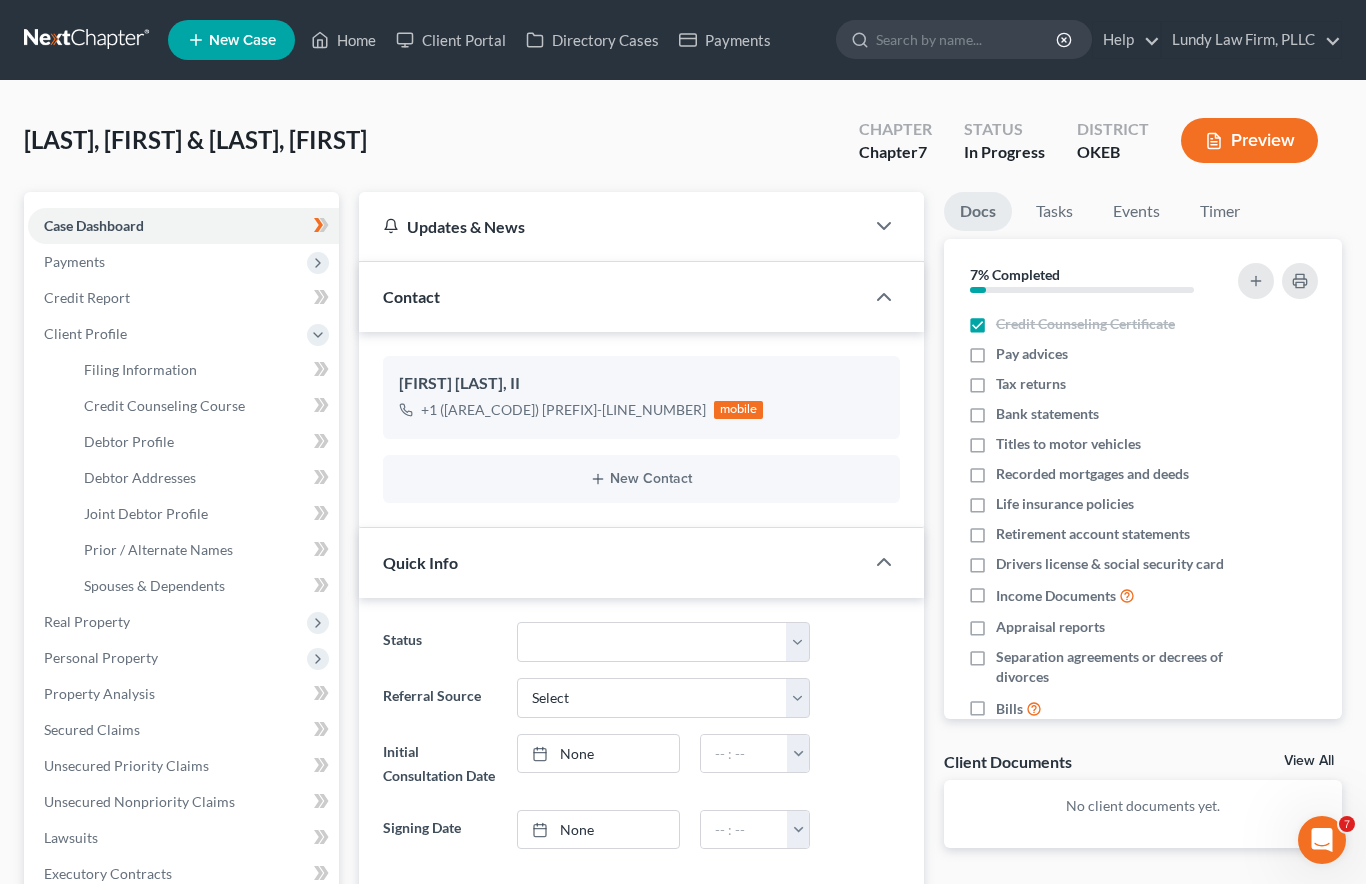 click on "Debtor Profile" at bounding box center (129, 441) 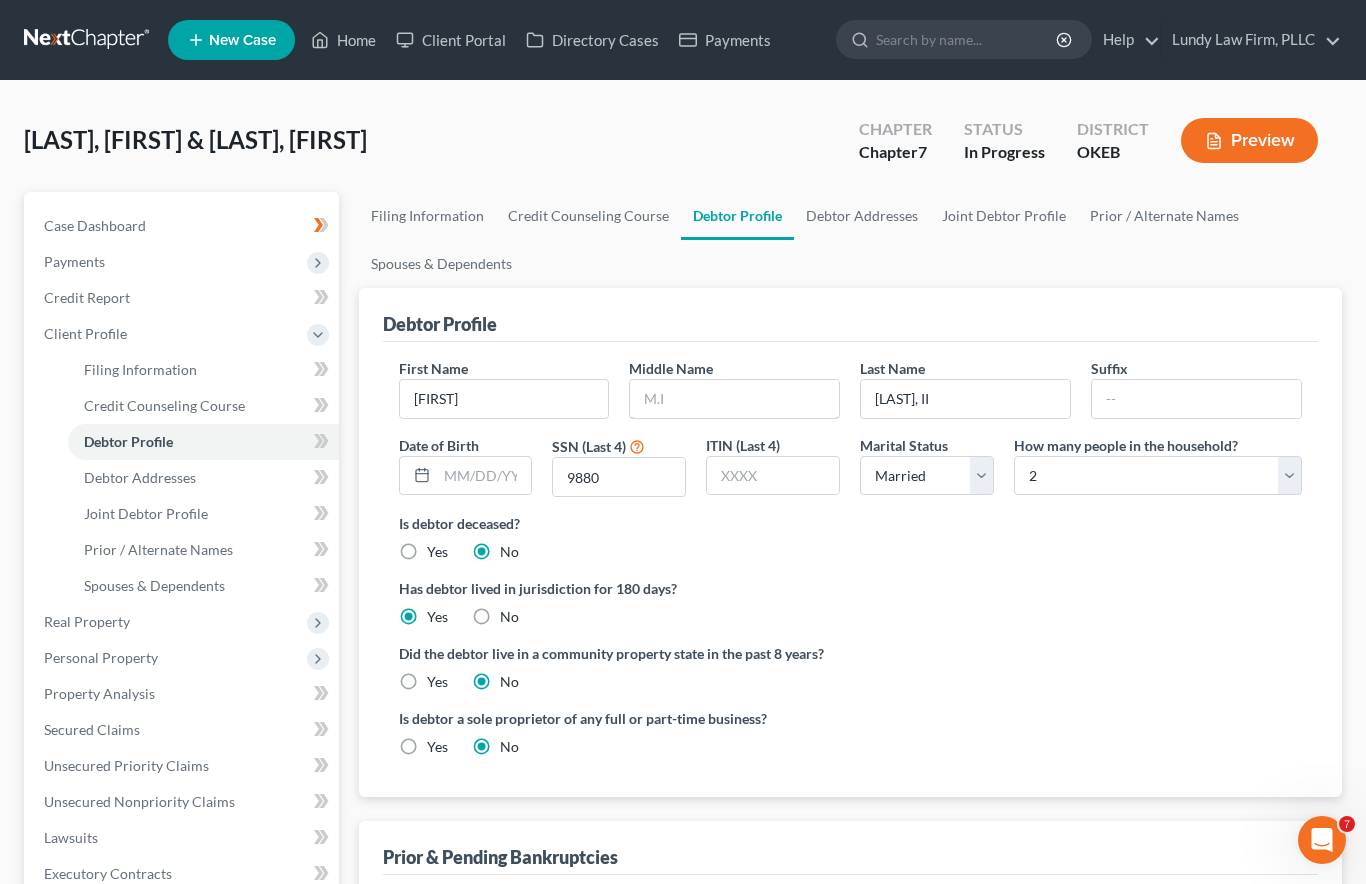 click at bounding box center (734, 399) 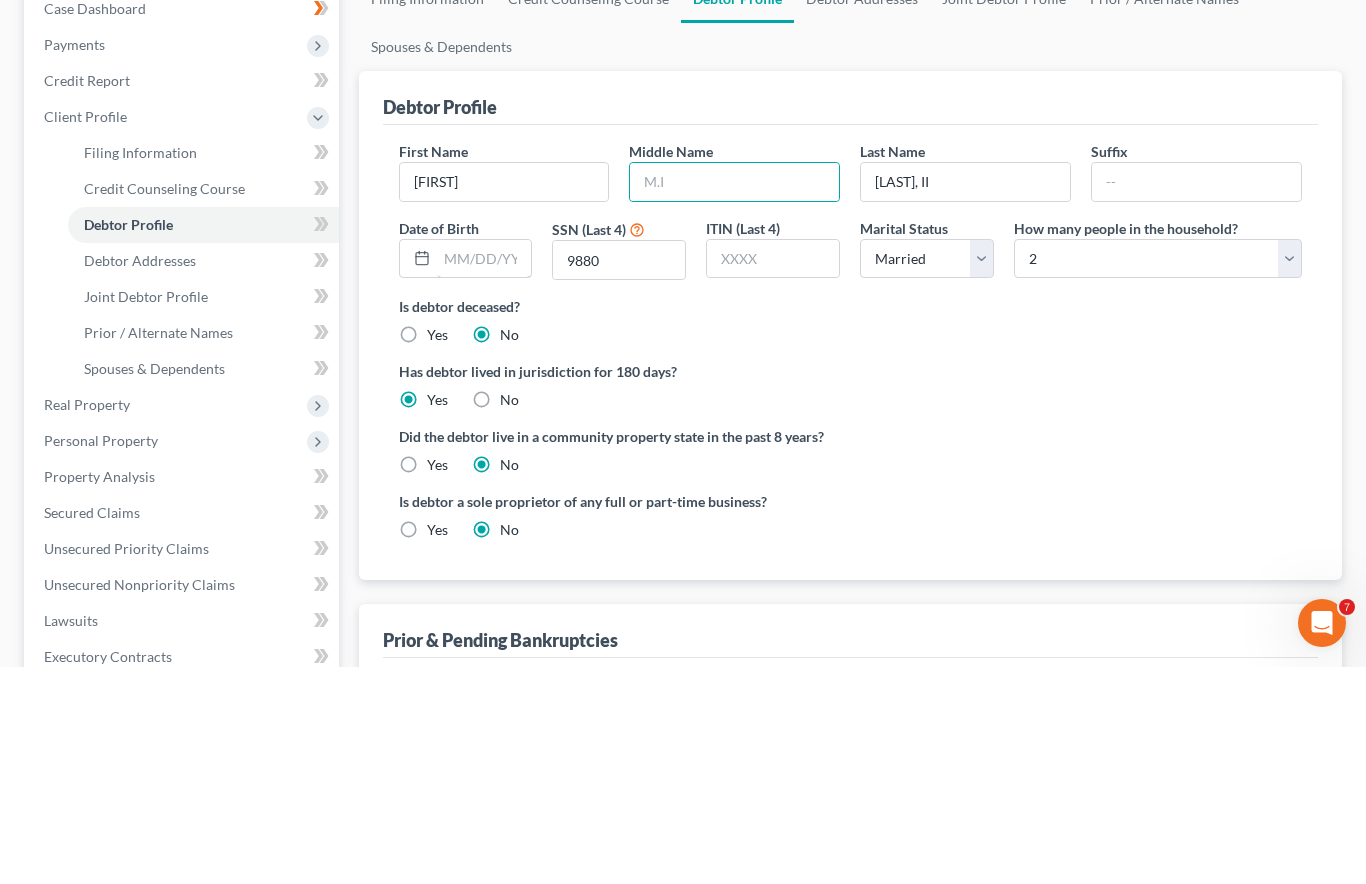 click at bounding box center (484, 476) 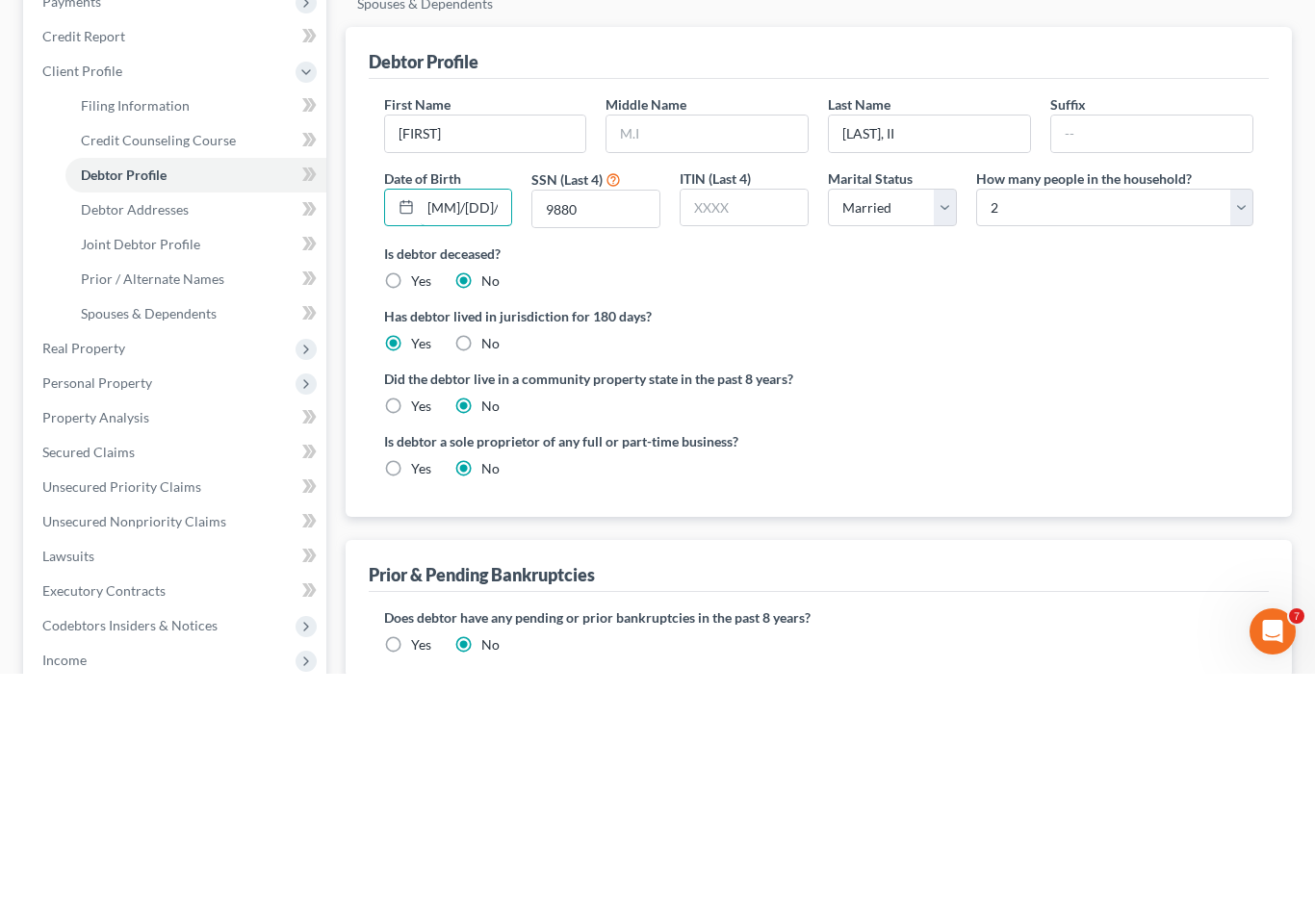 type on "[MM]/[DD]/[YYYY]" 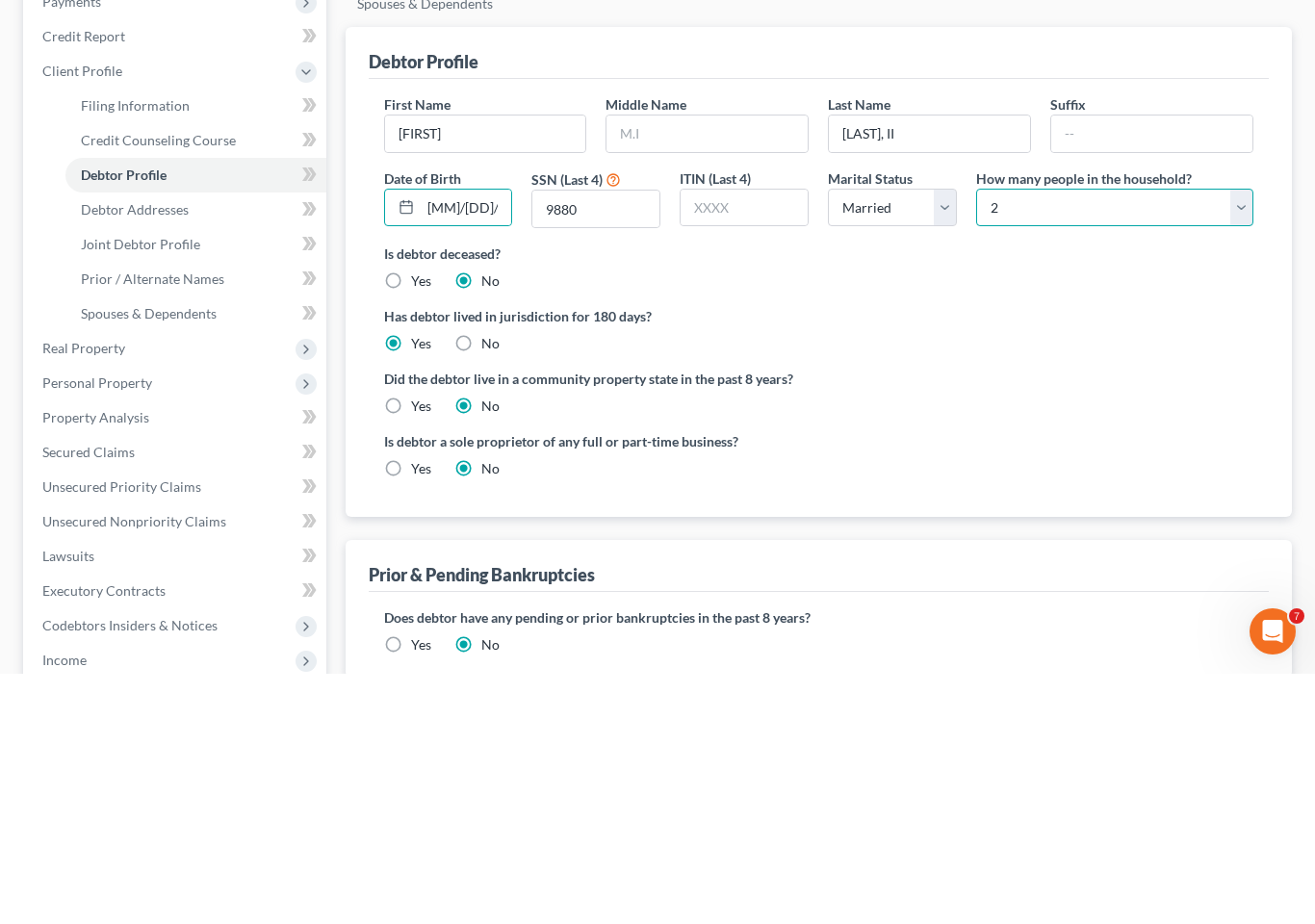 click on "Select 1 2 3 4 5 6 7 8 9 10 11 12 13 14 15 16 17 18 19 20" at bounding box center [1115, 458] 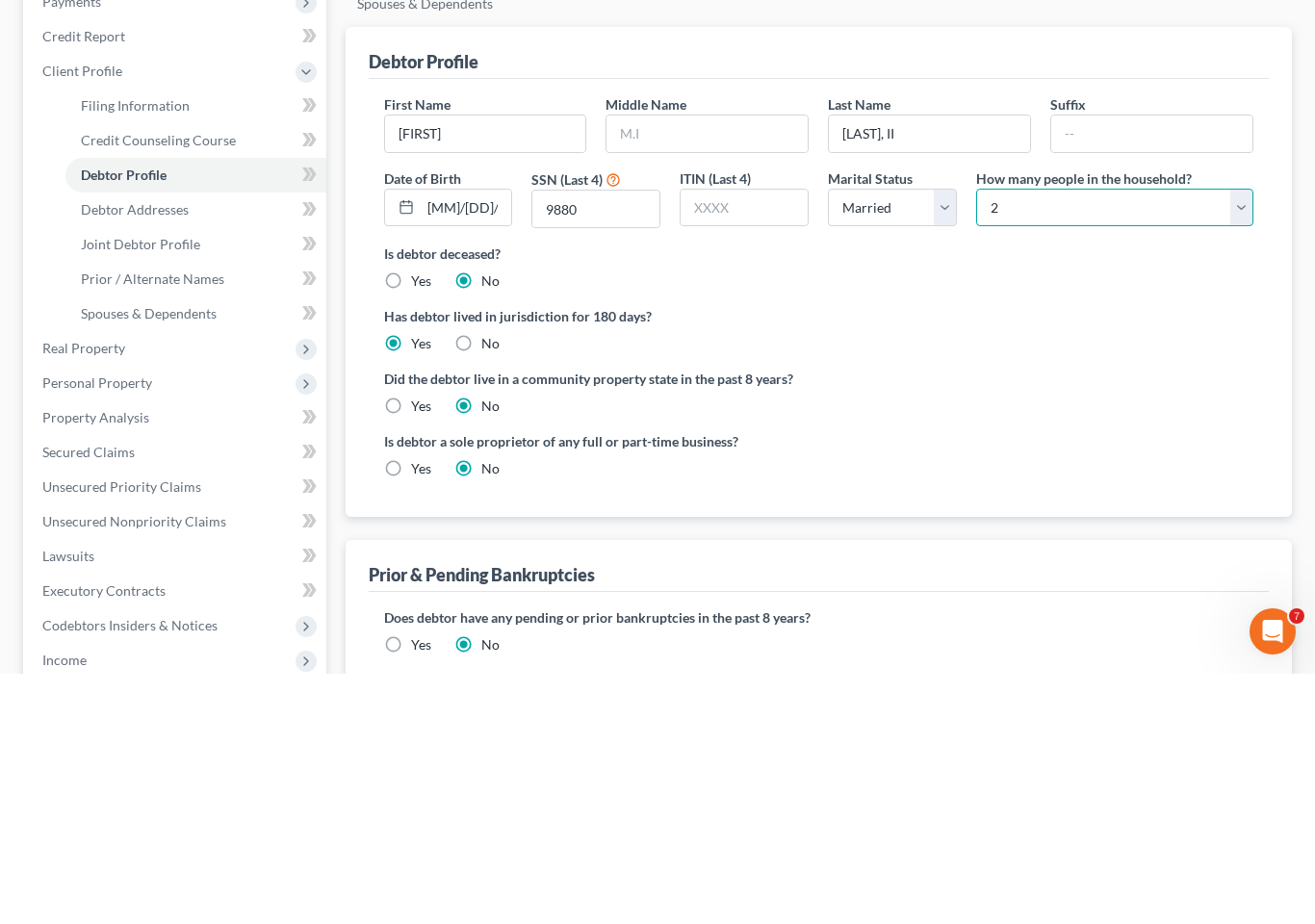 scroll, scrollTop: 250, scrollLeft: 0, axis: vertical 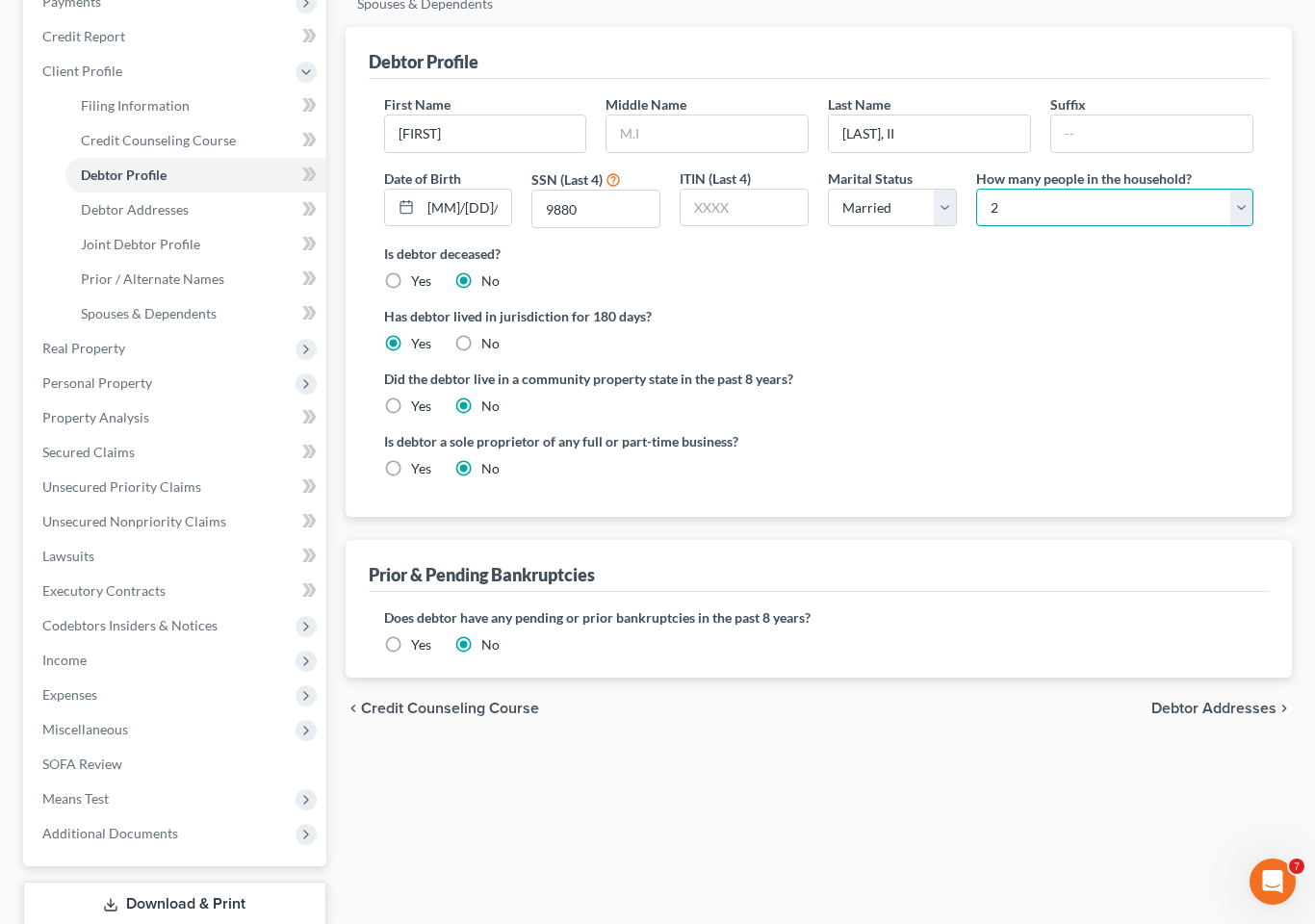 select on "6" 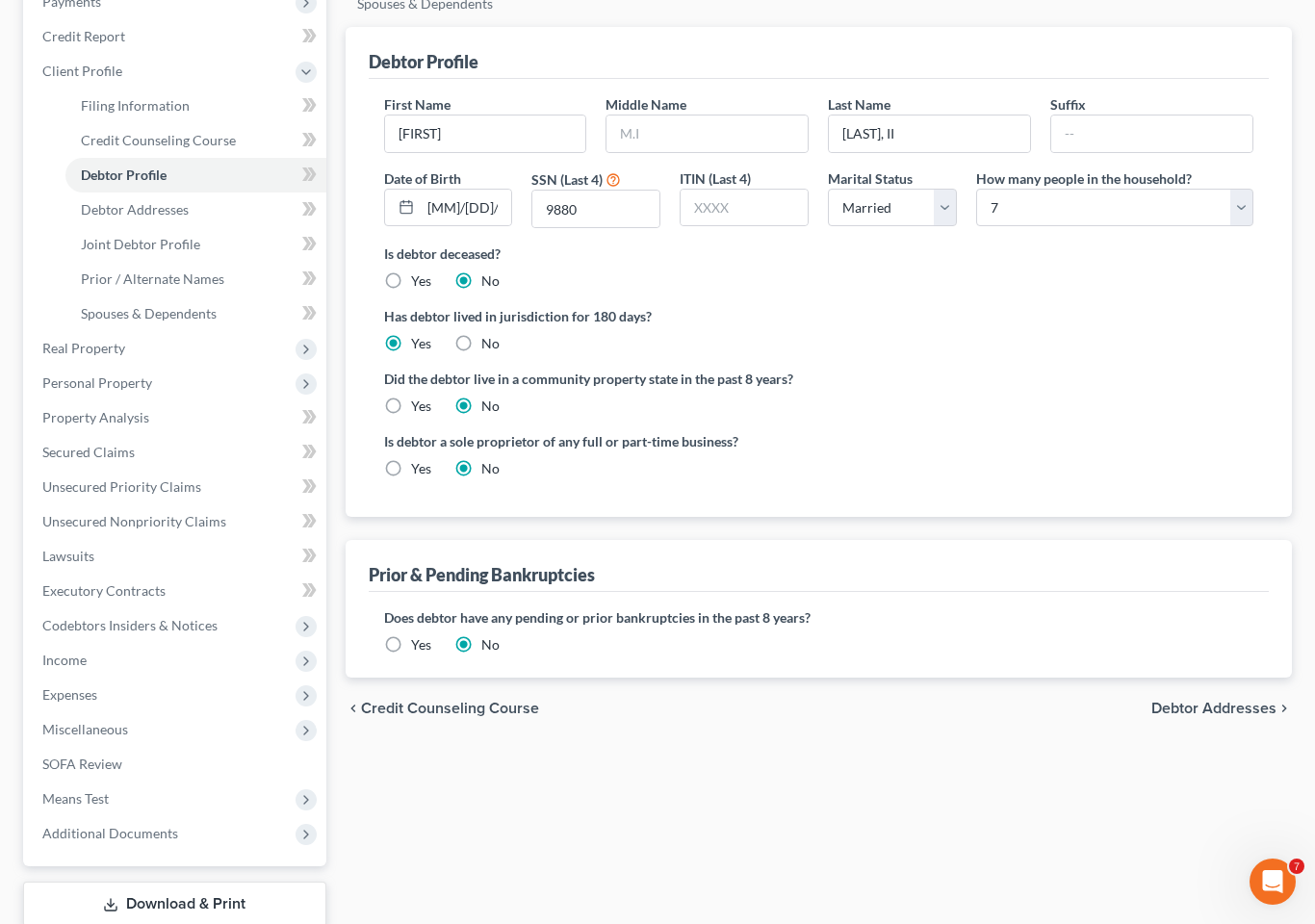 click on "Debtor Addresses" at bounding box center [135, 209] 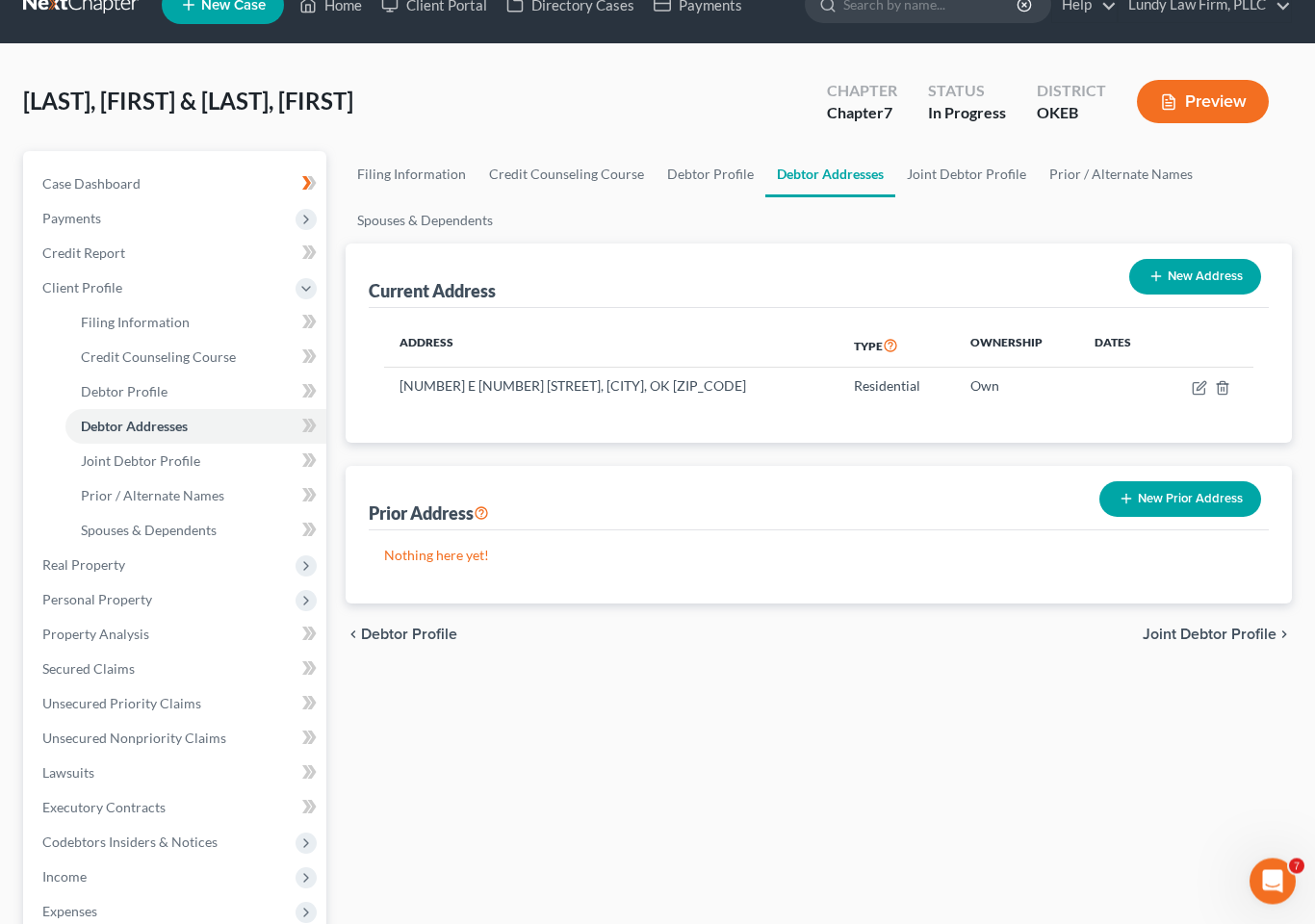scroll, scrollTop: 0, scrollLeft: 0, axis: both 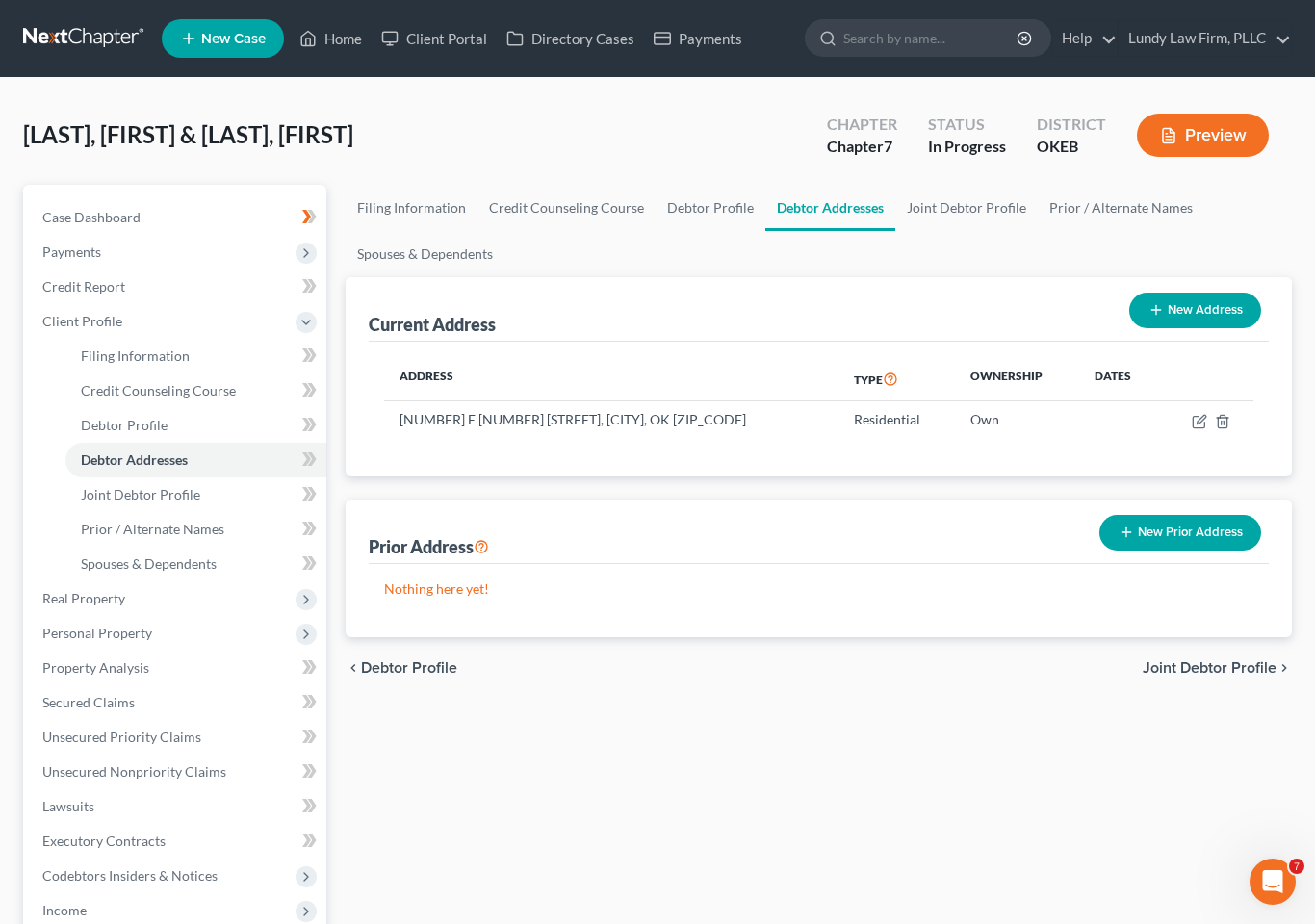 click 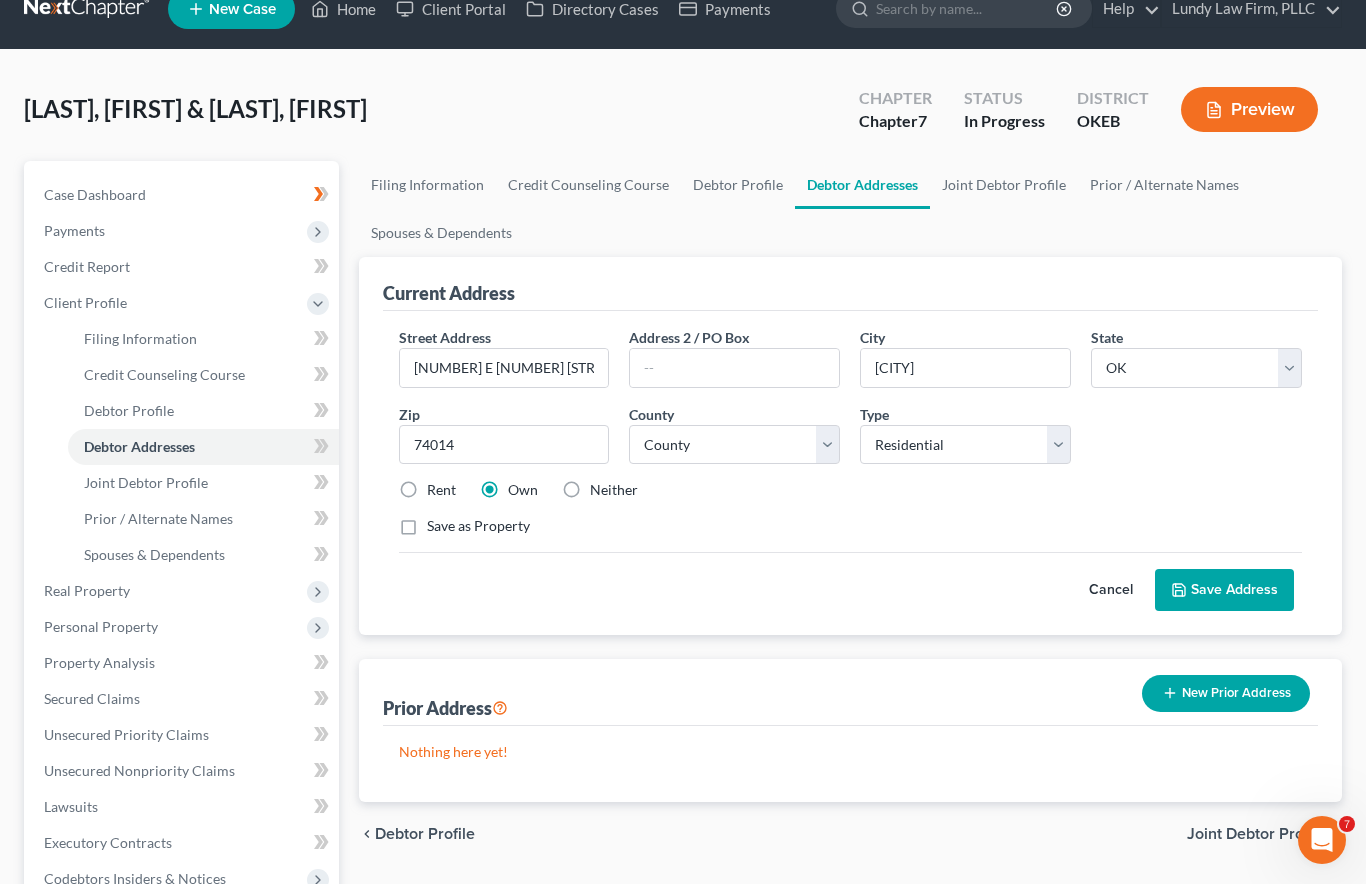 scroll, scrollTop: 0, scrollLeft: 0, axis: both 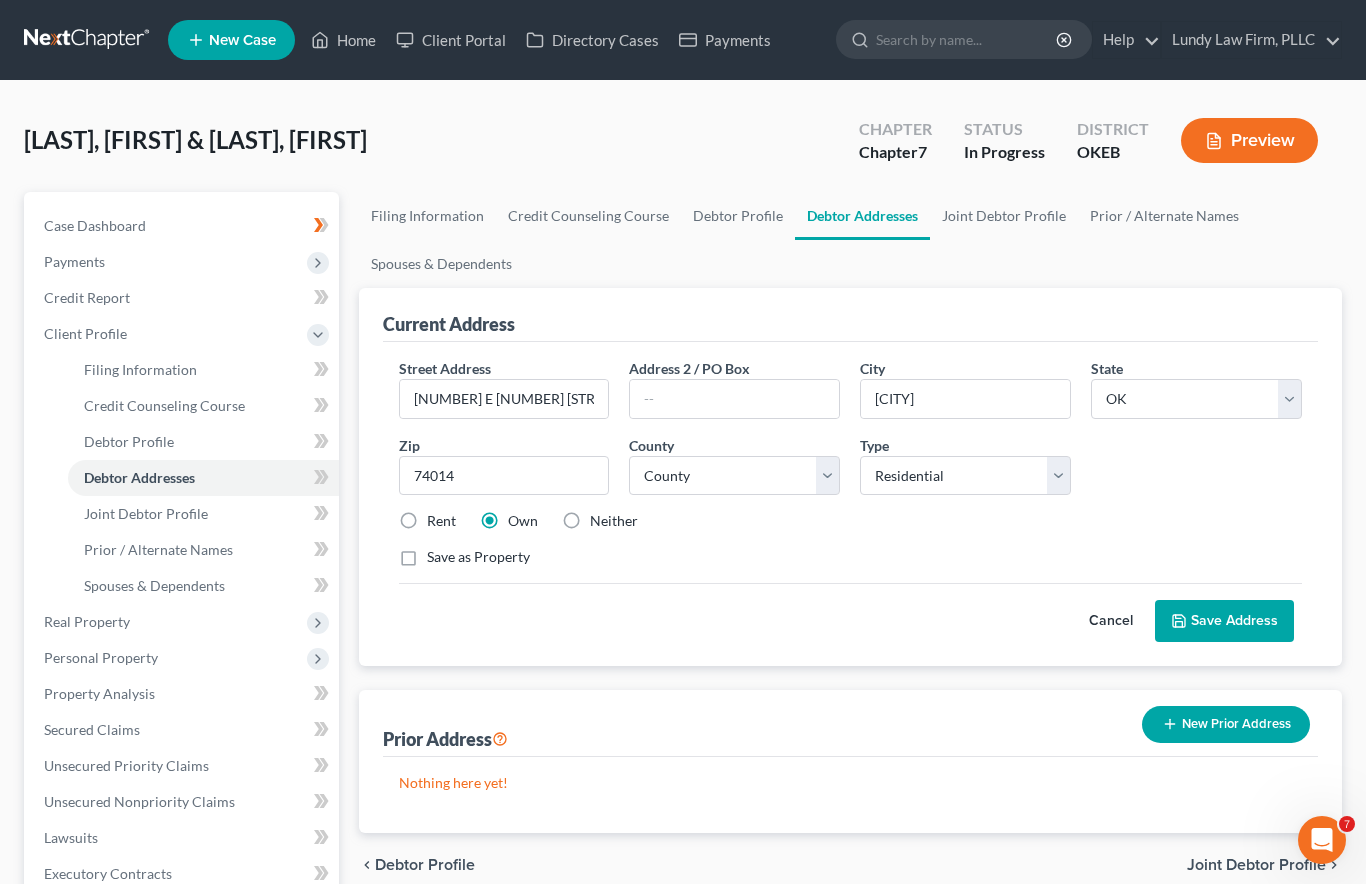 click on "Joint Debtor Profile" at bounding box center (146, 513) 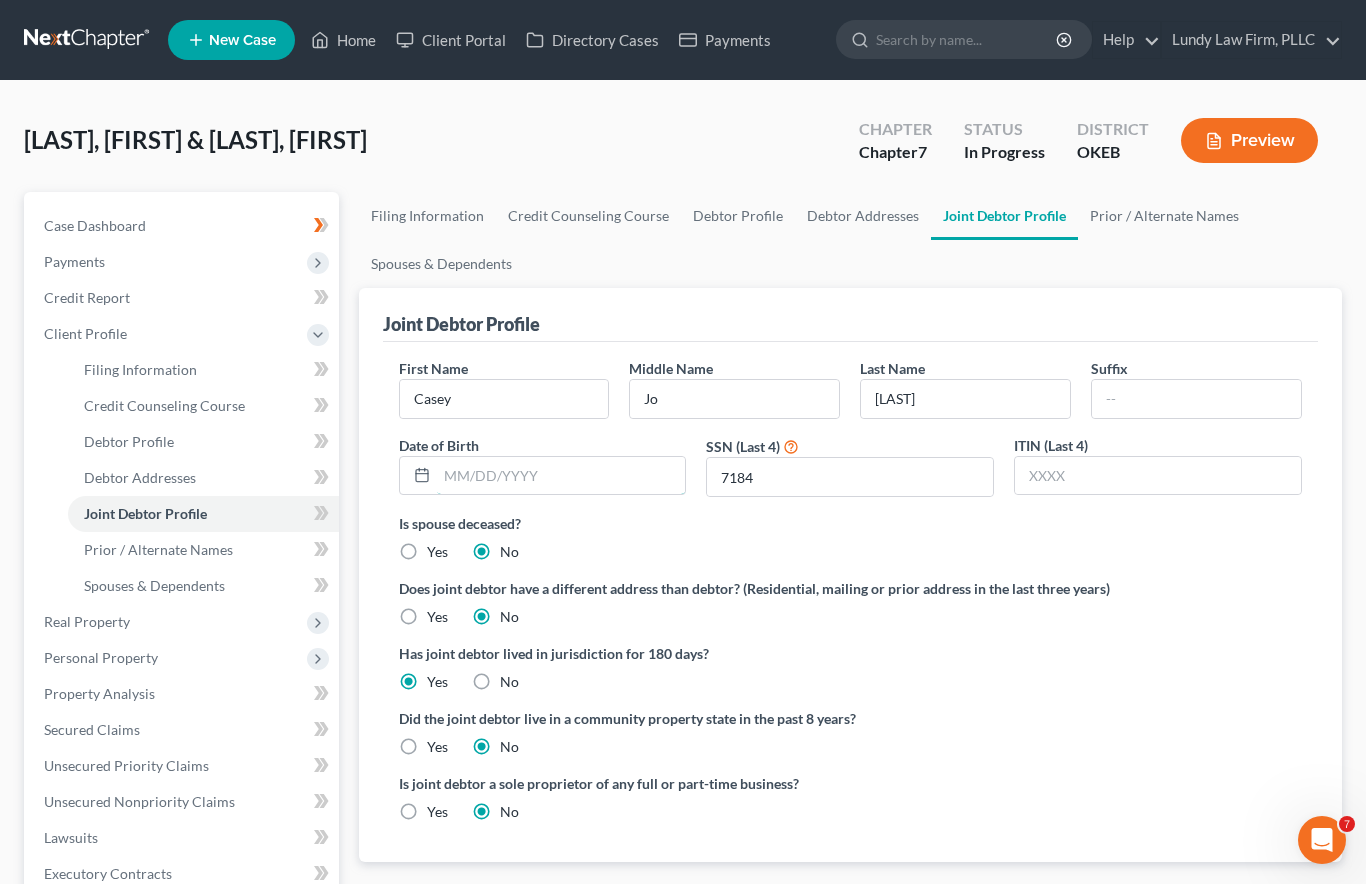 click at bounding box center (561, 476) 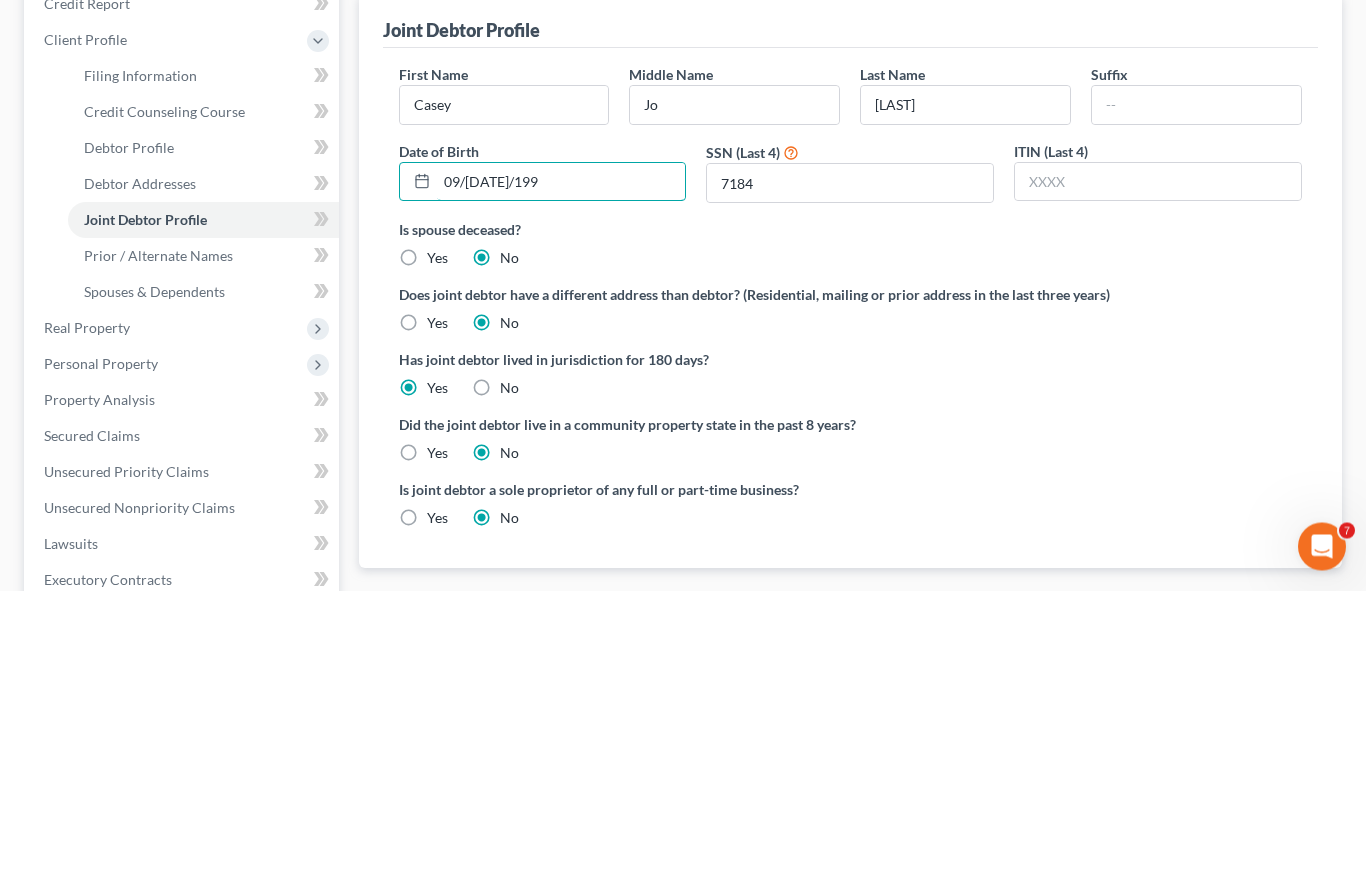 type on "[MM]/[DD]/[YYYY]" 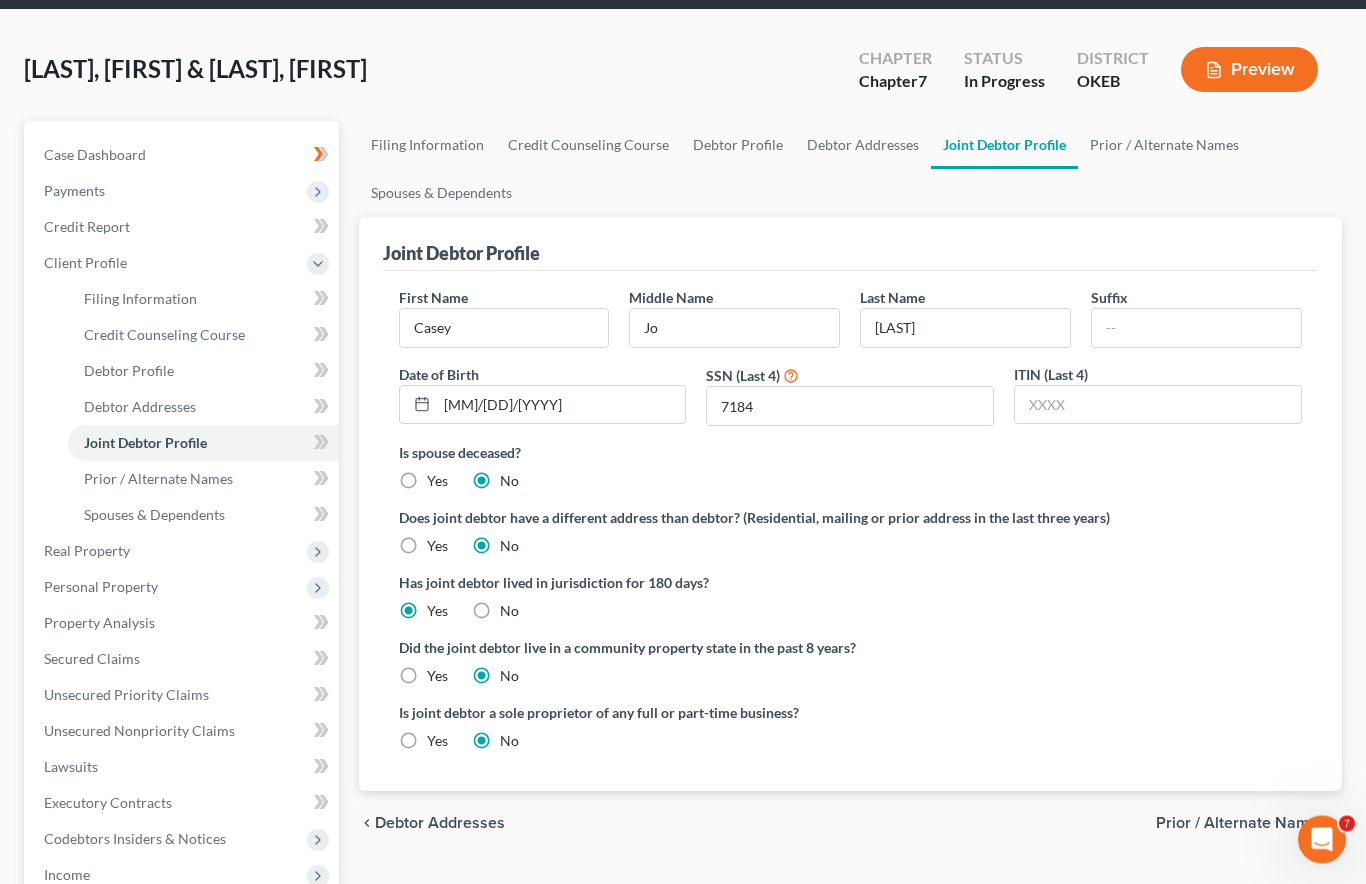 scroll, scrollTop: 0, scrollLeft: 0, axis: both 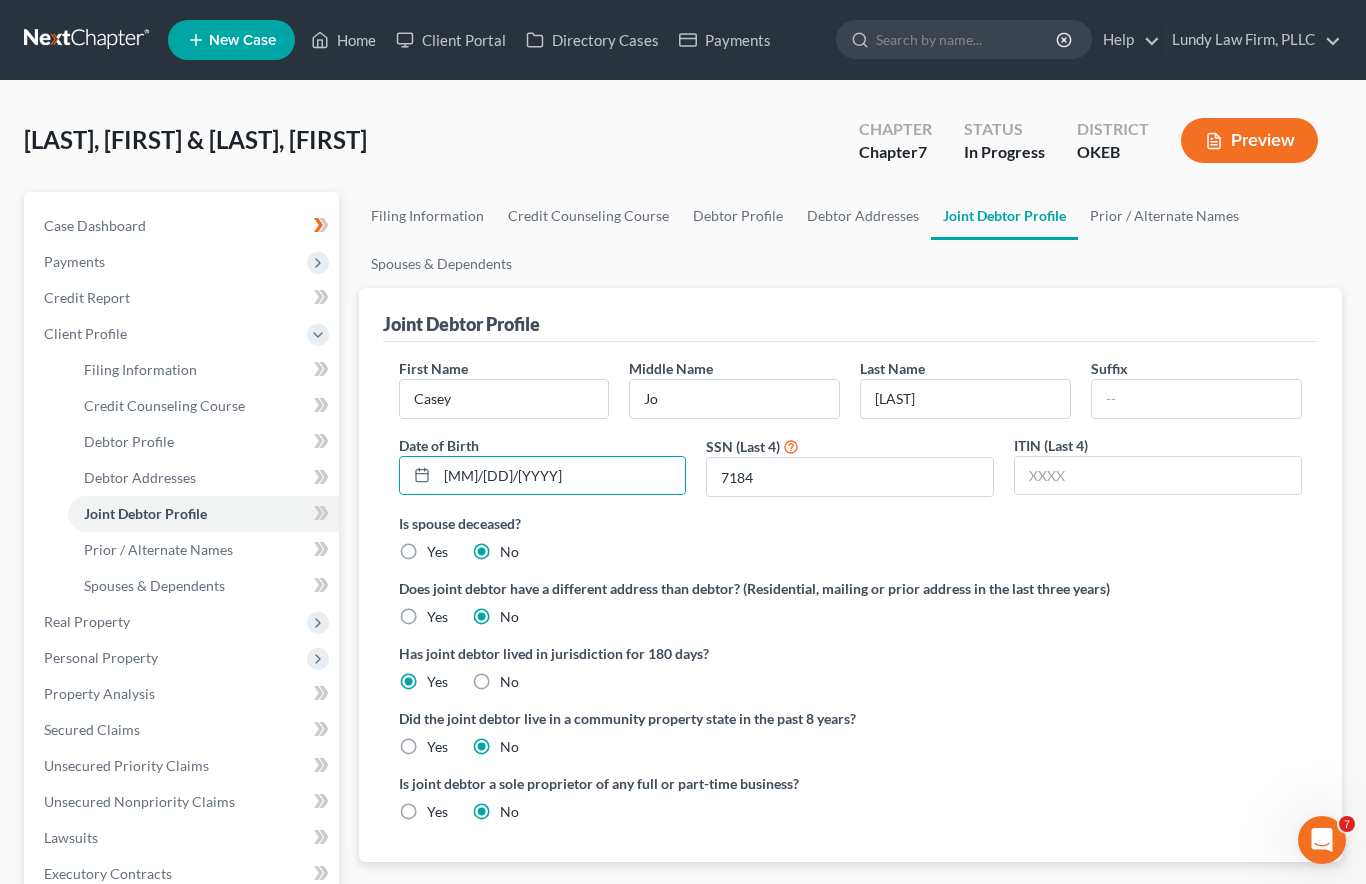 click on "Prior / Alternate Names" at bounding box center [203, 550] 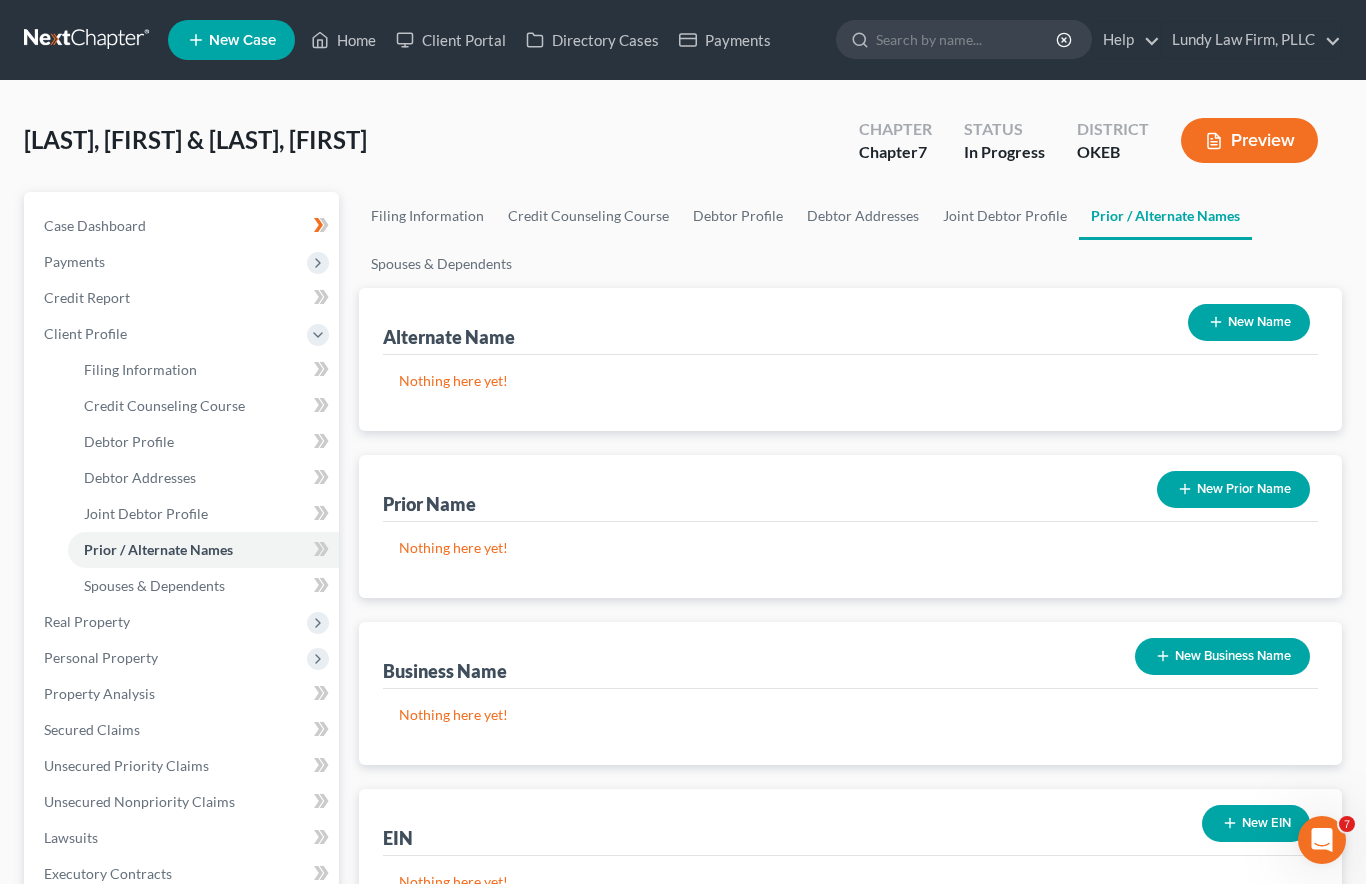 click on "Real Property" at bounding box center [87, 621] 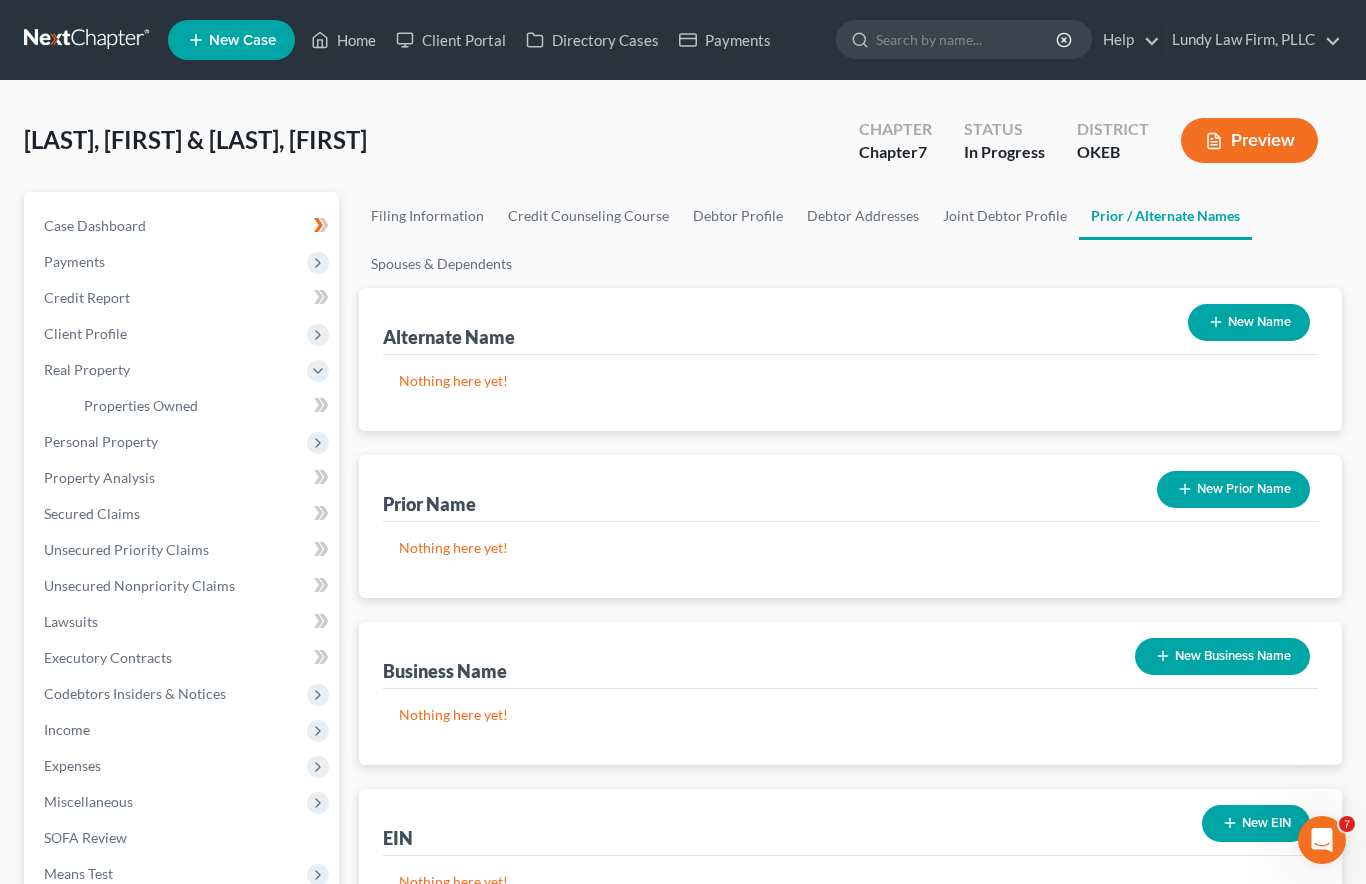 click on "Properties Owned" at bounding box center [203, 406] 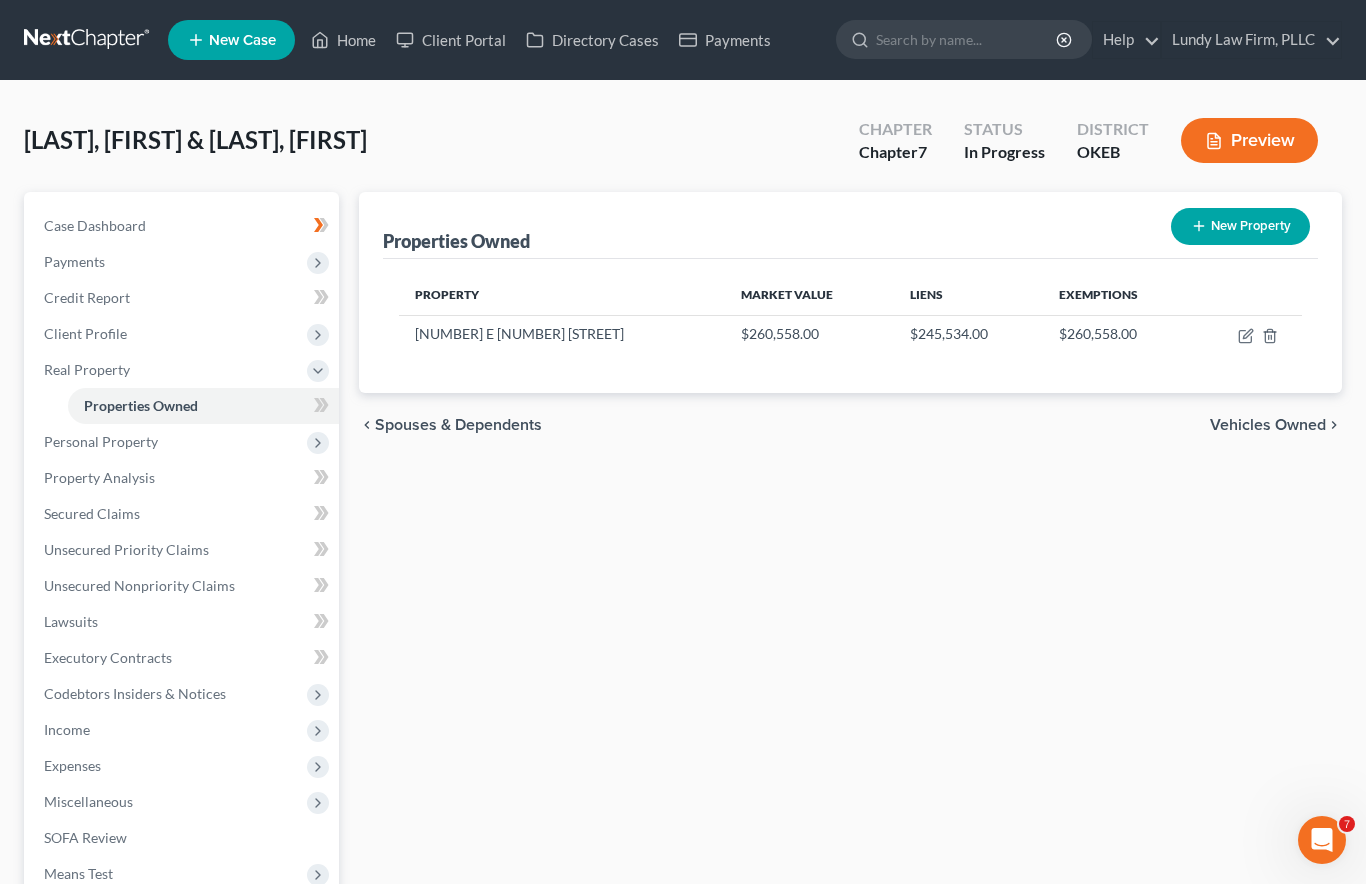 click 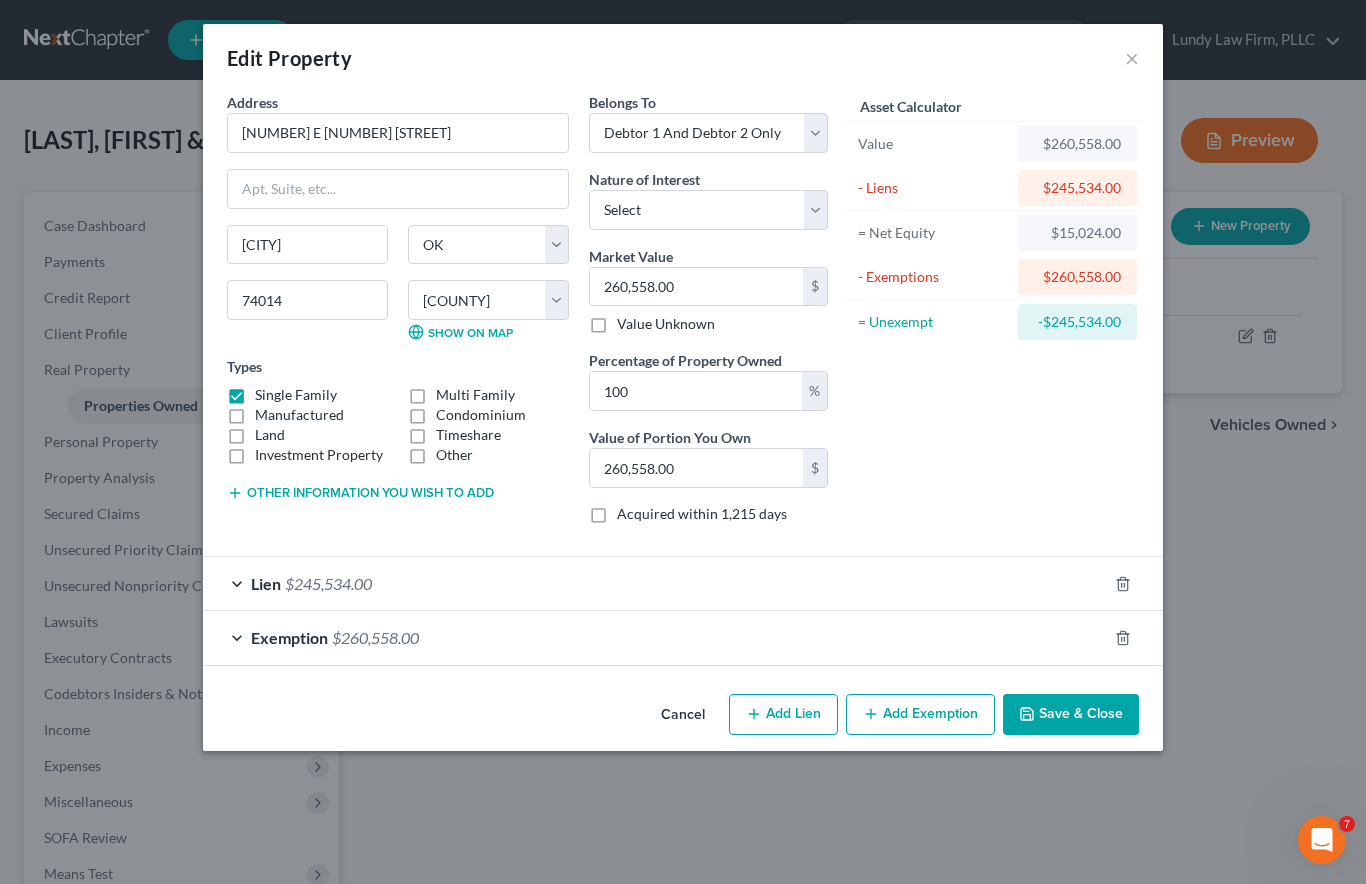click on "Lien $[AMOUNT]" at bounding box center [655, 583] 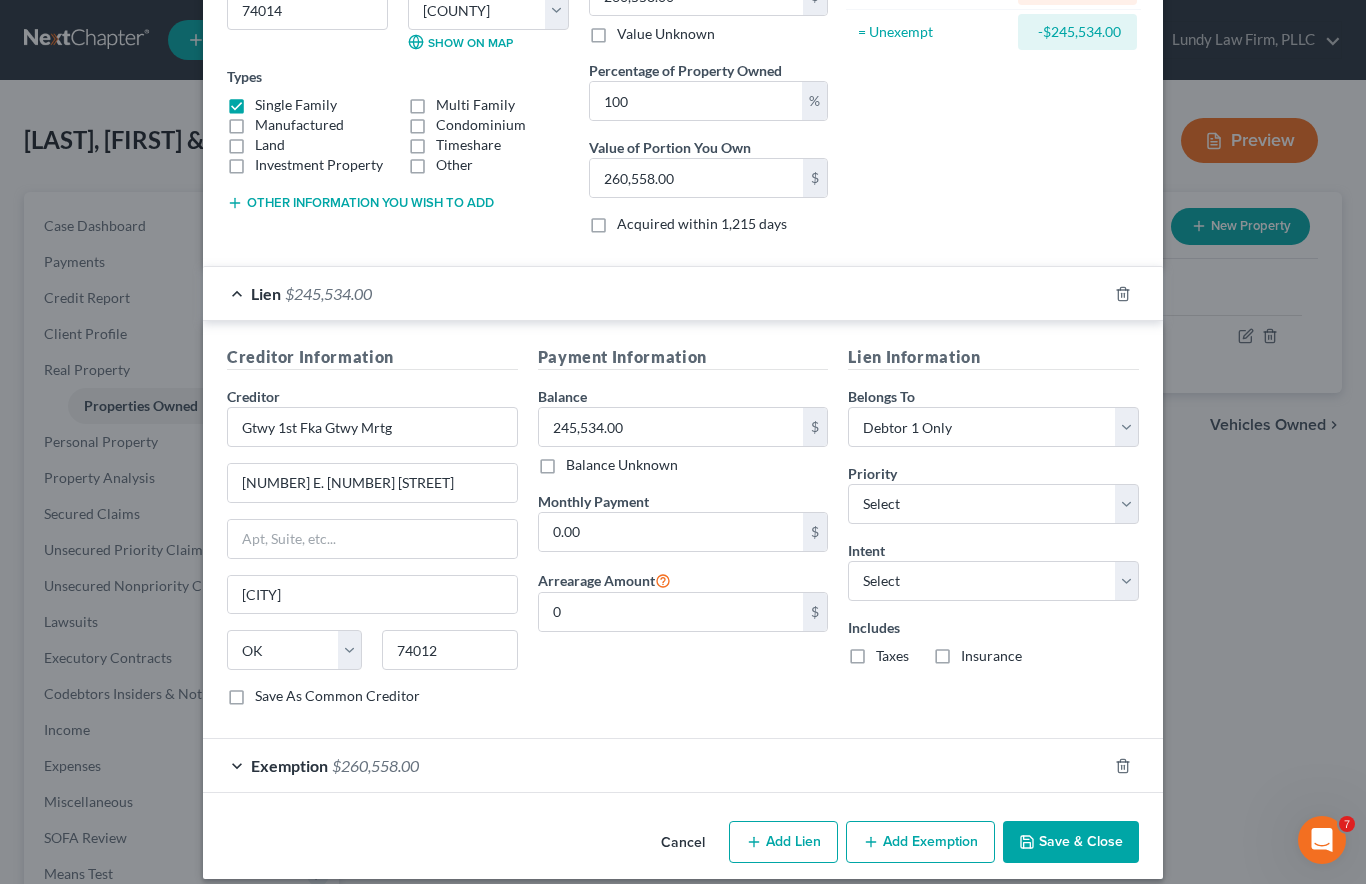 scroll, scrollTop: 288, scrollLeft: 0, axis: vertical 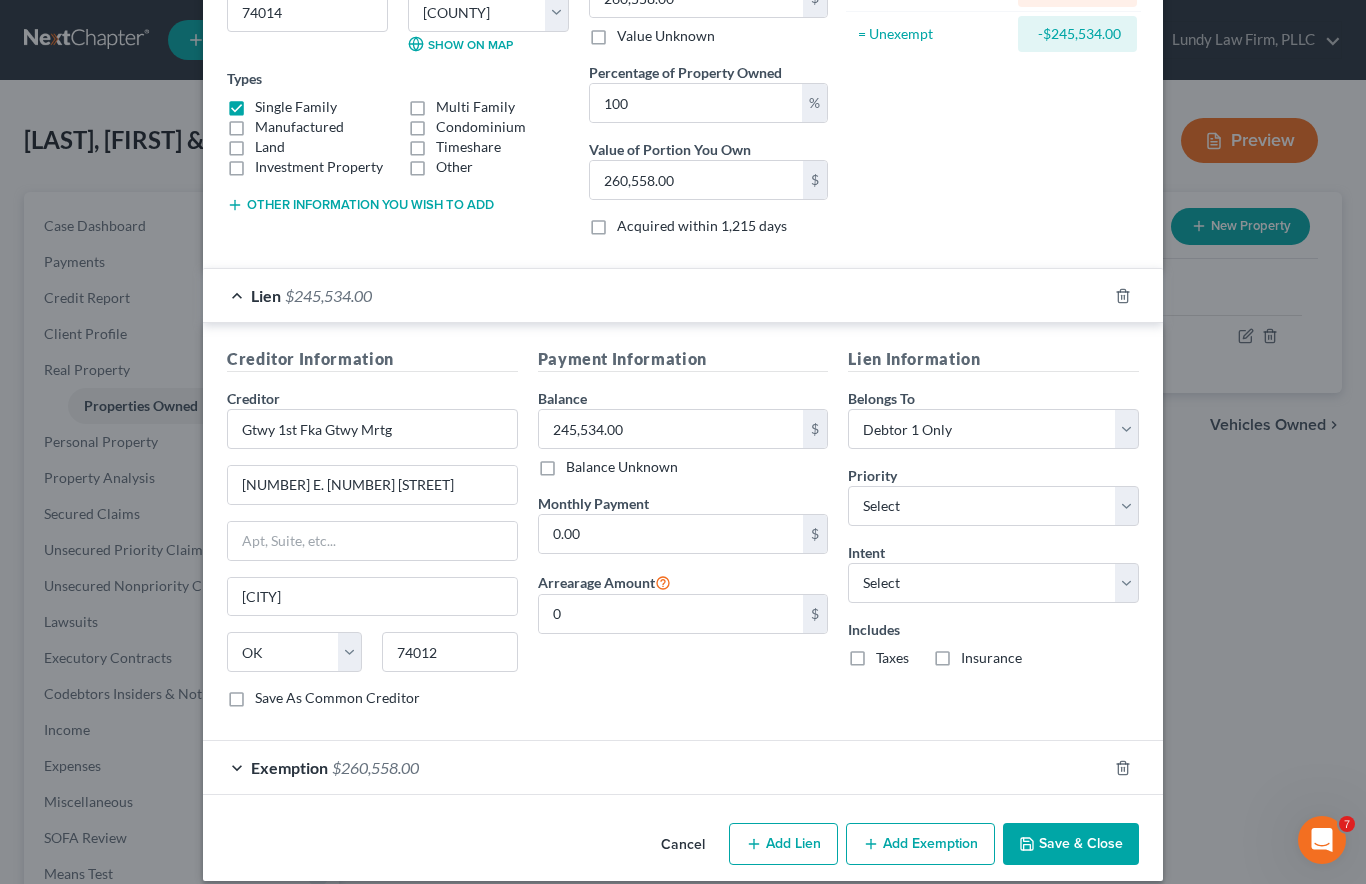 click on "Select Surrender Redeem Reaffirm Avoid Other" at bounding box center (993, 583) 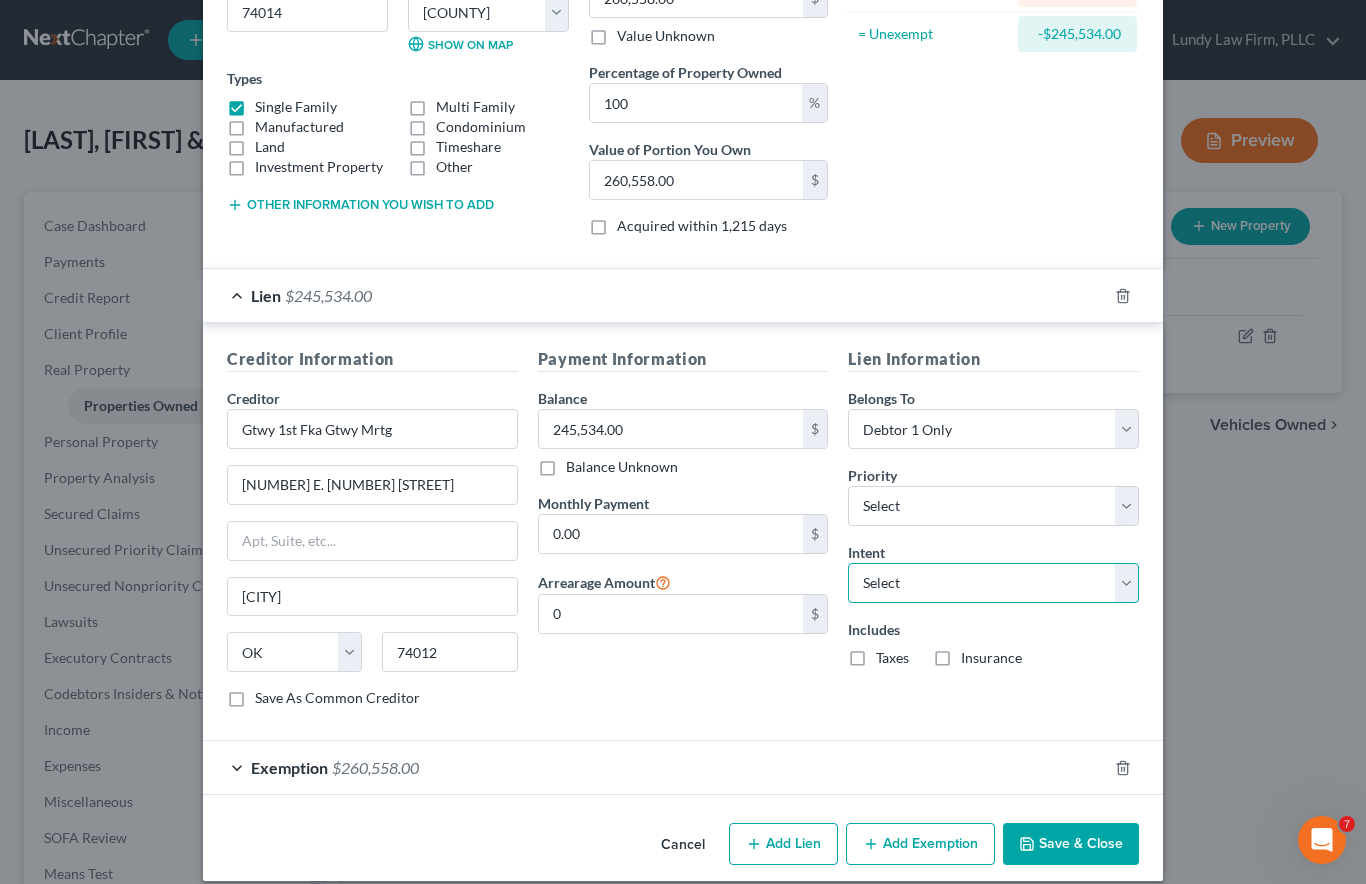 select on "2" 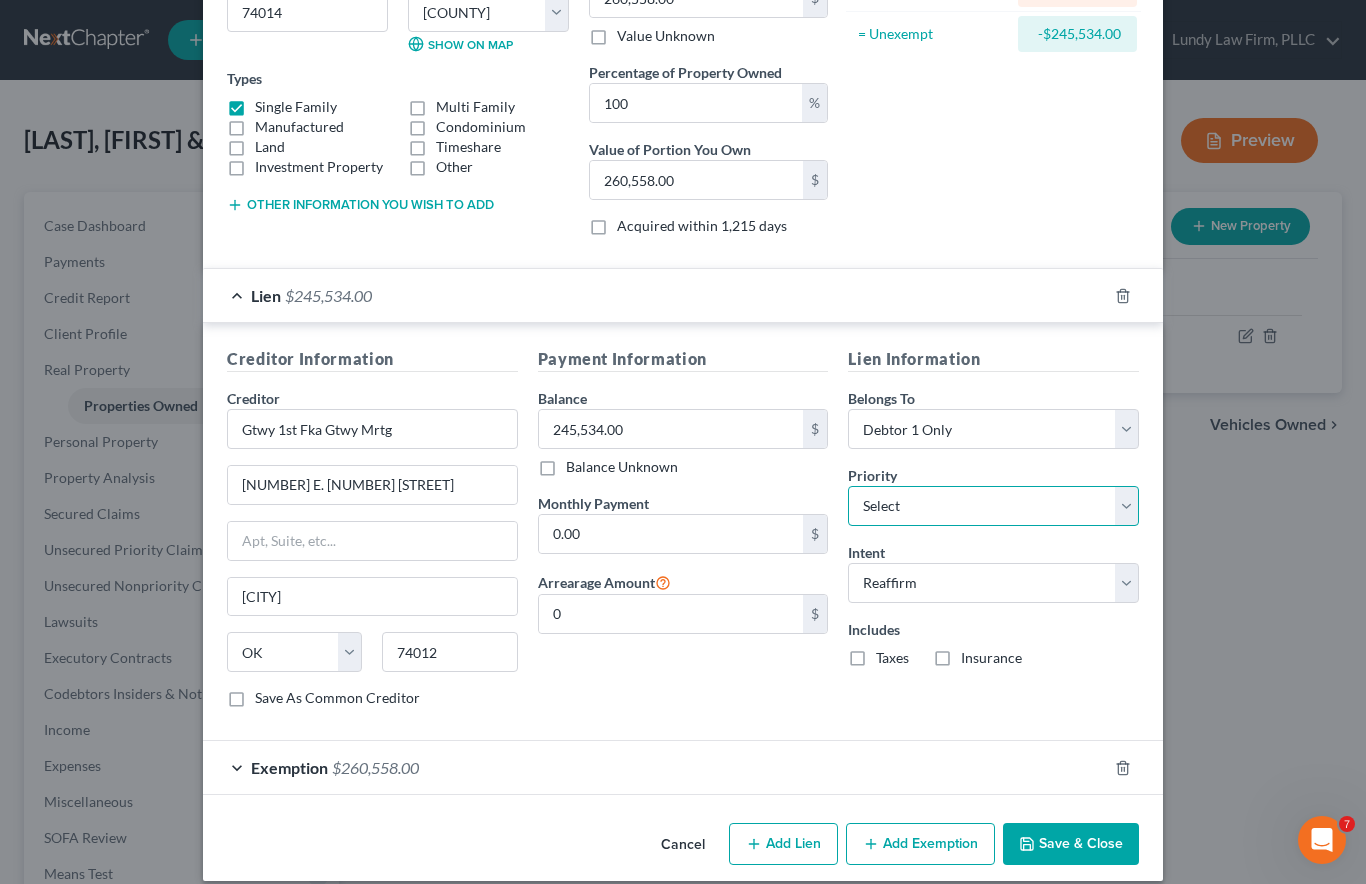click on "Select 1st 2nd 3rd 4th 5th 6th 7th 8th 9th 10th 11th 12th 13th 14th 15th 16th 17th 18th 19th 20th 21th 22th 23th 24th 25th 26th 27th 28th 29th 30th" at bounding box center [993, 506] 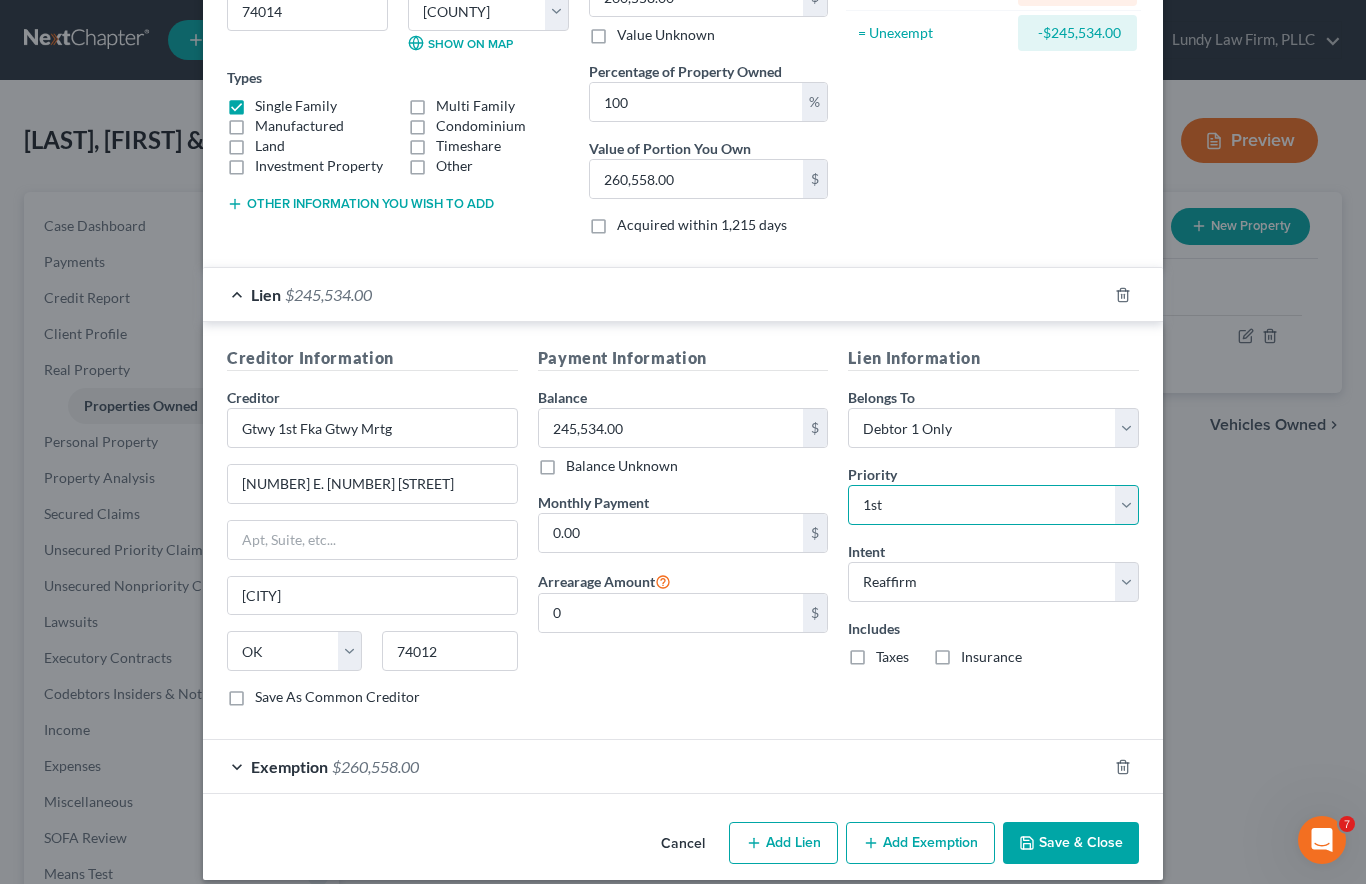 scroll, scrollTop: 288, scrollLeft: 0, axis: vertical 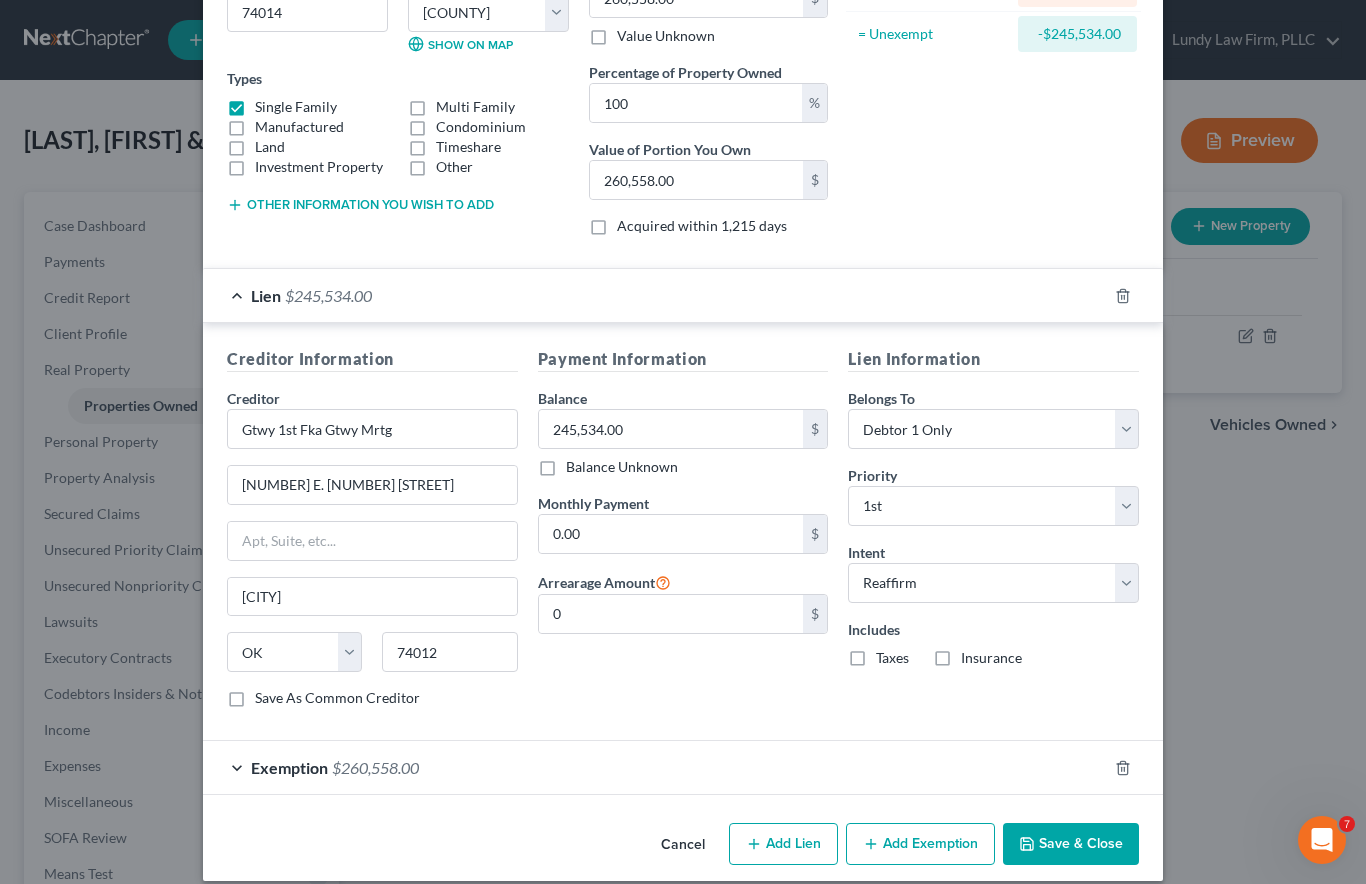 click on "Save & Close" at bounding box center (1071, 844) 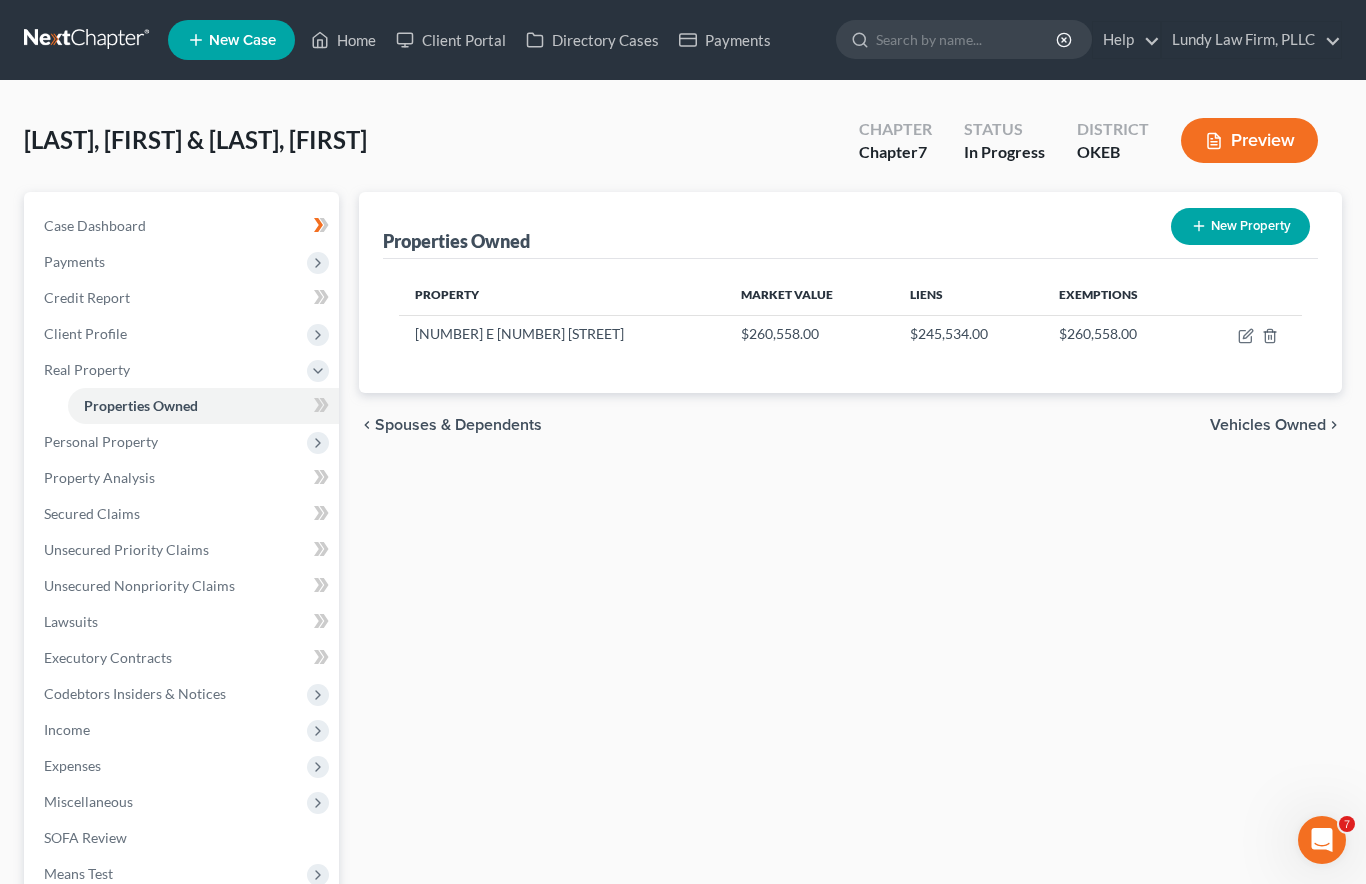 click on "Personal Property" at bounding box center [101, 441] 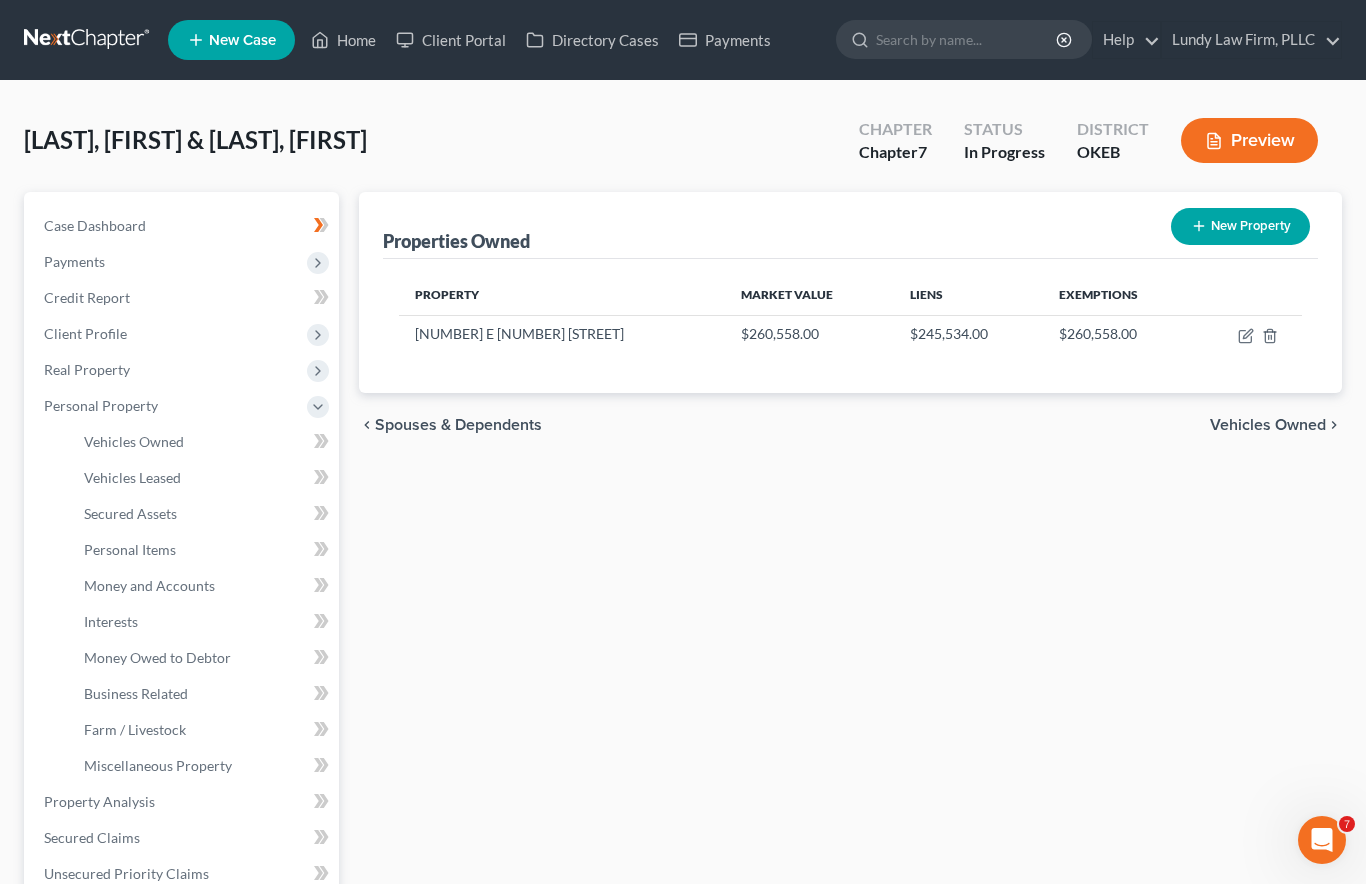 click on "Vehicles Owned" at bounding box center (134, 441) 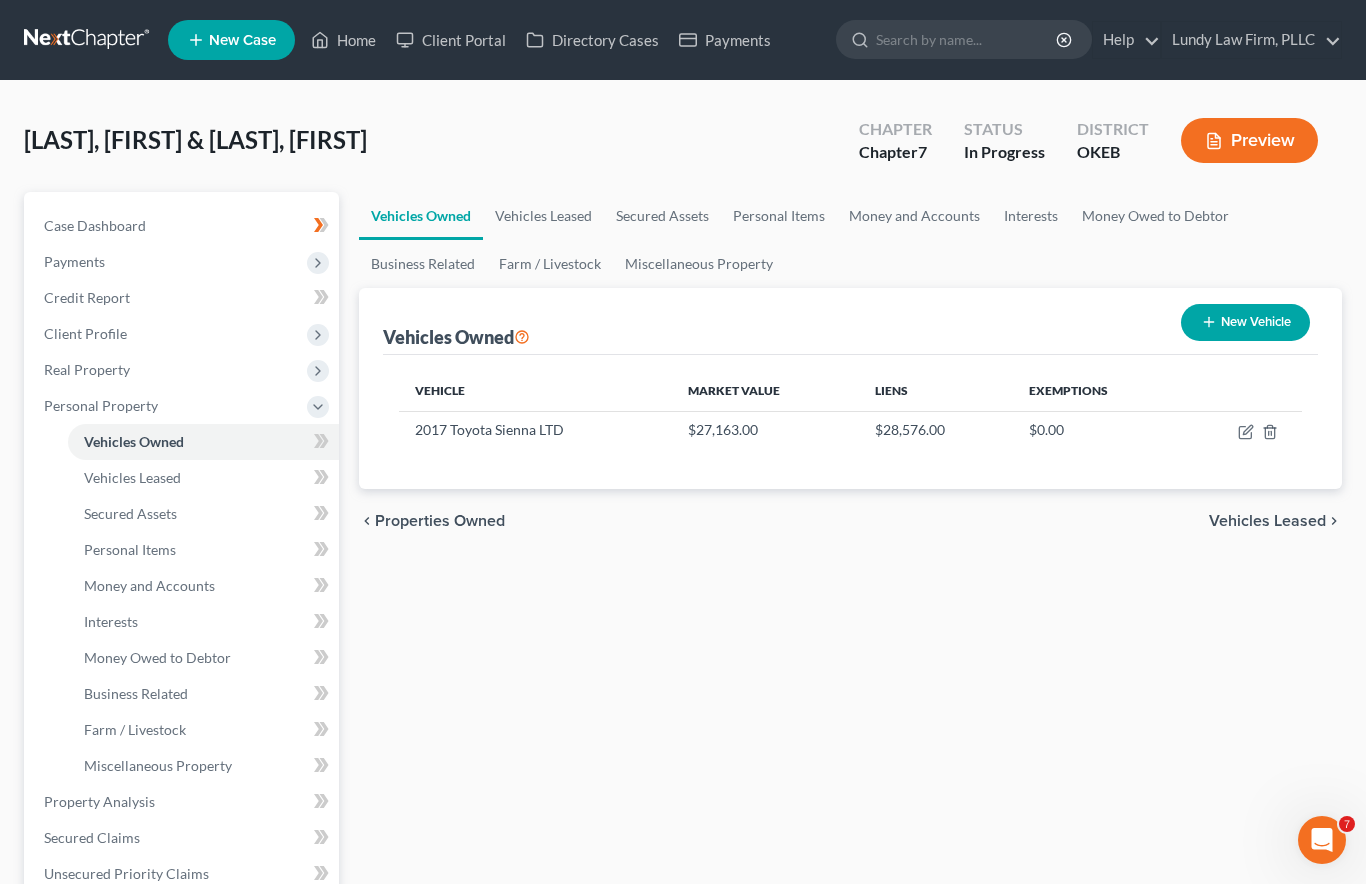 click 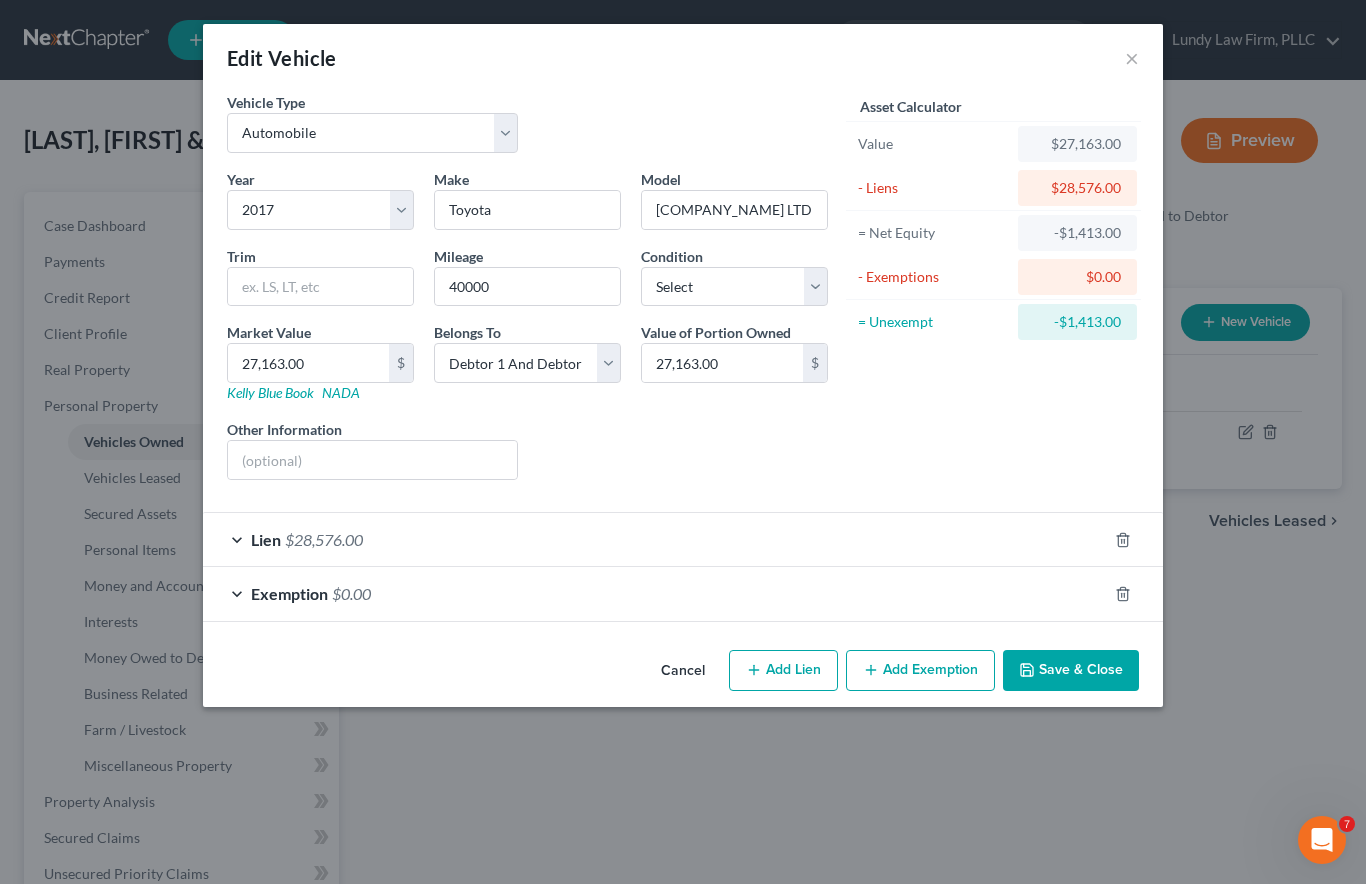 click on "Add Exemption" at bounding box center (920, 671) 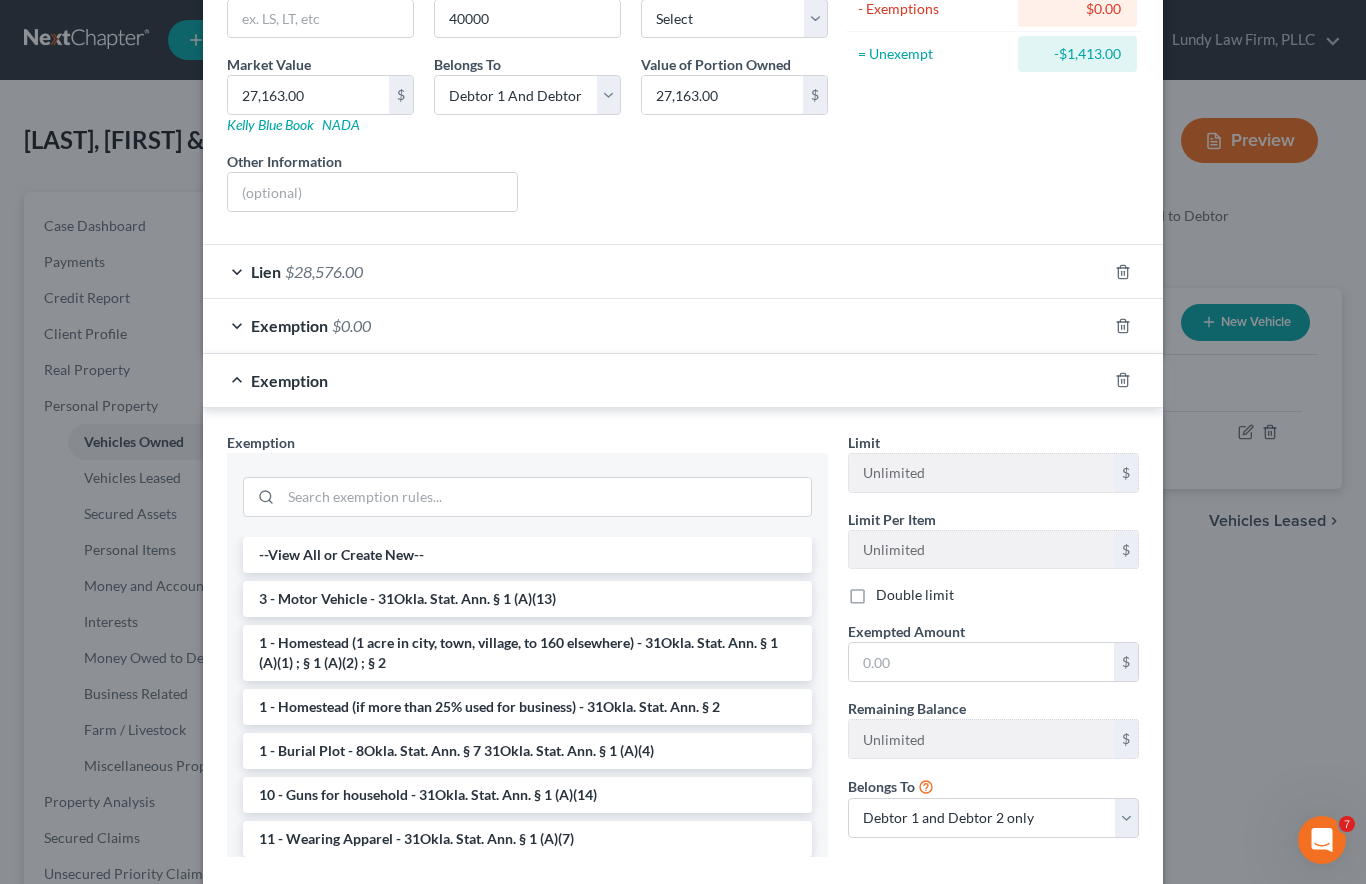 scroll, scrollTop: 289, scrollLeft: 0, axis: vertical 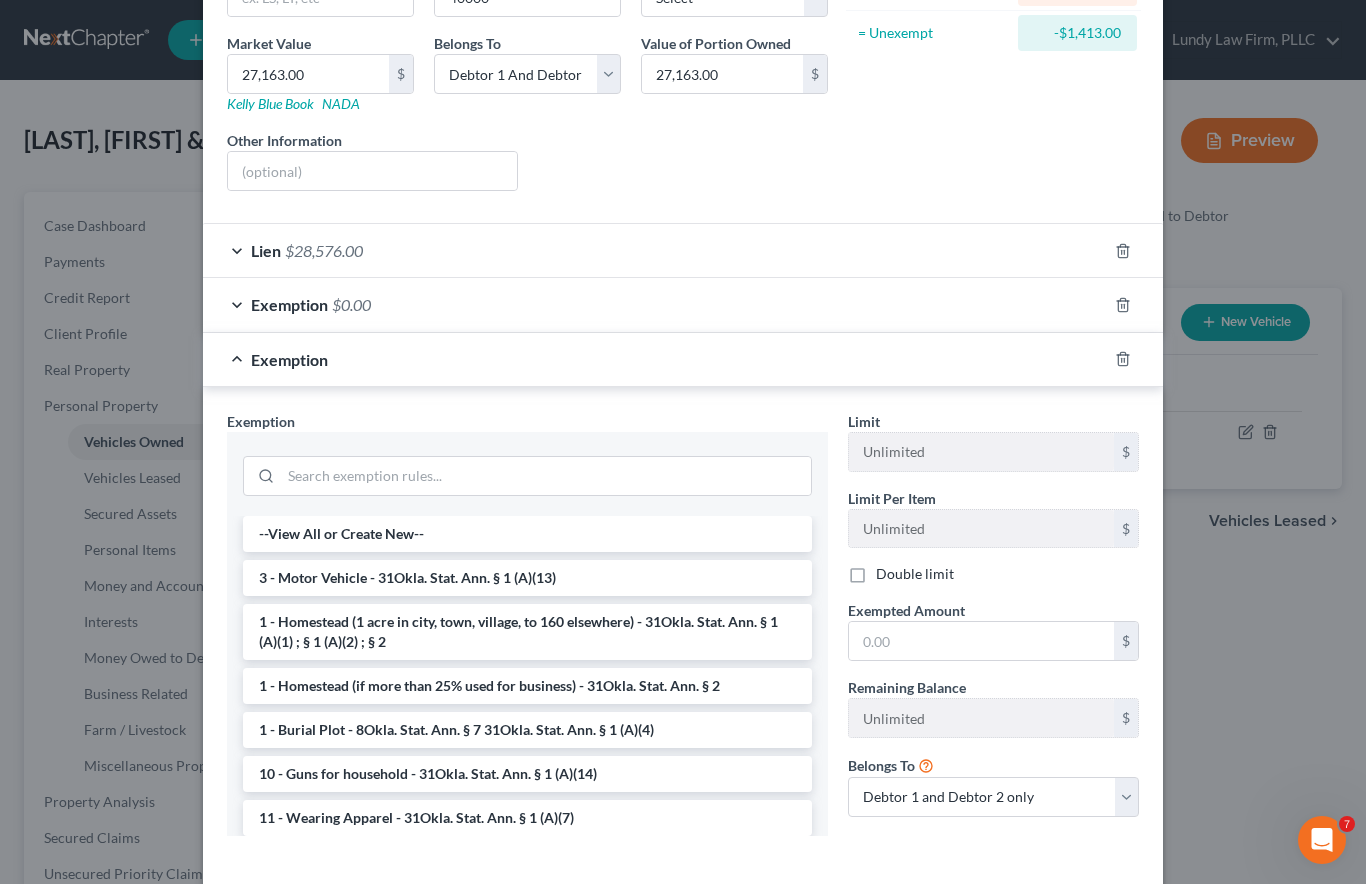 click on "3 - Motor Vehicle - 31Okla. Stat. Ann. § 1 (A)(13)" at bounding box center [527, 578] 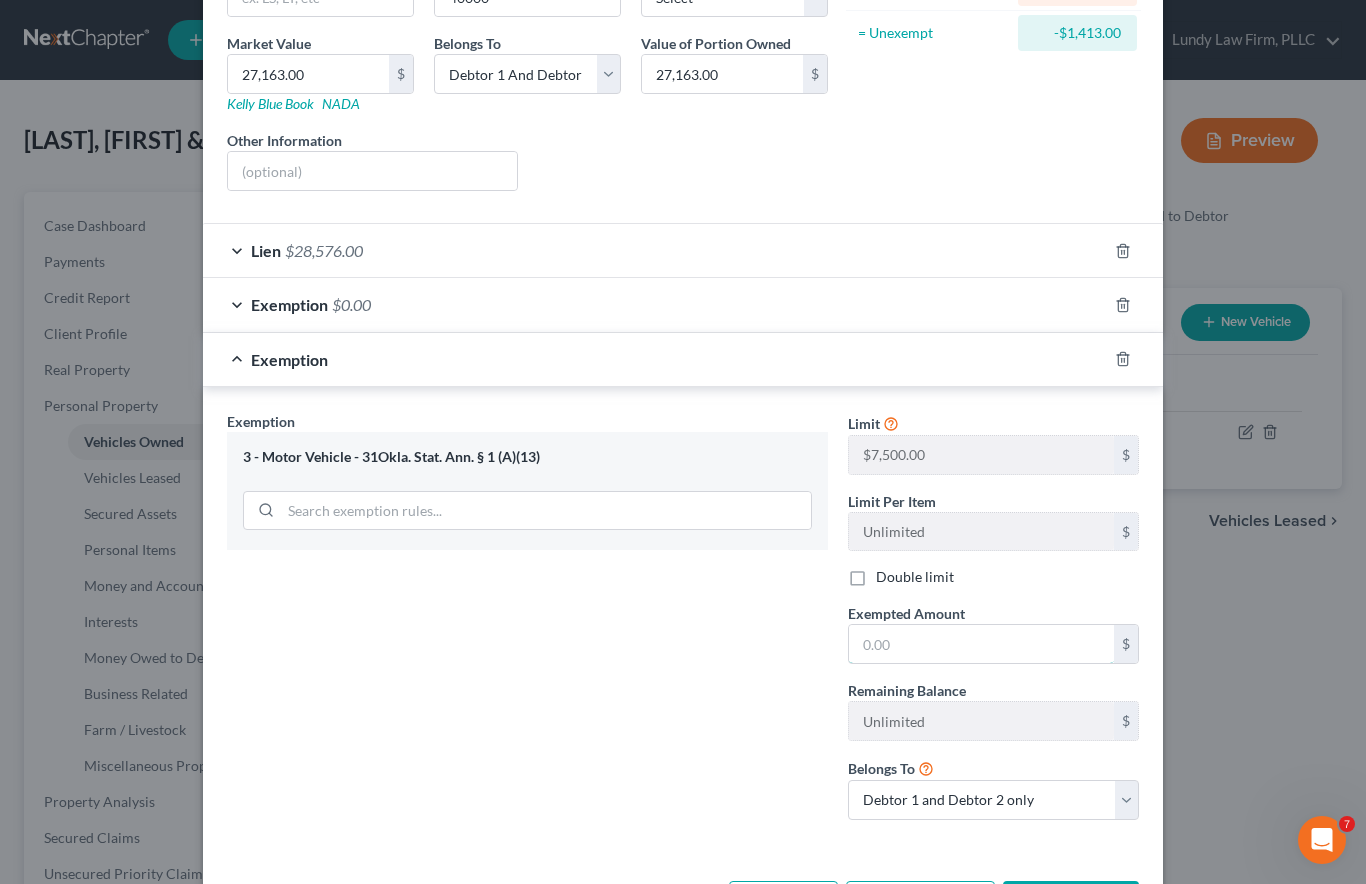 click at bounding box center (981, 644) 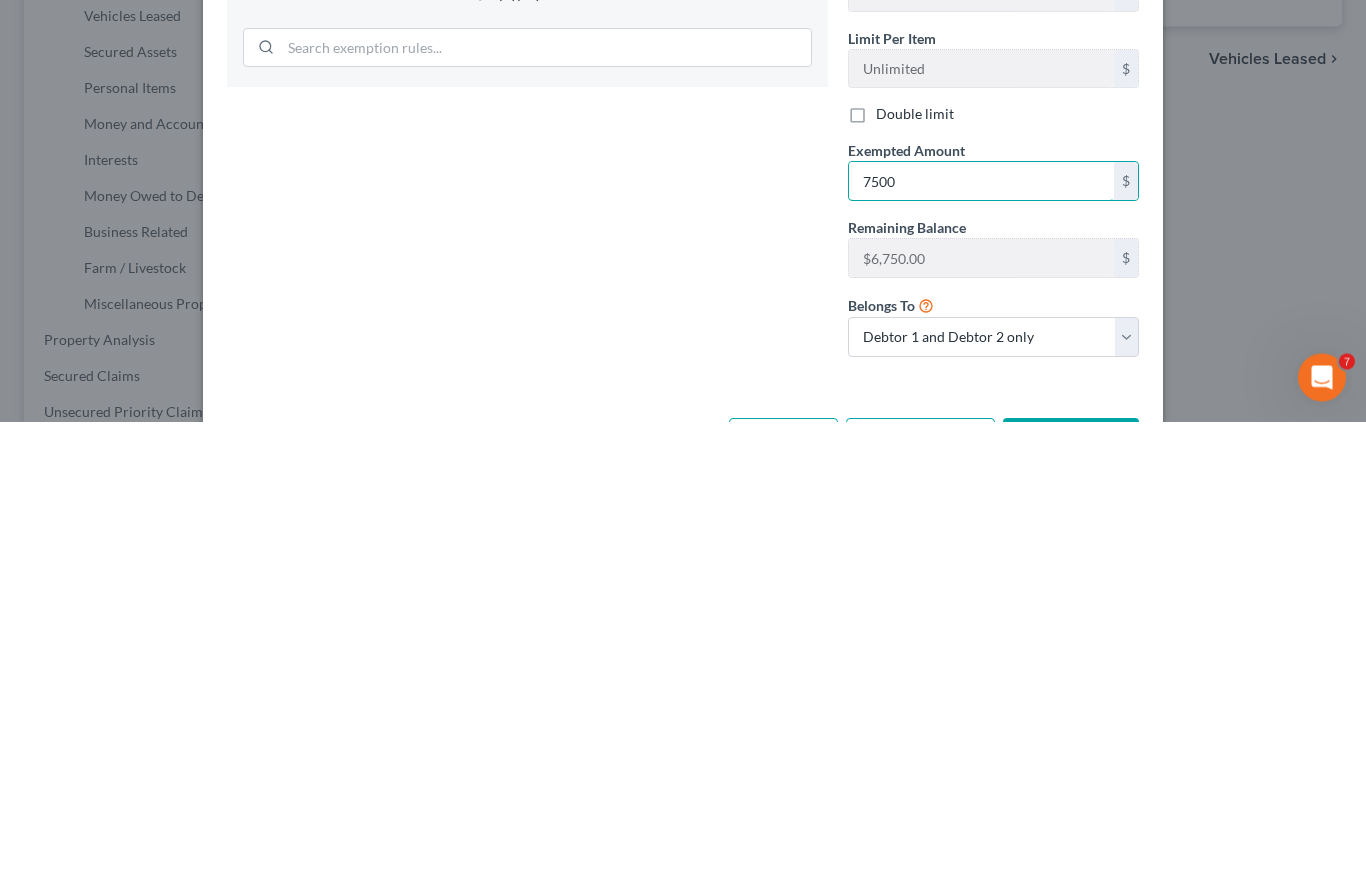 type on "7,500" 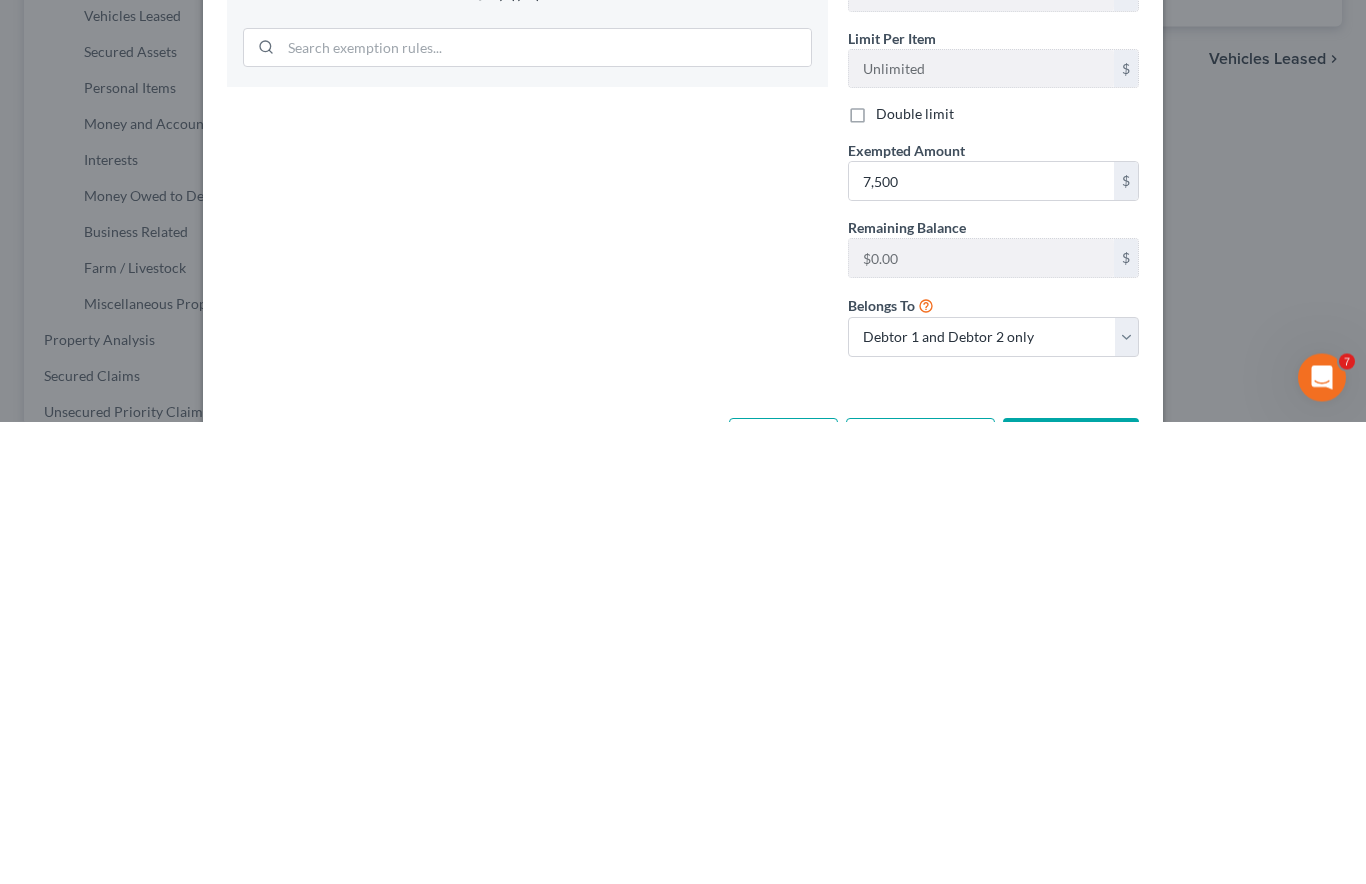 scroll, scrollTop: 463, scrollLeft: 0, axis: vertical 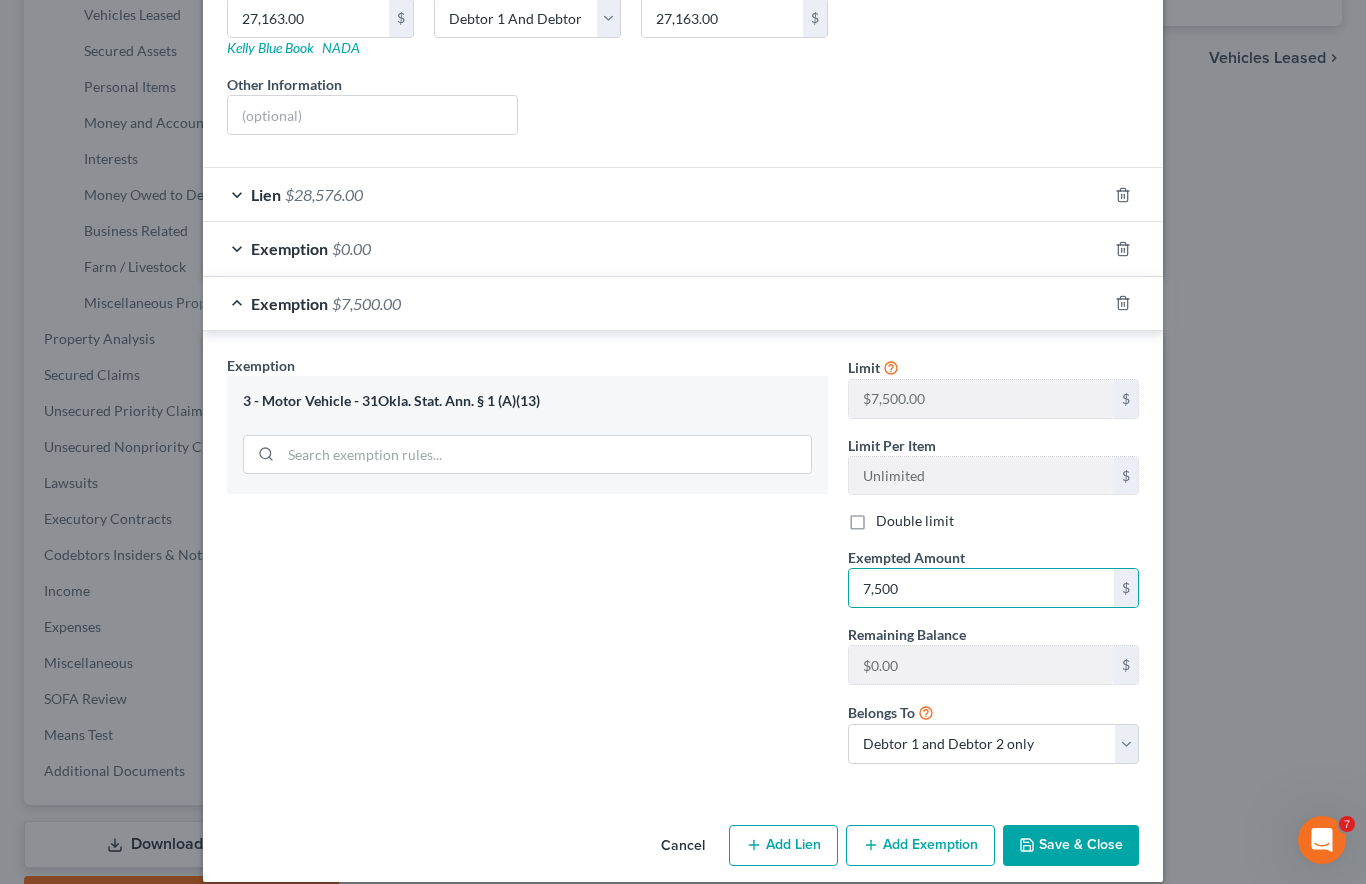 click on "Exemption $7,500.00" at bounding box center (655, 303) 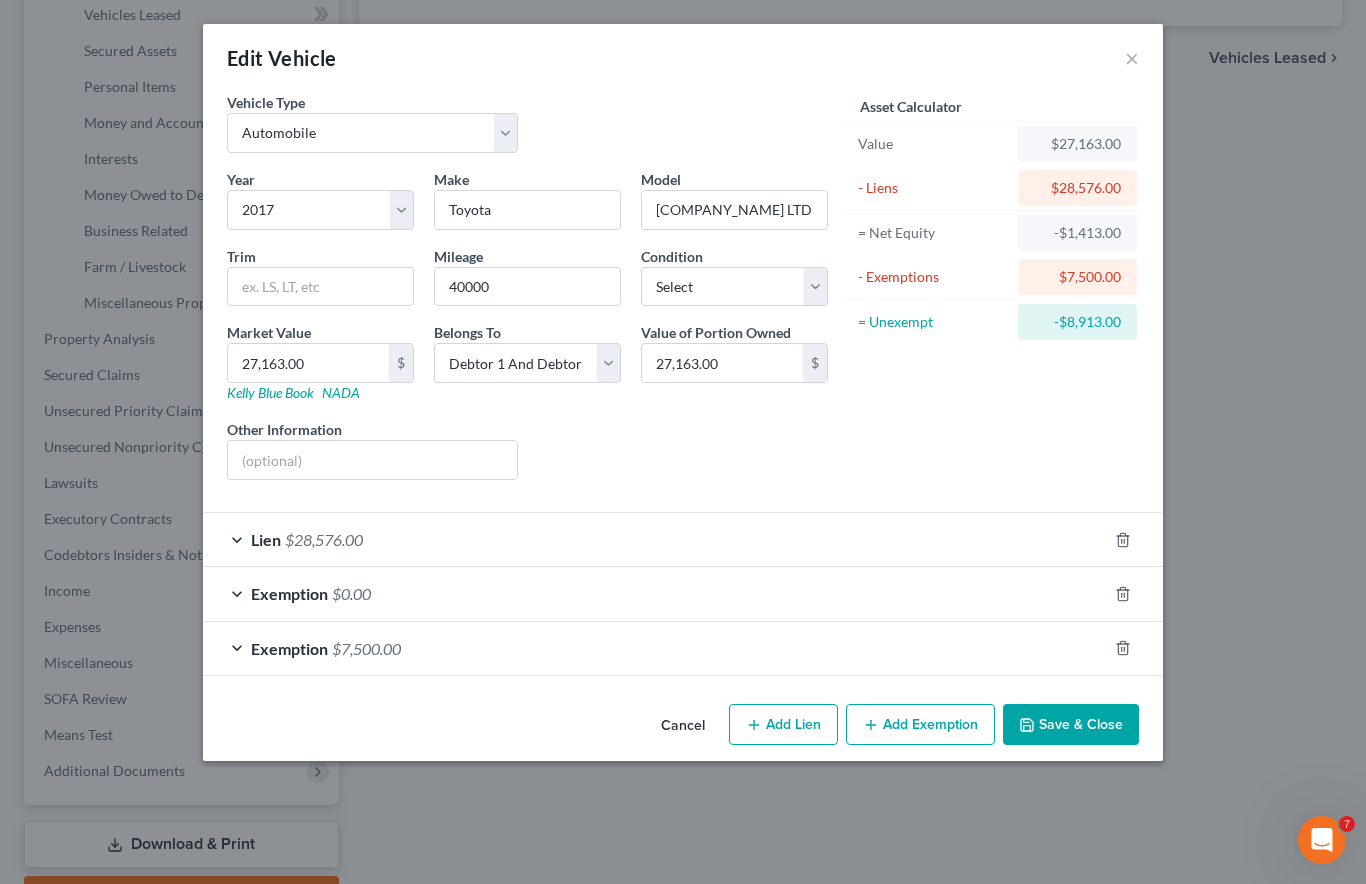 scroll, scrollTop: 0, scrollLeft: 0, axis: both 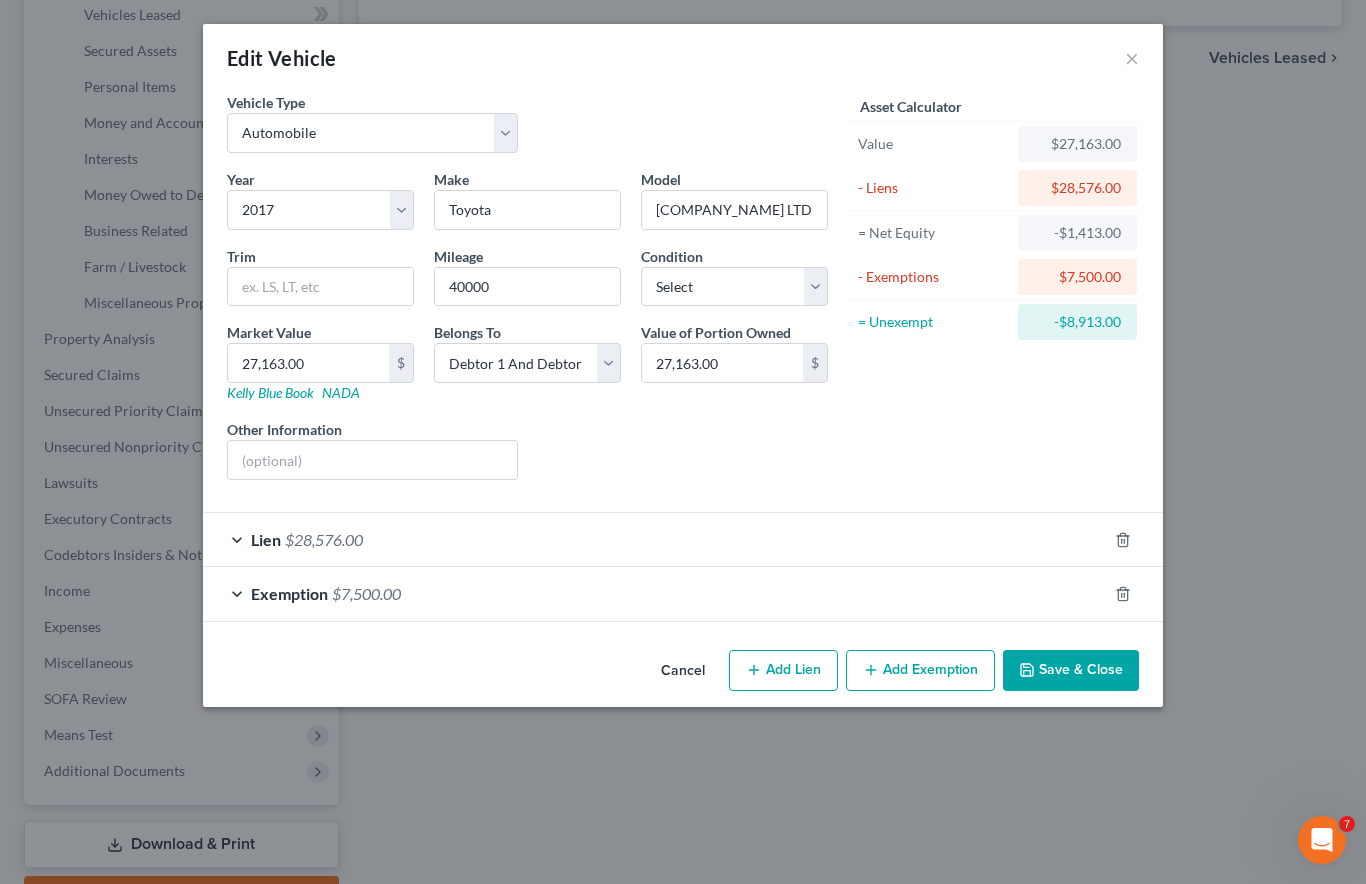 click on "Exemption $7,500.00" at bounding box center [655, 593] 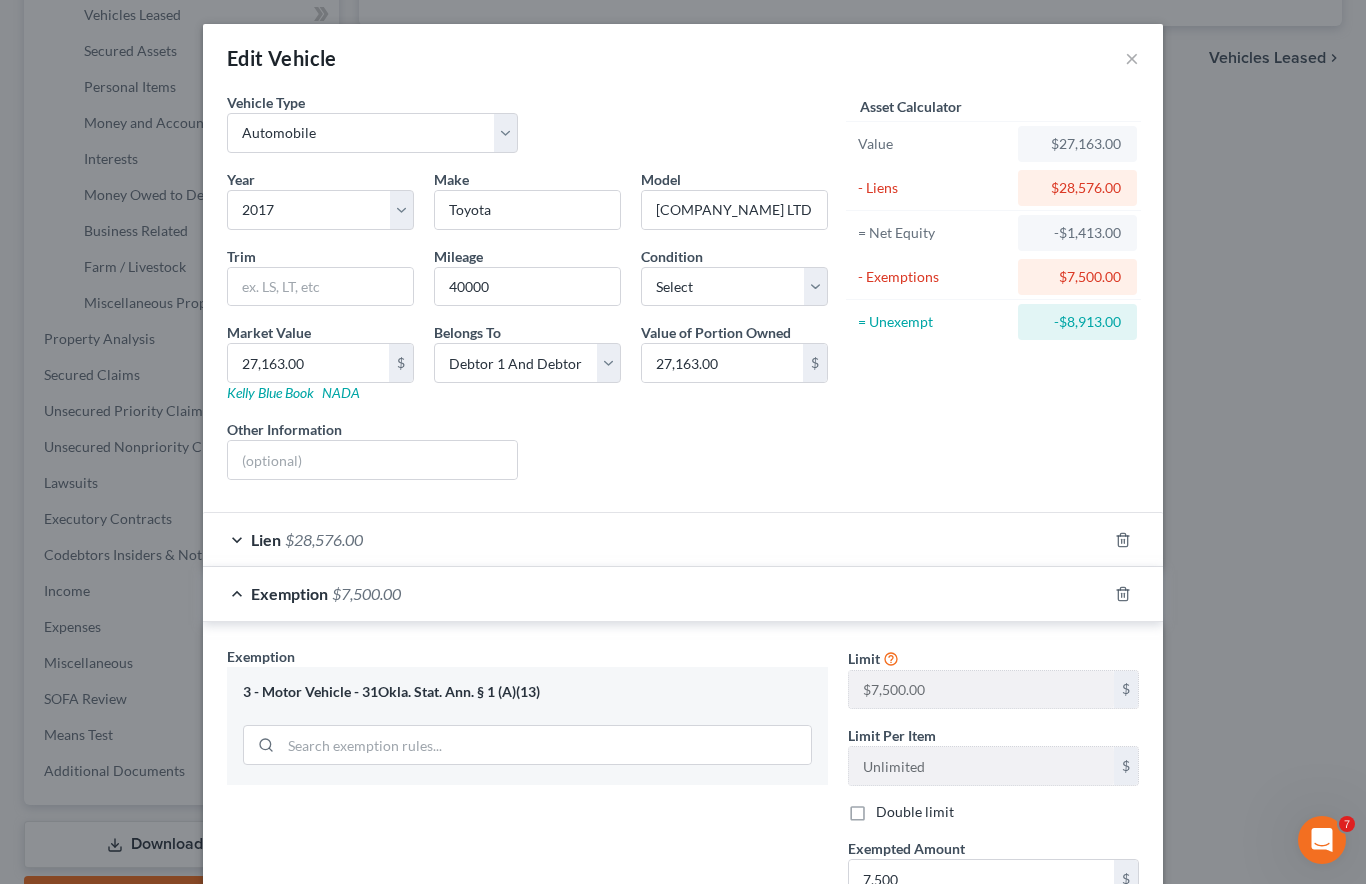 scroll, scrollTop: 0, scrollLeft: 0, axis: both 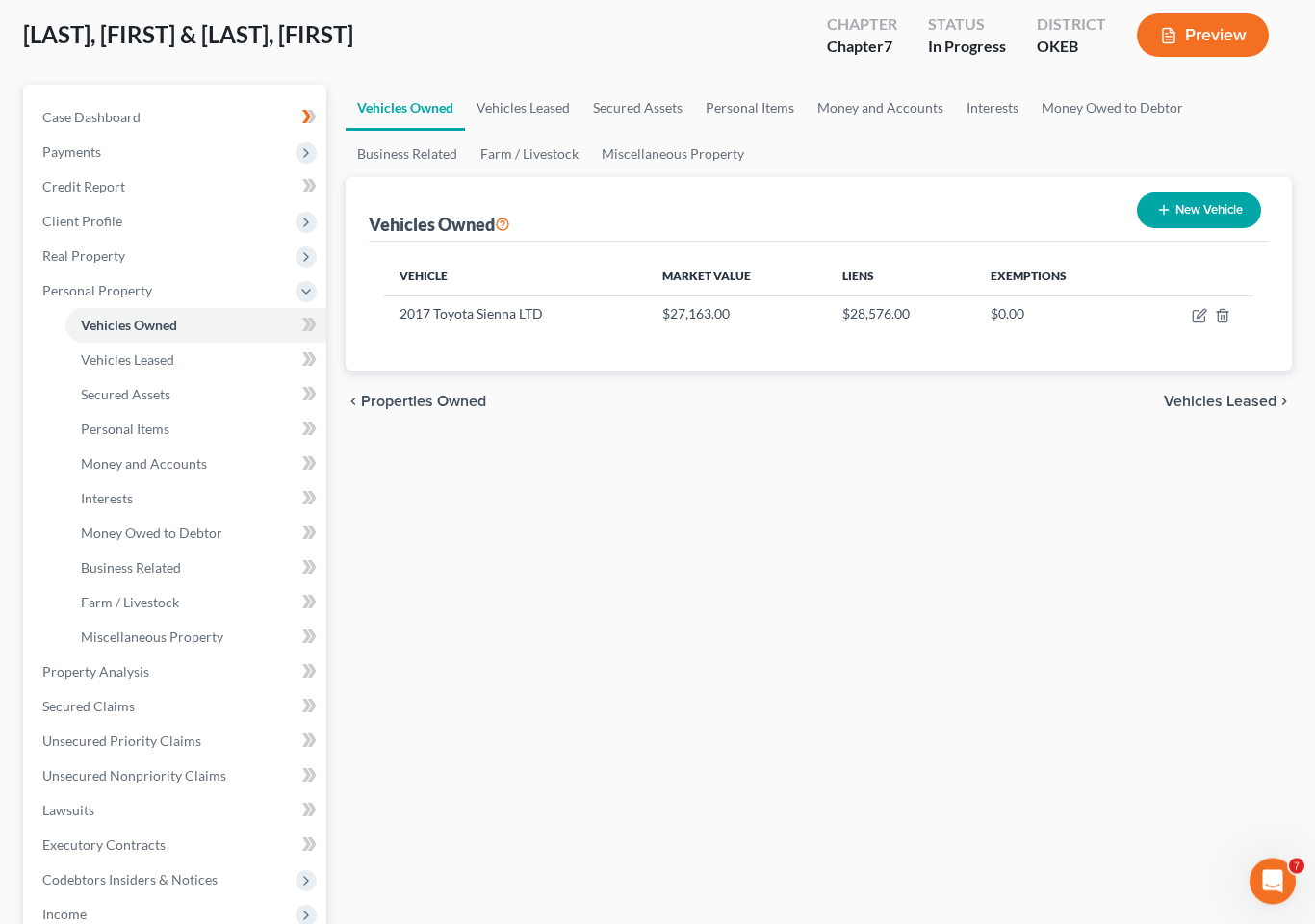 click on "Personal Items" at bounding box center (195, 430) 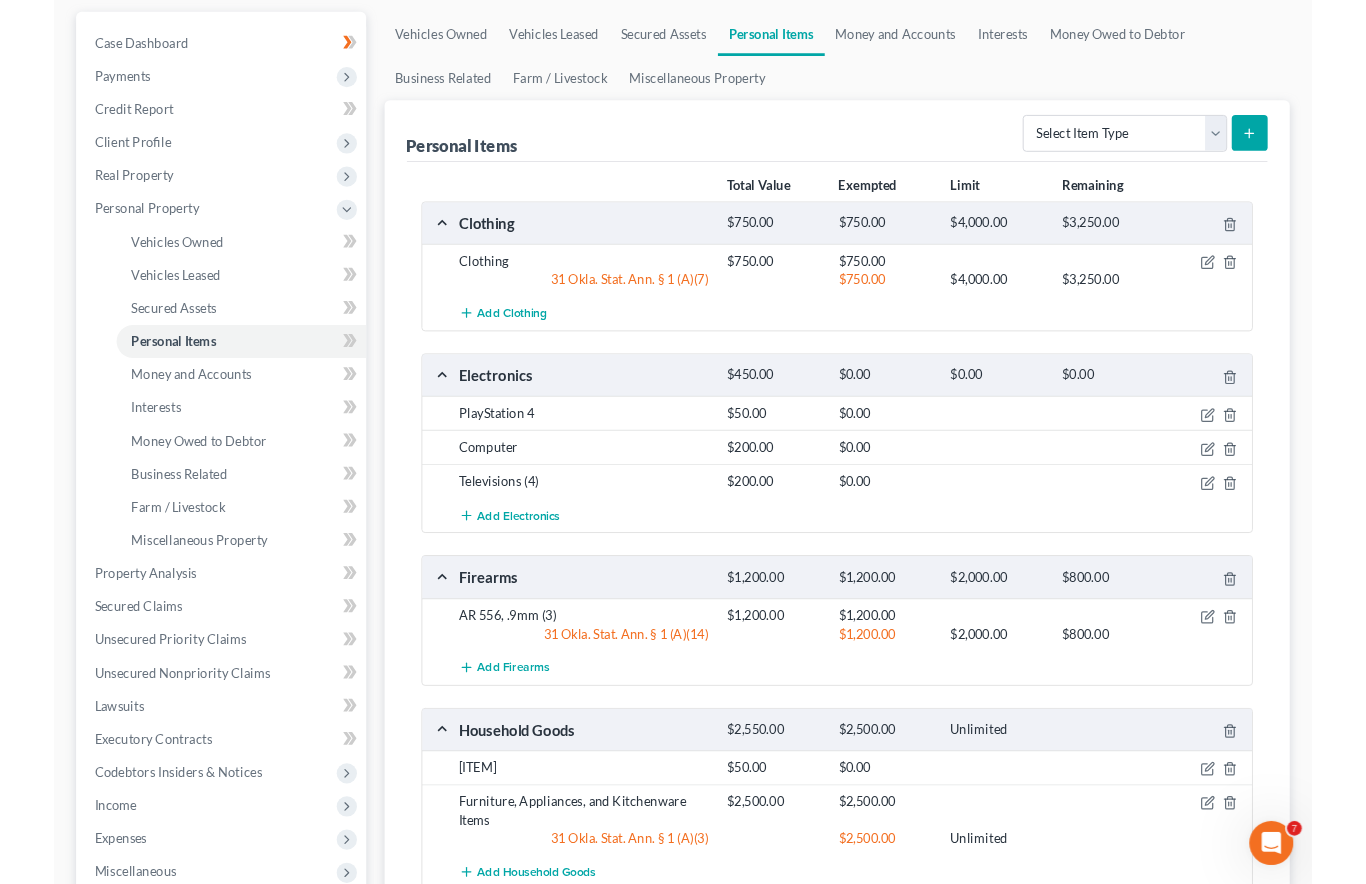 scroll, scrollTop: 180, scrollLeft: 0, axis: vertical 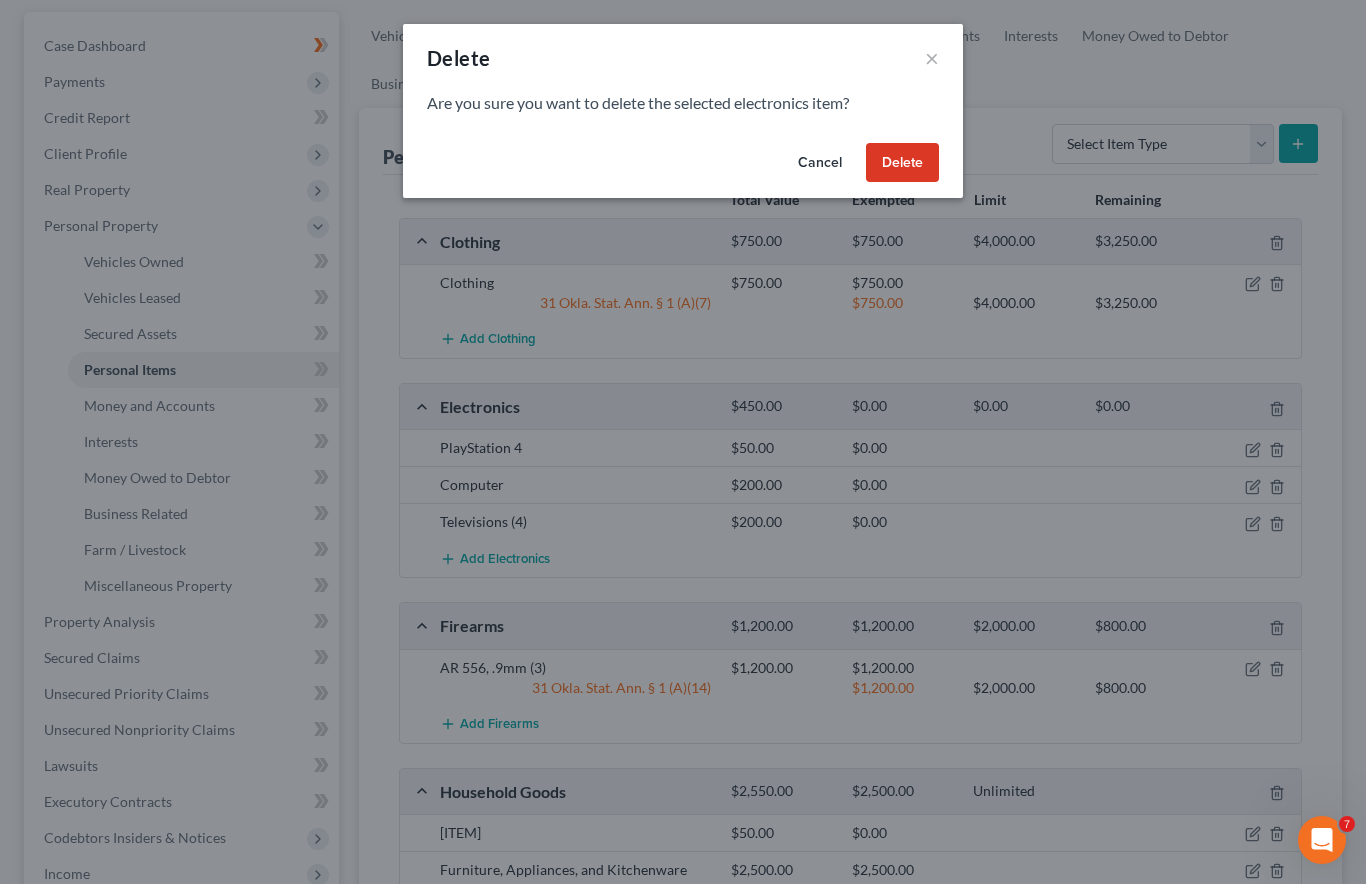 click on "Delete" at bounding box center [902, 163] 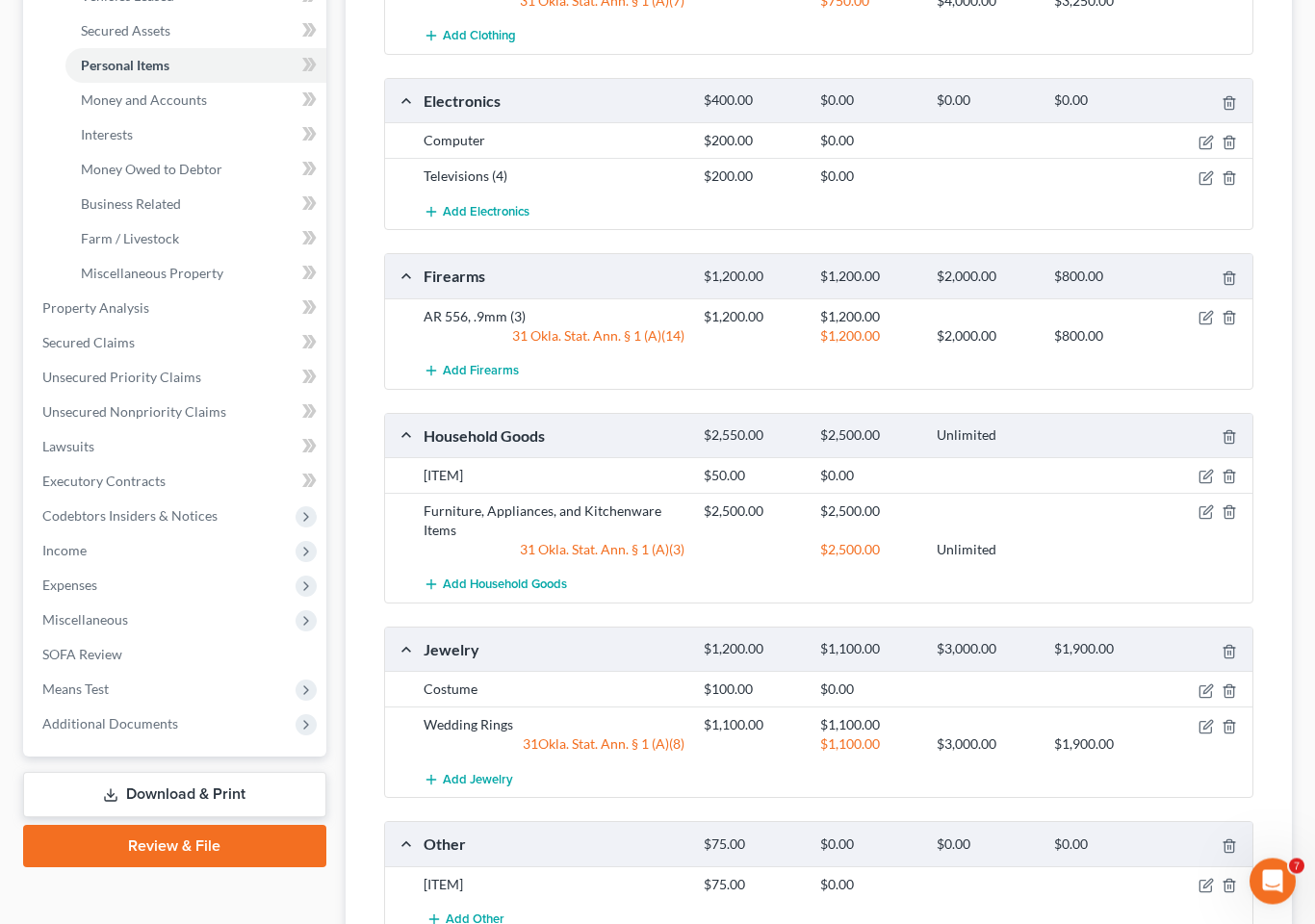scroll, scrollTop: 464, scrollLeft: 0, axis: vertical 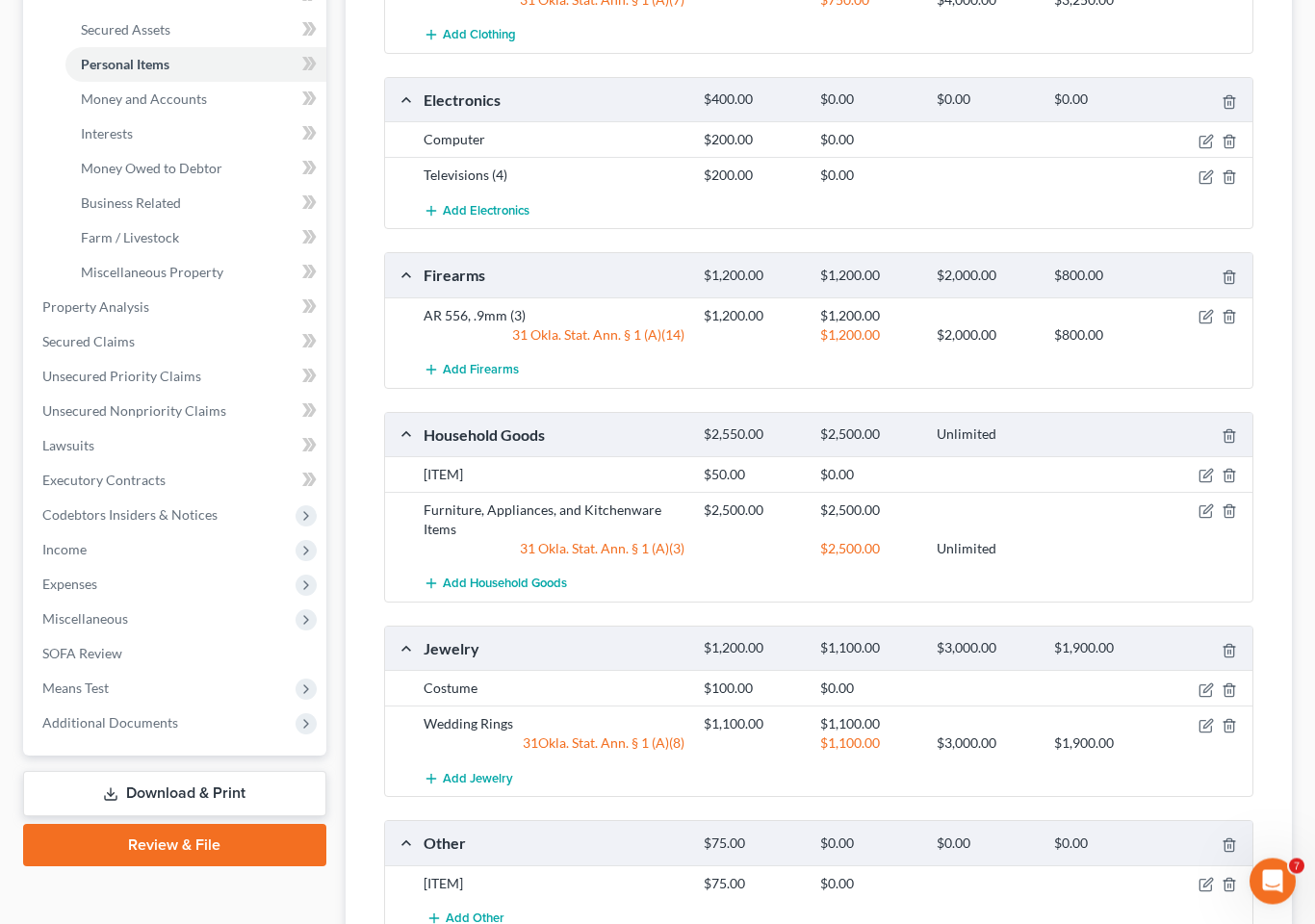 click on "[AMOUNT] [AMOUNT] [AMOUNT]" at bounding box center (974, 336) 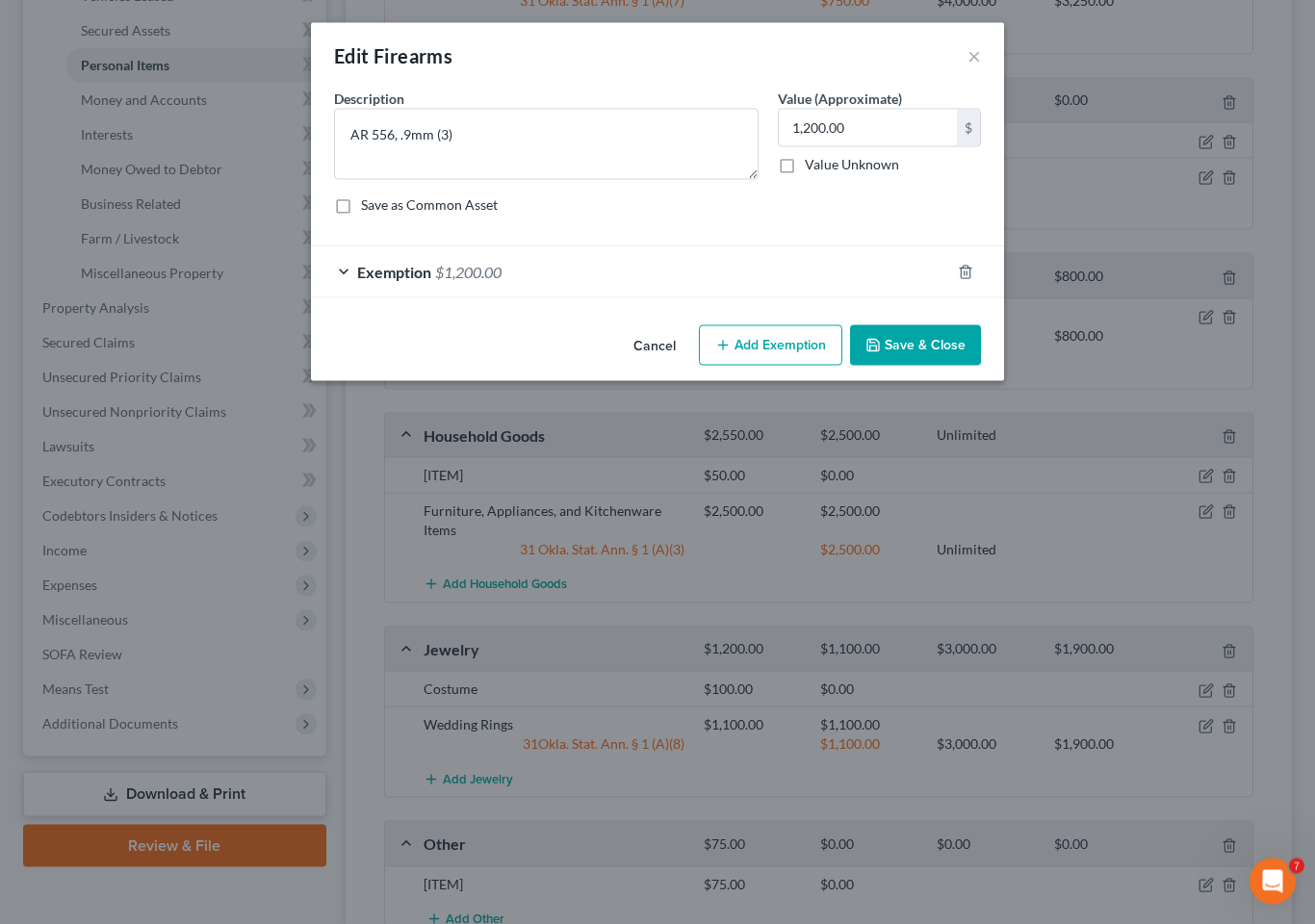 scroll, scrollTop: 465, scrollLeft: 0, axis: vertical 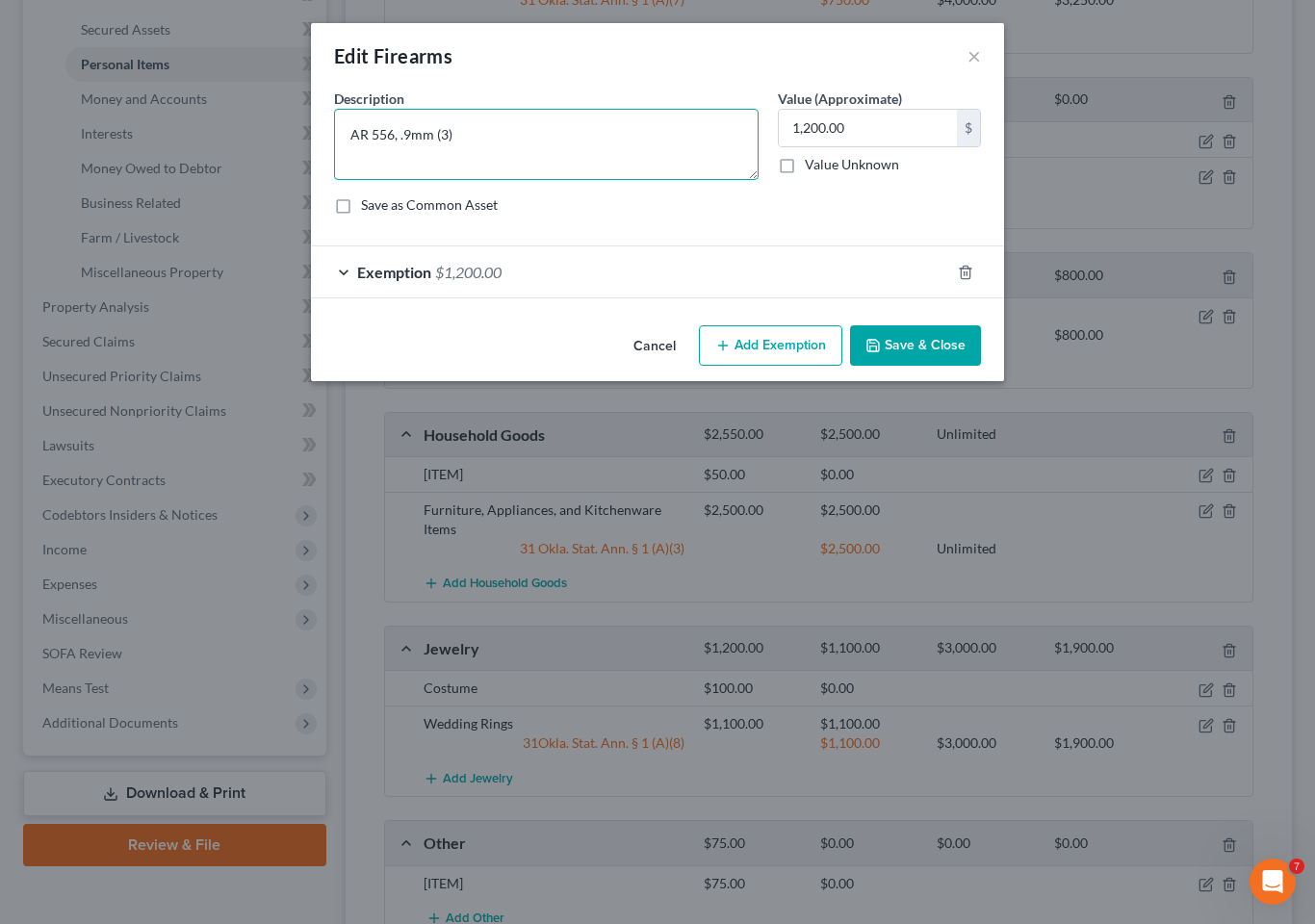 click on "AR 556, .9mm (3)" at bounding box center [546, 144] 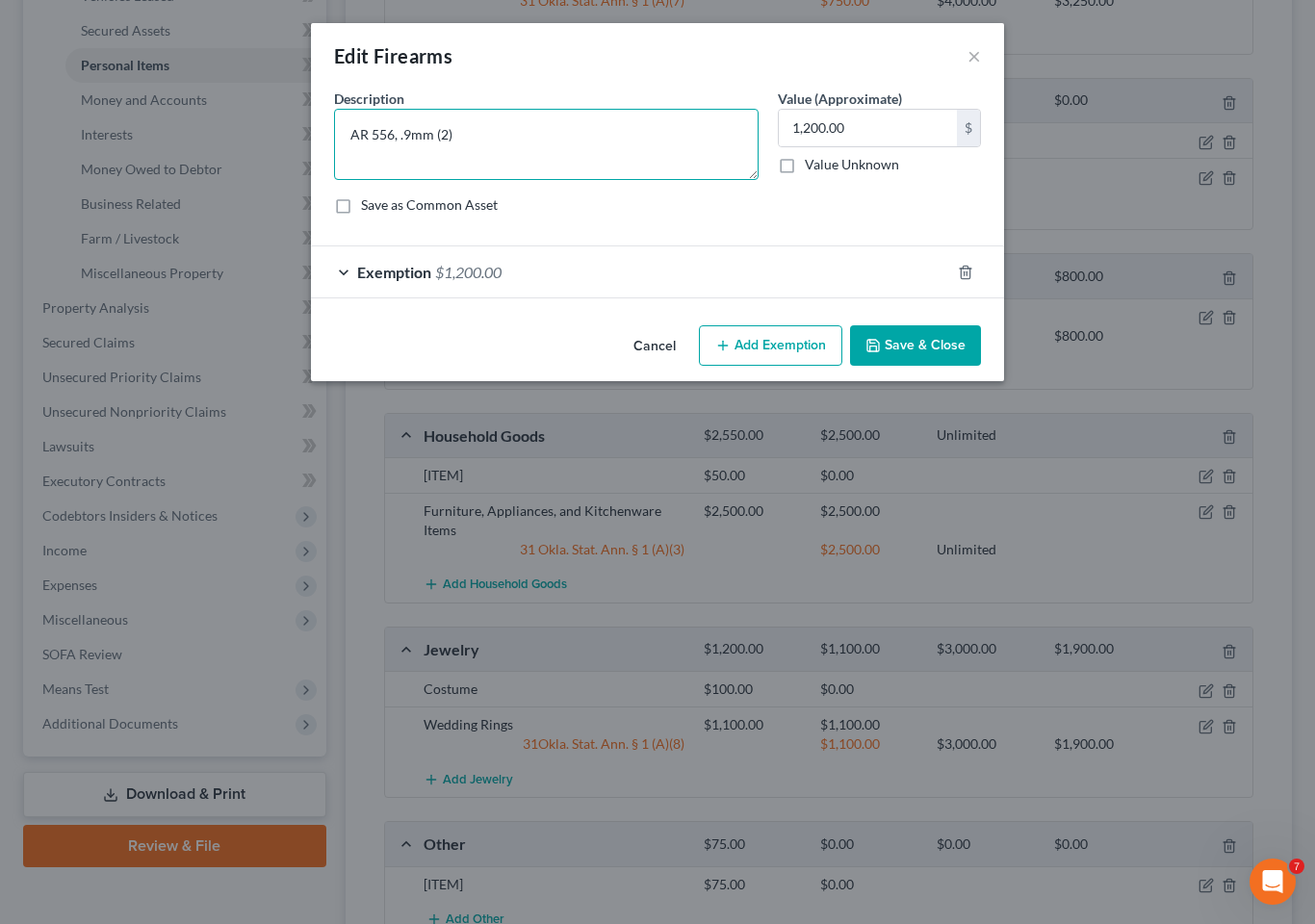 type on "AR 556, .9mm (2)" 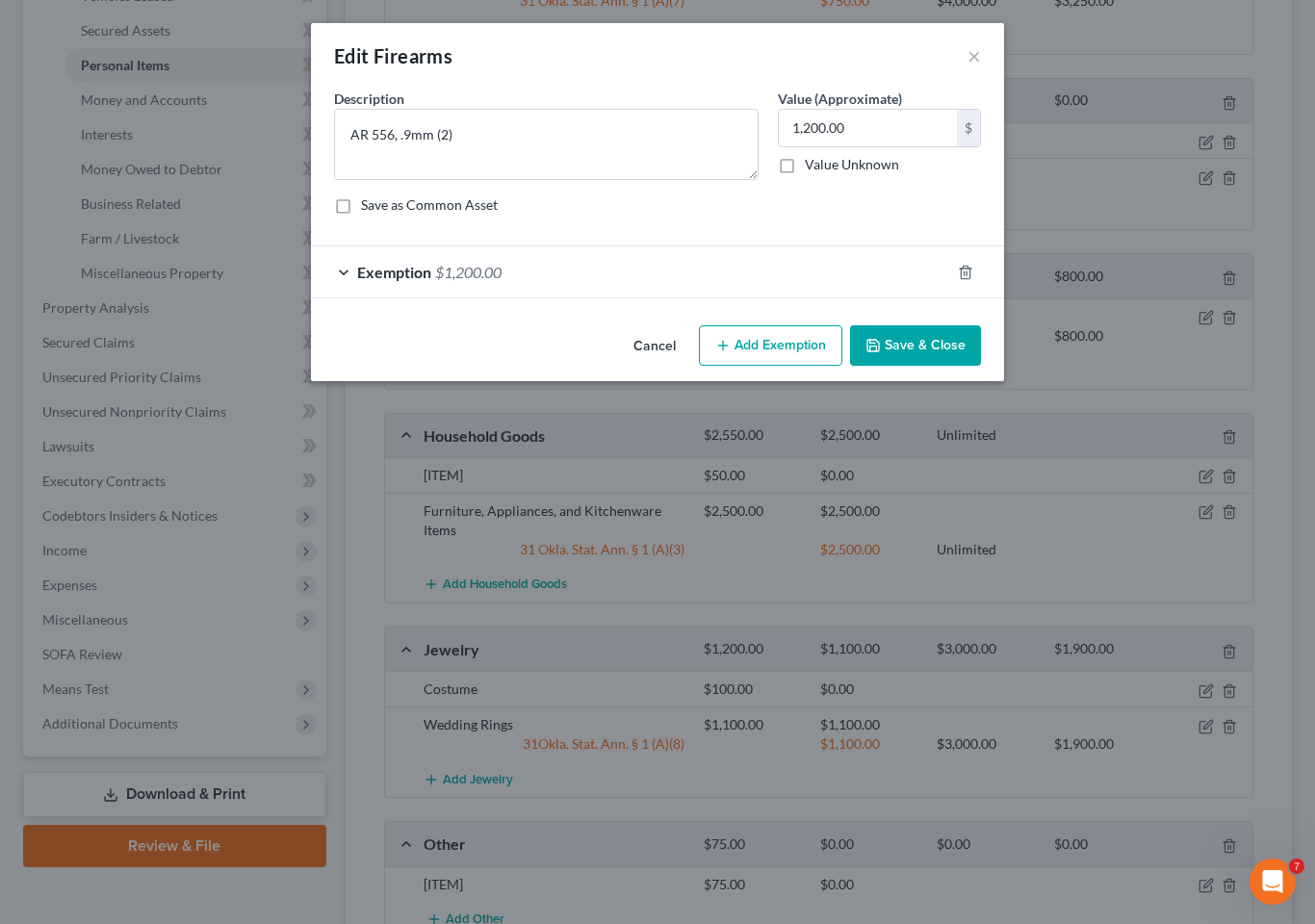 click on "Save & Close" at bounding box center [915, 346] 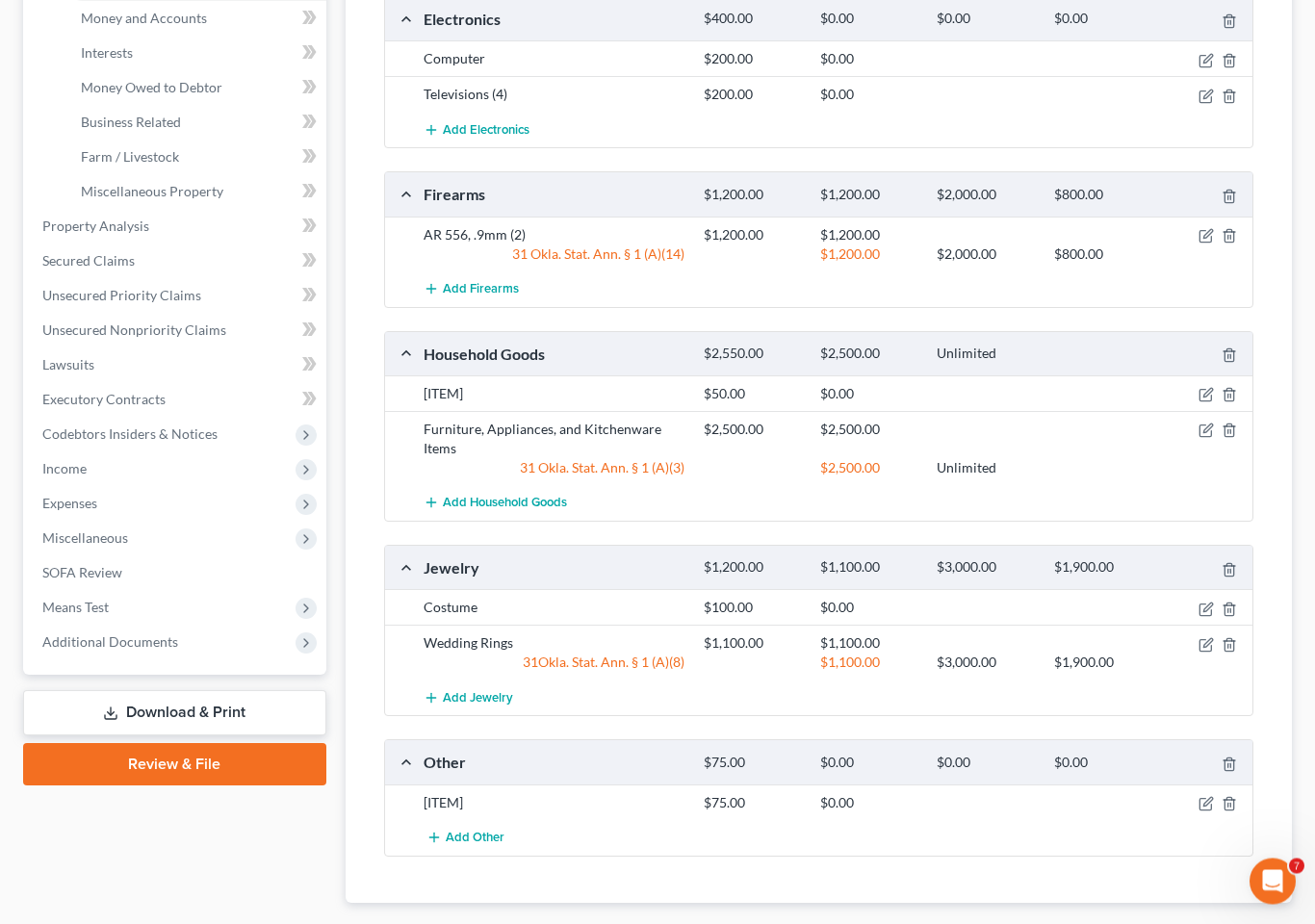 scroll, scrollTop: 546, scrollLeft: 0, axis: vertical 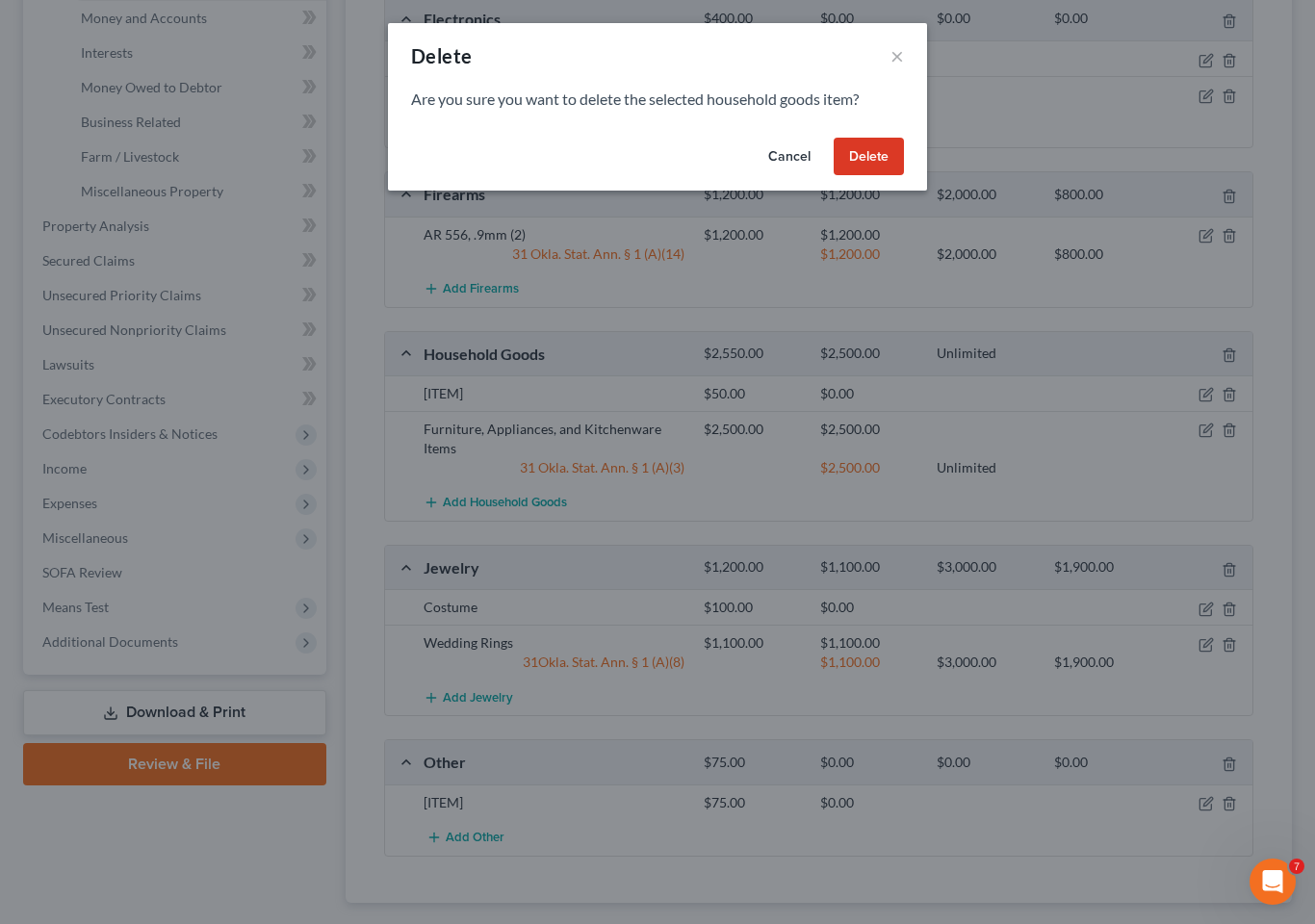 click on "Delete" at bounding box center [868, 157] 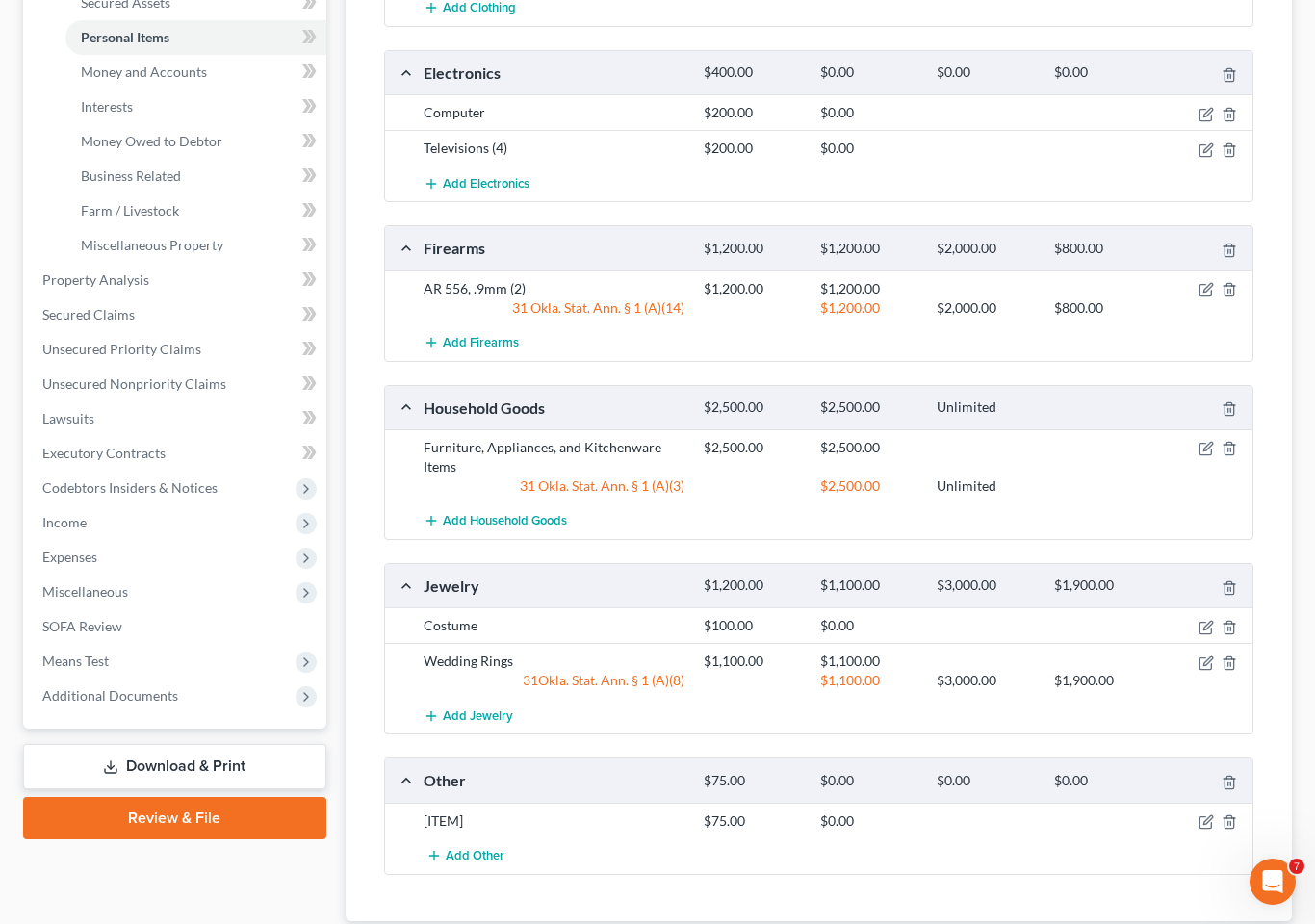 scroll, scrollTop: 513, scrollLeft: 0, axis: vertical 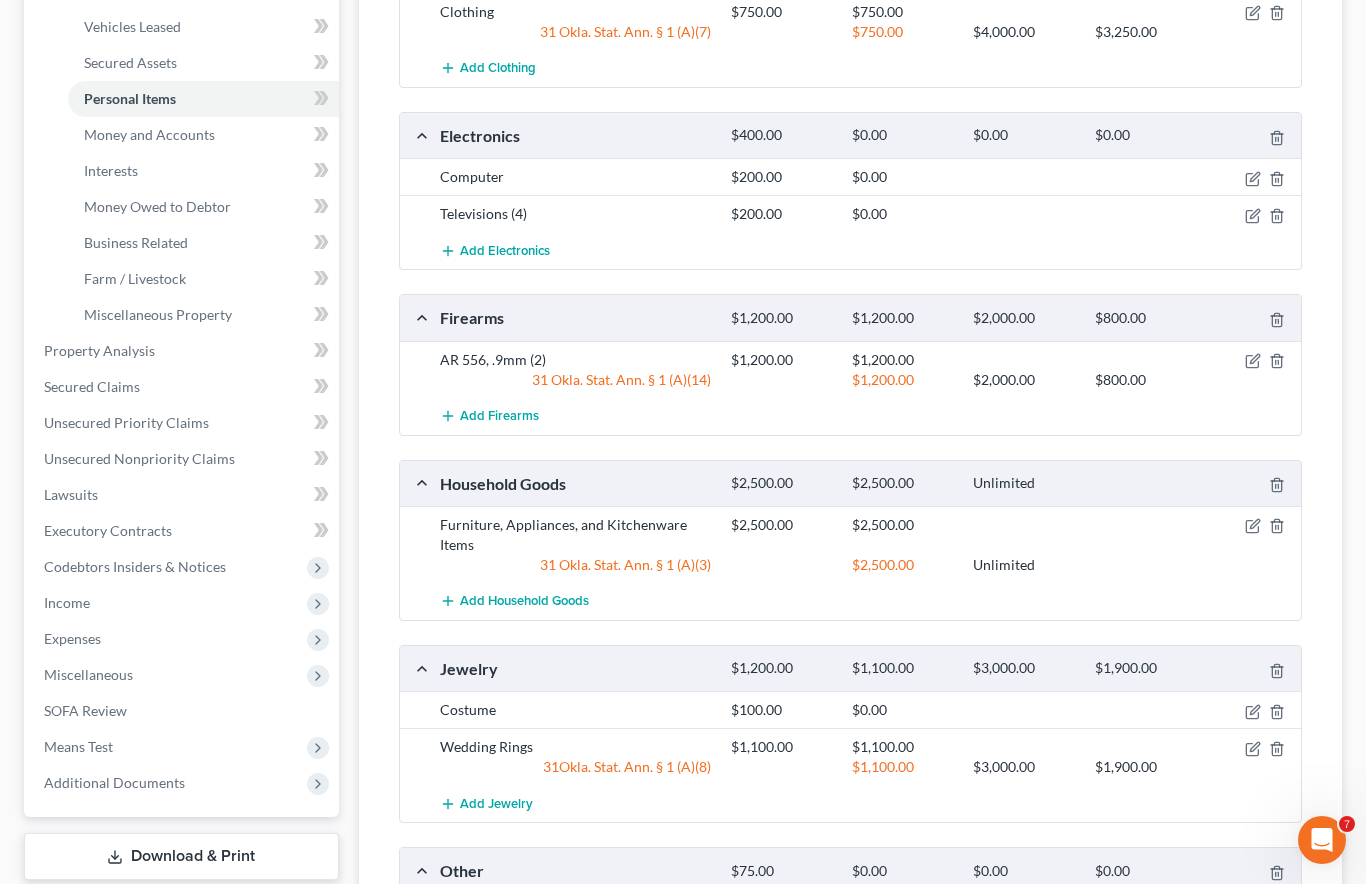 click on "Money Owed to Debtor" at bounding box center [157, 206] 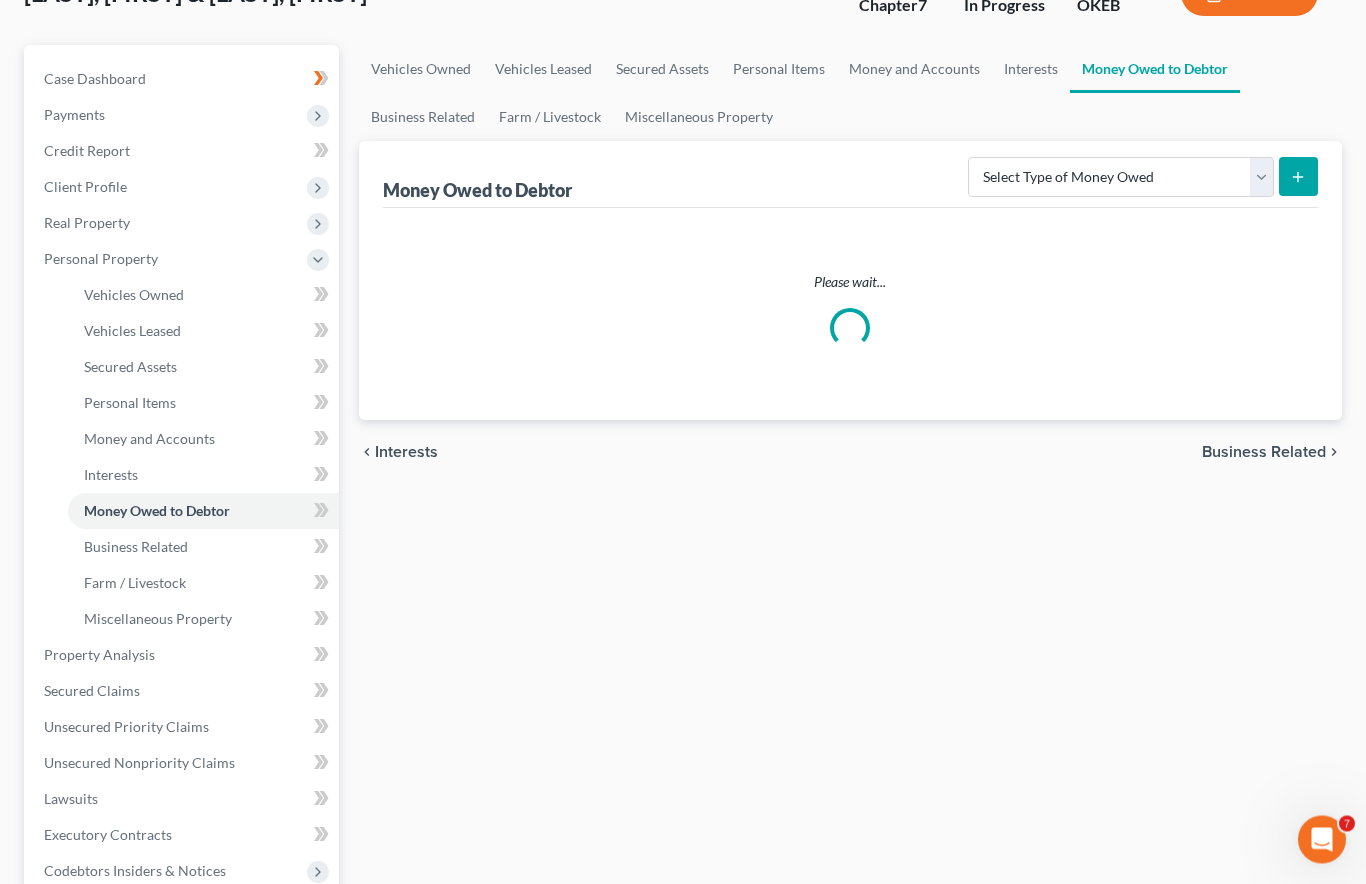 scroll, scrollTop: 0, scrollLeft: 0, axis: both 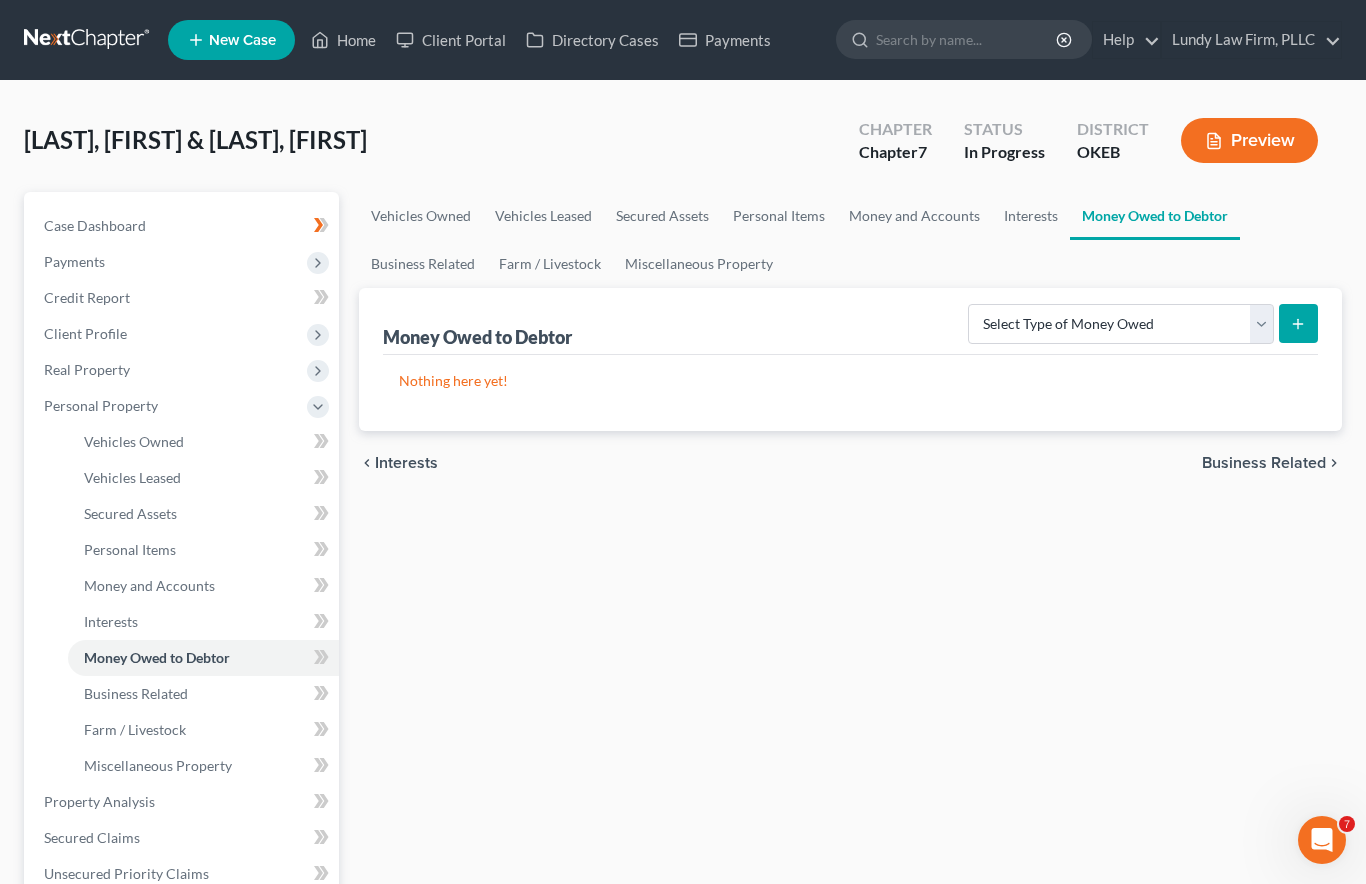 click on "Interests" at bounding box center (203, 622) 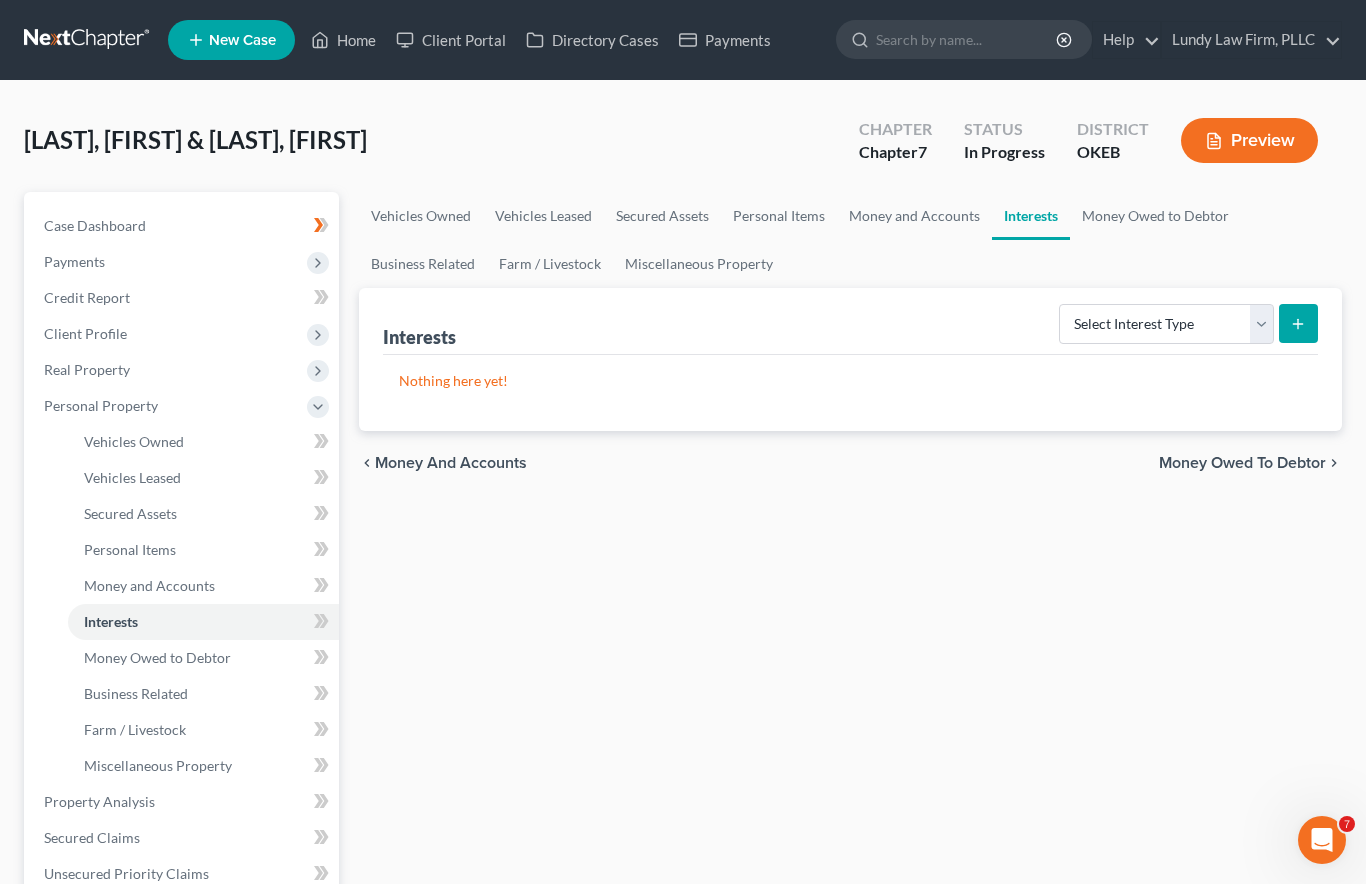 click on "Money and Accounts" at bounding box center [149, 585] 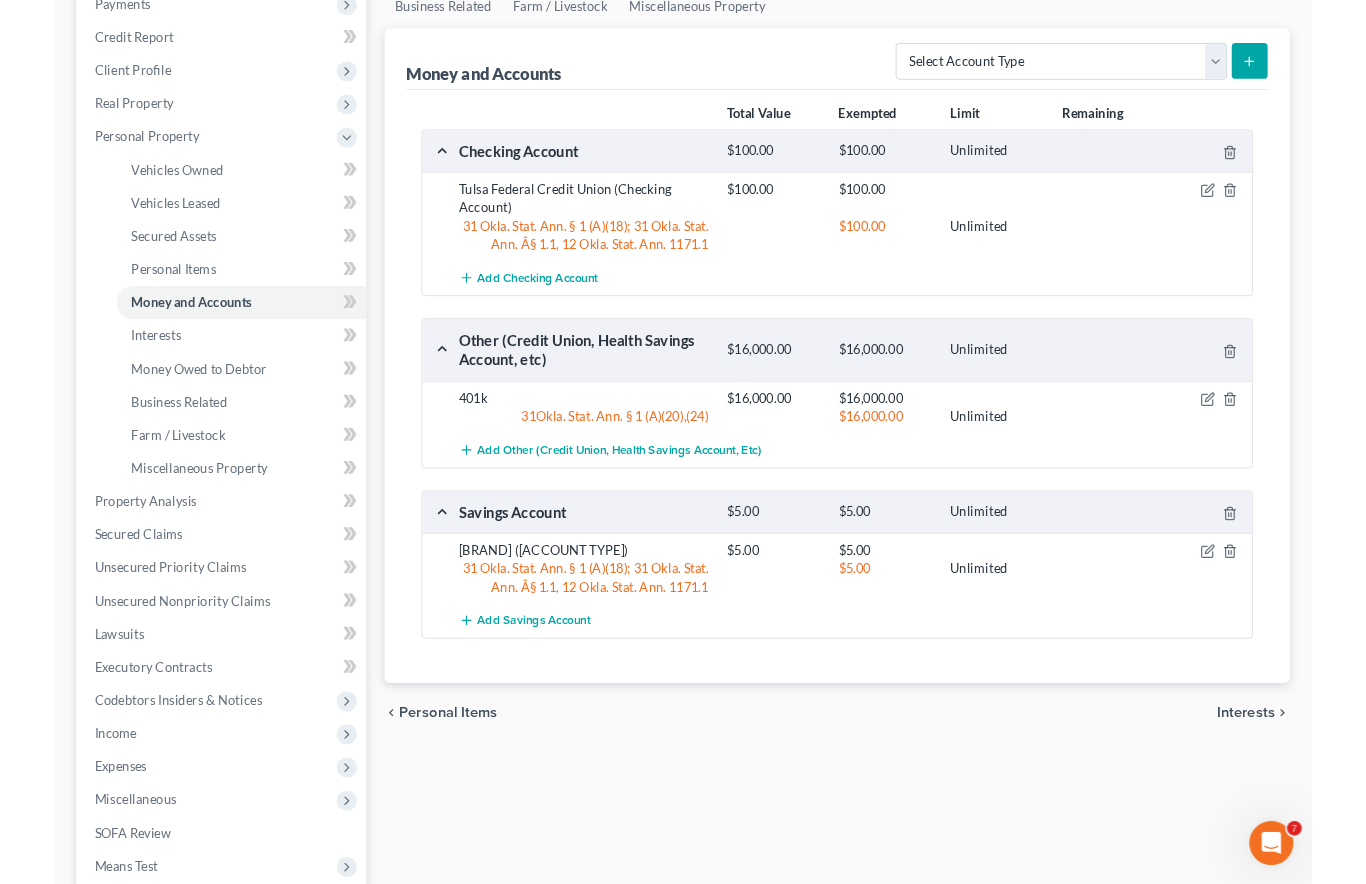 scroll, scrollTop: 261, scrollLeft: 0, axis: vertical 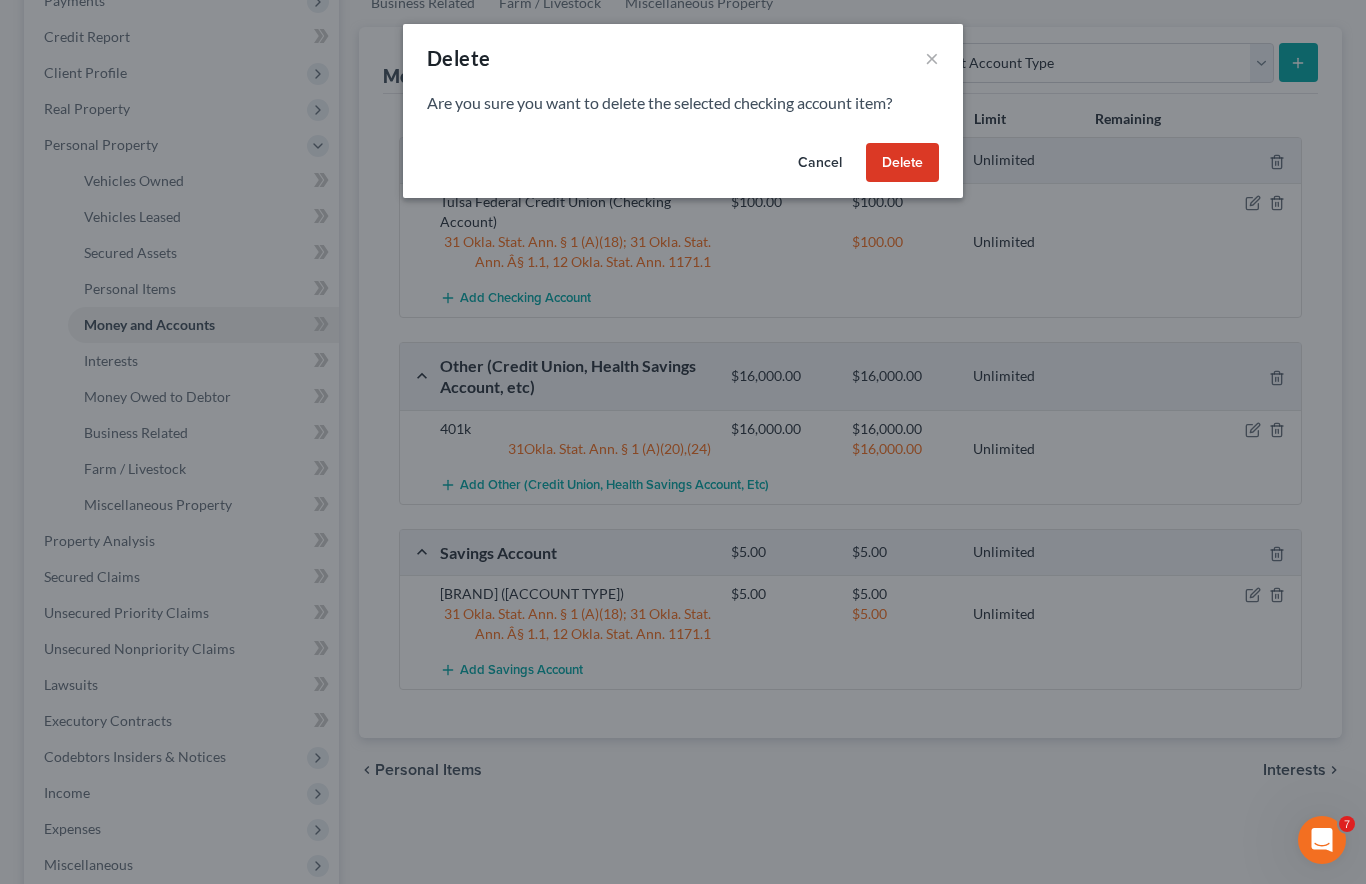 click on "Delete" at bounding box center [902, 163] 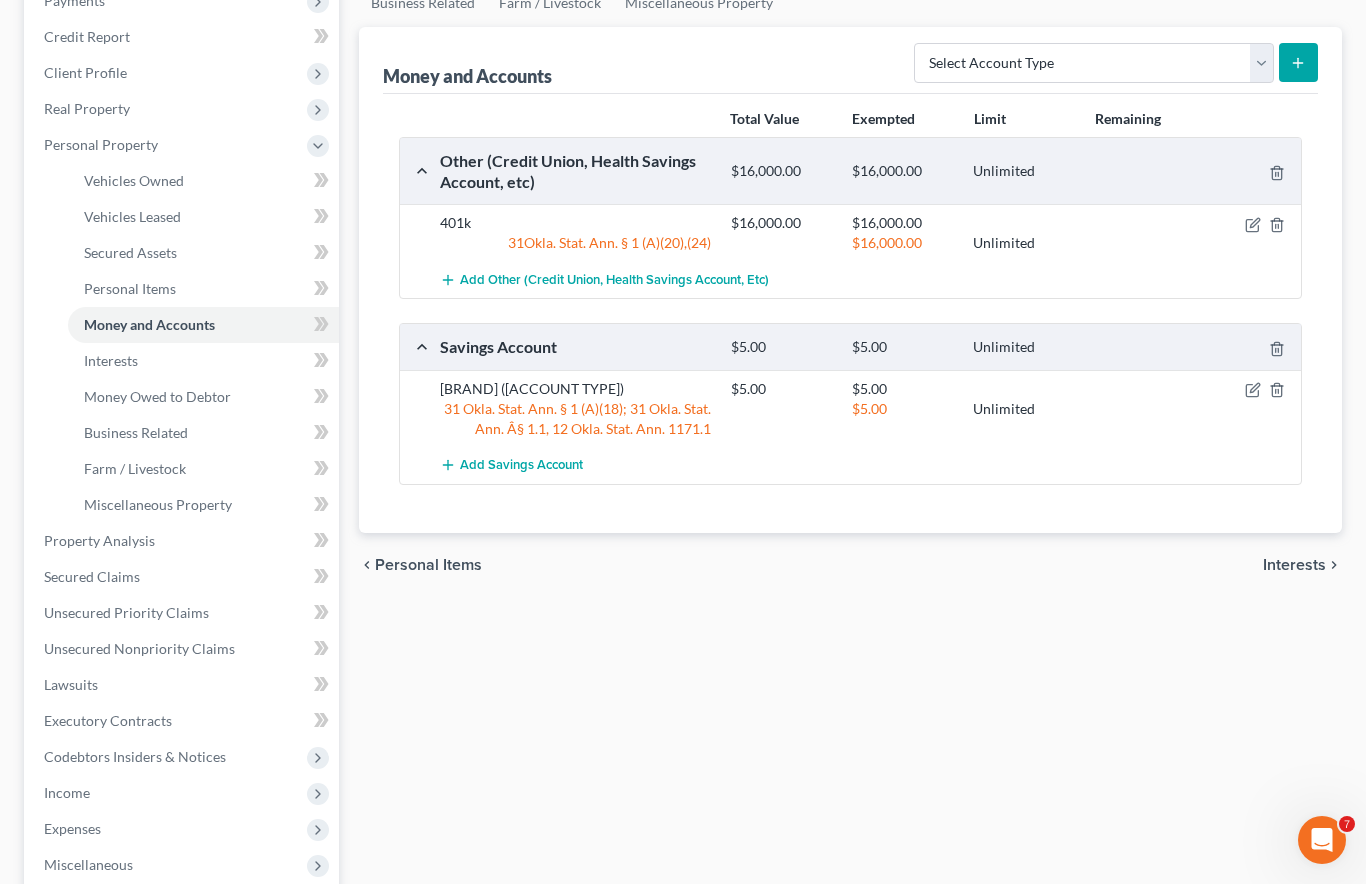 click on "Interests" at bounding box center (111, 360) 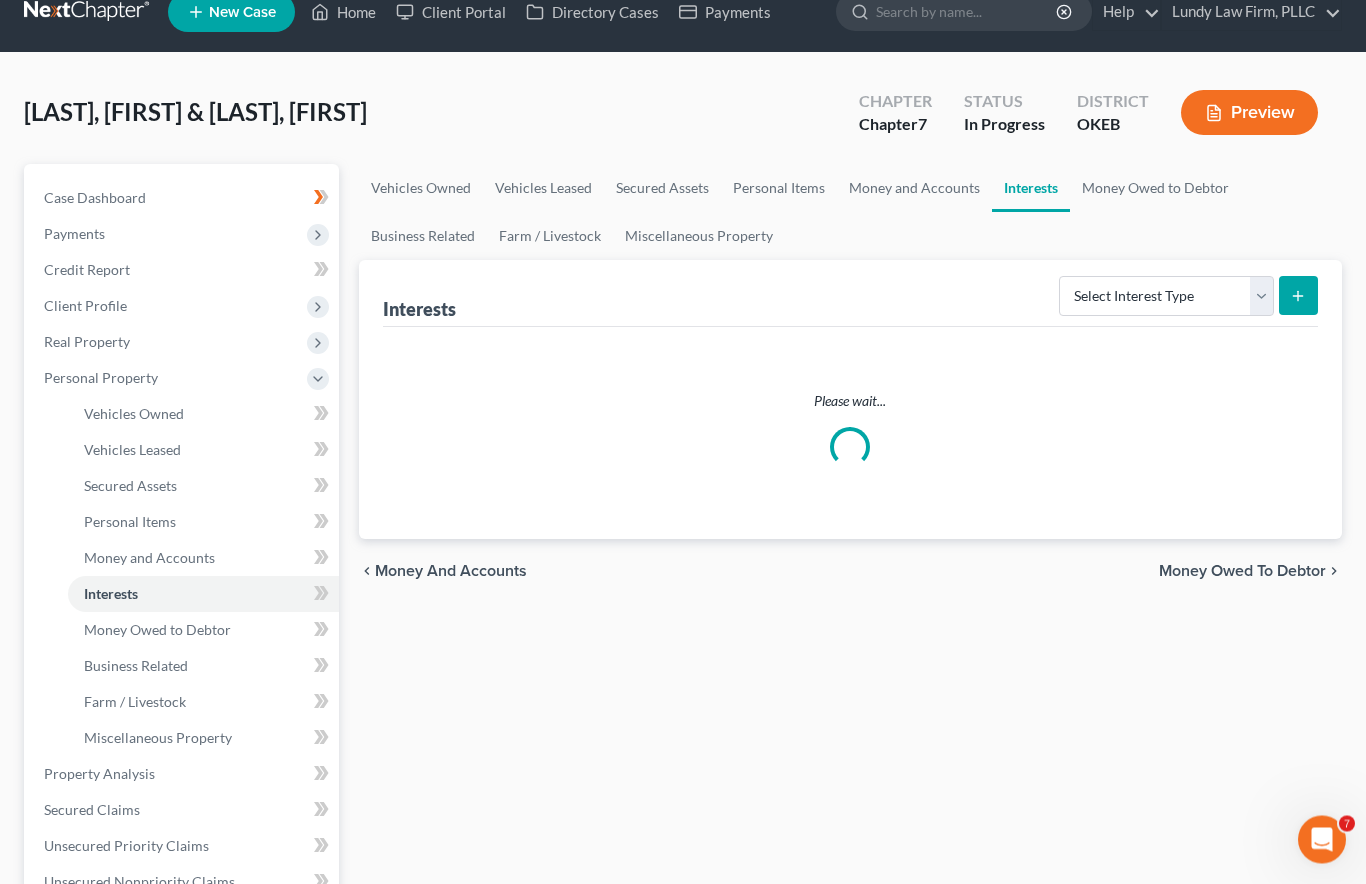 scroll, scrollTop: 0, scrollLeft: 0, axis: both 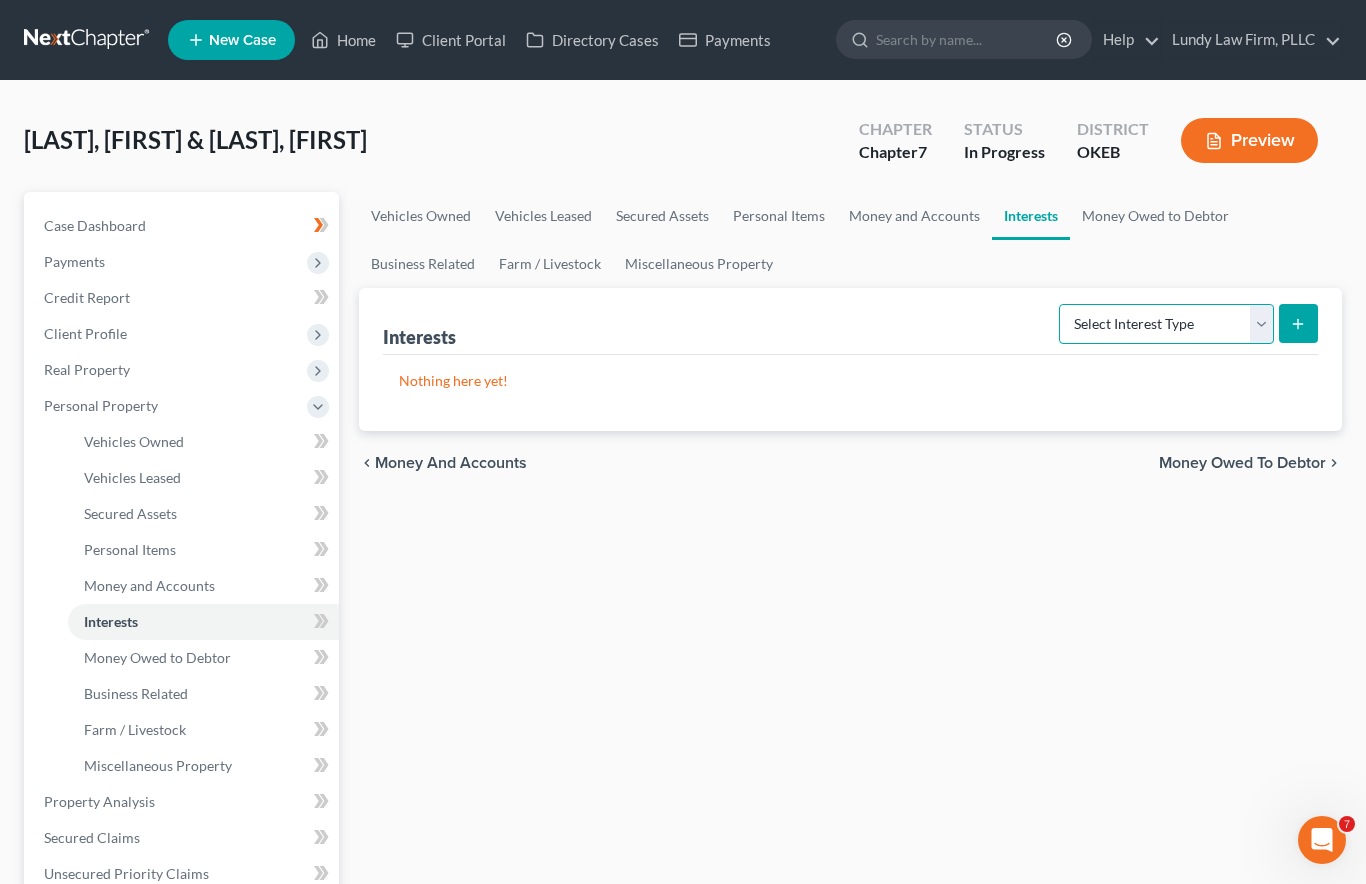 click on "Select Interest Type 401K Annuity Bond Education IRA Government Bond Government Pension Plan Incorporated Business IRA Joint Venture (Active) Joint Venture (Inactive) Keogh Mutual Fund Other Retirement Plan Partnership (Active) Partnership (Inactive) Pension Plan Stock Term Life Insurance Unincorporated Business Whole Life Insurance" at bounding box center (1166, 324) 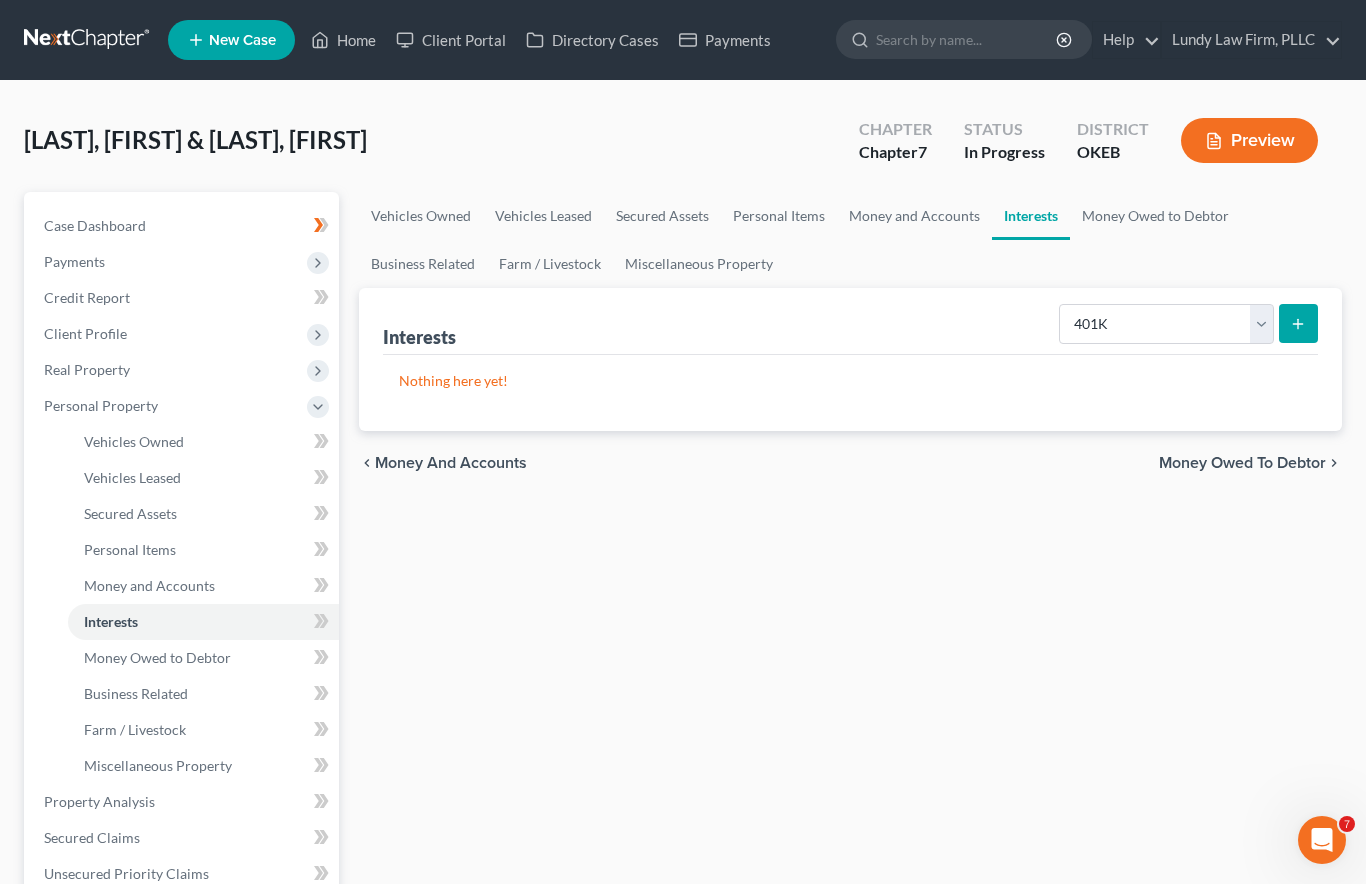 click at bounding box center (1298, 323) 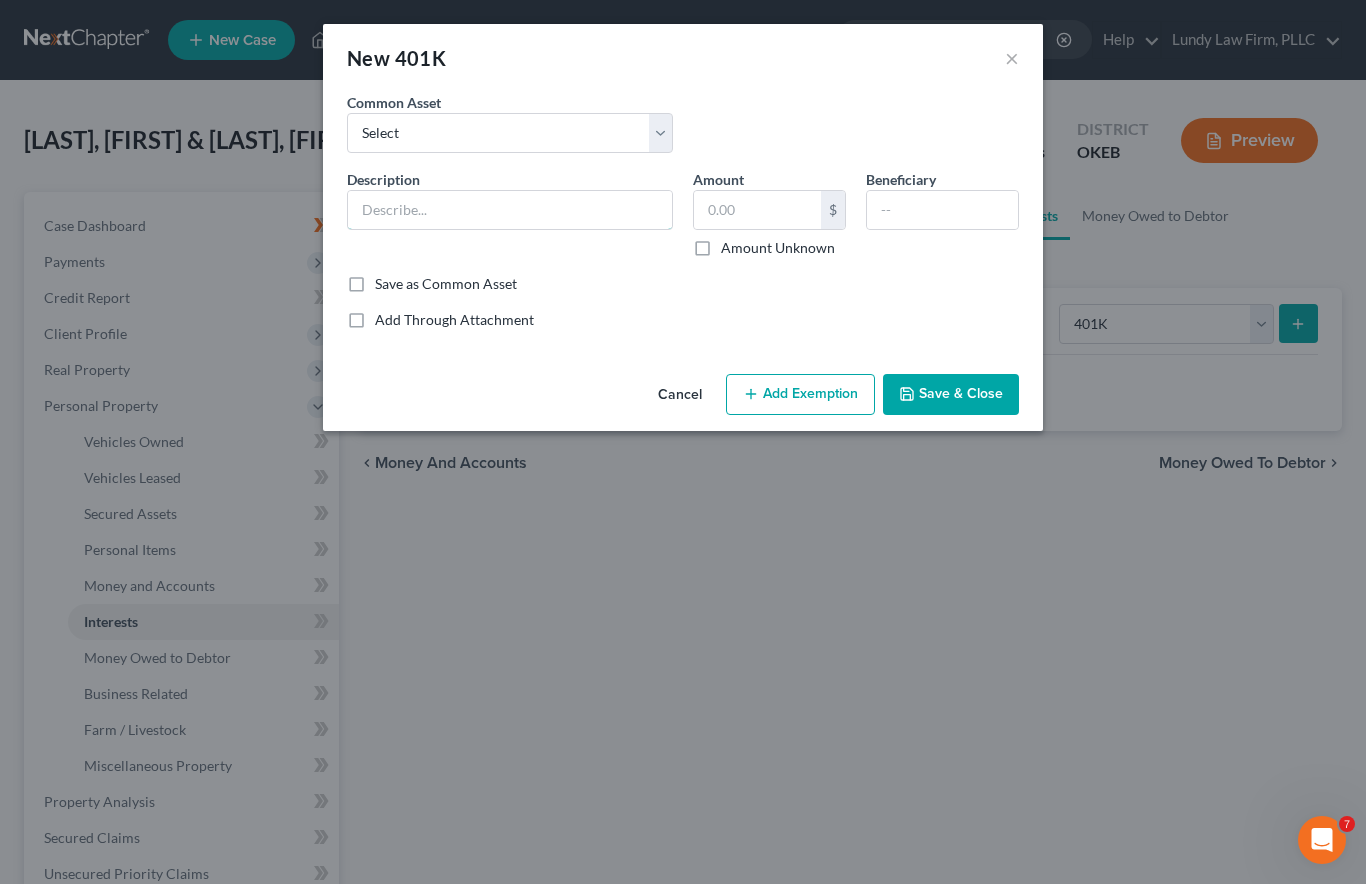 click at bounding box center (510, 210) 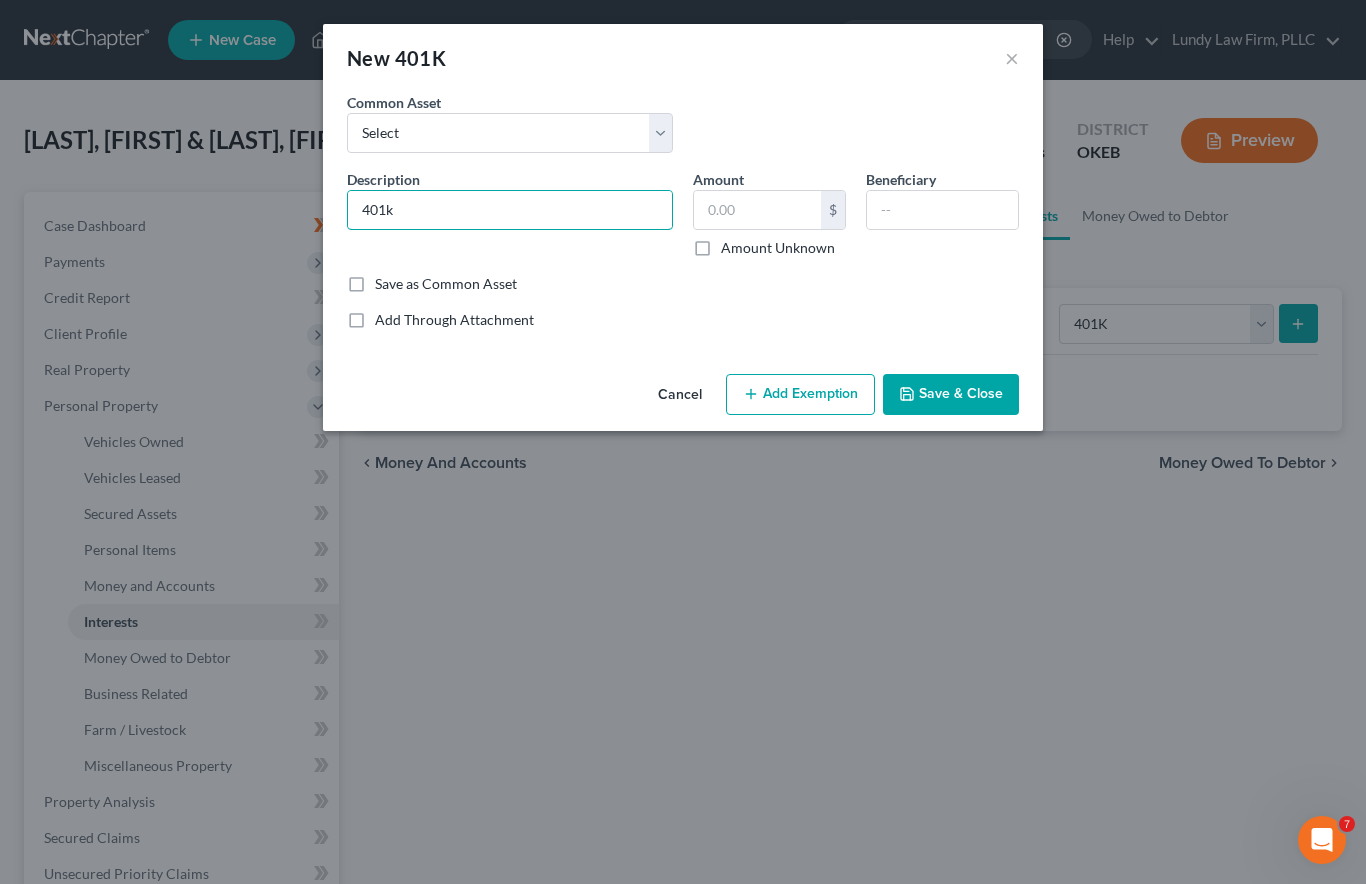 type on "401k" 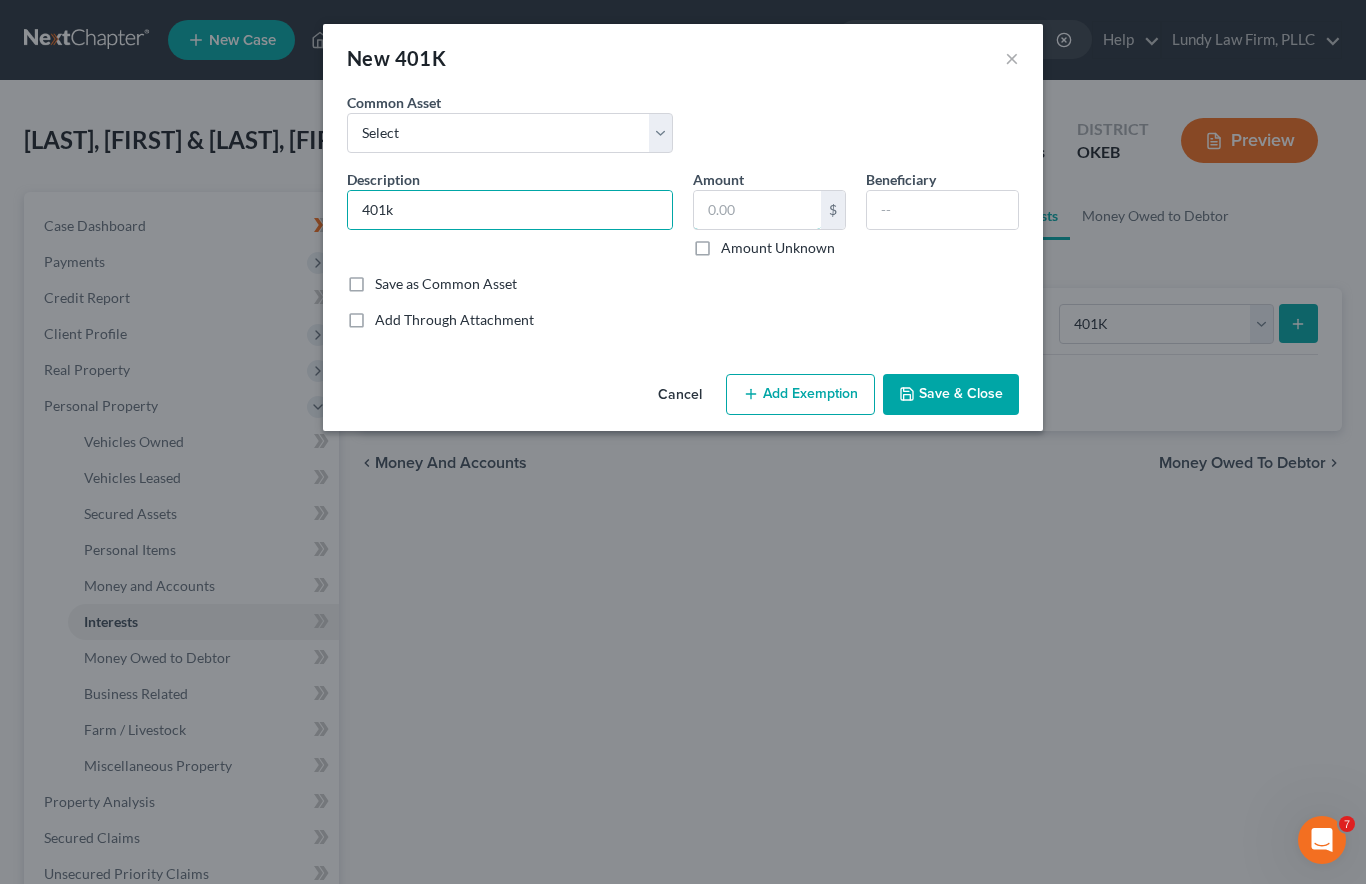 click at bounding box center [757, 210] 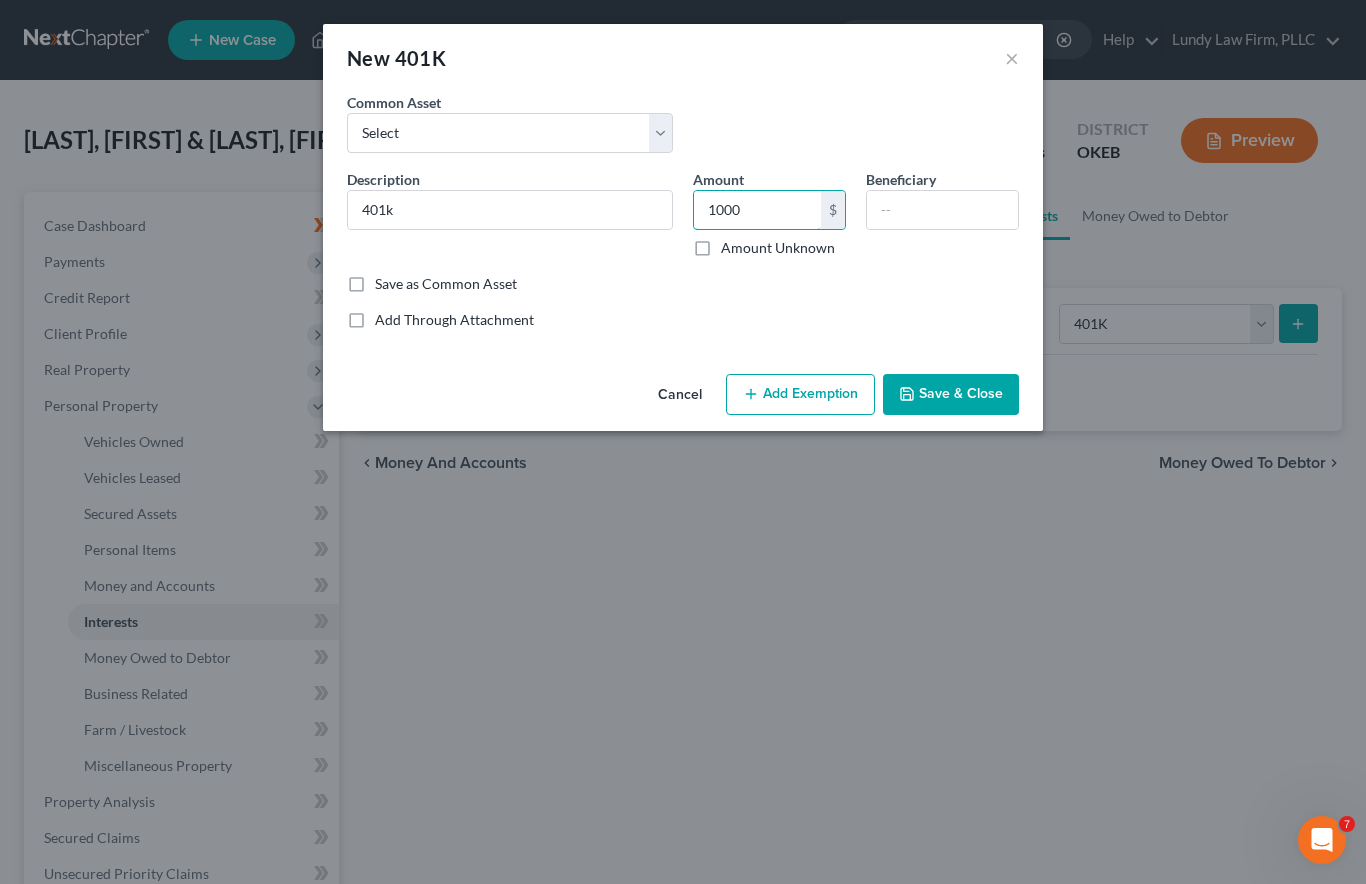 type on "1,000" 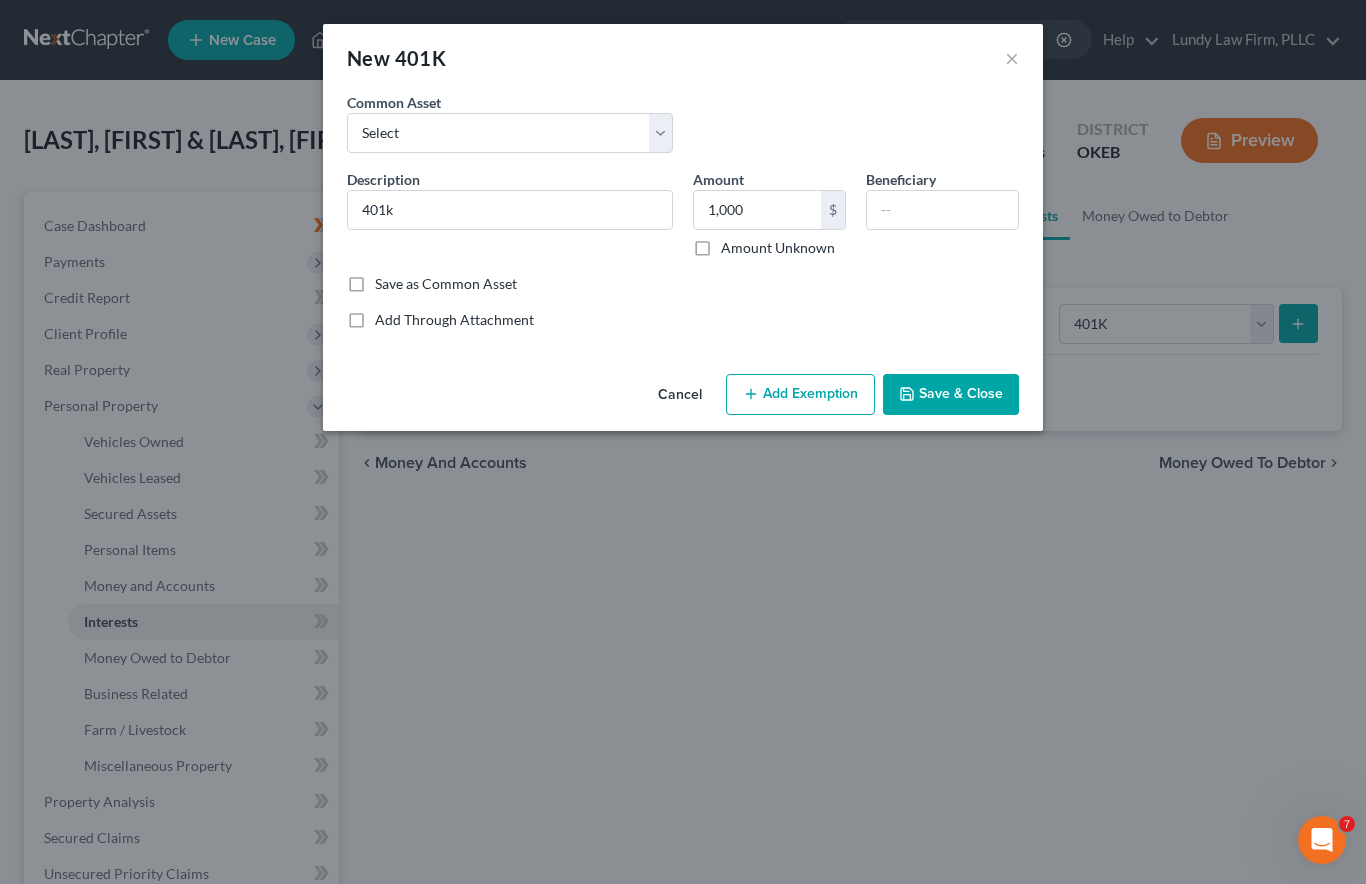click on "Add Exemption" at bounding box center (800, 395) 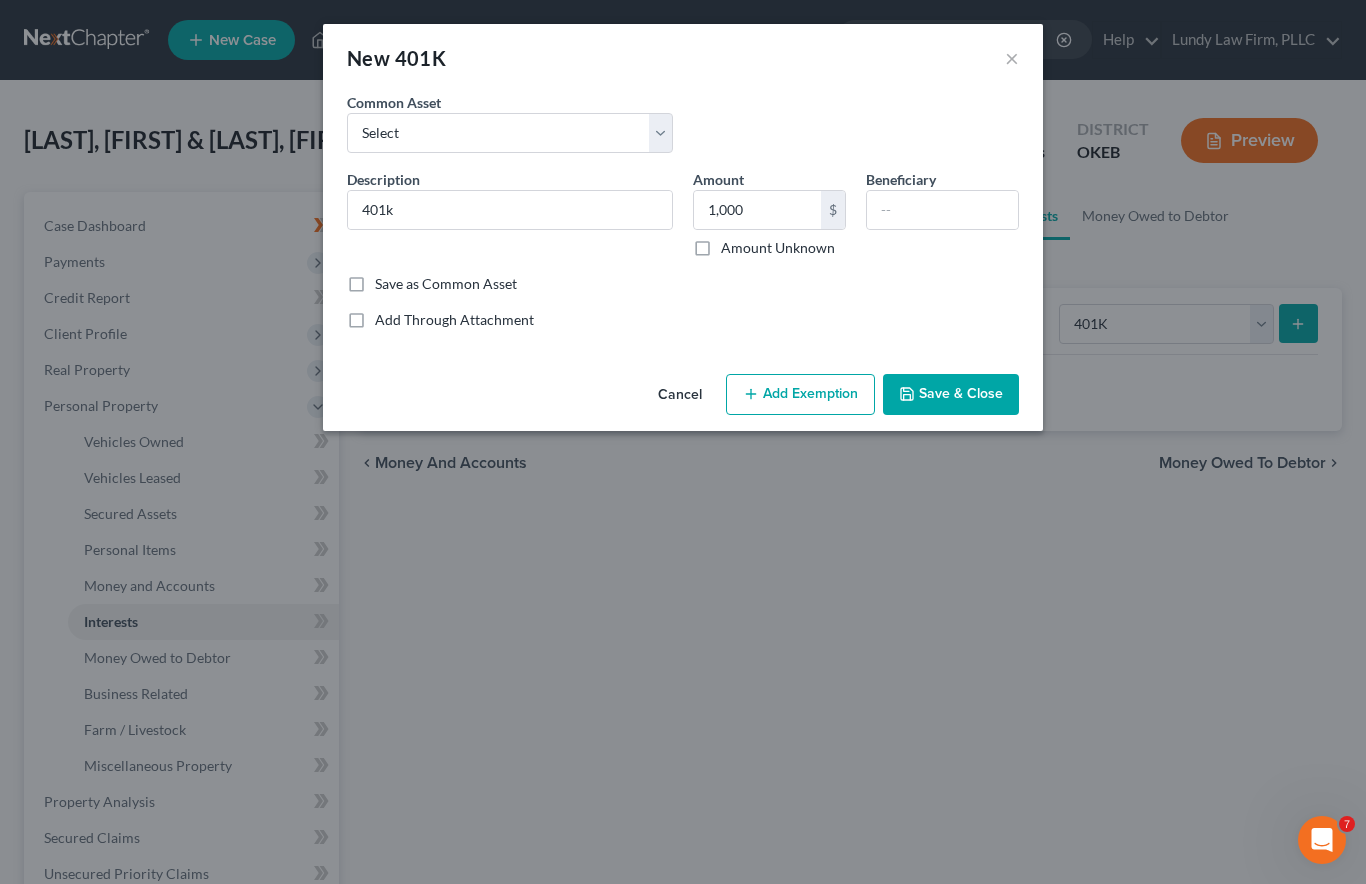 select on "2" 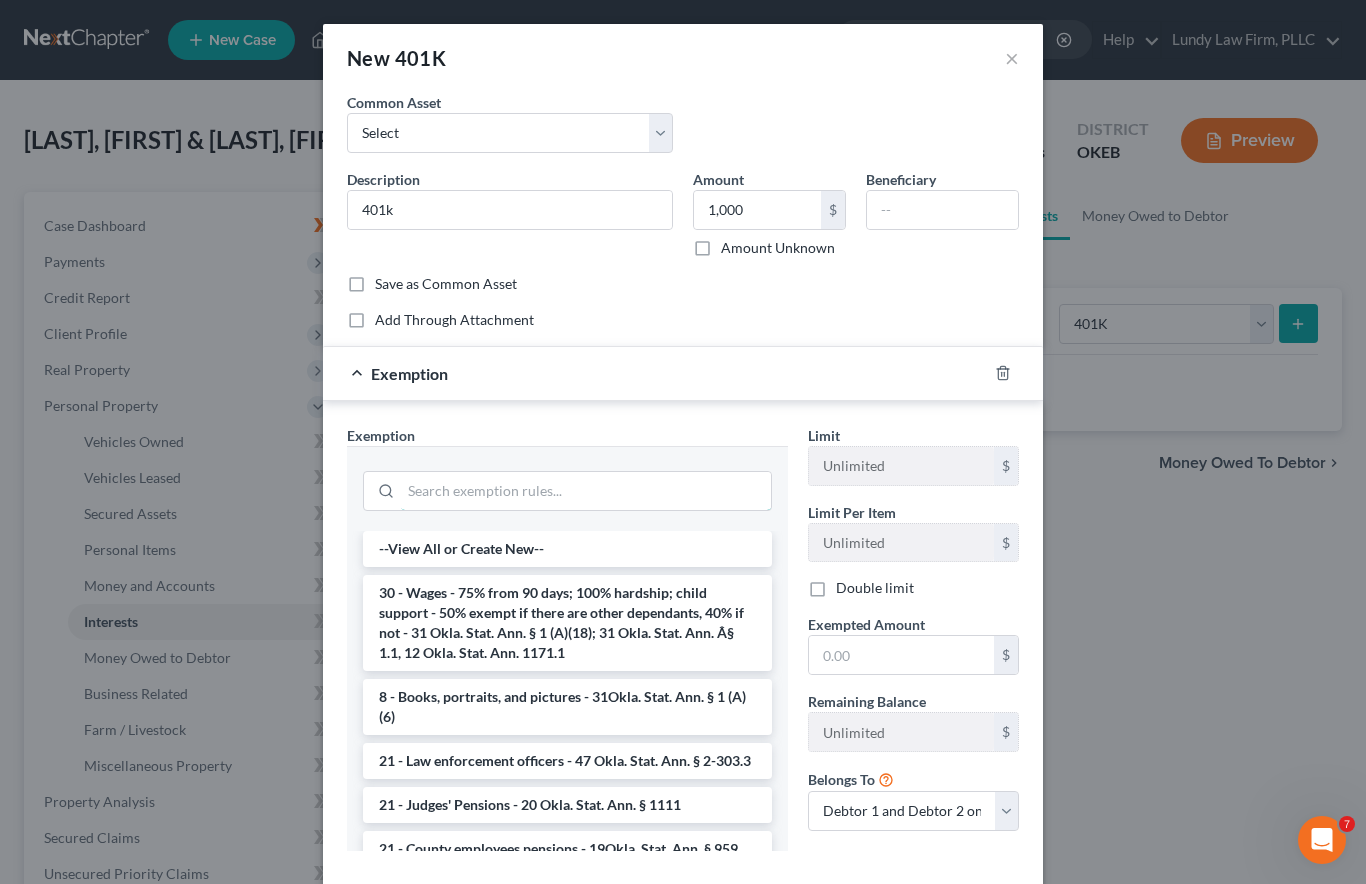 click at bounding box center (586, 491) 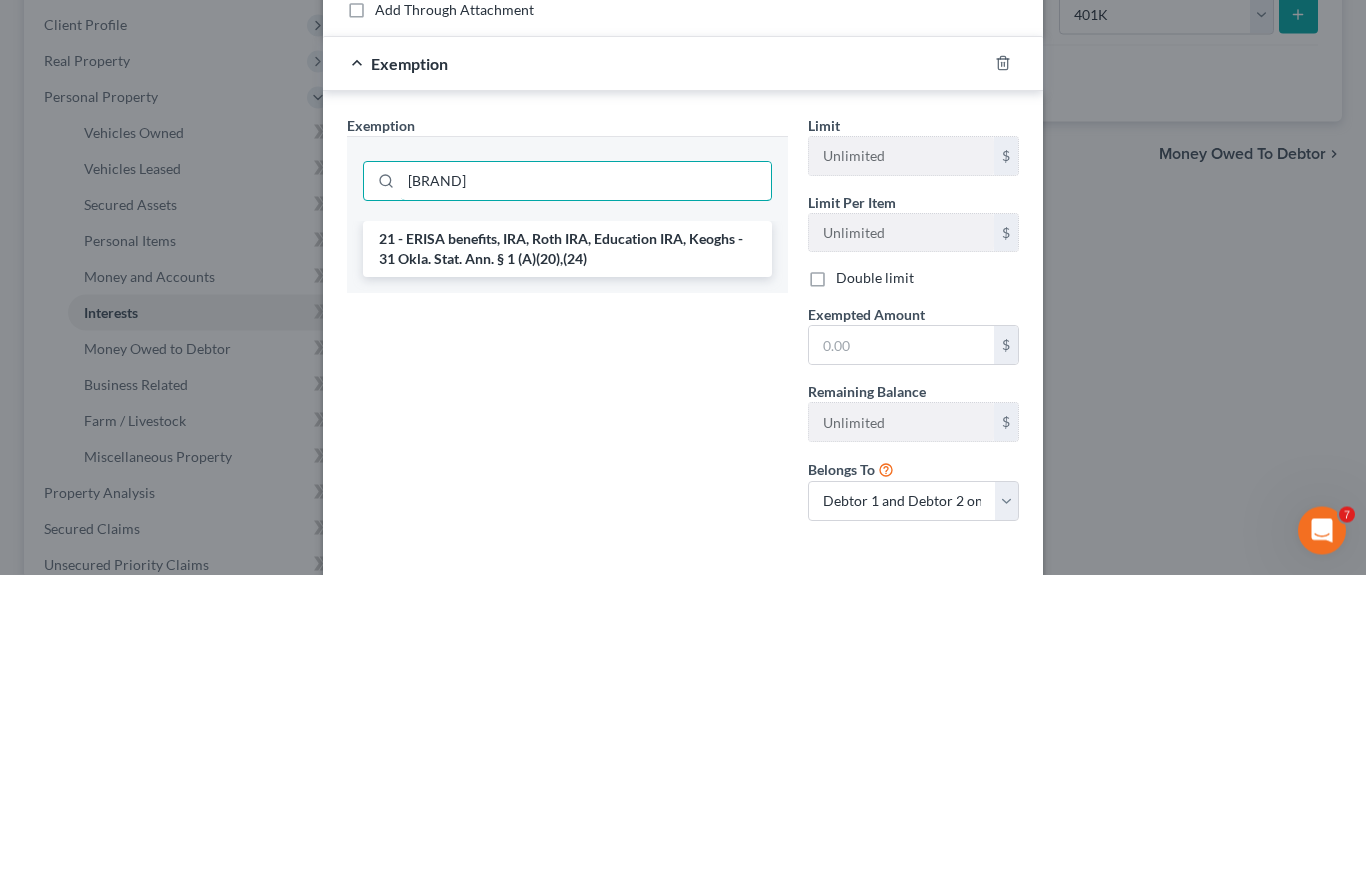 type on "[BRAND]" 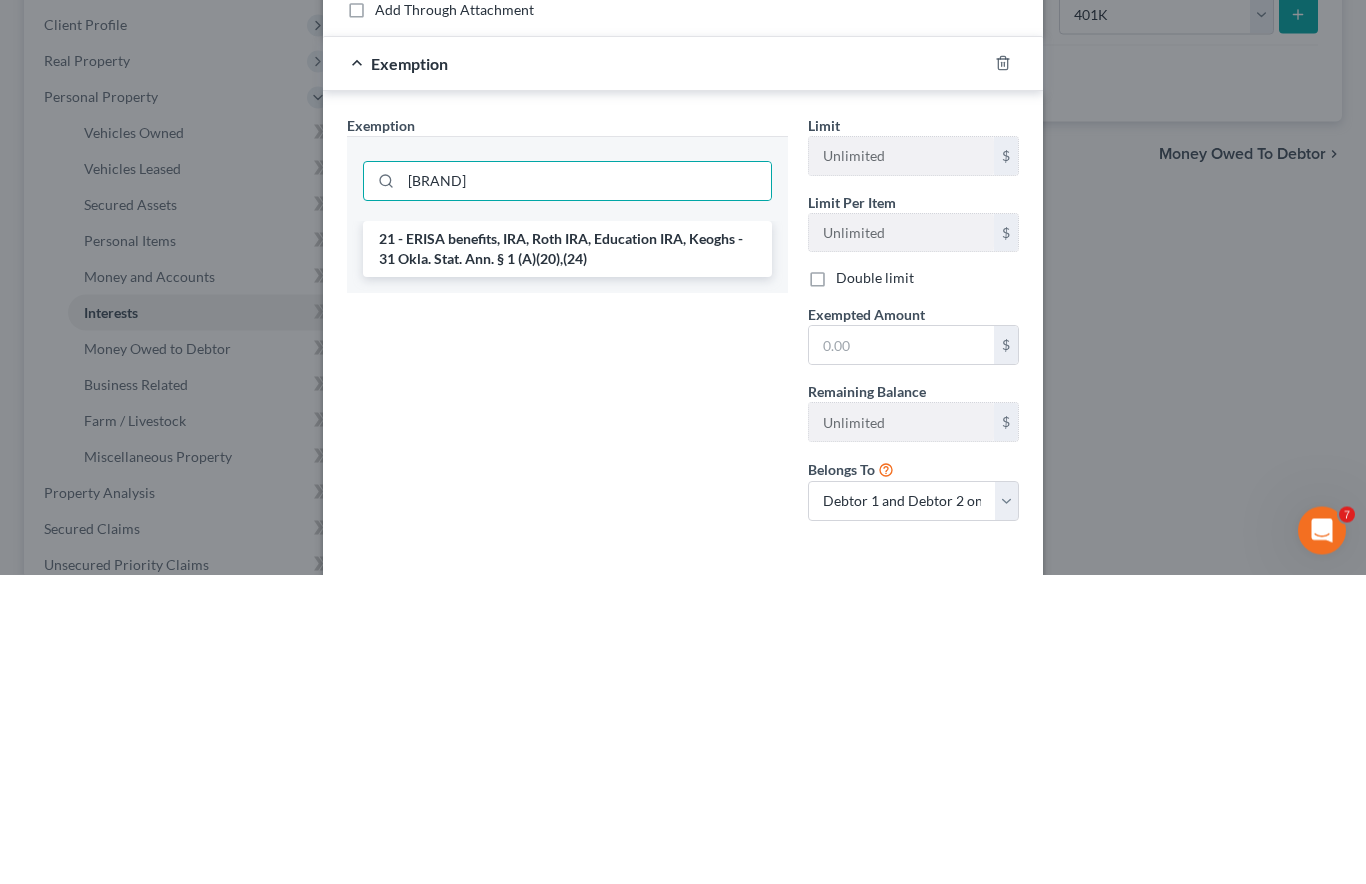 click on "21 - ERISA benefits, IRA, Roth IRA, Education IRA, Keoghs - 31 Okla. Stat. Ann. § 1 (A)(20),(24)" at bounding box center (567, 559) 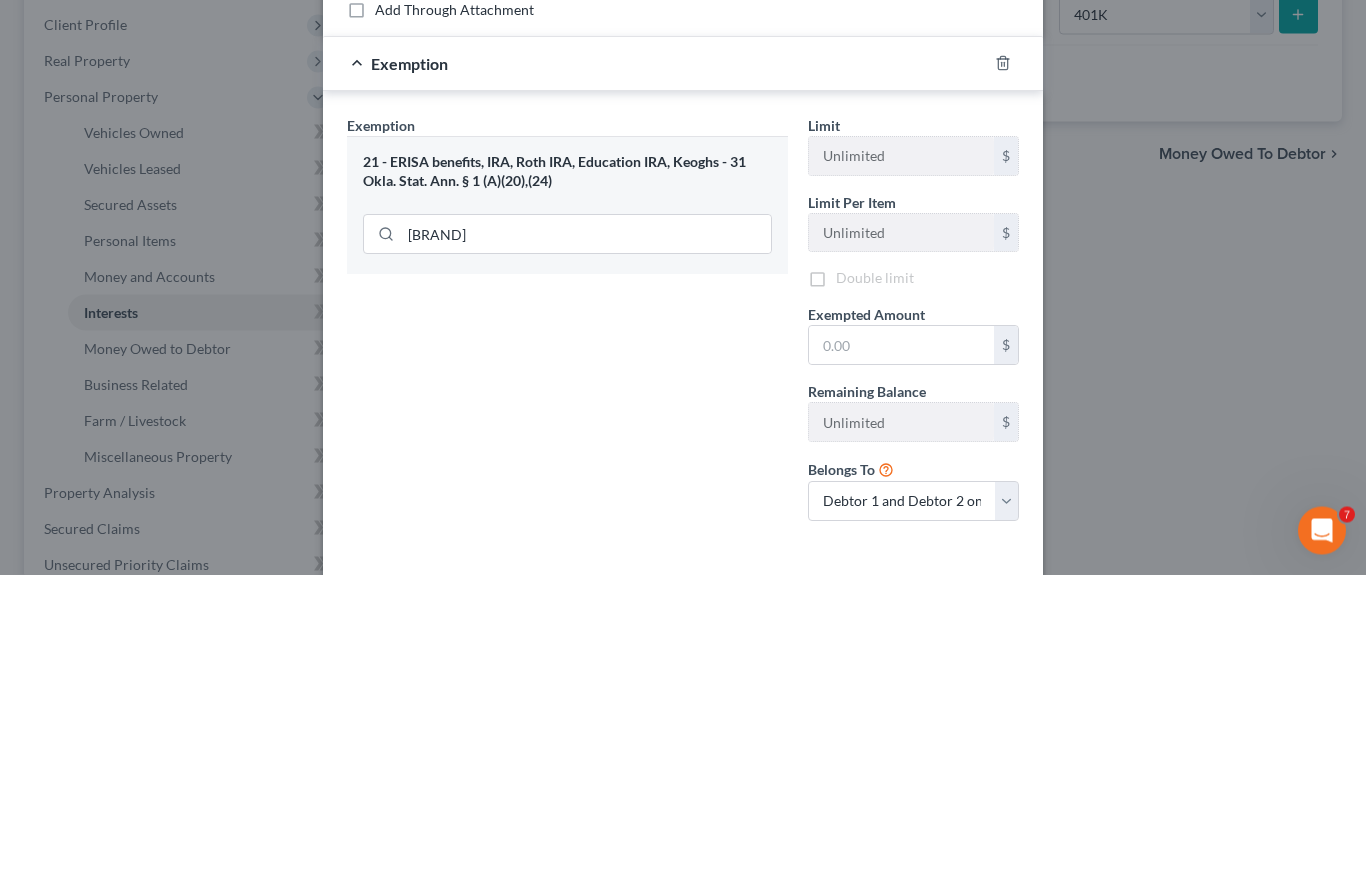 scroll, scrollTop: 310, scrollLeft: 0, axis: vertical 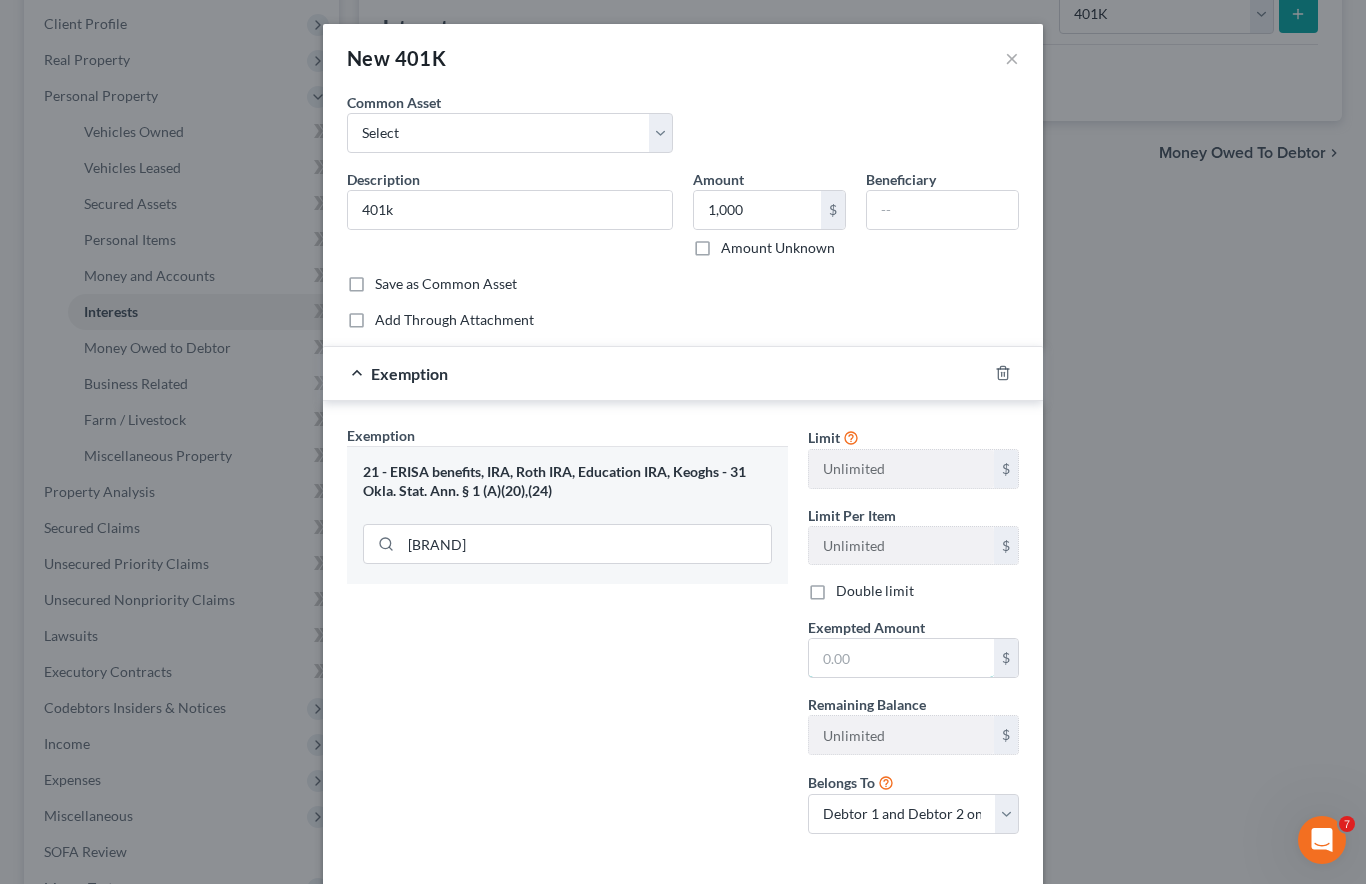 click at bounding box center [901, 658] 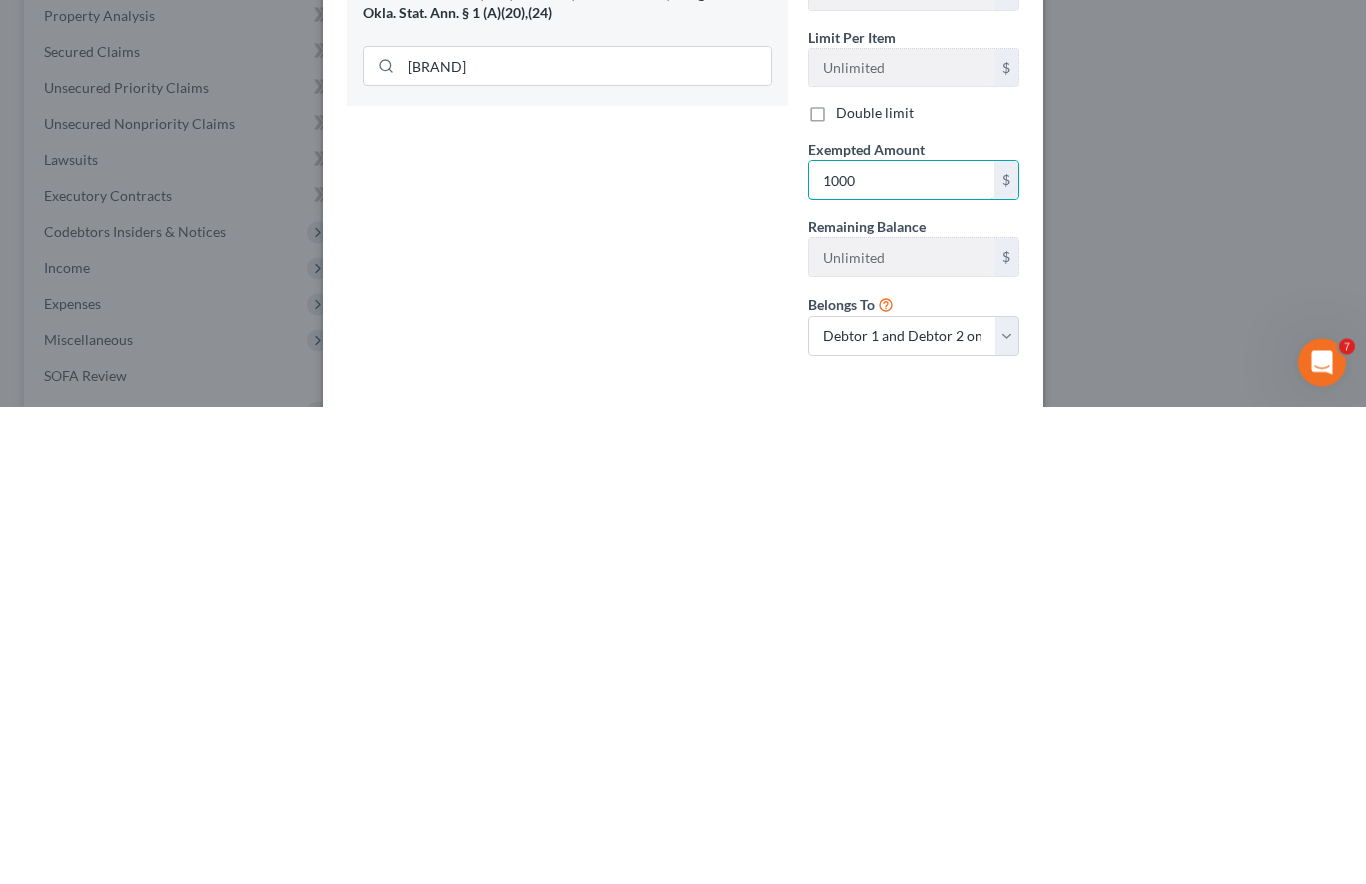 type on "1,000" 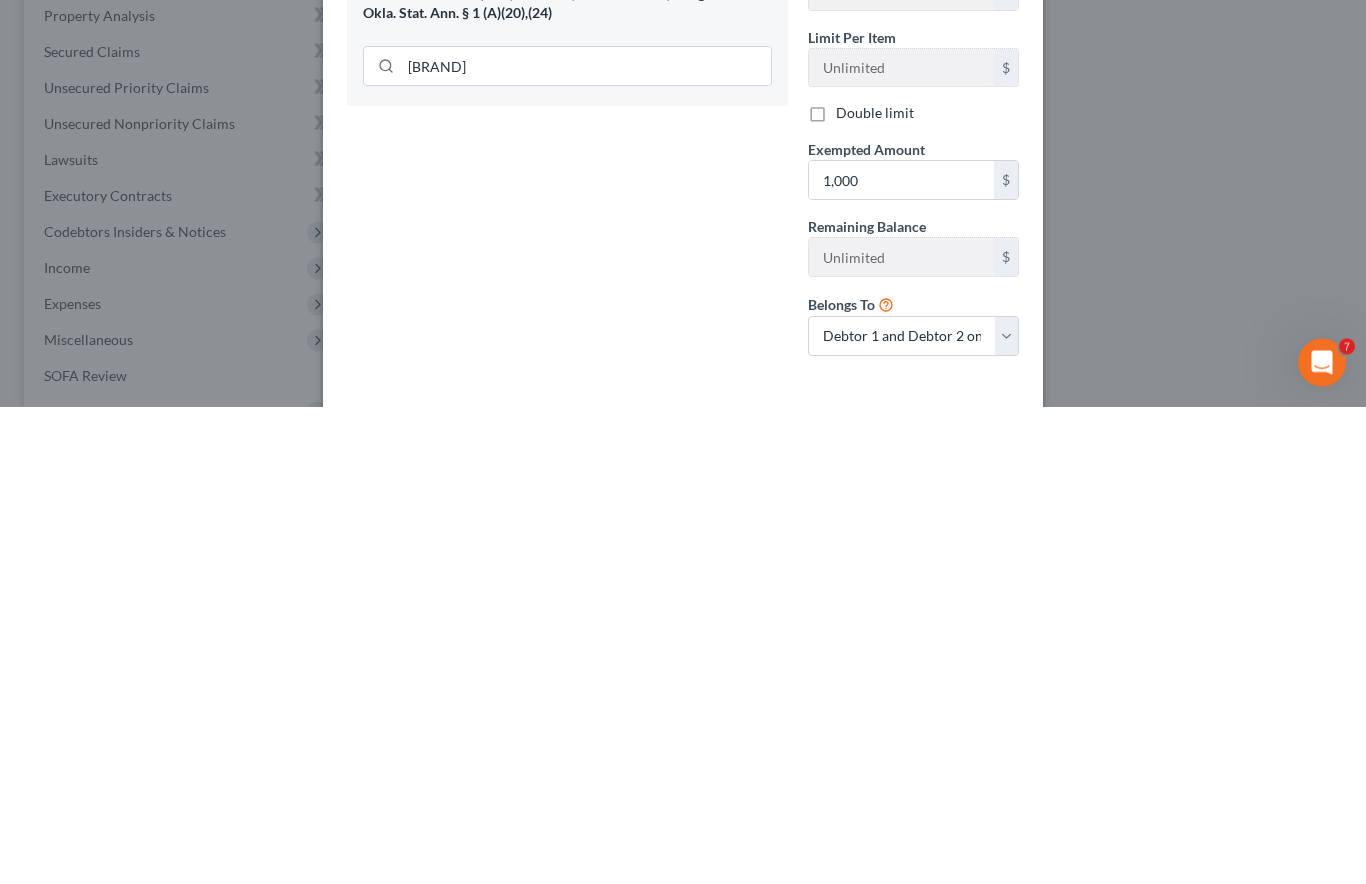 scroll, scrollTop: 574, scrollLeft: 0, axis: vertical 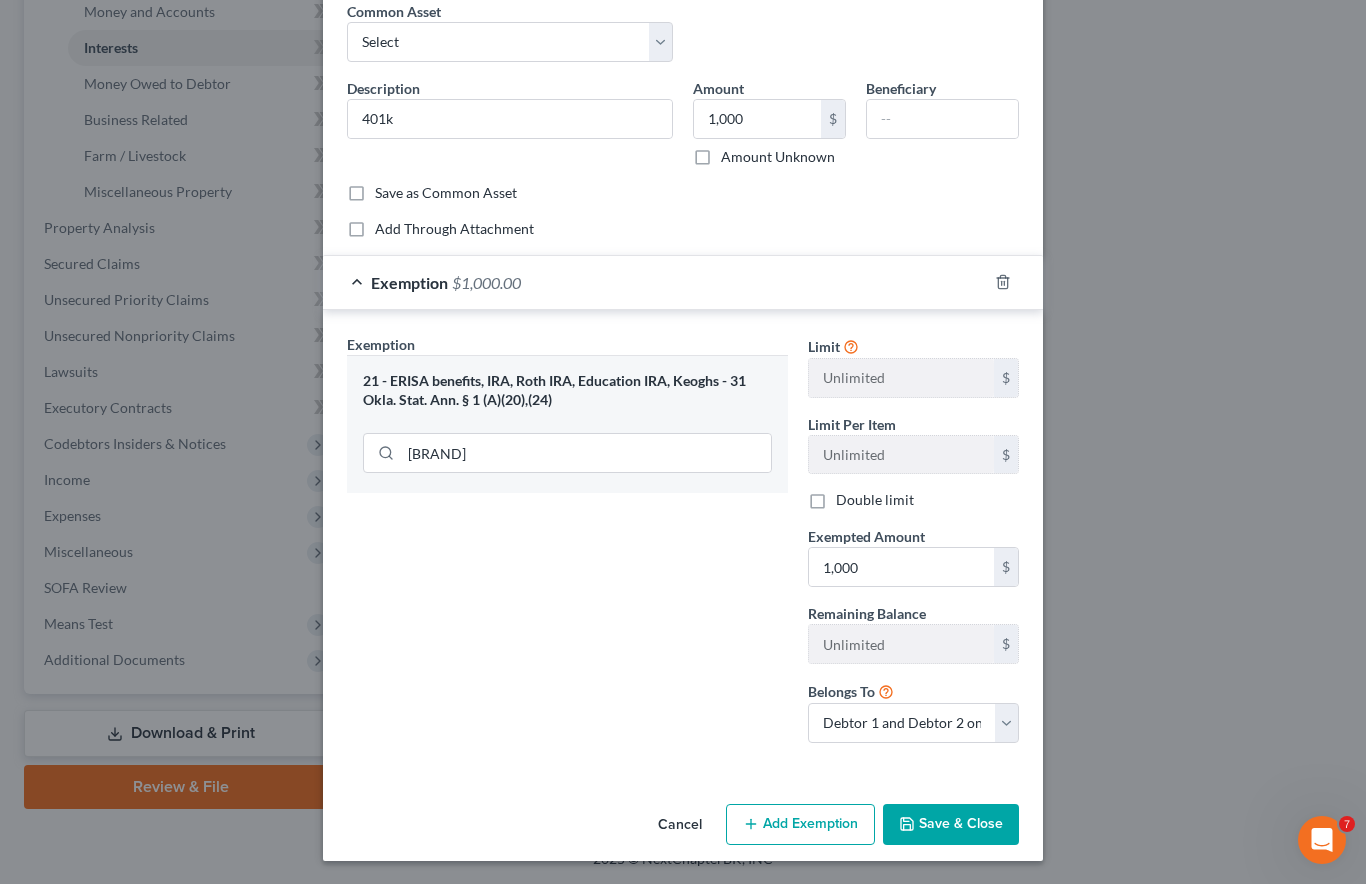 click on "Save & Close" at bounding box center [951, 825] 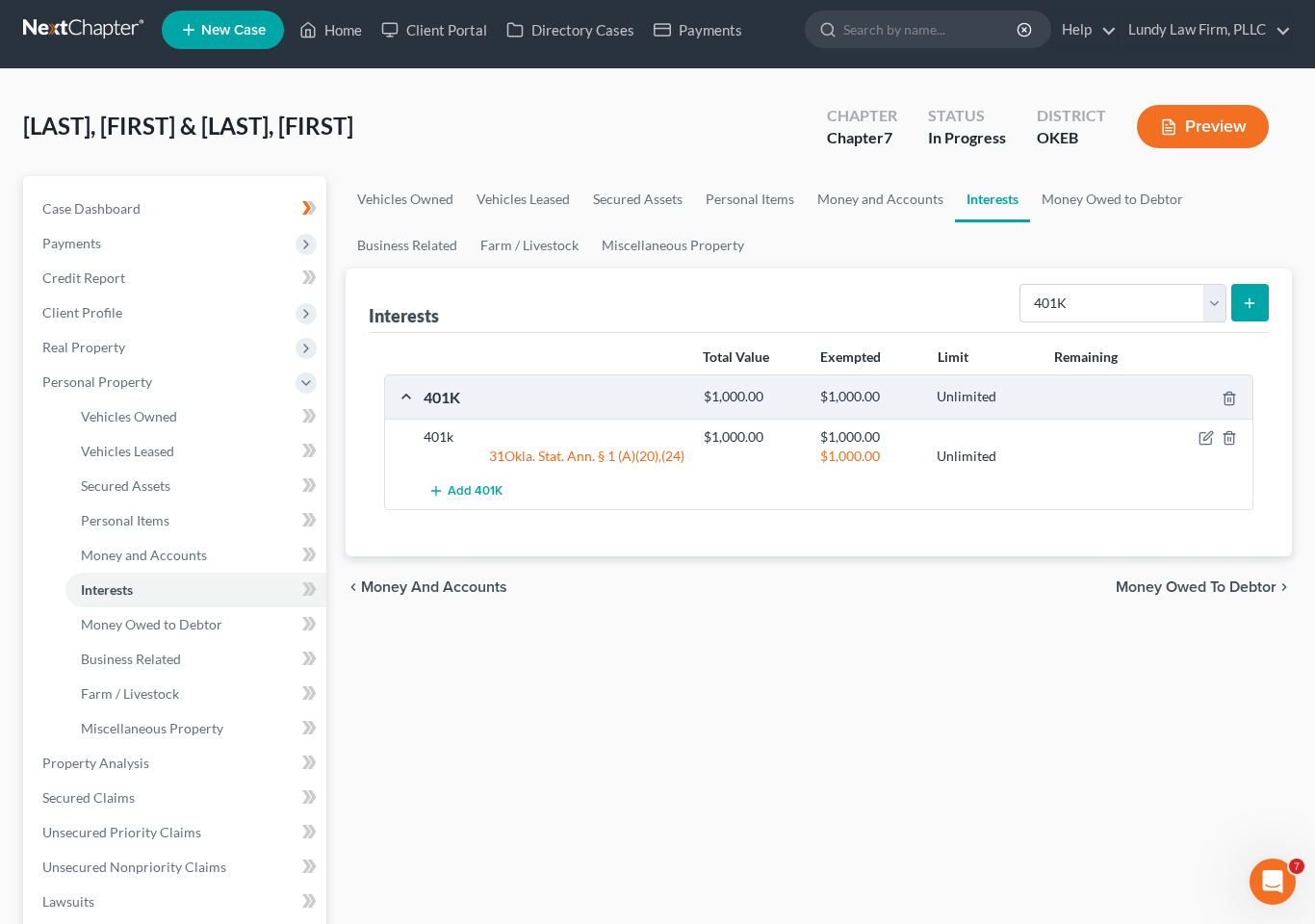 scroll, scrollTop: 15, scrollLeft: 0, axis: vertical 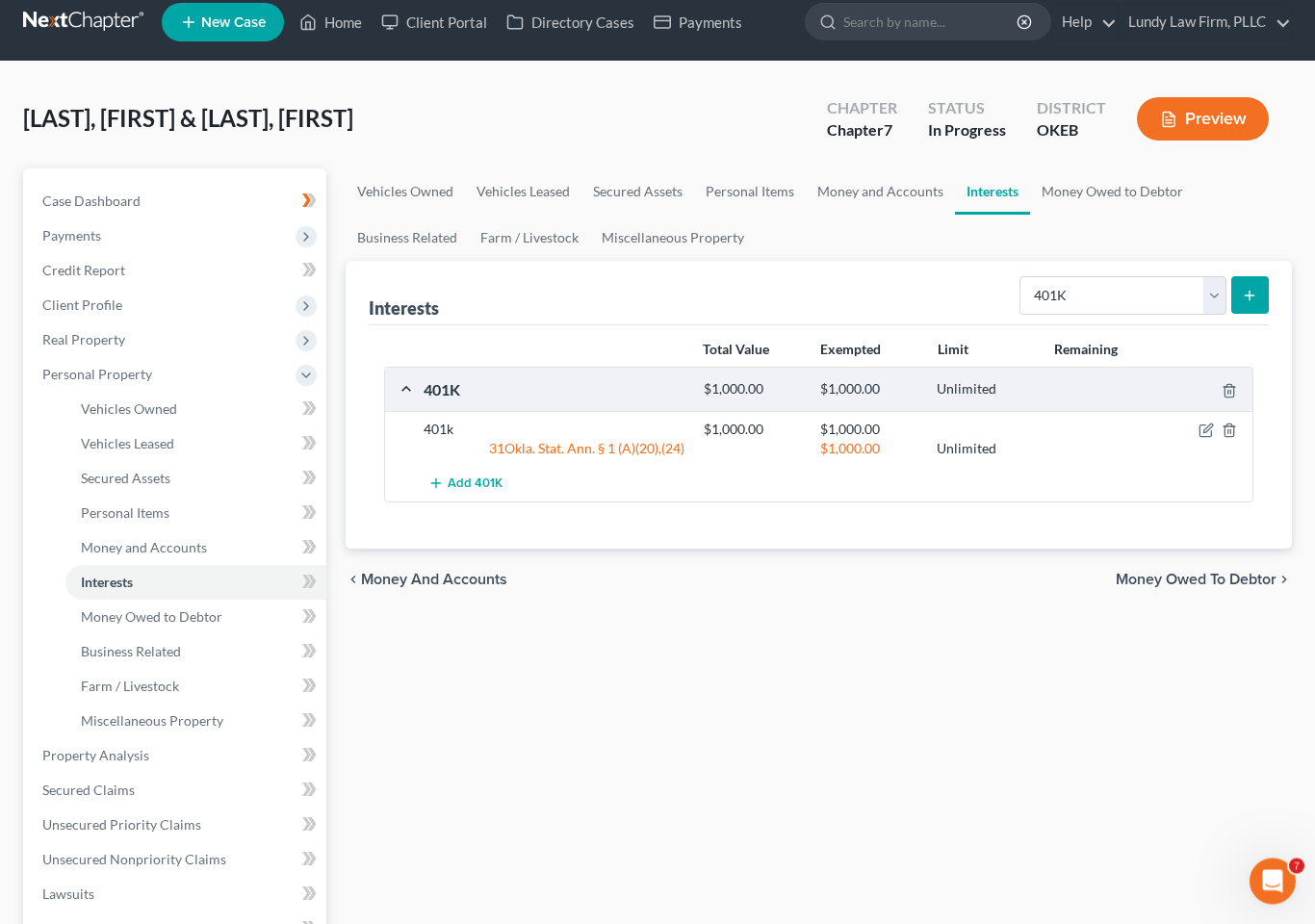 click on "Money and Accounts" at bounding box center (143, 548) 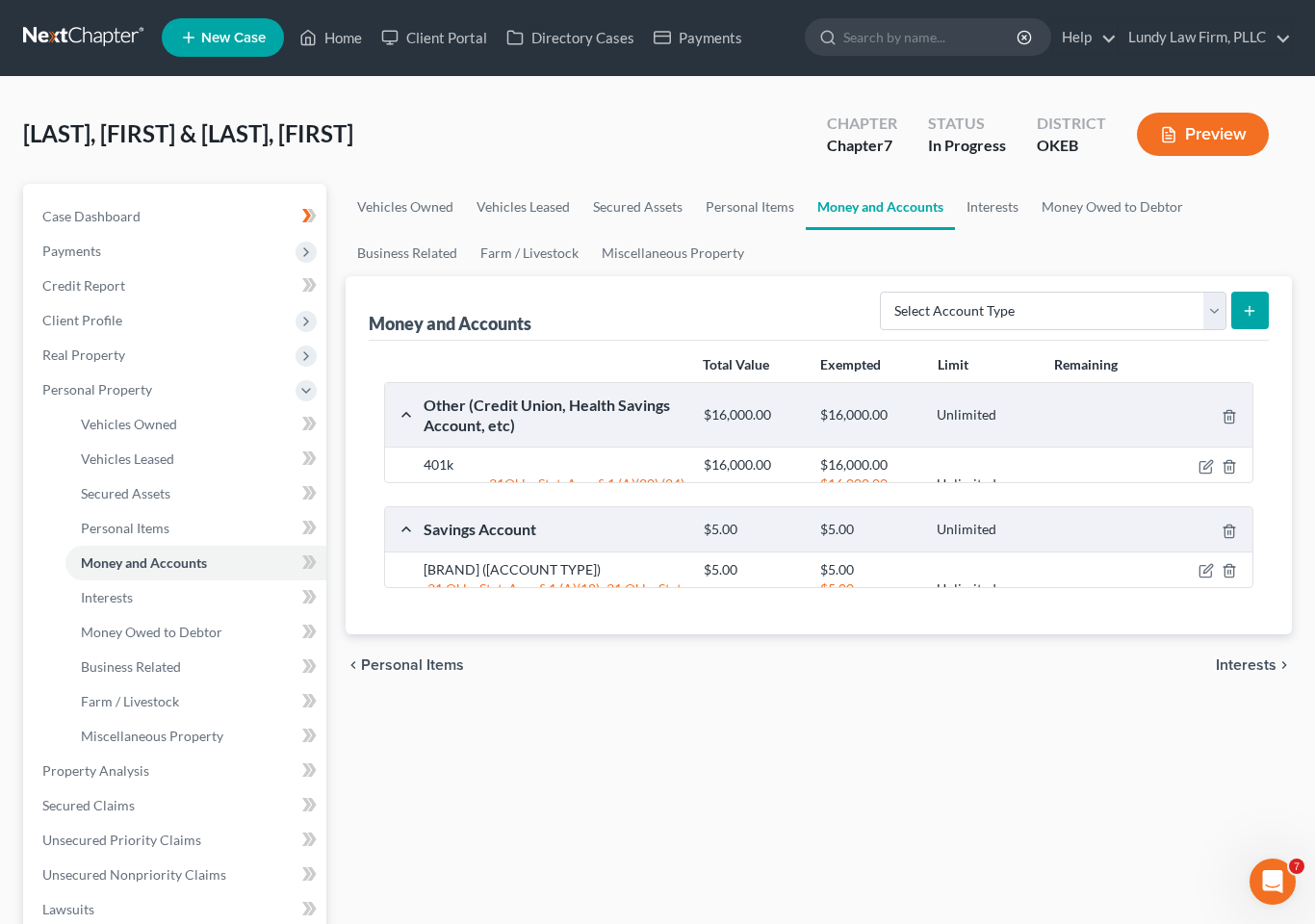 scroll, scrollTop: 0, scrollLeft: 0, axis: both 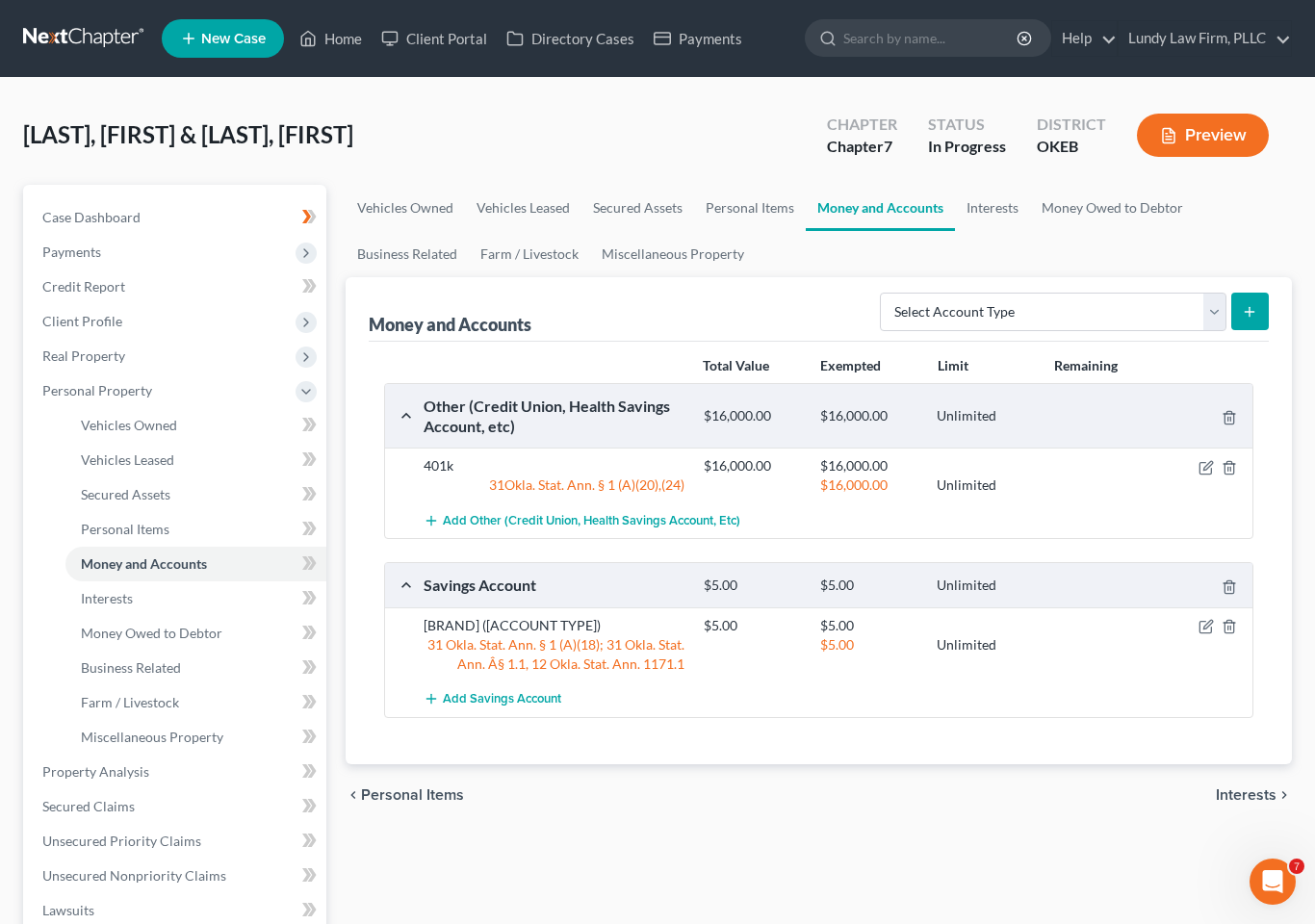 click 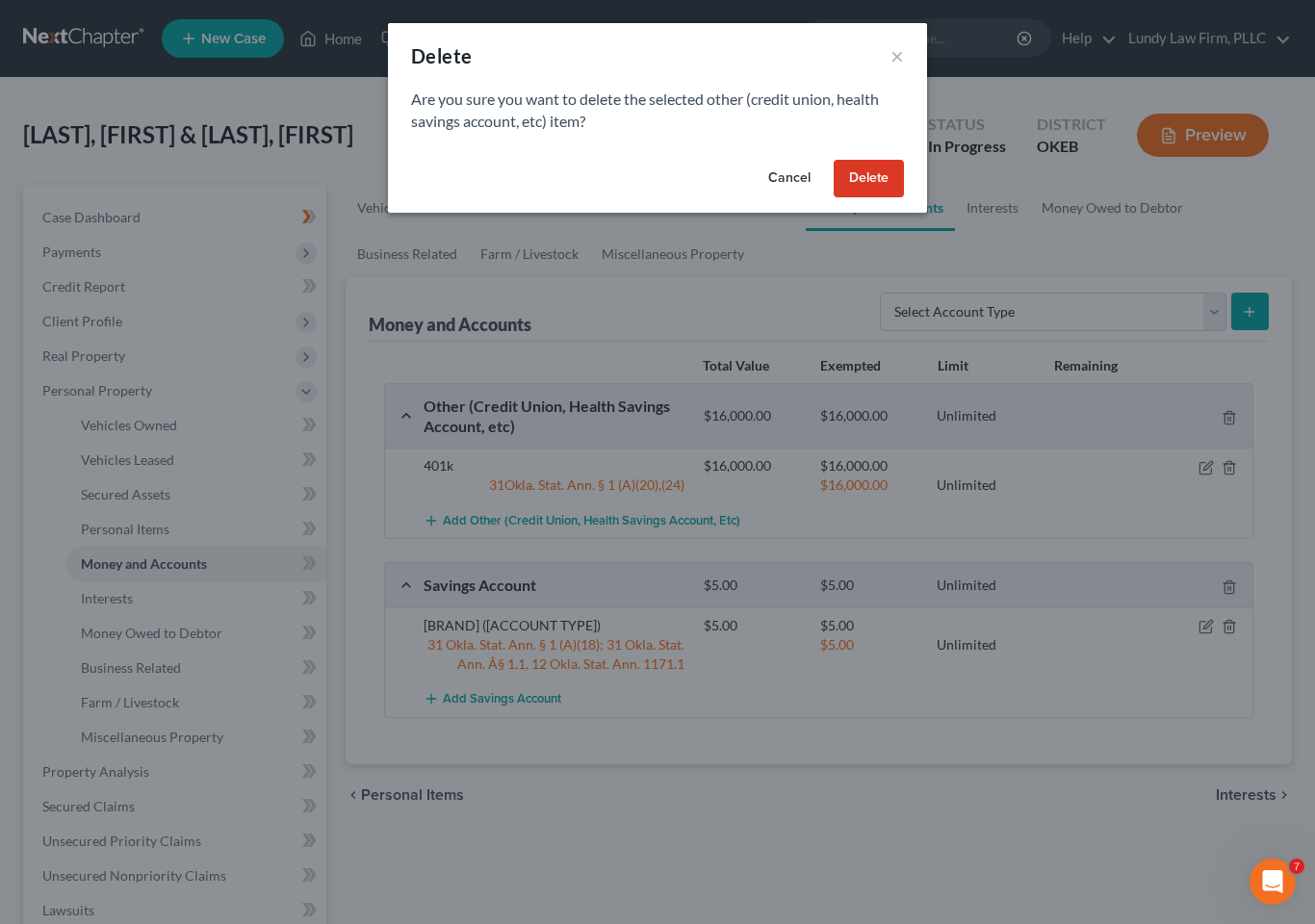 click on "Delete" at bounding box center (868, 179) 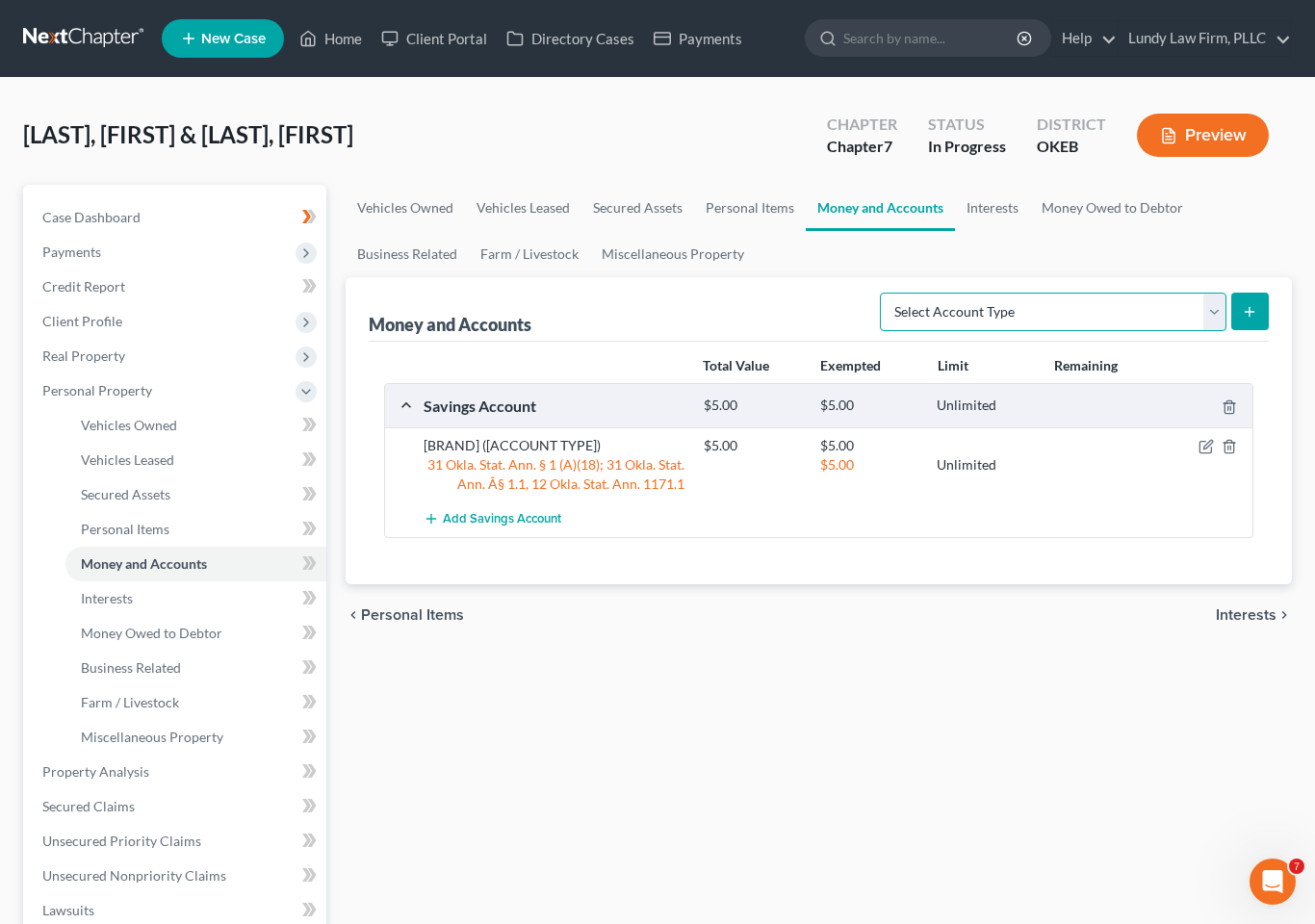 click on "Select Account Type Brokerage Cash on Hand Certificates of Deposit Checking Account Money Market Other (Credit Union, Health Savings Account, etc) Safe Deposit Box Savings Account Security Deposits or Prepayments" at bounding box center (1053, 312) 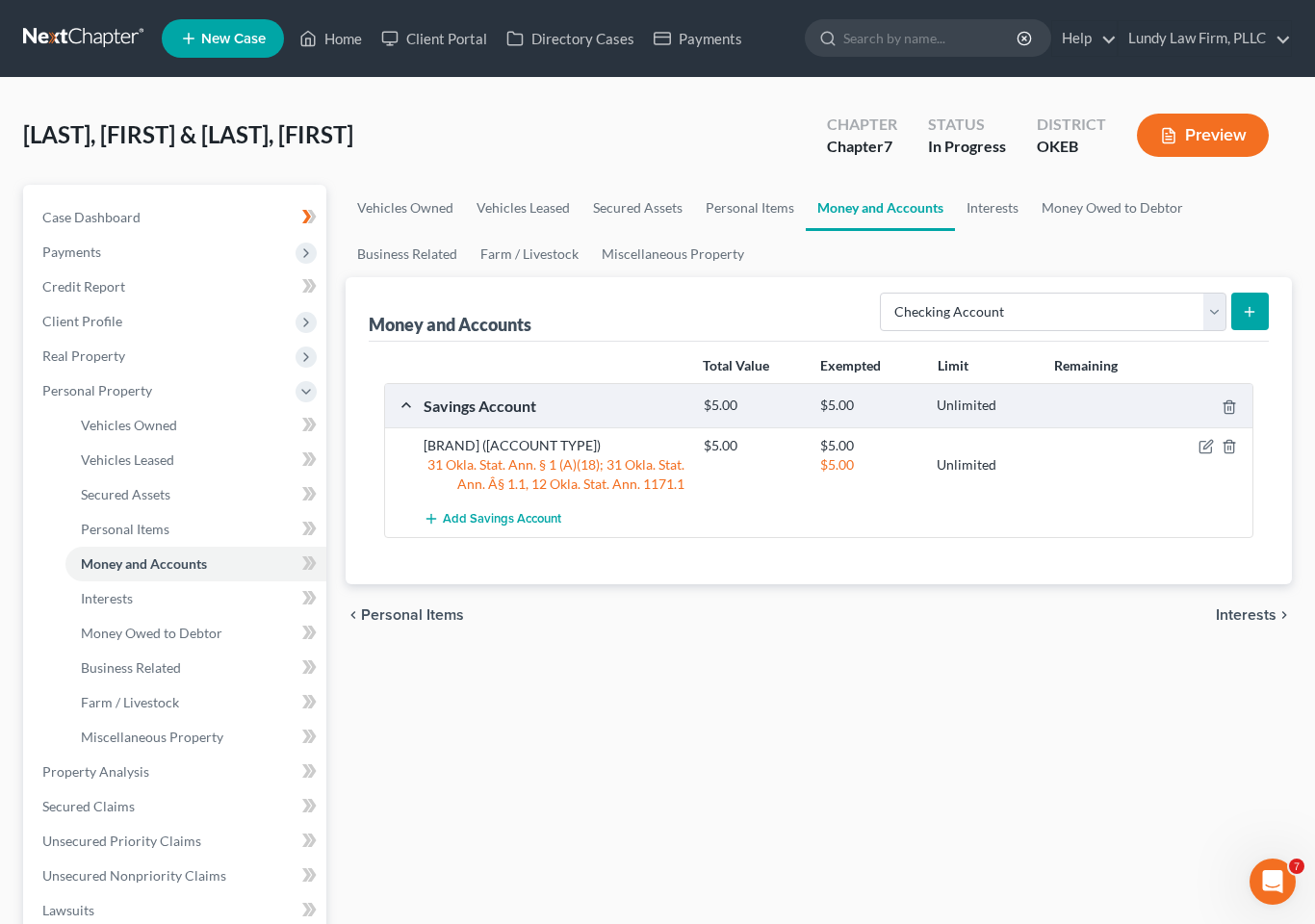 click 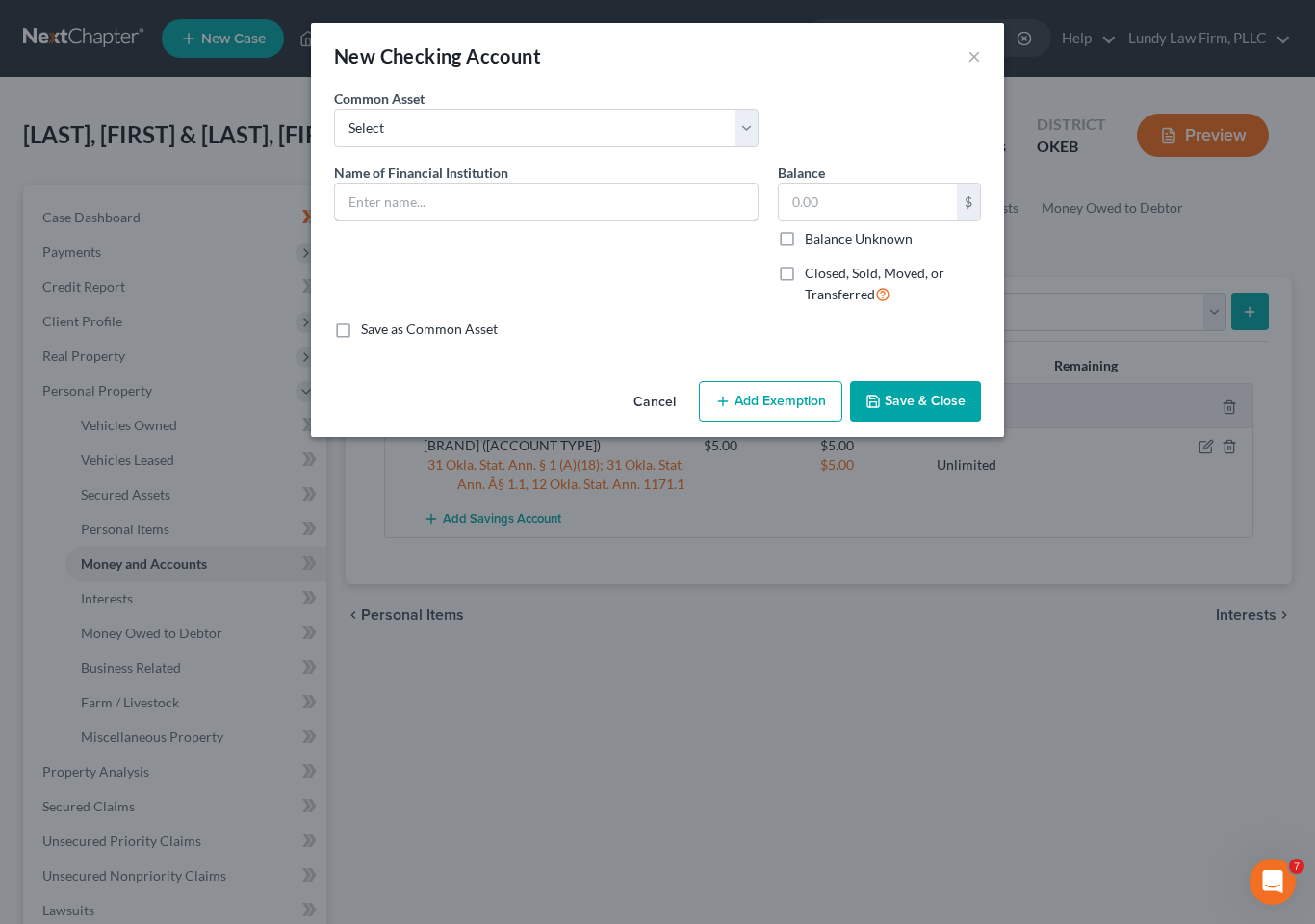 click at bounding box center [546, 202] 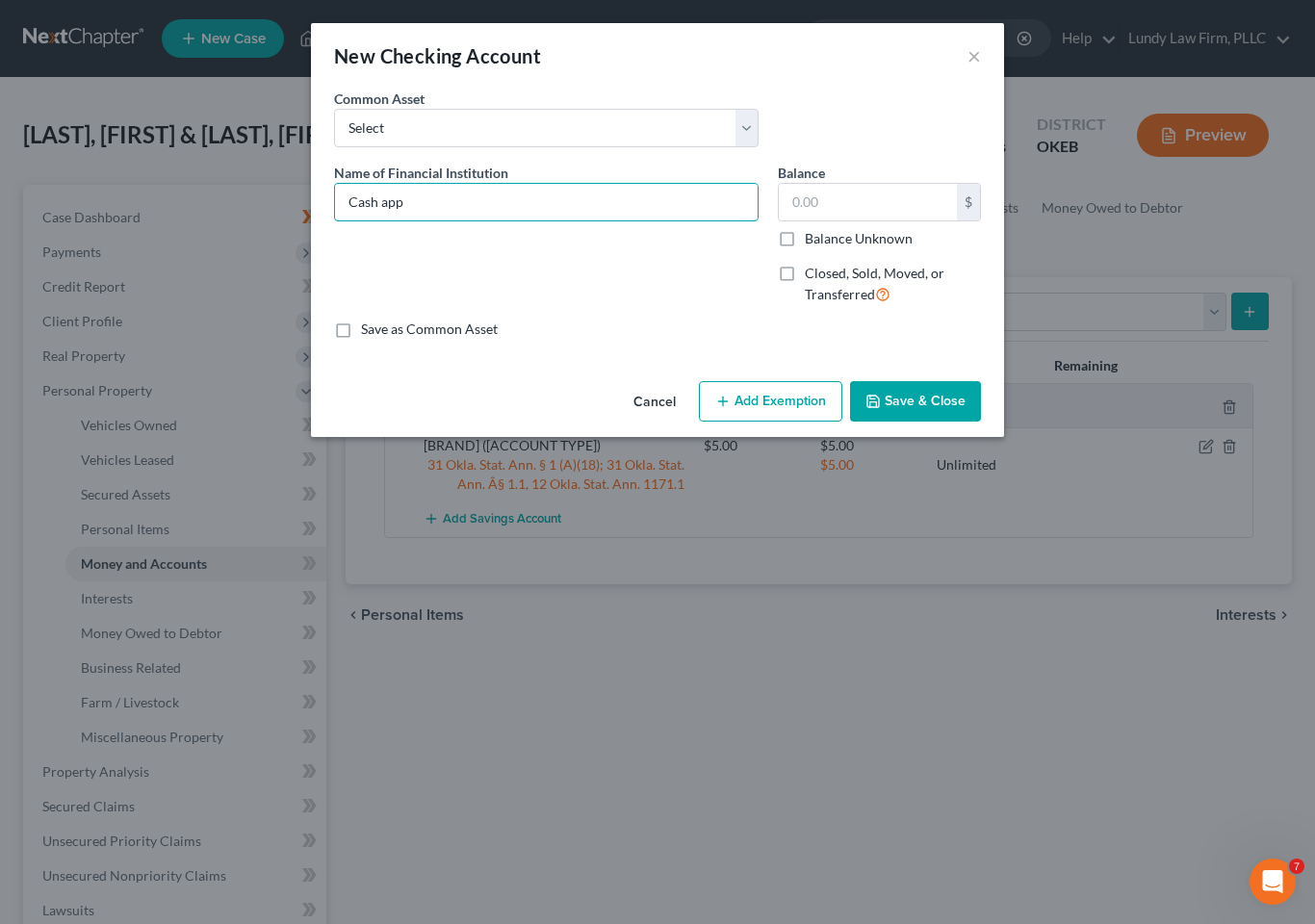 type on "Cash app" 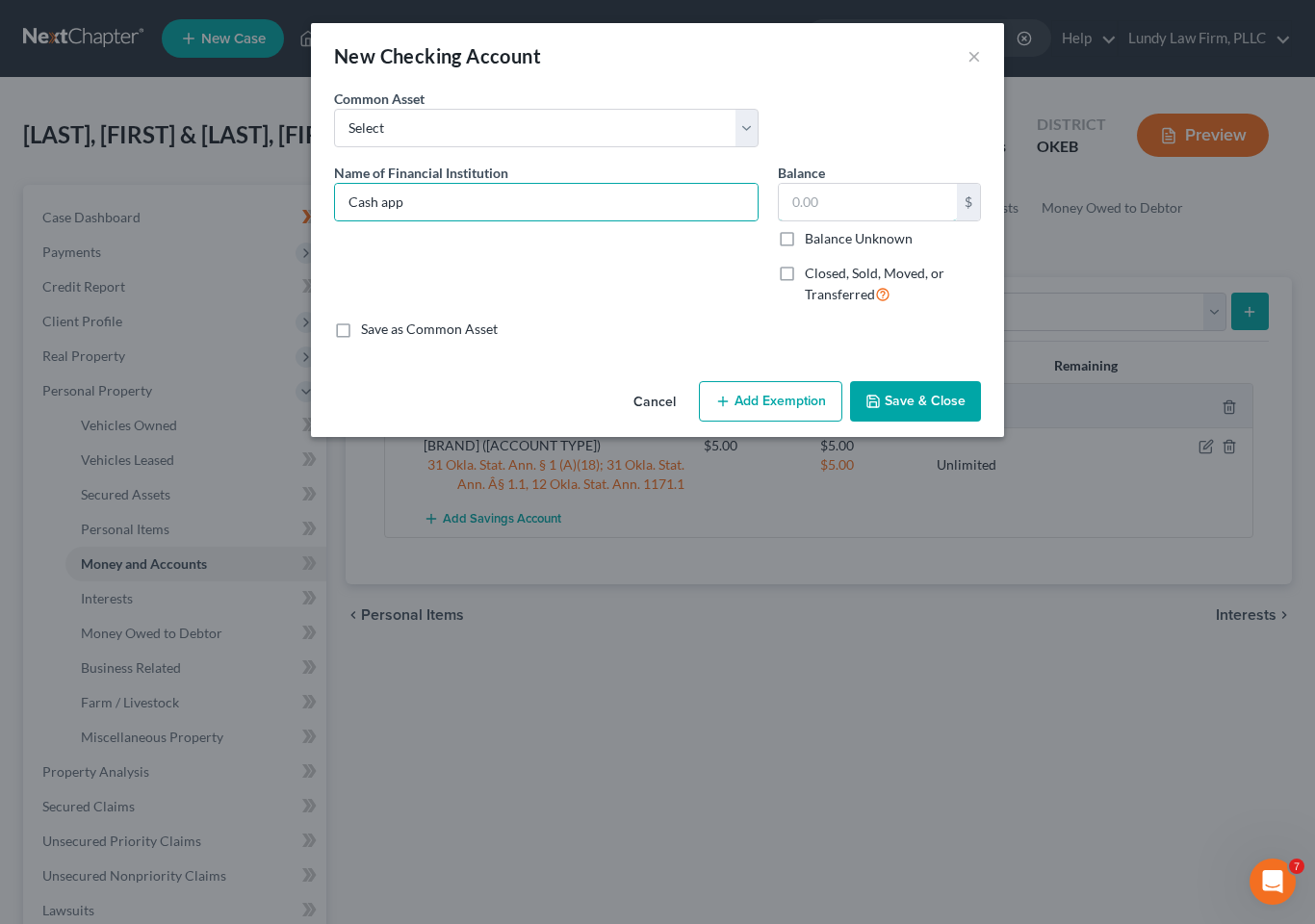 click at bounding box center (867, 202) 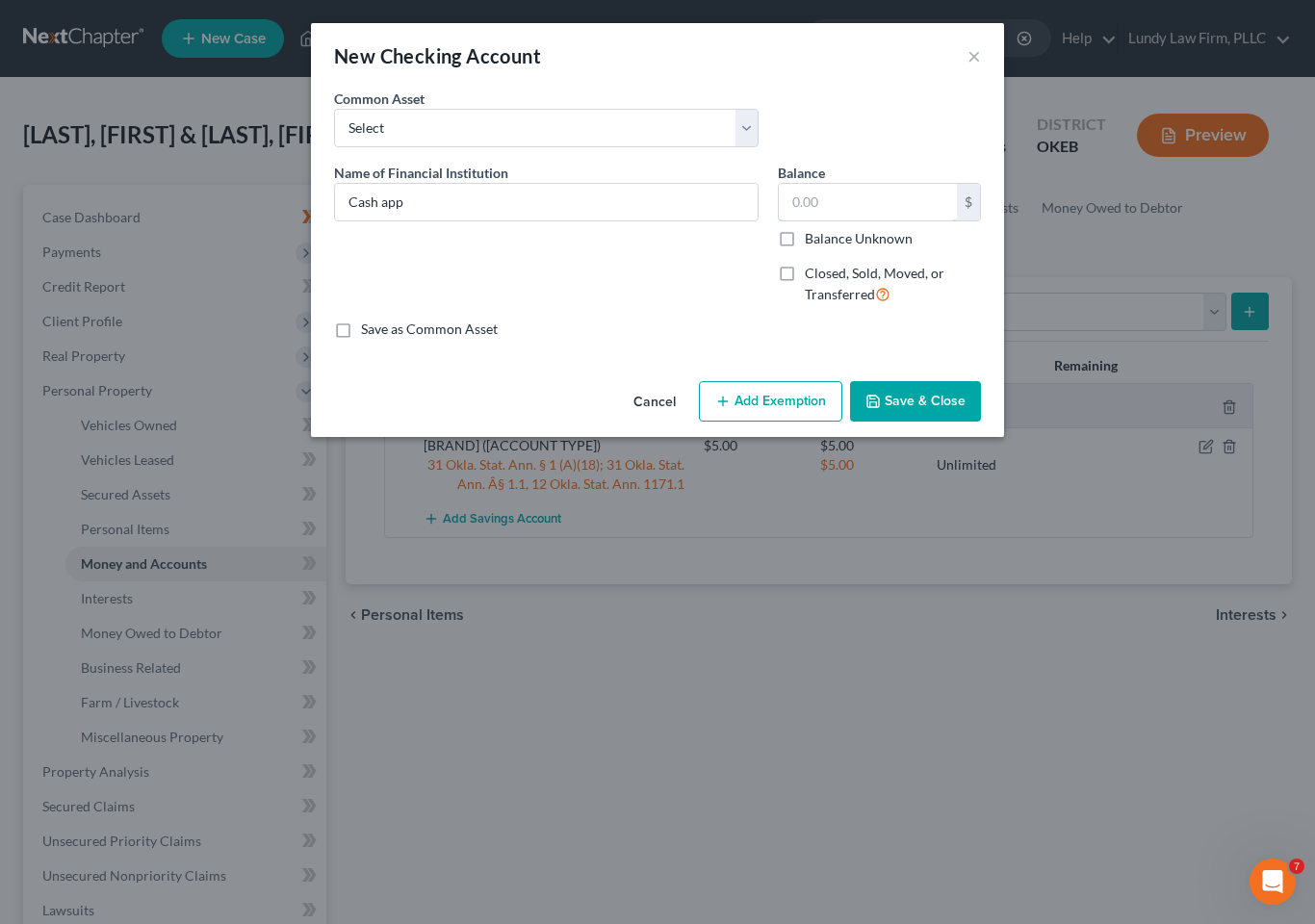 click at bounding box center (867, 202) 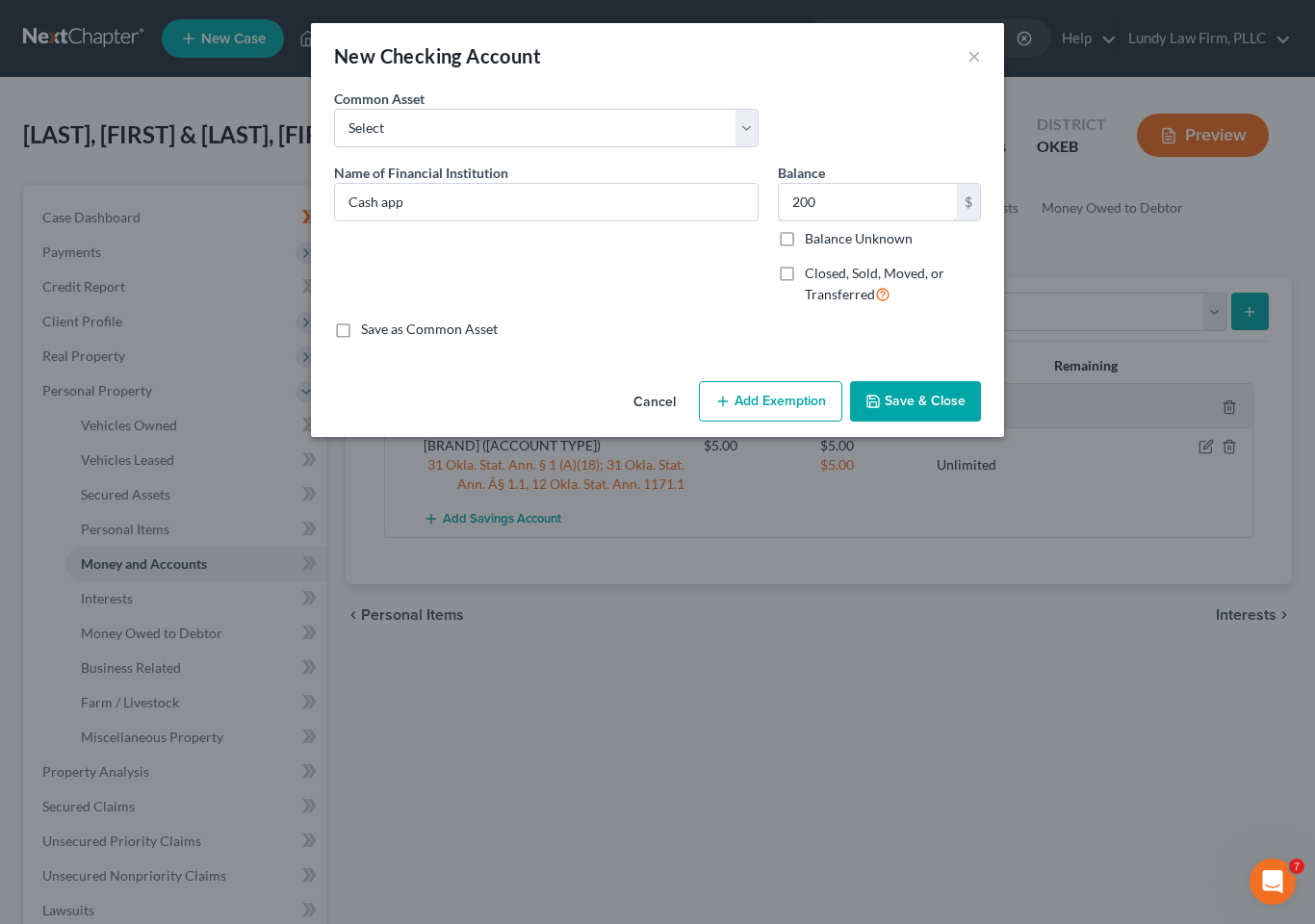 type on "200" 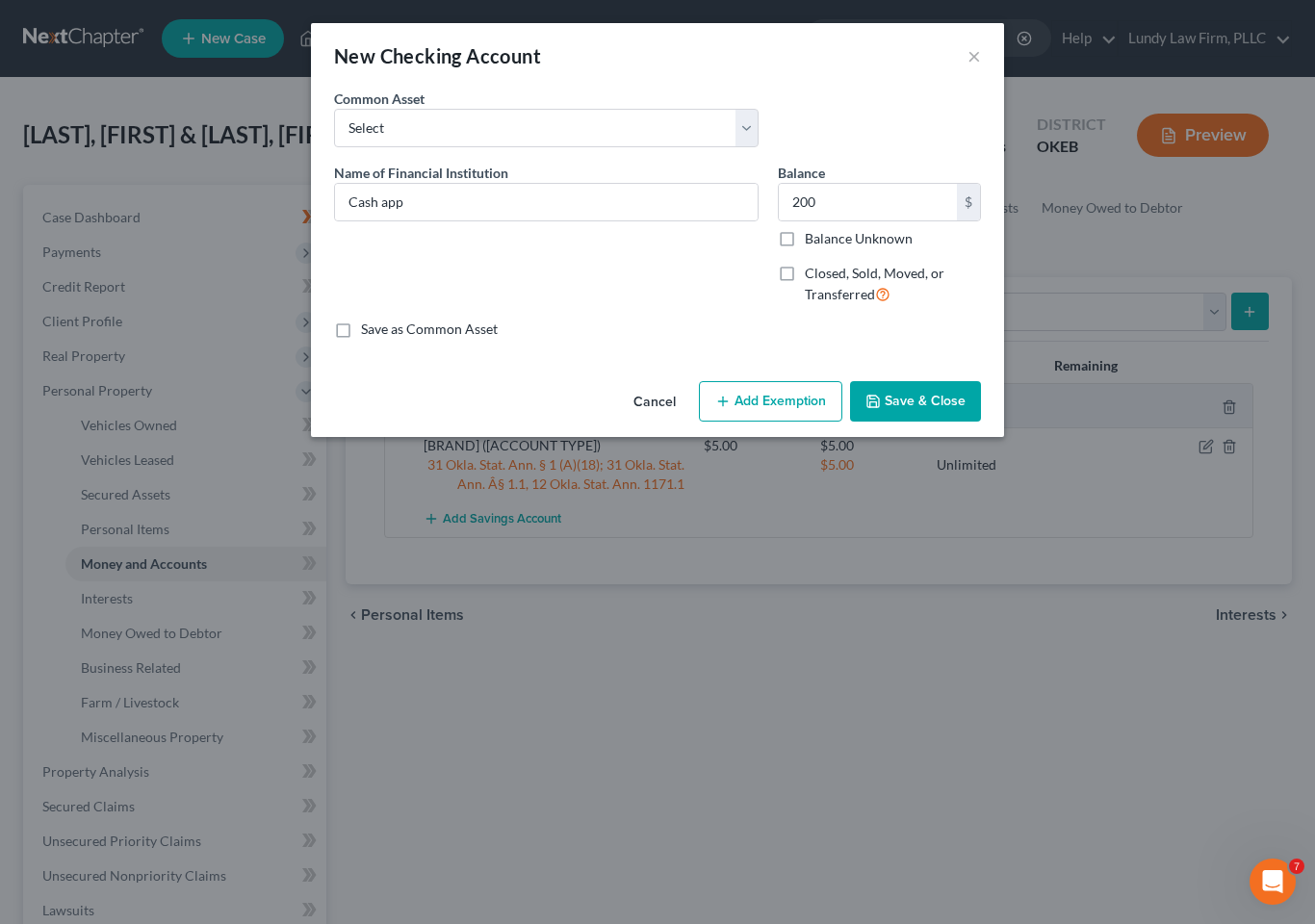 click on "Add Exemption" at bounding box center [770, 401] 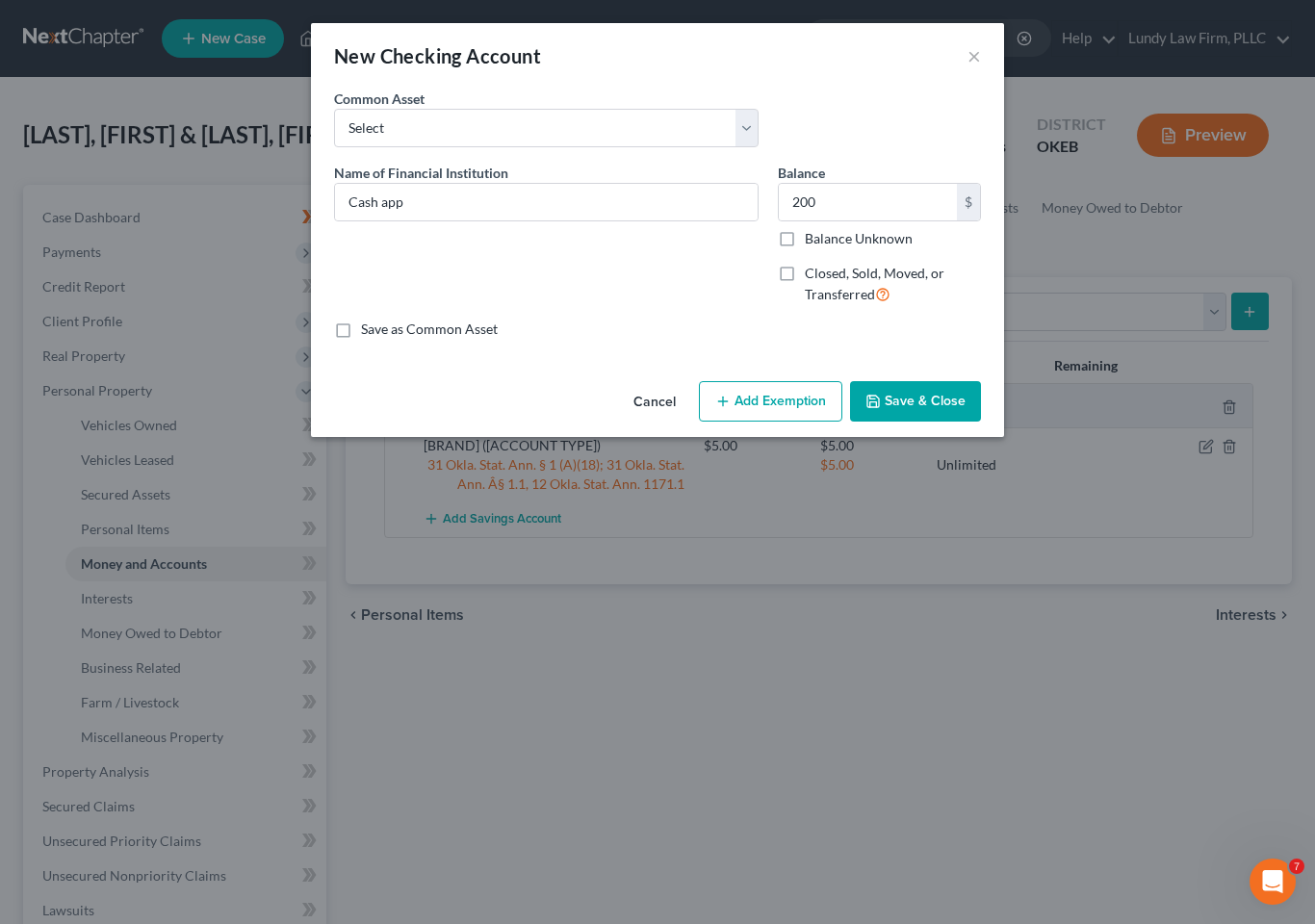 select on "2" 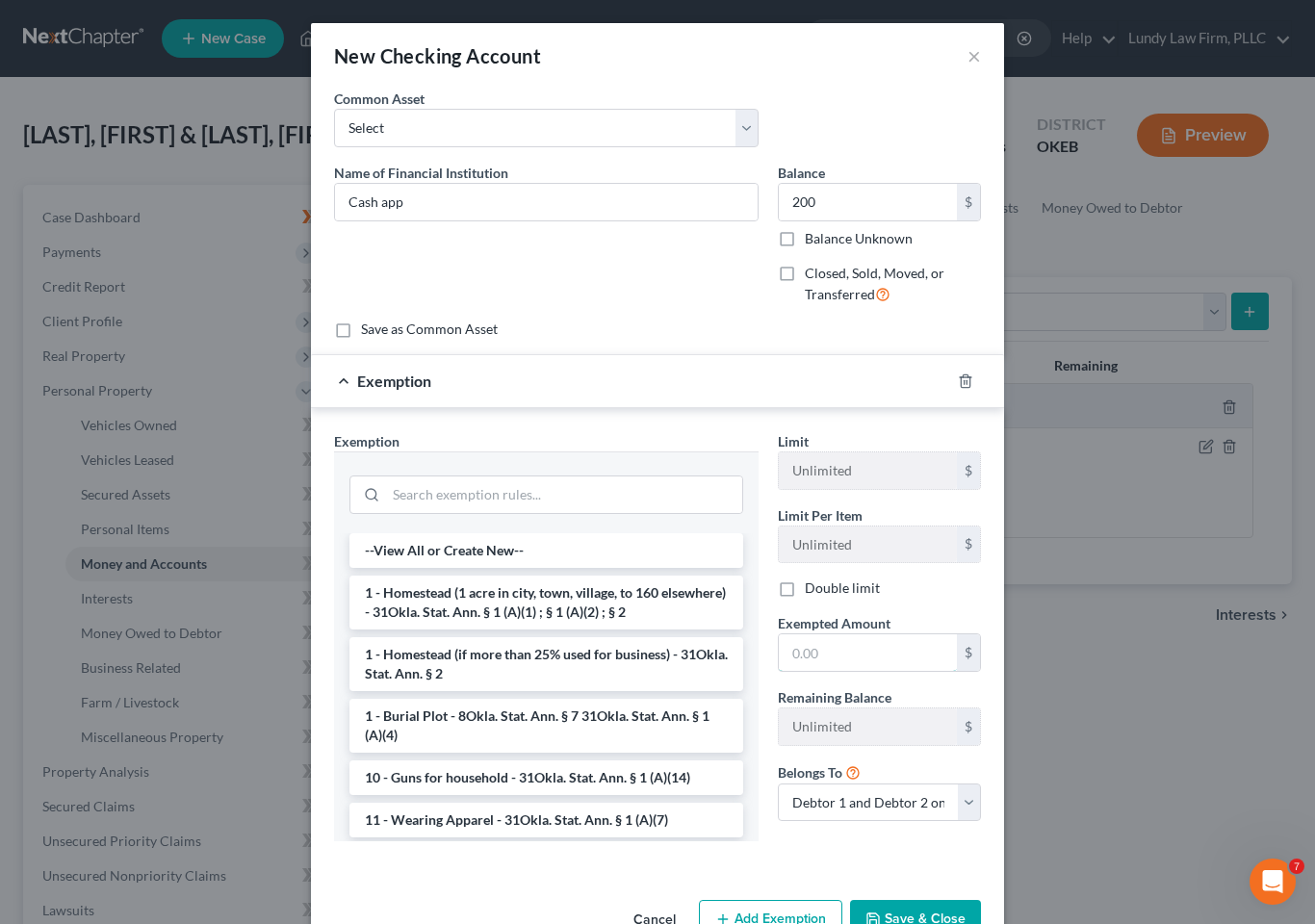 click at bounding box center [867, 653] 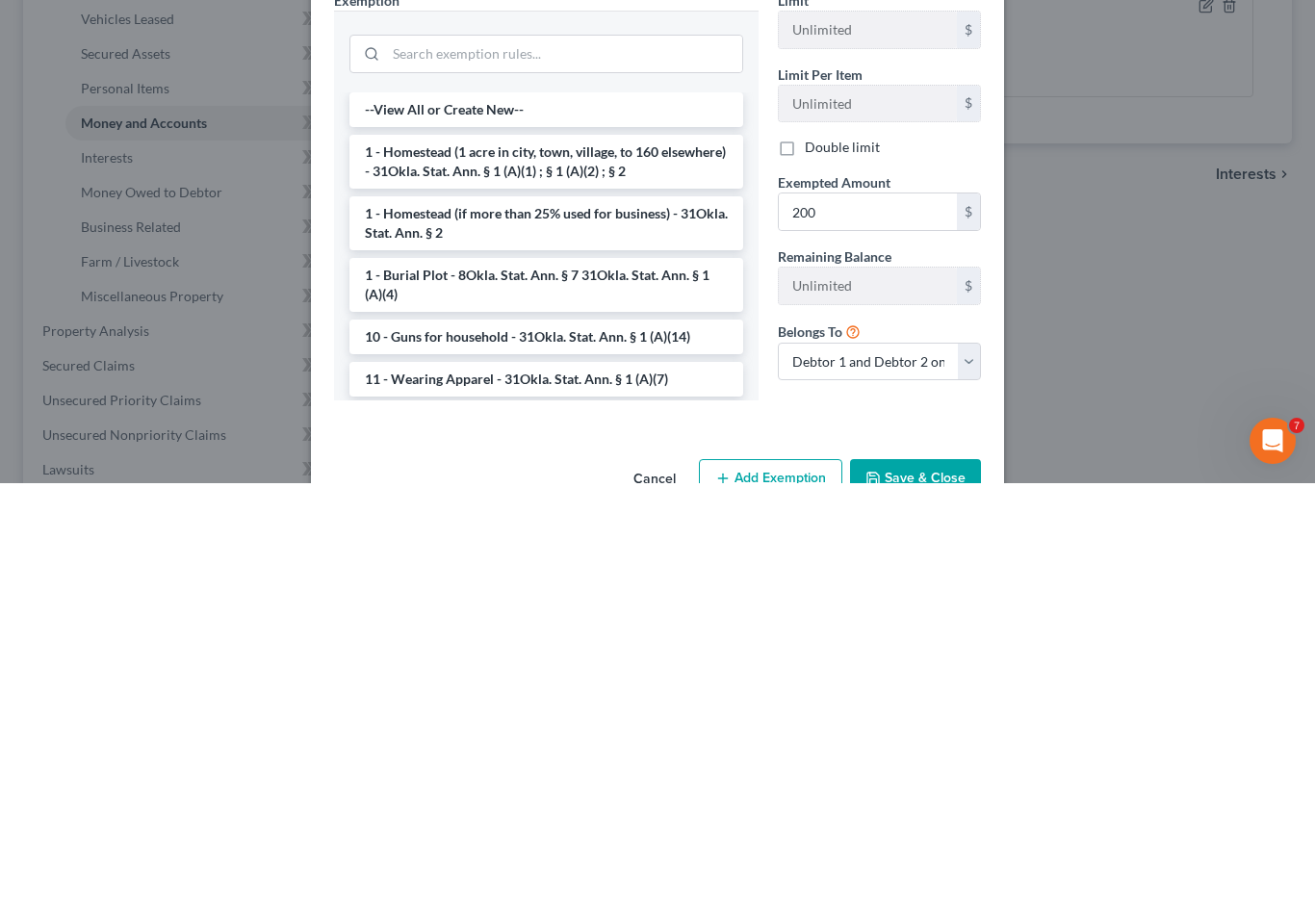 scroll, scrollTop: 441, scrollLeft: 0, axis: vertical 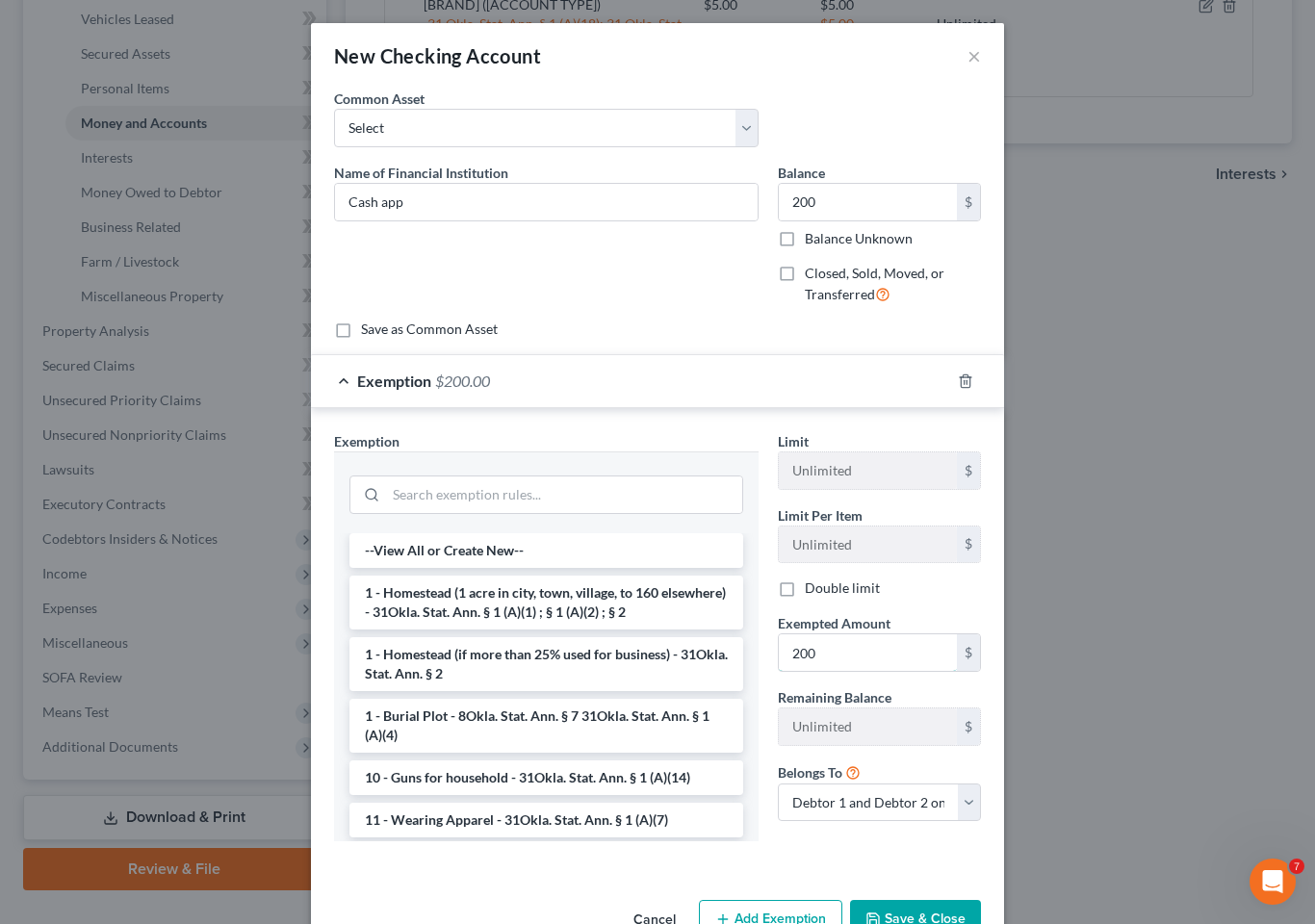 type on "200" 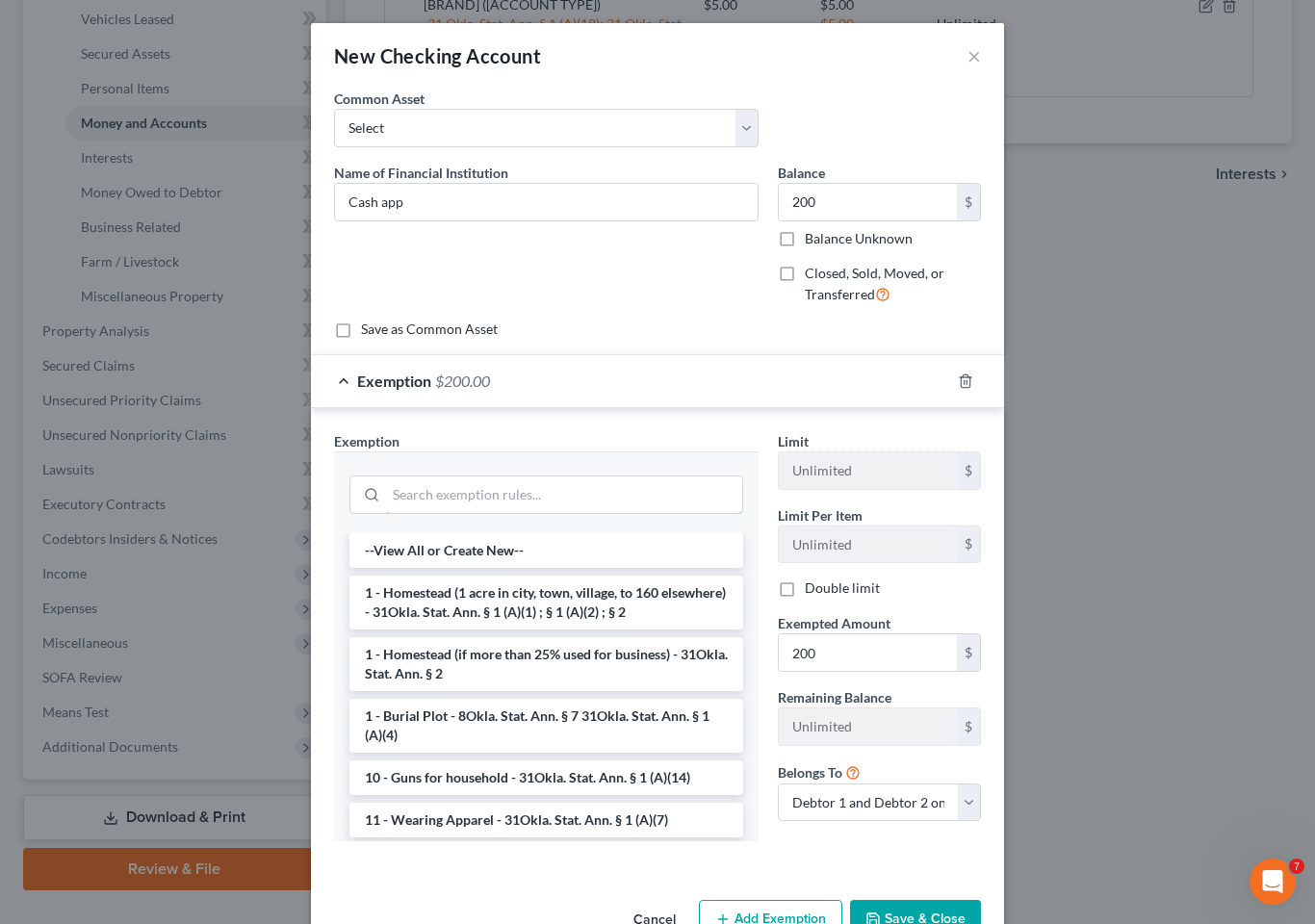 click at bounding box center (564, 495) 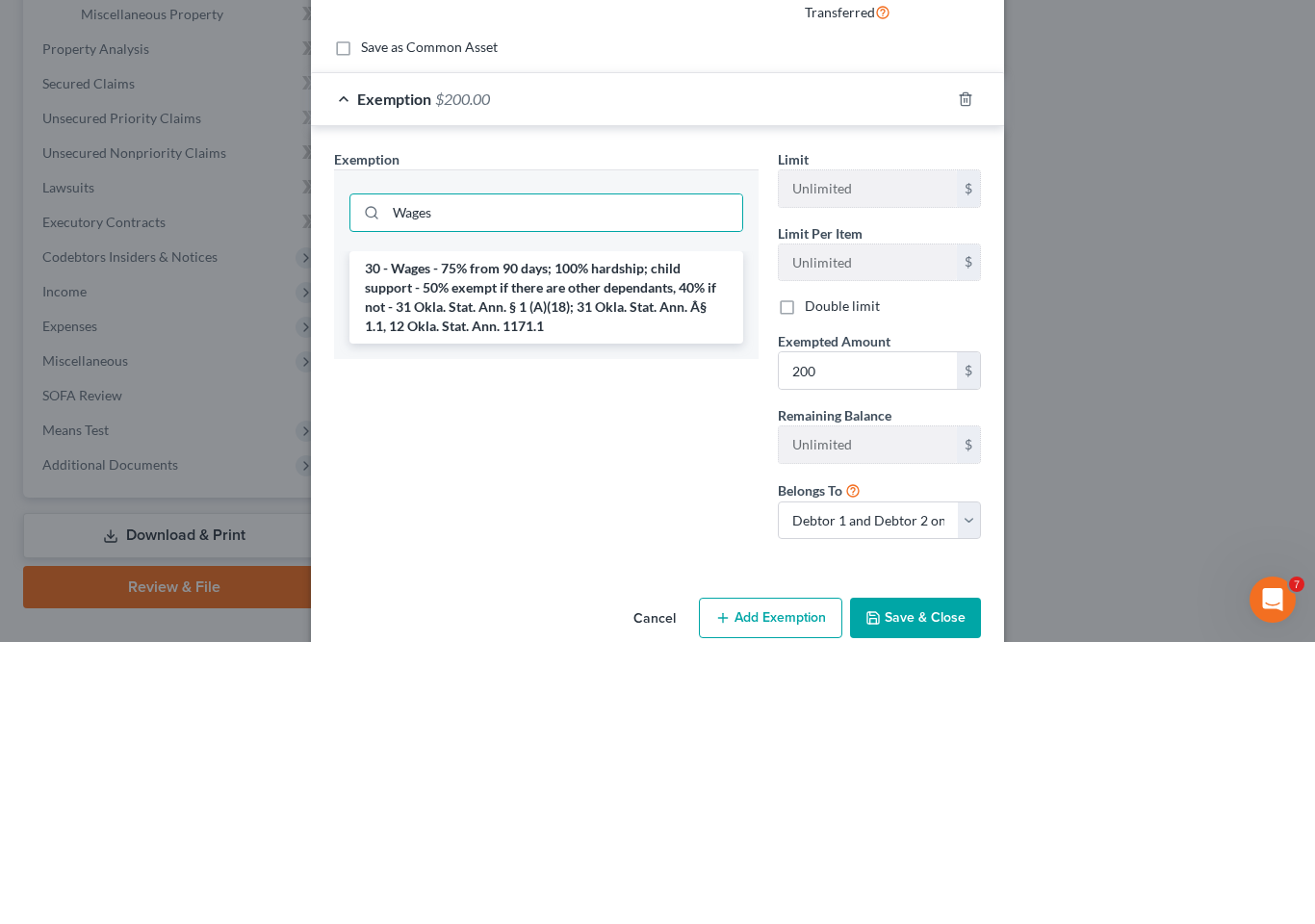 scroll, scrollTop: 479, scrollLeft: 0, axis: vertical 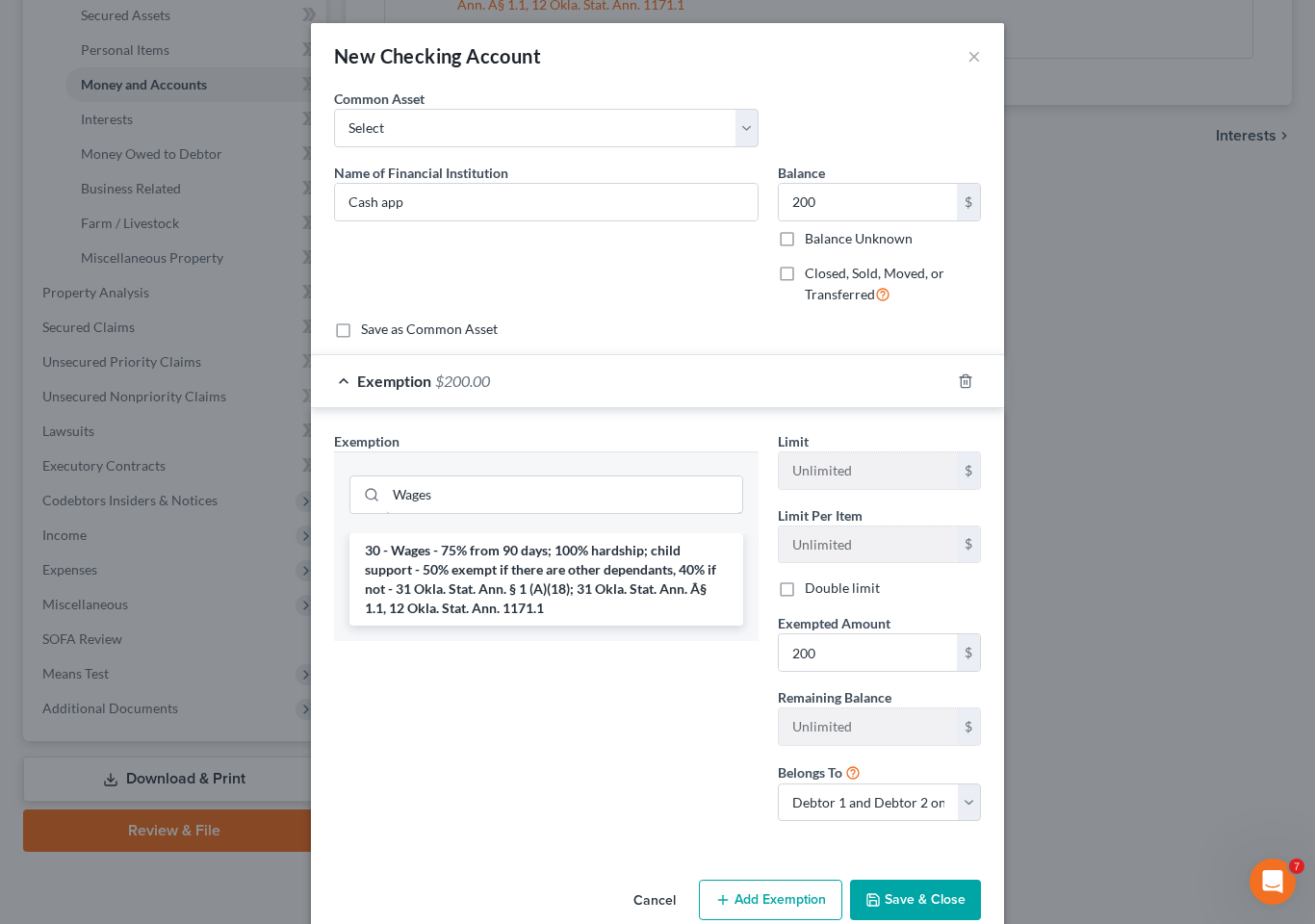 type on "Wages" 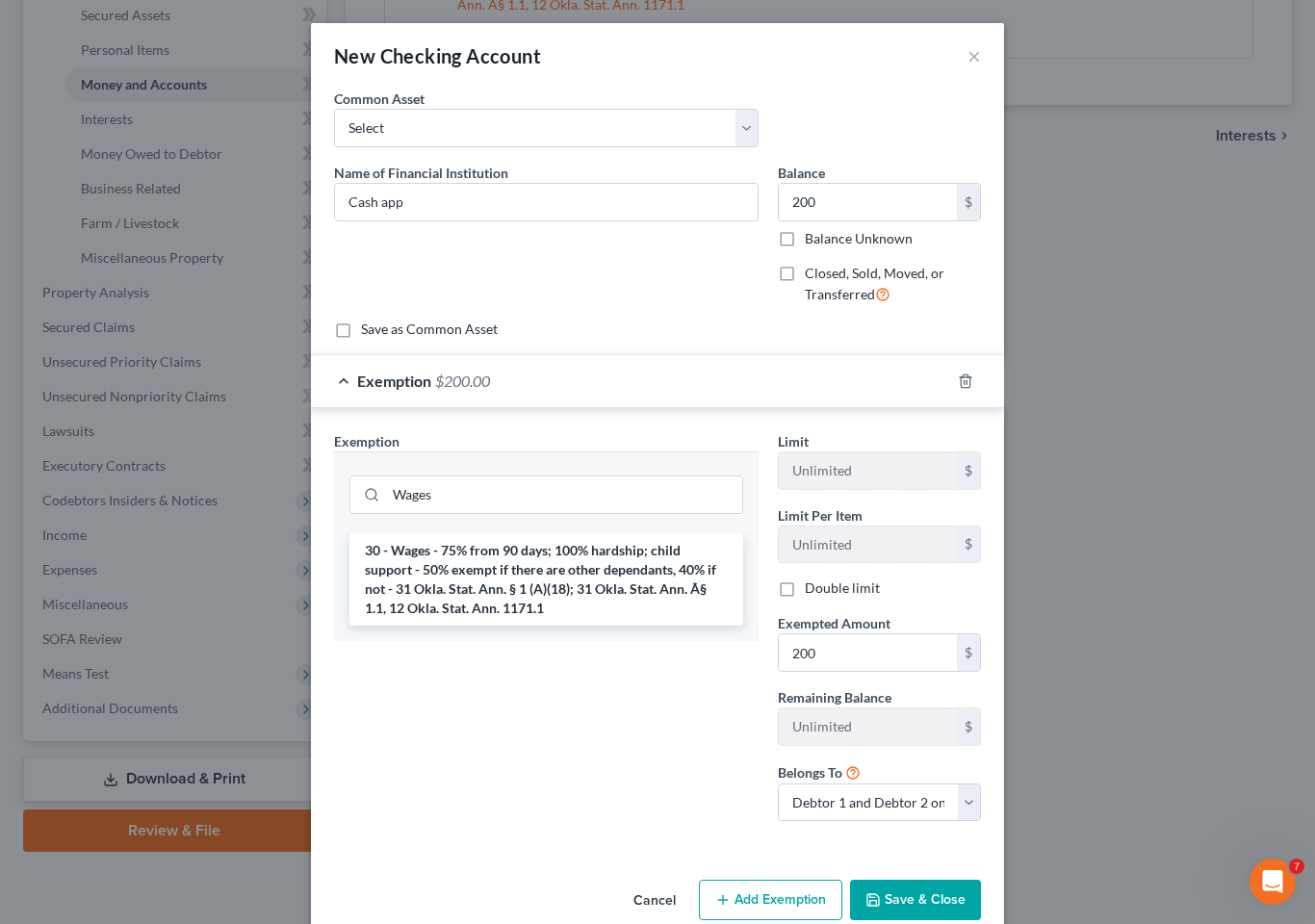click on "Save & Close" at bounding box center [915, 900] 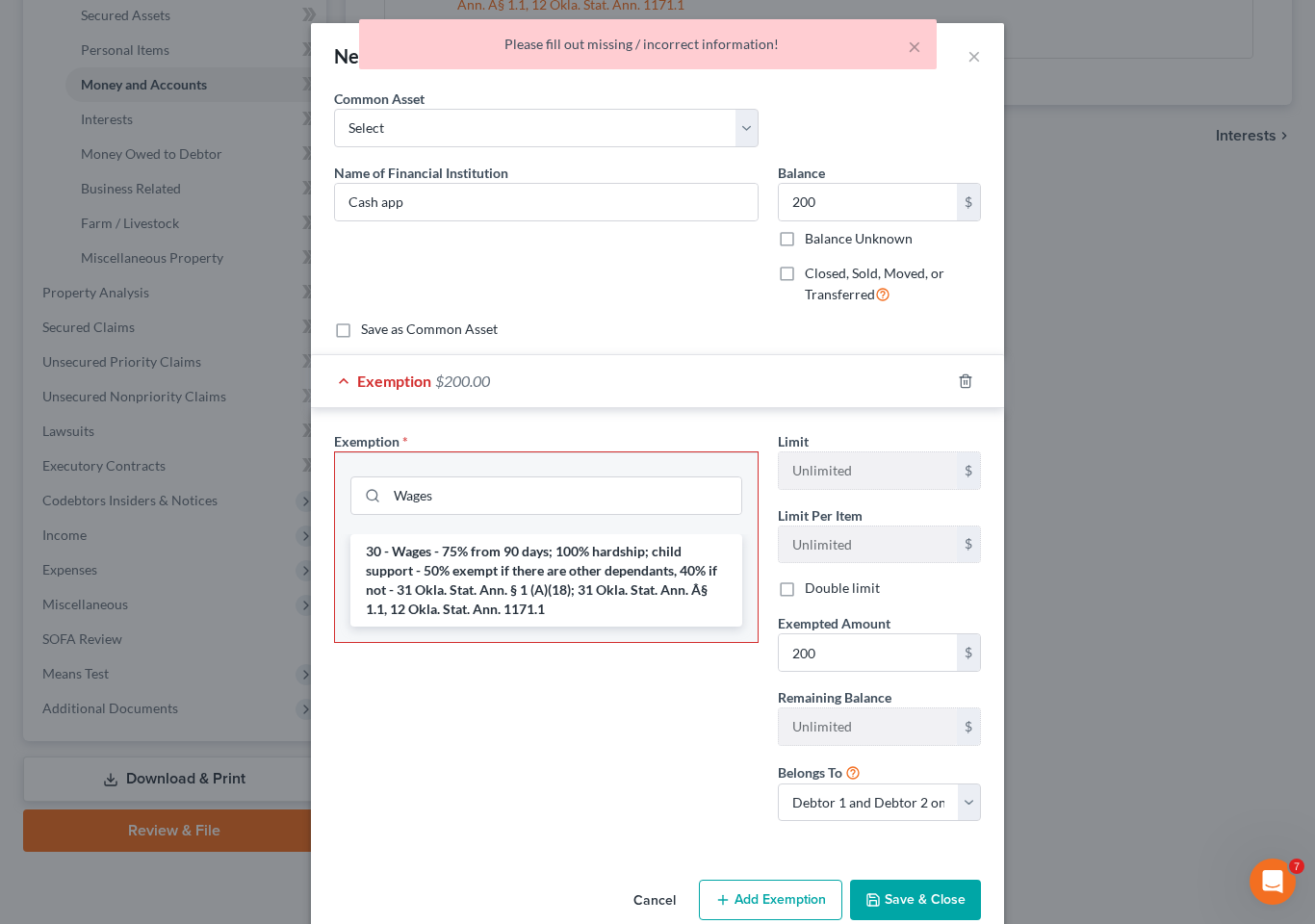 click on "30 - Wages - 75% from 90 days; 100% hardship; child support - 50% exempt if there are other dependants, 40% if not - 31 Okla. Stat. Ann. § 1 (A)(18); 31 Okla. Stat. Ann. Â§ 1.1, 12 Okla. Stat. Ann. 1171.1" at bounding box center [546, 580] 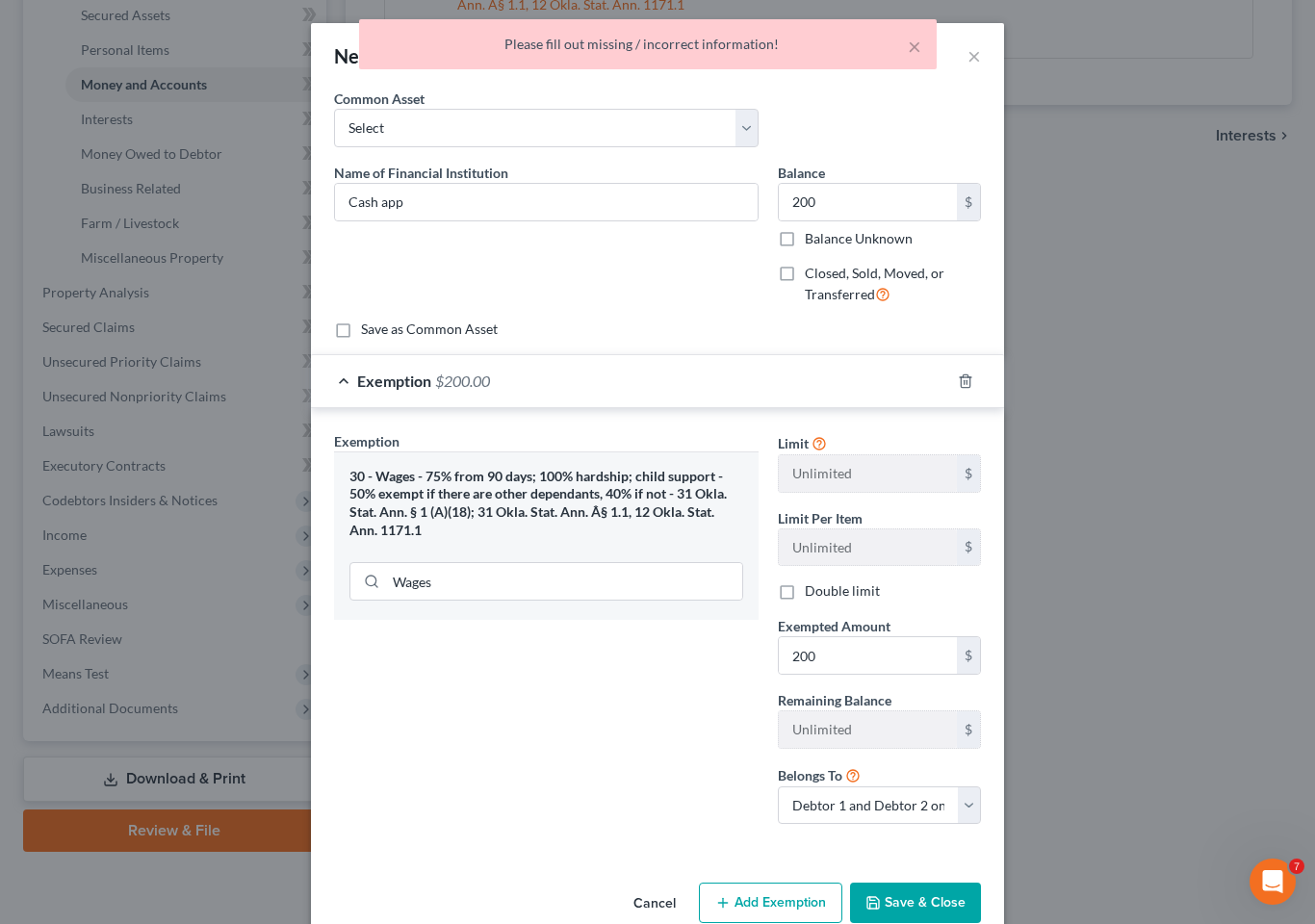 click on "Save & Close" at bounding box center (915, 903) 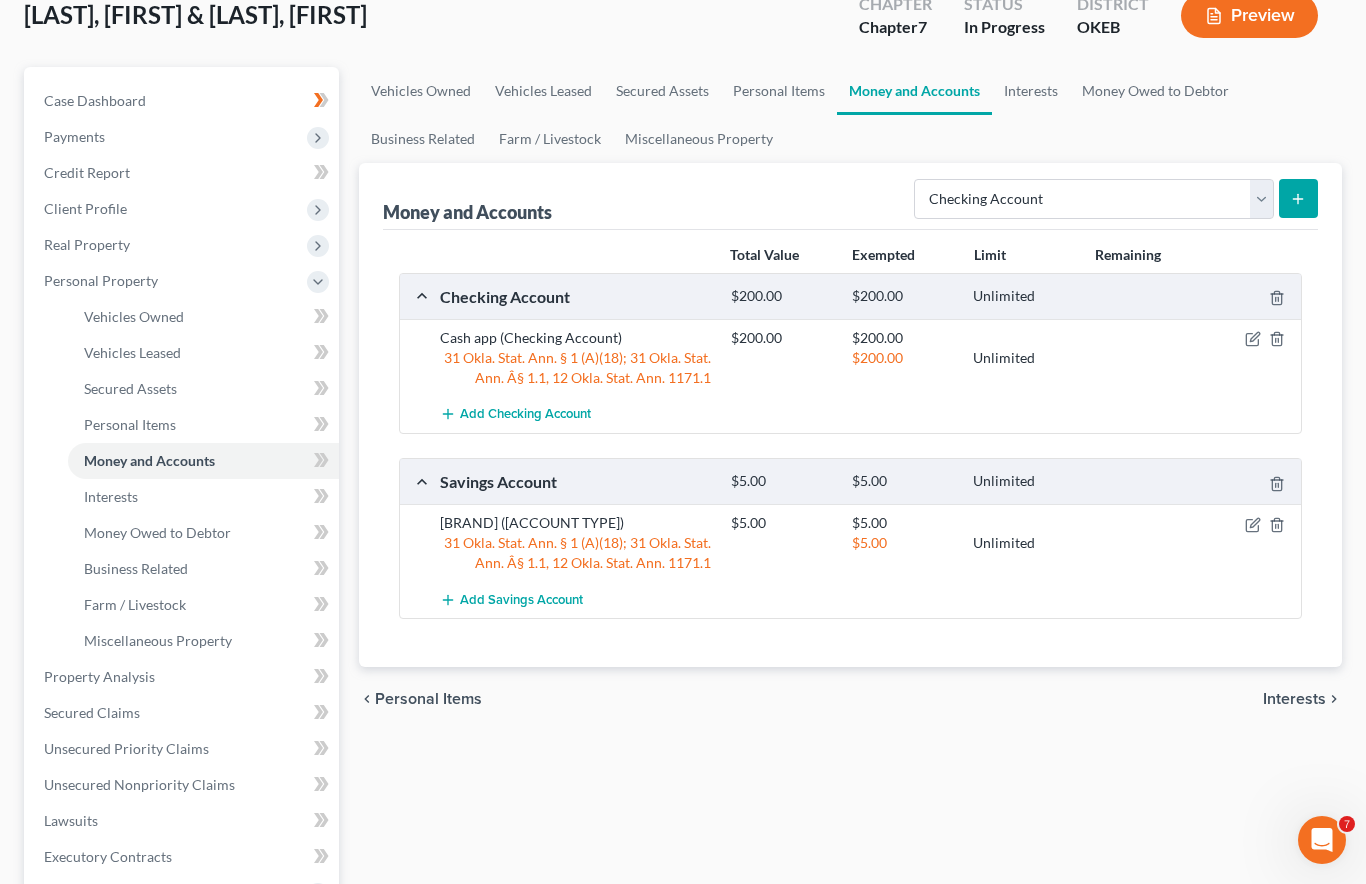 scroll, scrollTop: 124, scrollLeft: 0, axis: vertical 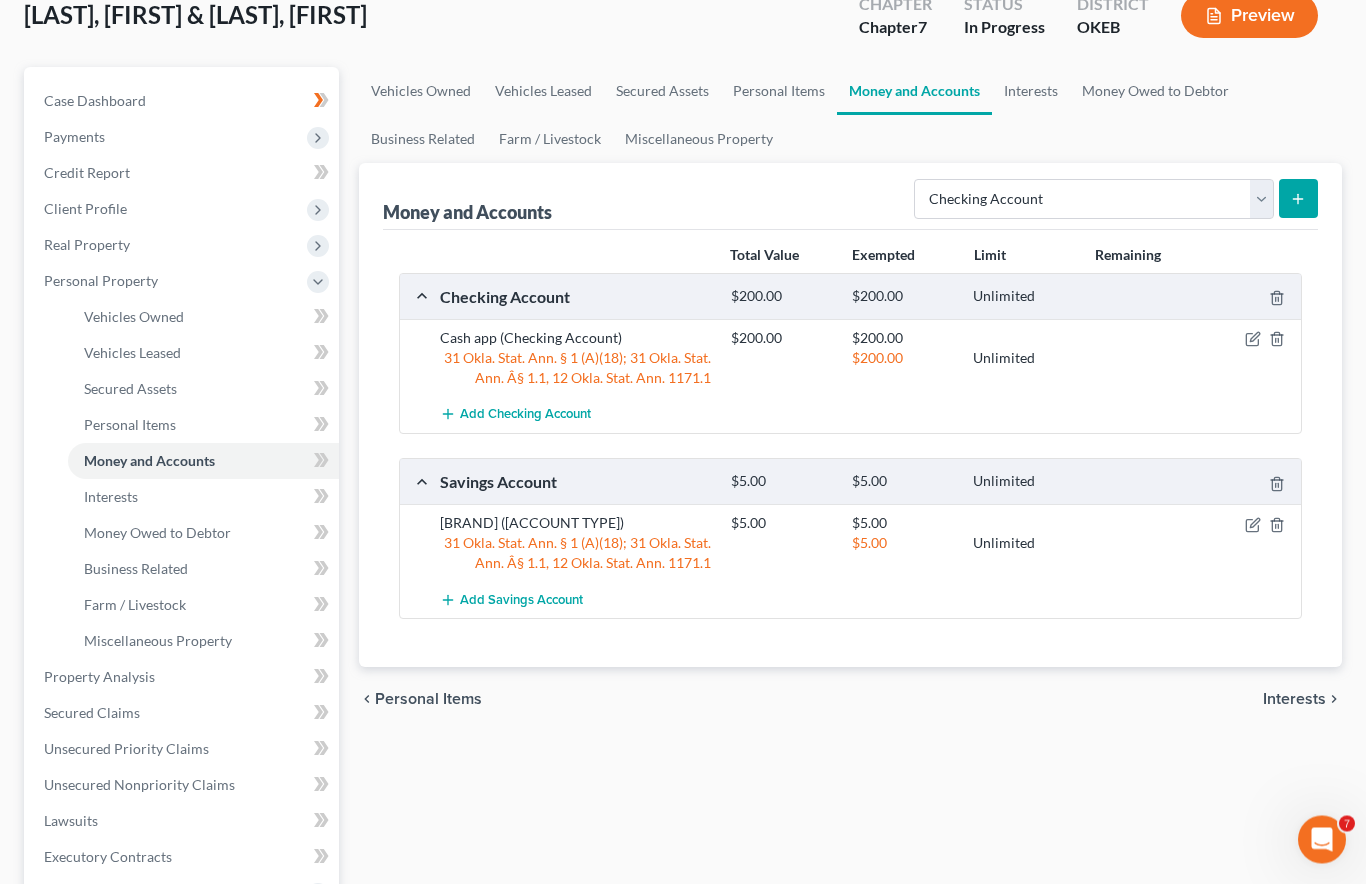 click 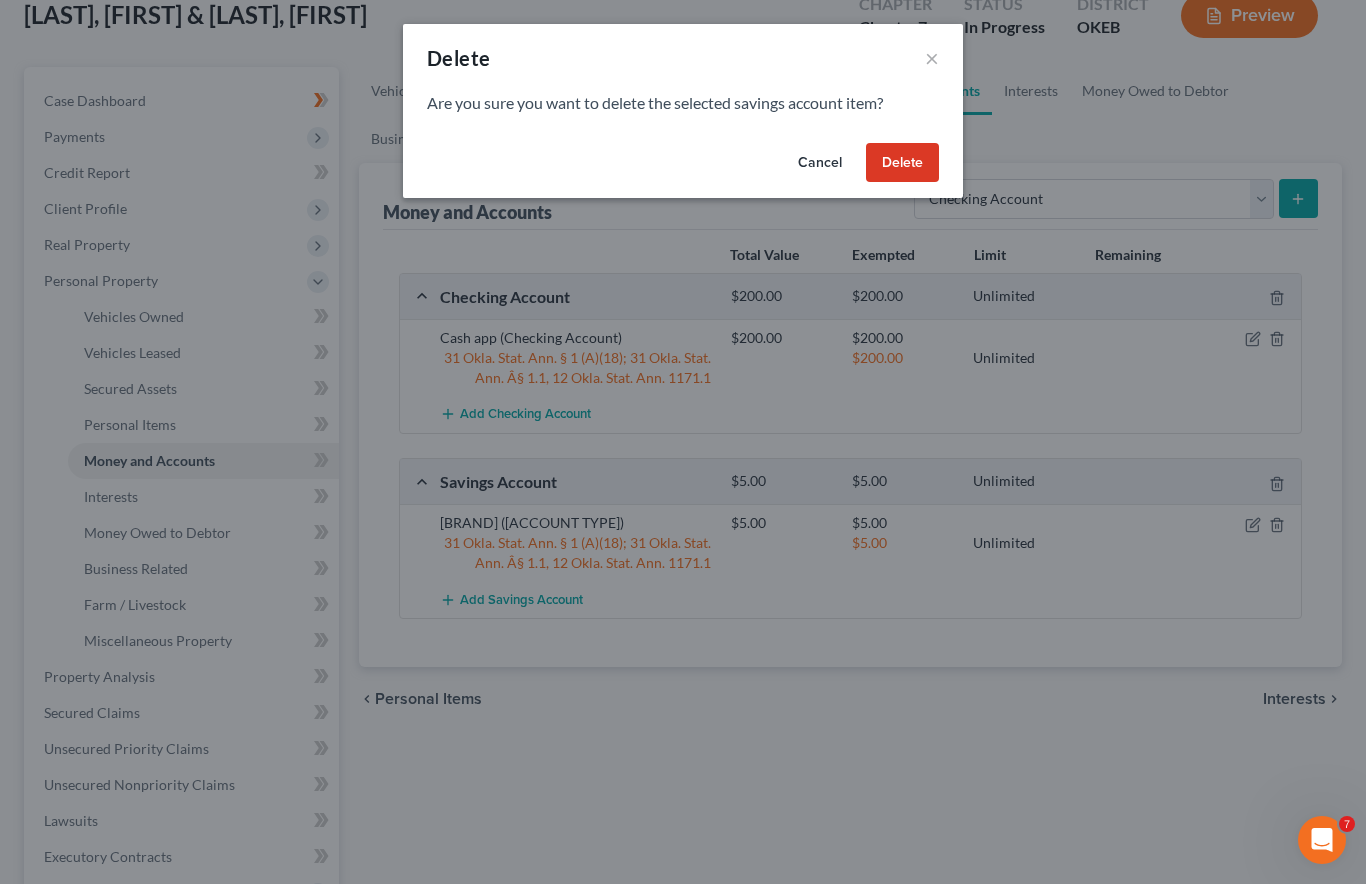 click on "Delete" at bounding box center (902, 163) 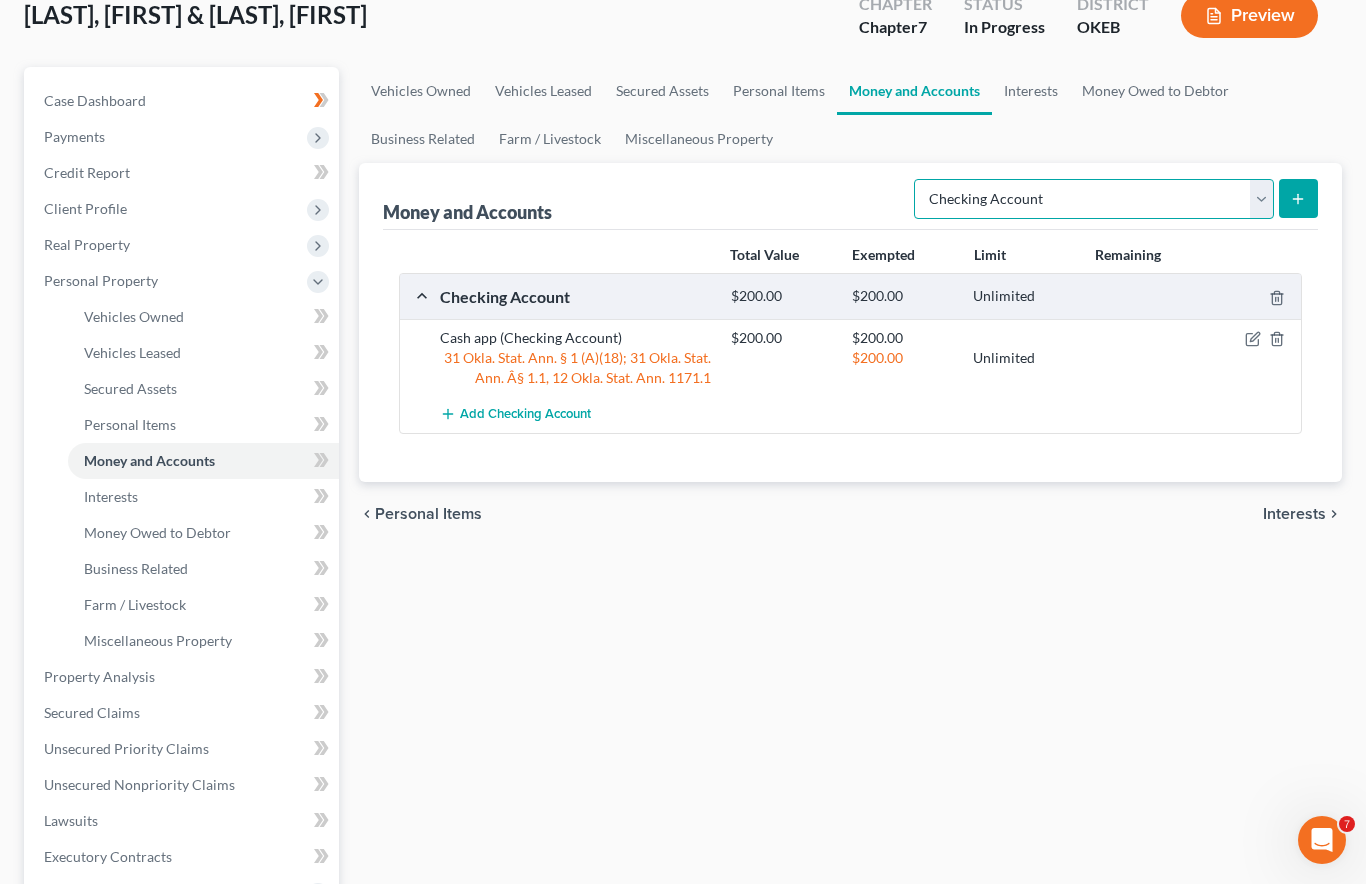 click on "Select Account Type Brokerage Cash on Hand Certificates of Deposit Checking Account Money Market Other (Credit Union, Health Savings Account, etc) Safe Deposit Box Savings Account Security Deposits or Prepayments" at bounding box center [1094, 199] 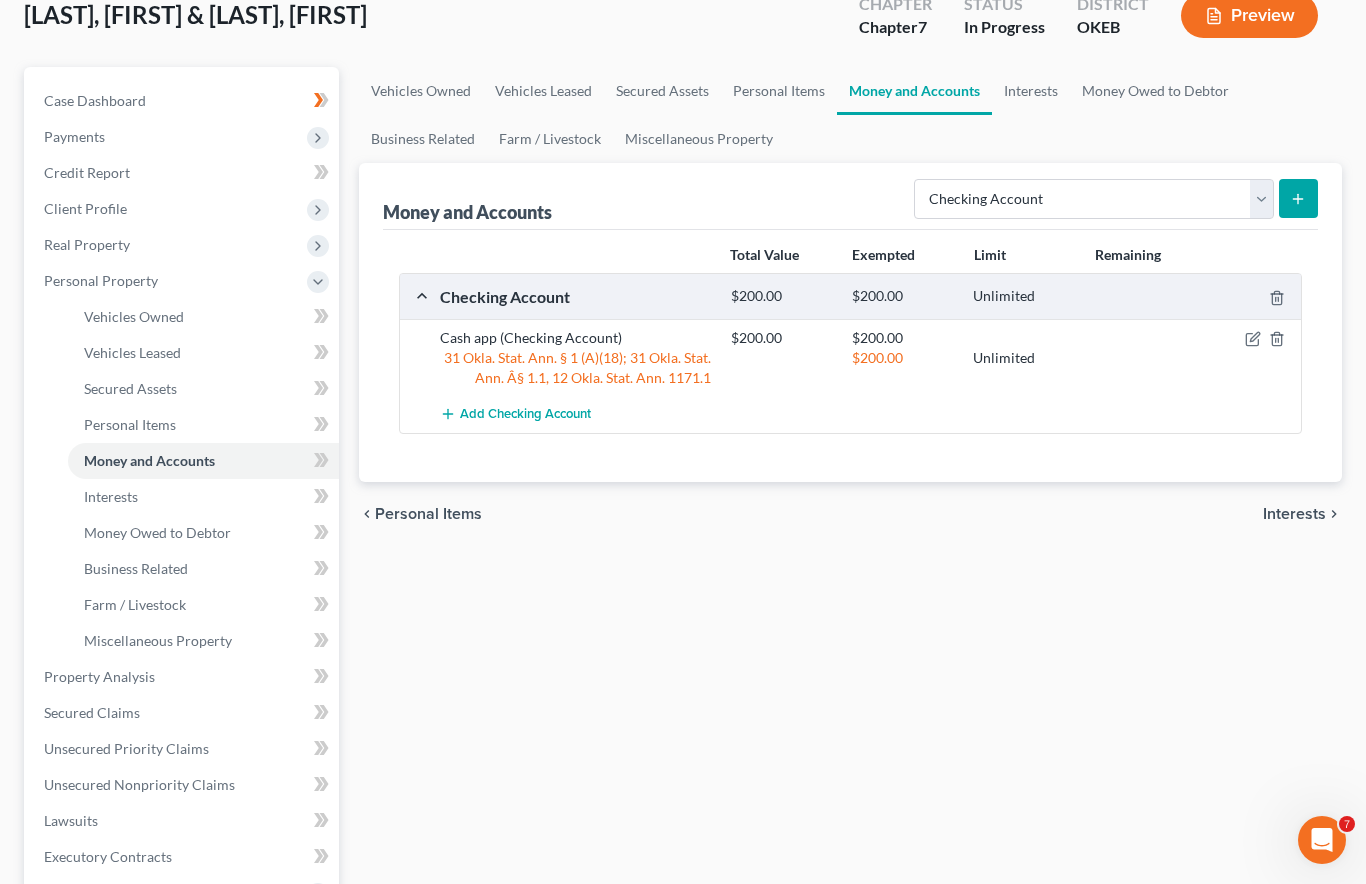 click 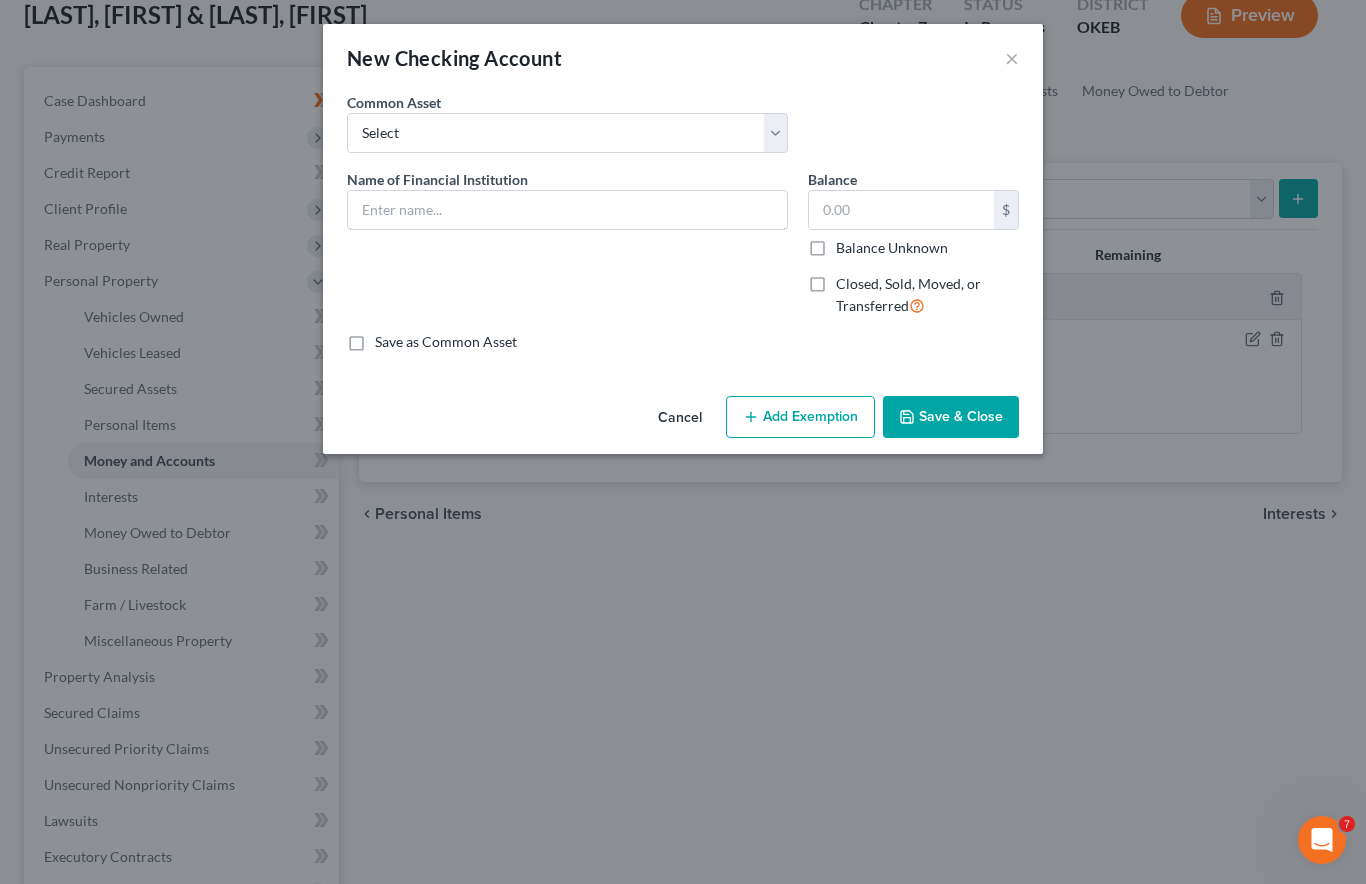 click at bounding box center [567, 210] 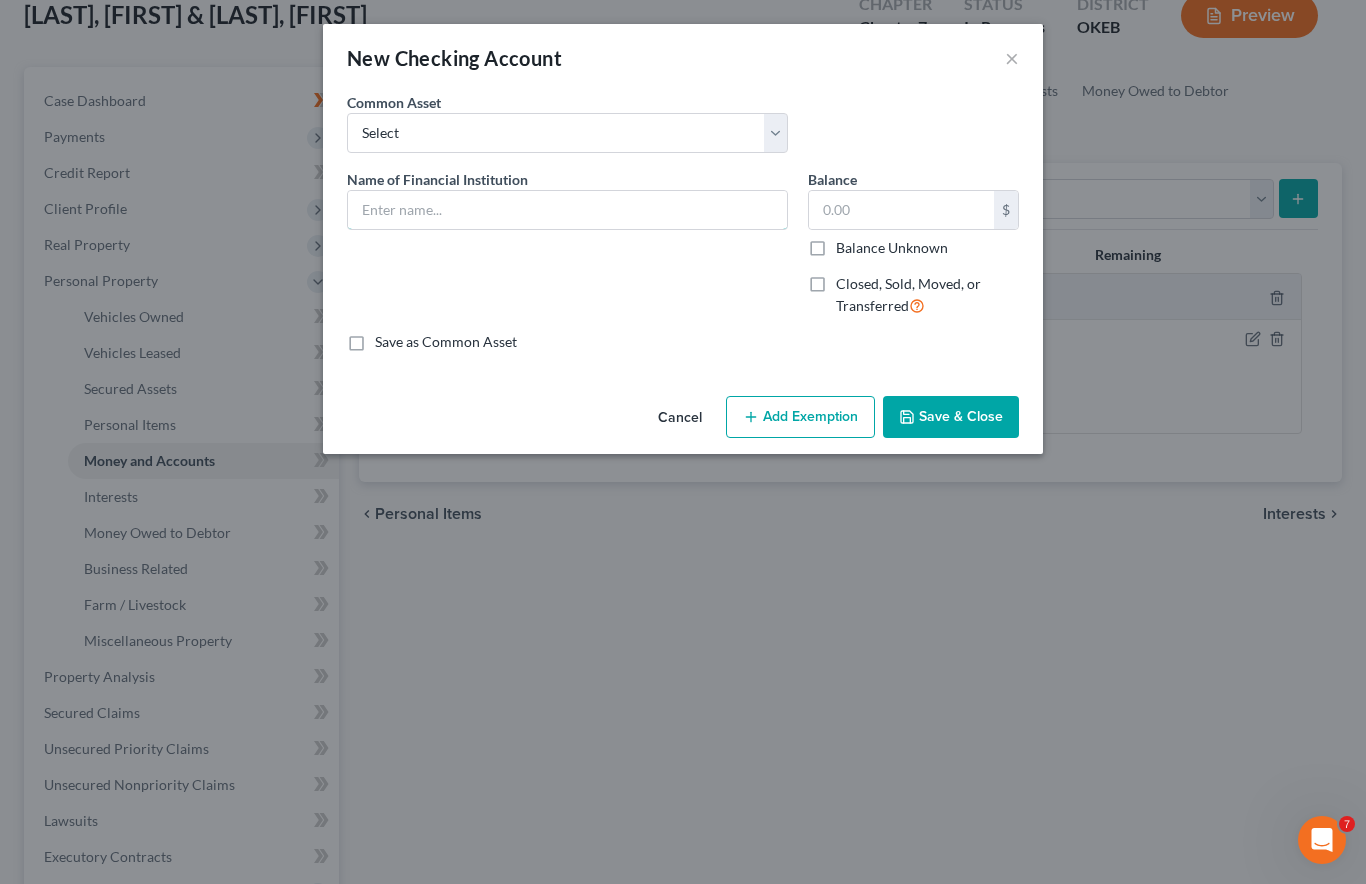 scroll, scrollTop: 124, scrollLeft: 0, axis: vertical 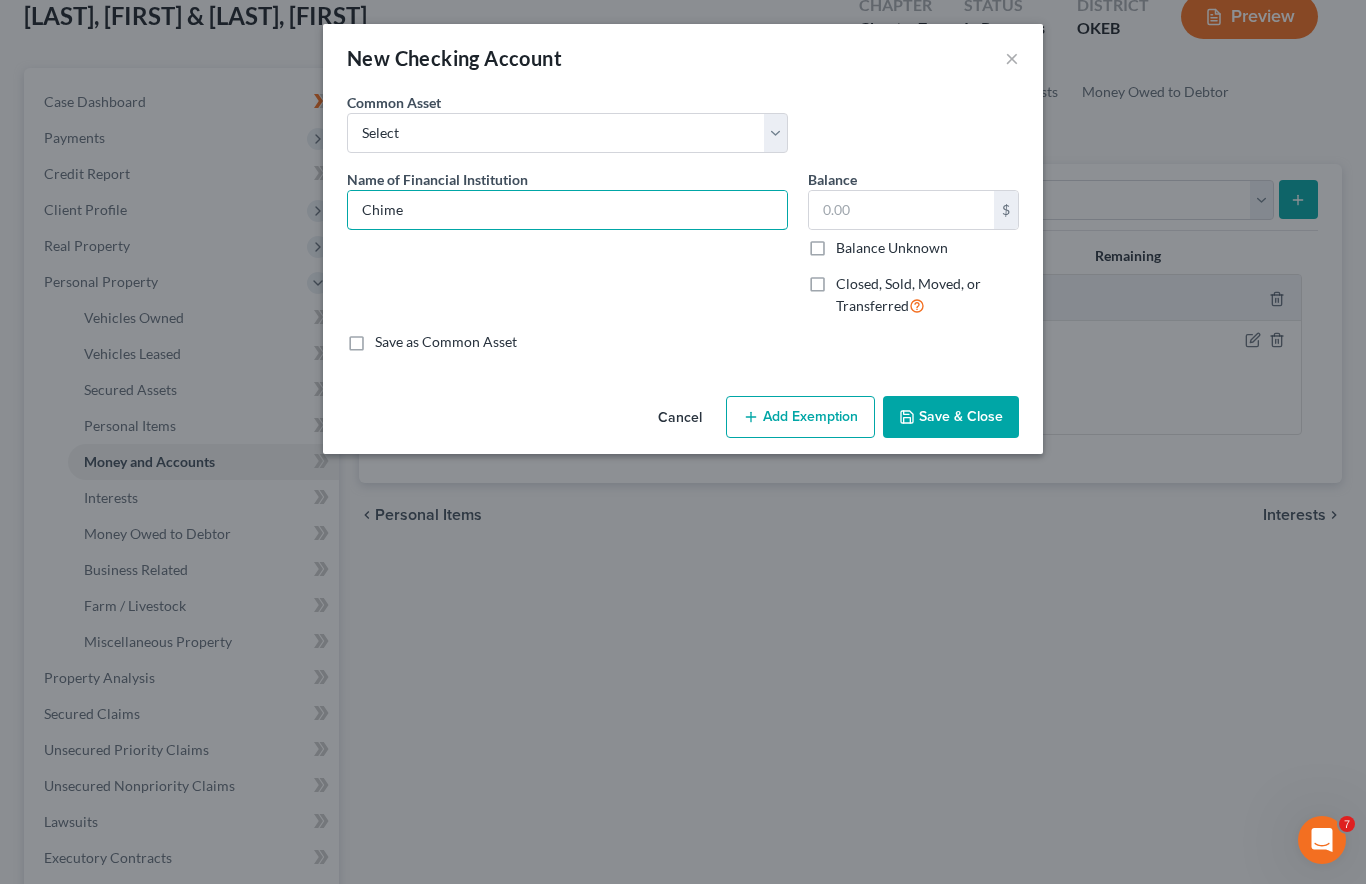 type on "Chime" 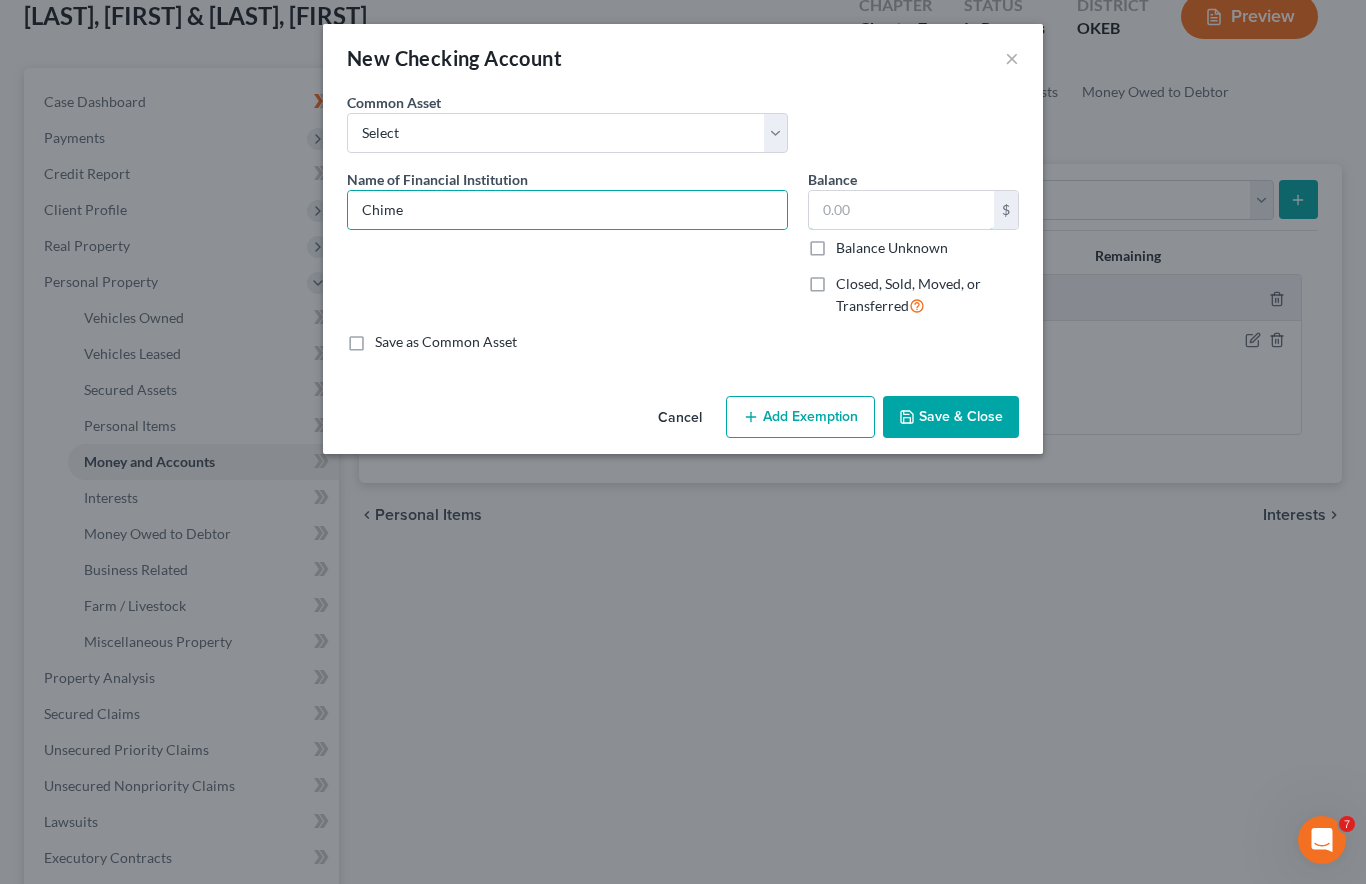 click at bounding box center [901, 210] 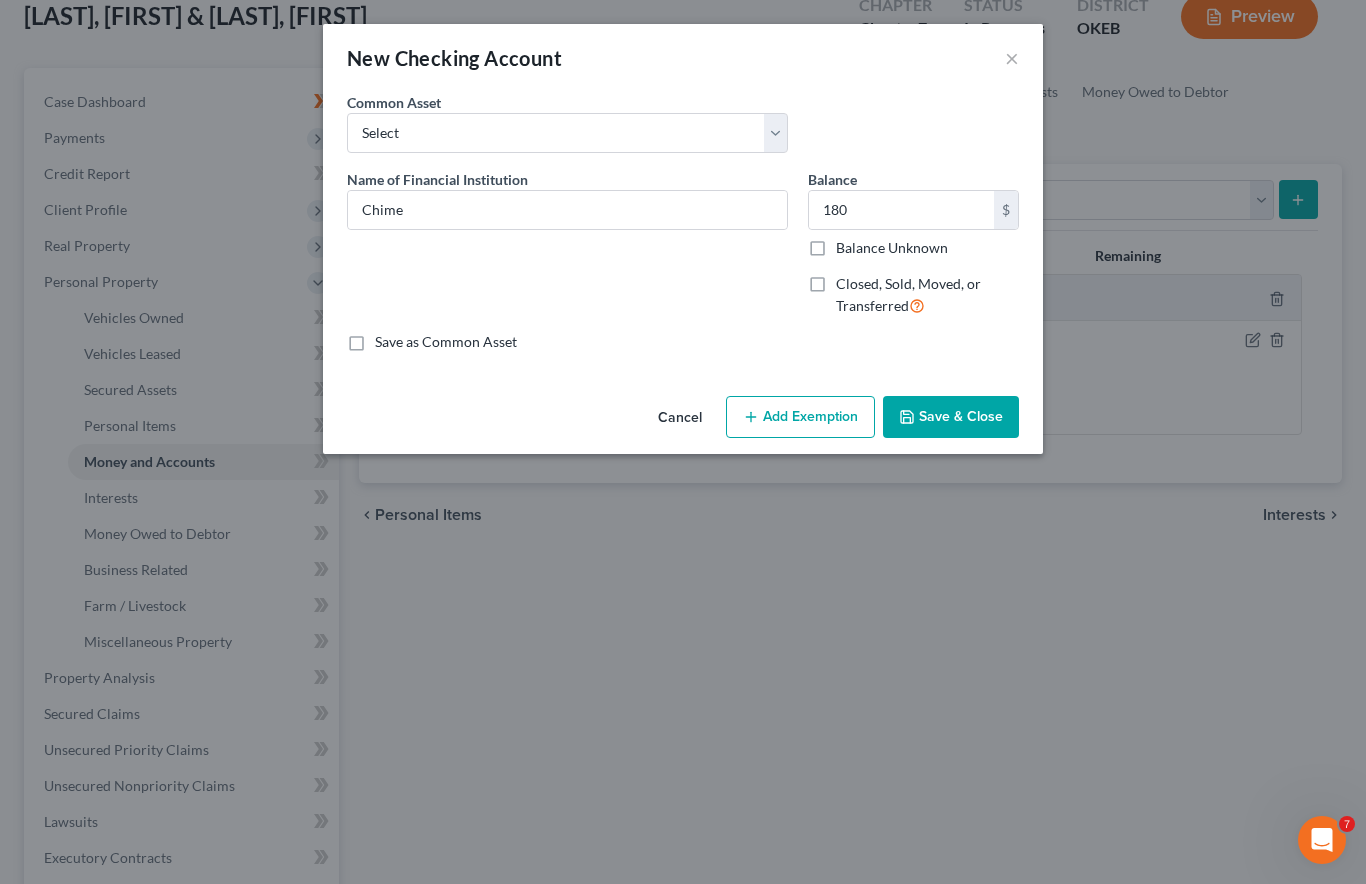 scroll, scrollTop: 125, scrollLeft: 0, axis: vertical 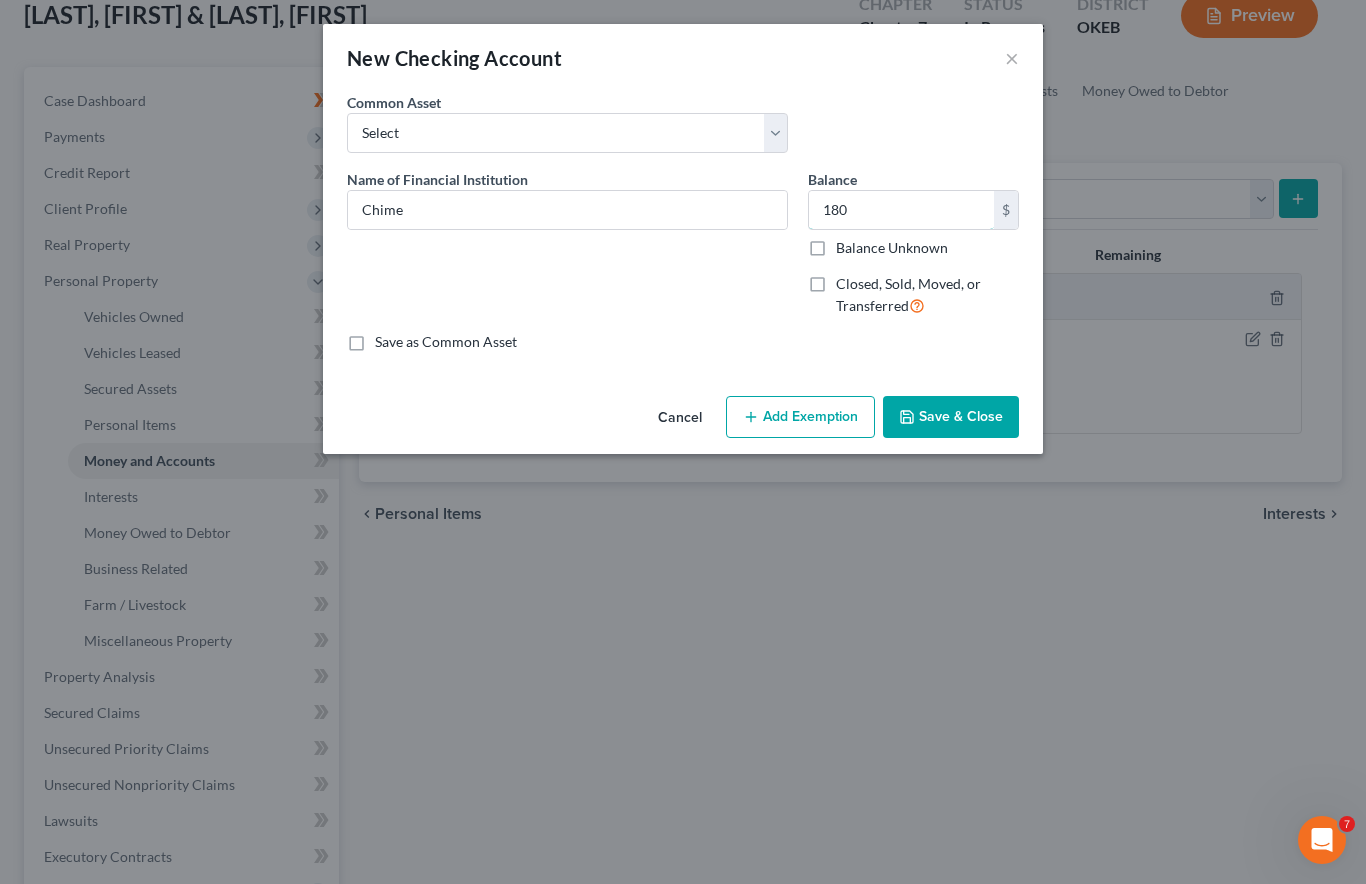 type on "180" 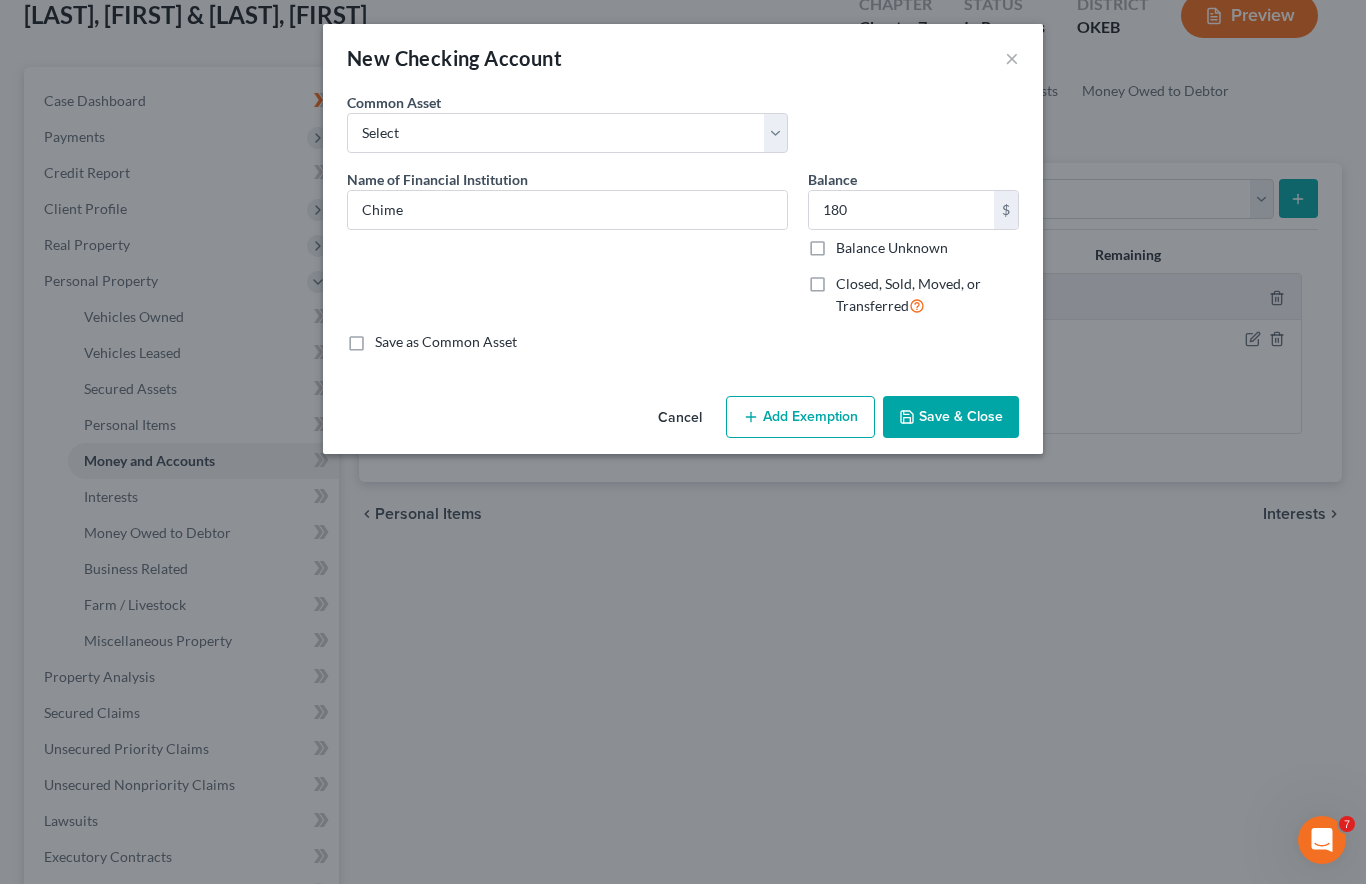 click on "Add Exemption" at bounding box center [800, 417] 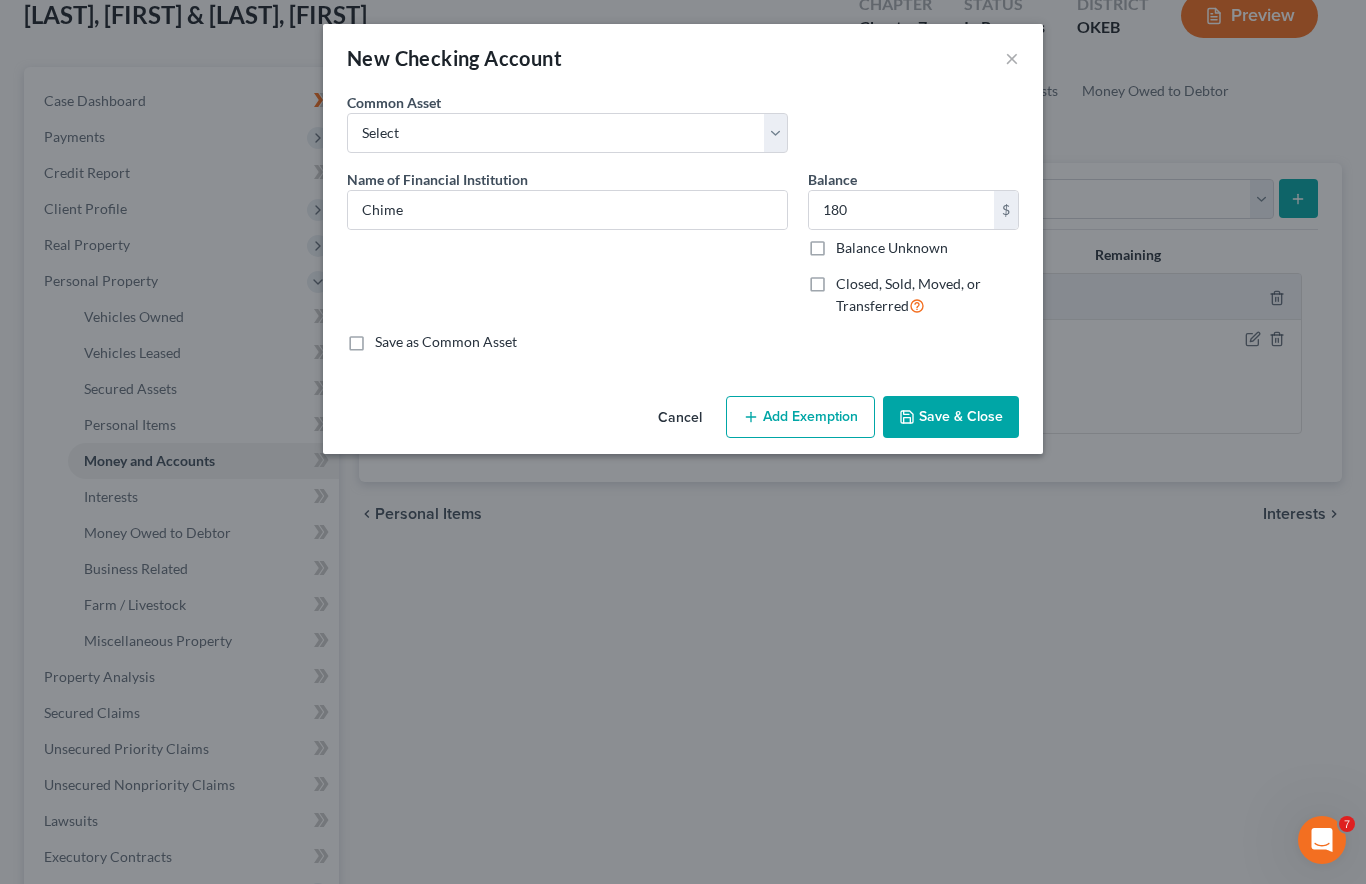 select on "2" 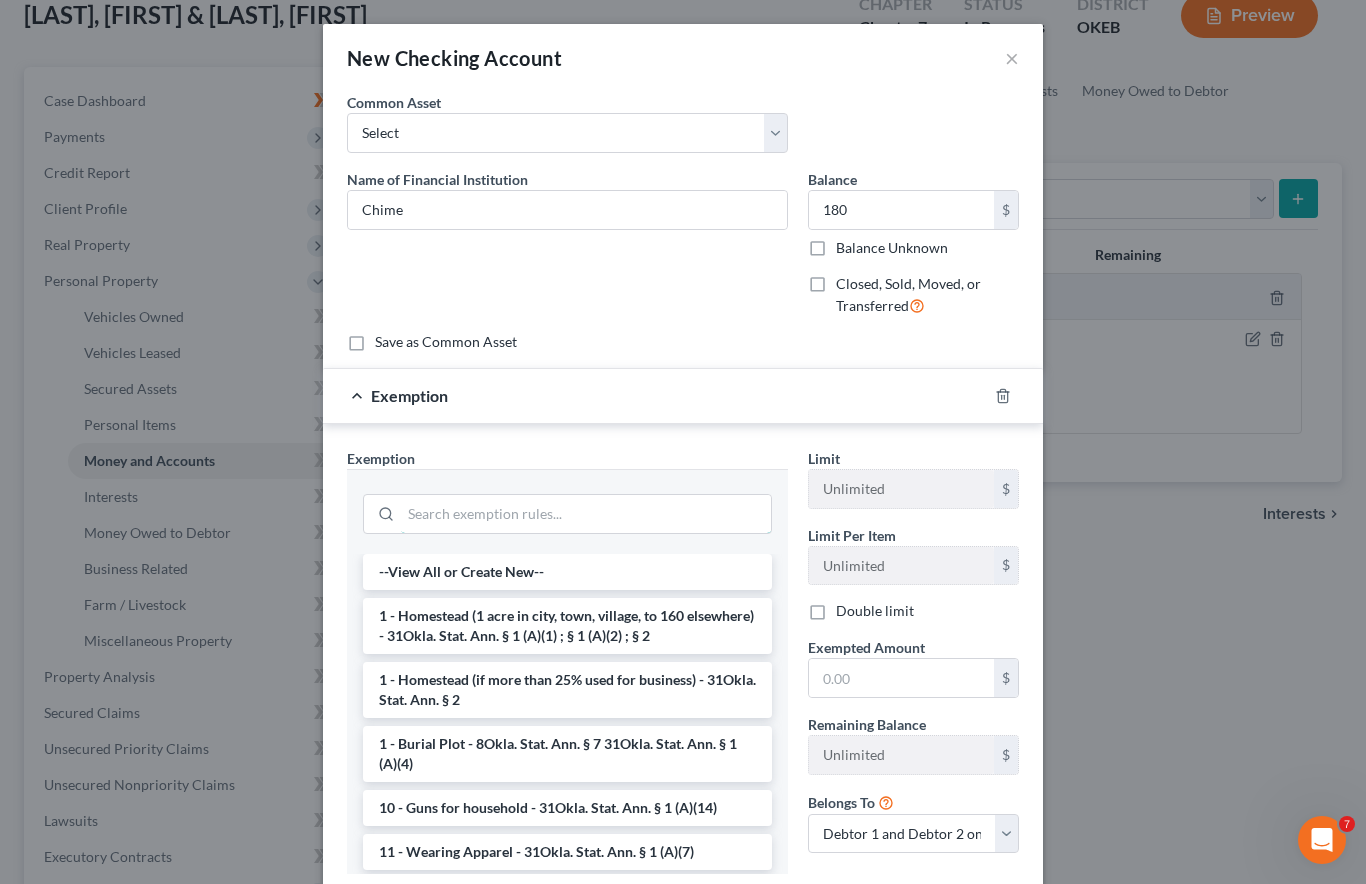 click at bounding box center (586, 514) 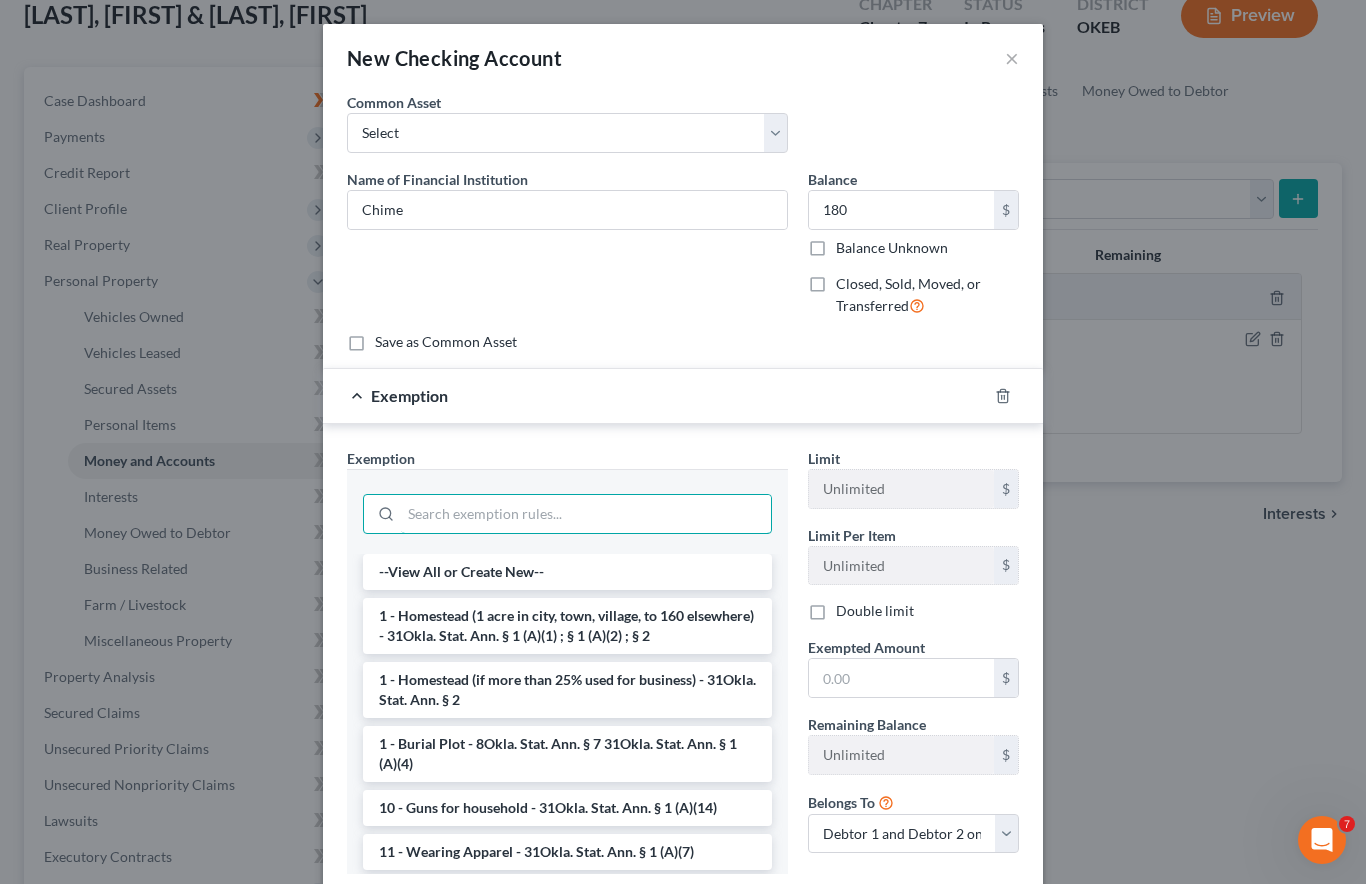 scroll, scrollTop: 124, scrollLeft: 0, axis: vertical 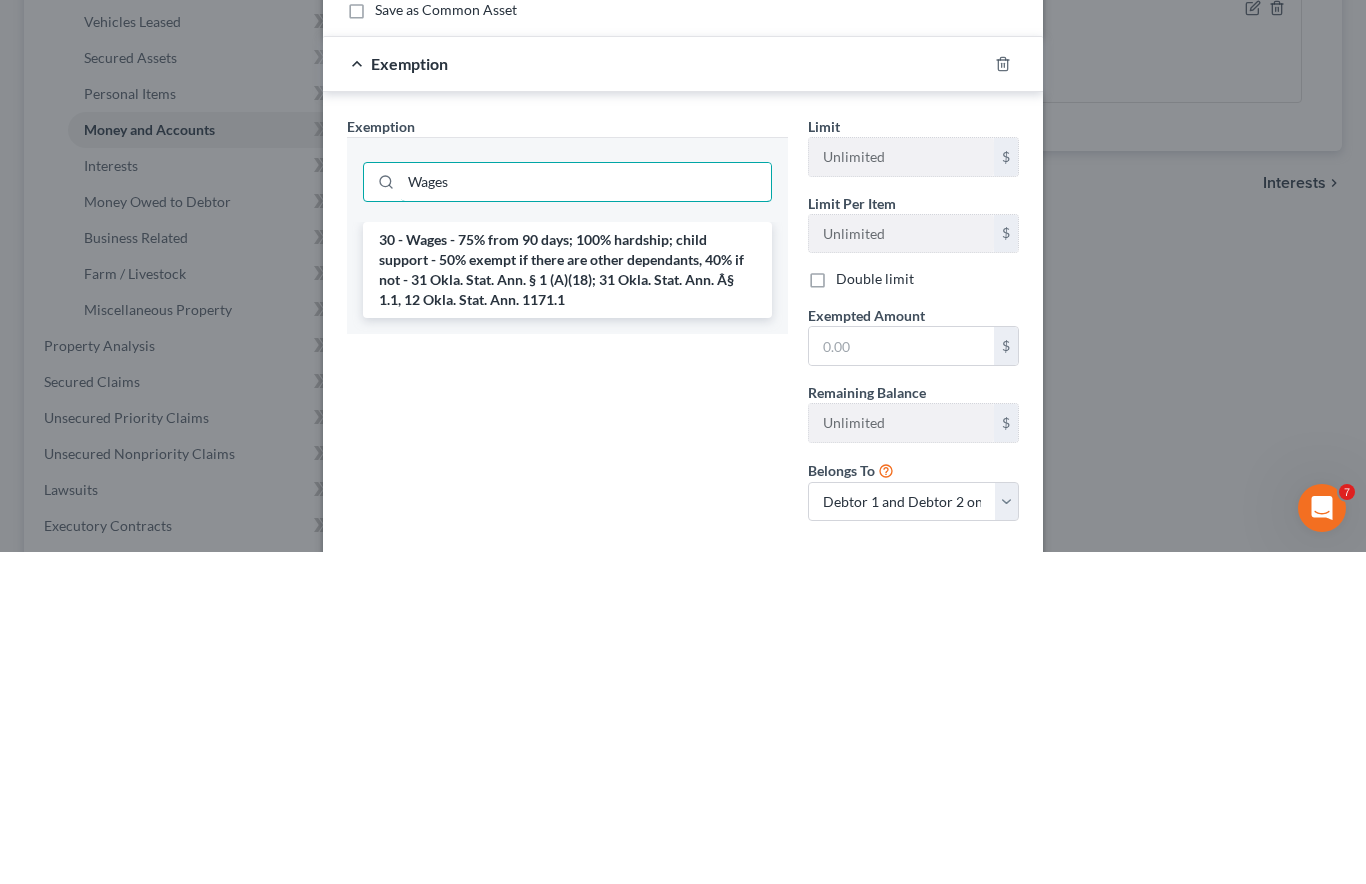 type on "Wages" 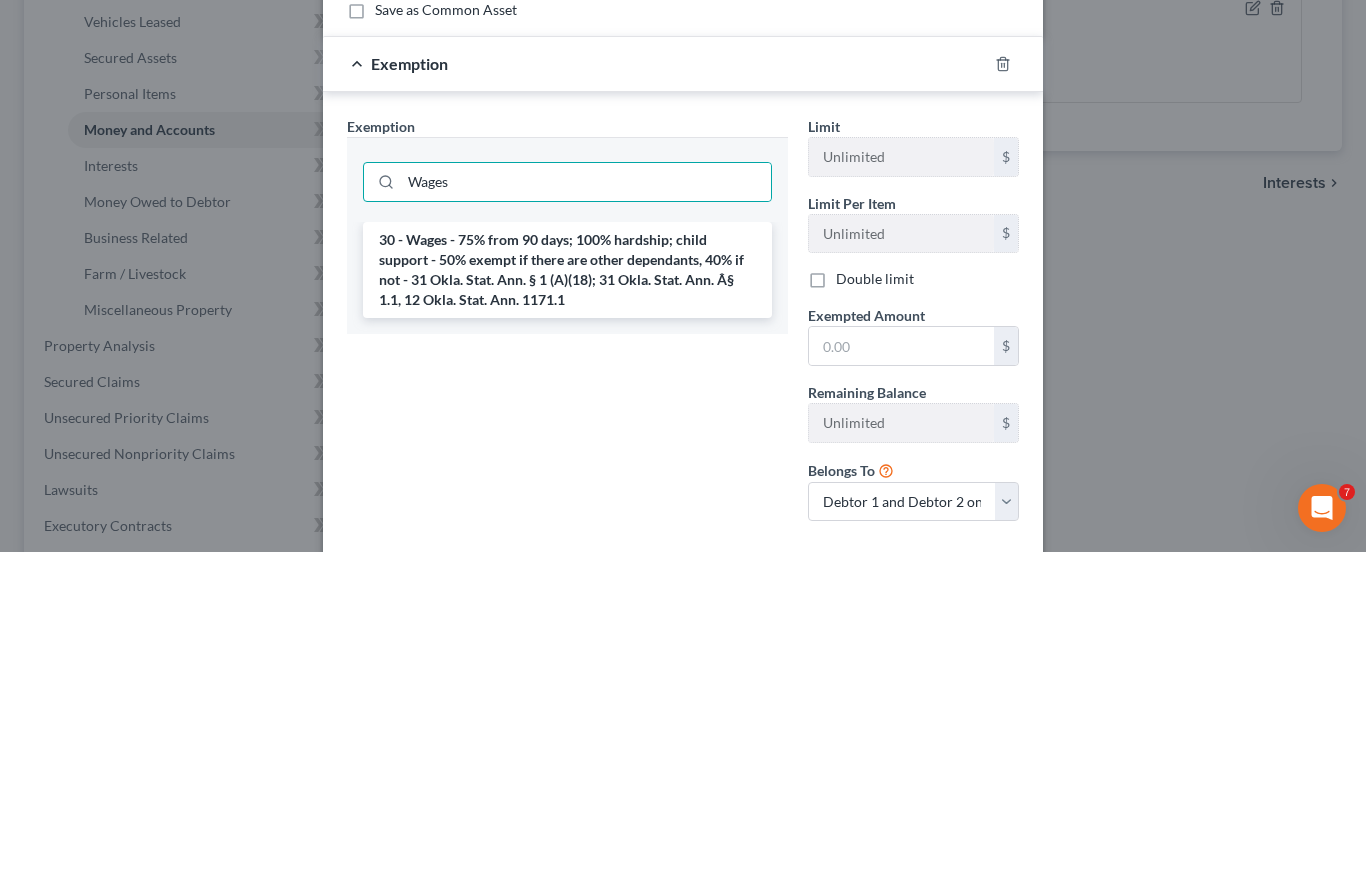 click on "30 - Wages - 75% from 90 days; 100% hardship; child support - 50% exempt if there are other dependants, 40% if not - 31 Okla. Stat. Ann. § 1 (A)(18); 31 Okla. Stat. Ann. Â§ 1.1, 12 Okla. Stat. Ann. 1171.1" at bounding box center [567, 602] 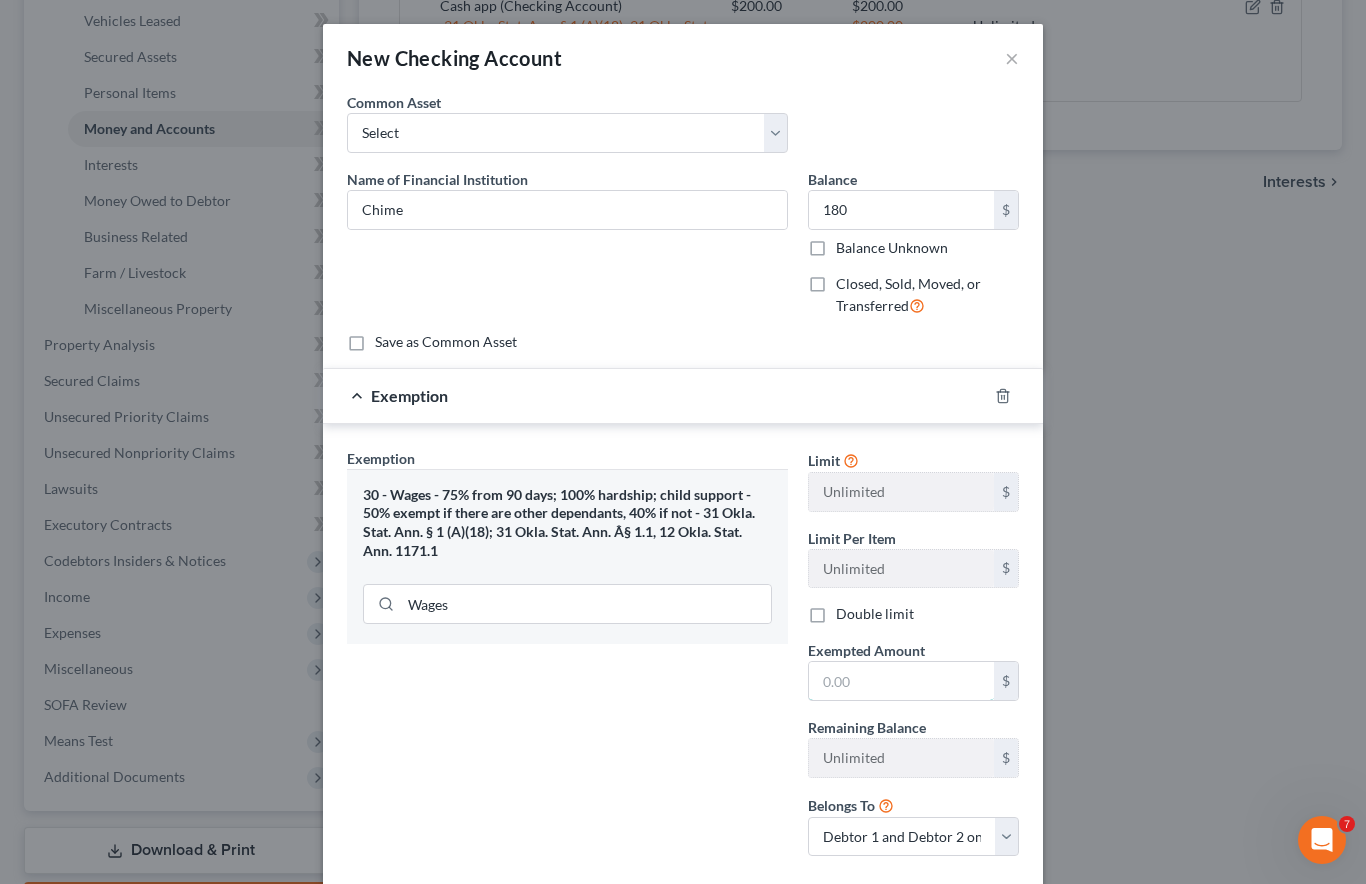 click at bounding box center (901, 681) 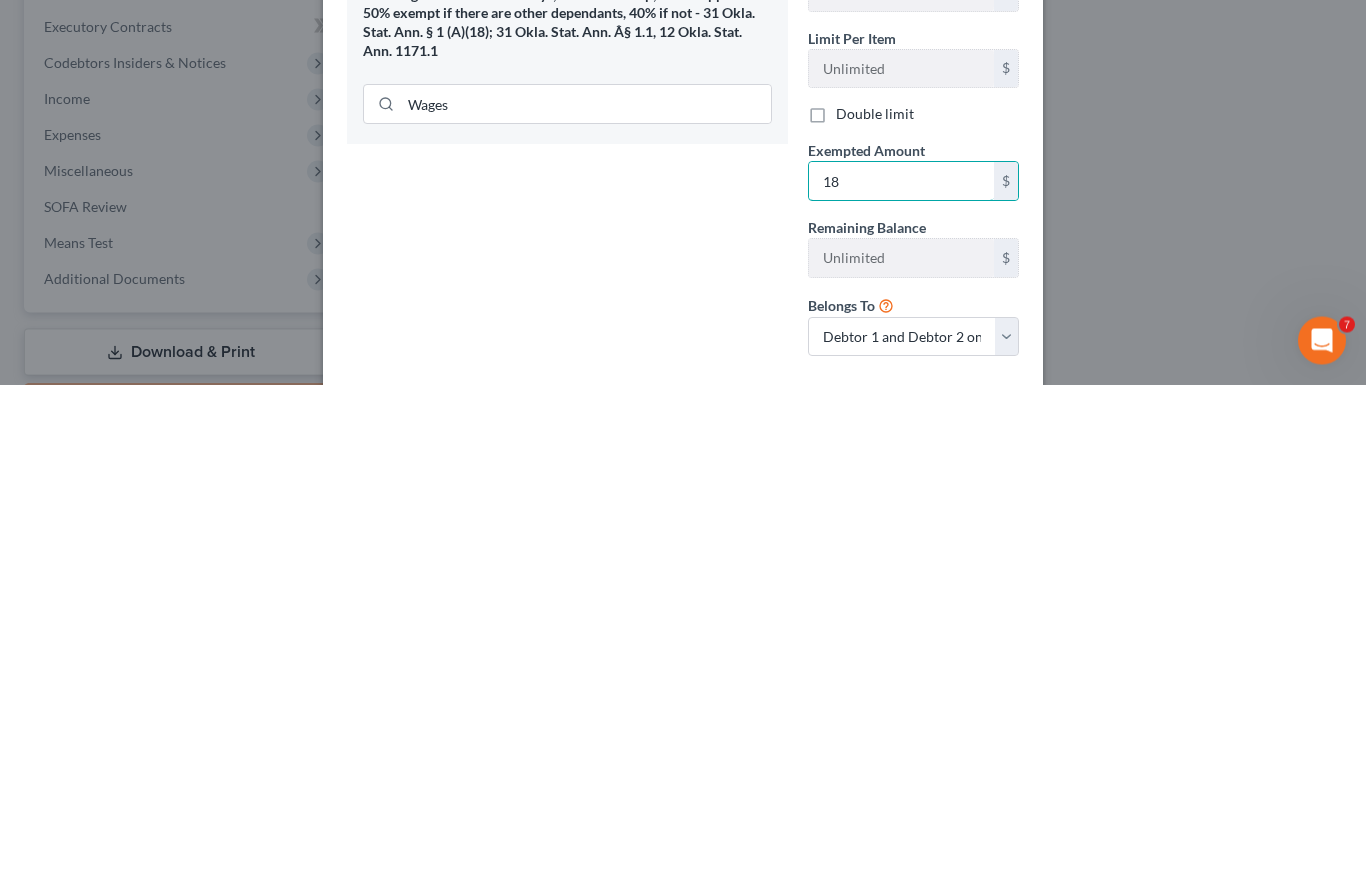 type on "1" 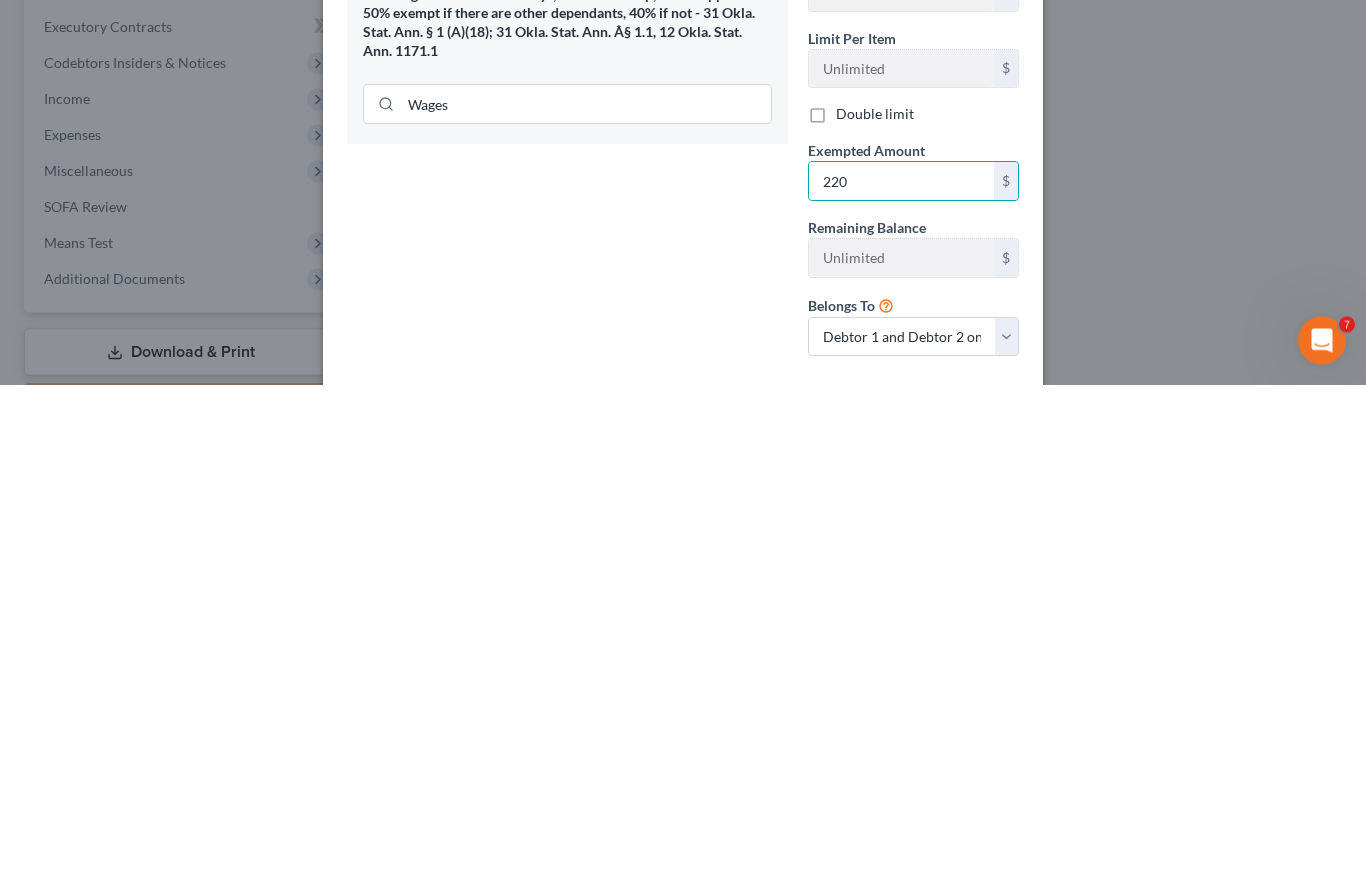 scroll, scrollTop: 574, scrollLeft: 0, axis: vertical 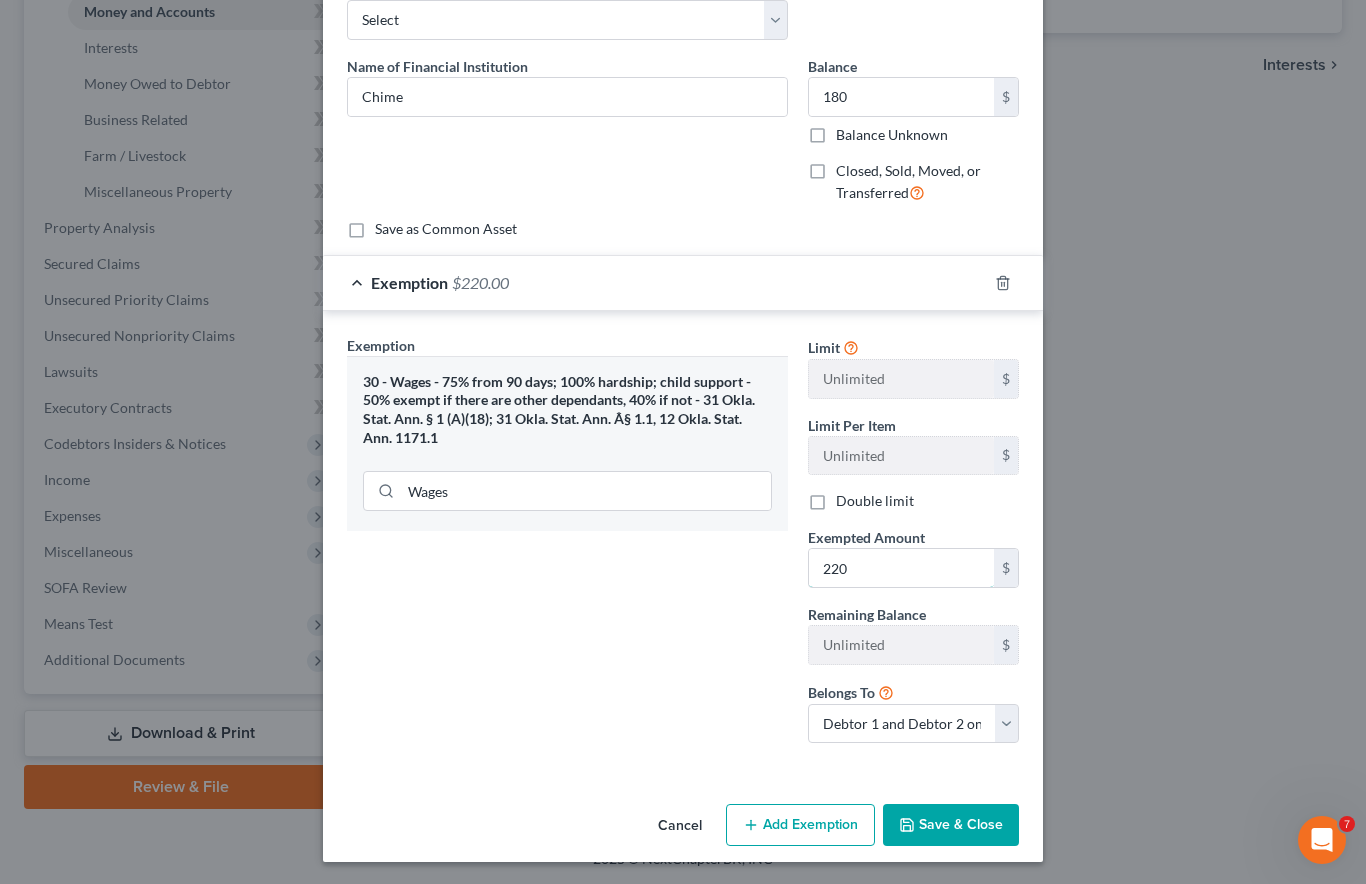 type on "220" 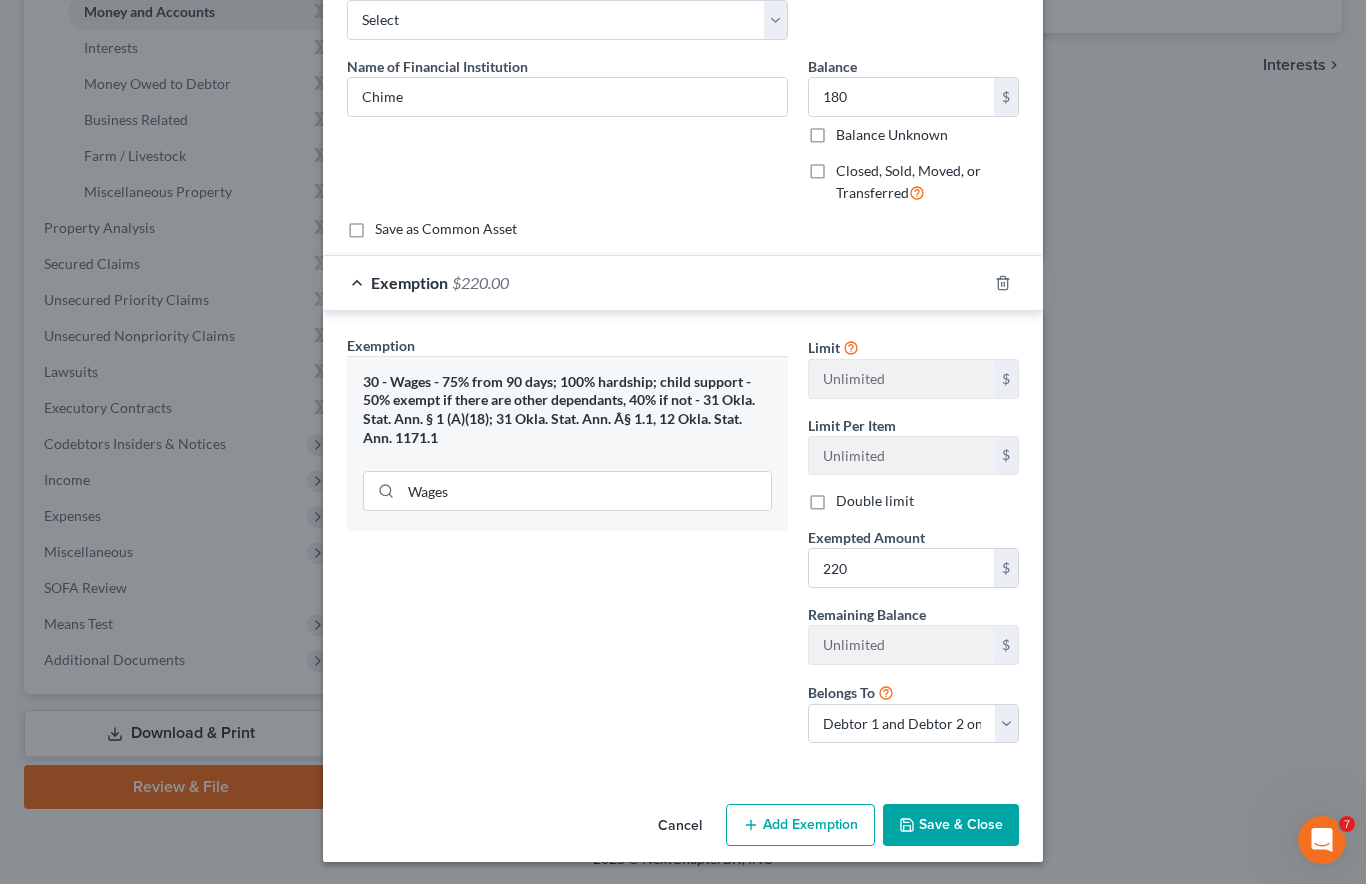 click on "Save & Close" at bounding box center (951, 825) 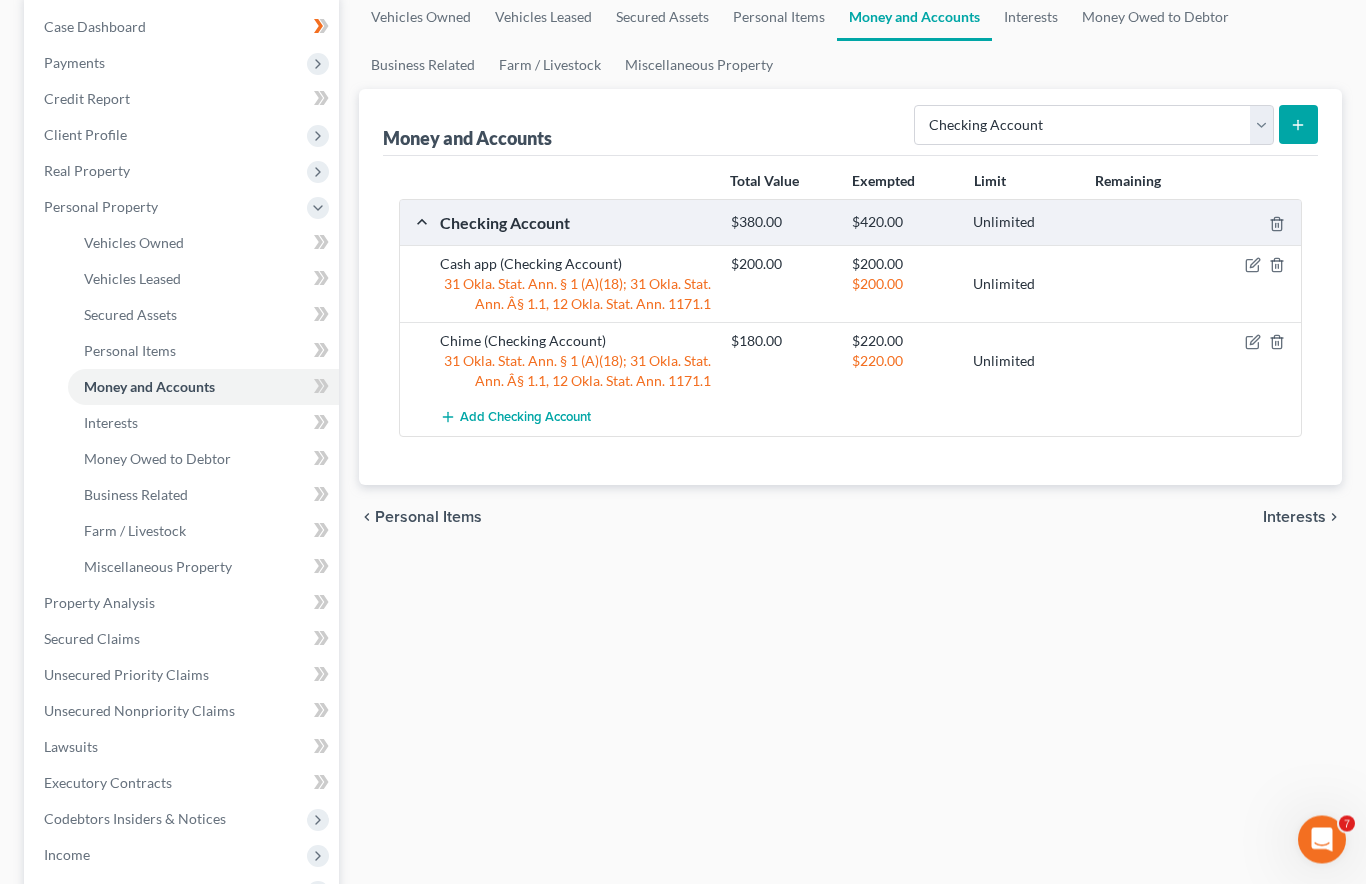 scroll, scrollTop: 199, scrollLeft: 0, axis: vertical 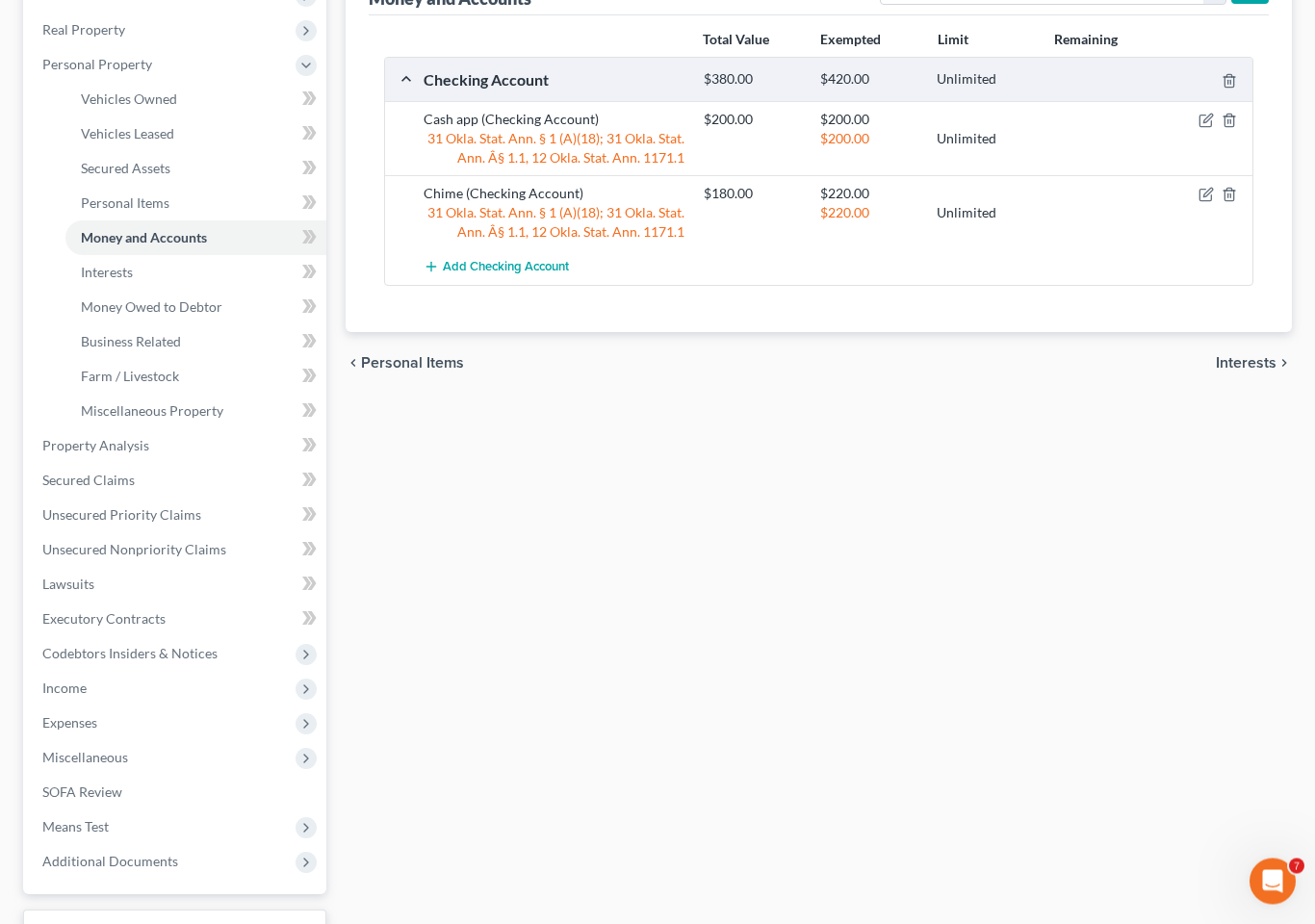 click on "Income" at bounding box center [64, 688] 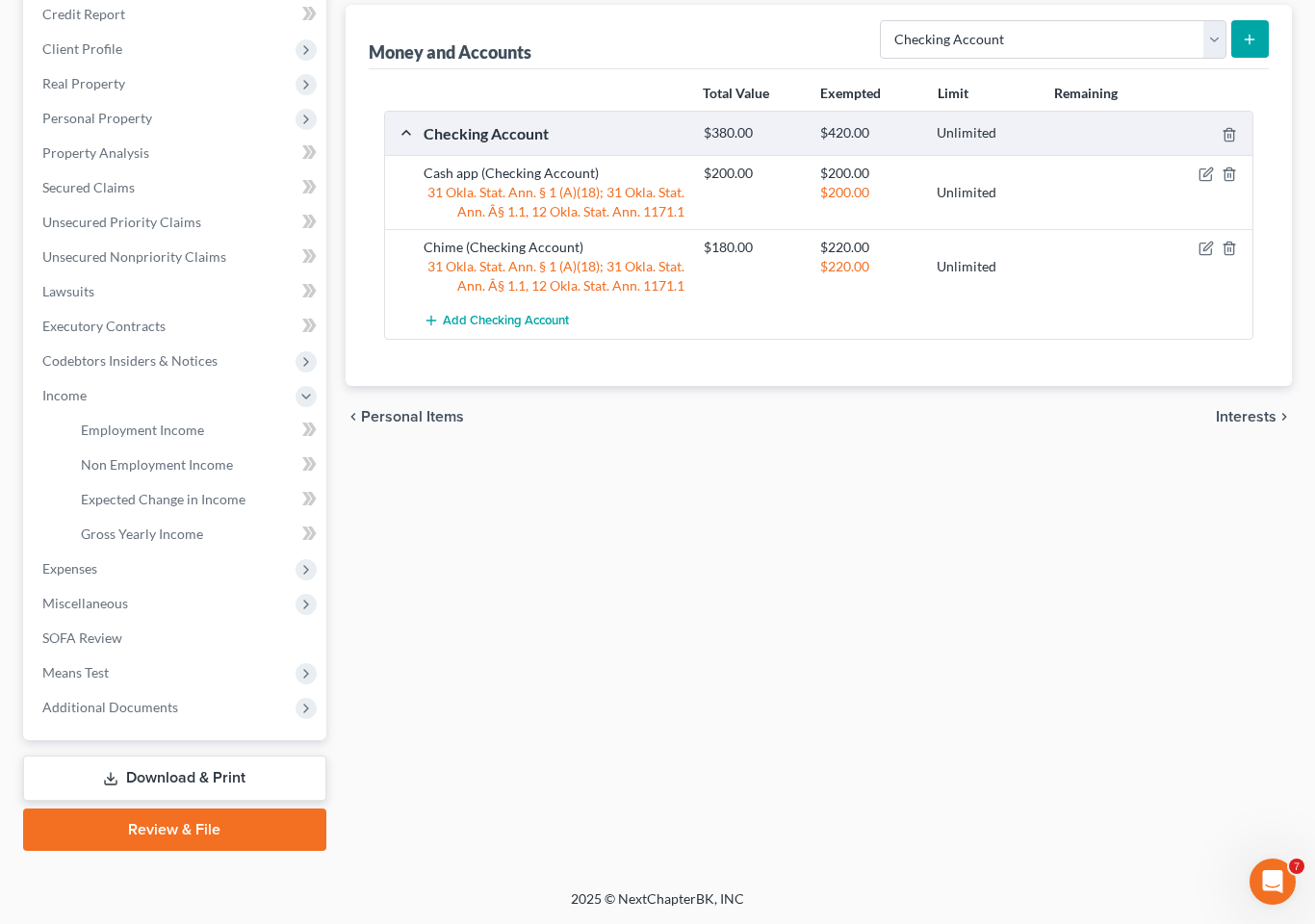scroll, scrollTop: 252, scrollLeft: 0, axis: vertical 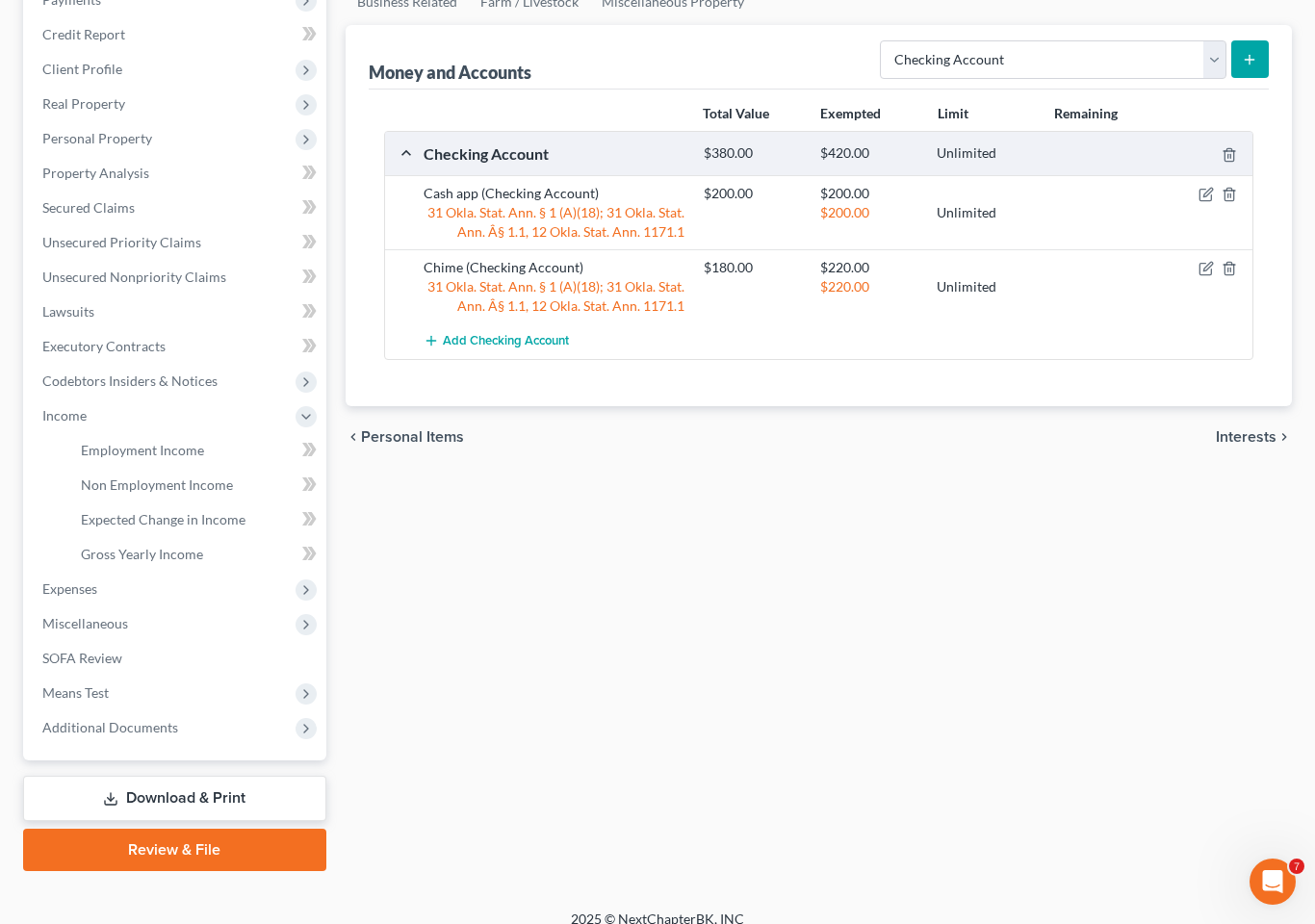 click on "Employment Income" at bounding box center [195, 450] 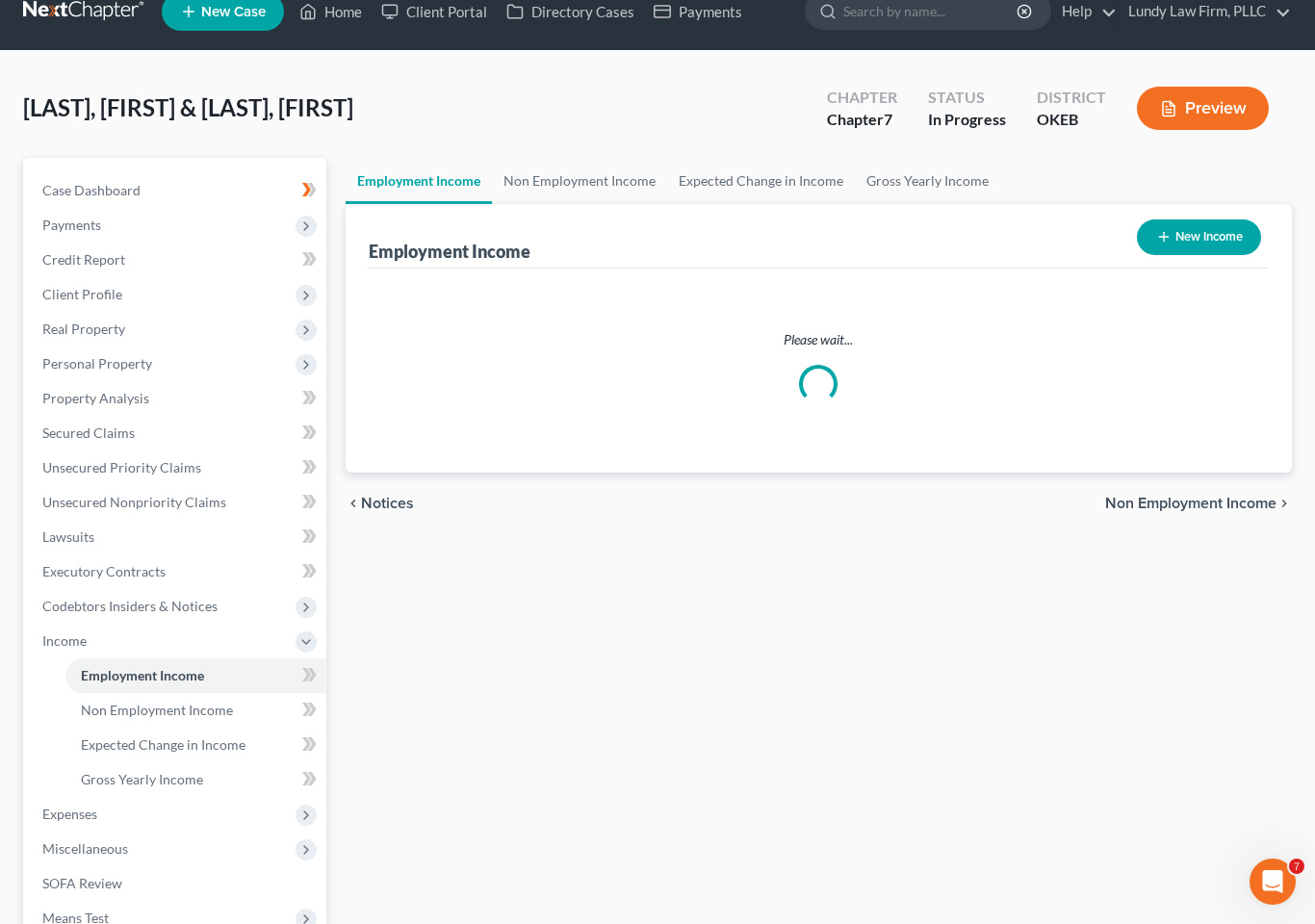 scroll, scrollTop: 0, scrollLeft: 0, axis: both 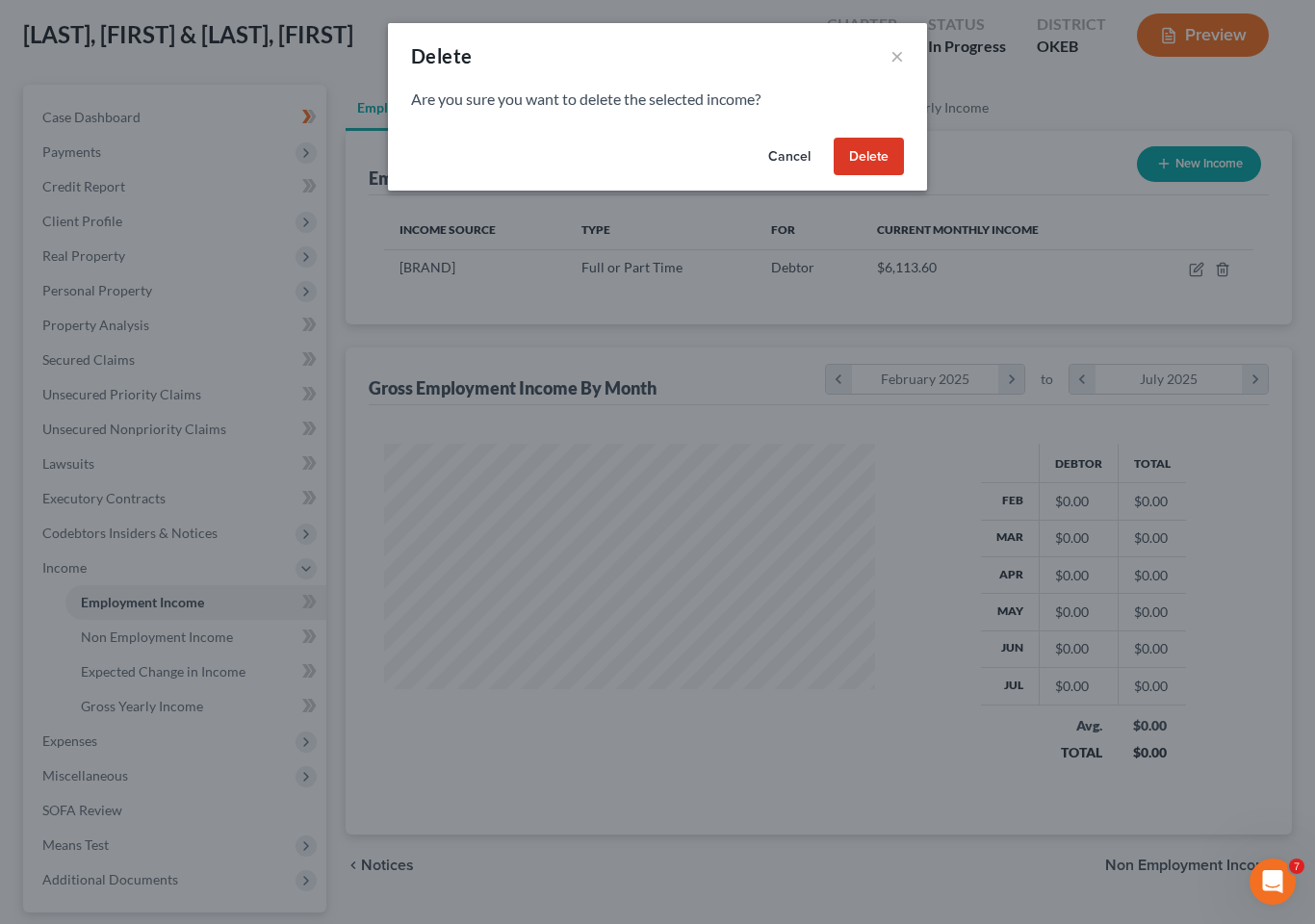 click on "Delete" at bounding box center (868, 157) 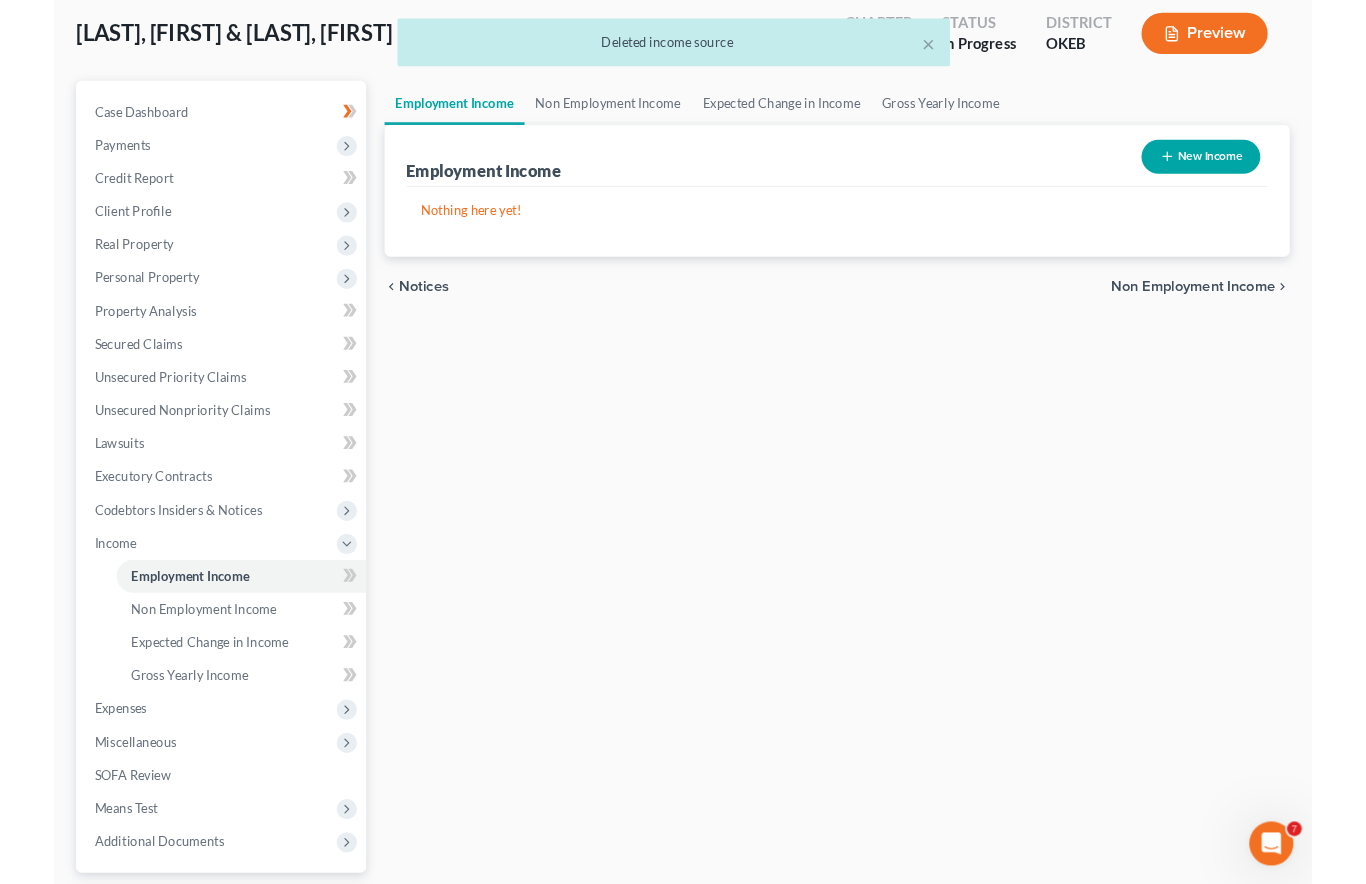 scroll, scrollTop: 0, scrollLeft: 0, axis: both 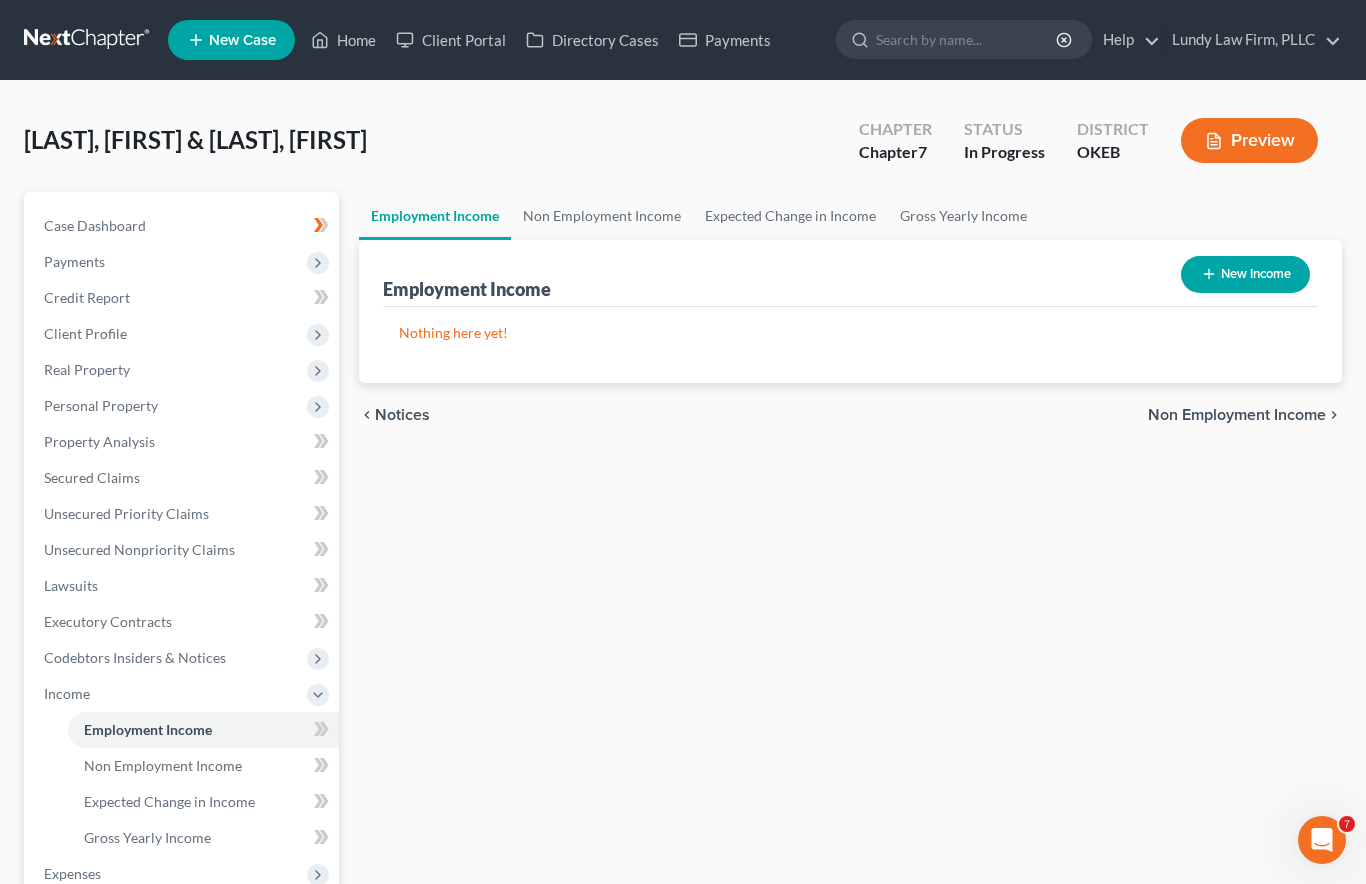 click on "New Income" at bounding box center (1245, 274) 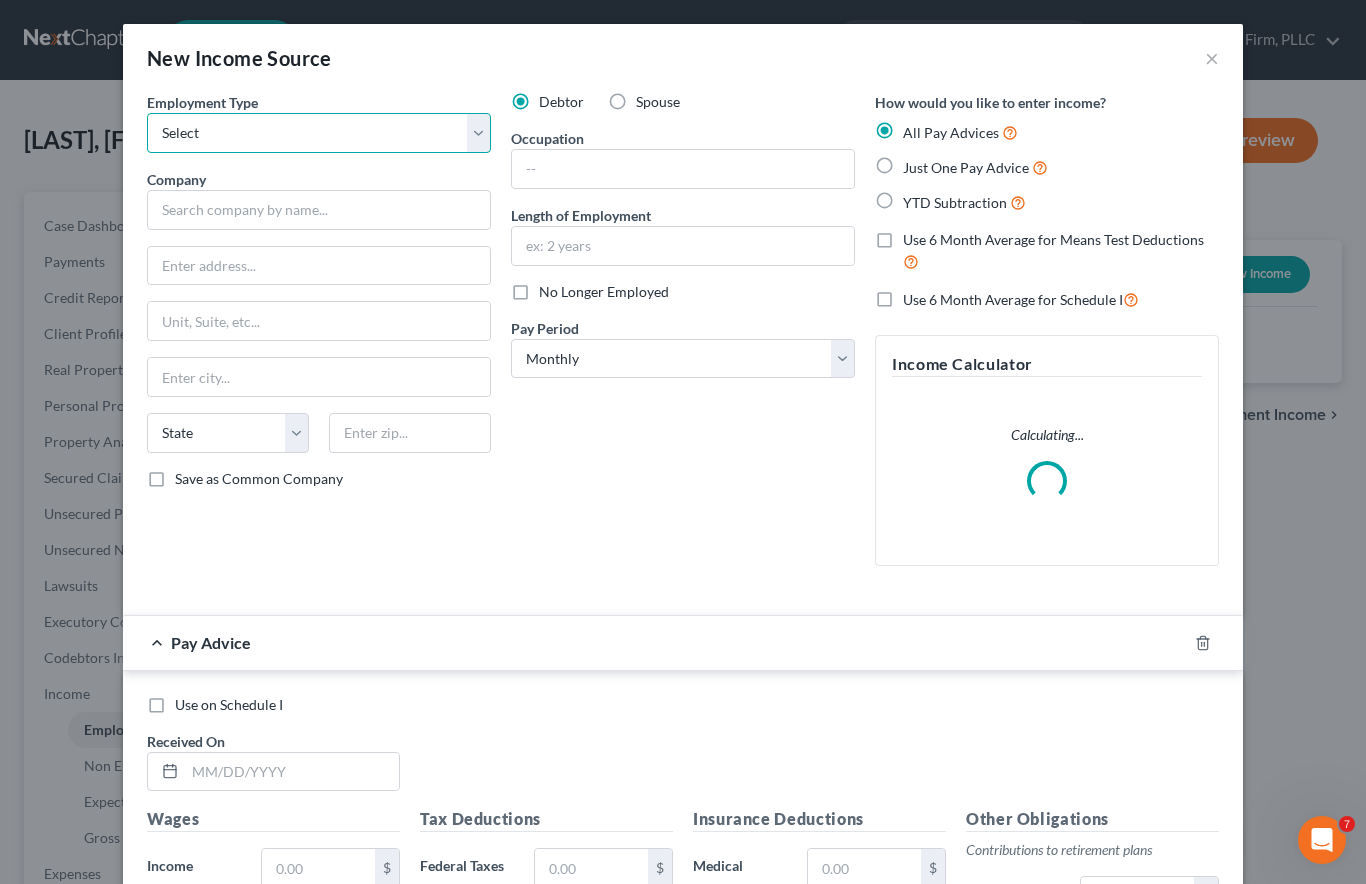 click on "Select Full or Part Time Employment Self Employment" at bounding box center (319, 133) 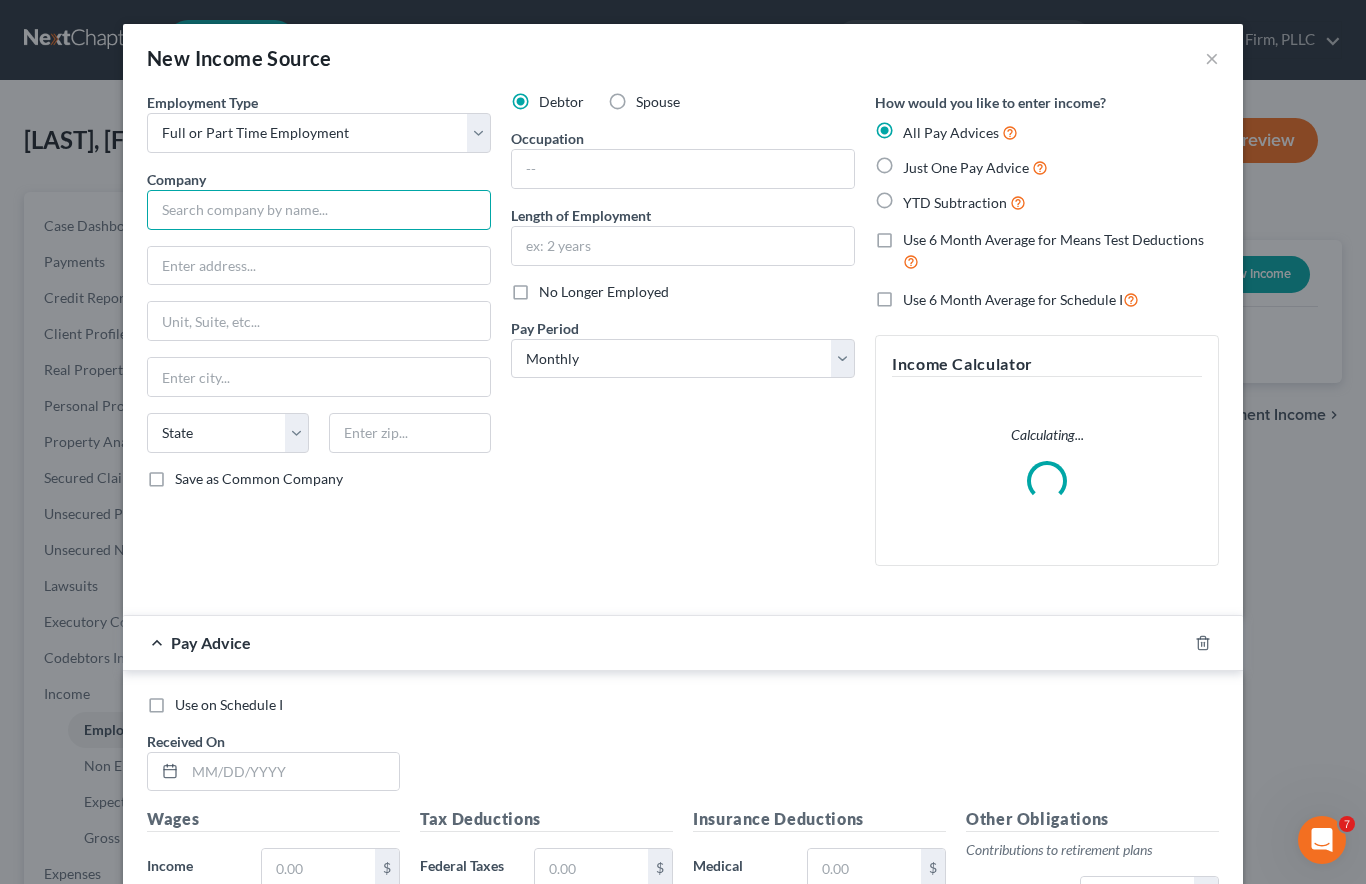 click at bounding box center (319, 210) 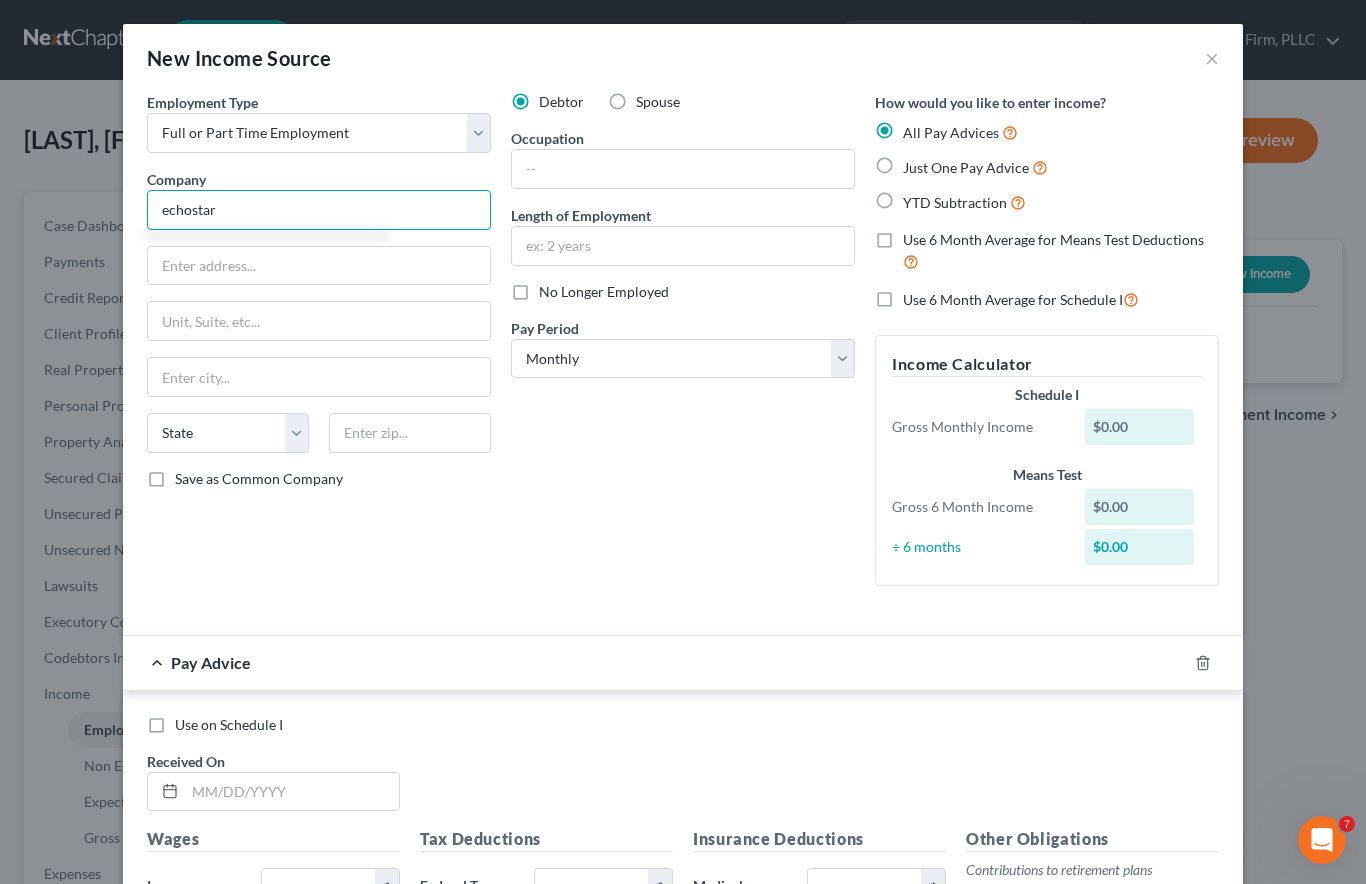 click on "echostar" at bounding box center (319, 210) 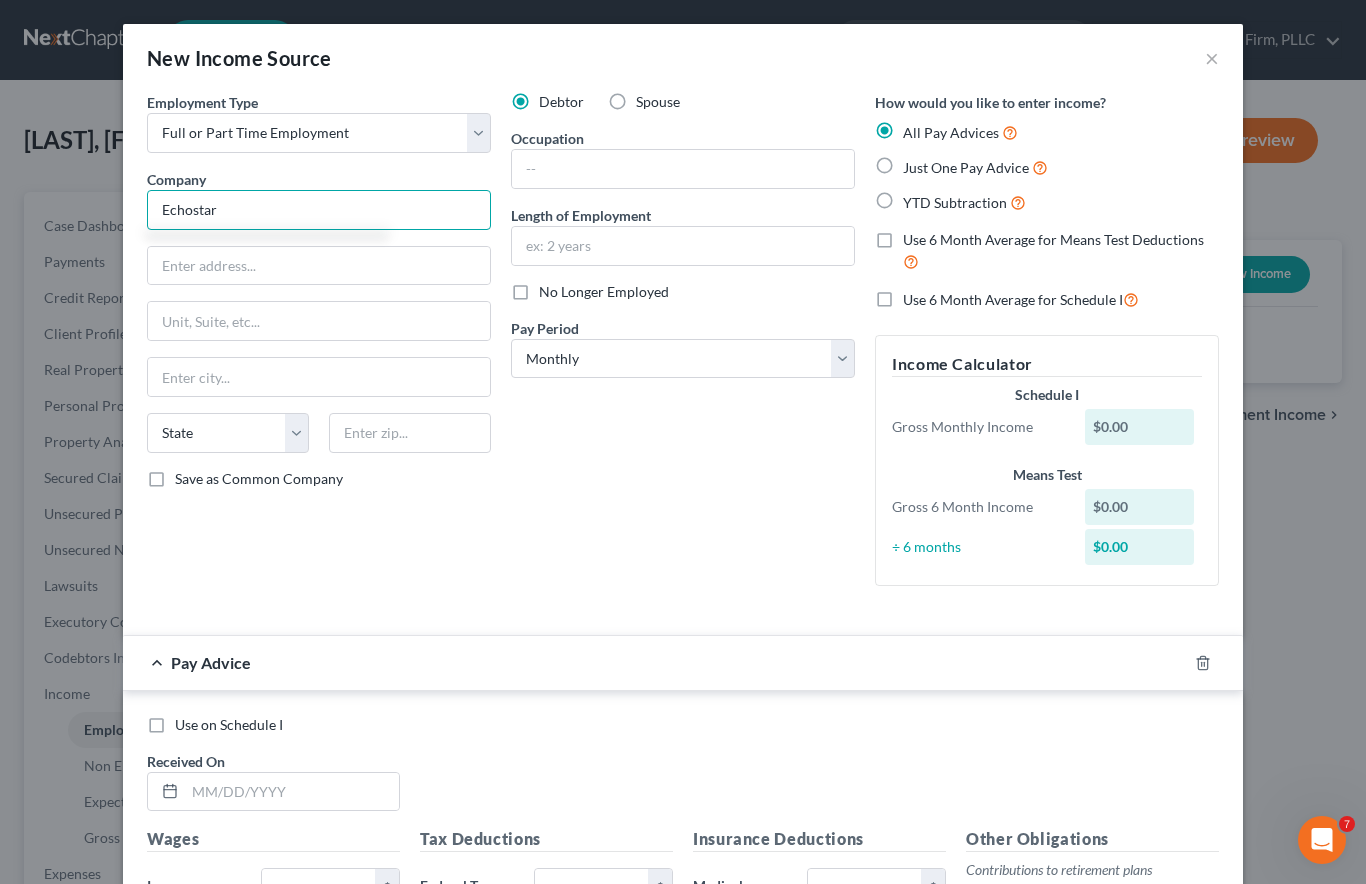 type on "Echostar" 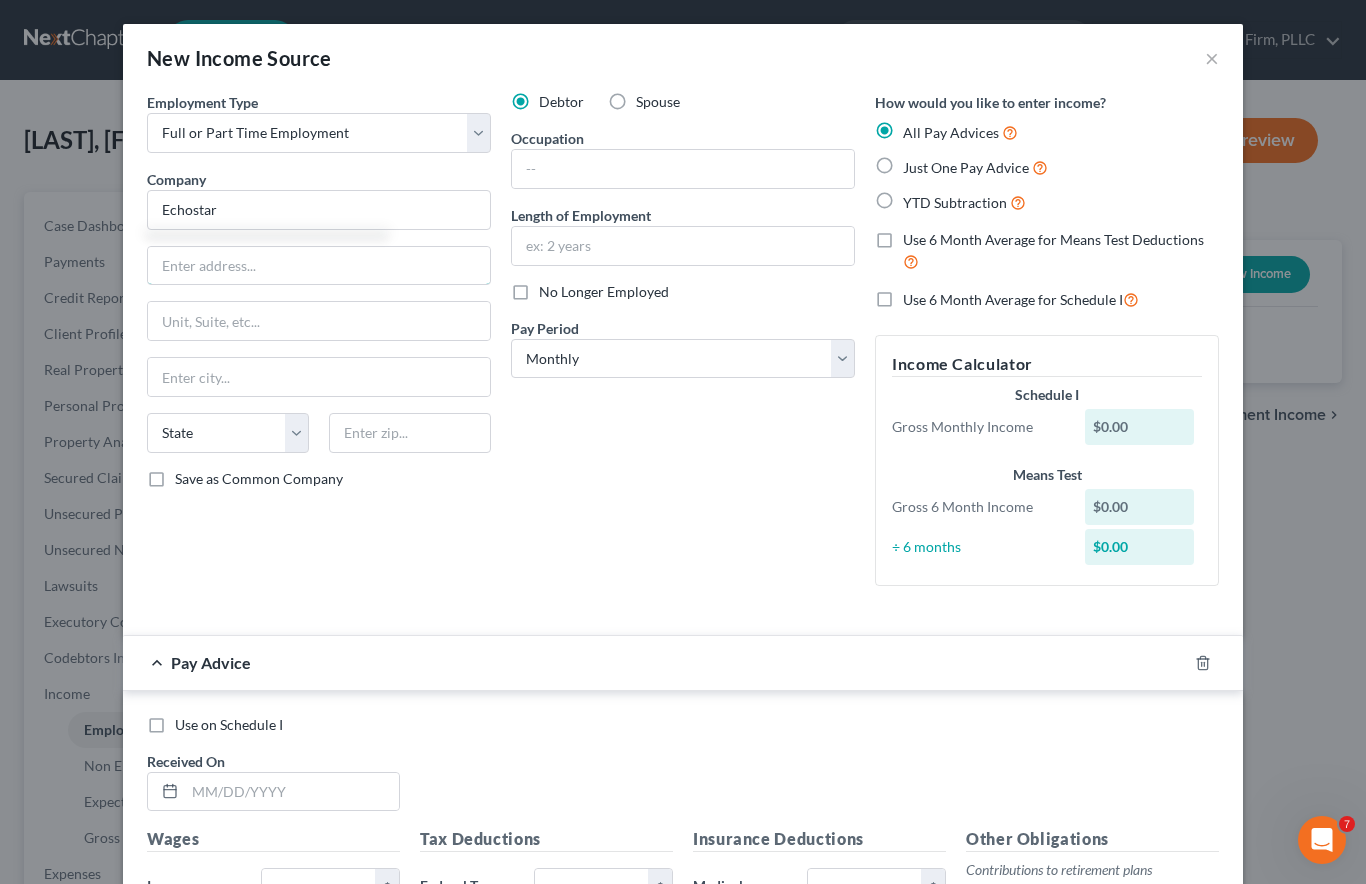 click at bounding box center [319, 266] 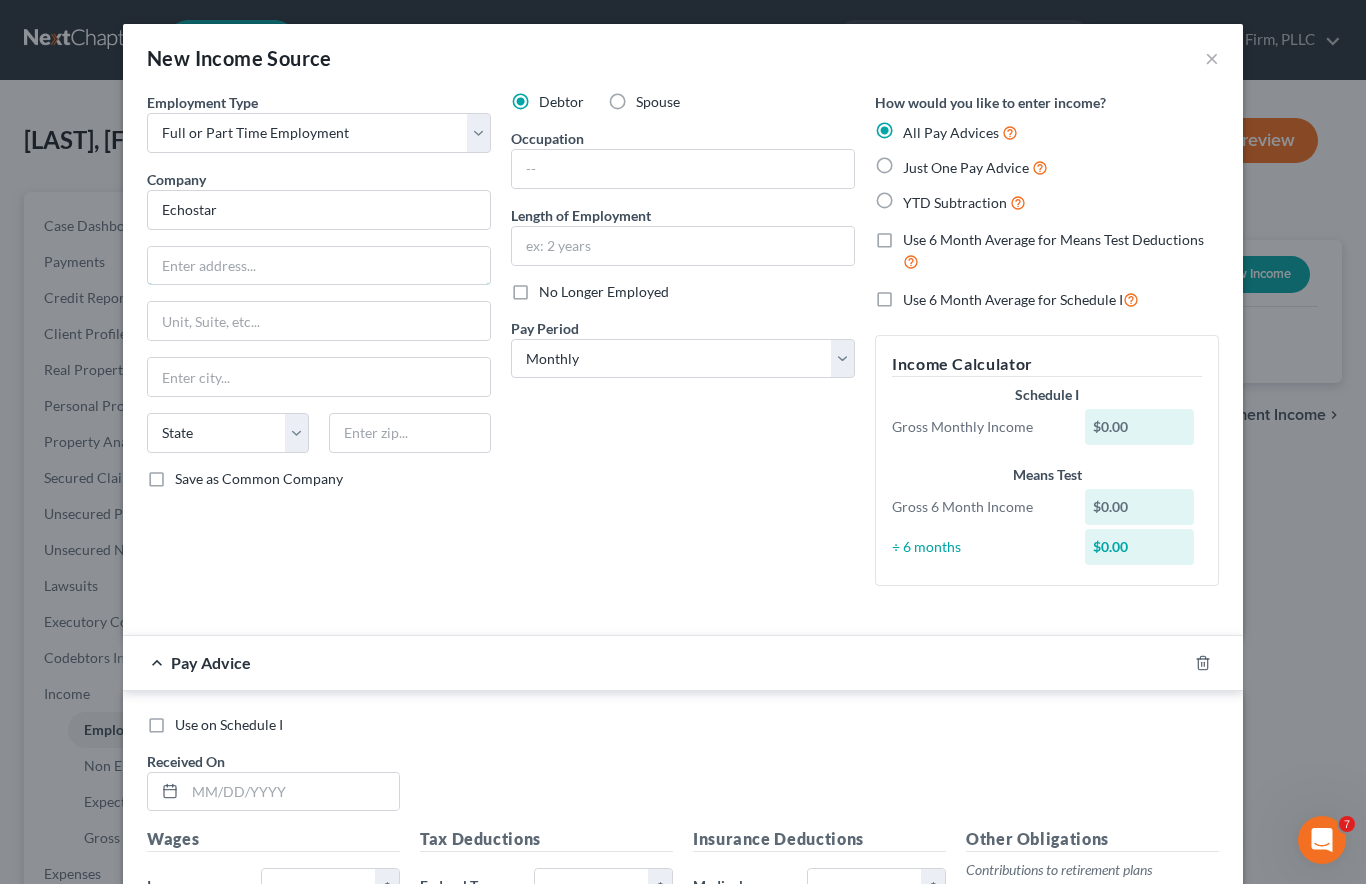 click at bounding box center [319, 266] 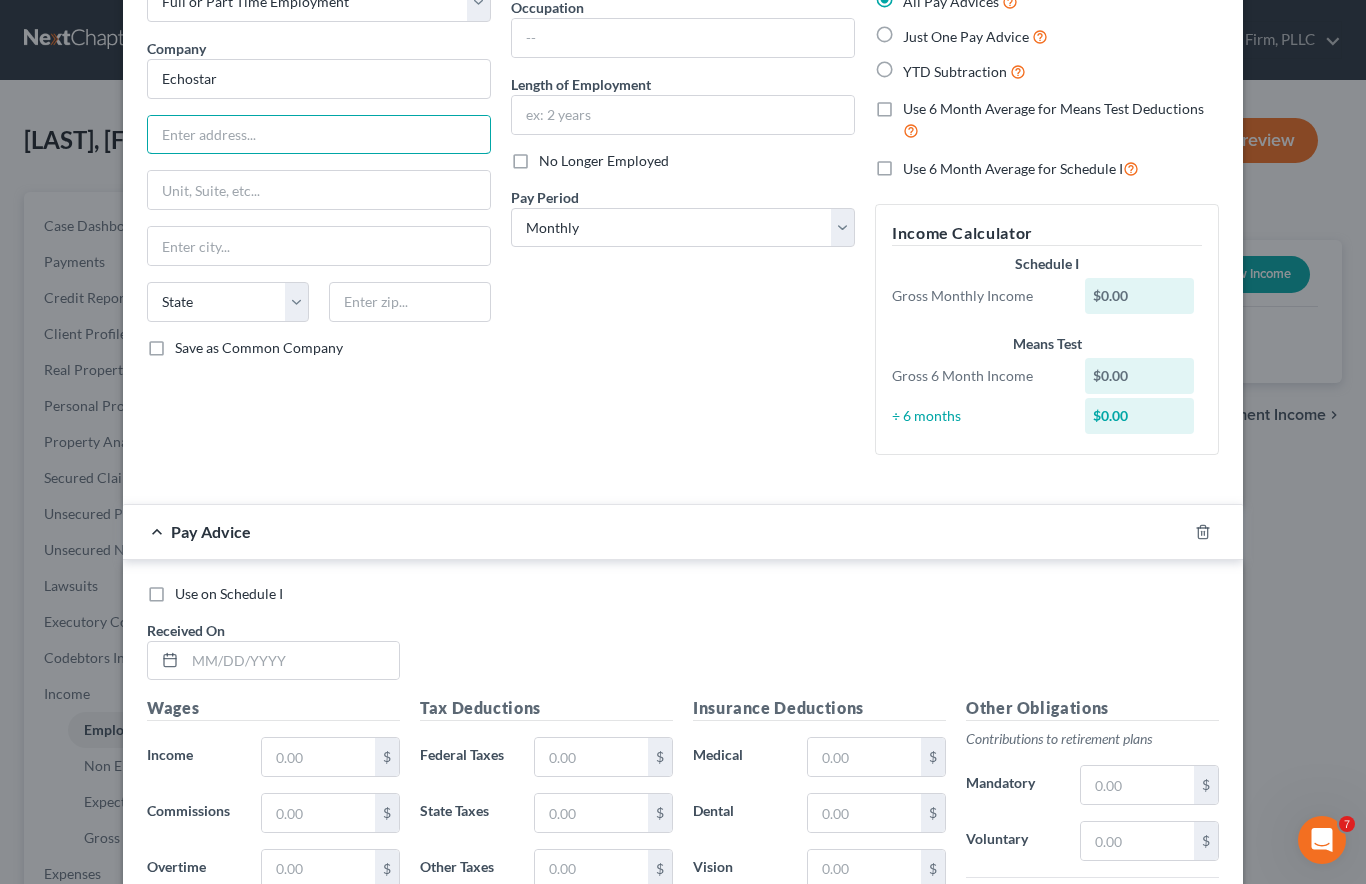 scroll, scrollTop: 134, scrollLeft: 0, axis: vertical 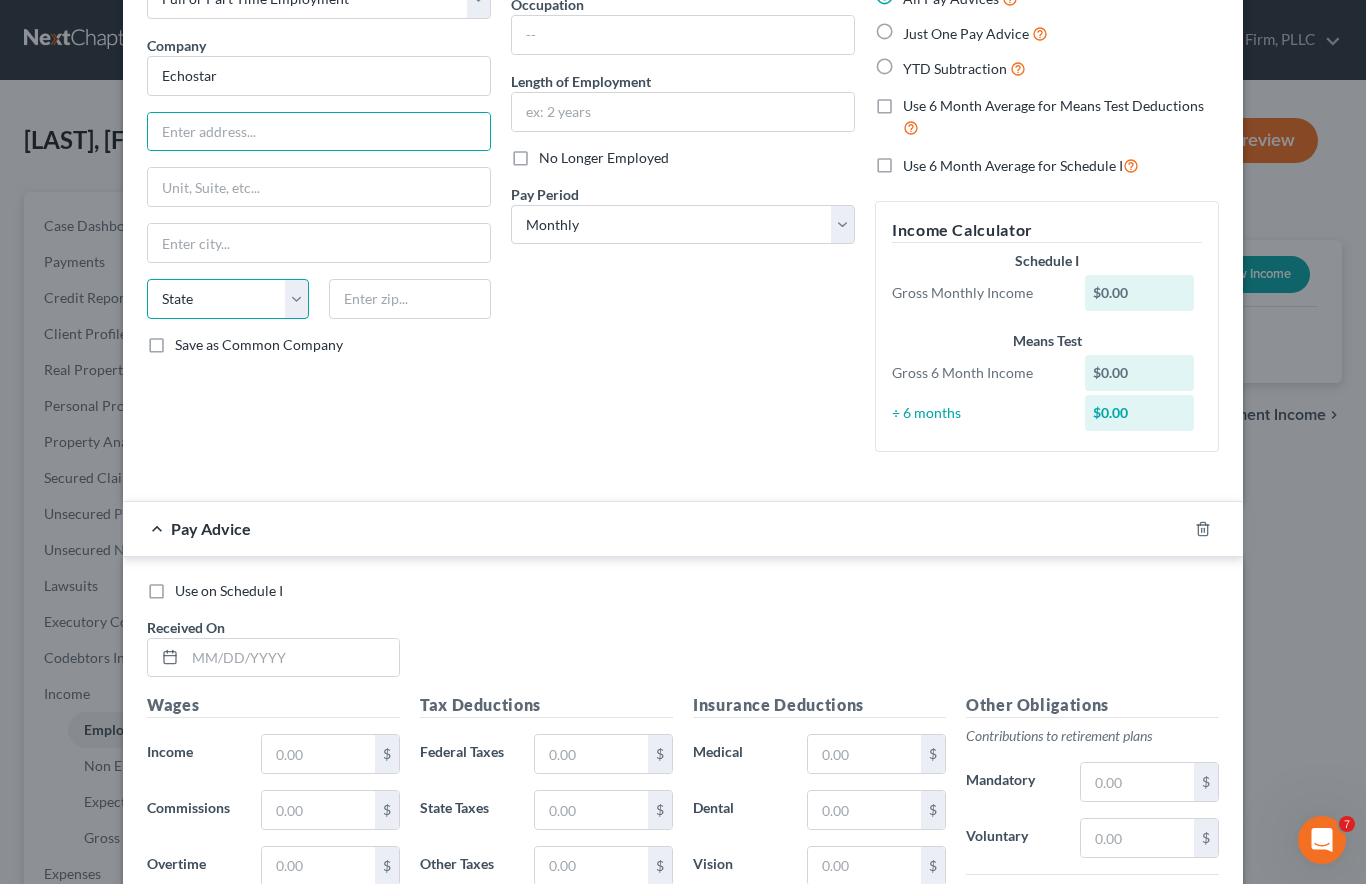 click on "State AL AK AR AZ CA CO CT DE DC FL GA GU HI ID IL IN IA KS KY LA ME MD MA MI MN MS MO MT NC ND NE NV NH NJ NM NY OH OK OR PA PR RI SC SD TN TX UT VI VA VT WA WV WI WY" at bounding box center [228, 299] 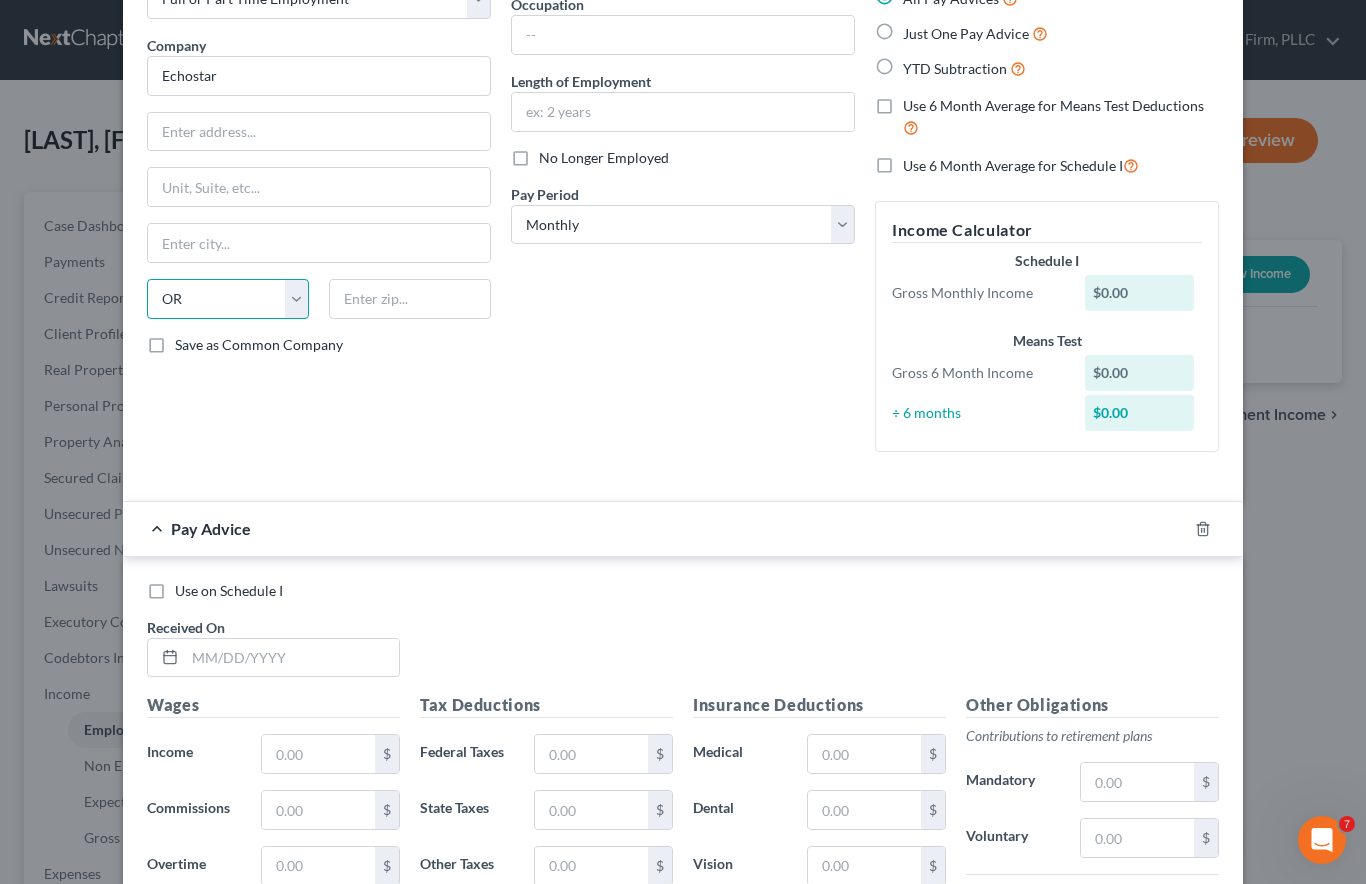 click on "State AL AK AR AZ CA CO CT DE DC FL GA GU HI ID IL IN IA KS KY LA ME MD MA MI MN MS MO MT NC ND NE NV NH NJ NM NY OH OK OR PA PR RI SC SD TN TX UT VI VA VT WA WV WI WY" at bounding box center [228, 299] 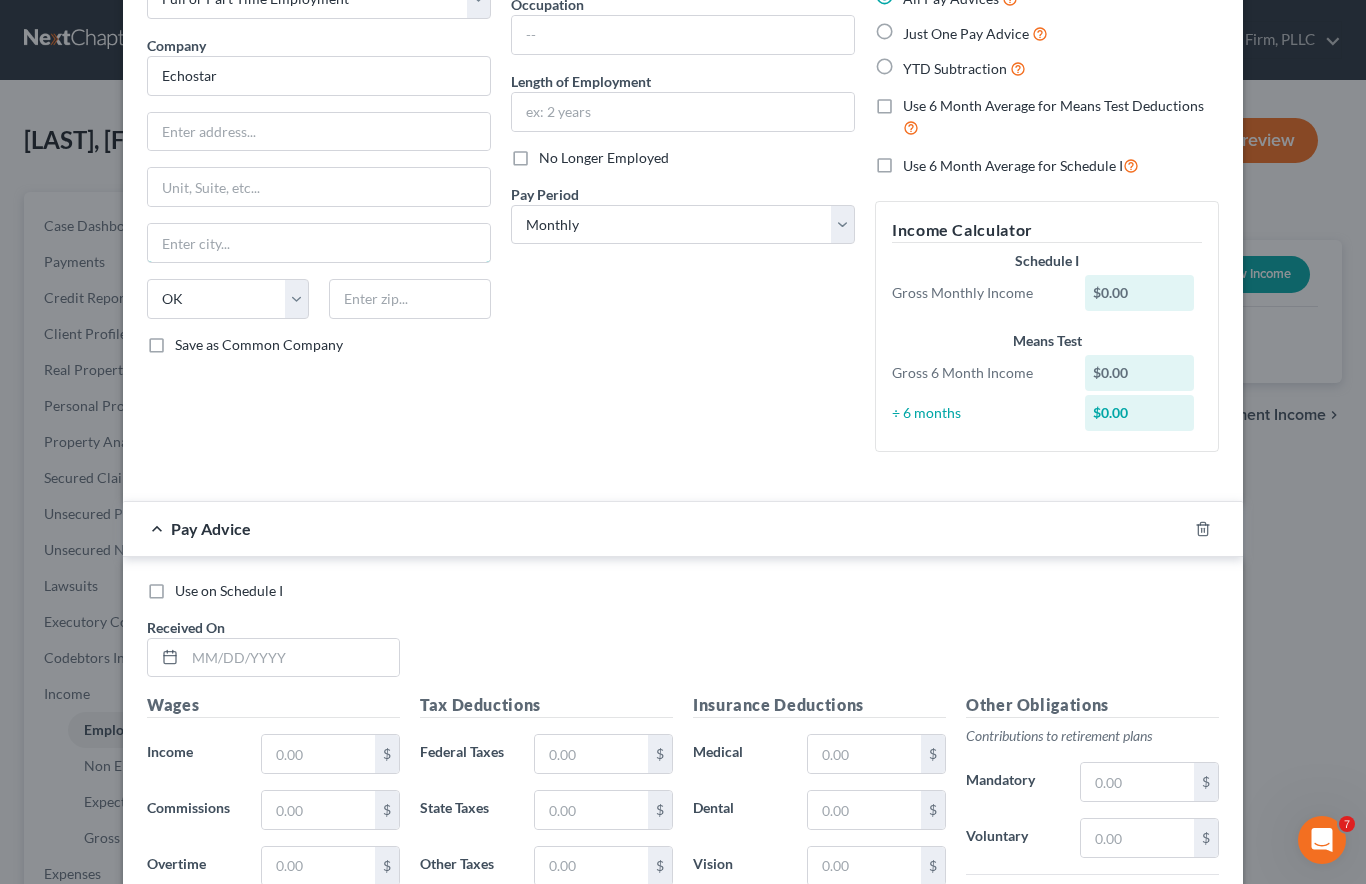 click at bounding box center [319, 243] 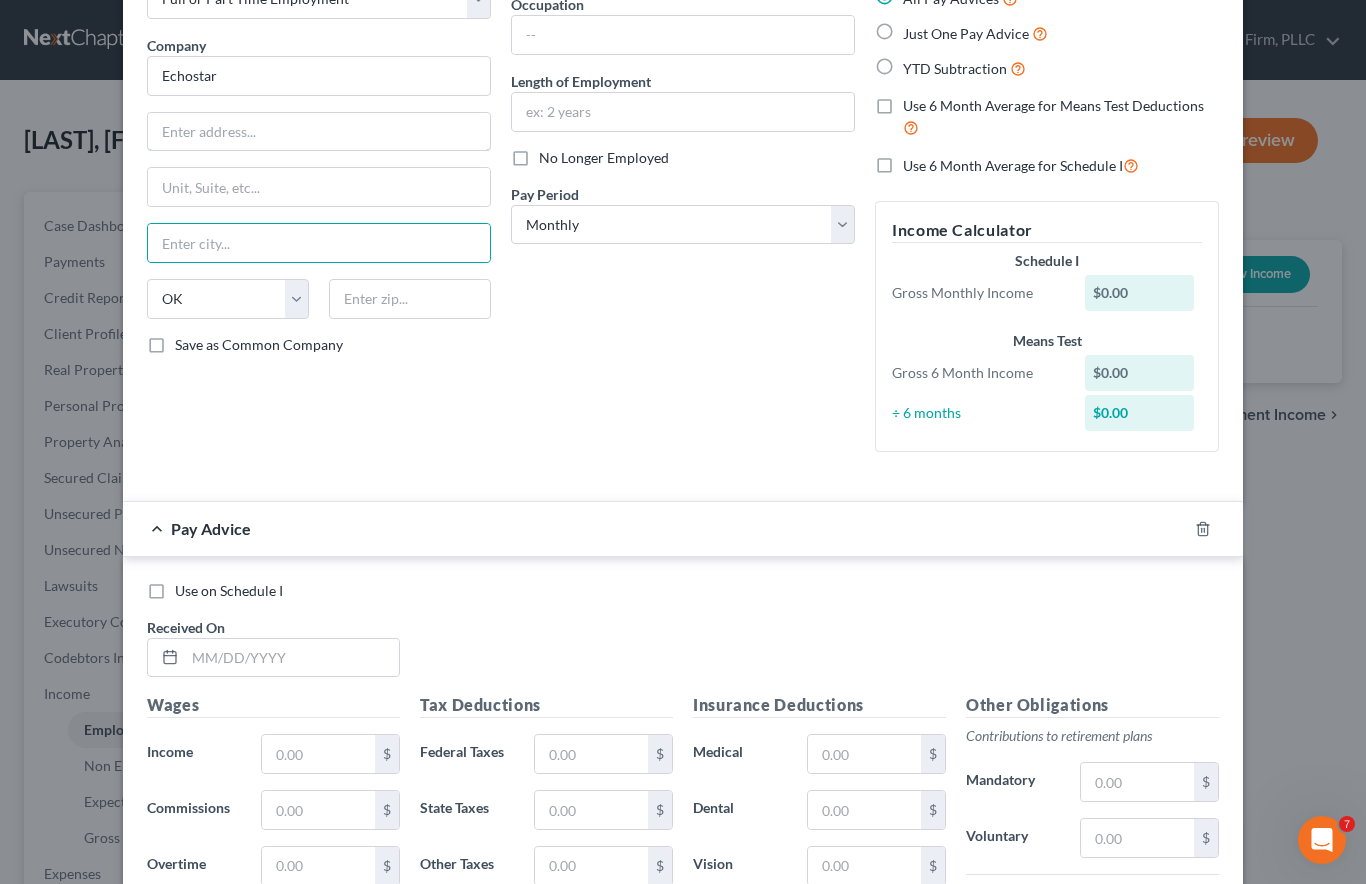 click at bounding box center [319, 132] 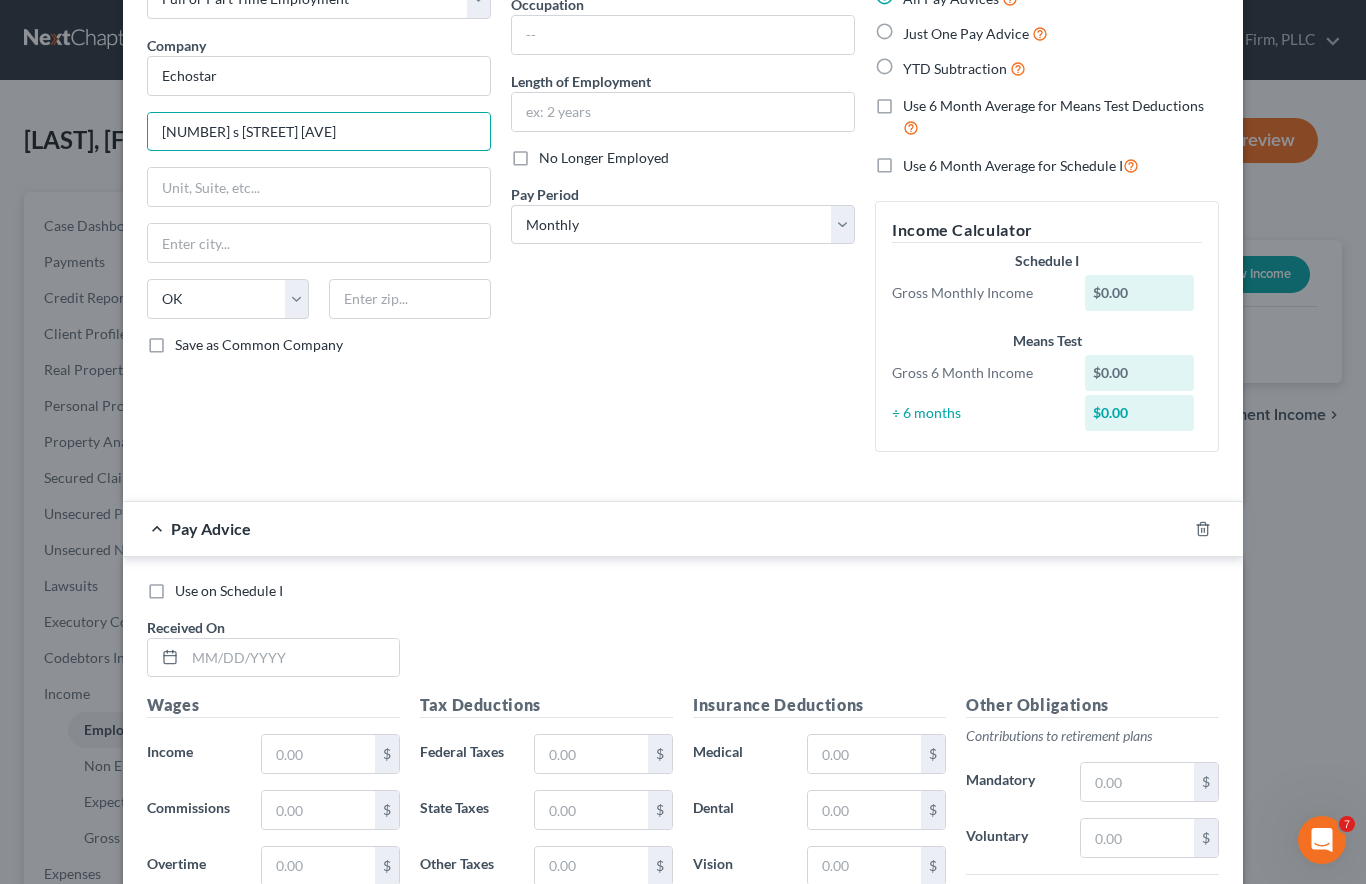 type on "[NUMBER] s [STREET] [AVE]" 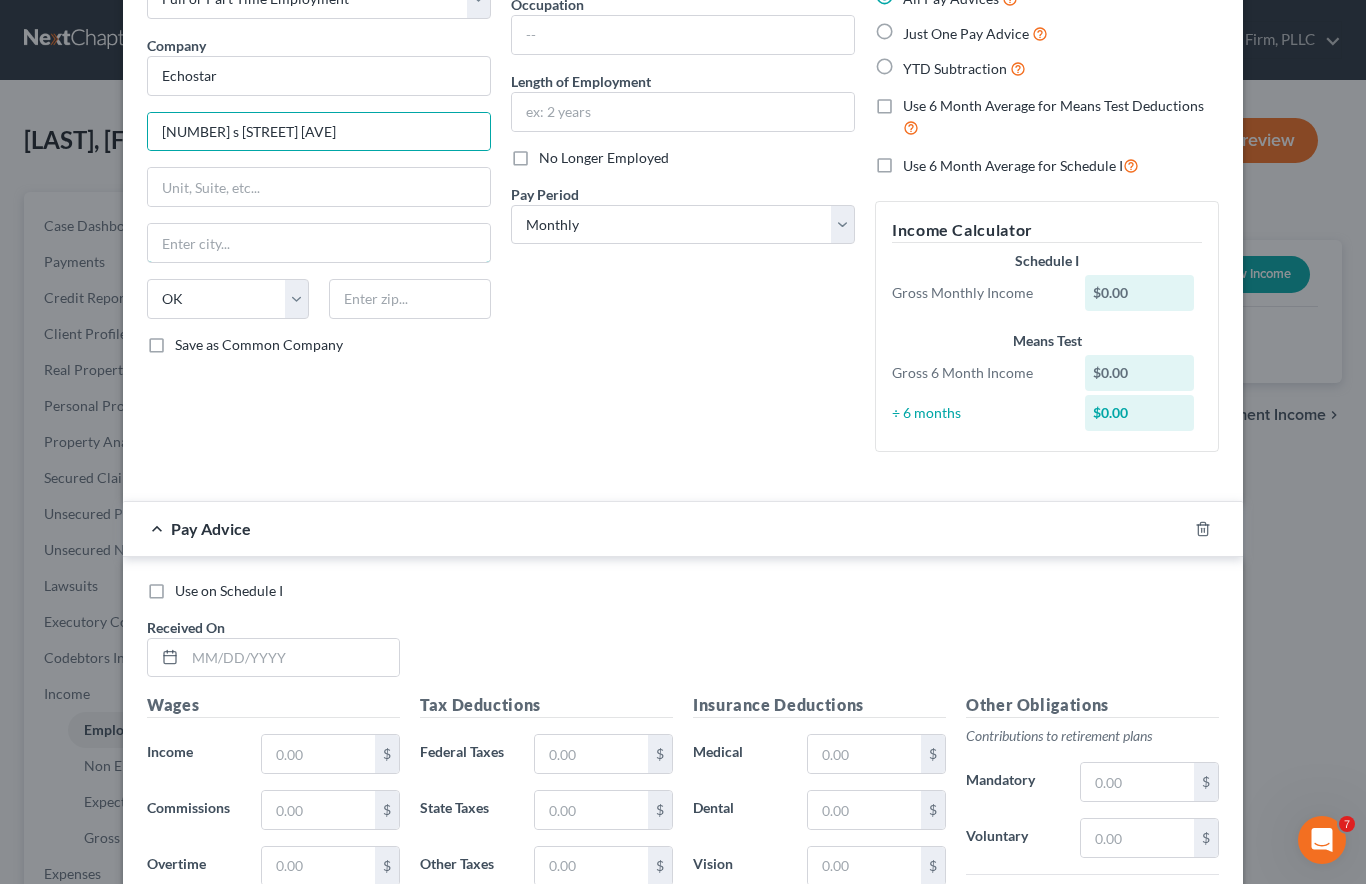 click at bounding box center [319, 243] 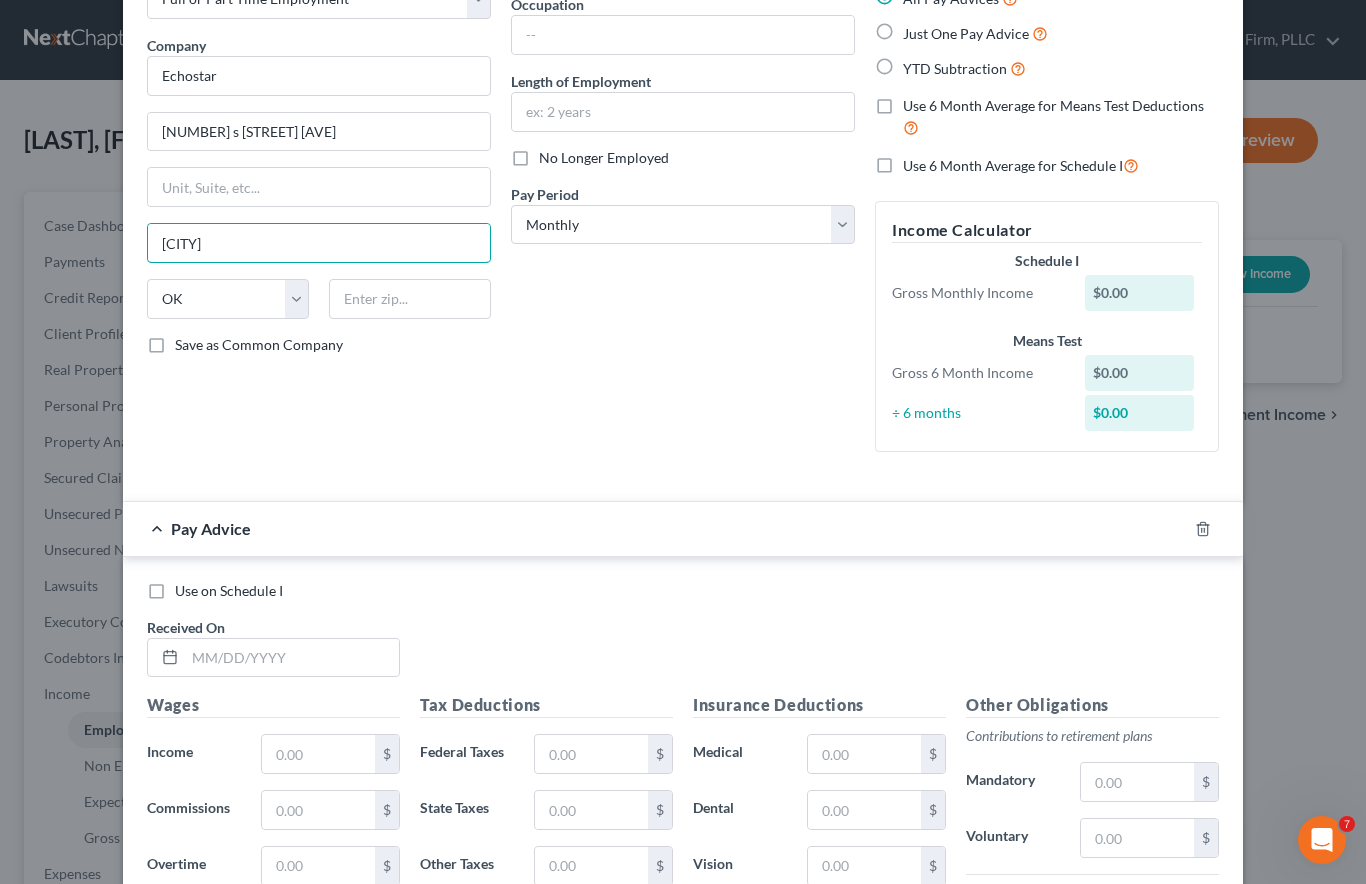 type on "[CITY]" 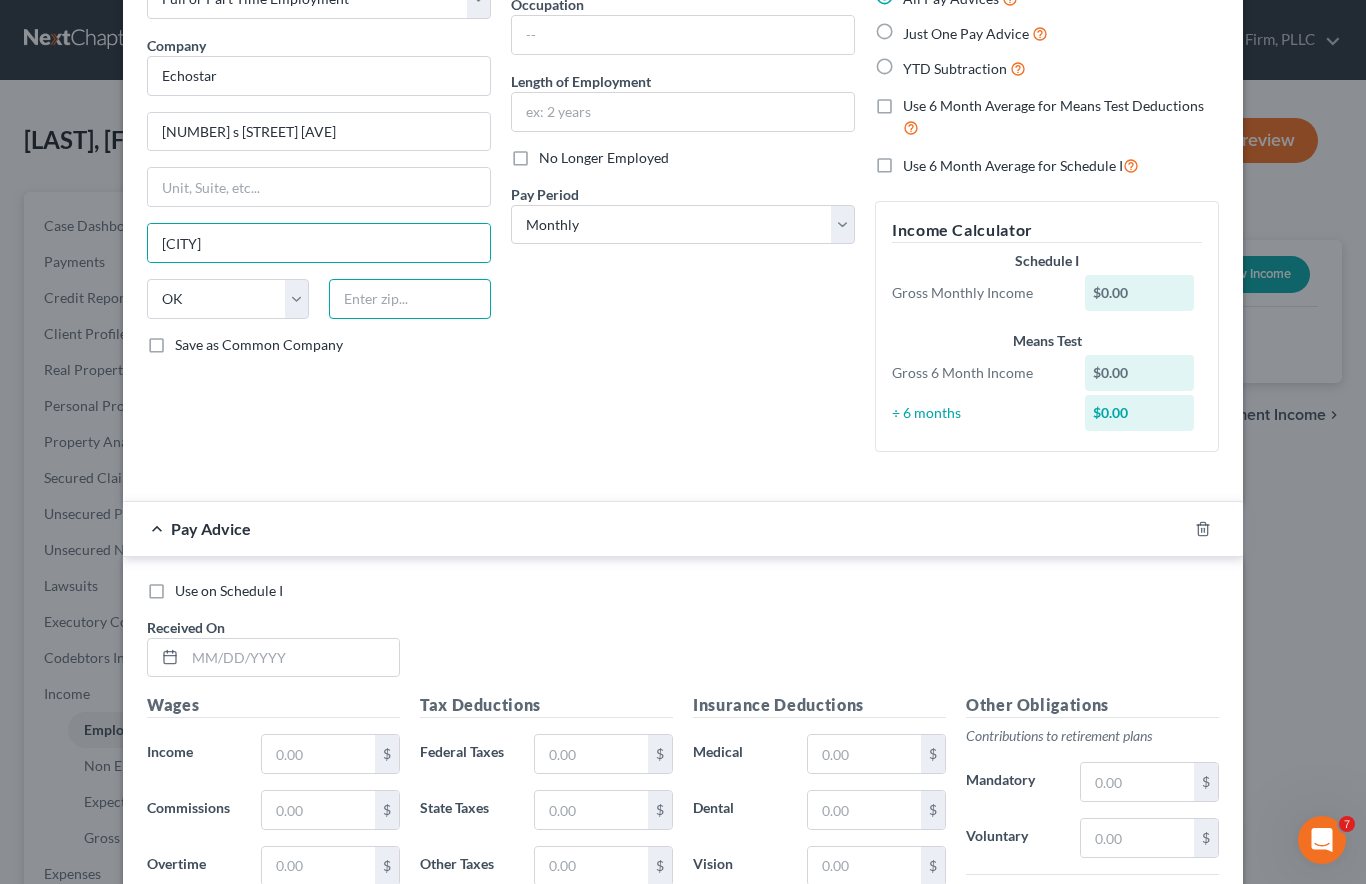 click at bounding box center [410, 299] 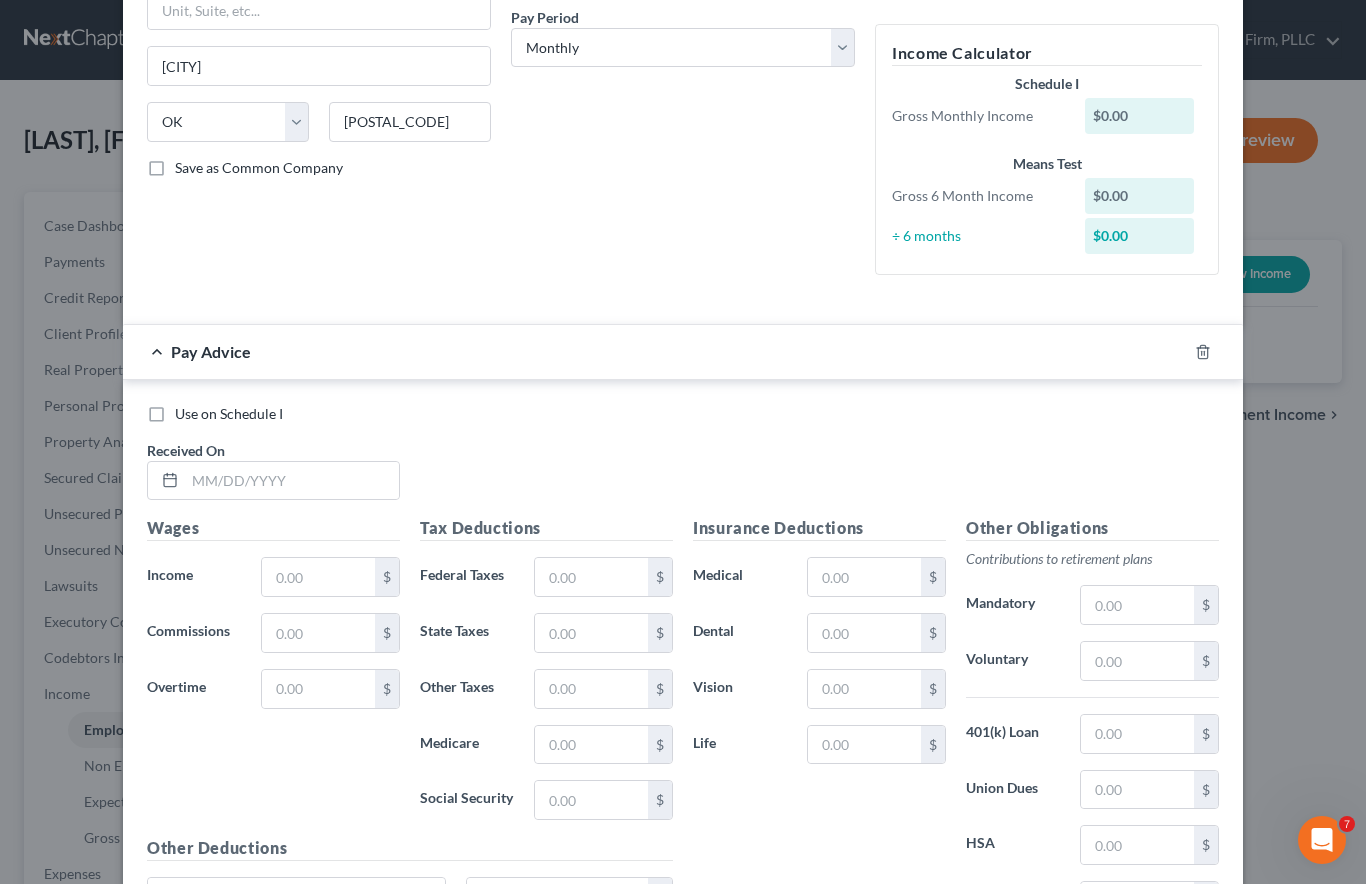 scroll, scrollTop: 327, scrollLeft: 0, axis: vertical 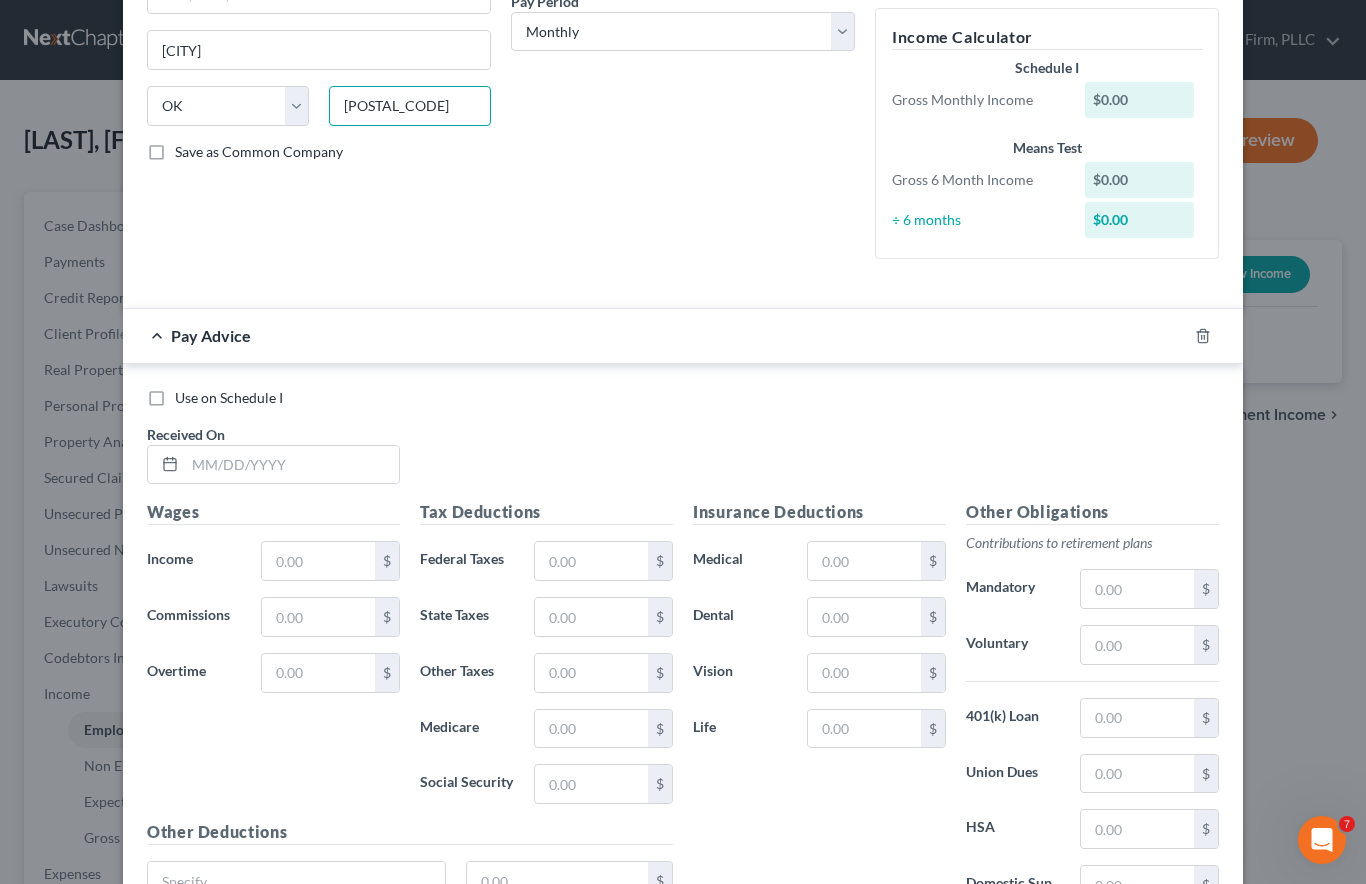 type on "[POSTAL_CODE]" 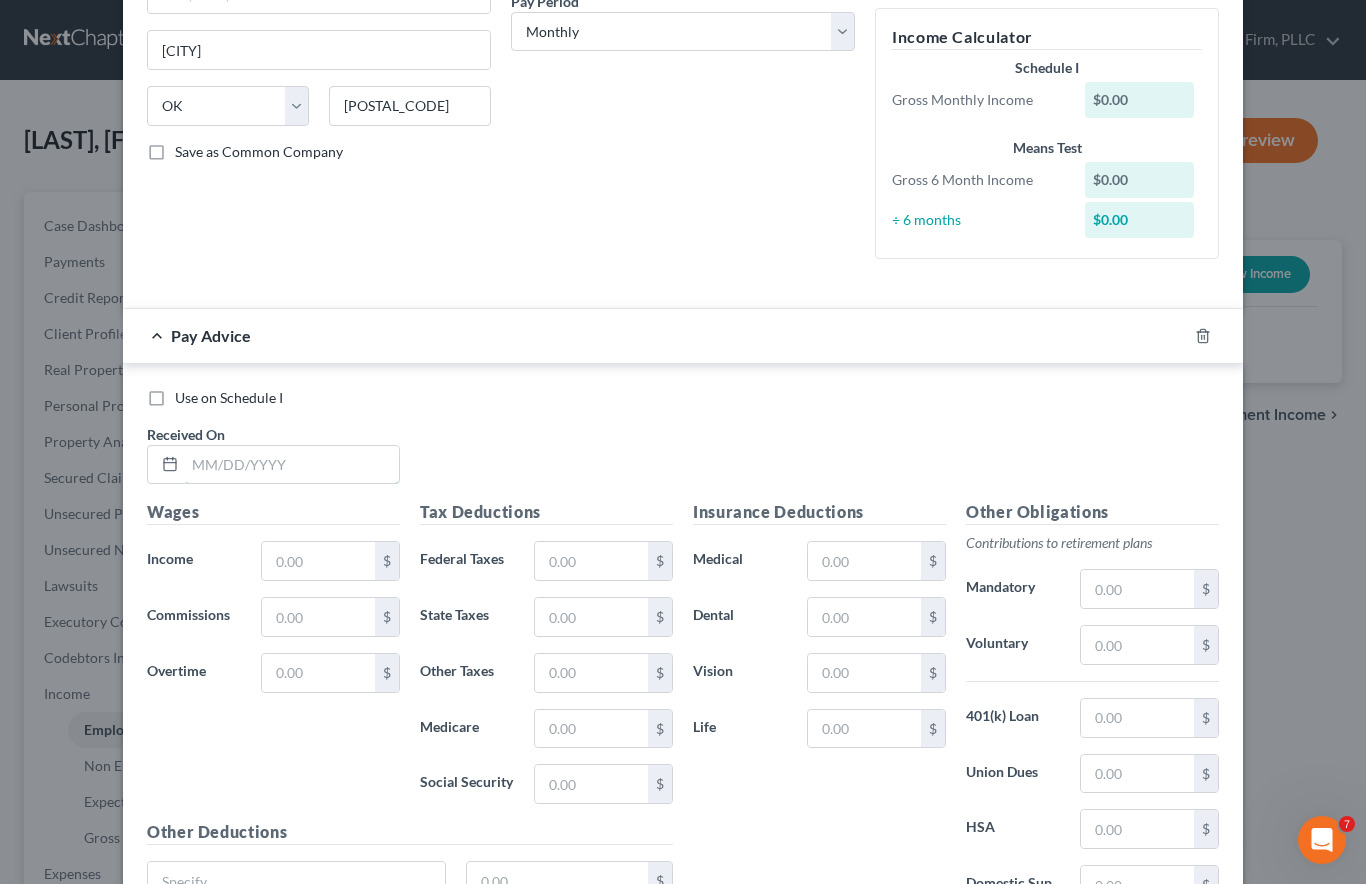 click at bounding box center (292, 465) 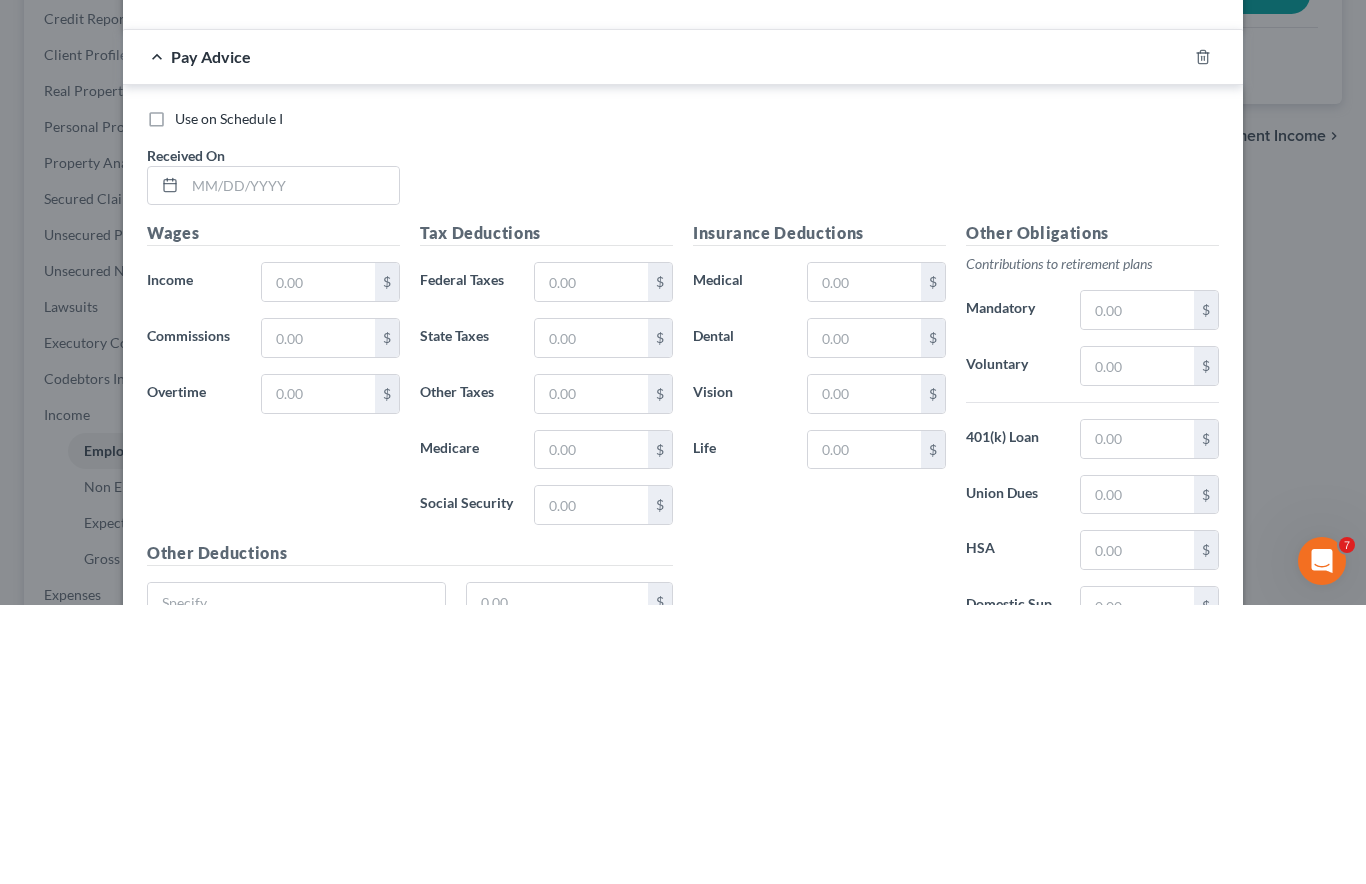 scroll, scrollTop: 279, scrollLeft: 0, axis: vertical 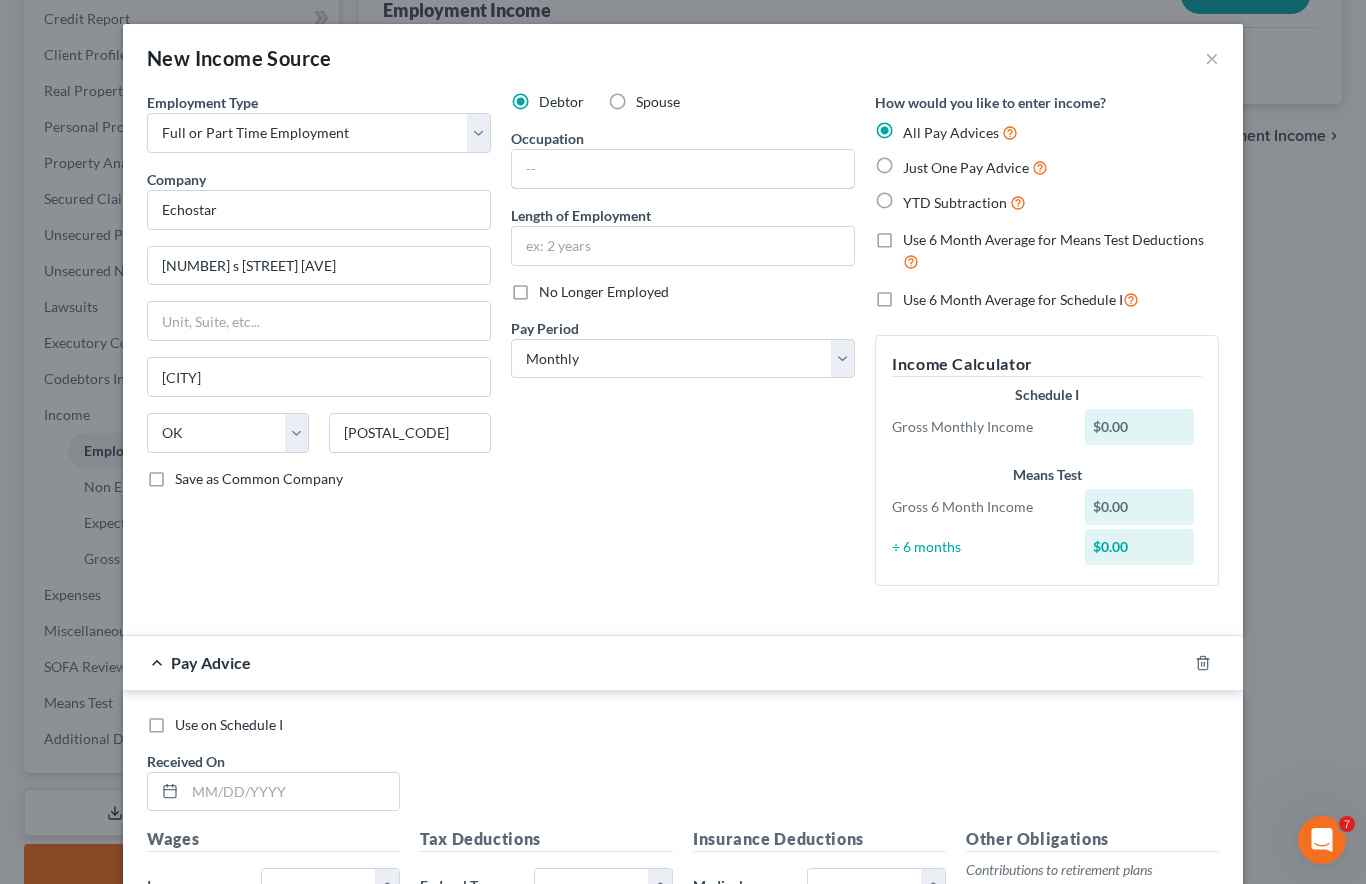 click at bounding box center (683, 169) 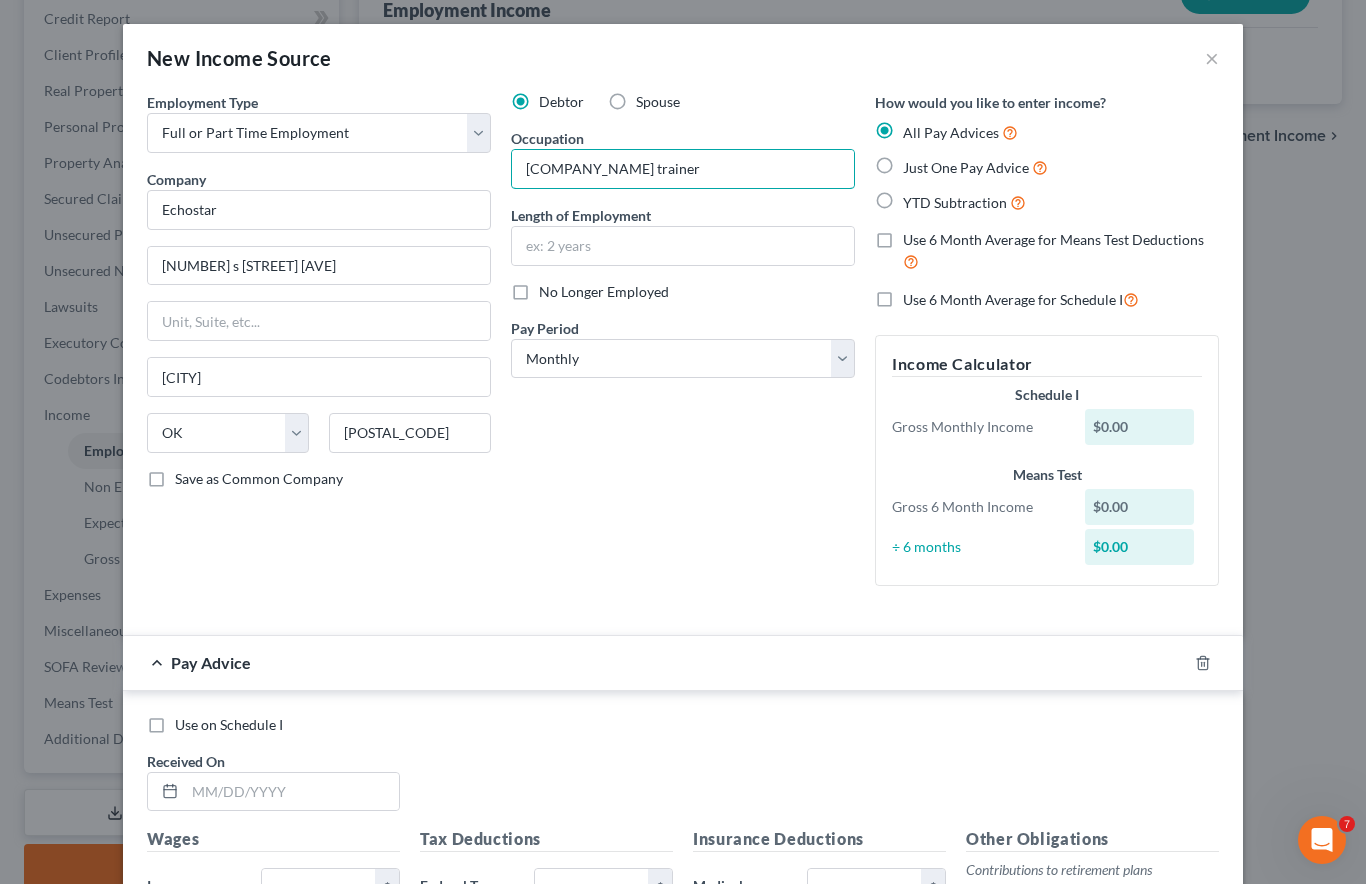 type on "[COMPANY_NAME] trainer" 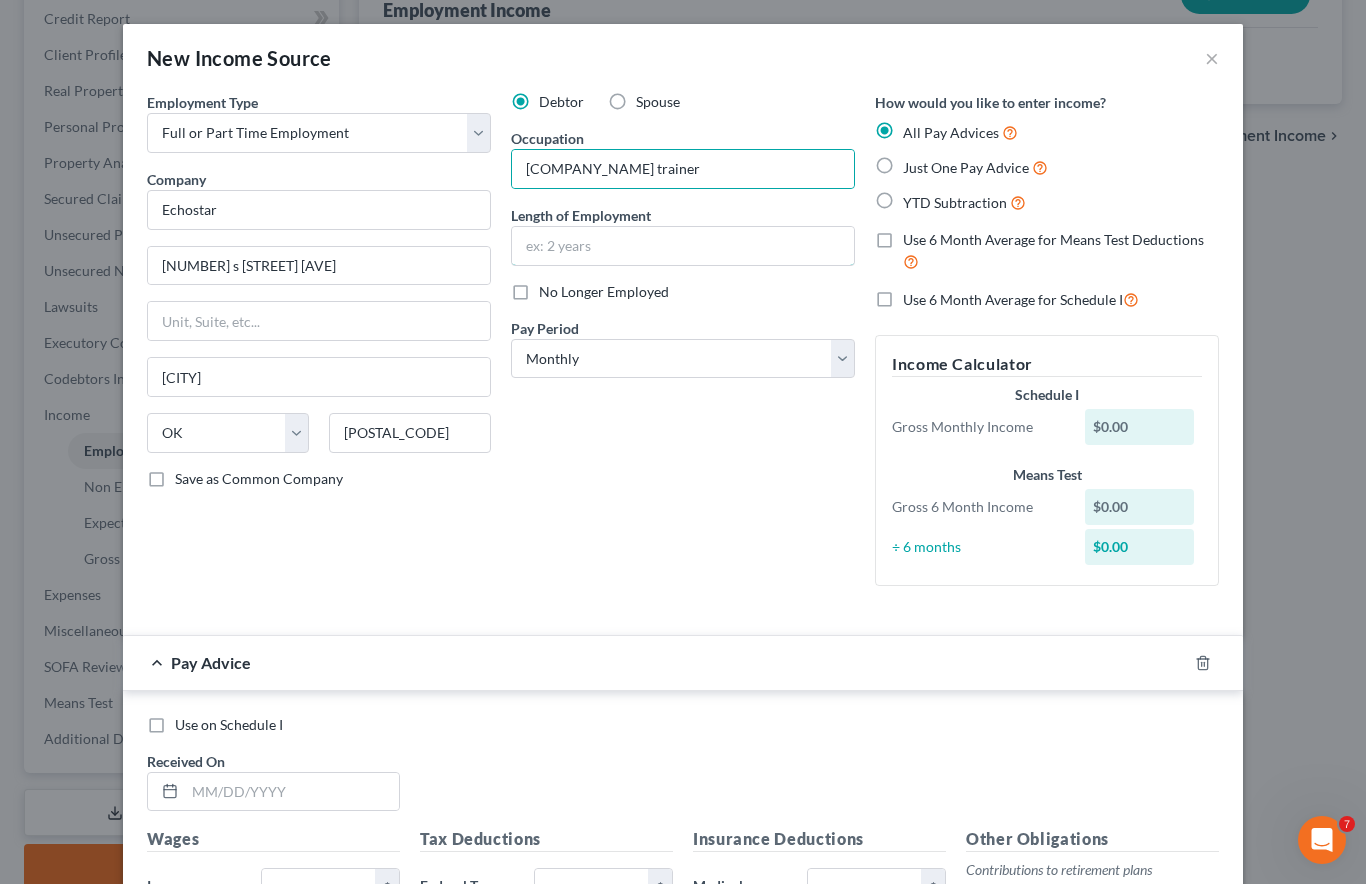click at bounding box center [683, 246] 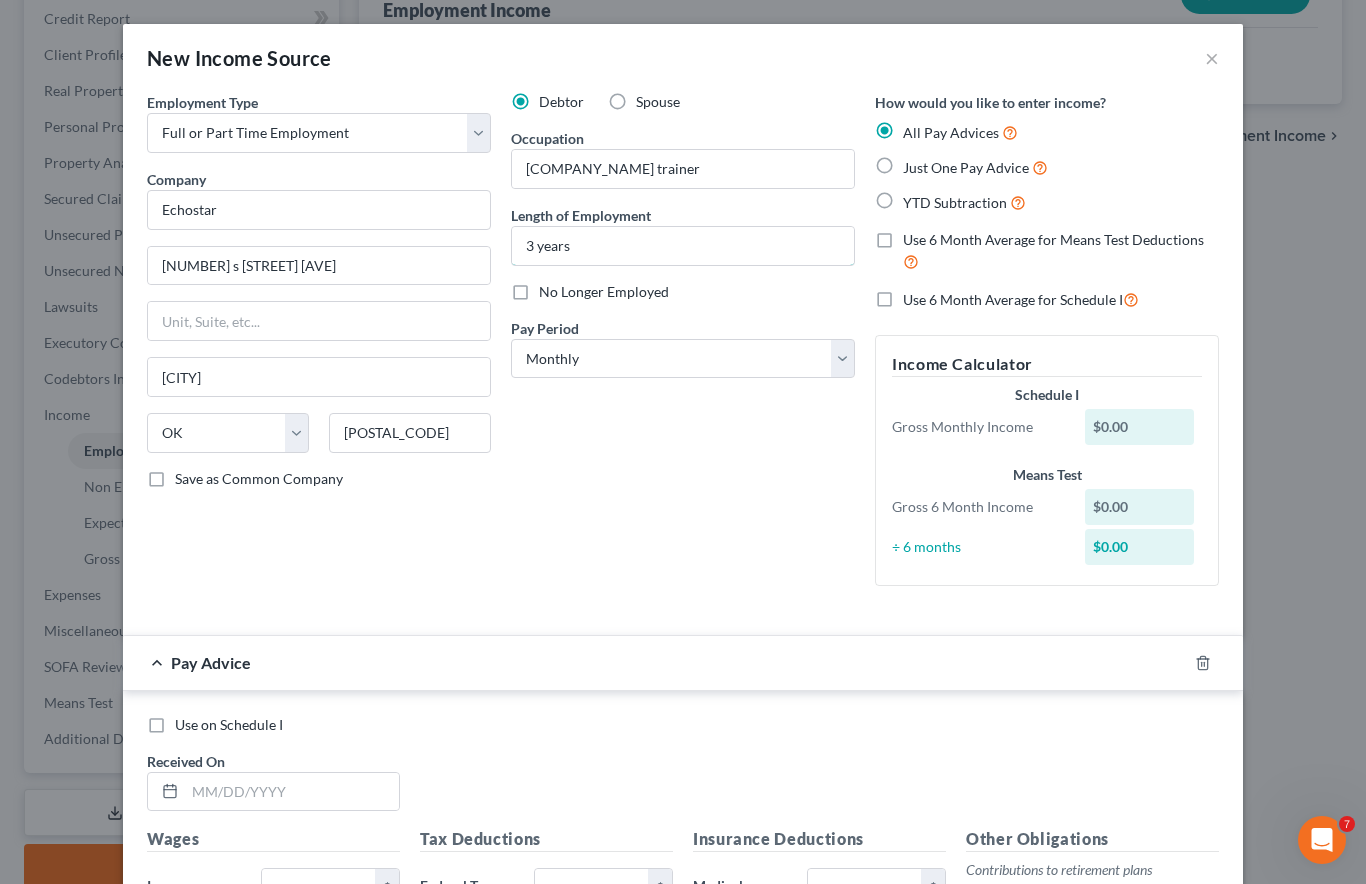 type on "3 years" 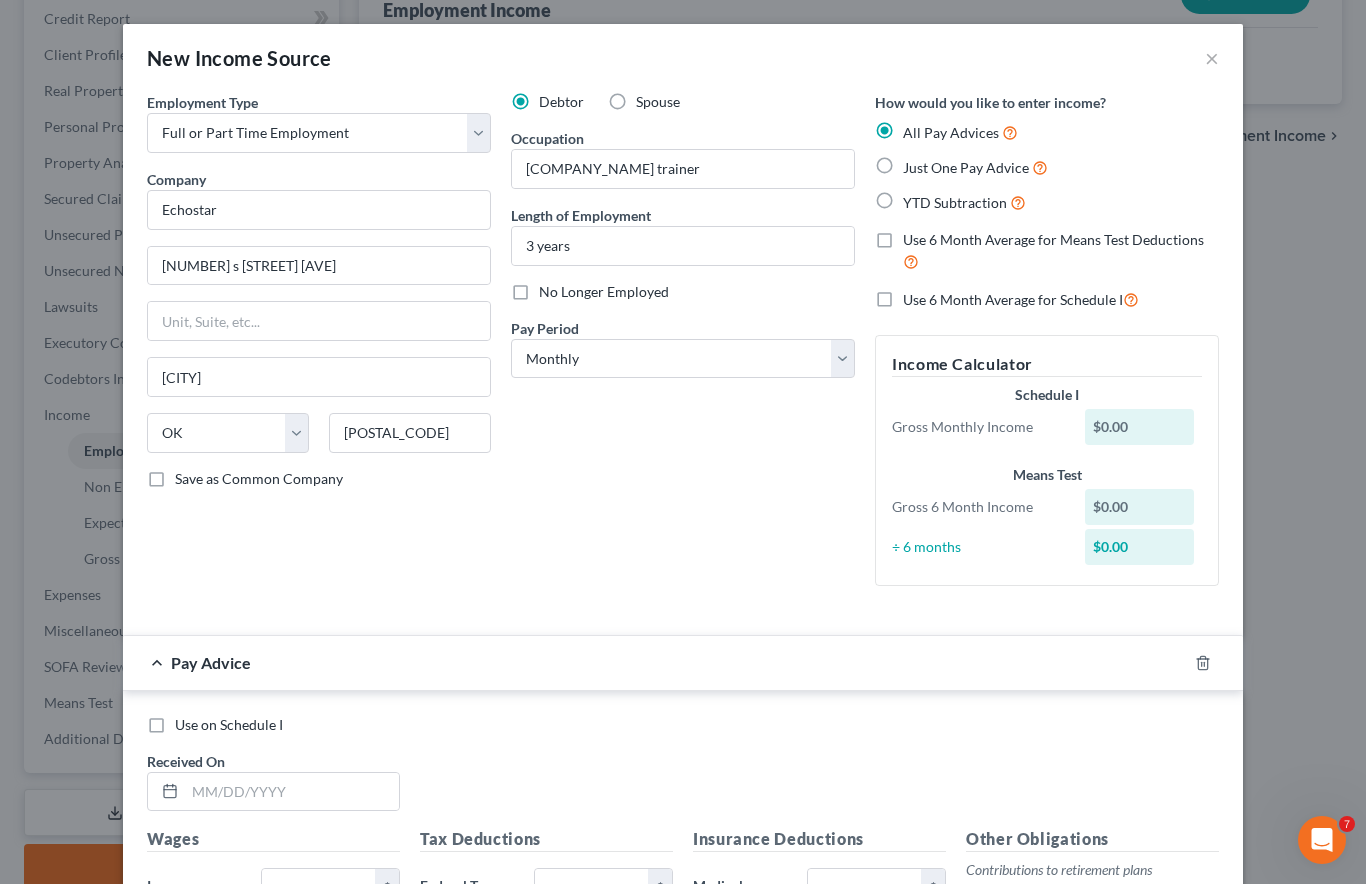 click on "Select Monthly Twice Monthly Every Other Week Weekly" at bounding box center (683, 359) 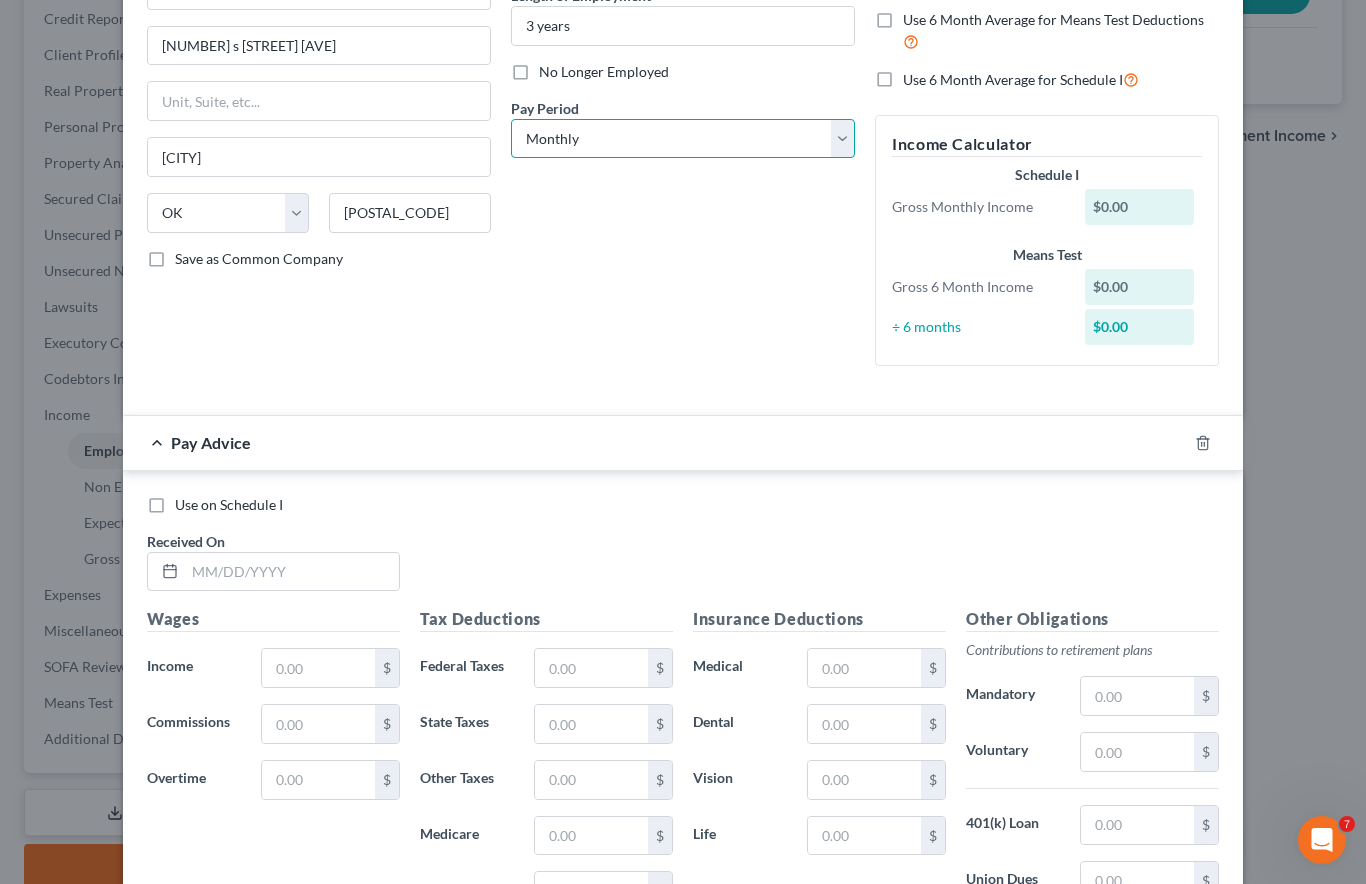 scroll, scrollTop: 409, scrollLeft: 0, axis: vertical 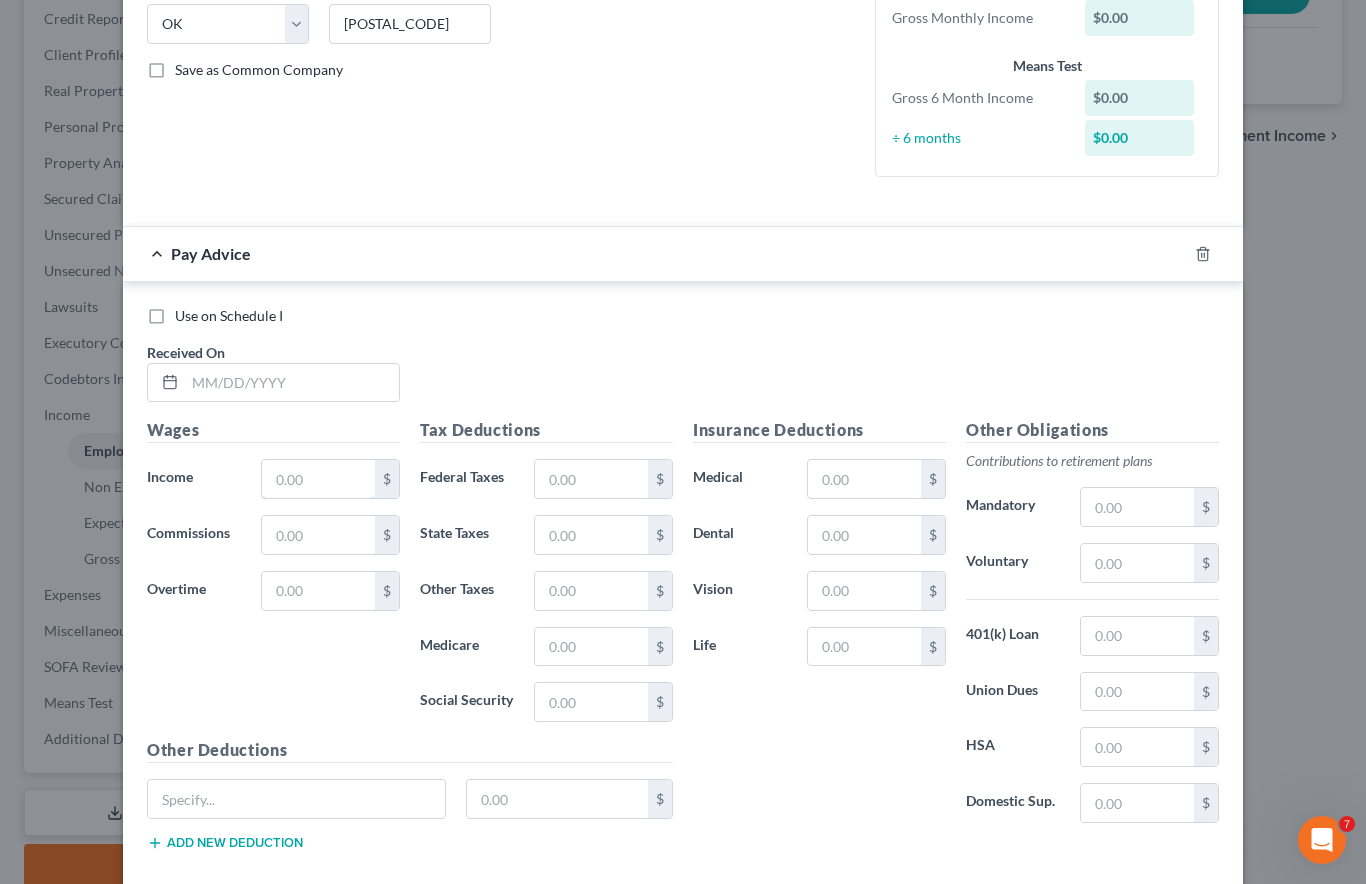 click at bounding box center (318, 479) 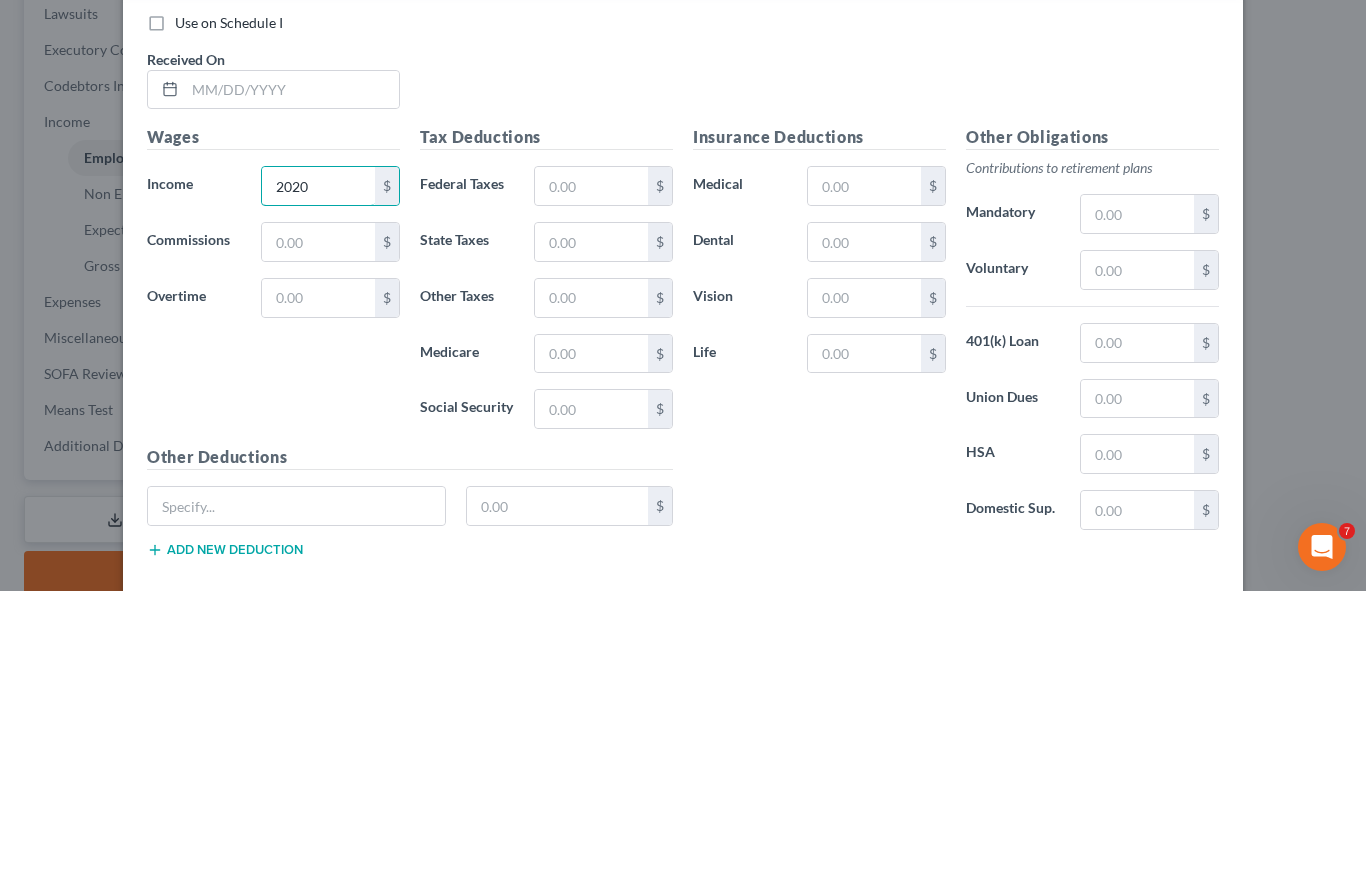 type on "2,020" 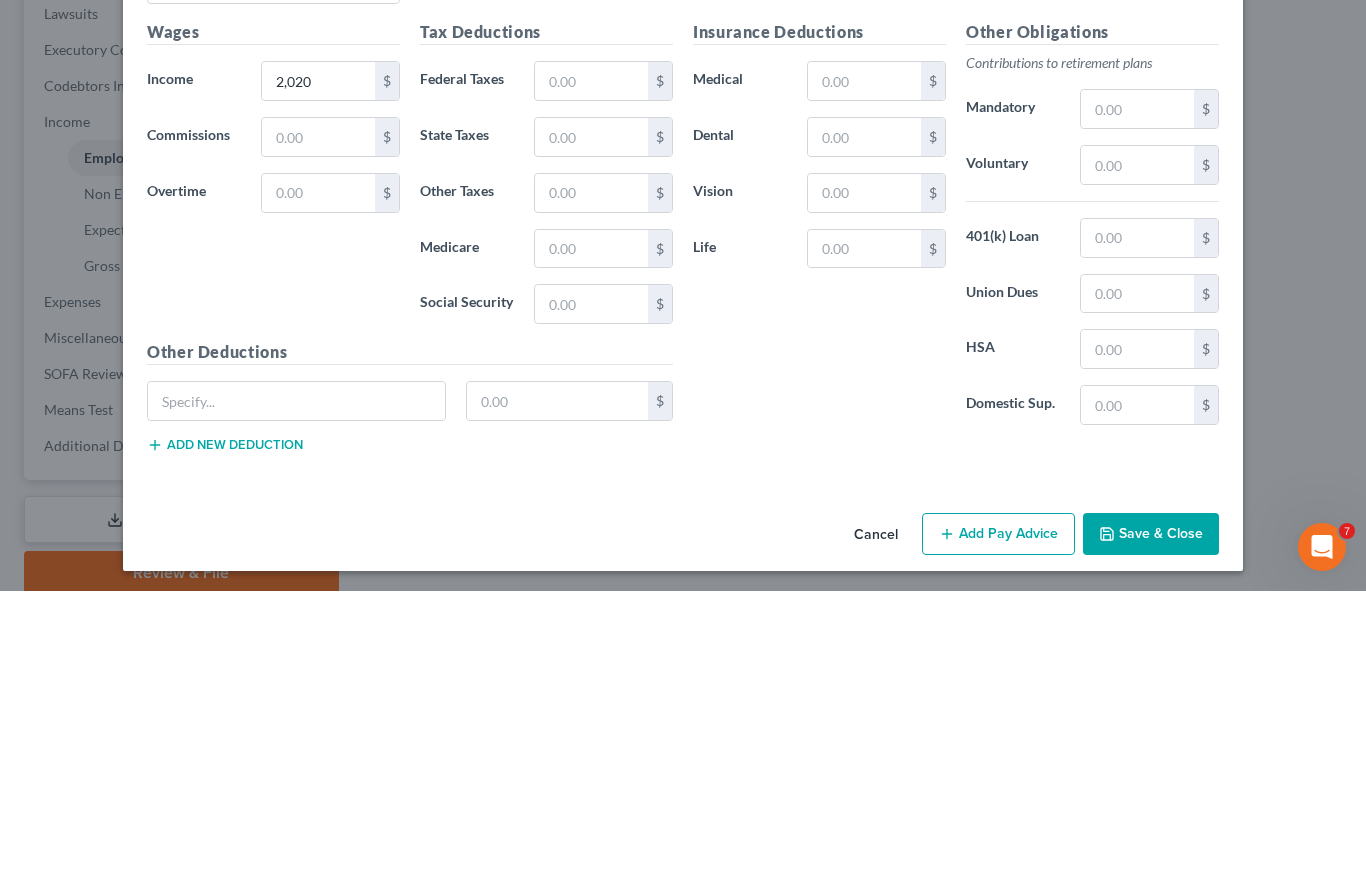 scroll, scrollTop: 513, scrollLeft: 0, axis: vertical 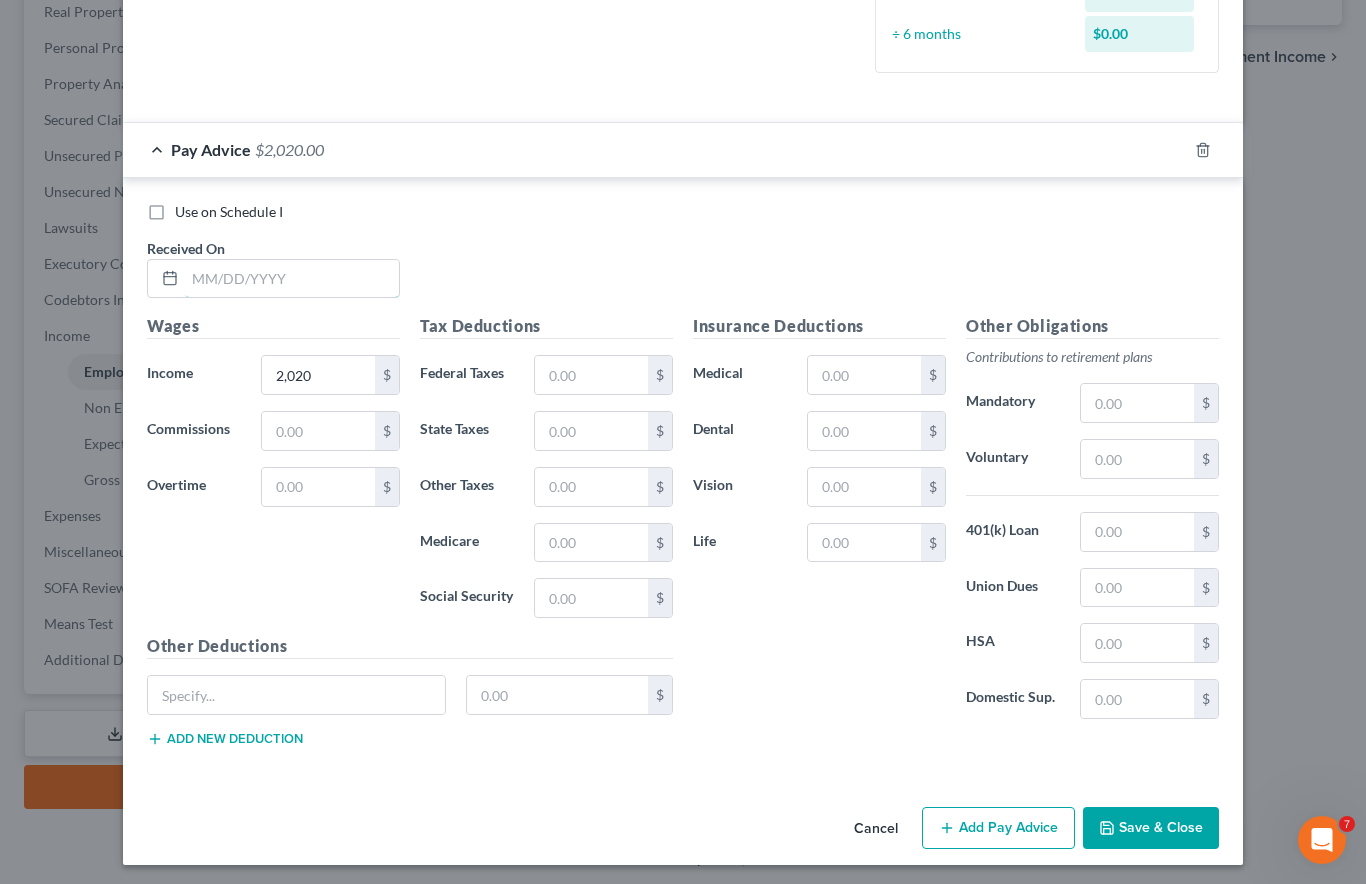 click at bounding box center [292, 279] 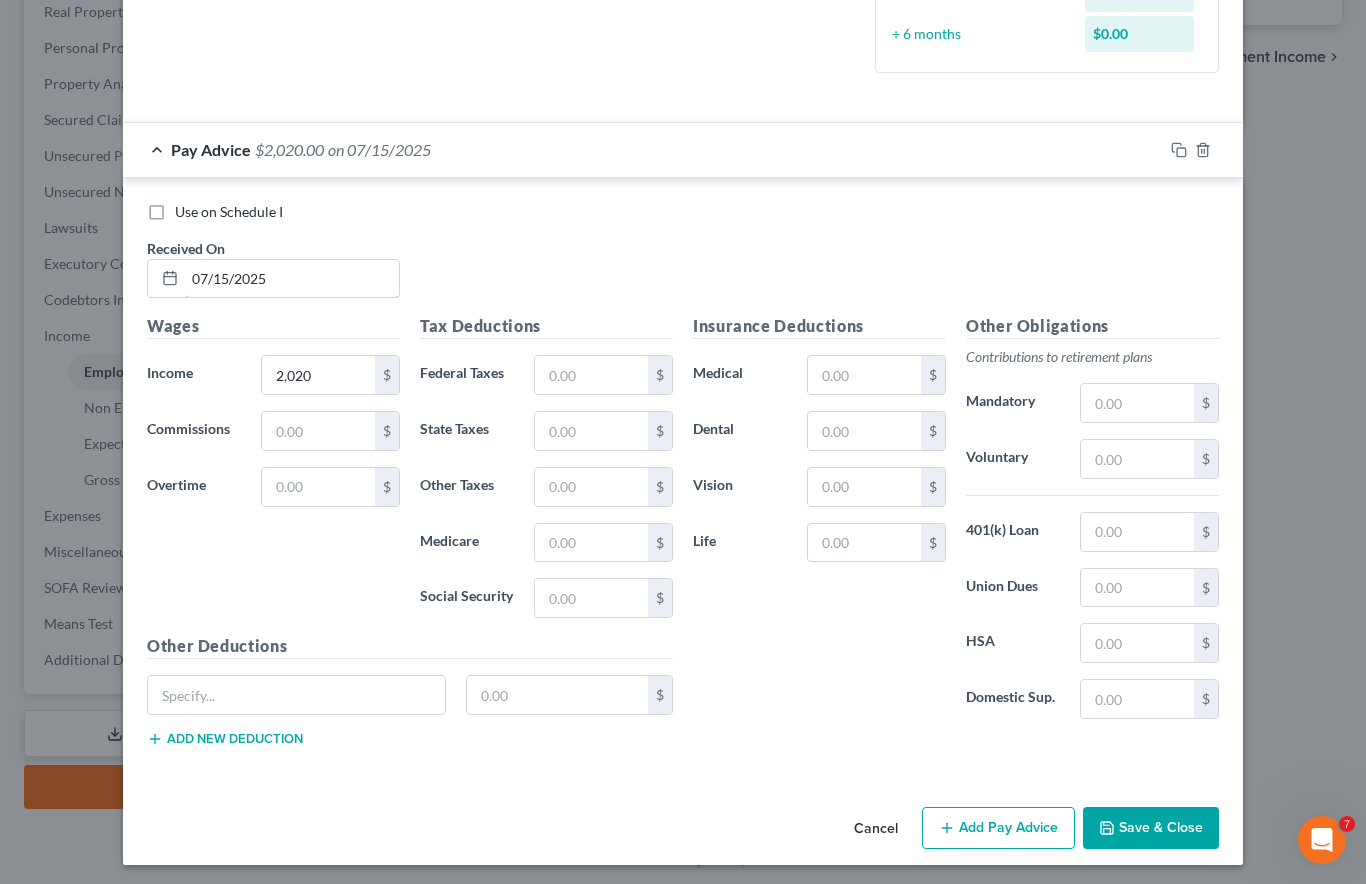 type on "07/15/2025" 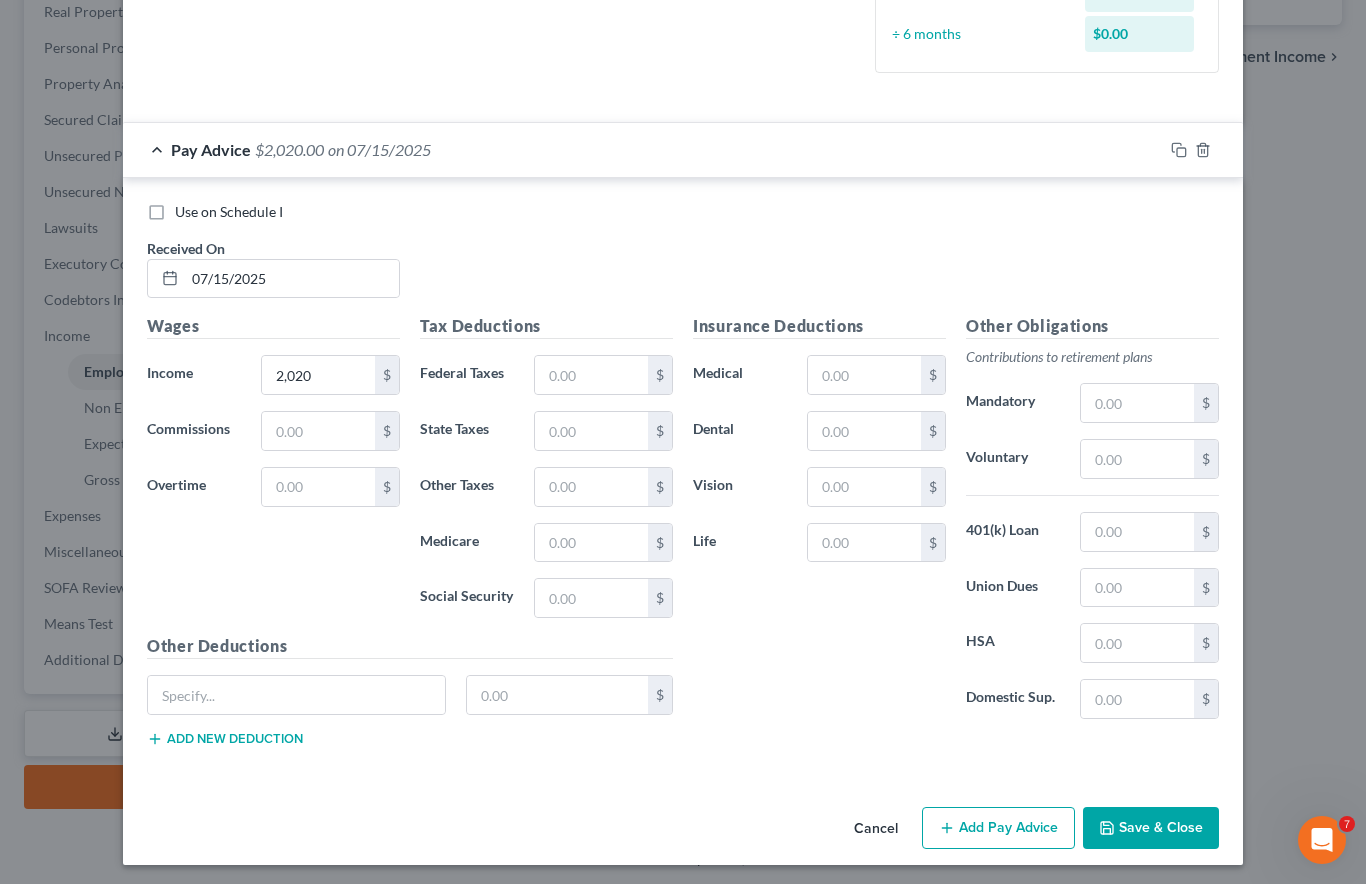 click on "Save & Close" at bounding box center (1151, 828) 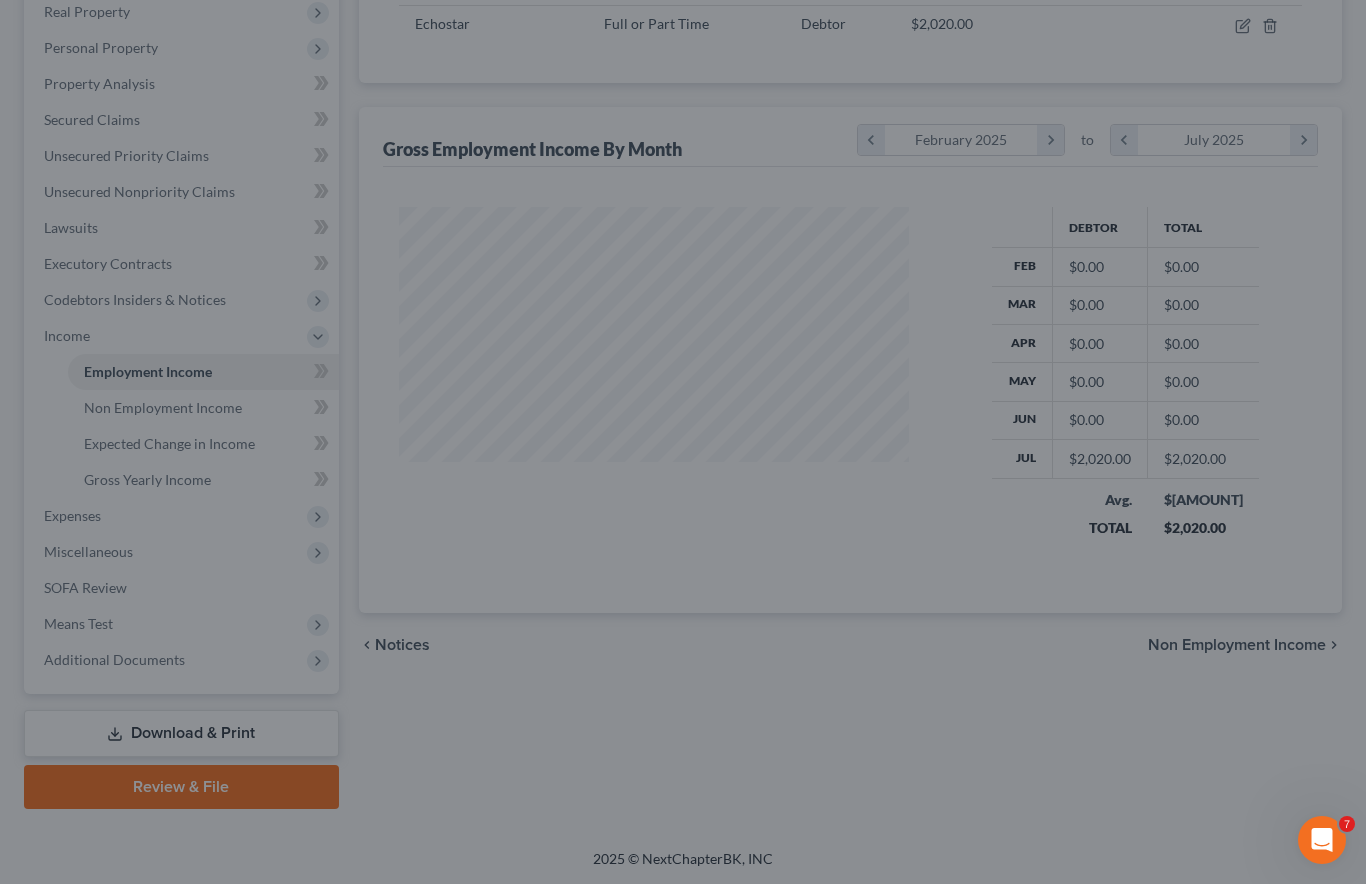 scroll, scrollTop: 999642, scrollLeft: 999450, axis: both 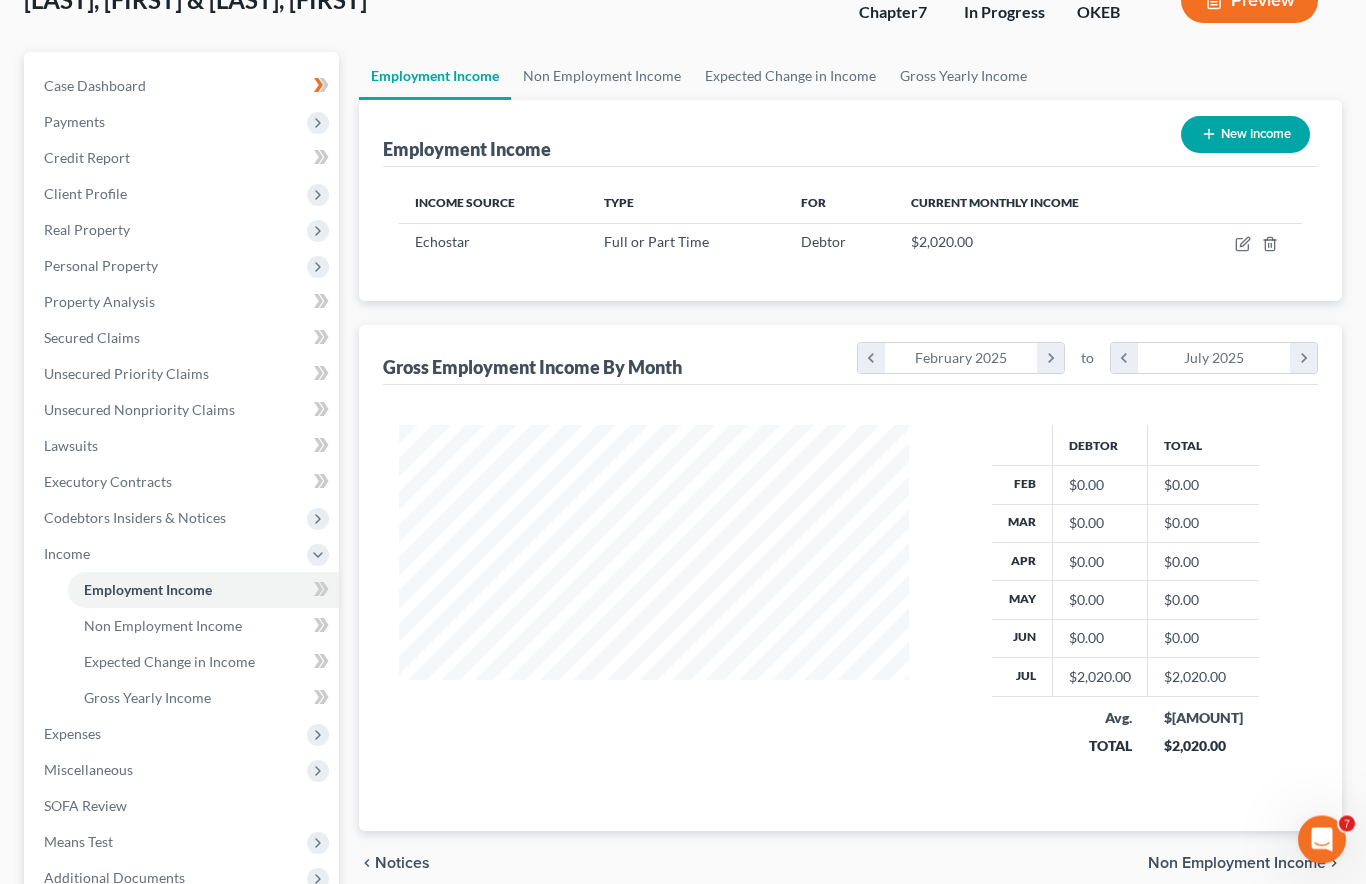 click on "New Income" at bounding box center (1245, 135) 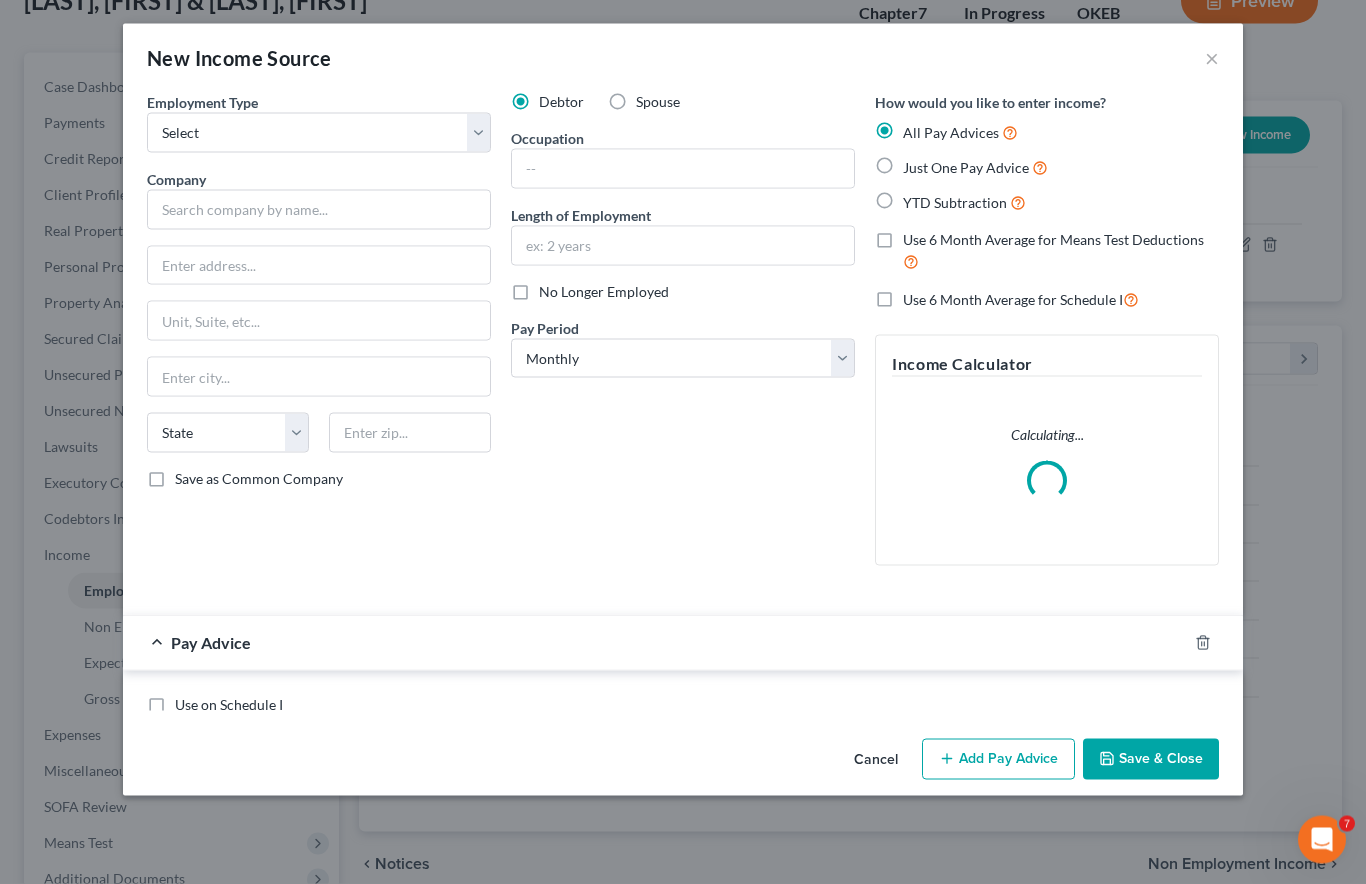 scroll, scrollTop: 140, scrollLeft: 0, axis: vertical 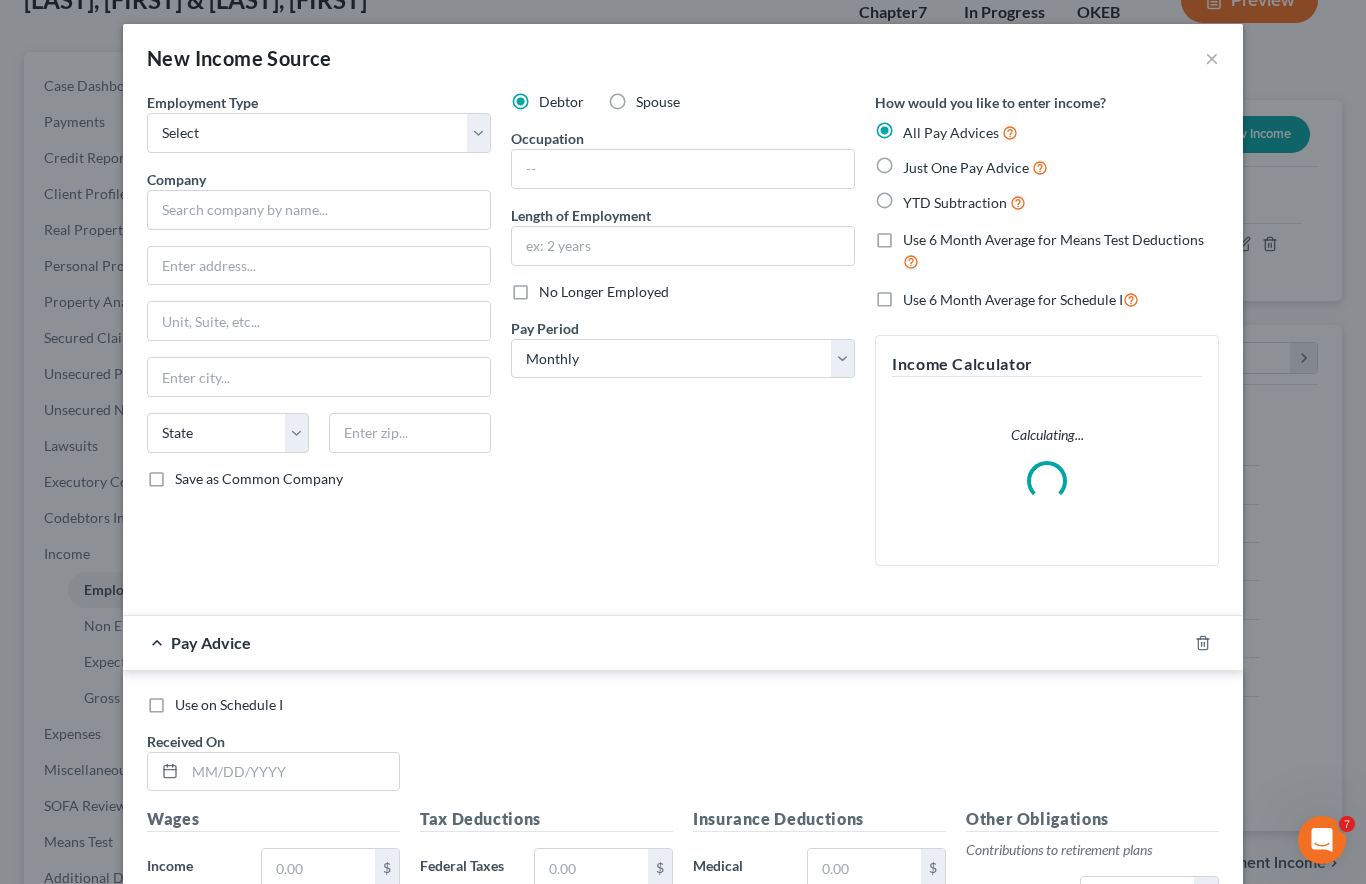 click on "Spouse" at bounding box center [658, 102] 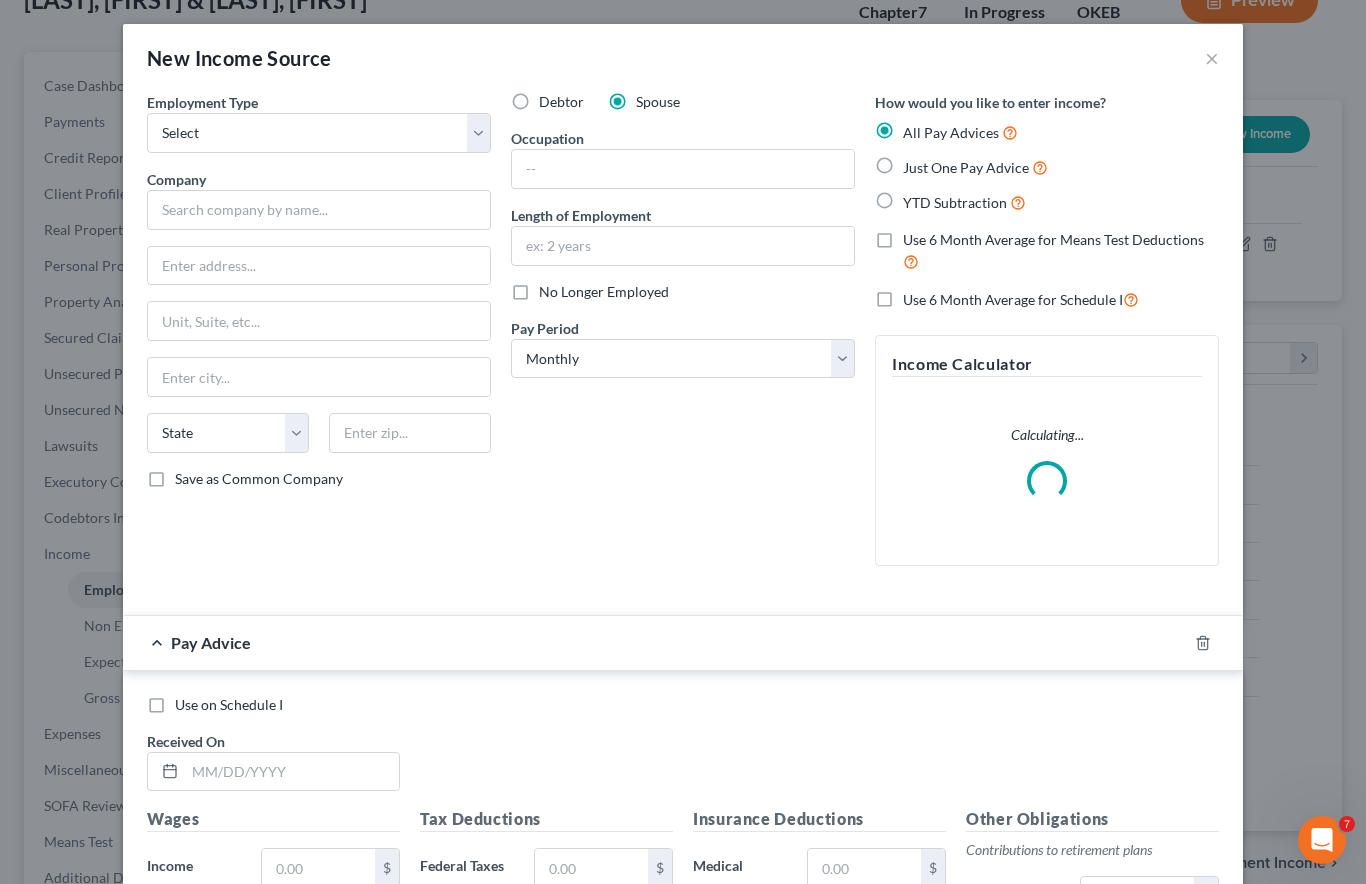 click on "Select Full or Part Time Employment Self Employment" at bounding box center [319, 133] 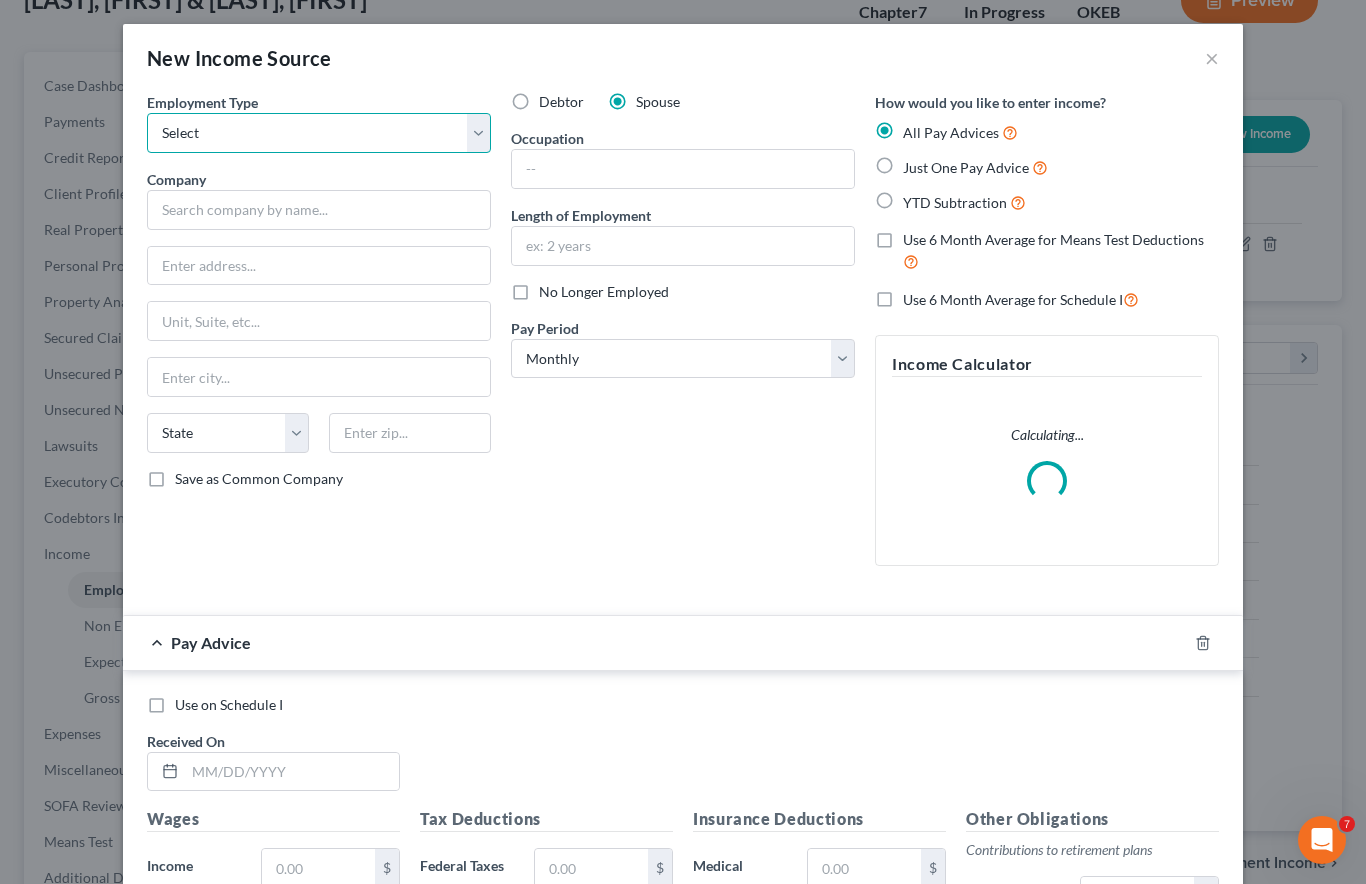 select on "0" 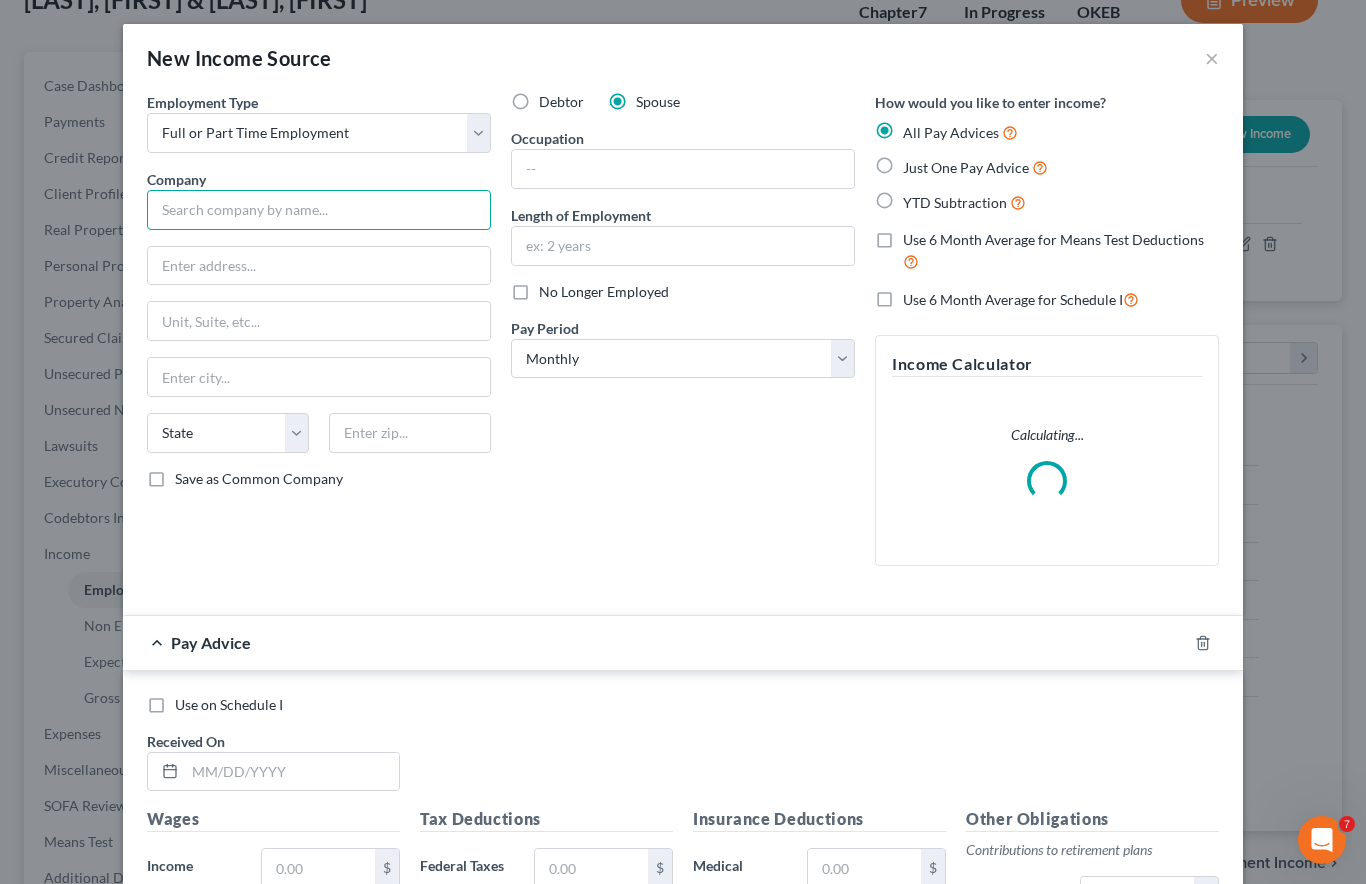 click at bounding box center [319, 210] 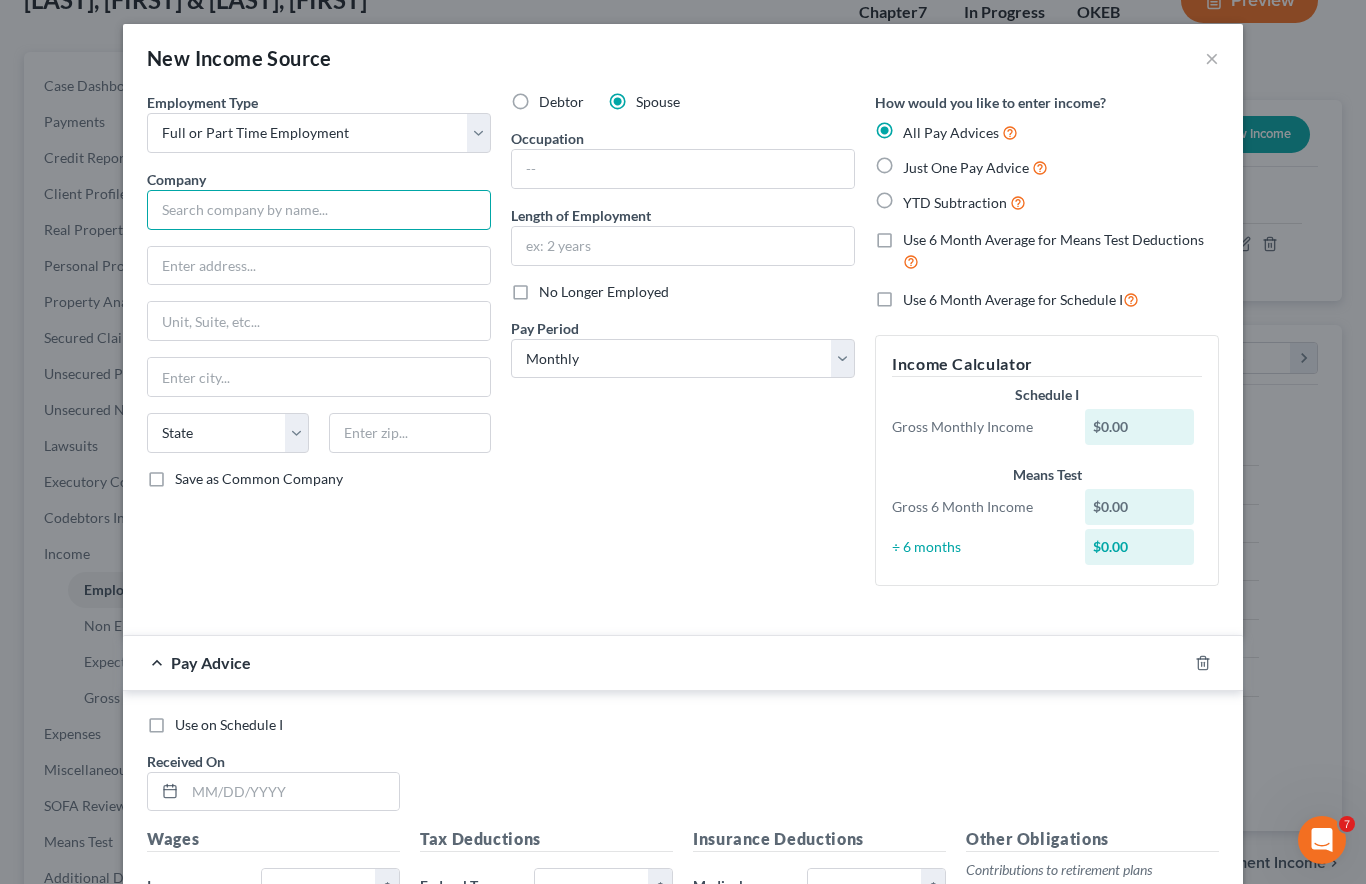 scroll, scrollTop: 139, scrollLeft: 0, axis: vertical 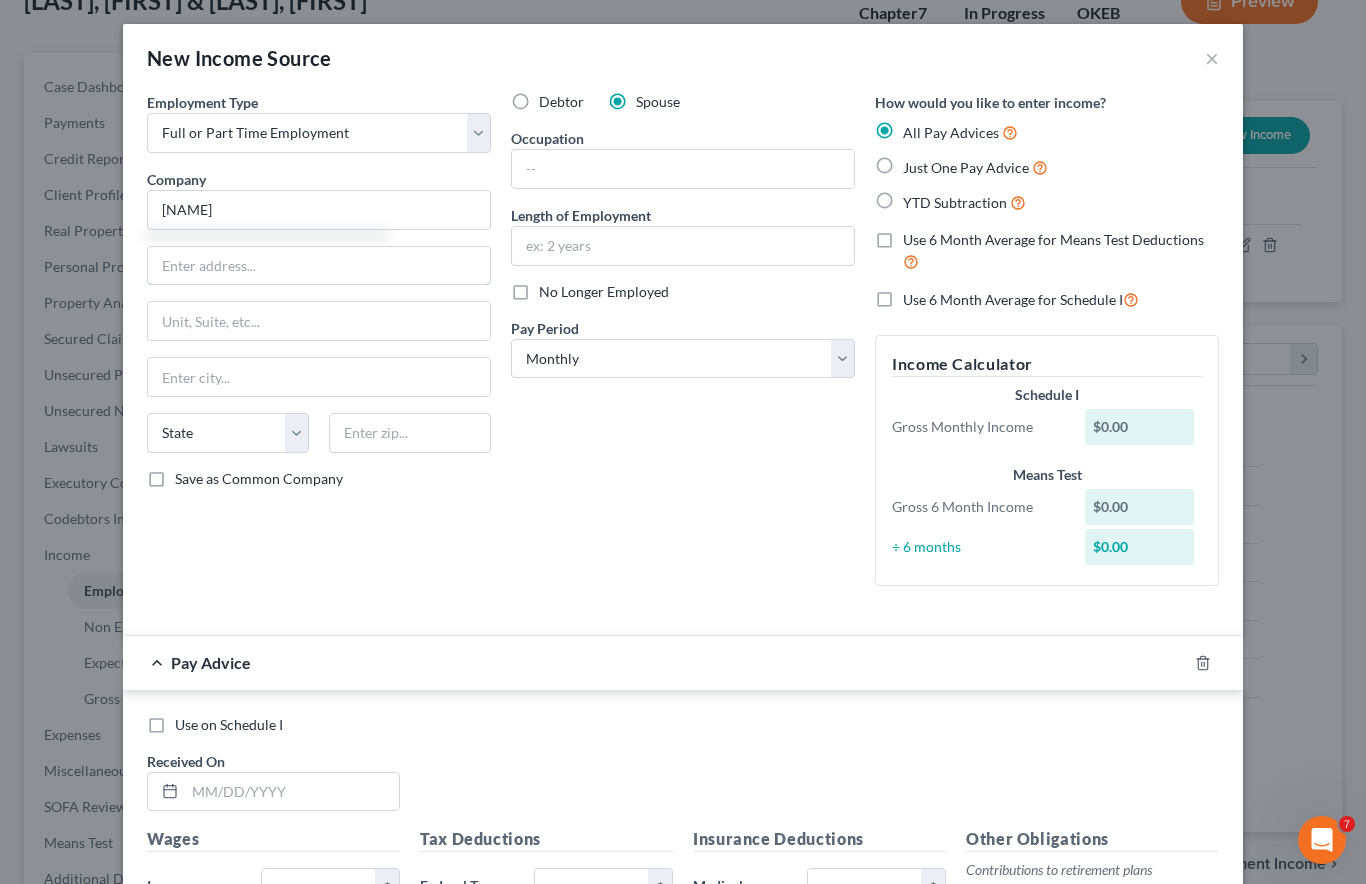 click at bounding box center [319, 266] 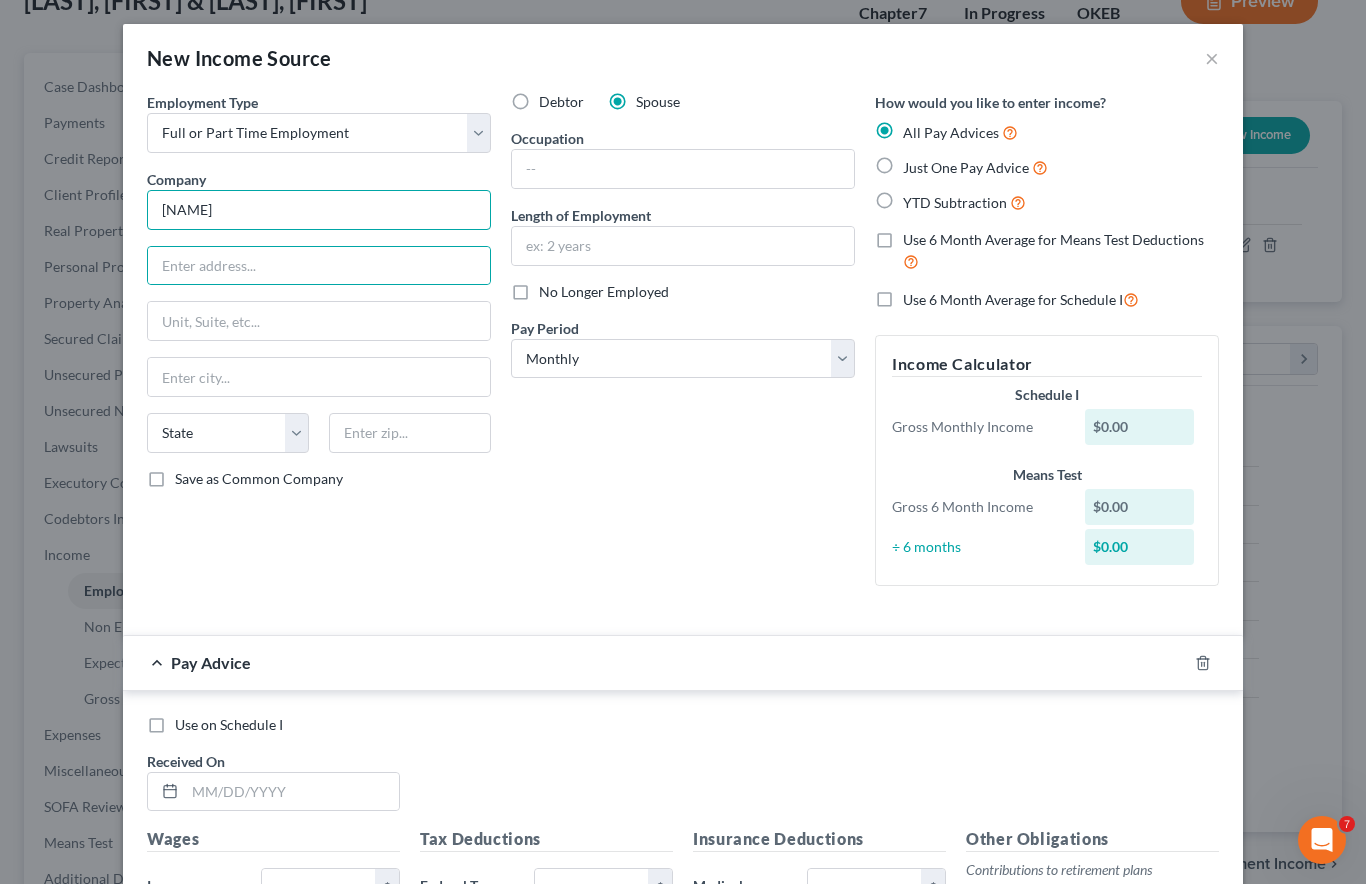 click on "[NAME]" at bounding box center [319, 210] 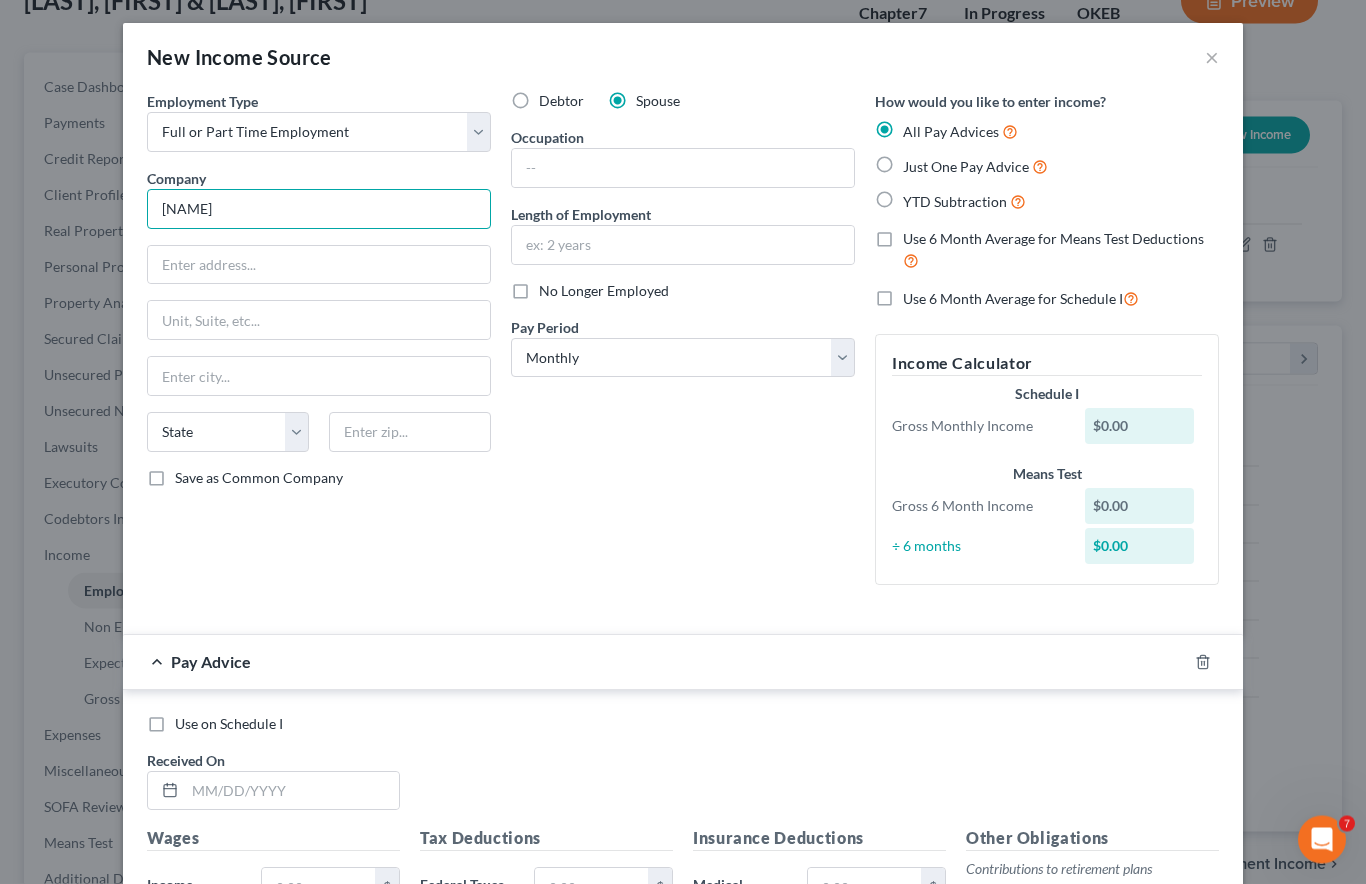 type on "[NAME]" 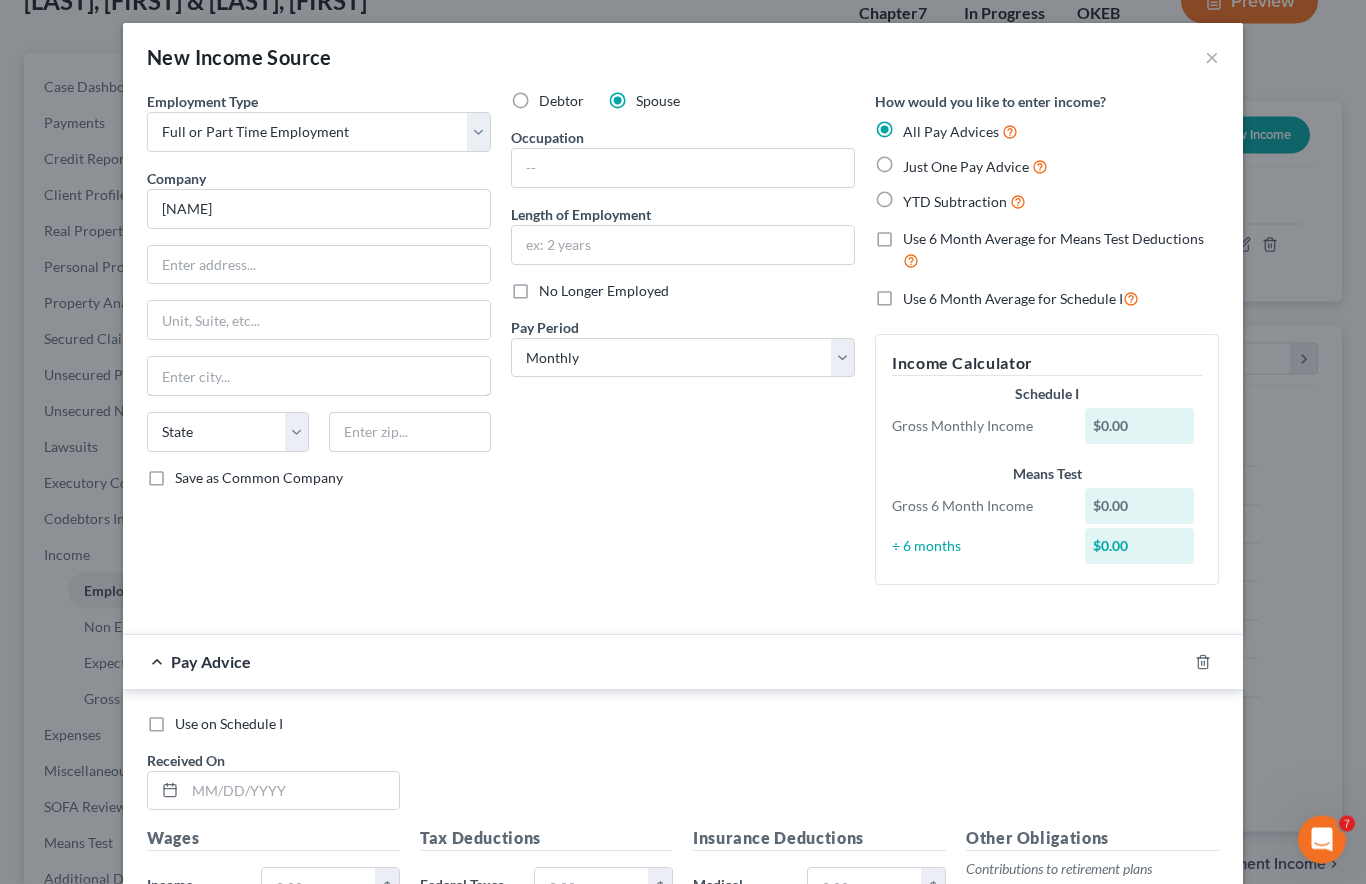 click at bounding box center [319, 377] 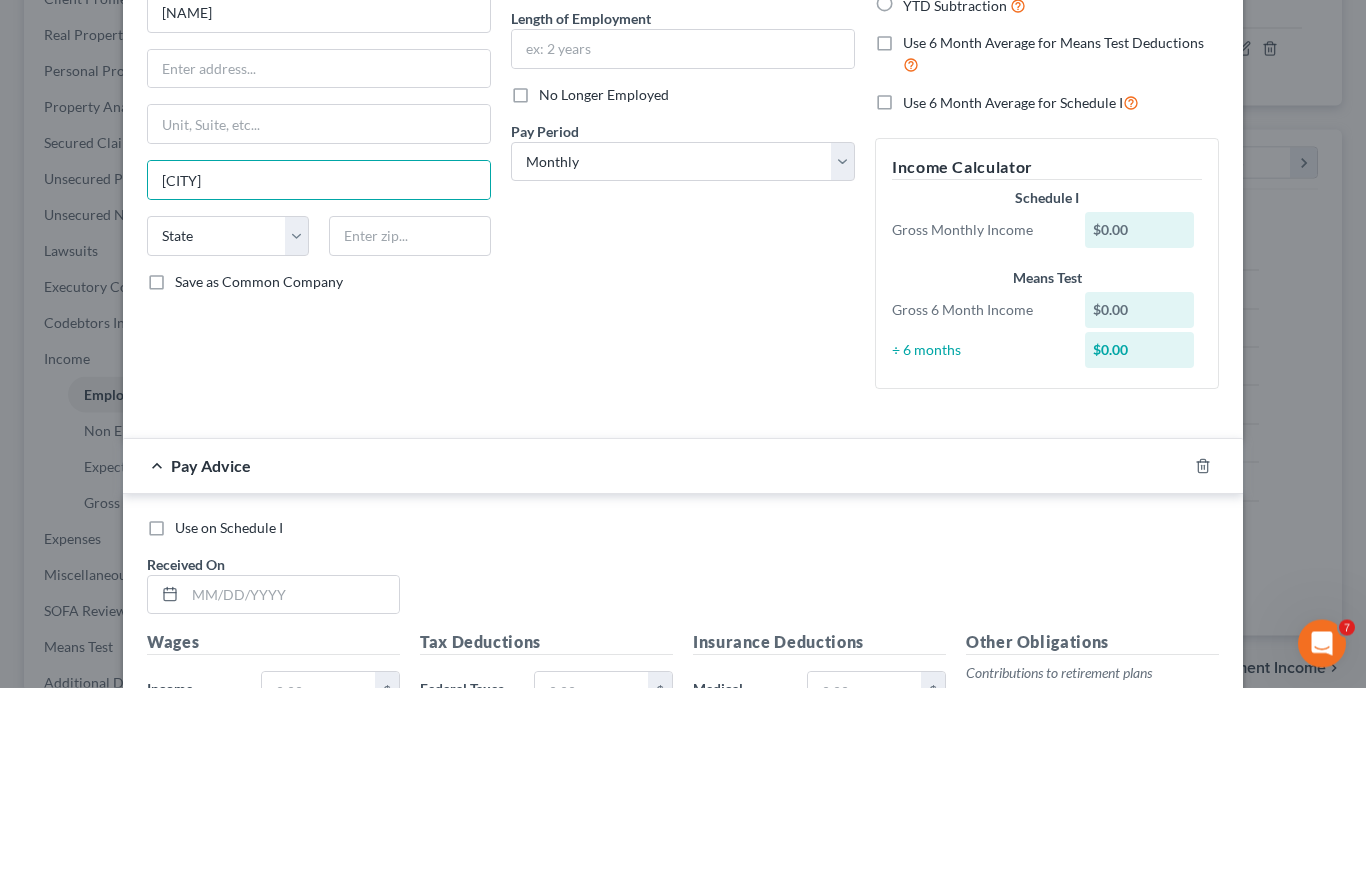 scroll, scrollTop: 336, scrollLeft: 0, axis: vertical 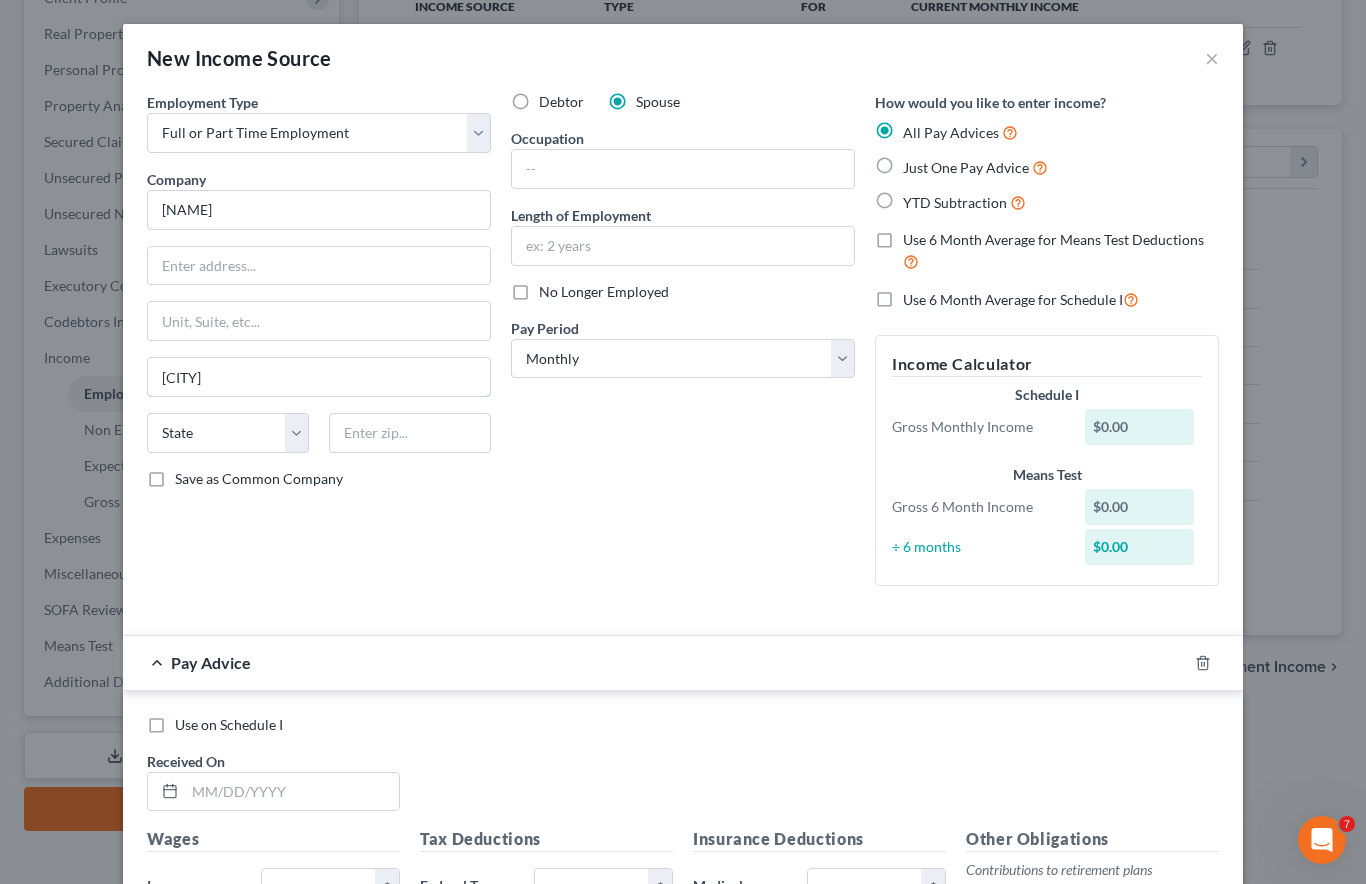 type on "[CITY]" 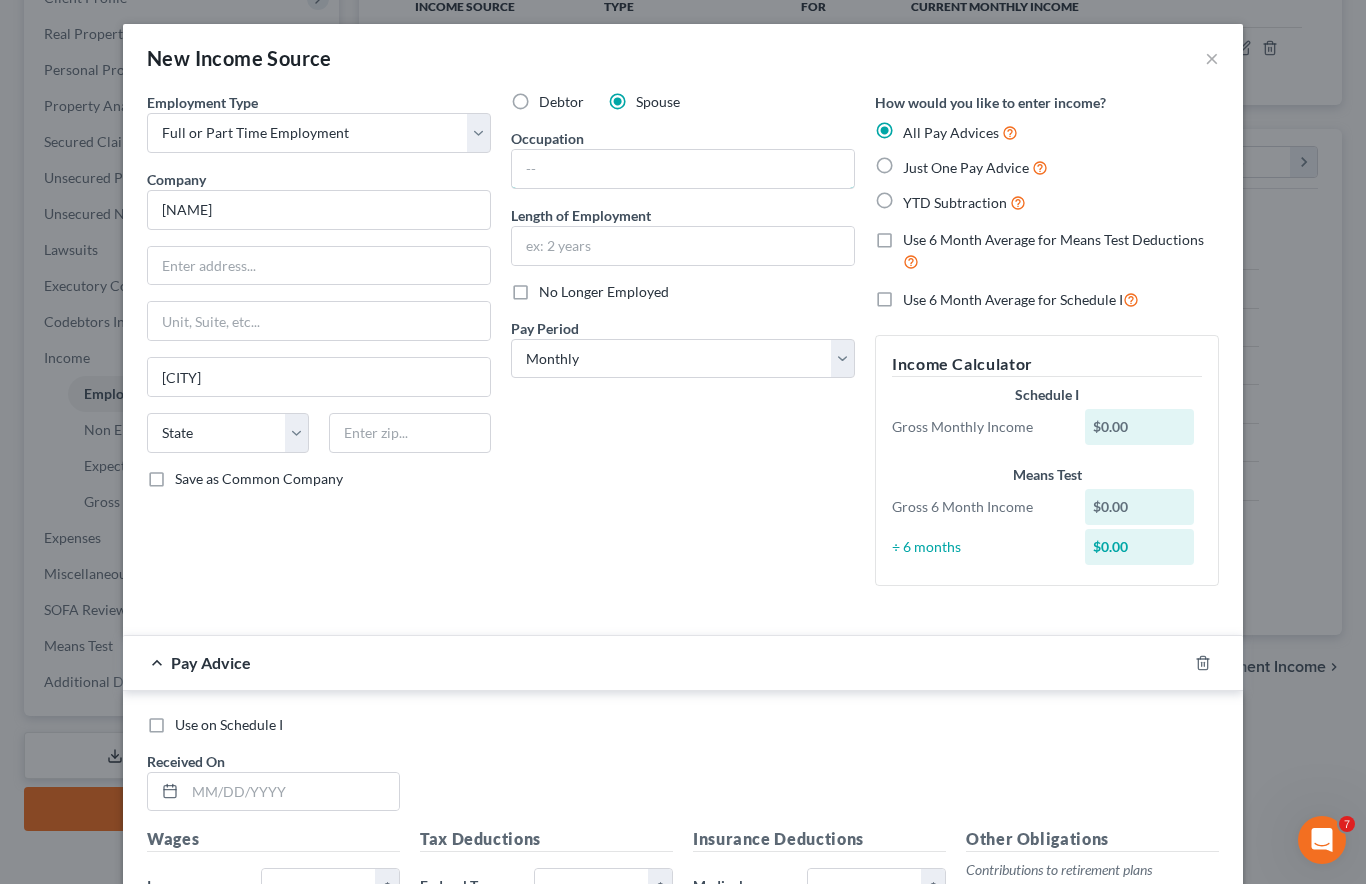 click at bounding box center (683, 169) 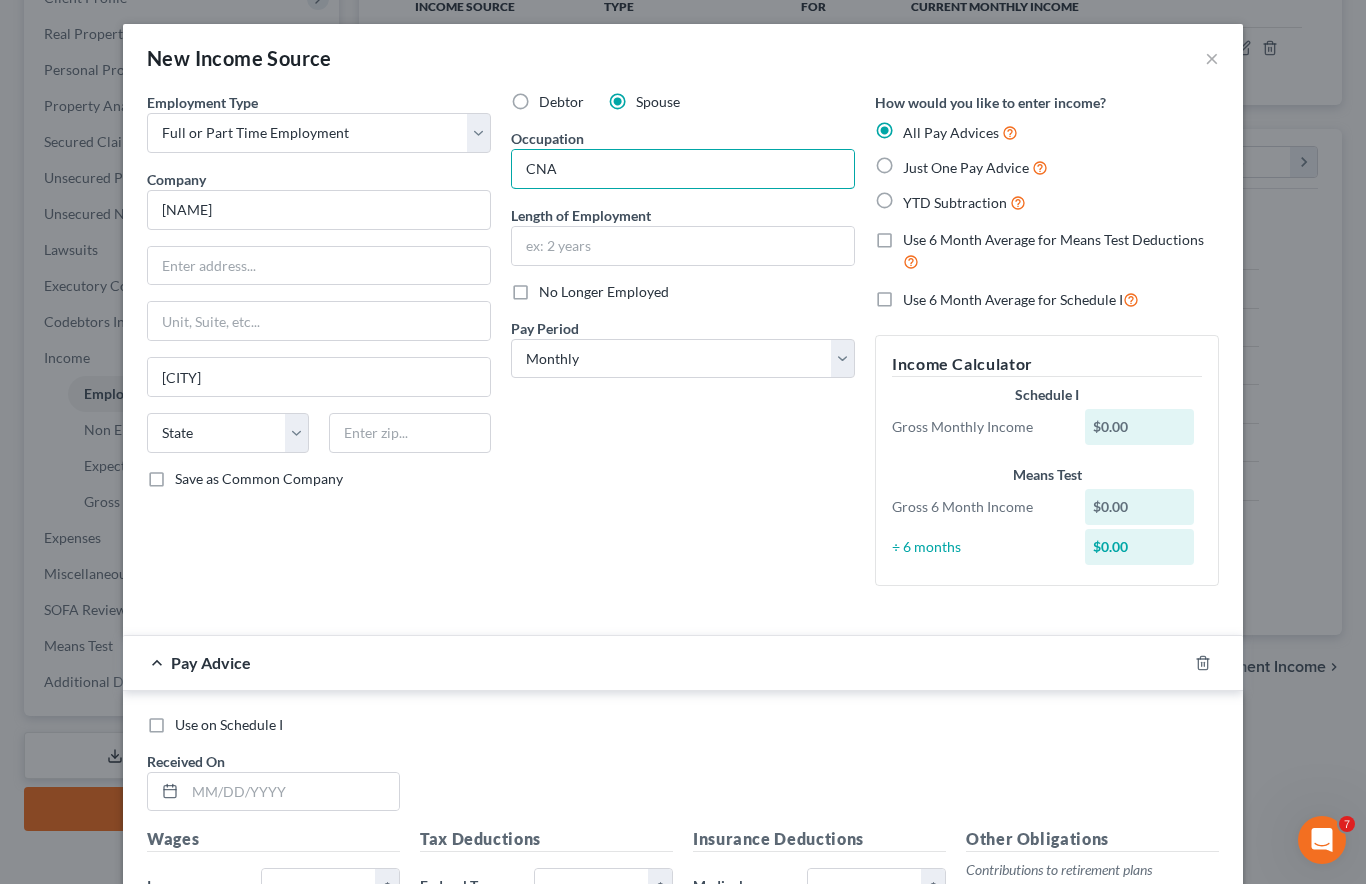 type on "CNA" 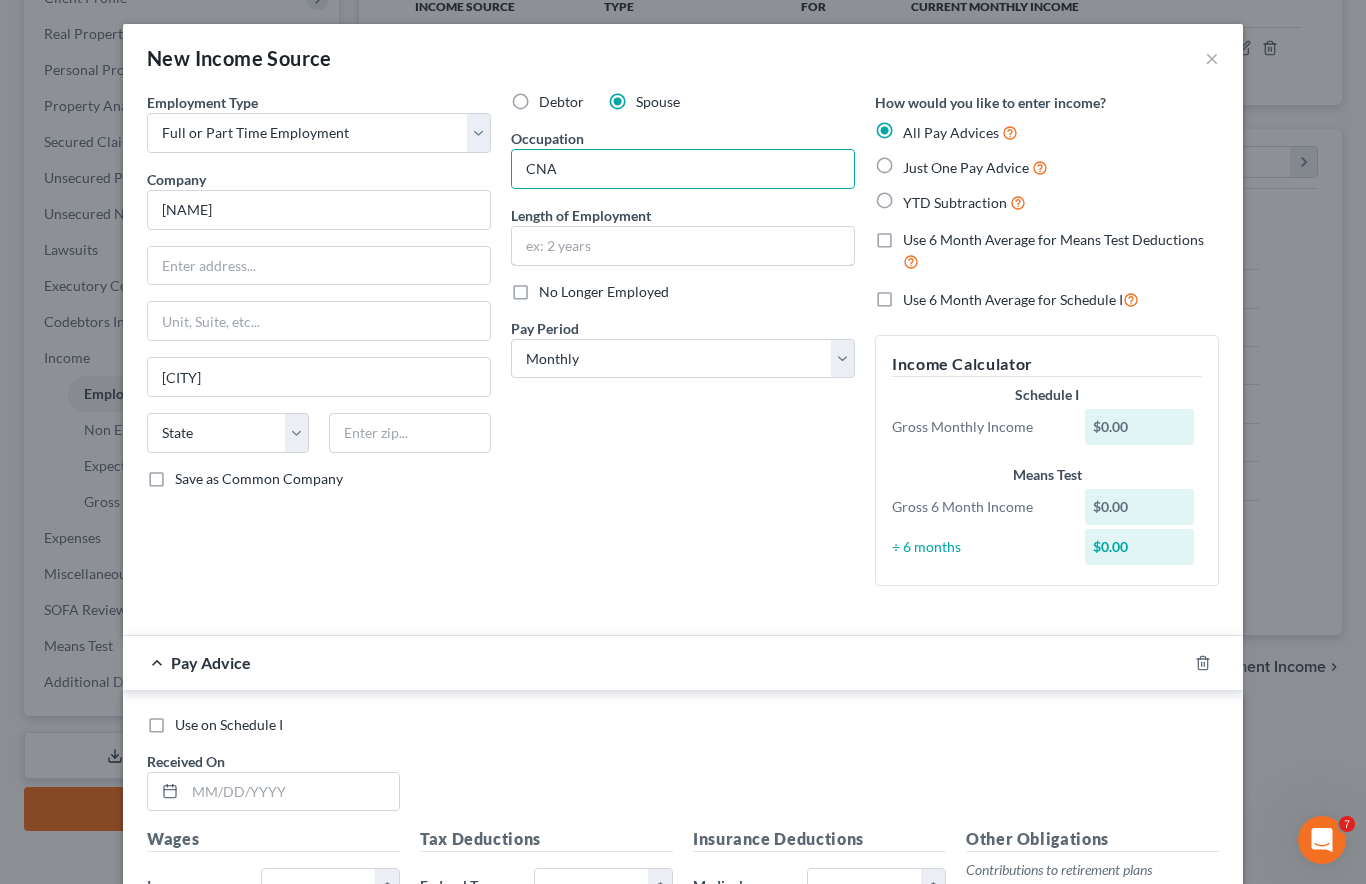 click at bounding box center [683, 246] 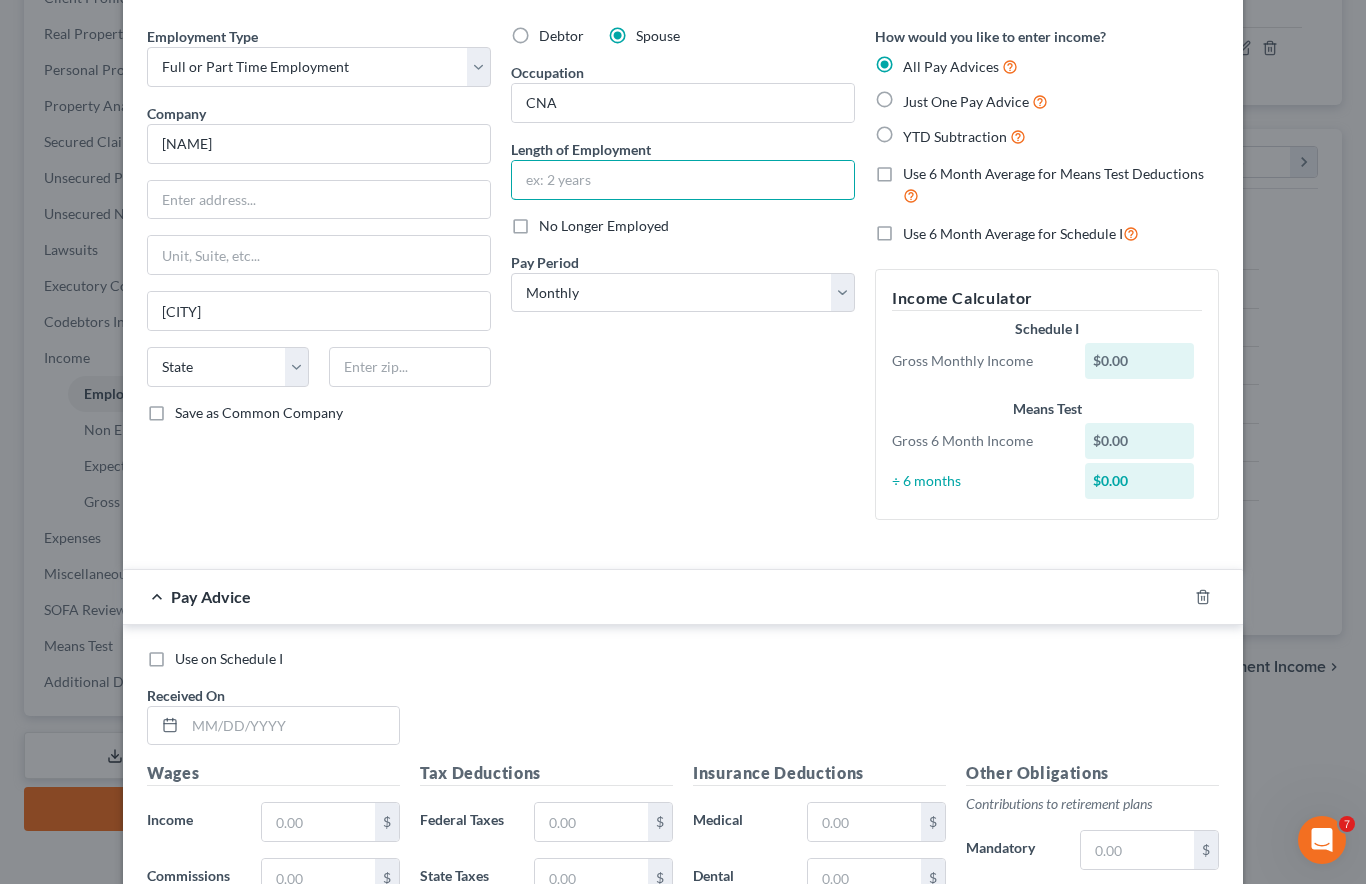 scroll, scrollTop: 73, scrollLeft: 0, axis: vertical 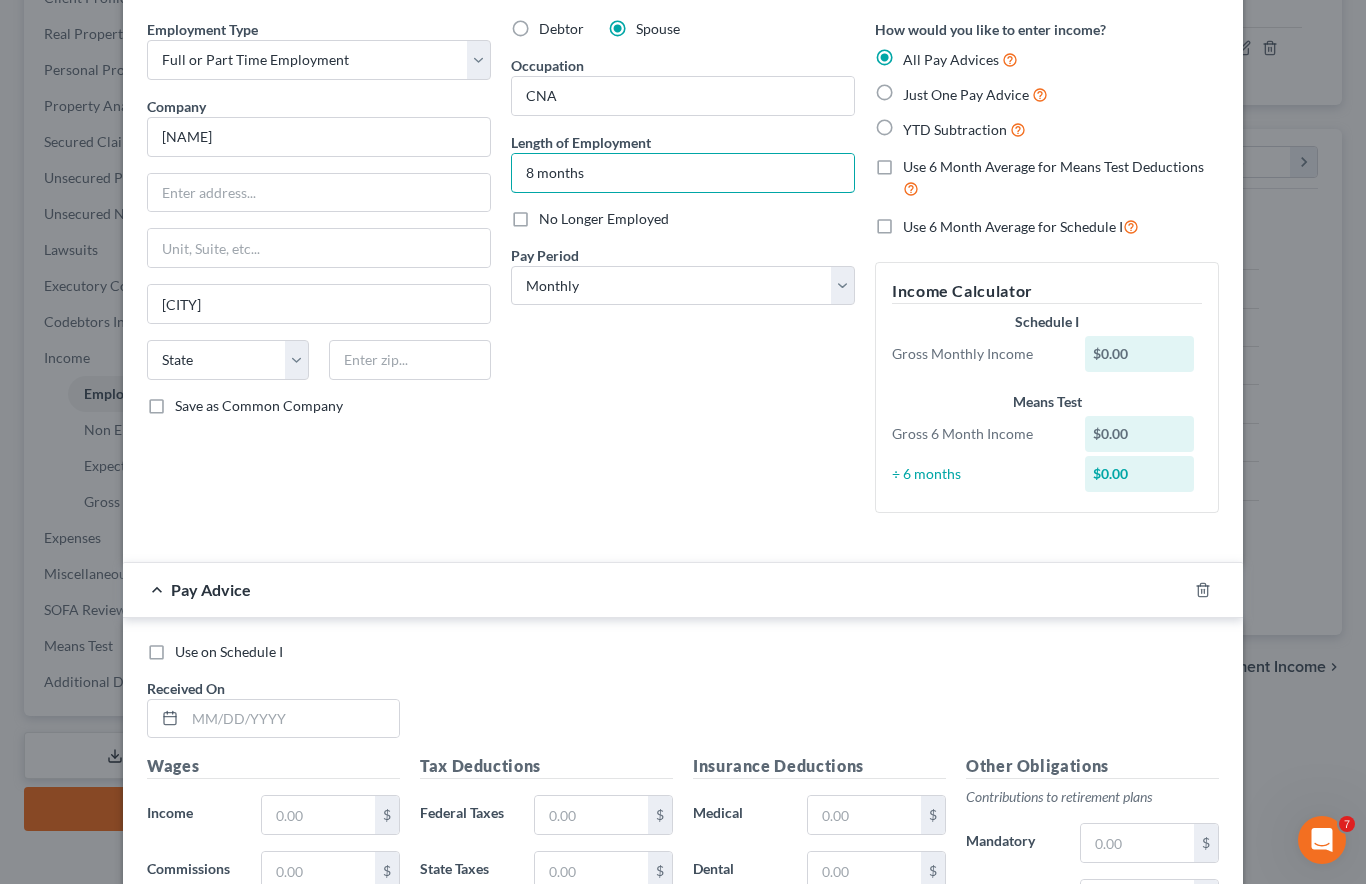 type on "8 months" 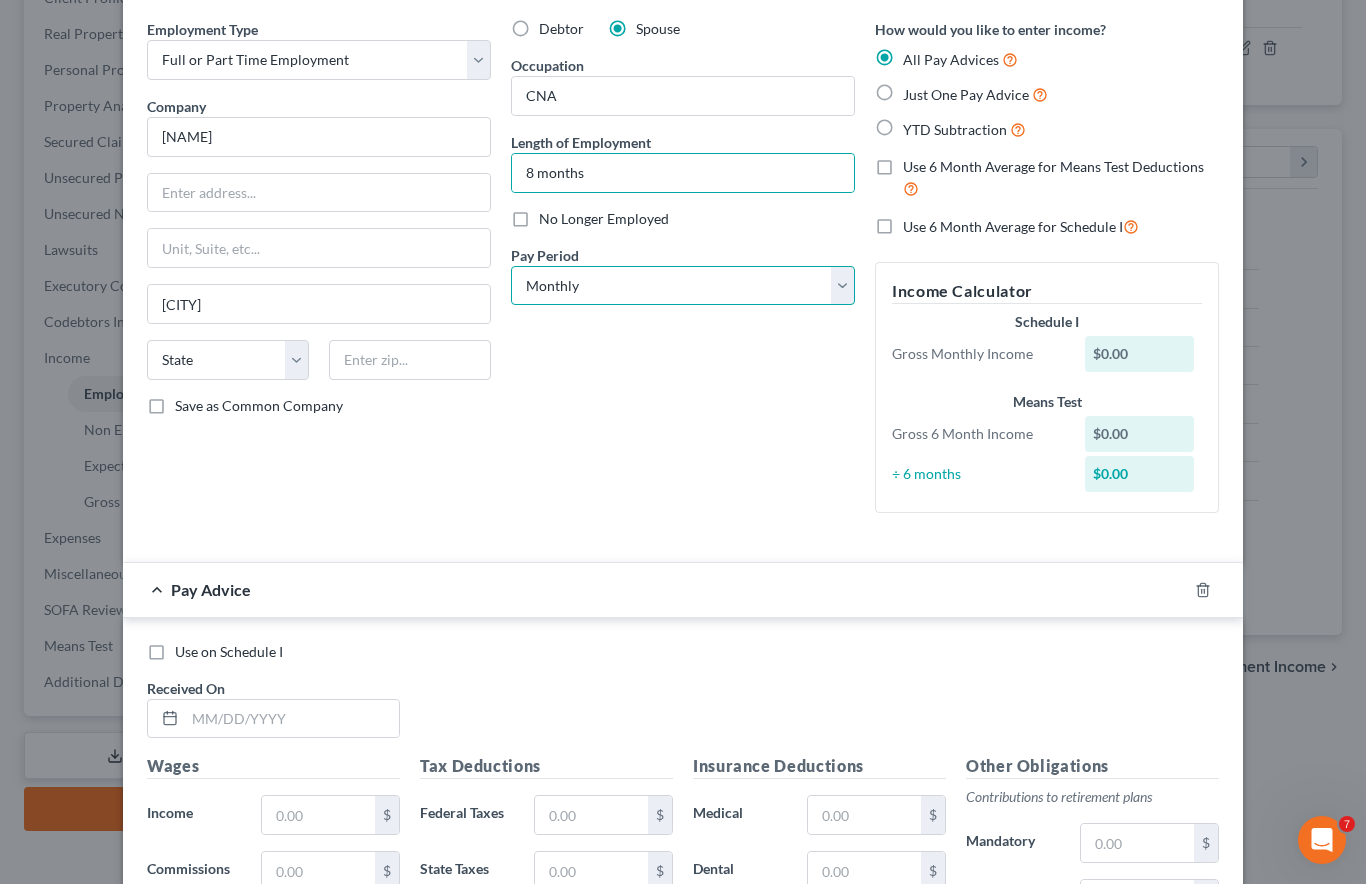 click on "Select Monthly Twice Monthly Every Other Week Weekly" at bounding box center (683, 286) 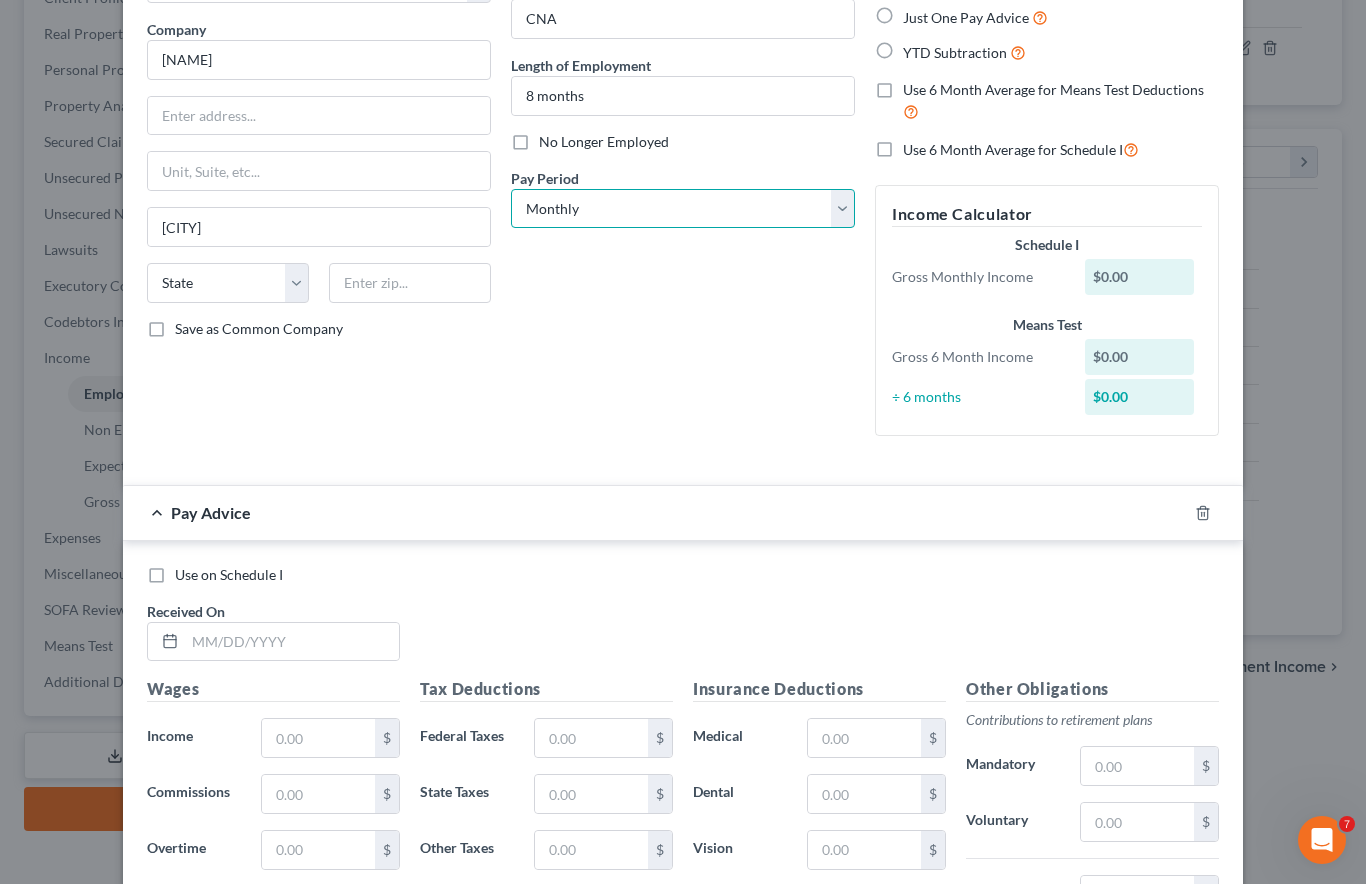 scroll, scrollTop: 212, scrollLeft: 0, axis: vertical 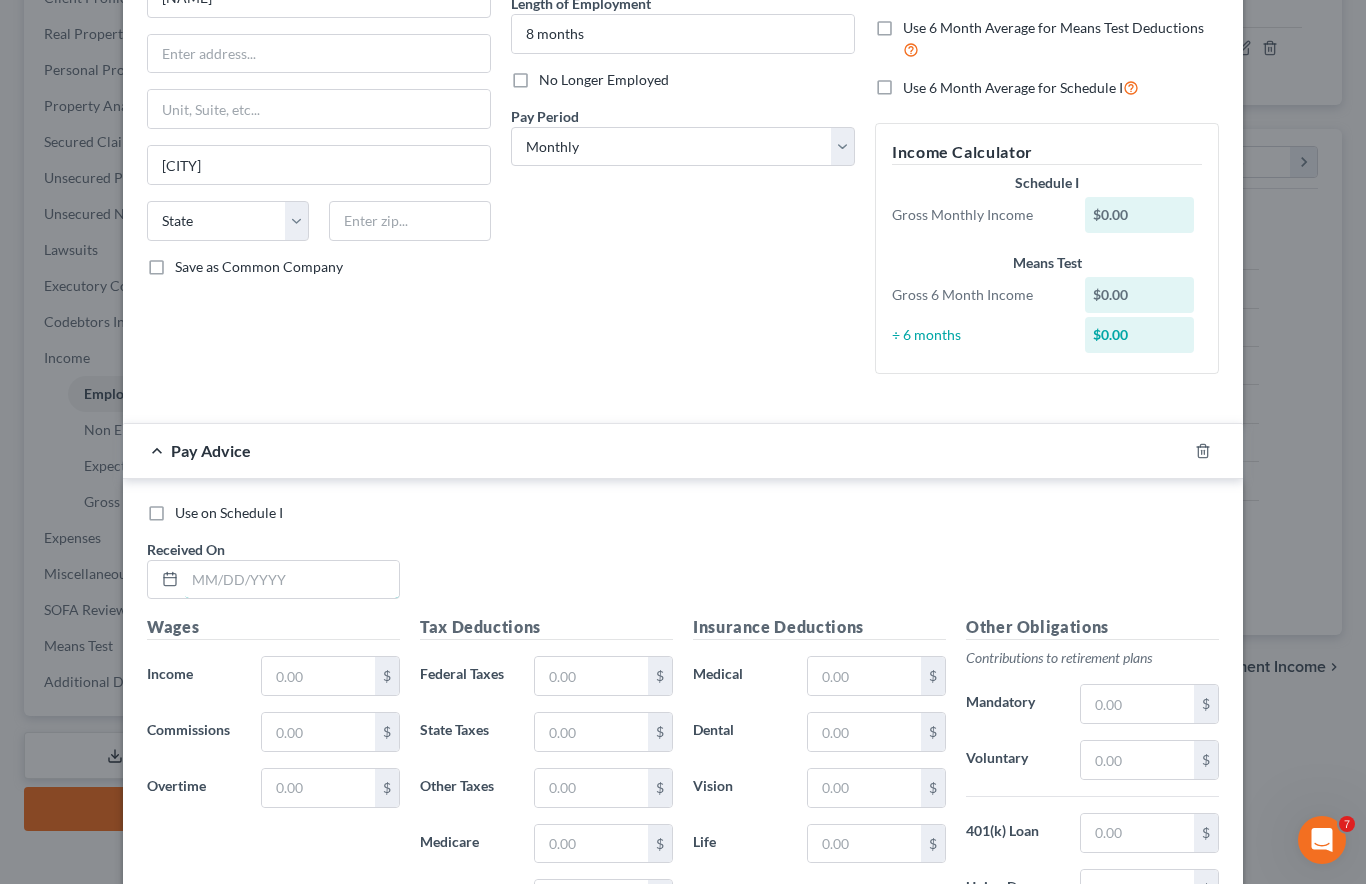 click at bounding box center (292, 580) 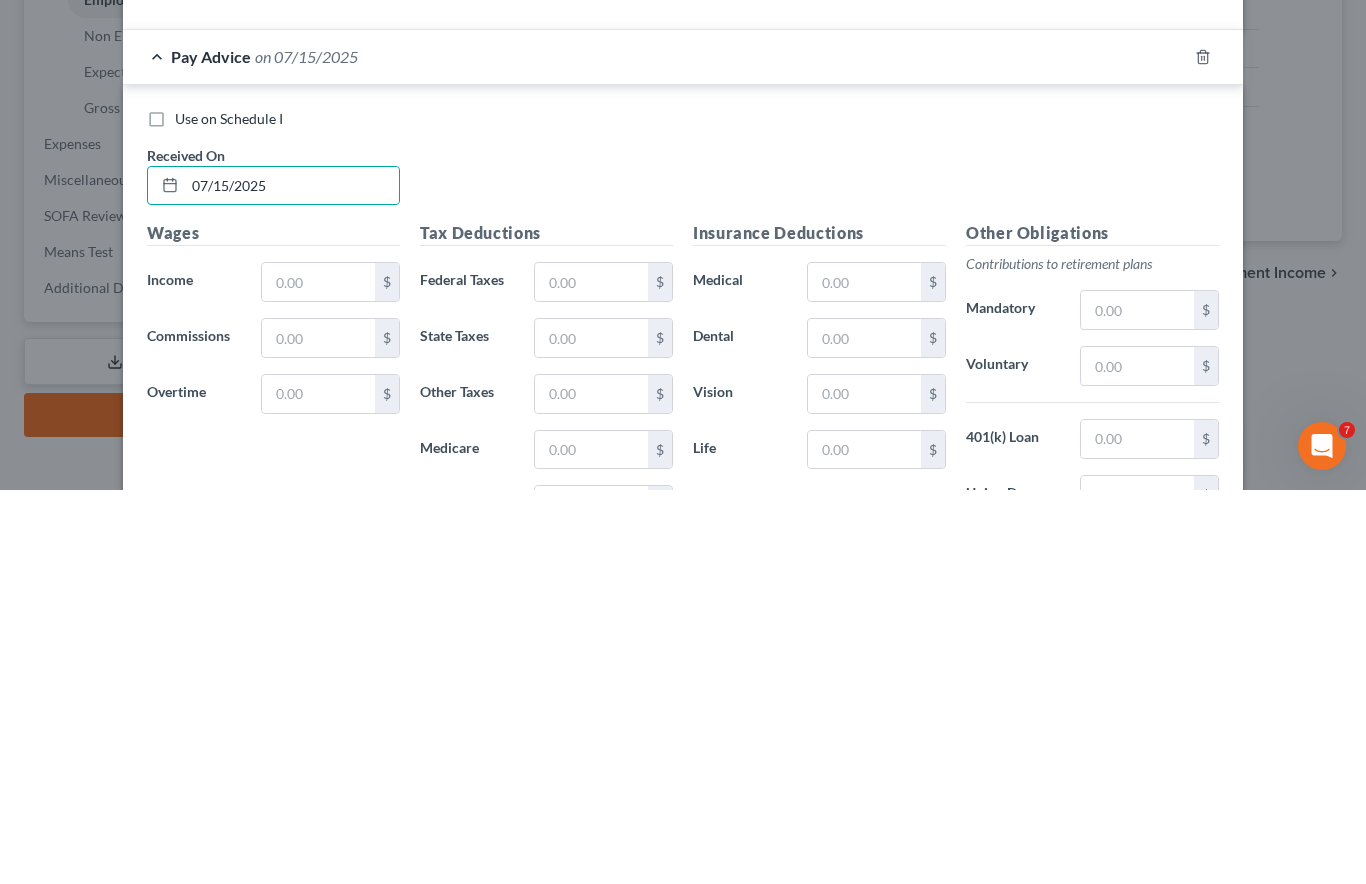 scroll, scrollTop: 358, scrollLeft: 0, axis: vertical 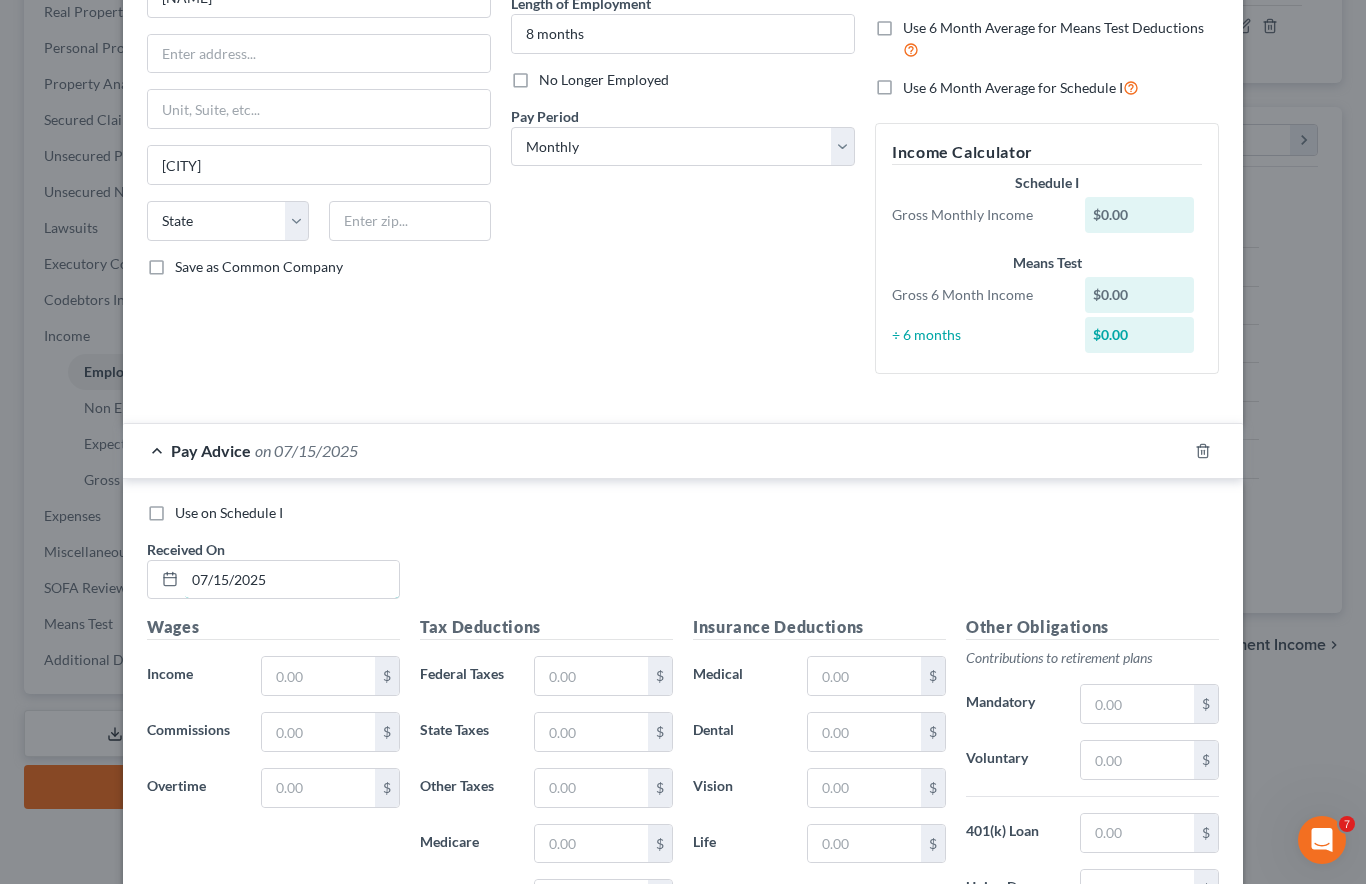 type on "07/15/2025" 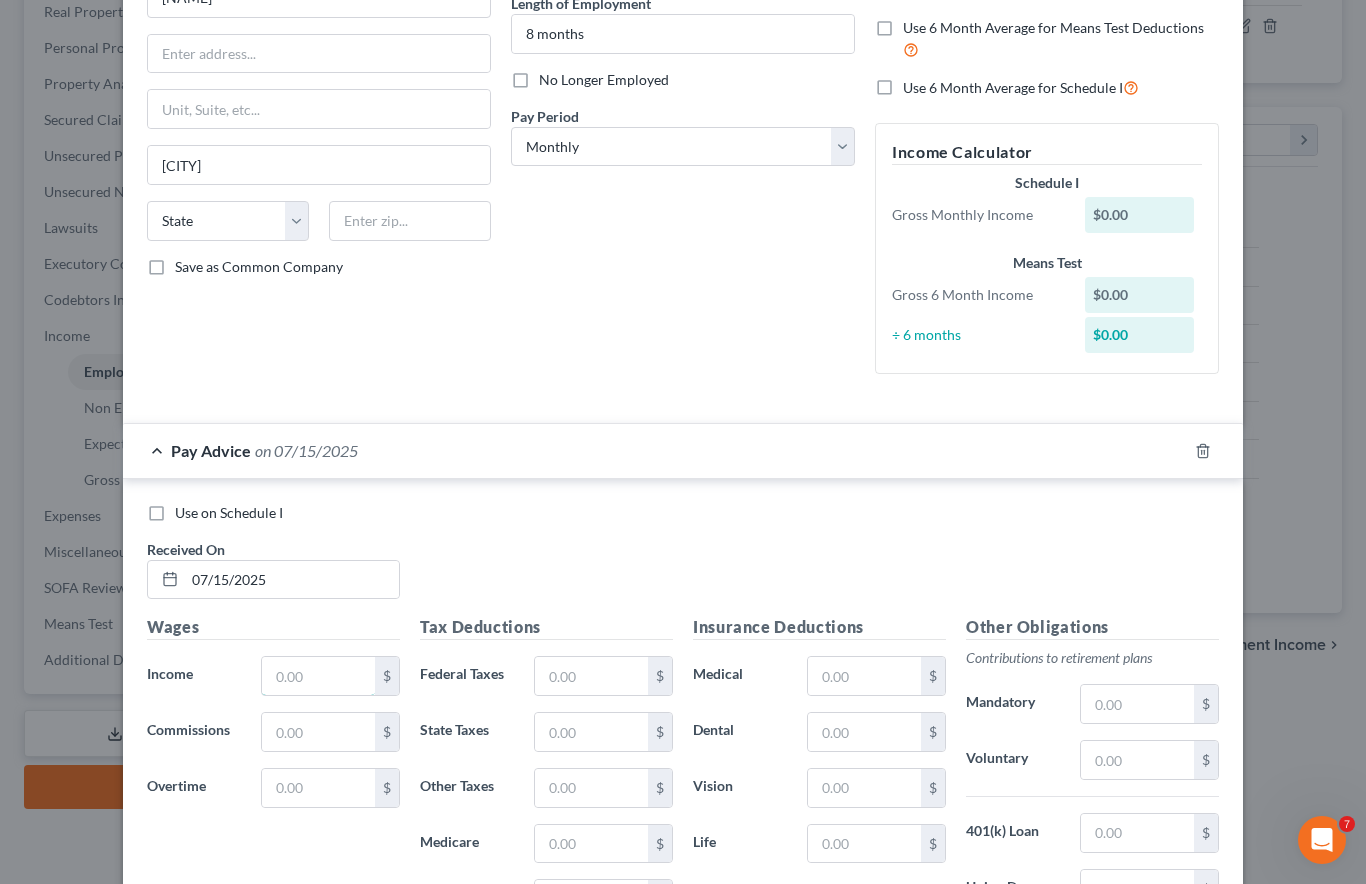 click at bounding box center [318, 676] 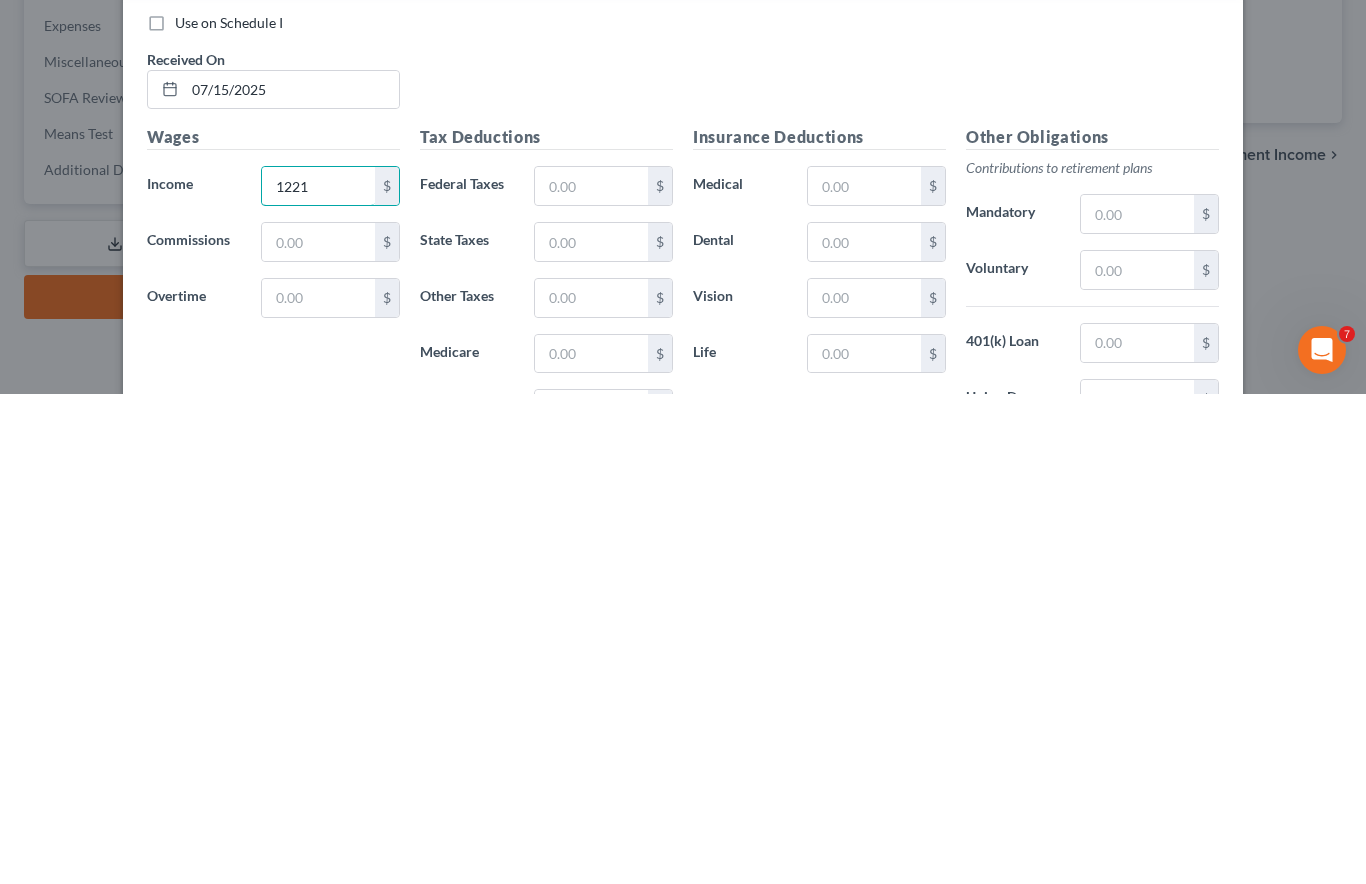 type on "1,221" 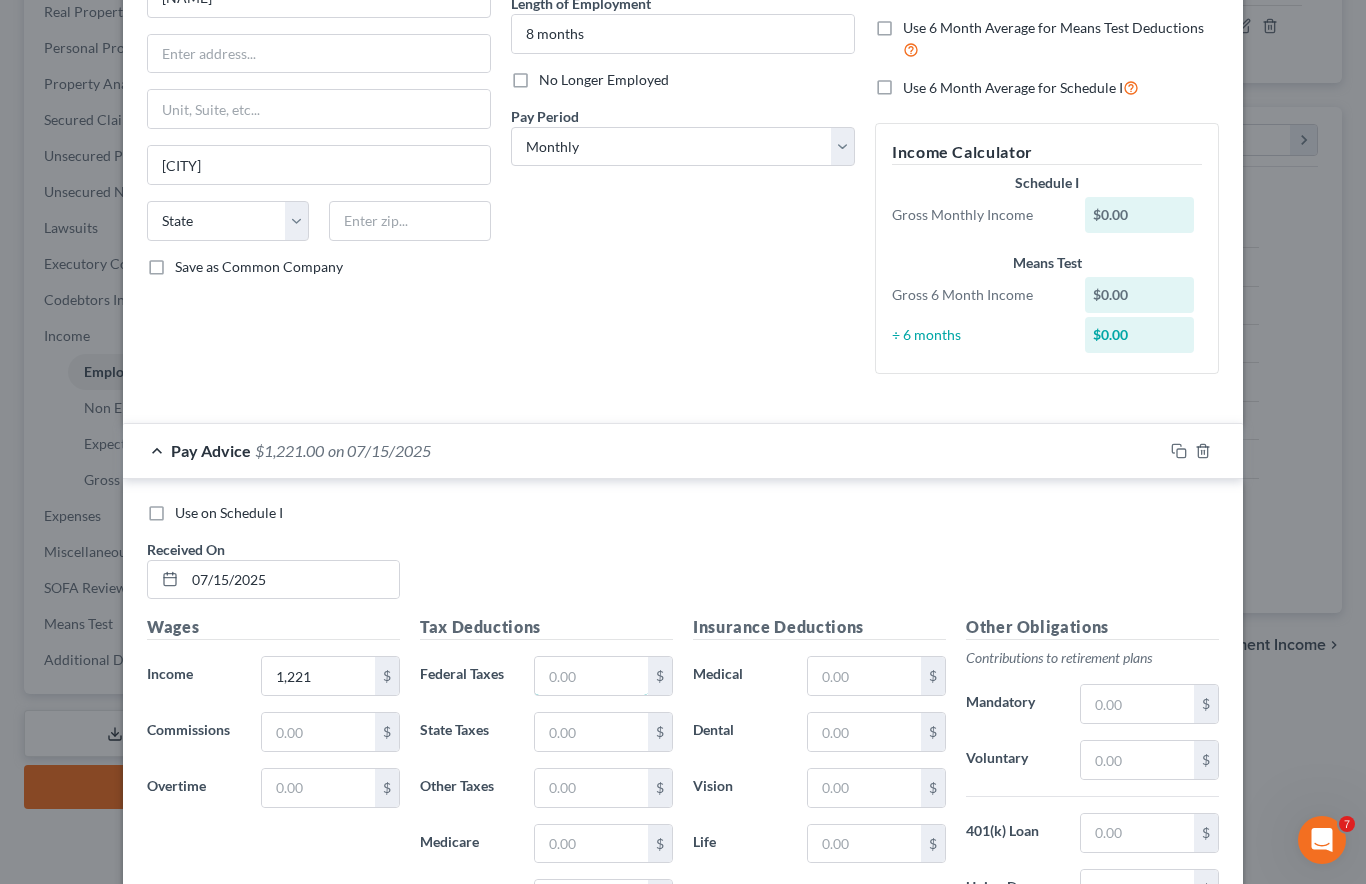 click at bounding box center [591, 676] 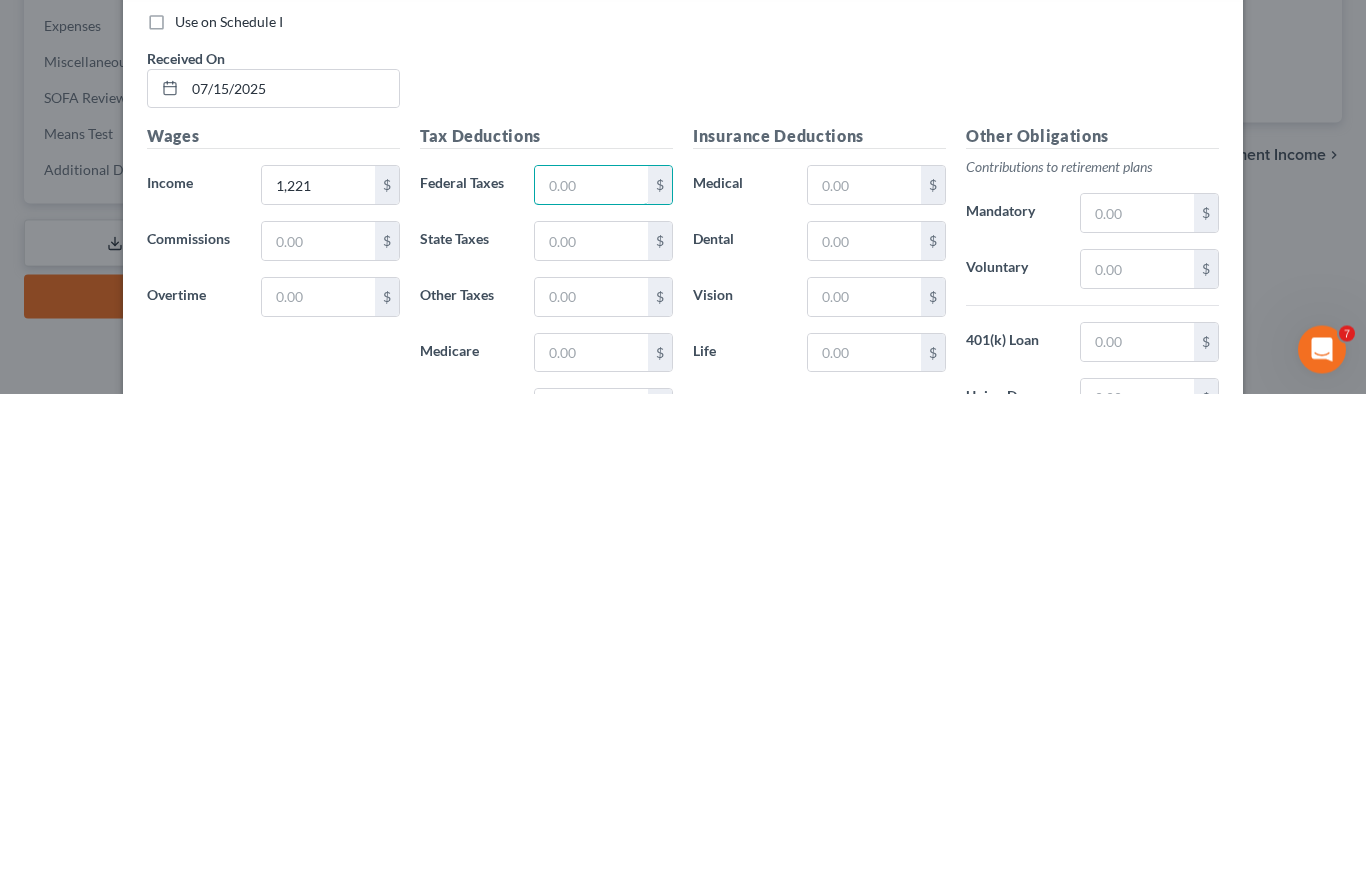 type on "3" 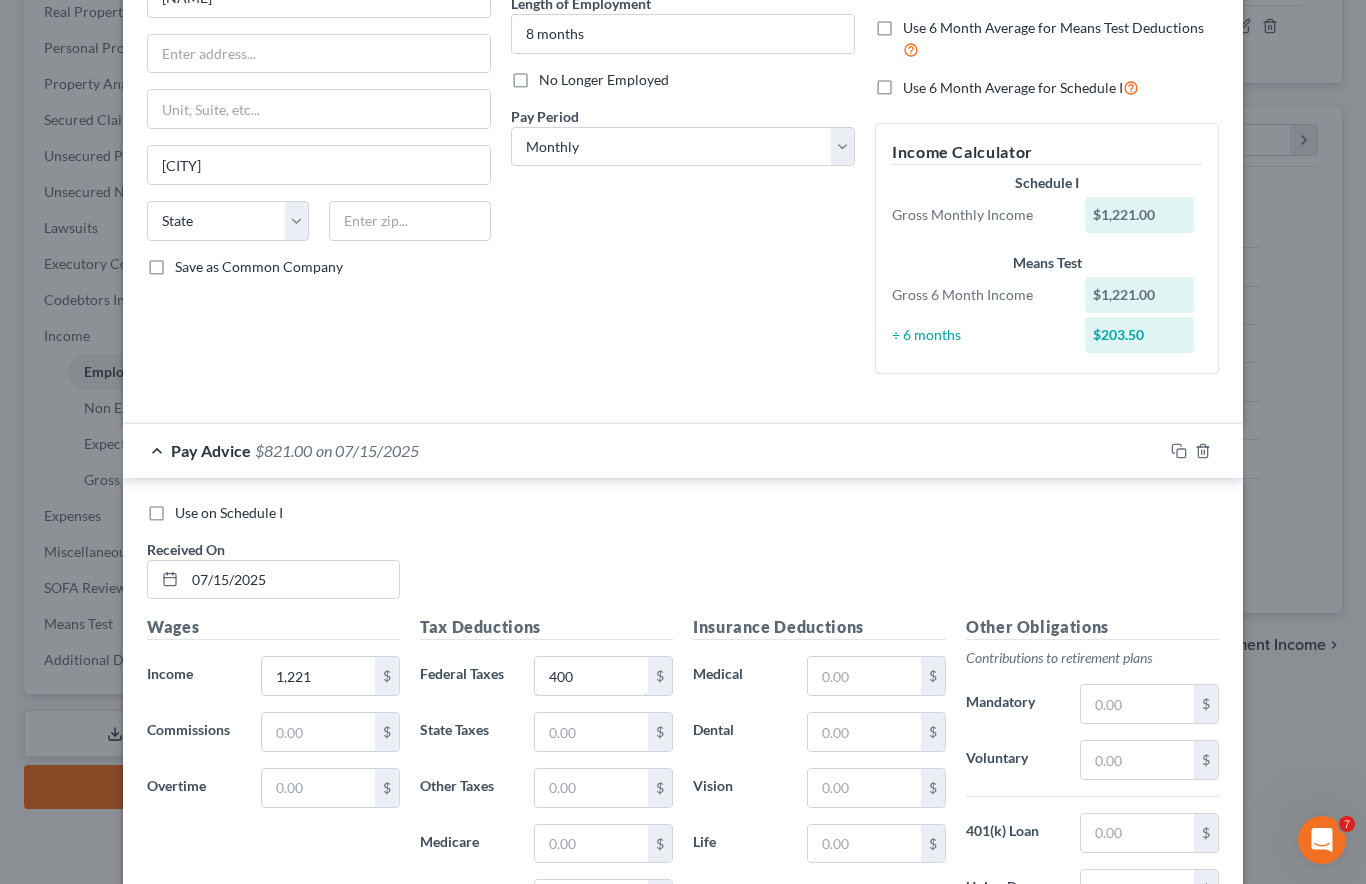type on "400" 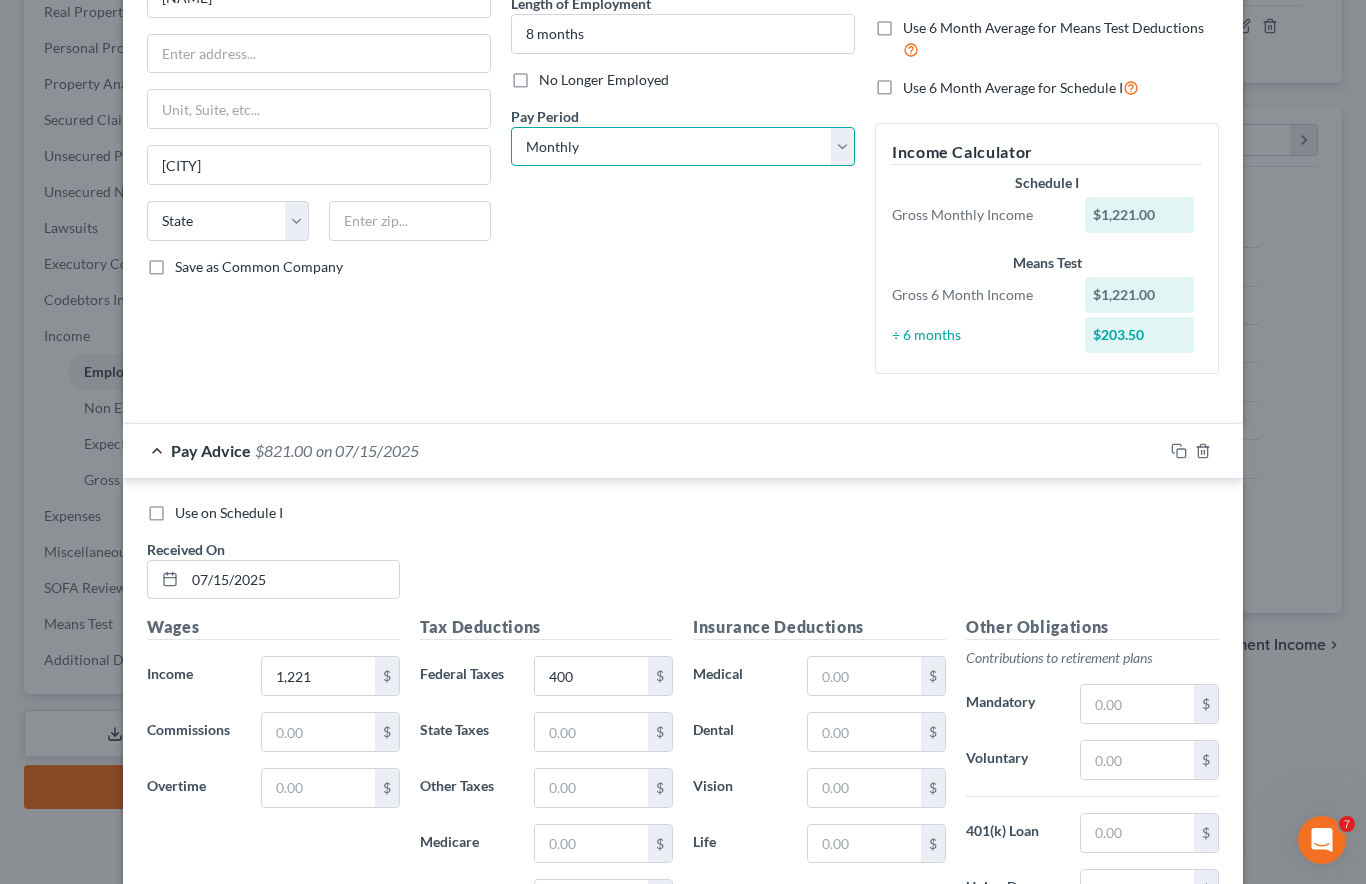 click on "Select Monthly Twice Monthly Every Other Week Weekly" at bounding box center (683, 147) 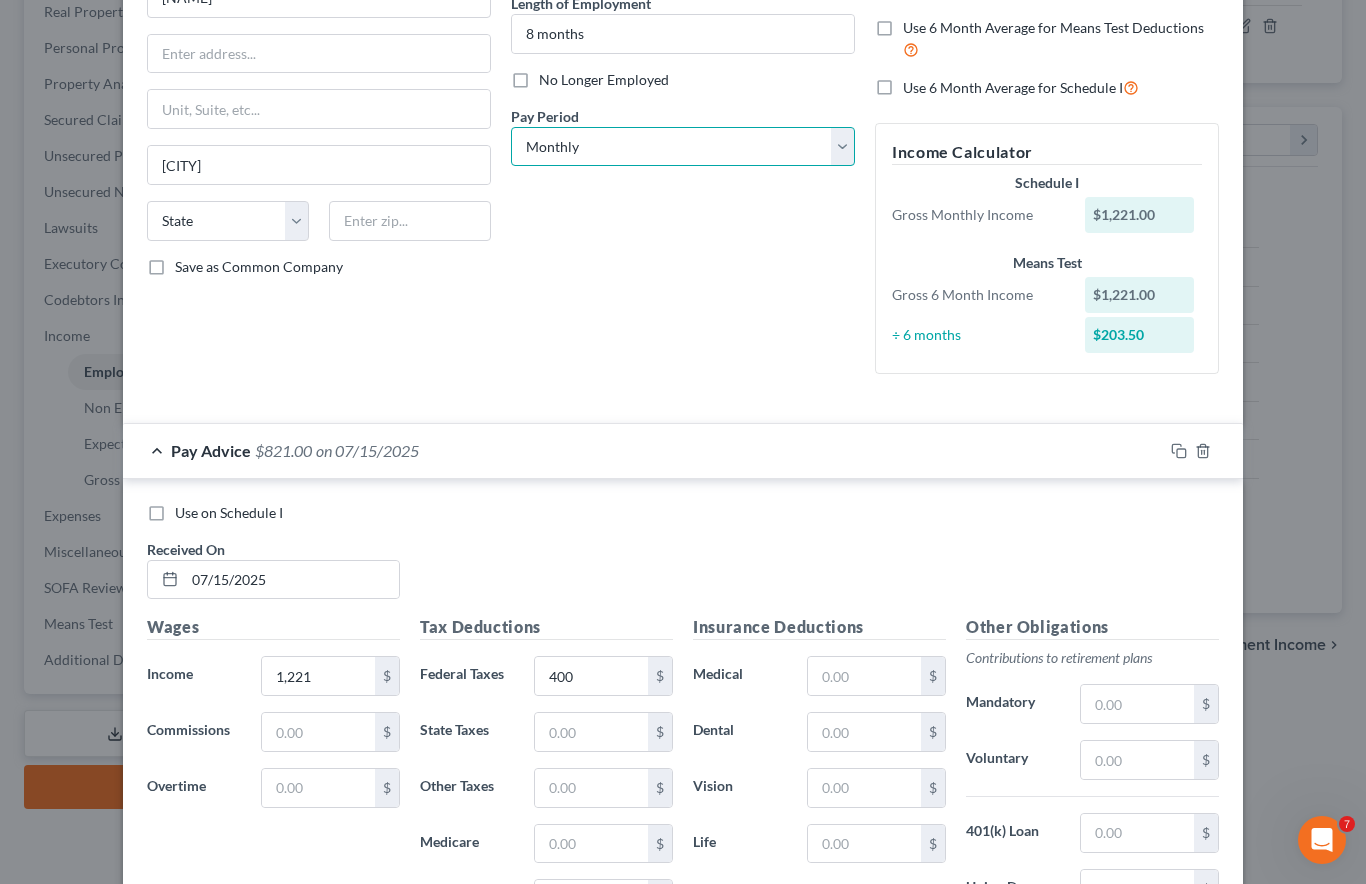 select on "2" 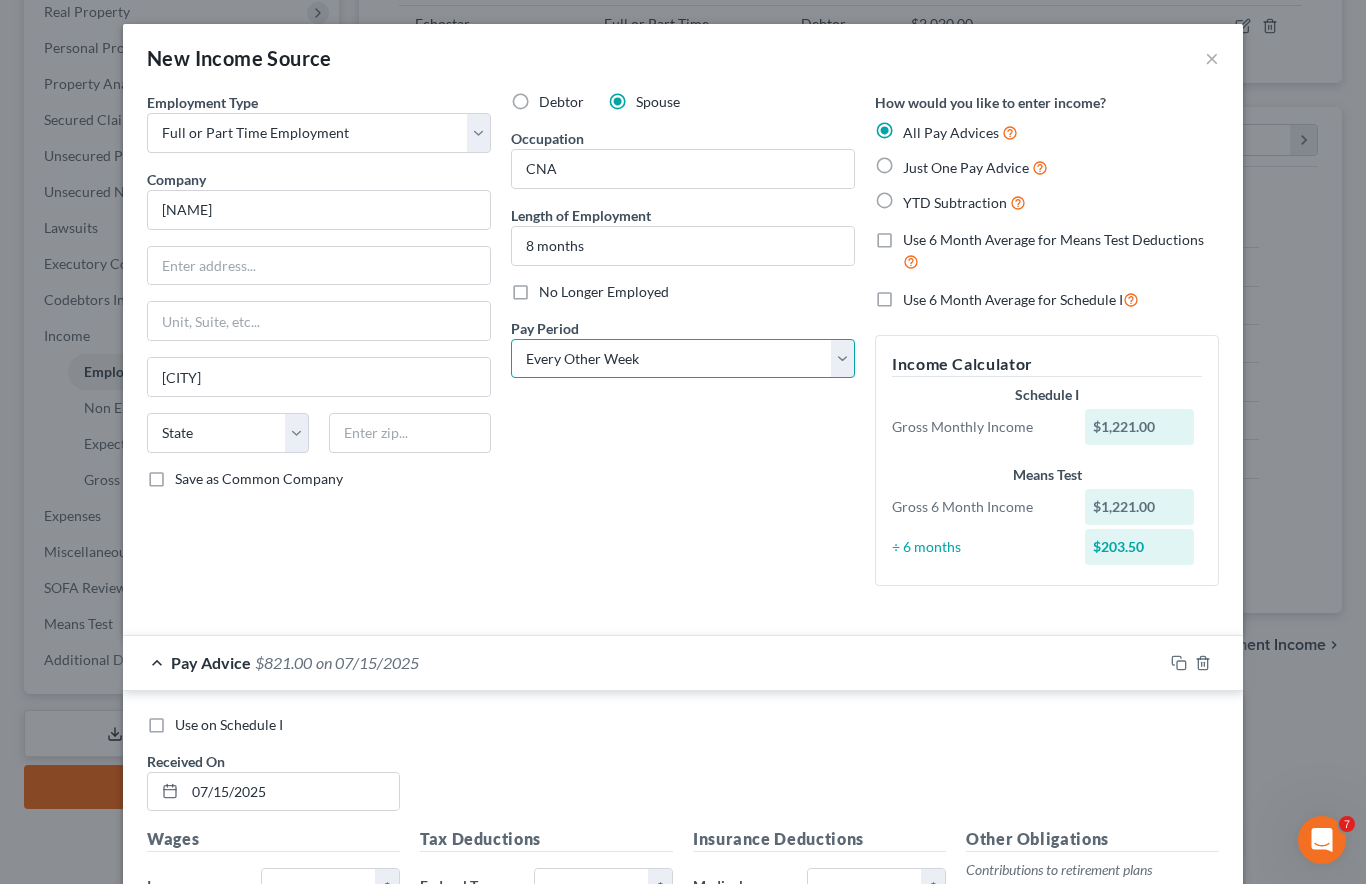 scroll, scrollTop: 0, scrollLeft: 0, axis: both 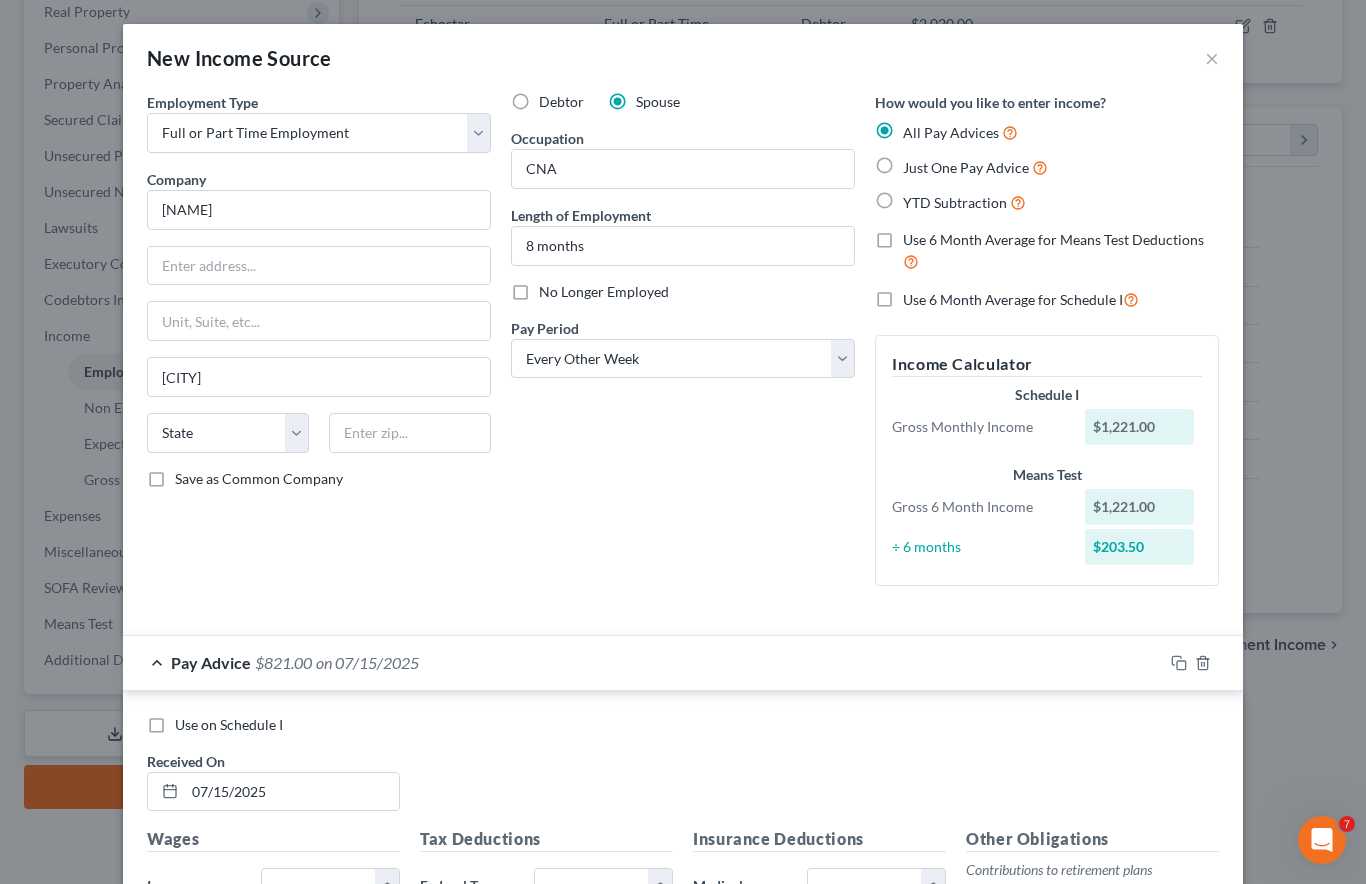click on "Just One Pay Advice" at bounding box center [975, 167] 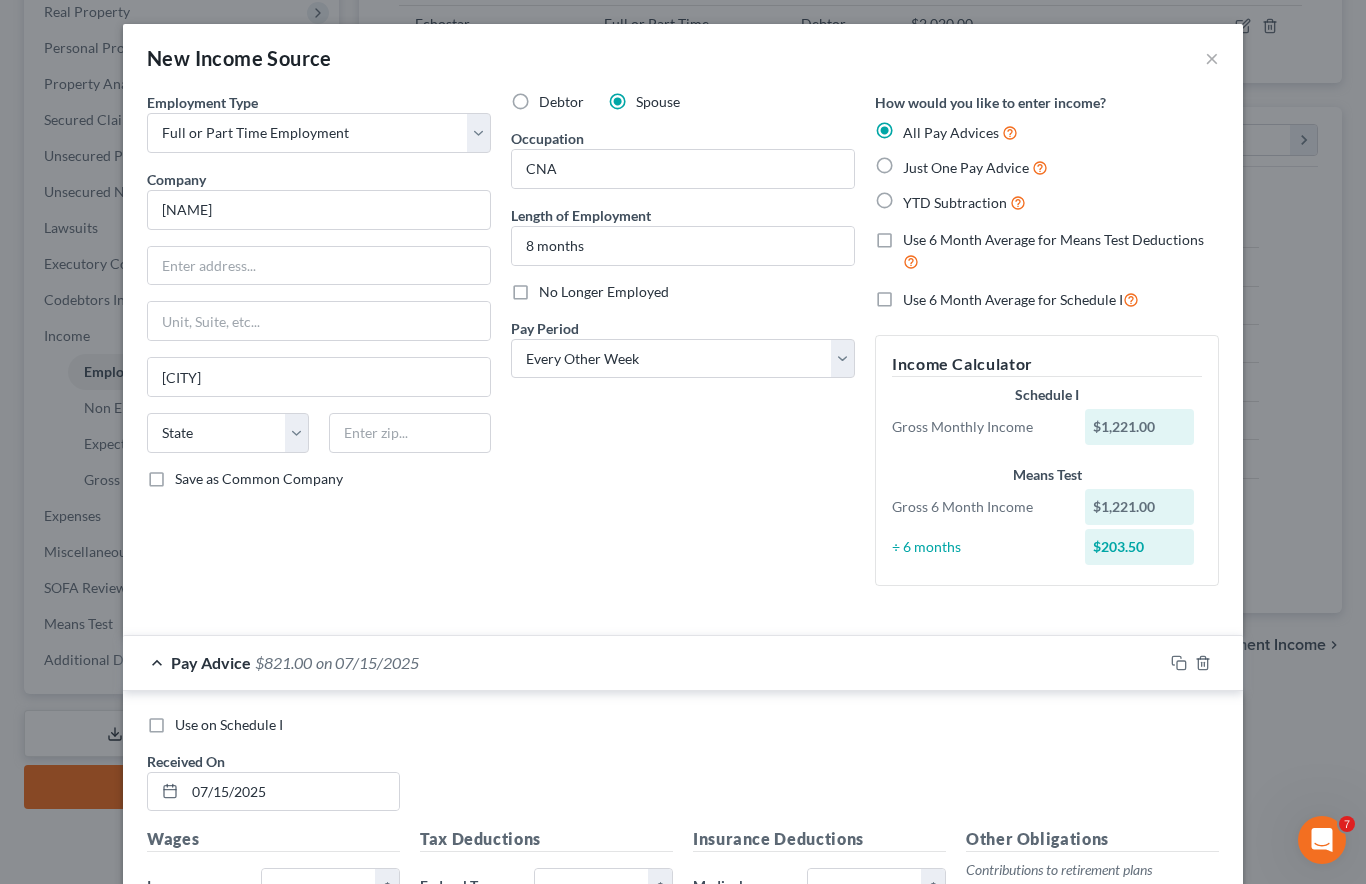 click on "Just One Pay Advice" at bounding box center (917, 162) 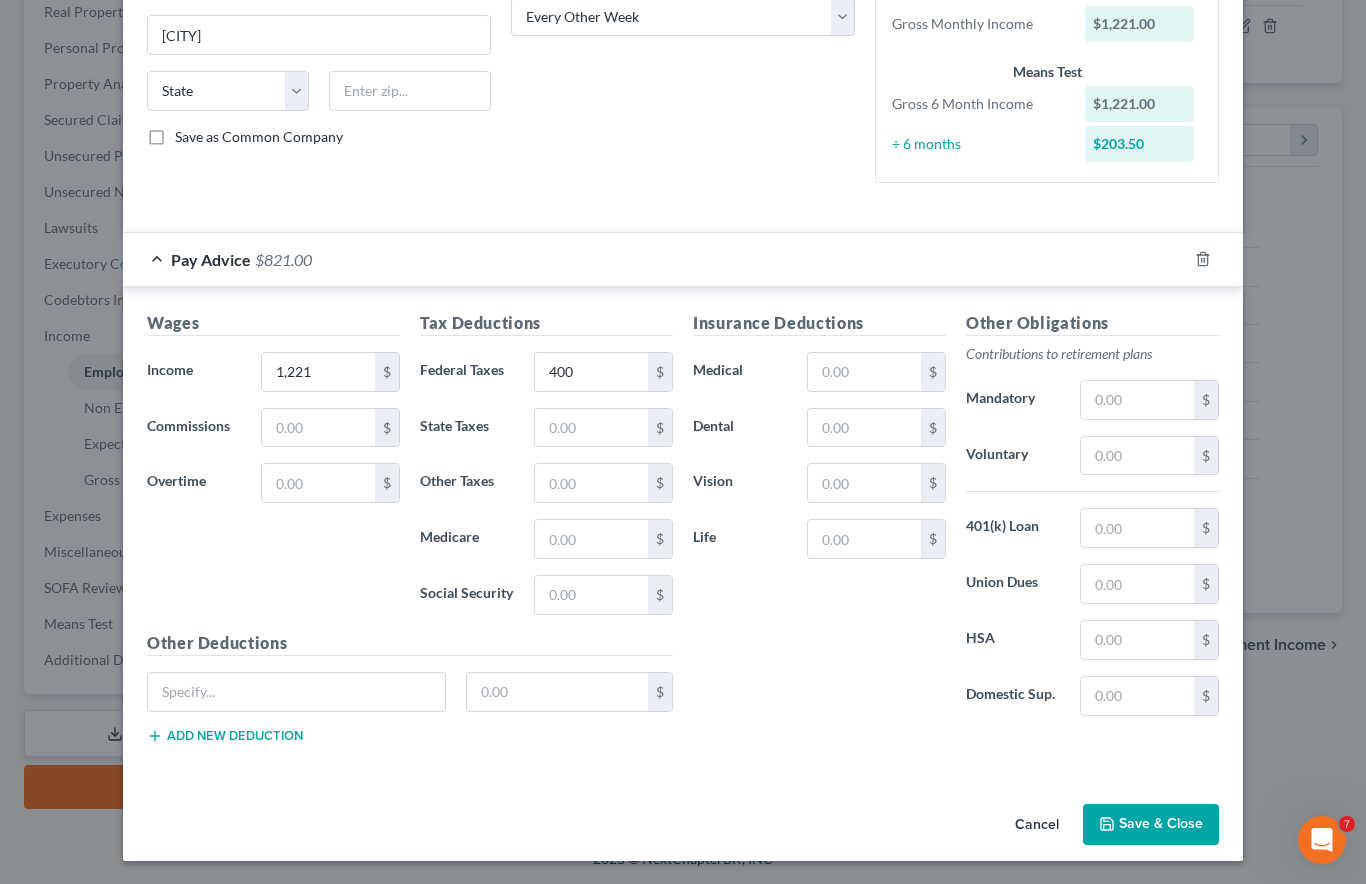 scroll, scrollTop: 340, scrollLeft: 0, axis: vertical 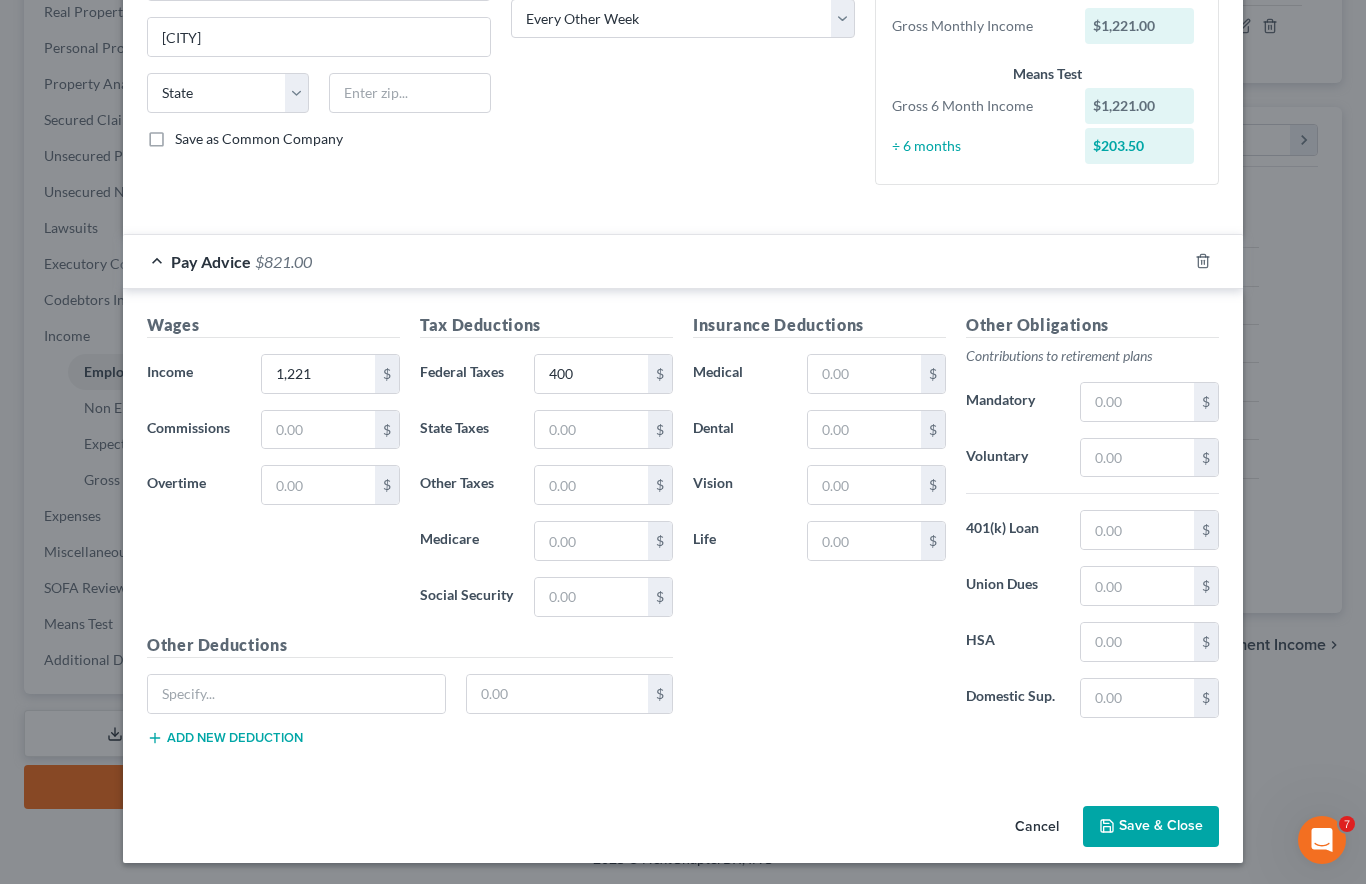 click on "Save & Close" at bounding box center [1151, 827] 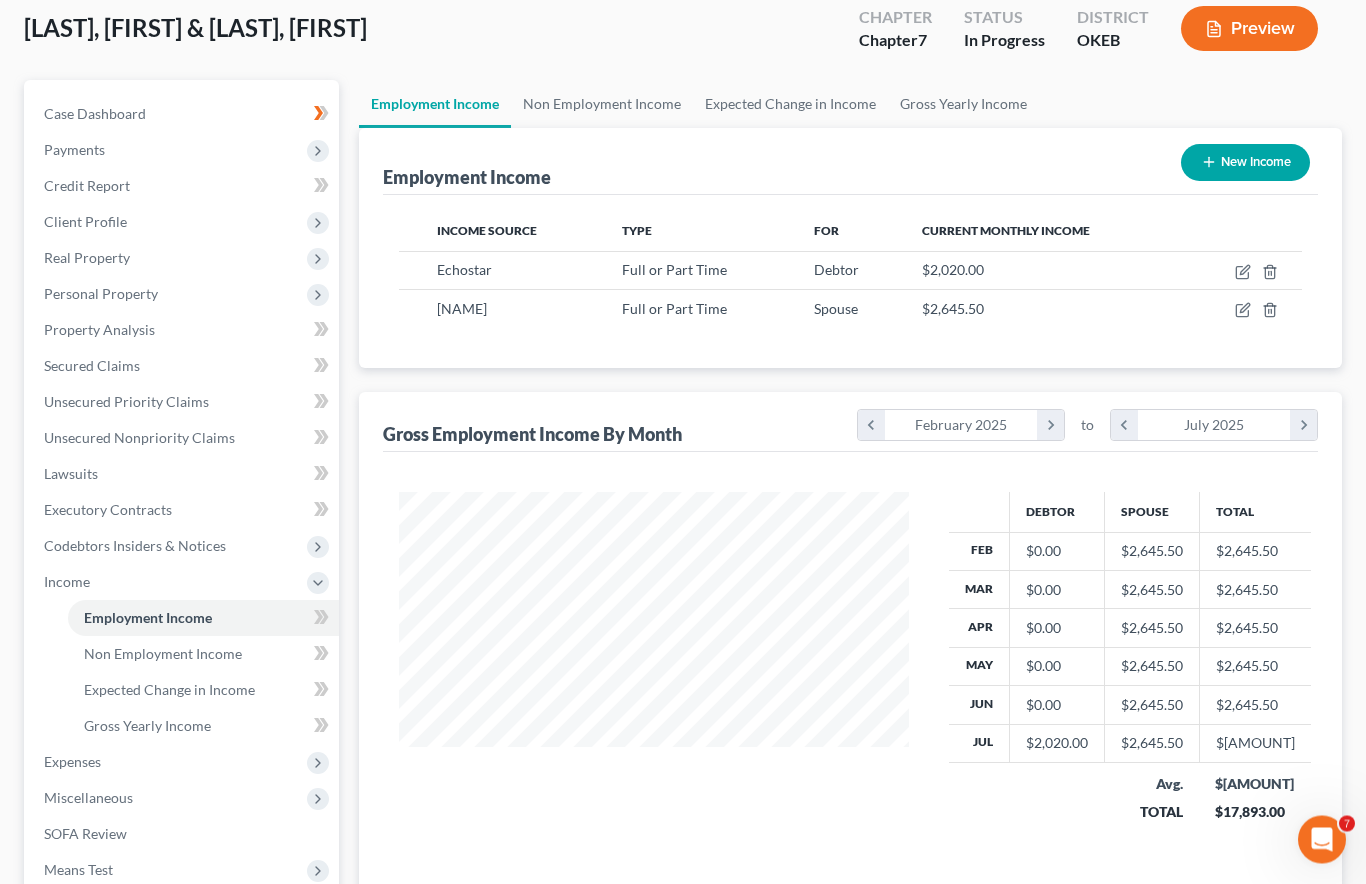 scroll, scrollTop: 82, scrollLeft: 0, axis: vertical 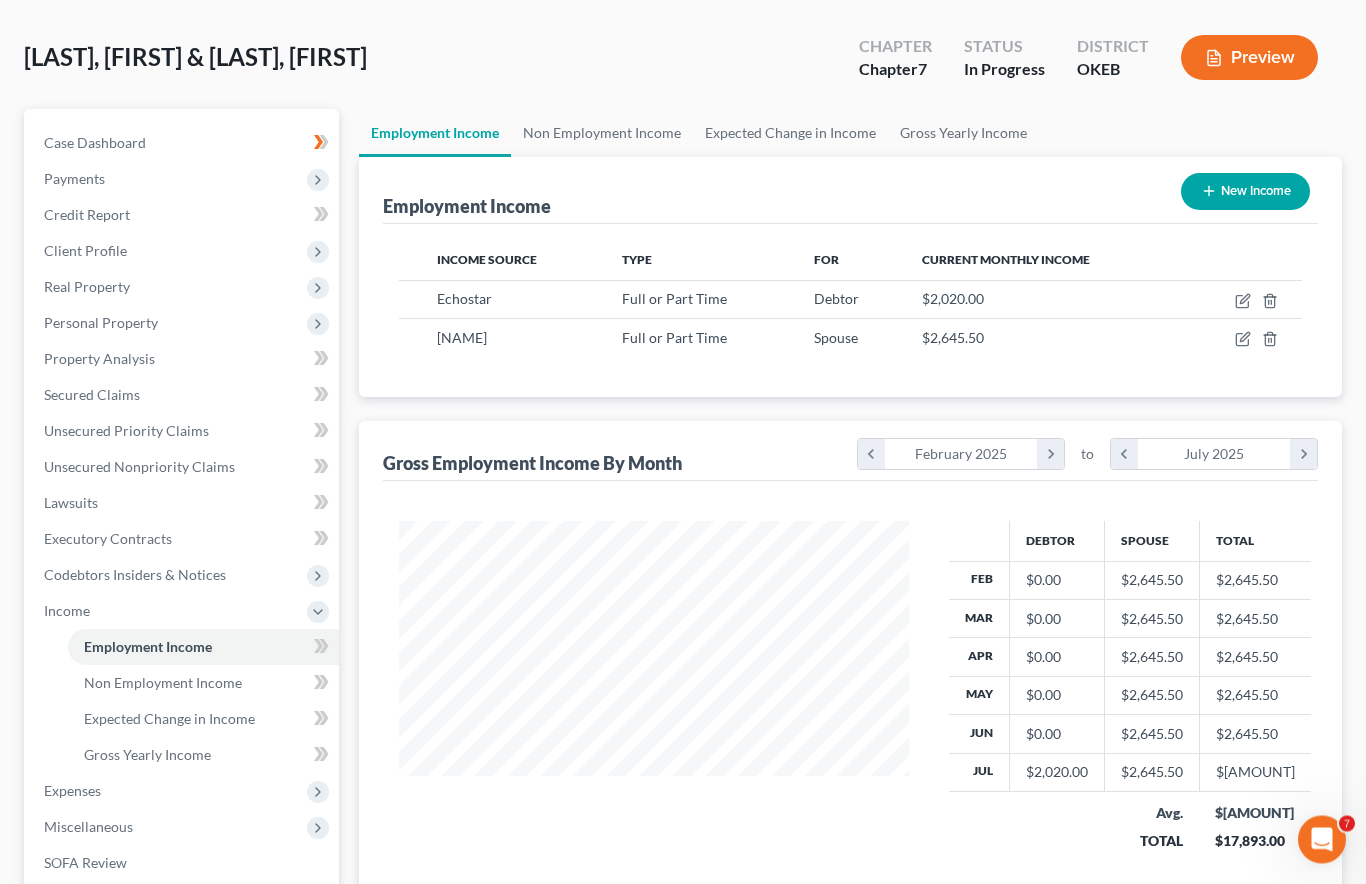 click 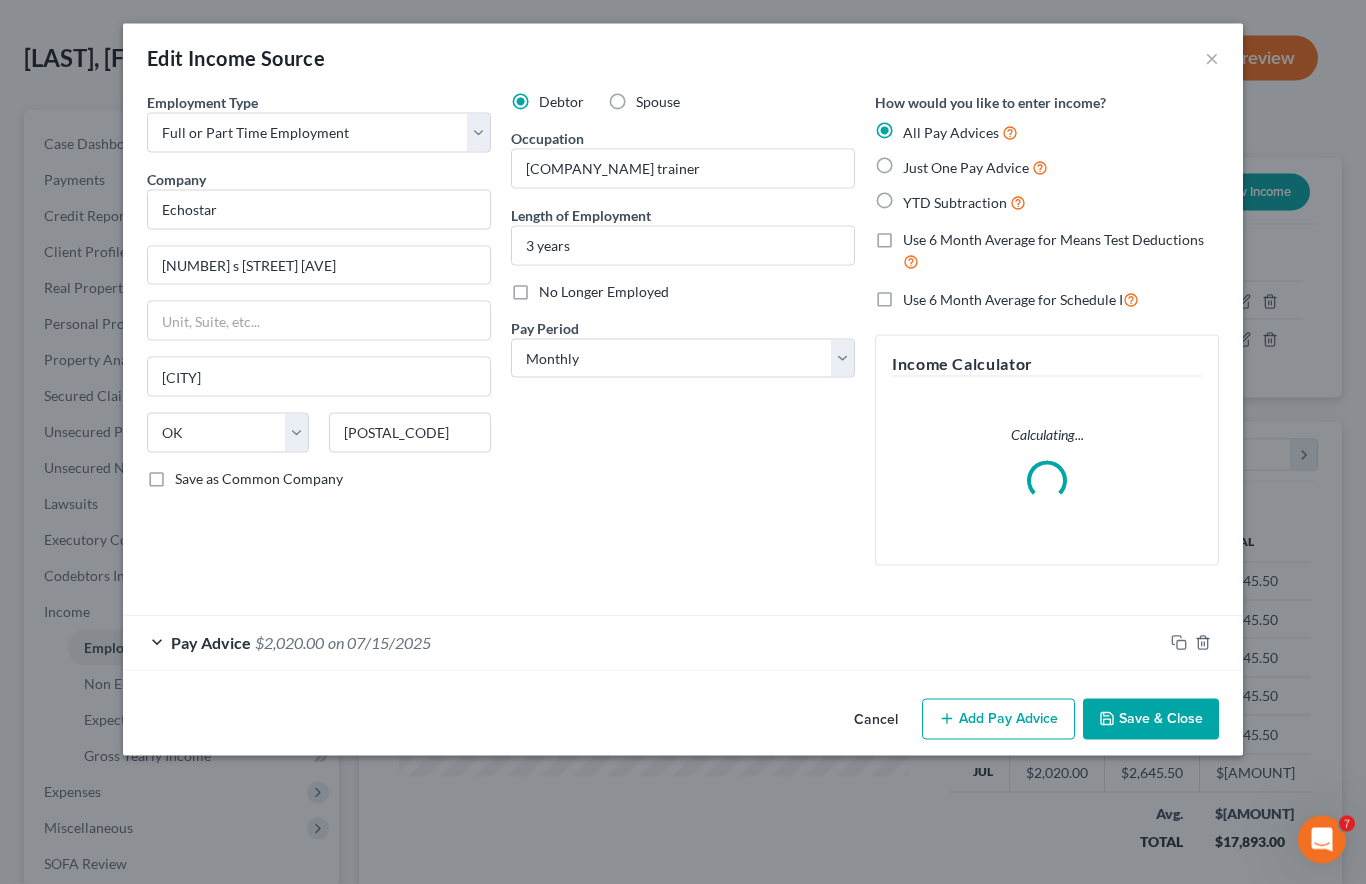 scroll, scrollTop: 83, scrollLeft: 0, axis: vertical 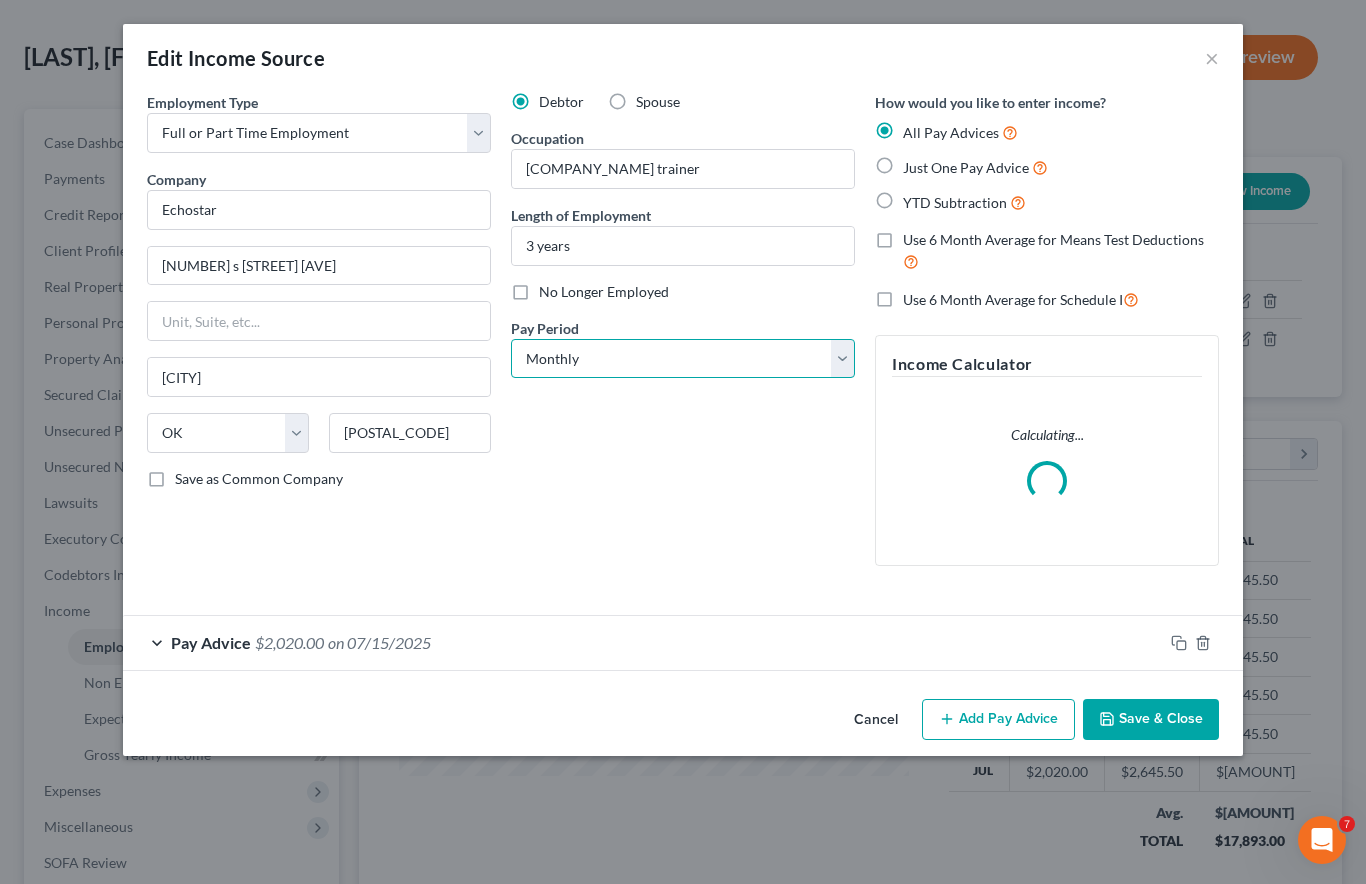 click on "Select Monthly Twice Monthly Every Other Week Weekly" at bounding box center [683, 359] 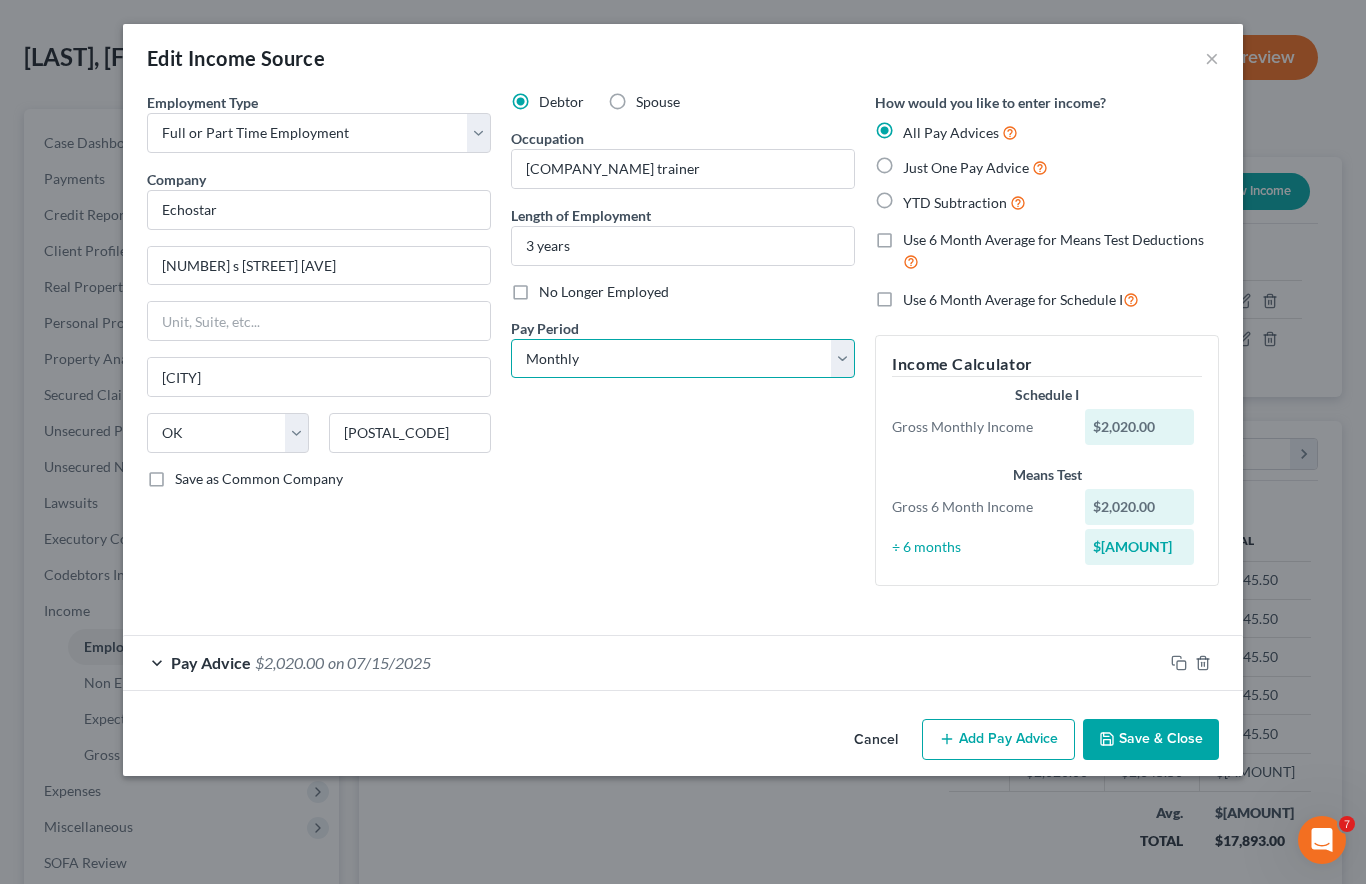 select on "1" 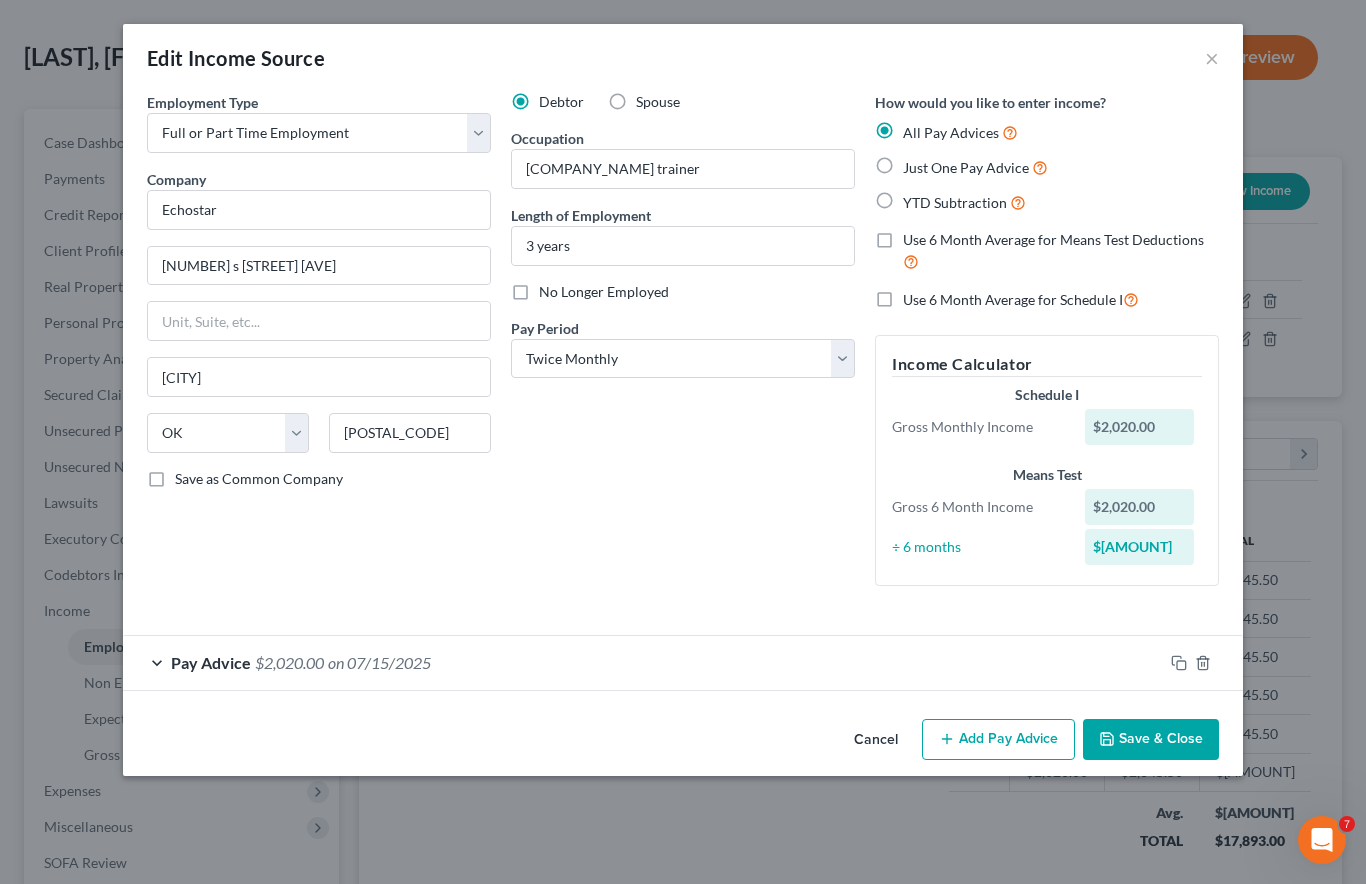 click on "Just One Pay Advice" at bounding box center [975, 167] 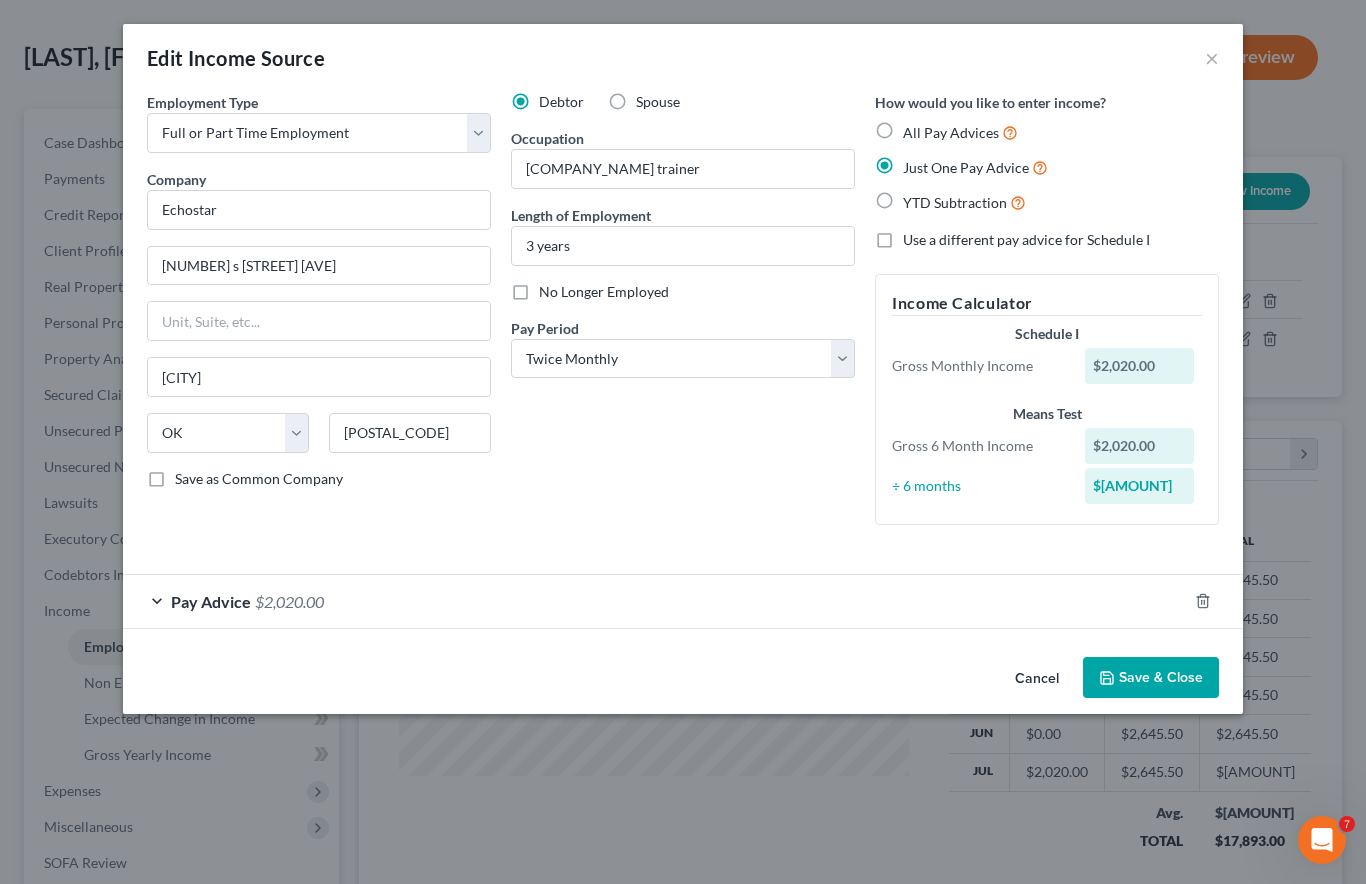 click on "Save & Close" at bounding box center [1151, 678] 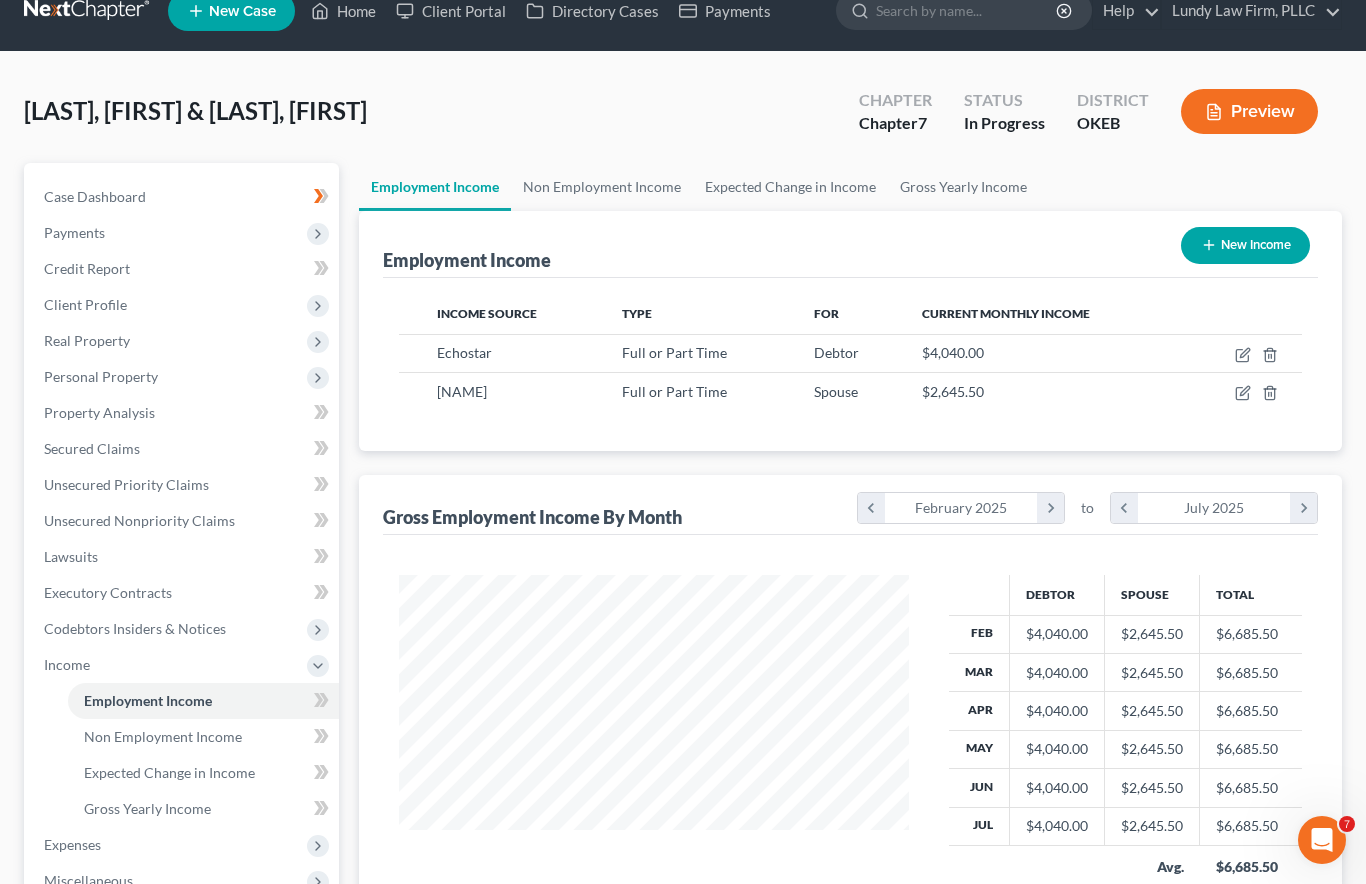 scroll, scrollTop: 24, scrollLeft: 0, axis: vertical 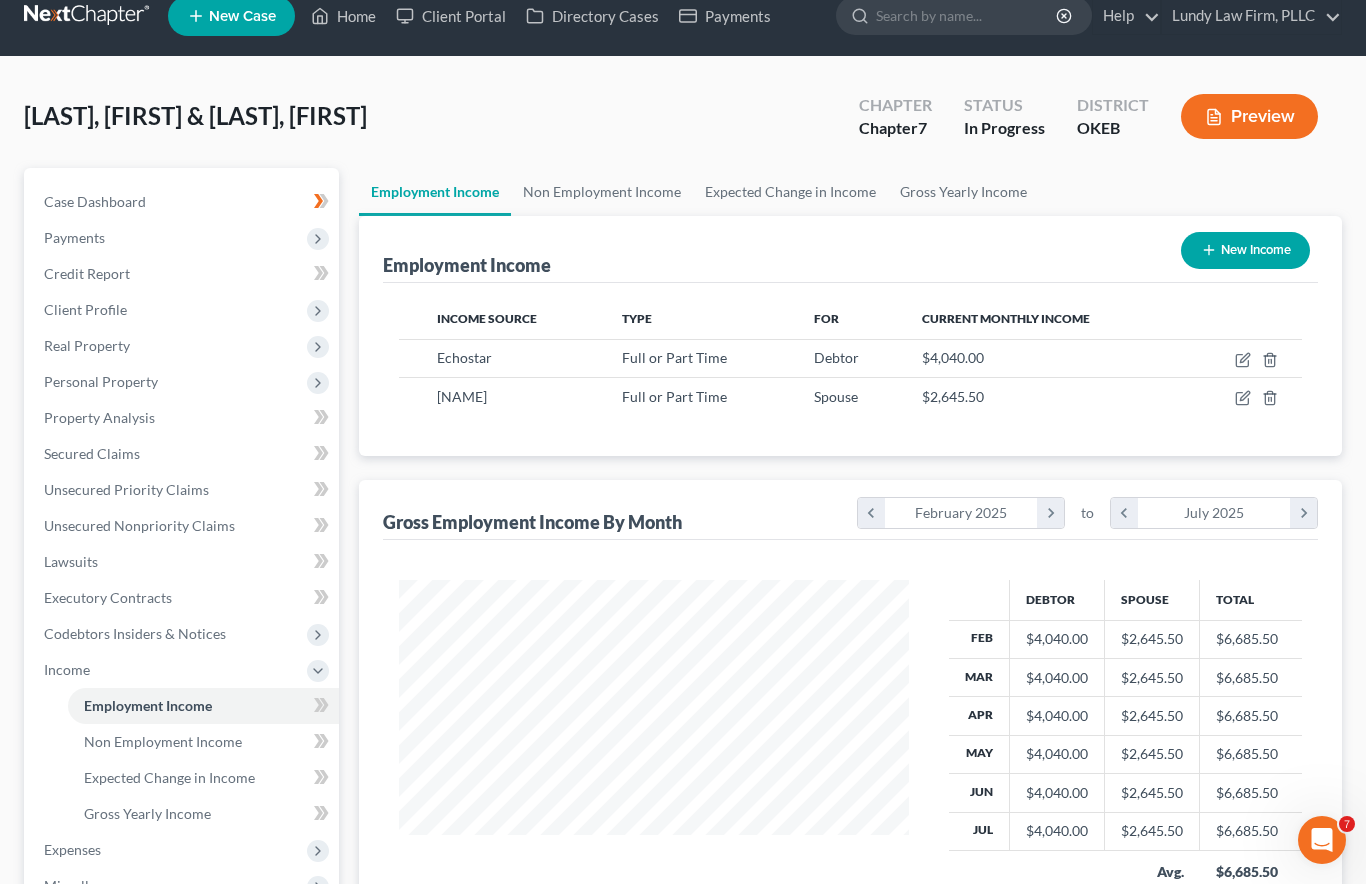 click 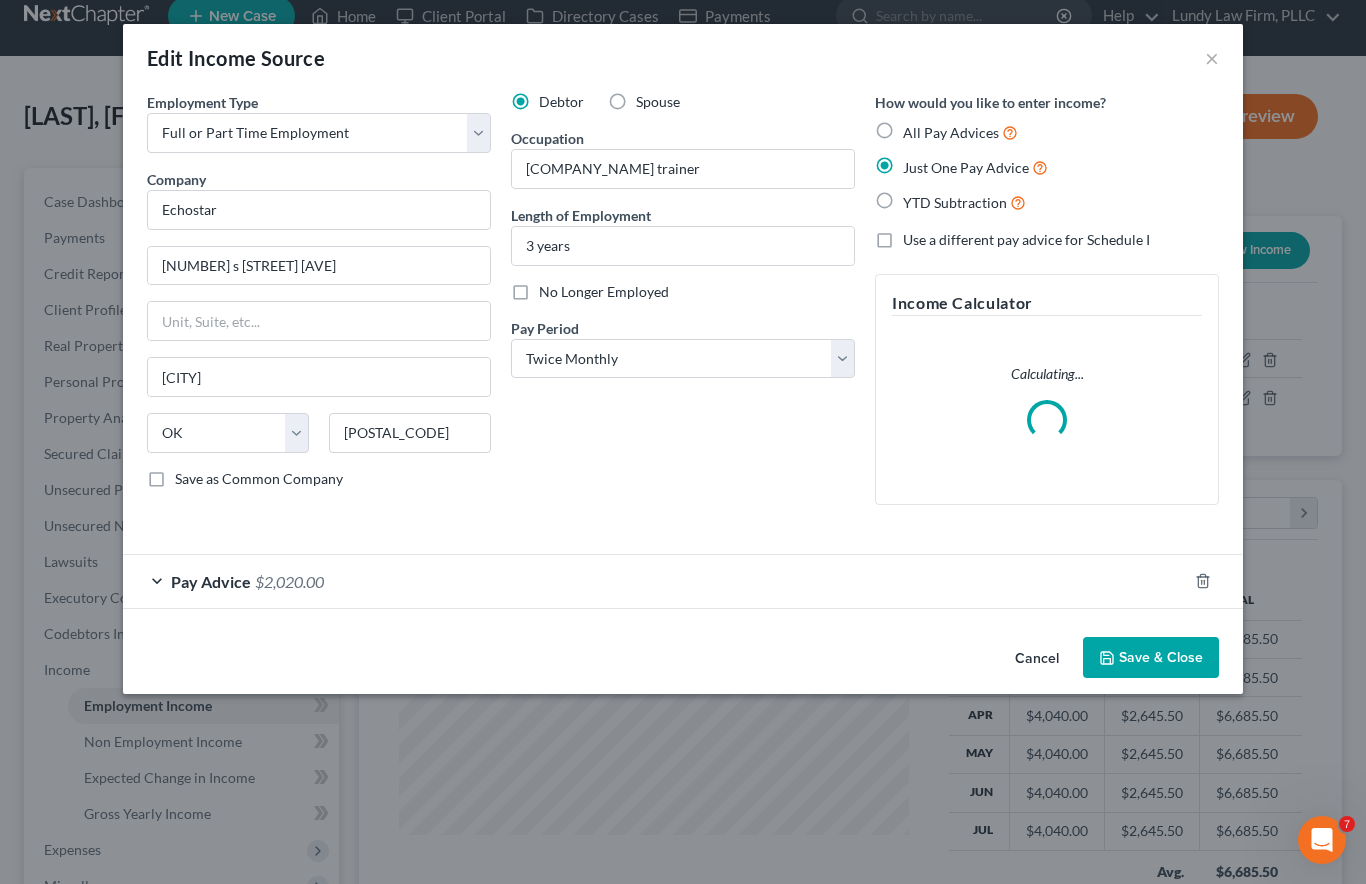 click on "Pay Advice $2,020.00" at bounding box center (655, 581) 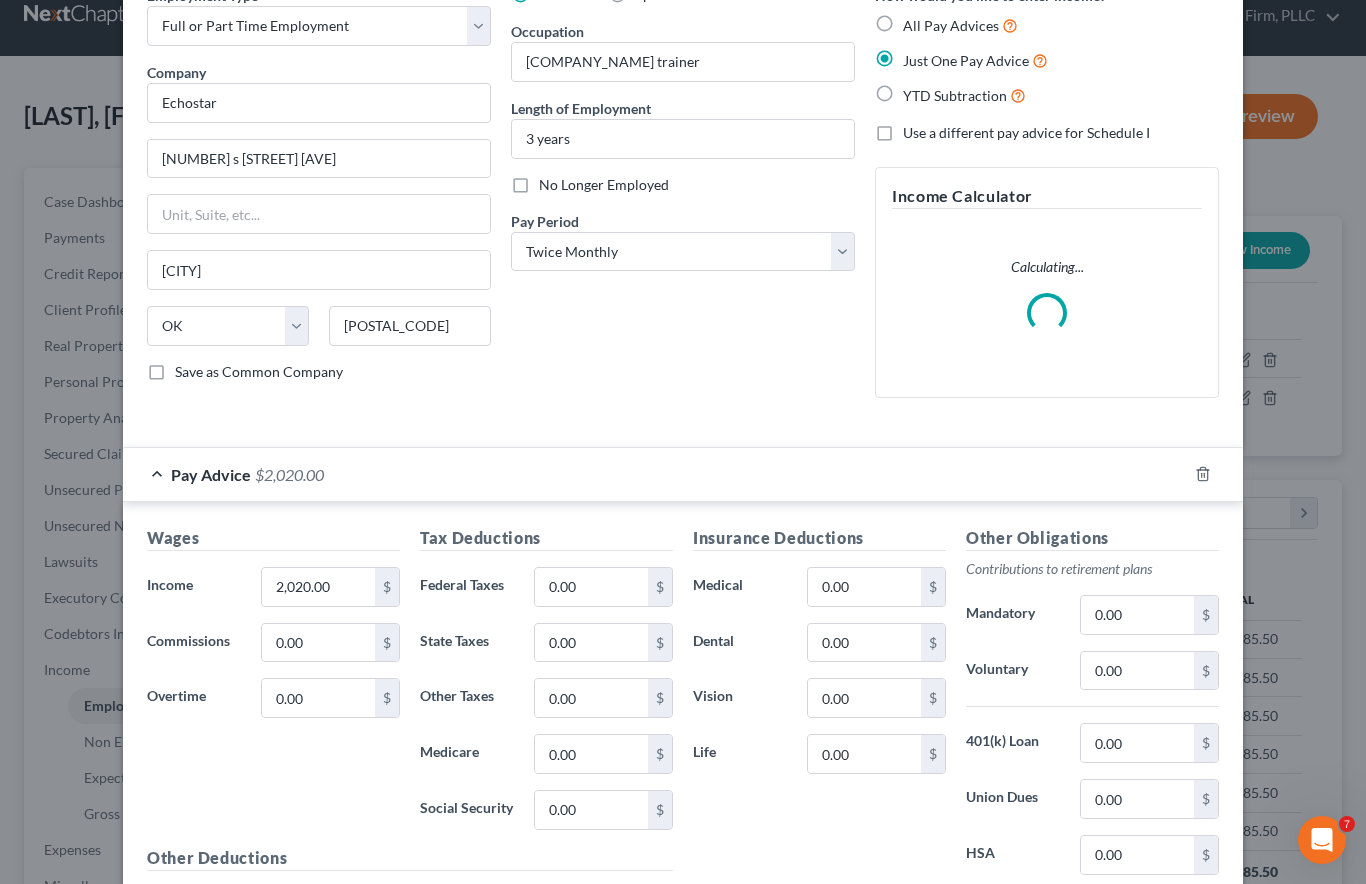 scroll, scrollTop: 240, scrollLeft: 0, axis: vertical 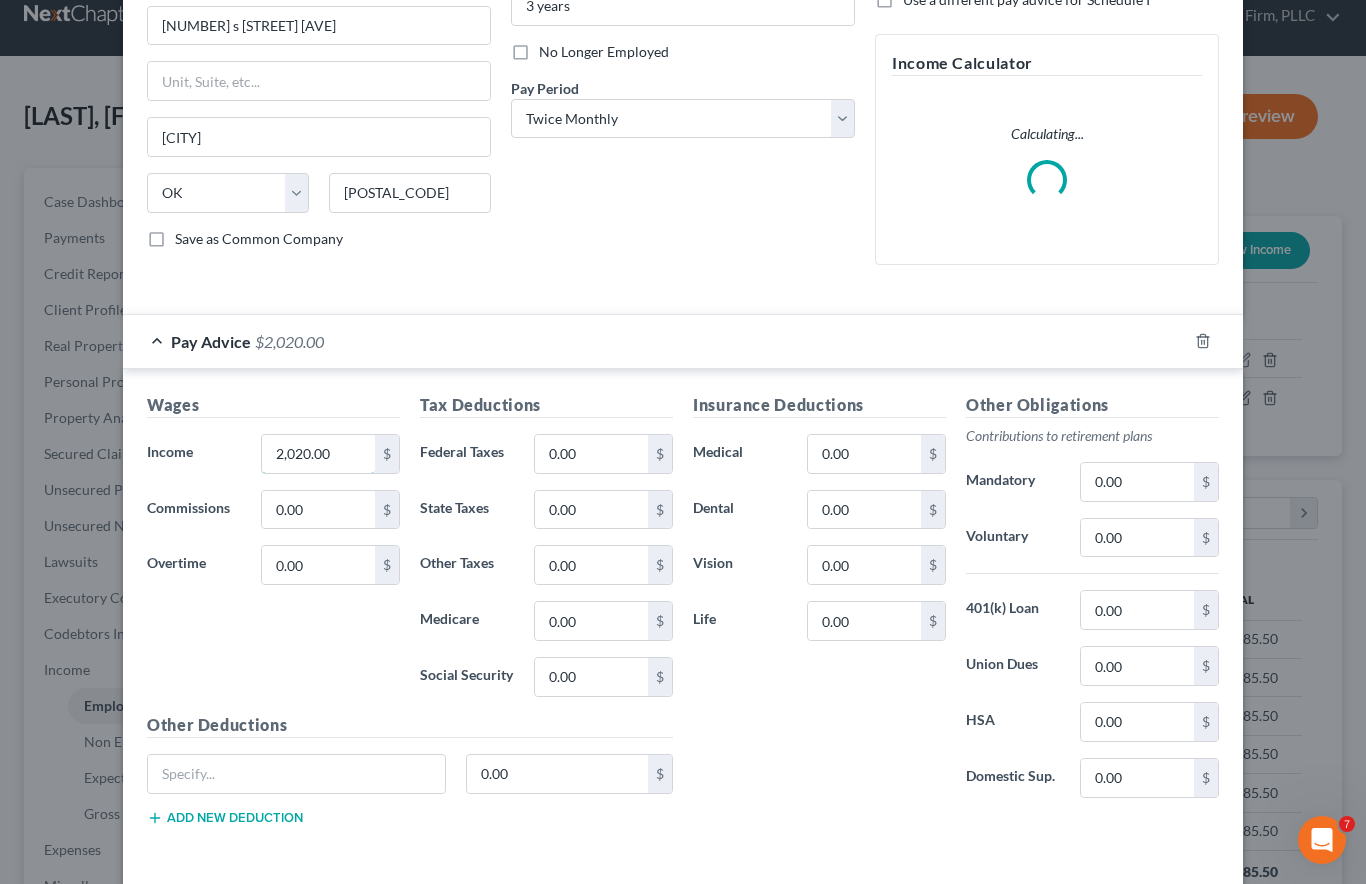 click on "2,020.00" at bounding box center (318, 454) 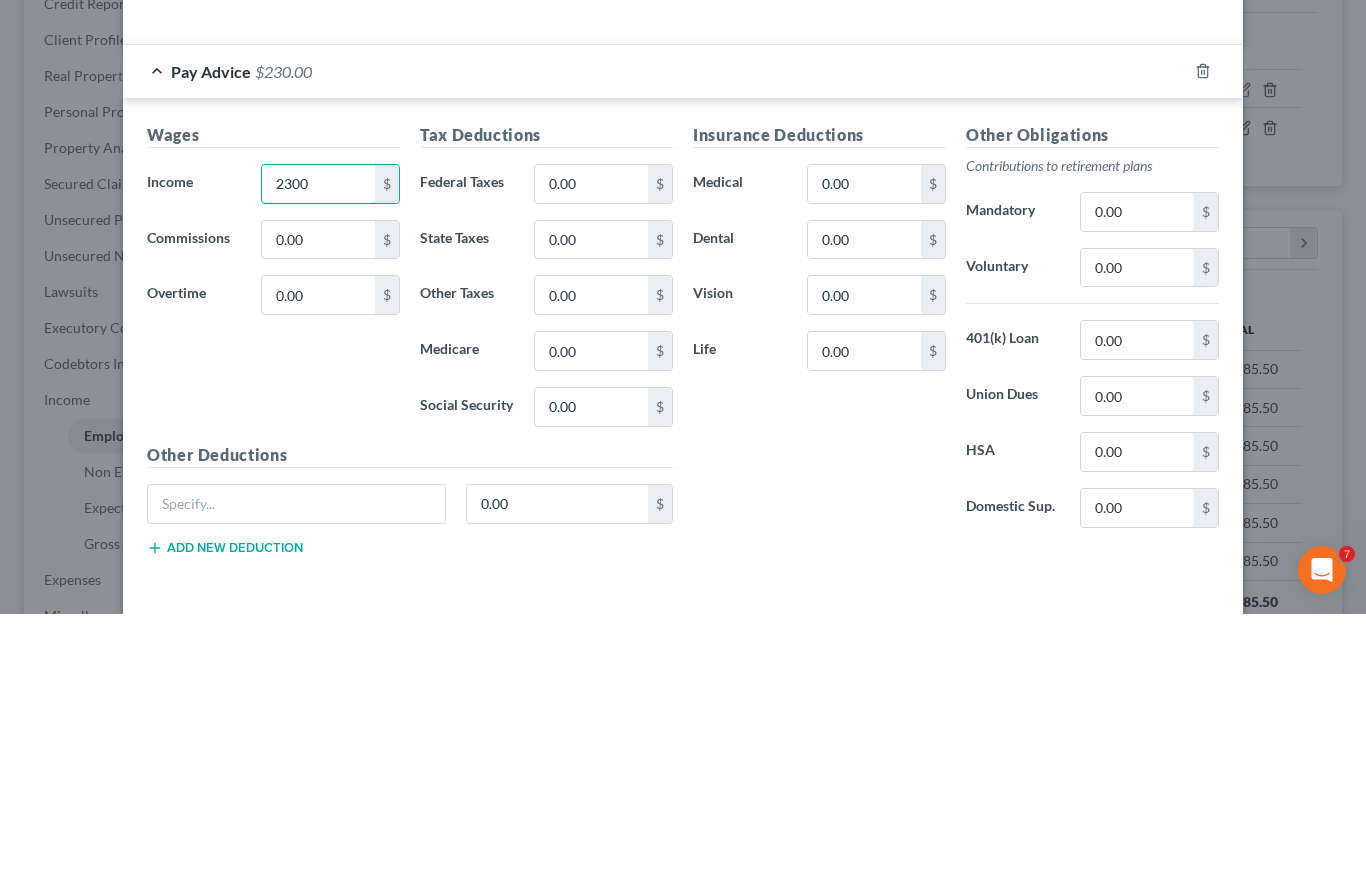 type on "2,300" 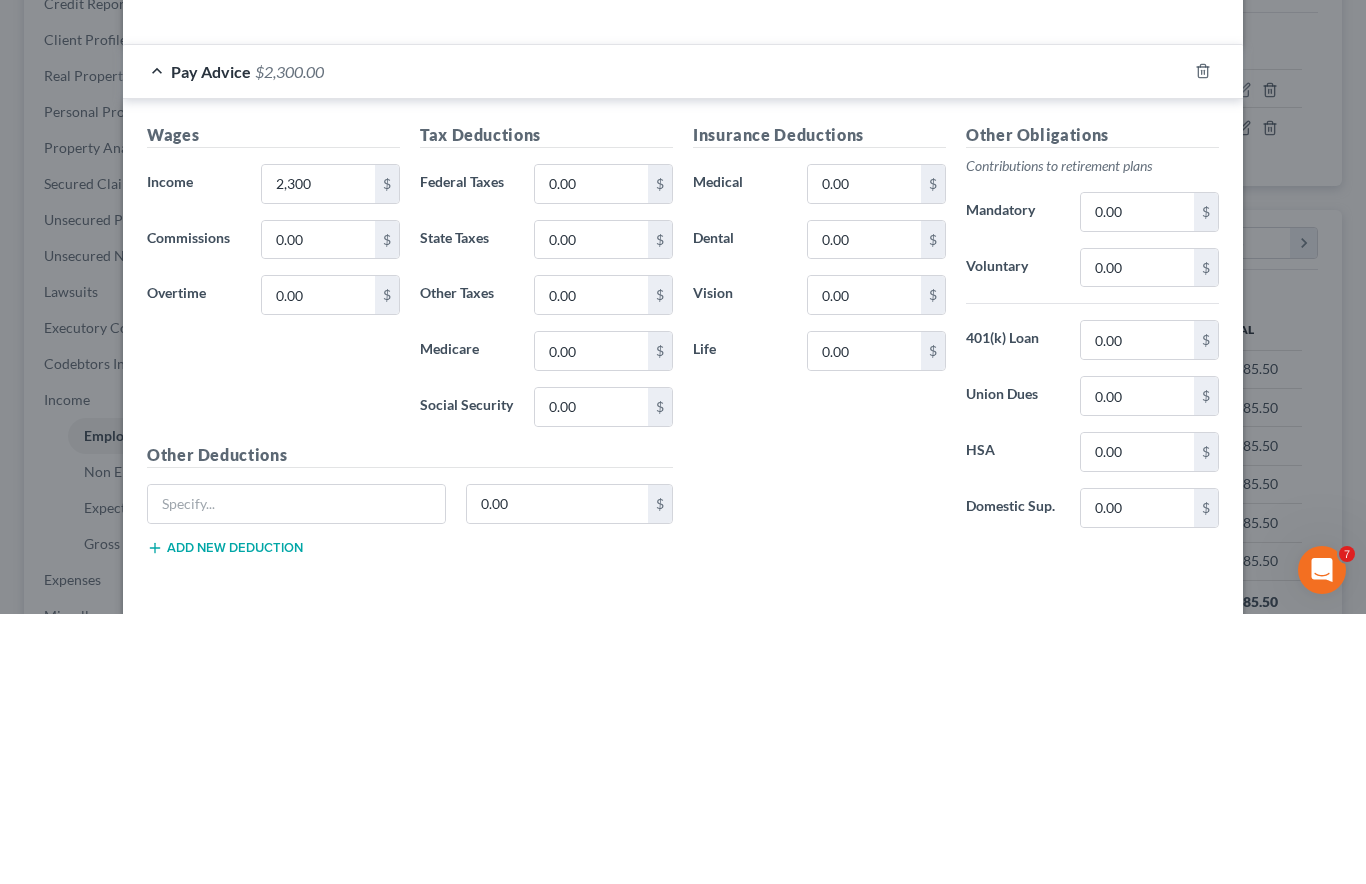 scroll, scrollTop: 294, scrollLeft: 0, axis: vertical 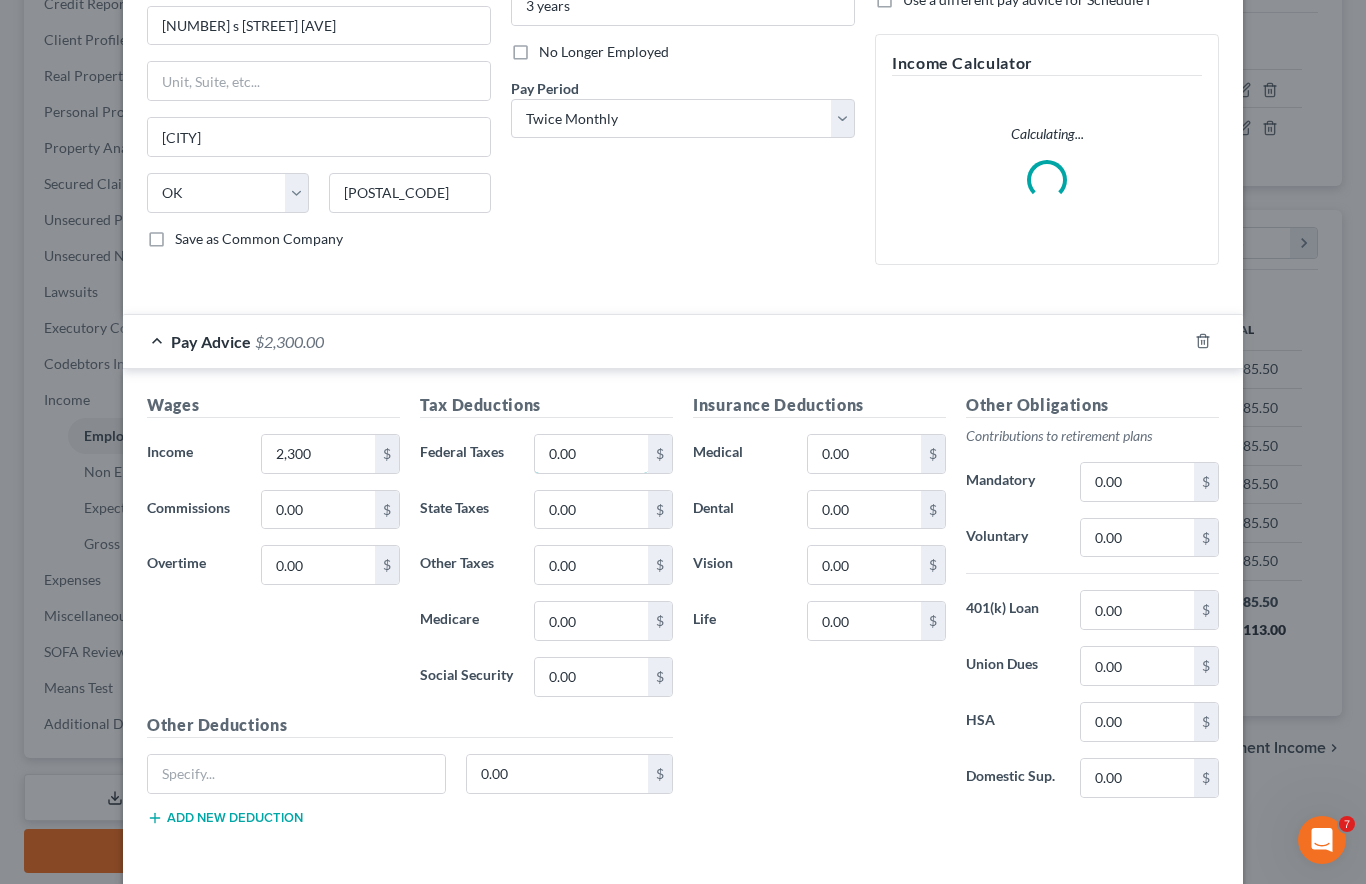 click on "0.00" at bounding box center [591, 454] 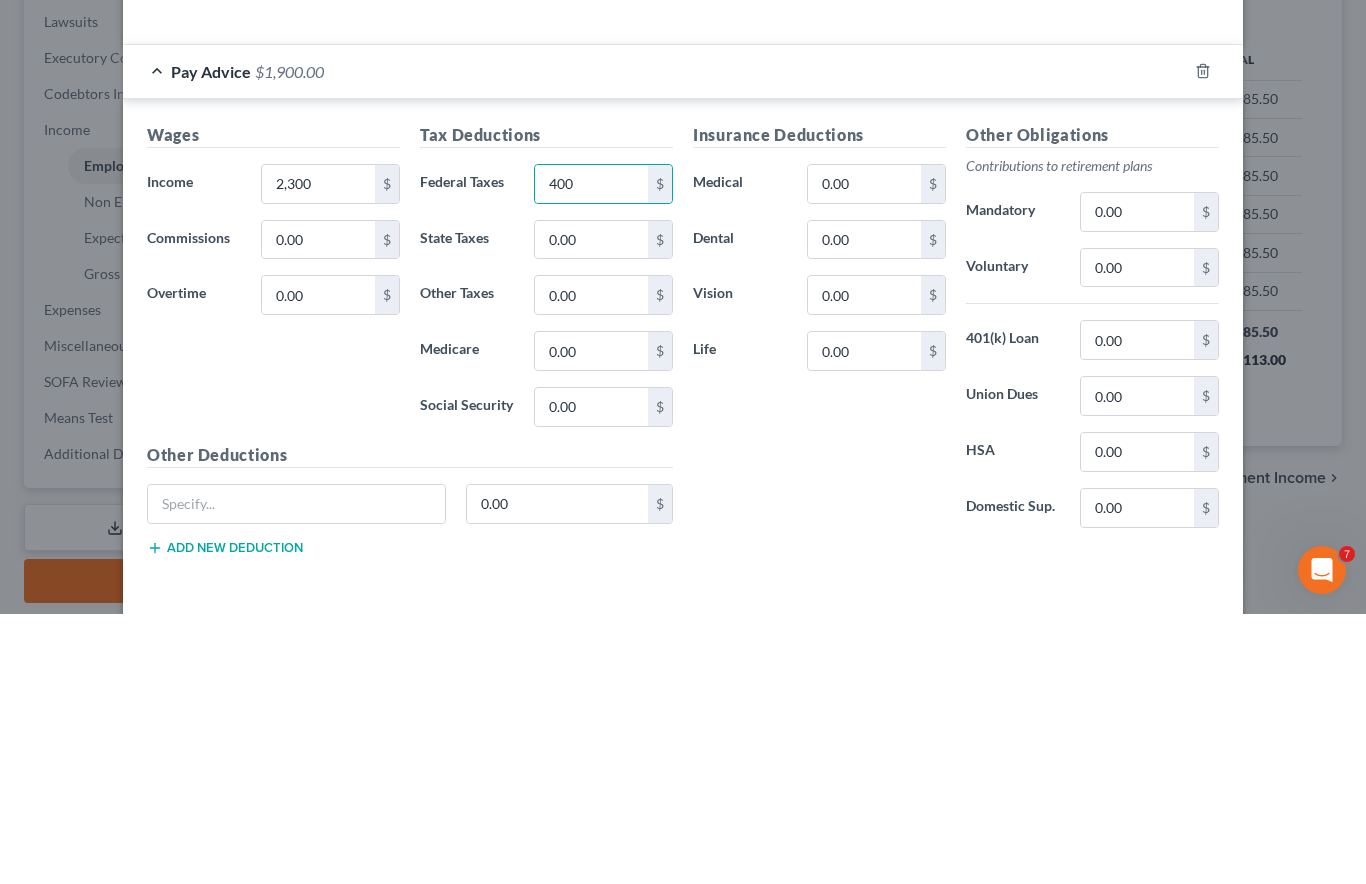 scroll, scrollTop: 358, scrollLeft: 0, axis: vertical 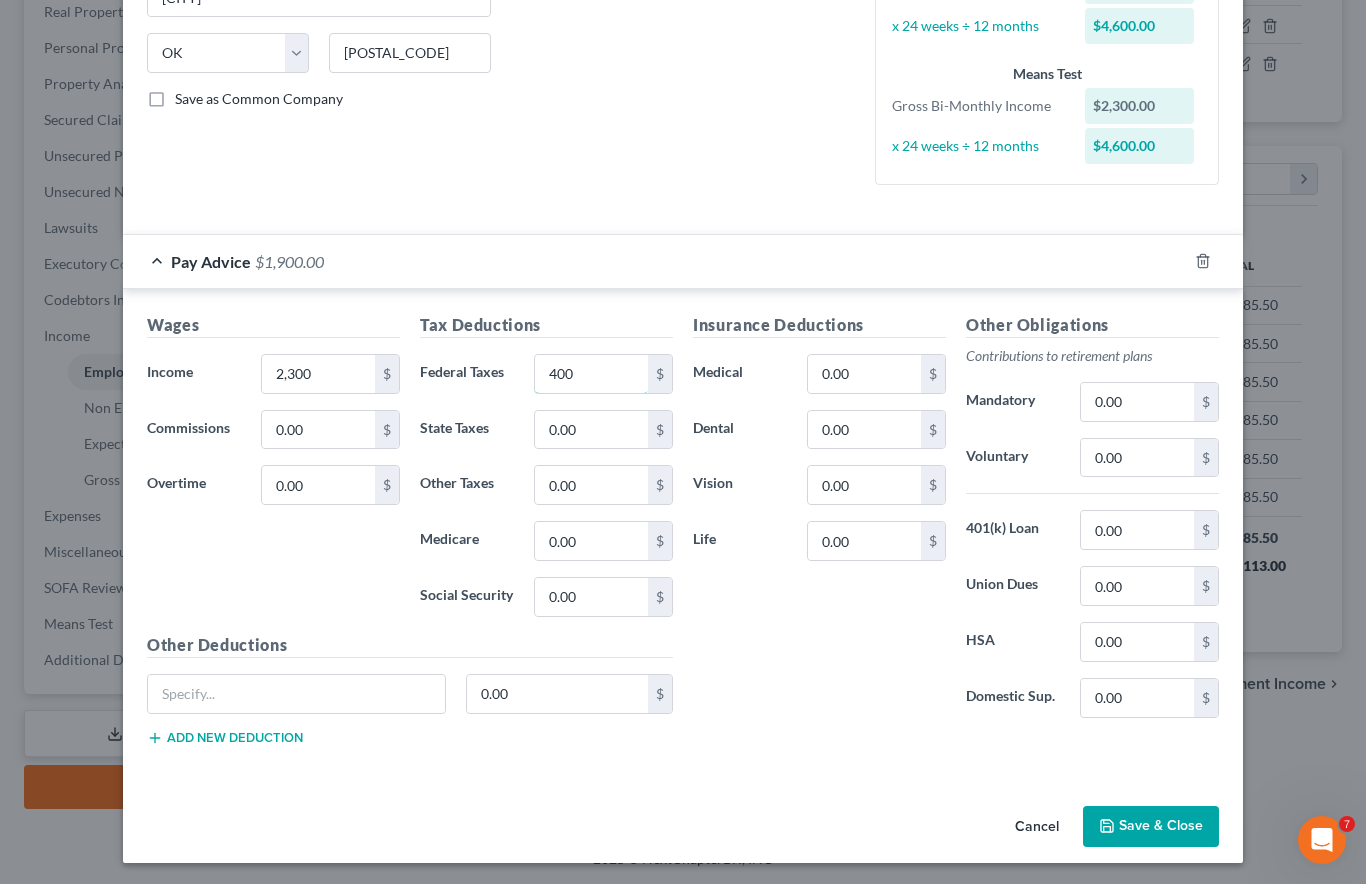 type on "400" 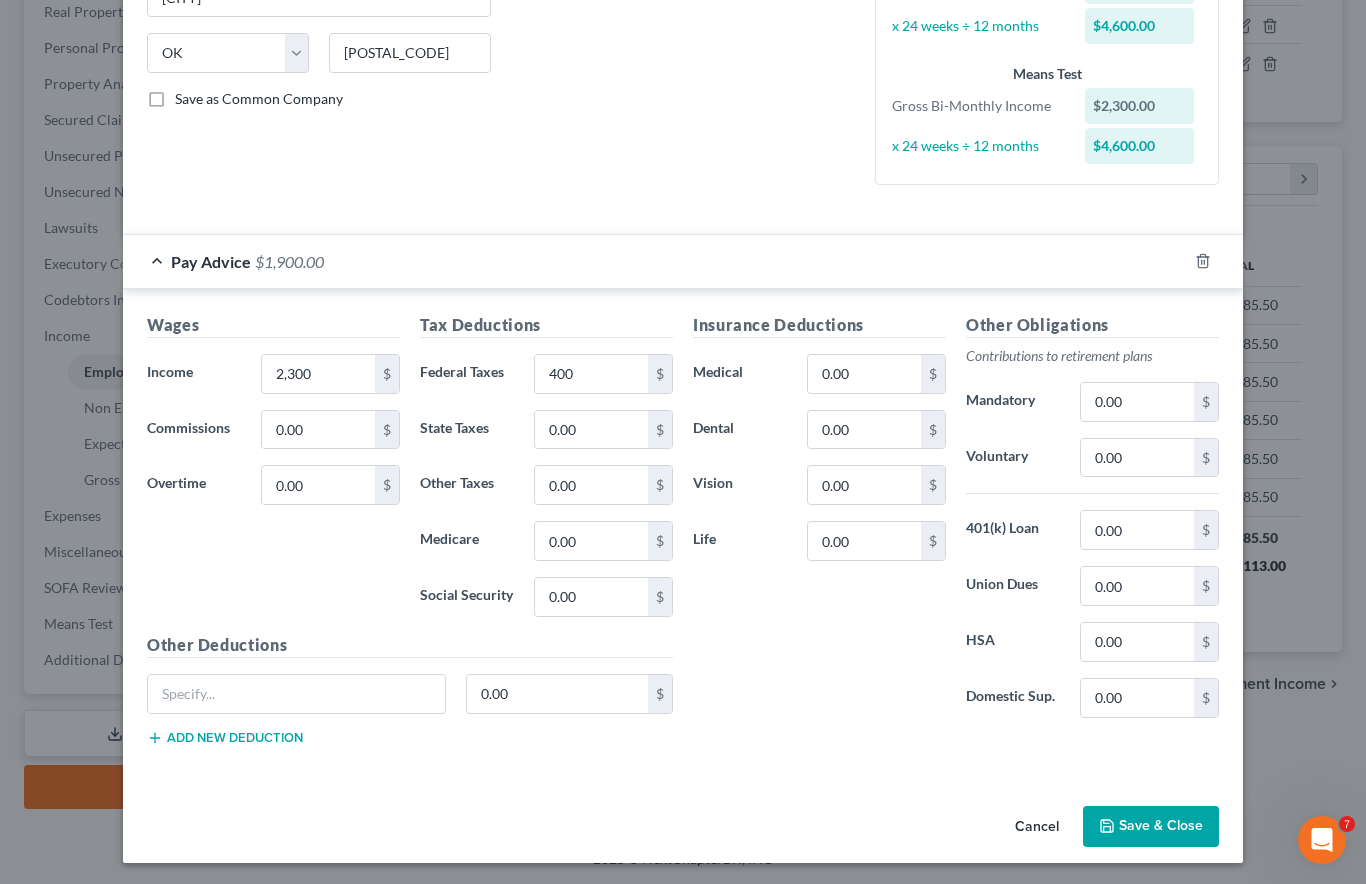 click on "Save & Close" at bounding box center (1151, 827) 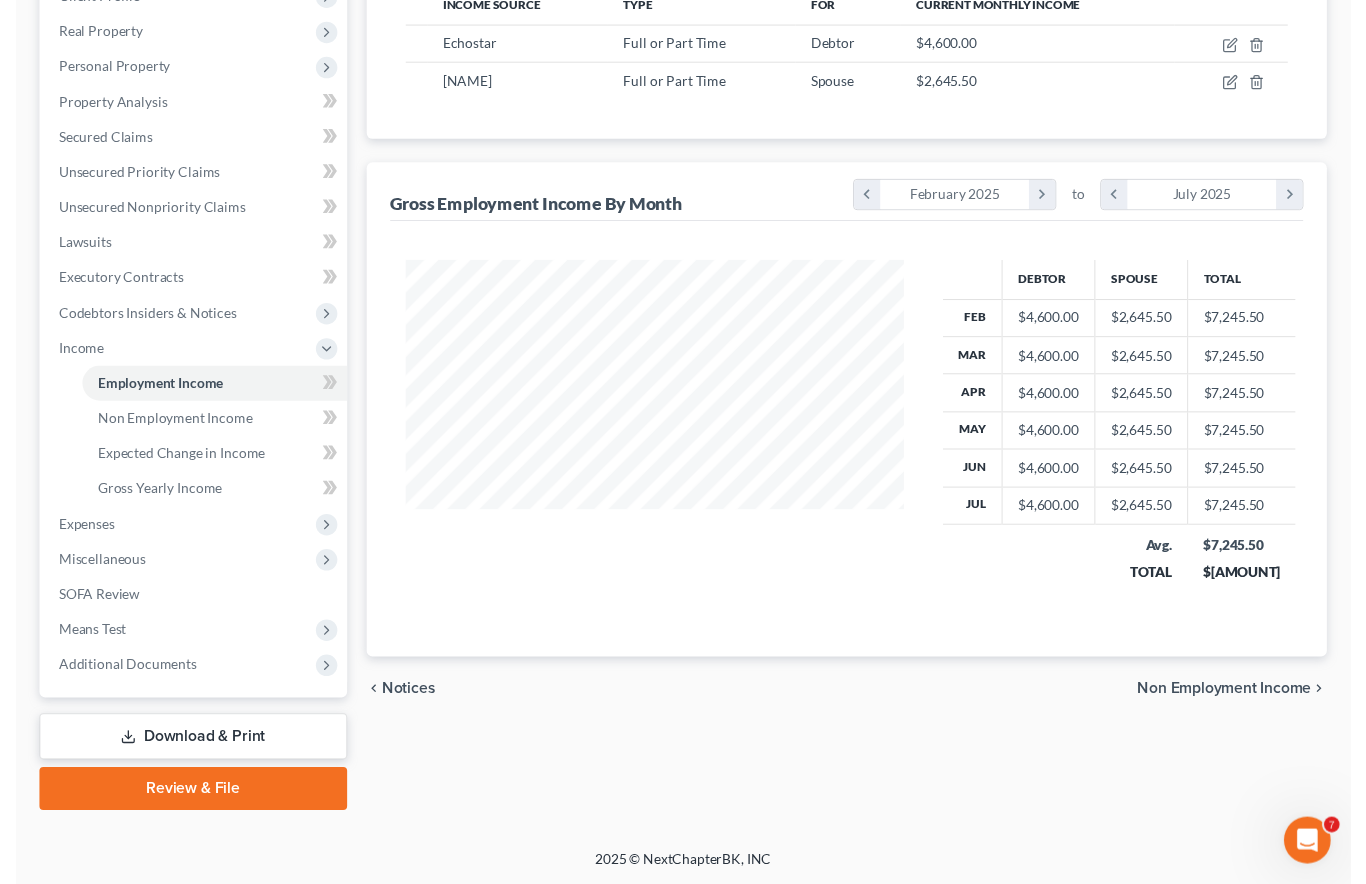 scroll, scrollTop: 358, scrollLeft: 0, axis: vertical 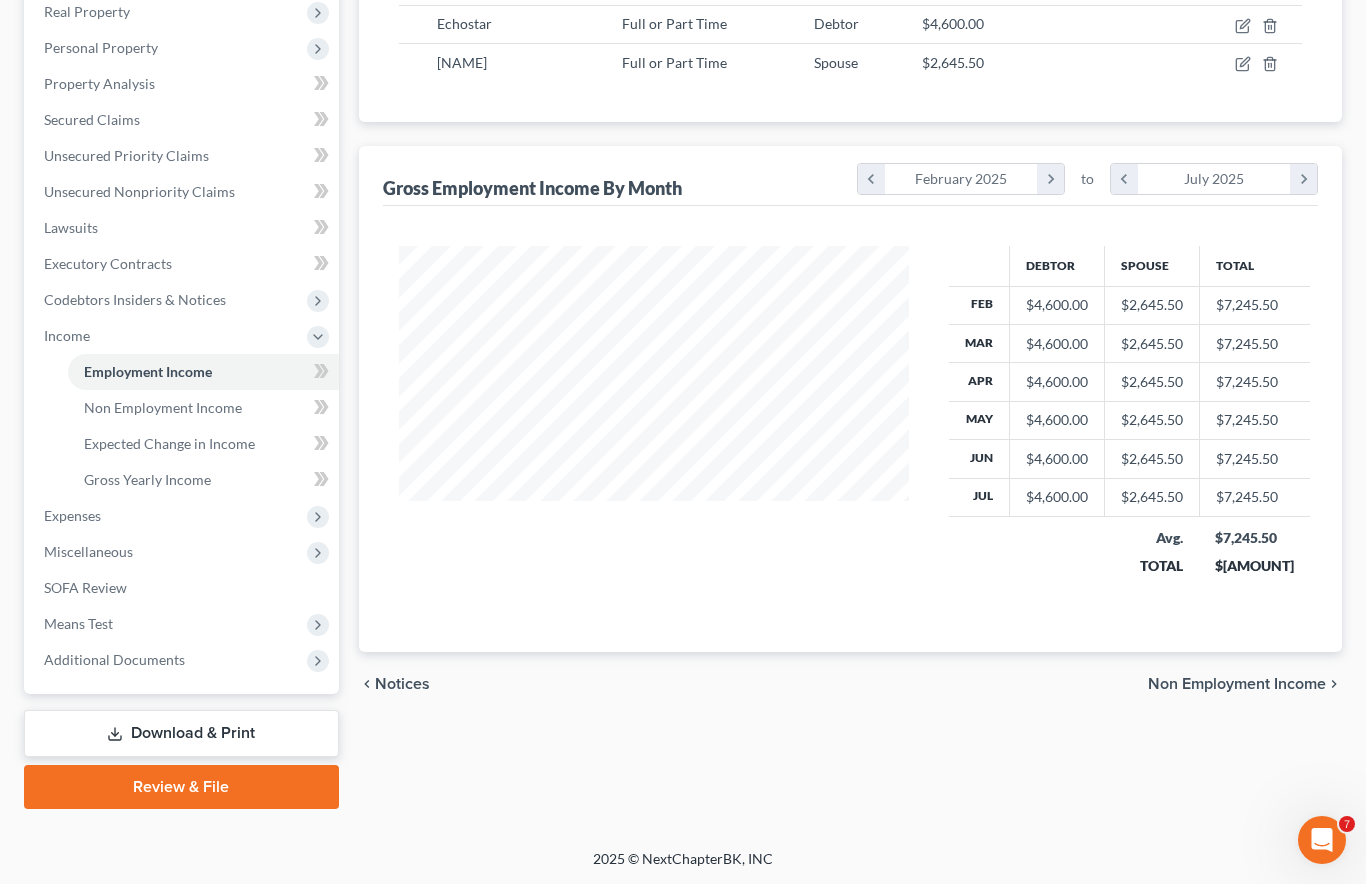 click on "Means Test" at bounding box center [183, 624] 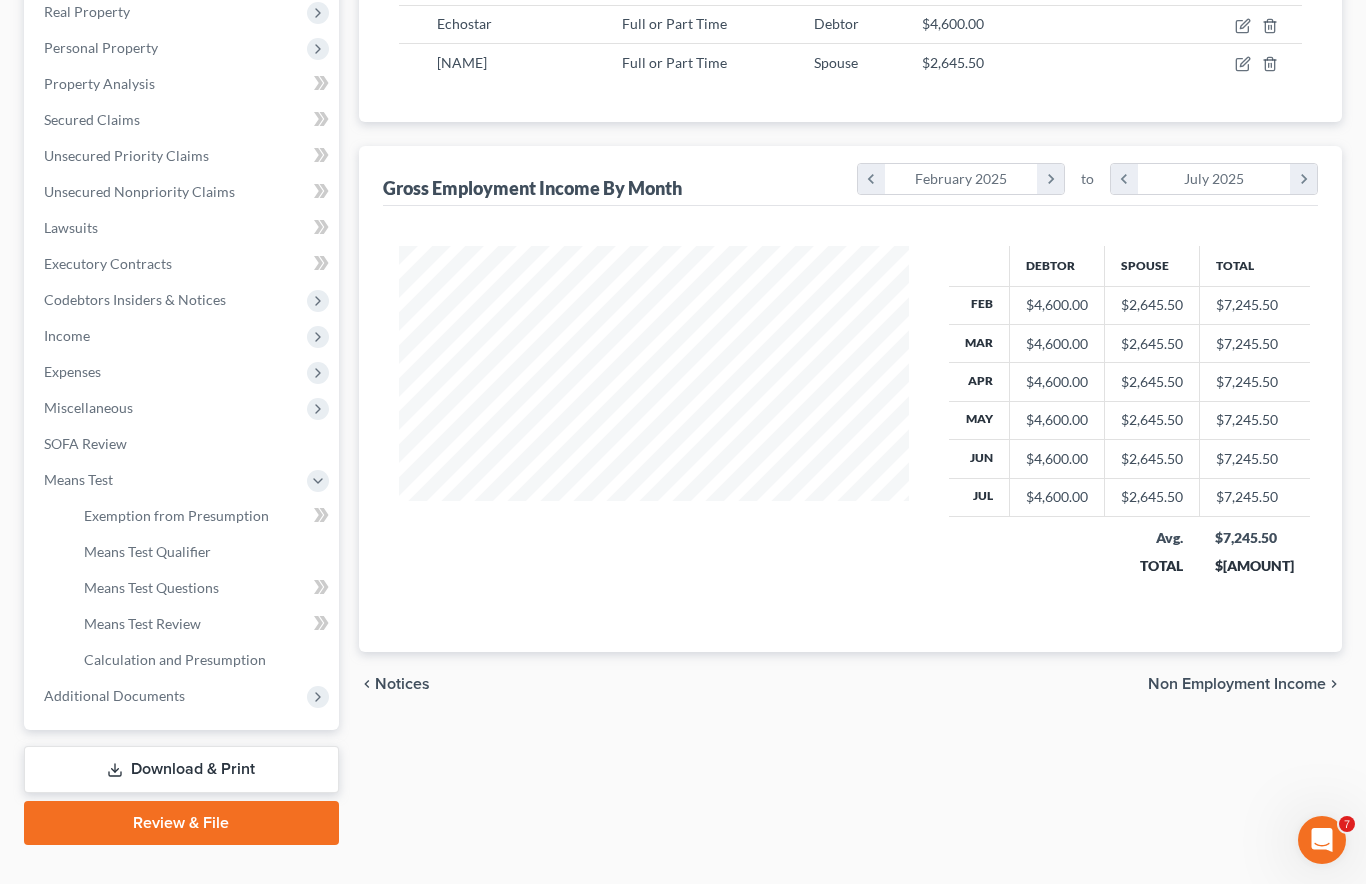 click on "Exemption from Presumption" at bounding box center [176, 515] 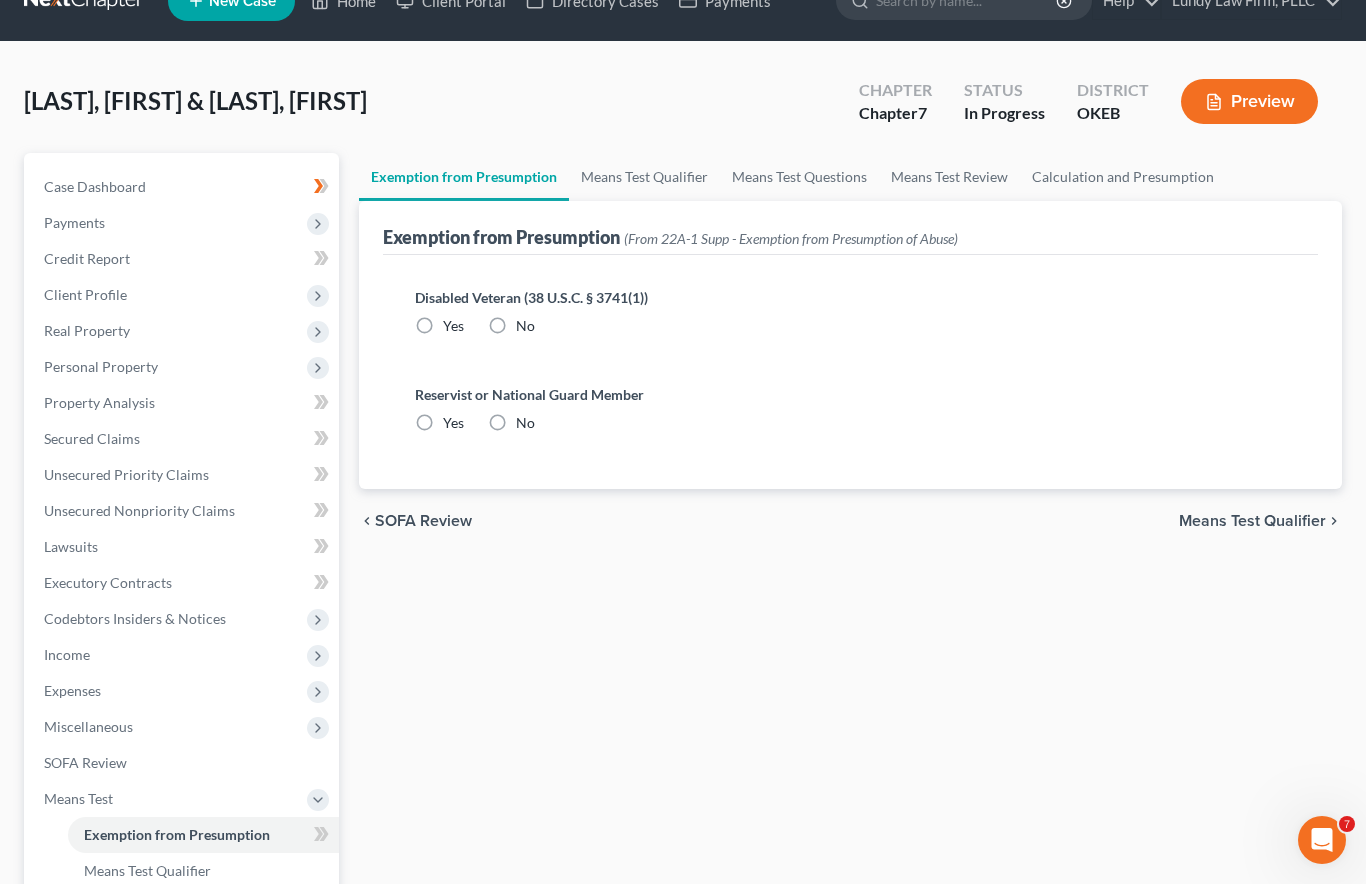 scroll, scrollTop: 0, scrollLeft: 0, axis: both 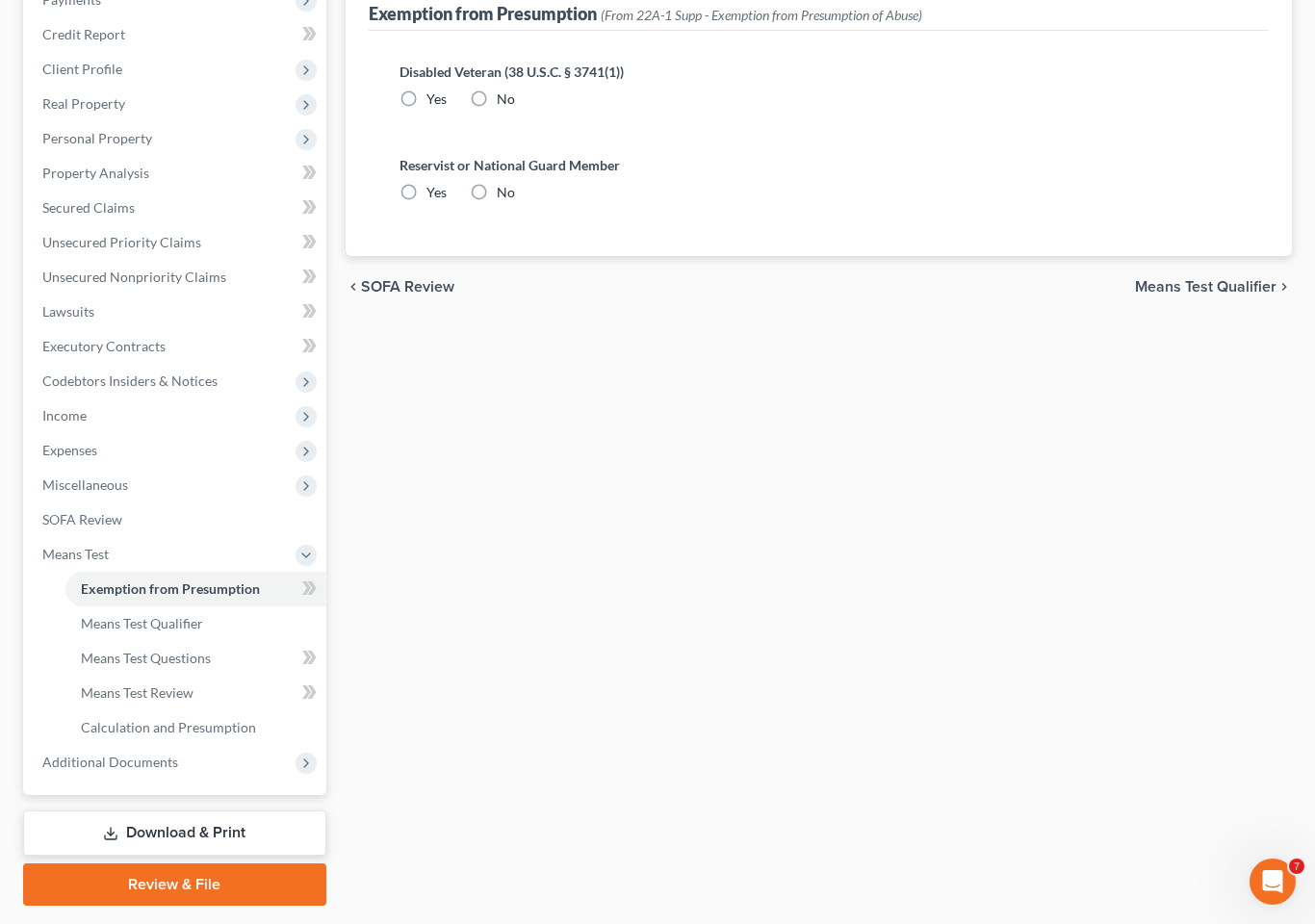 click on "Means Test Review" at bounding box center [195, 693] 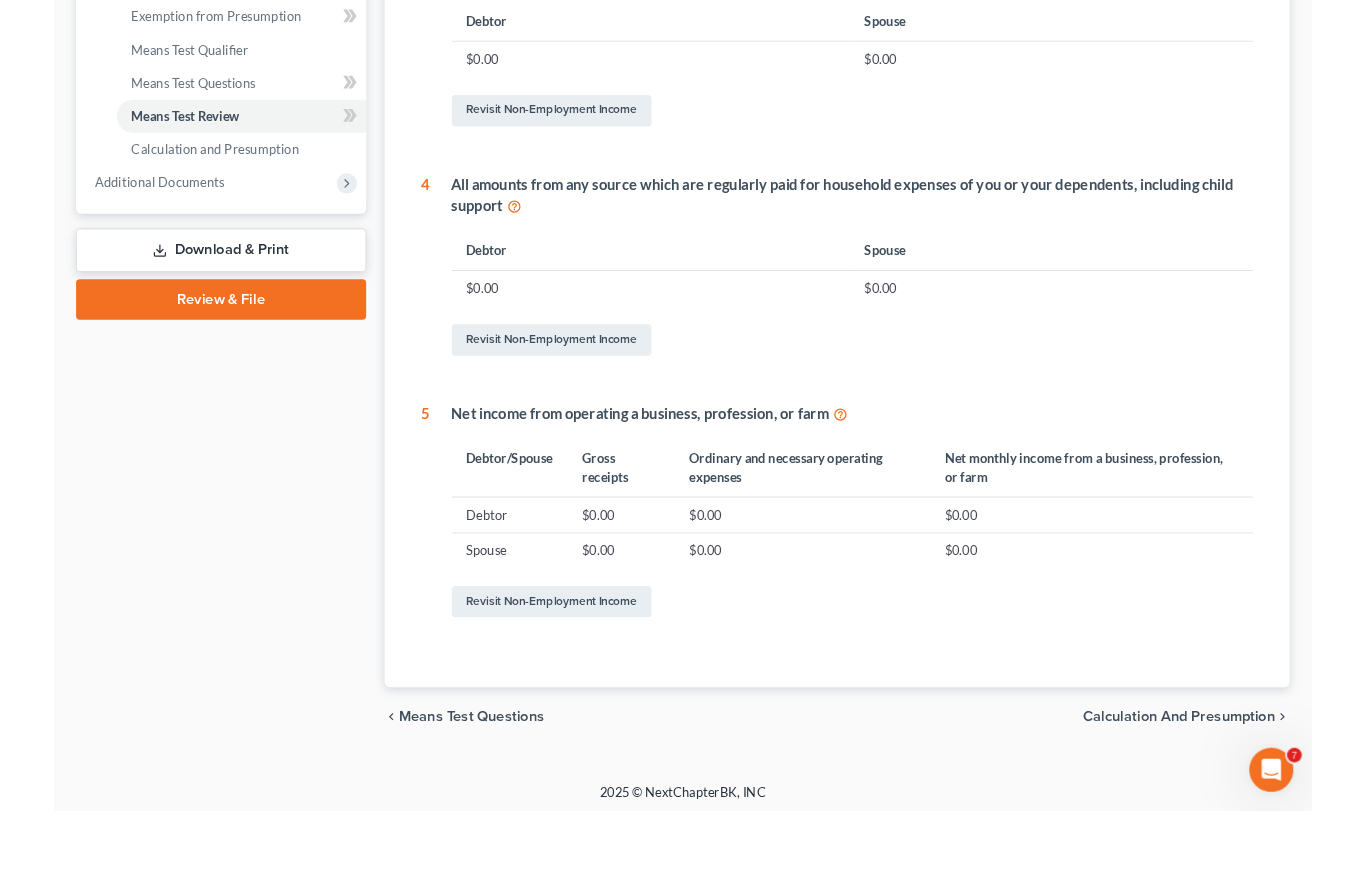 scroll, scrollTop: 852, scrollLeft: 0, axis: vertical 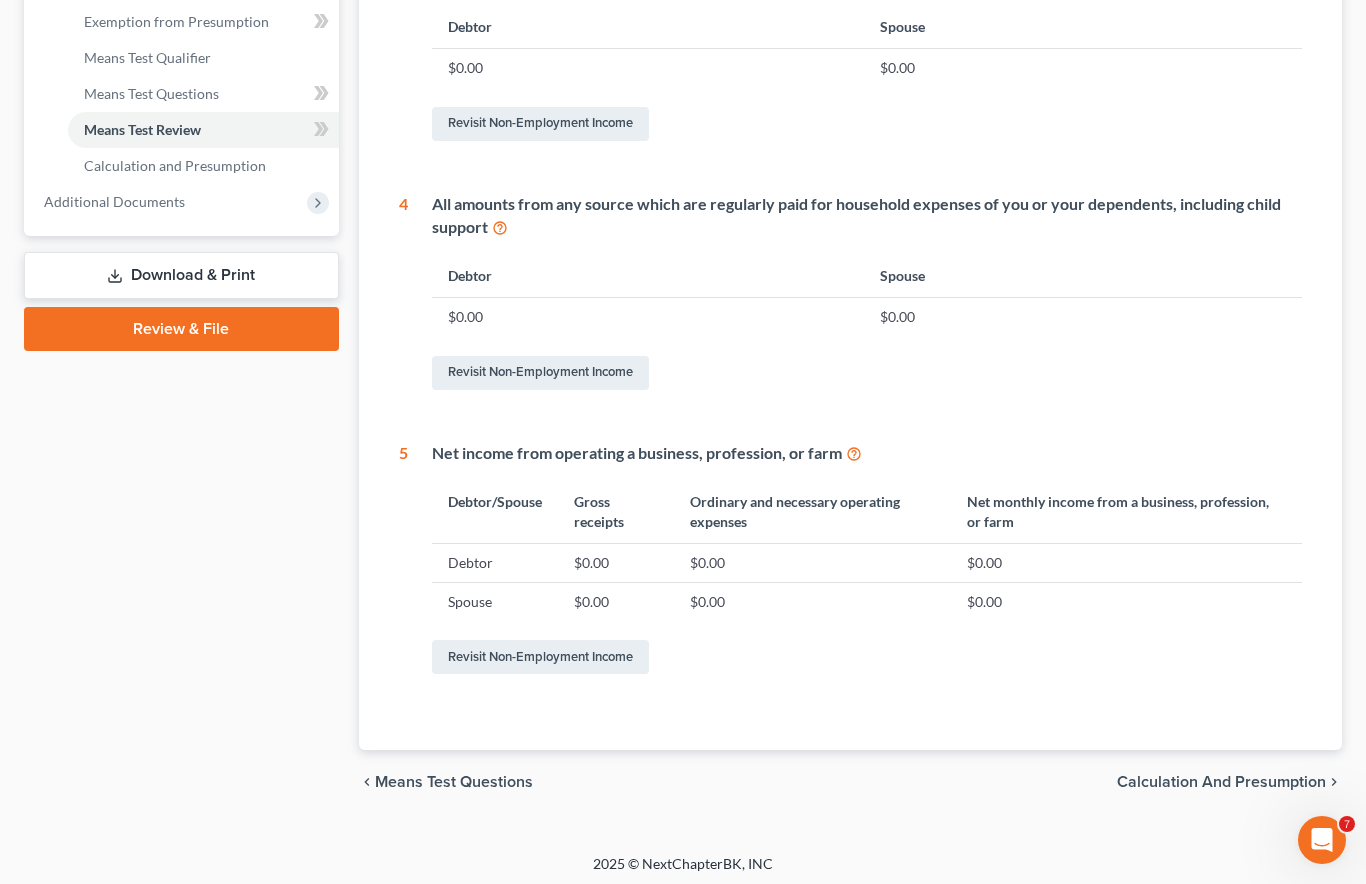 click on "Calculation and Presumption" at bounding box center [175, 165] 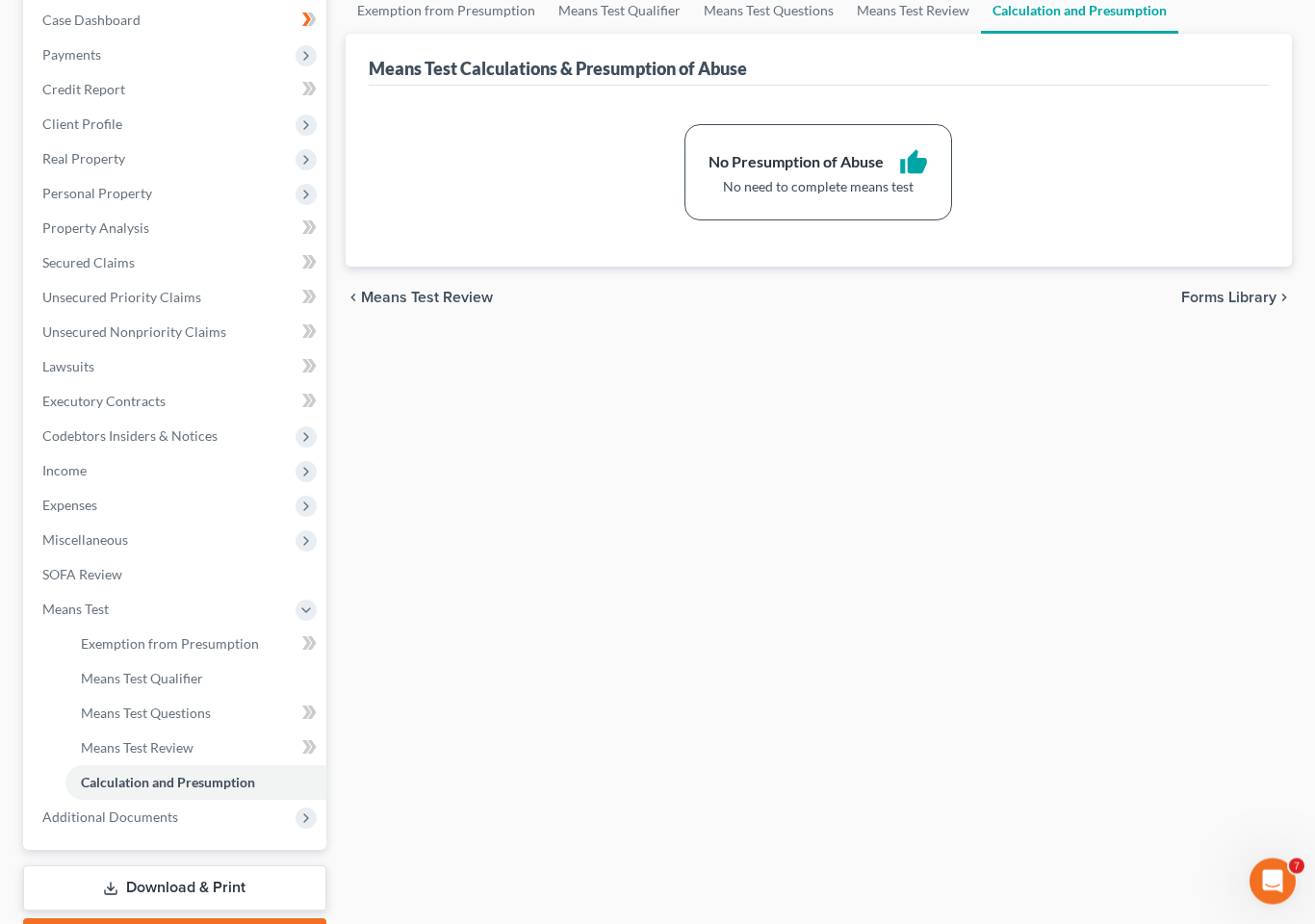 scroll, scrollTop: 214, scrollLeft: 0, axis: vertical 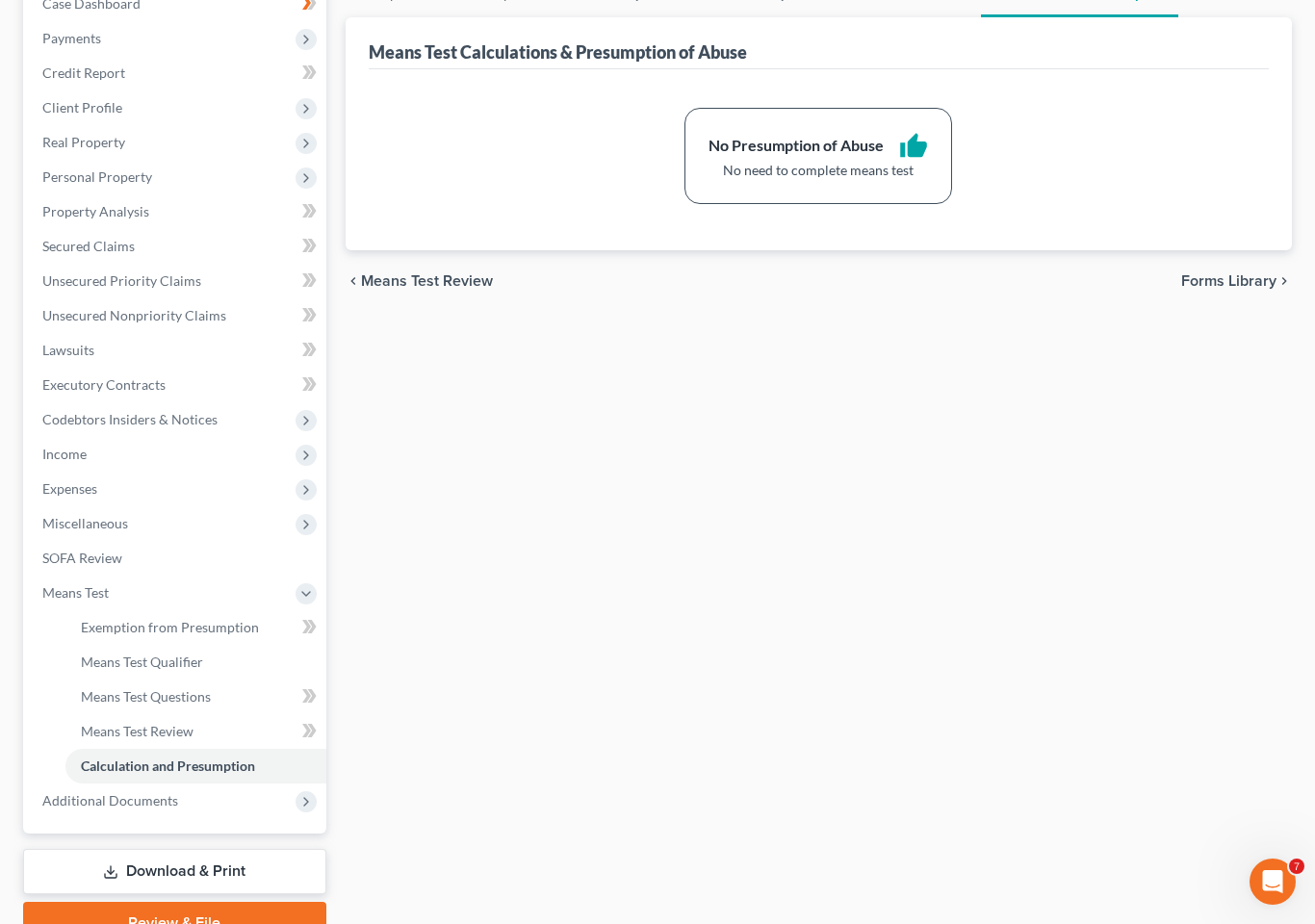 click on "Exemption from Presumption" at bounding box center [195, 628] 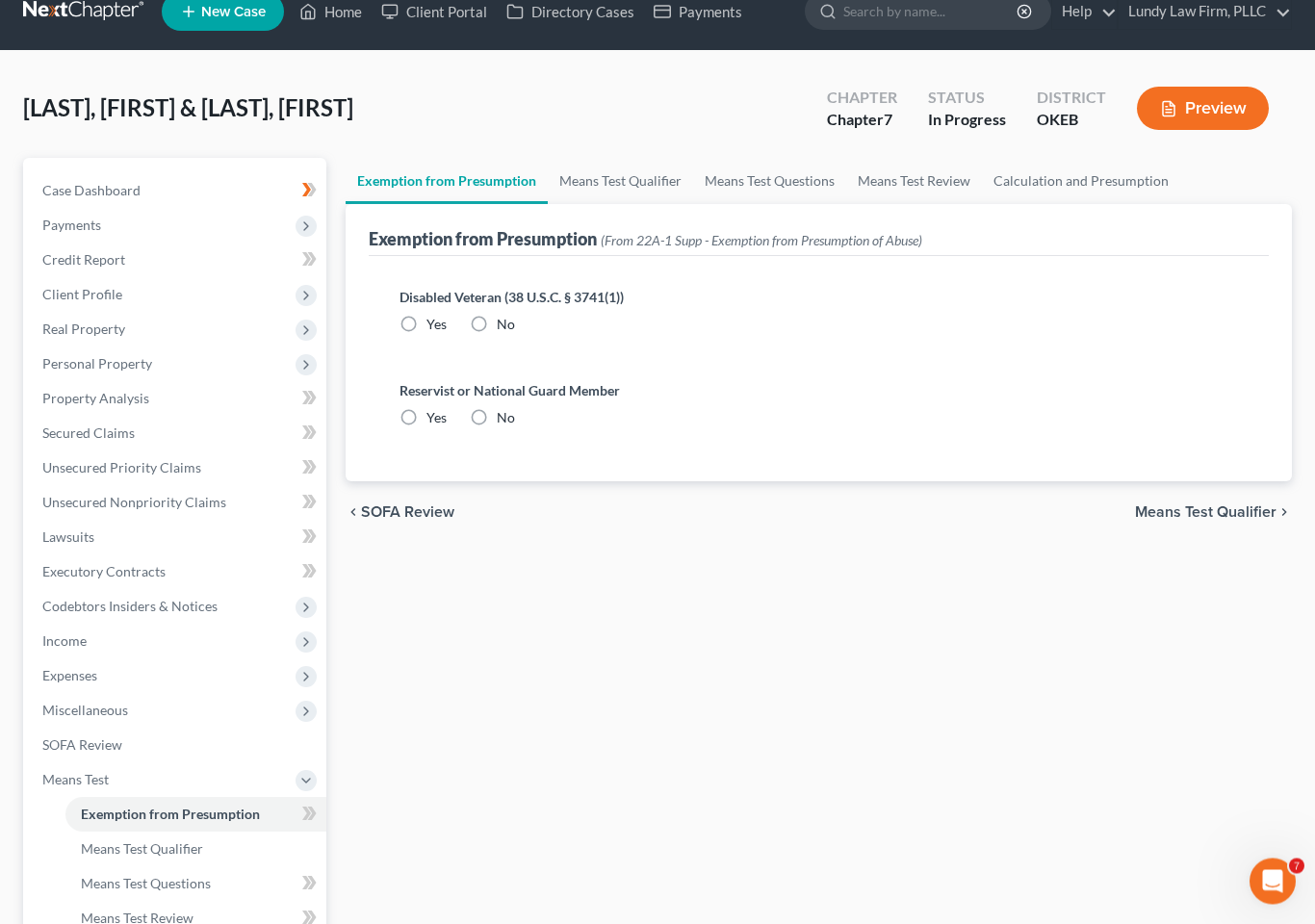 scroll, scrollTop: 0, scrollLeft: 0, axis: both 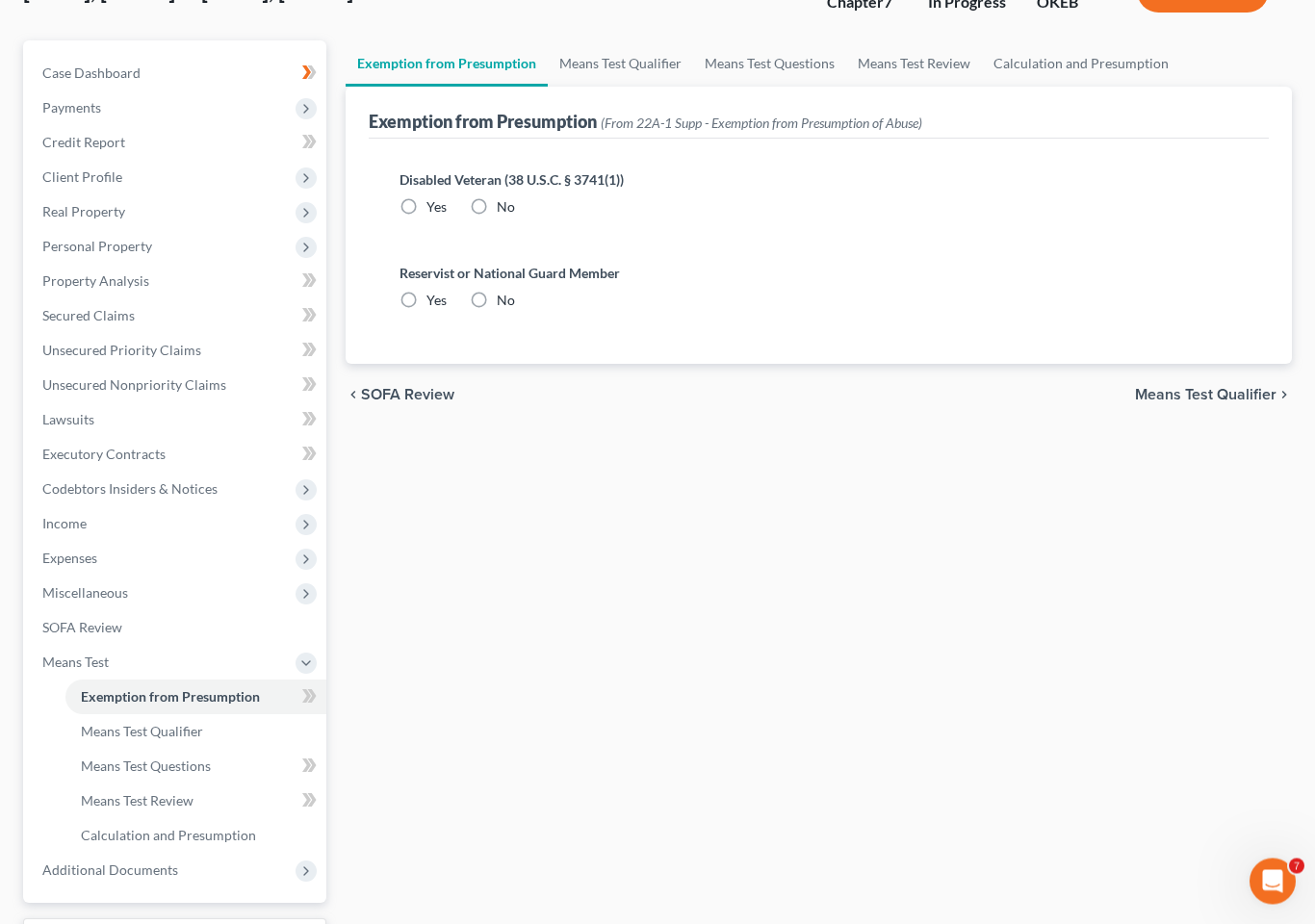 click on "Means Test Qualifier" at bounding box center (195, 732) 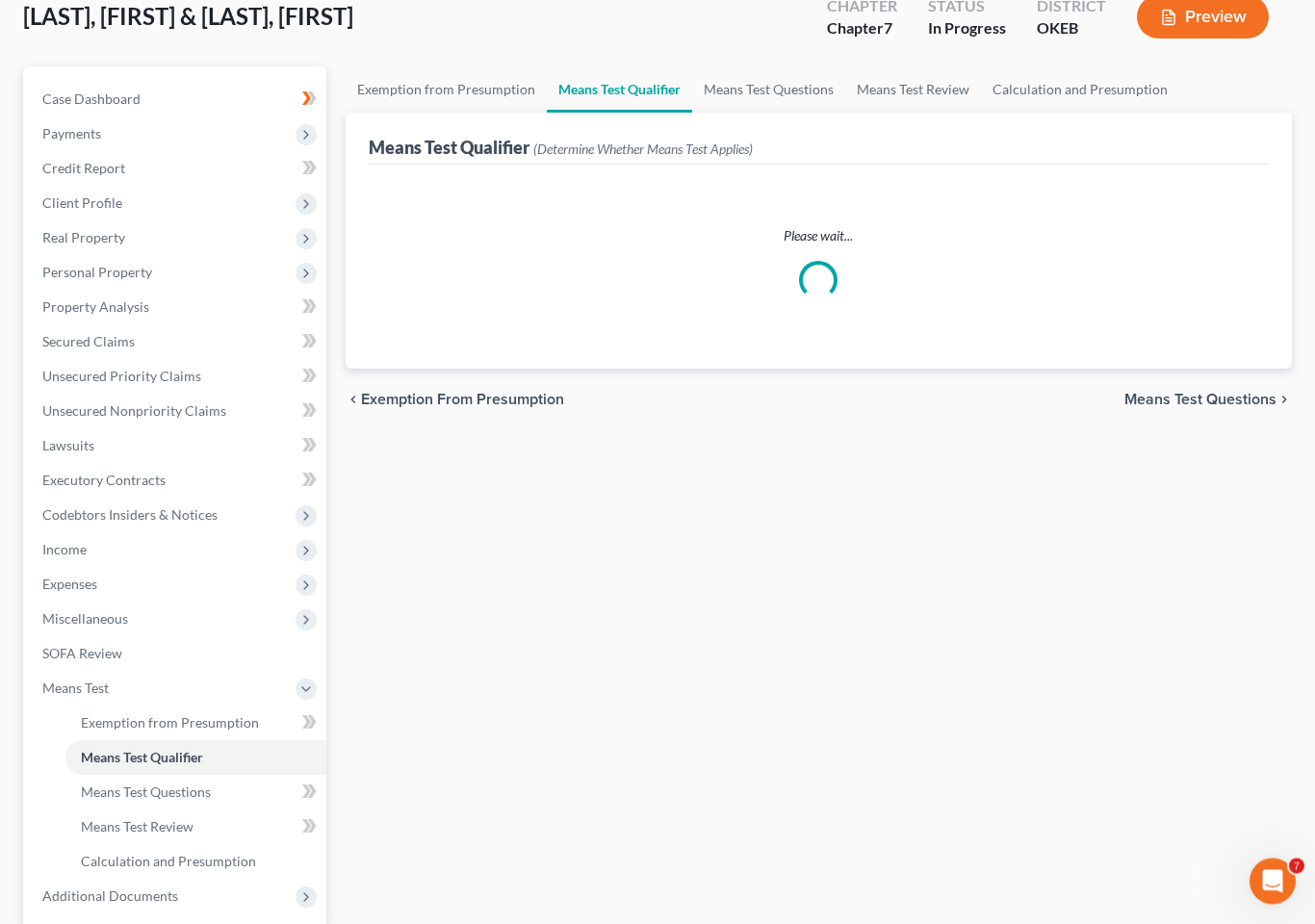 scroll, scrollTop: 0, scrollLeft: 0, axis: both 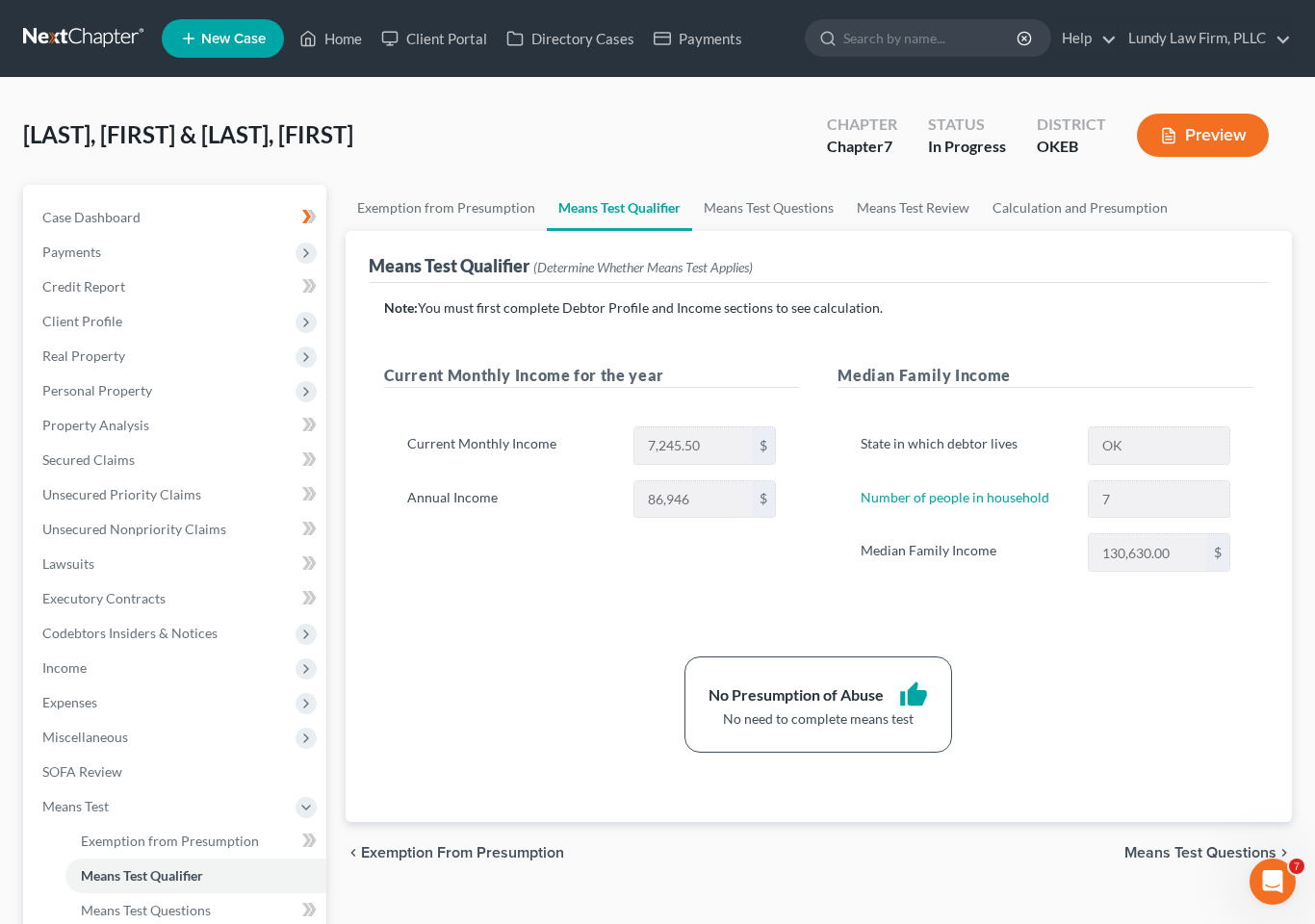 click on "Income" at bounding box center (176, 668) 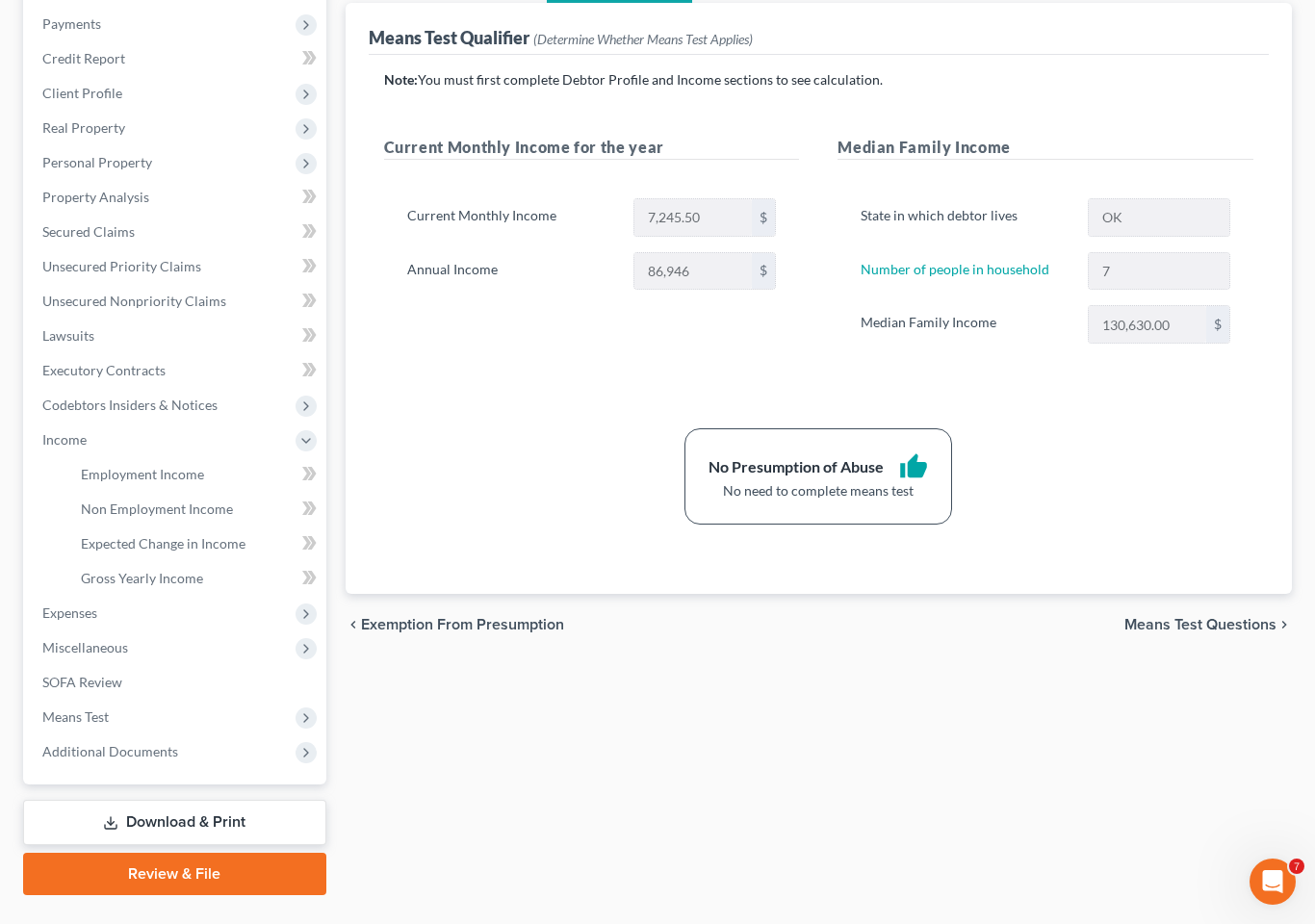 scroll, scrollTop: 271, scrollLeft: 0, axis: vertical 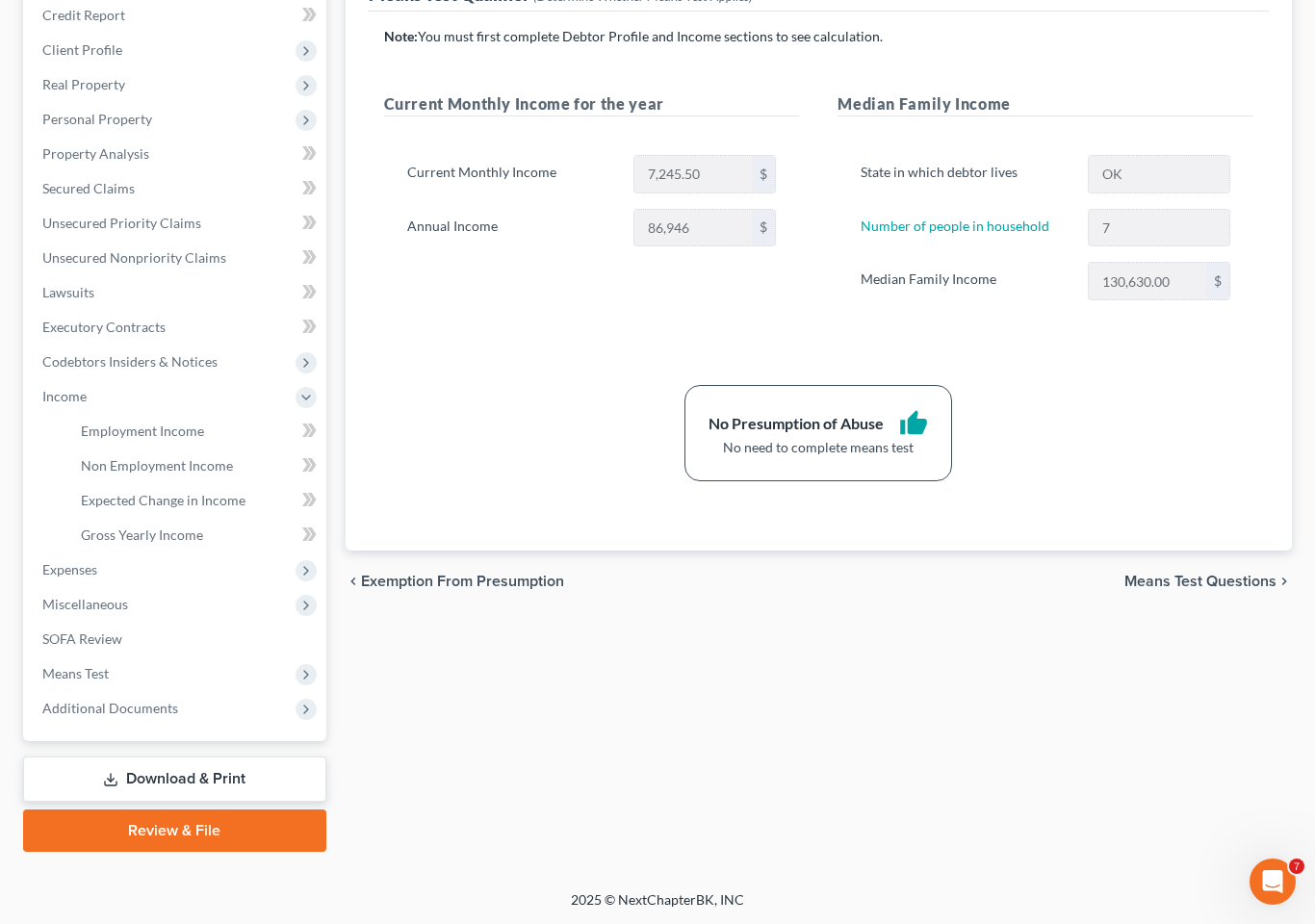 click on "Non Employment Income" at bounding box center (195, 466) 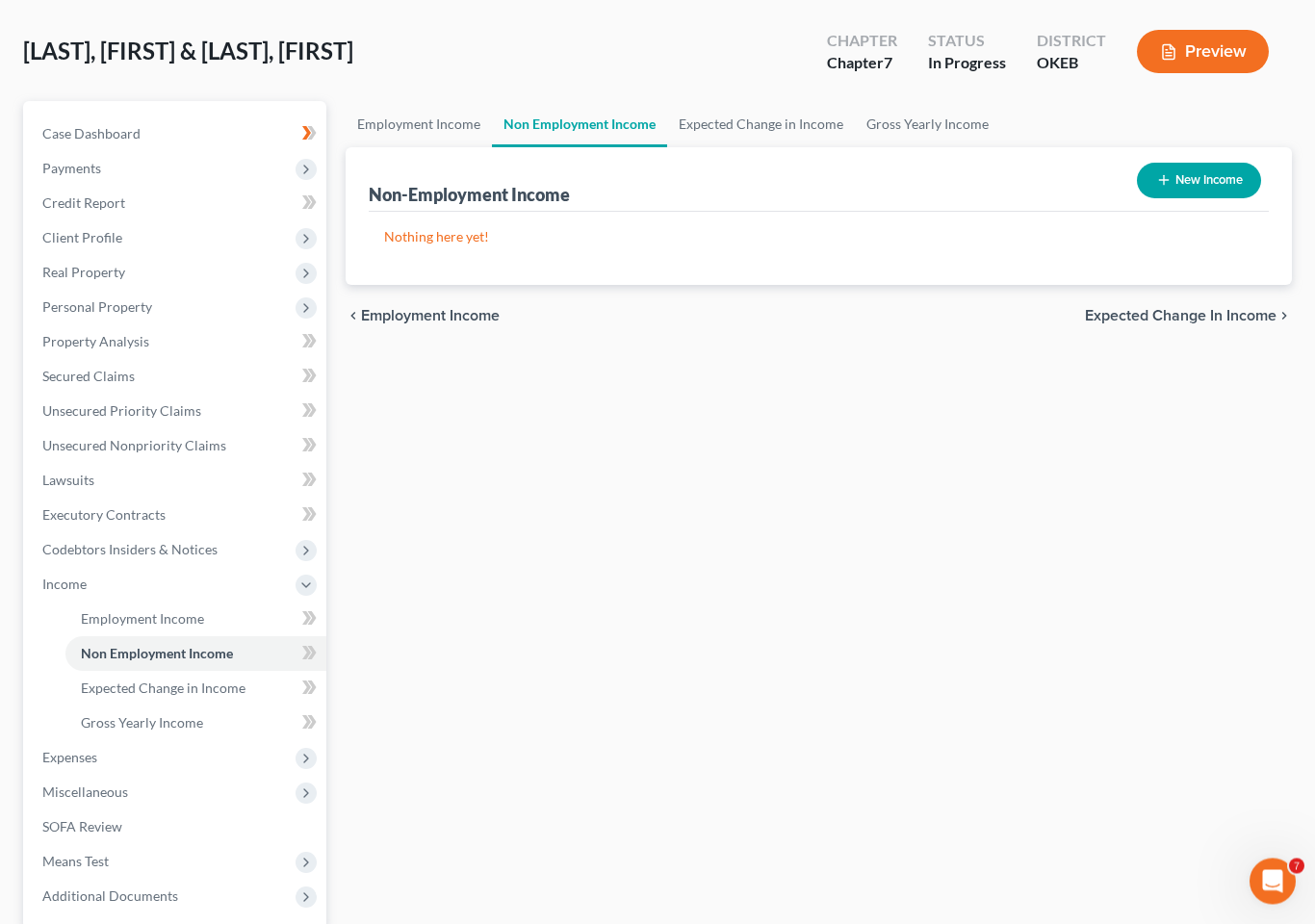 scroll, scrollTop: 0, scrollLeft: 0, axis: both 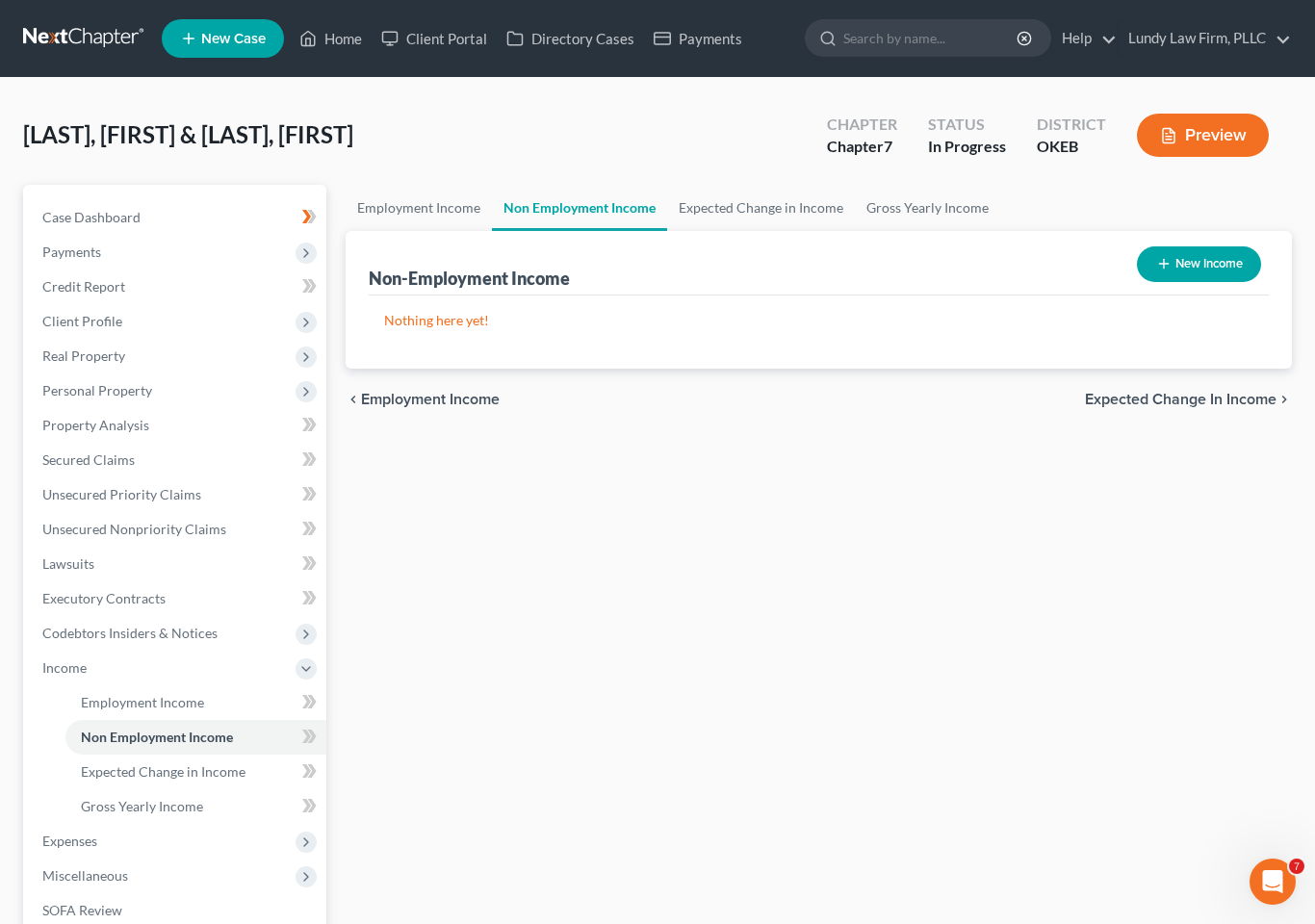 click on "New Income" at bounding box center [1199, 264] 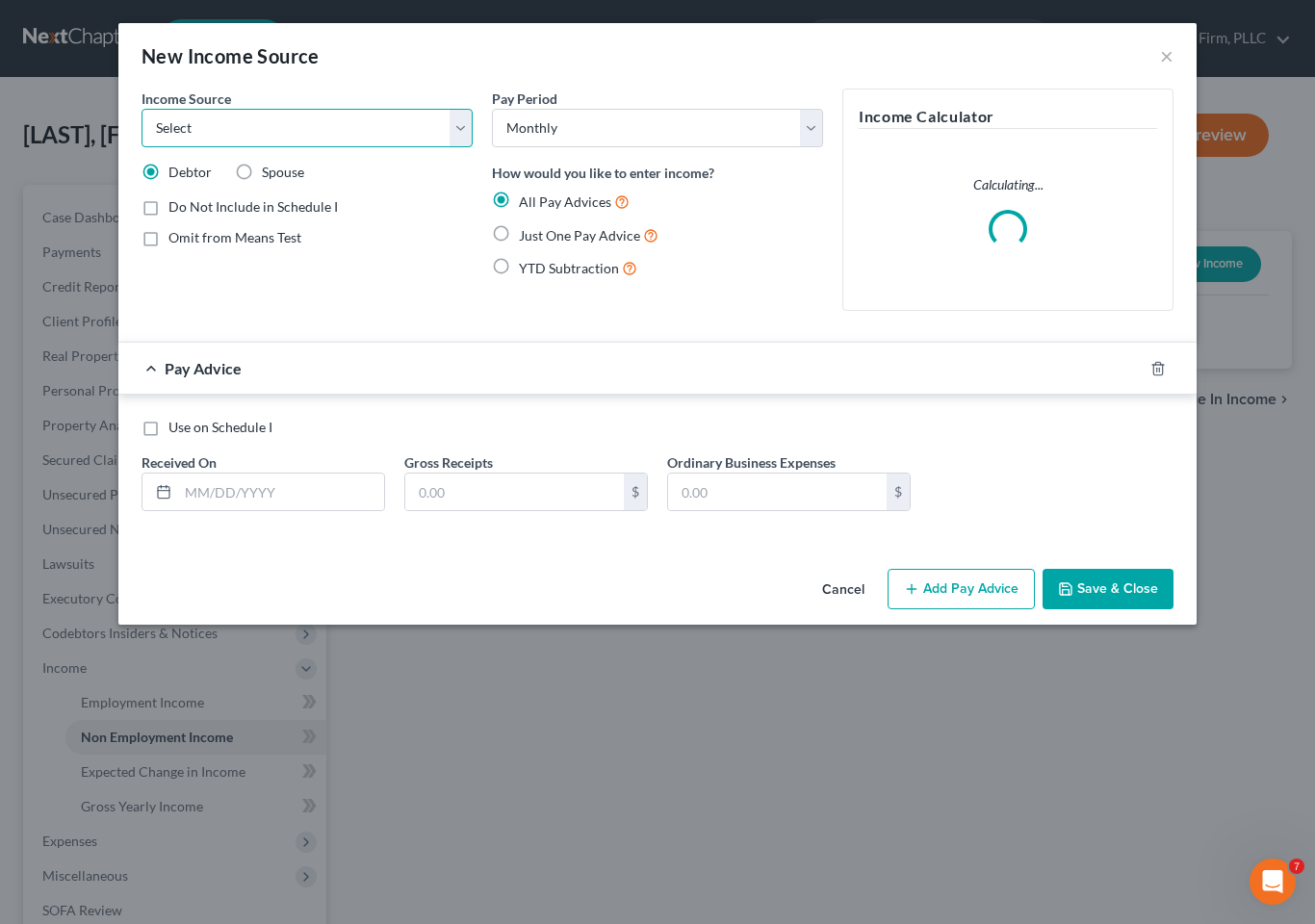 click on "Select Unemployment Disability (from employer) Pension Retirement Social Security / Social Security Disability Other Government Assistance Interests, Dividends or Royalties Child / Family Support Contributions to Household Property / Rental Business, Professional or Farm Alimony / Maintenance Payments Military Disability Benefits Other Monthly Income" at bounding box center [307, 128] 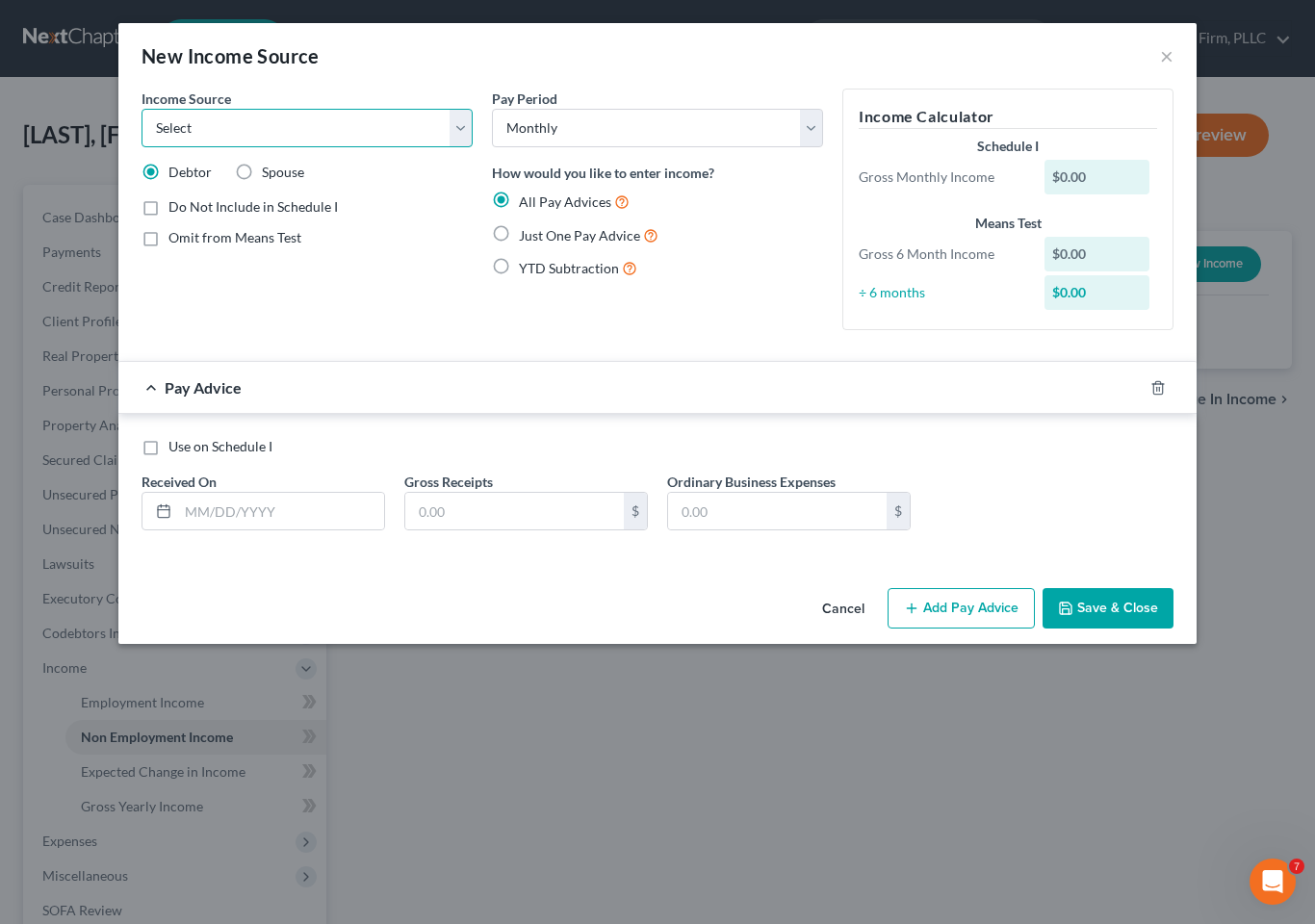 select on "8" 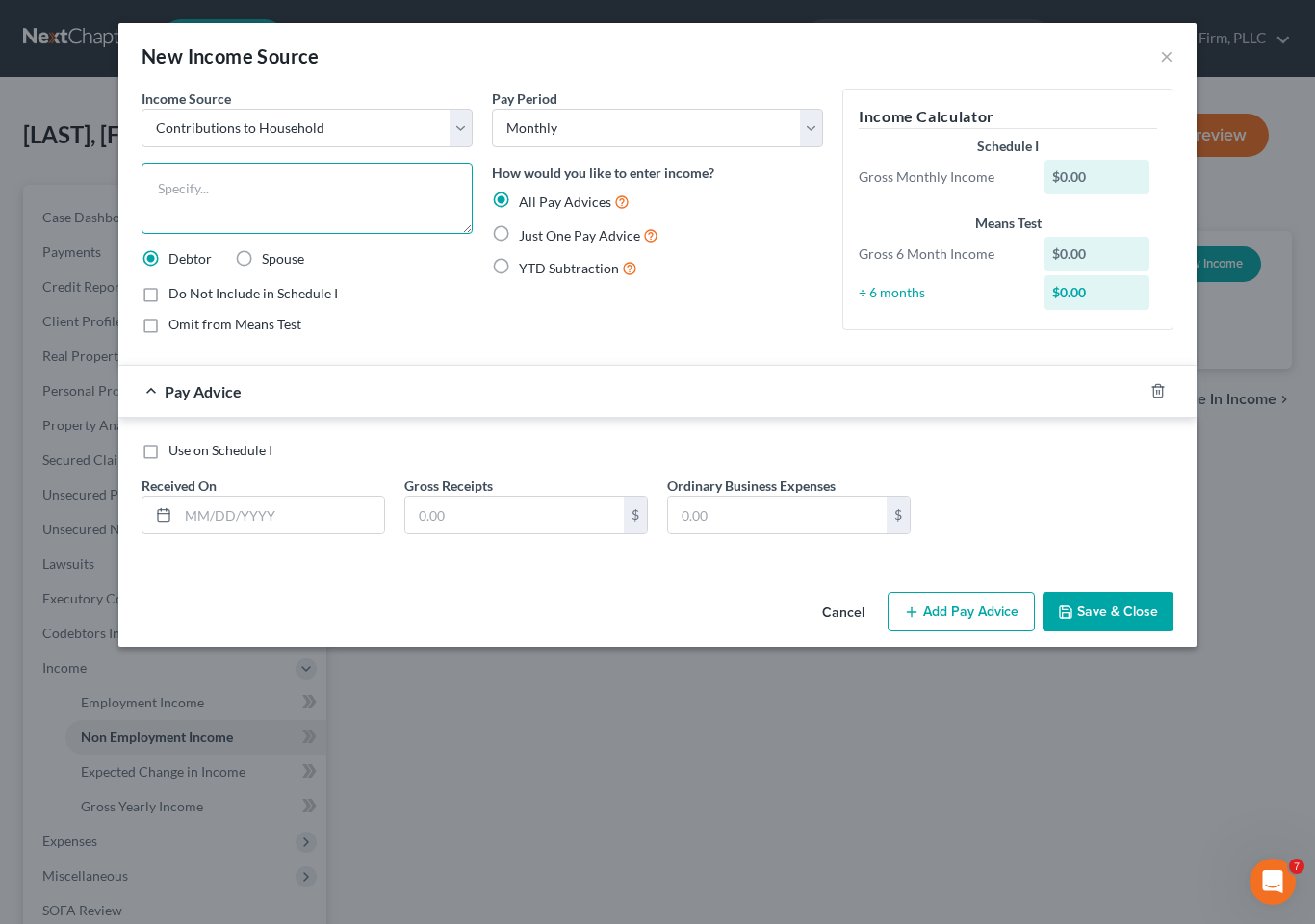 click at bounding box center [307, 198] 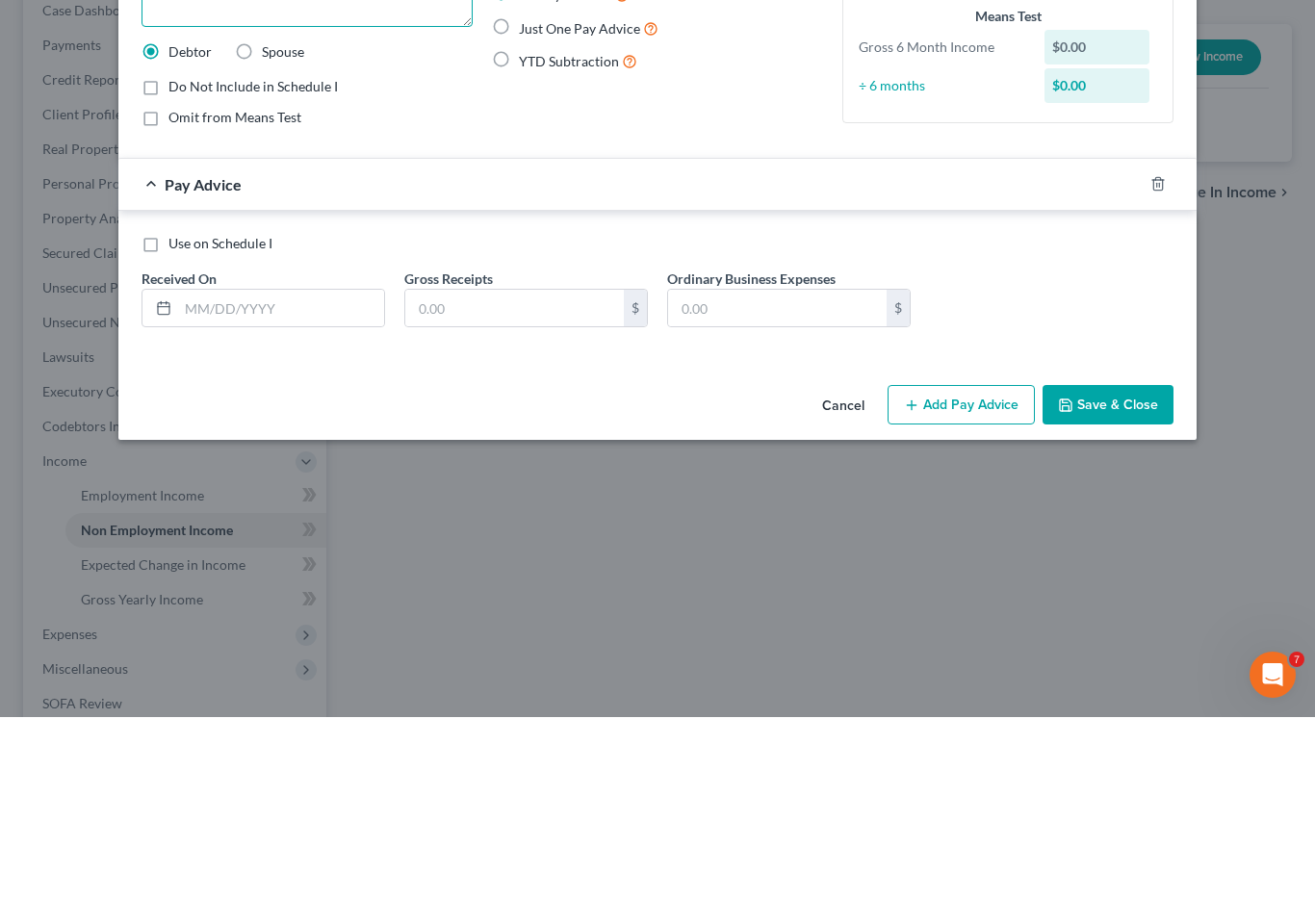 type on "Brother’s contribution" 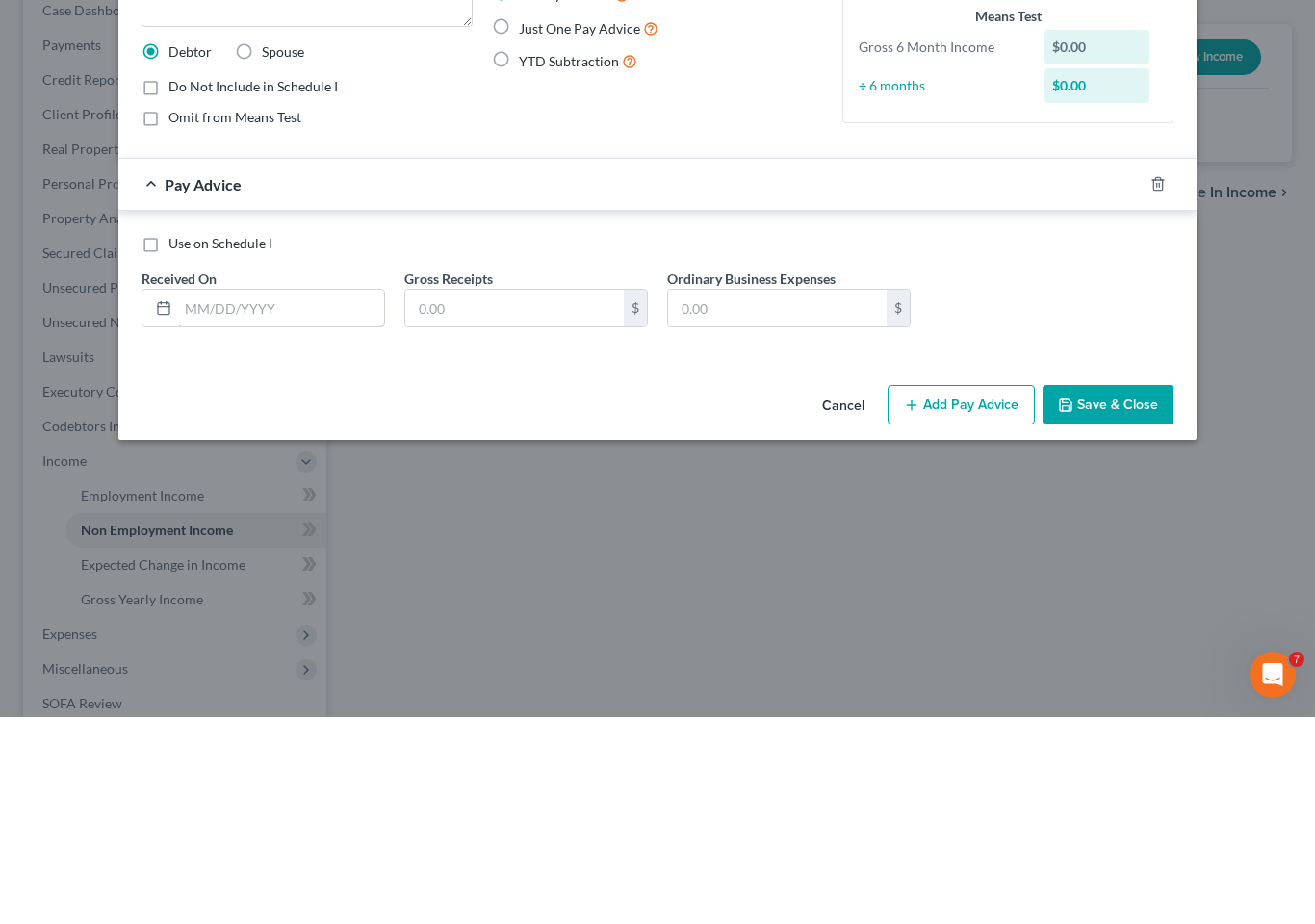 click at bounding box center [281, 515] 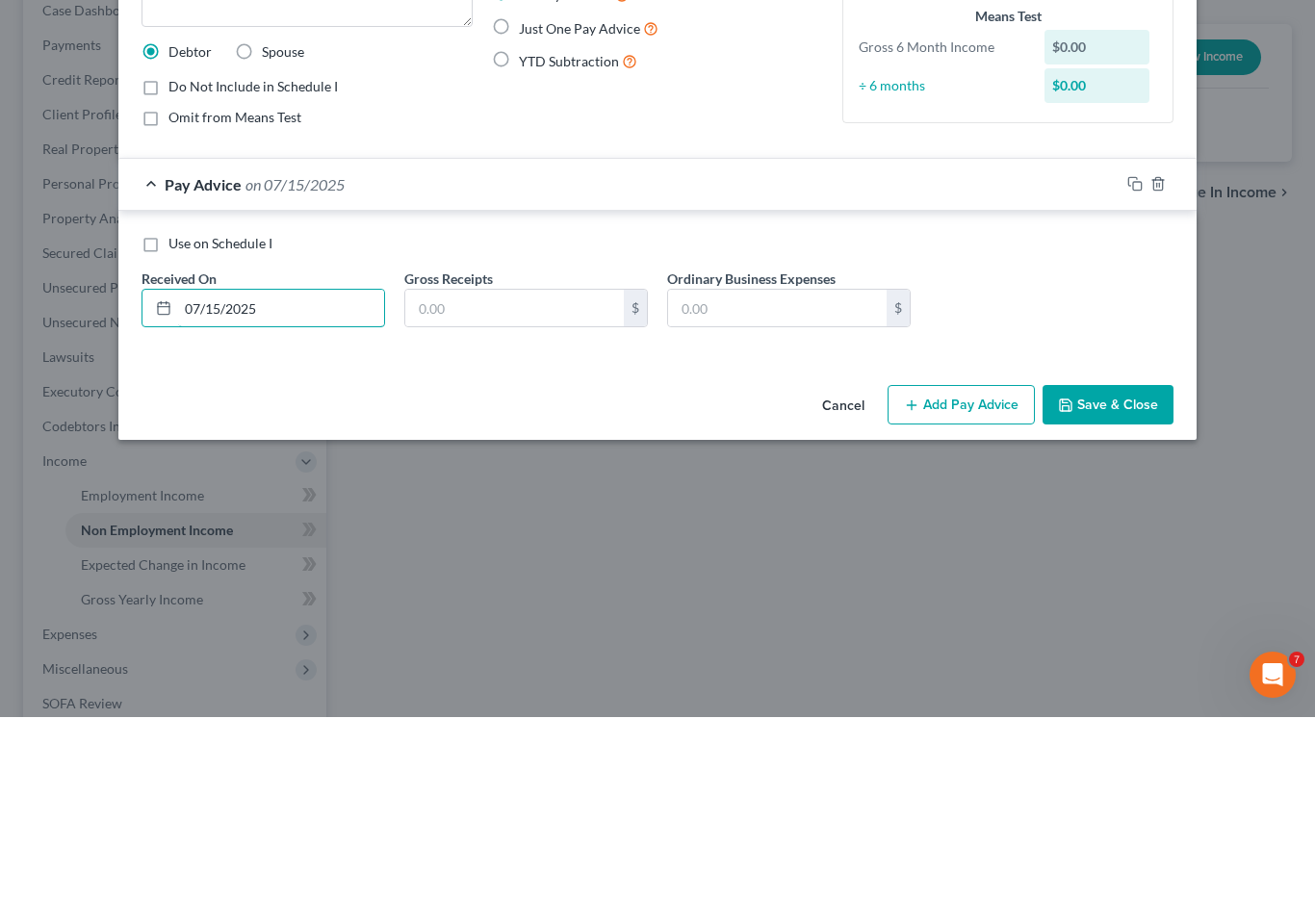 type on "07/15/2025" 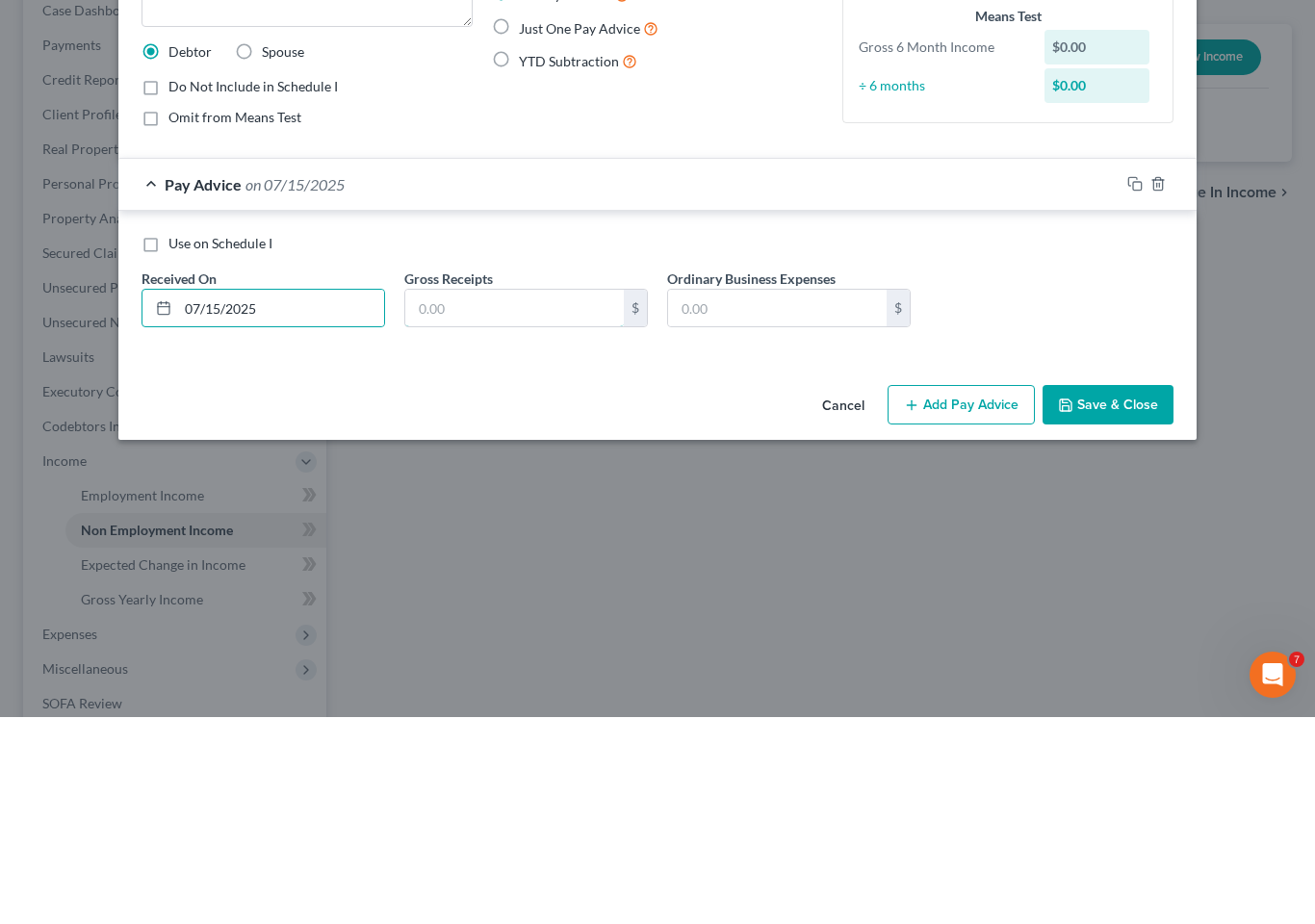 click at bounding box center (514, 515) 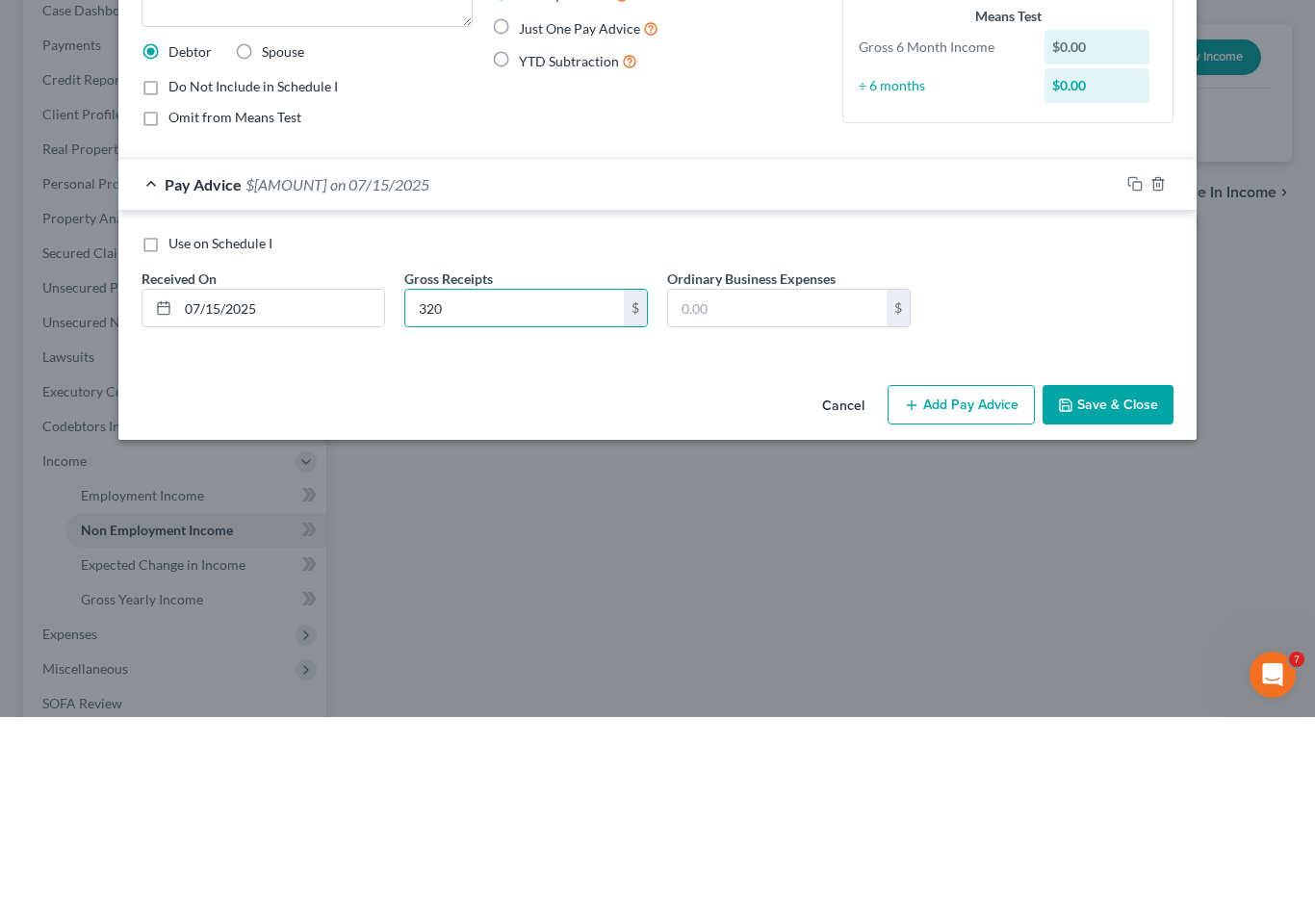 scroll, scrollTop: 207, scrollLeft: 0, axis: vertical 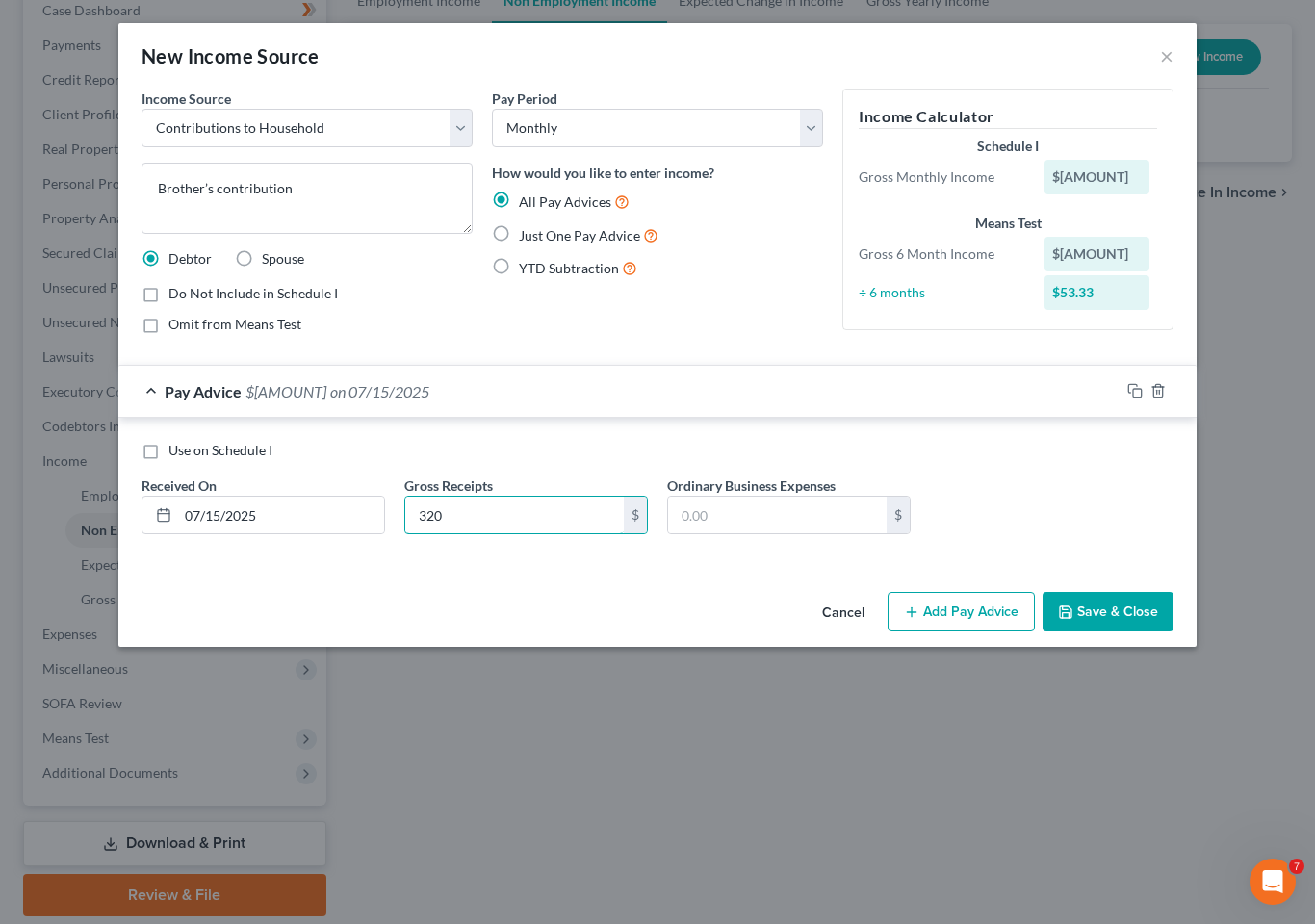 type on "320" 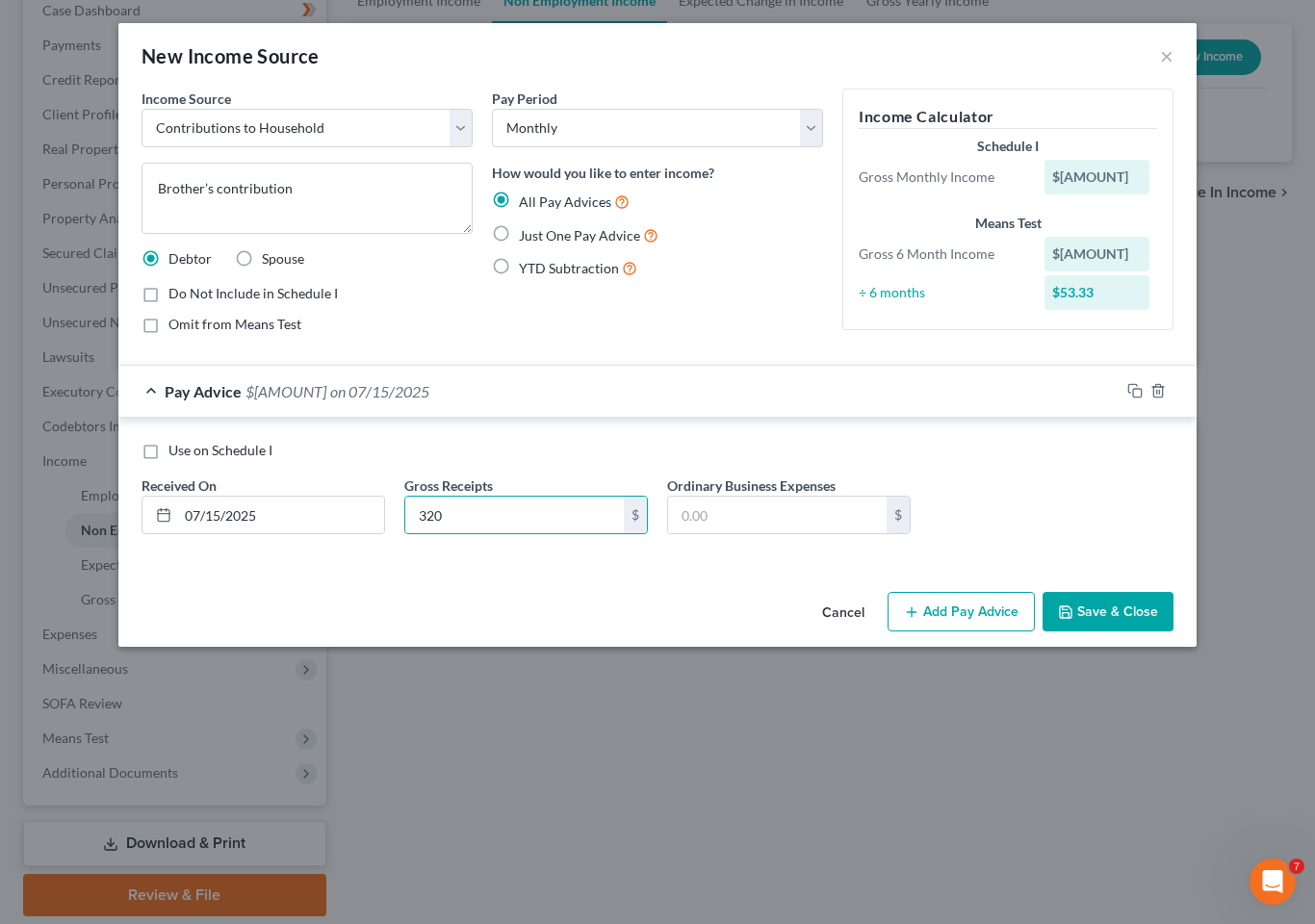click on "Just One Pay Advice" at bounding box center (588, 235) 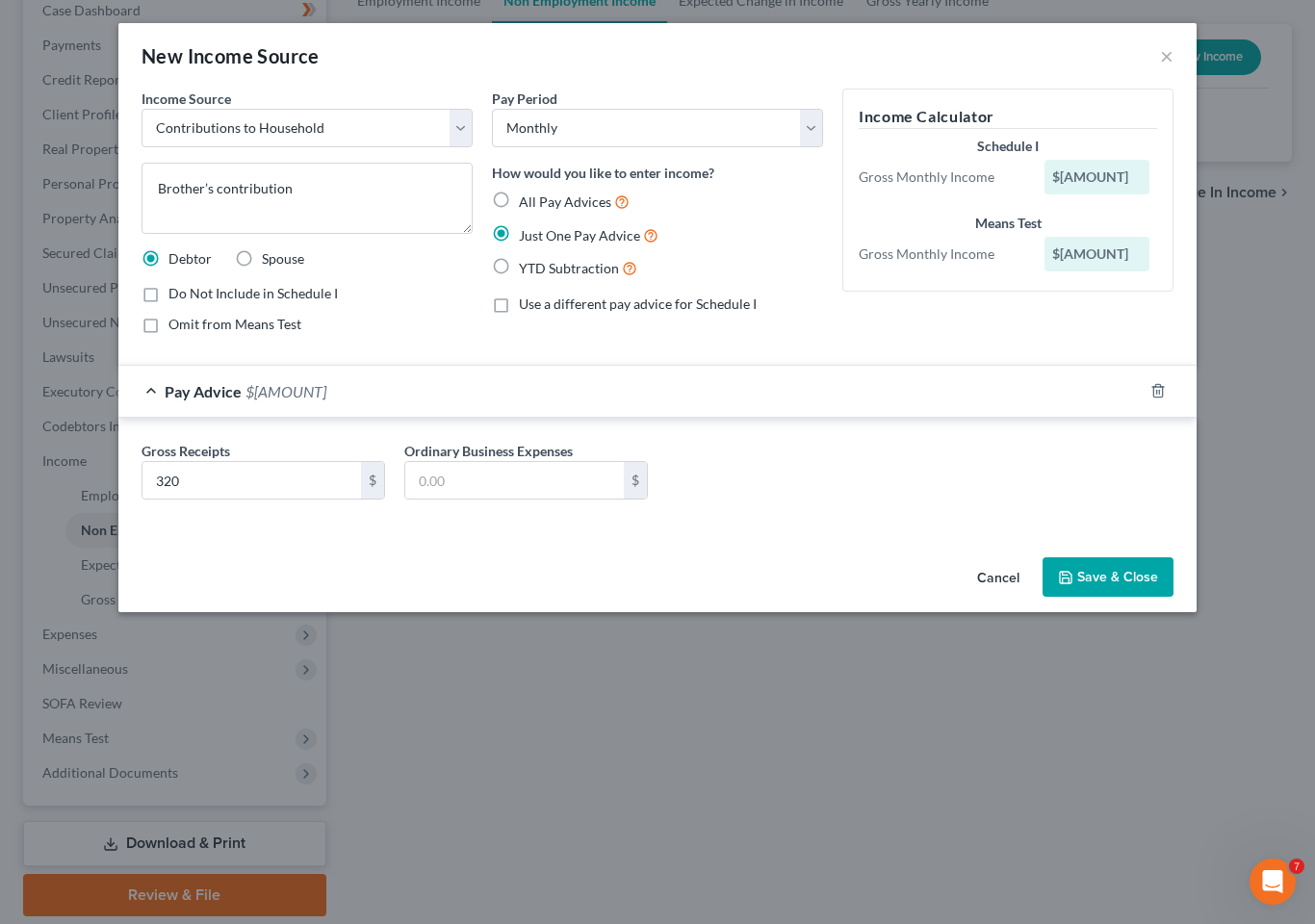 click on "Save & Close" at bounding box center (1108, 578) 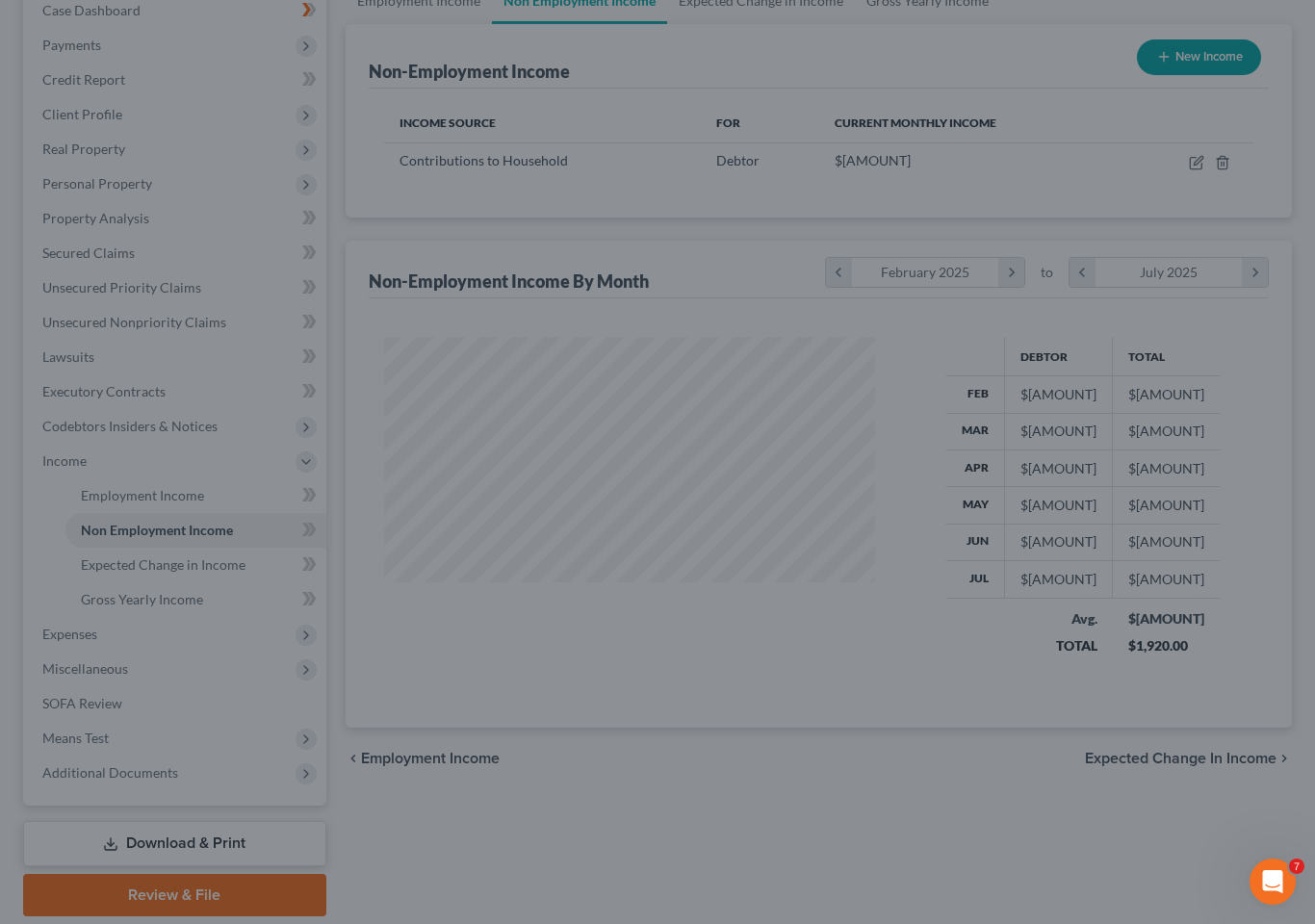 scroll, scrollTop: 962155, scrollLeft: 962135, axis: both 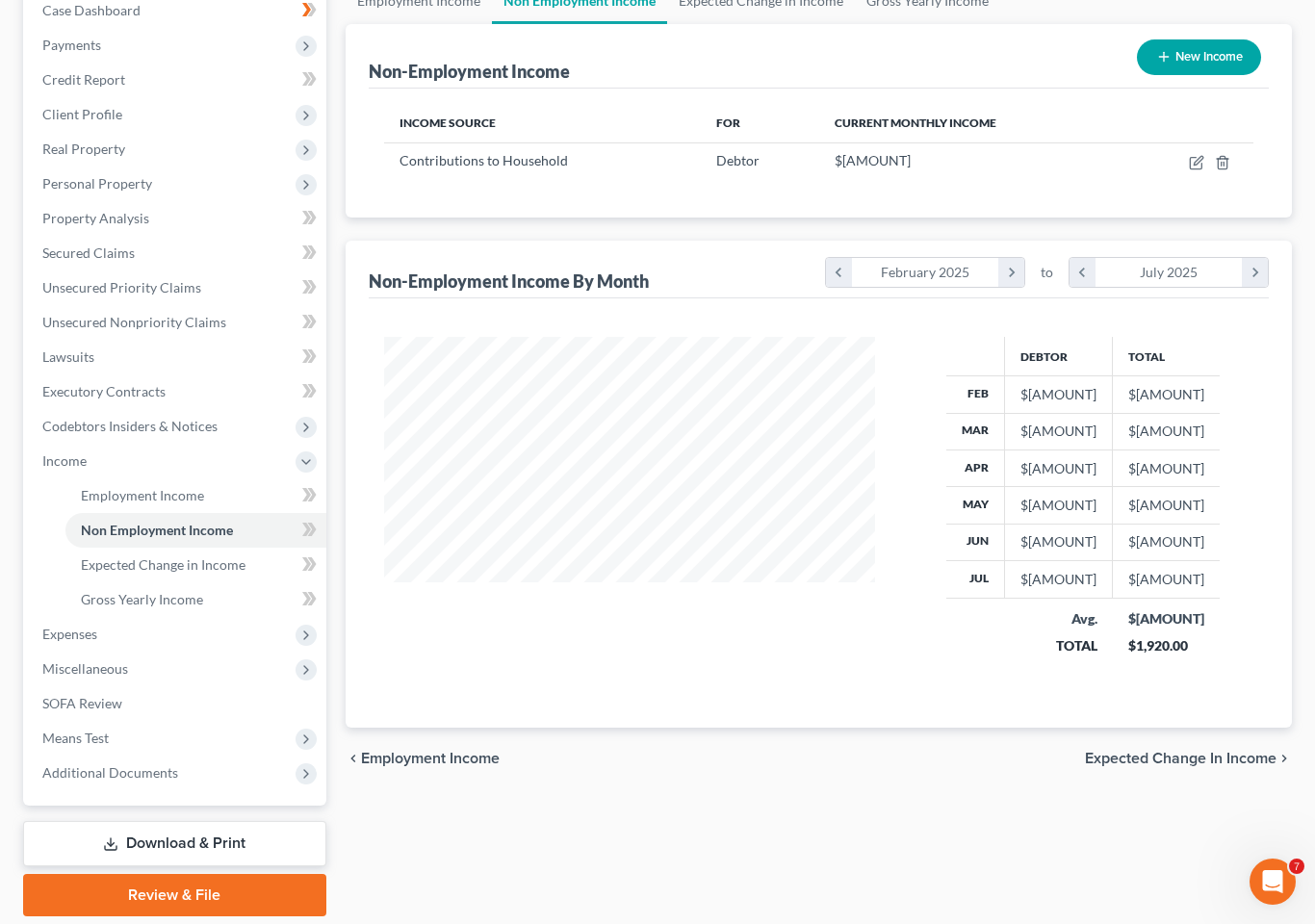 click on "Expenses" at bounding box center (69, 633) 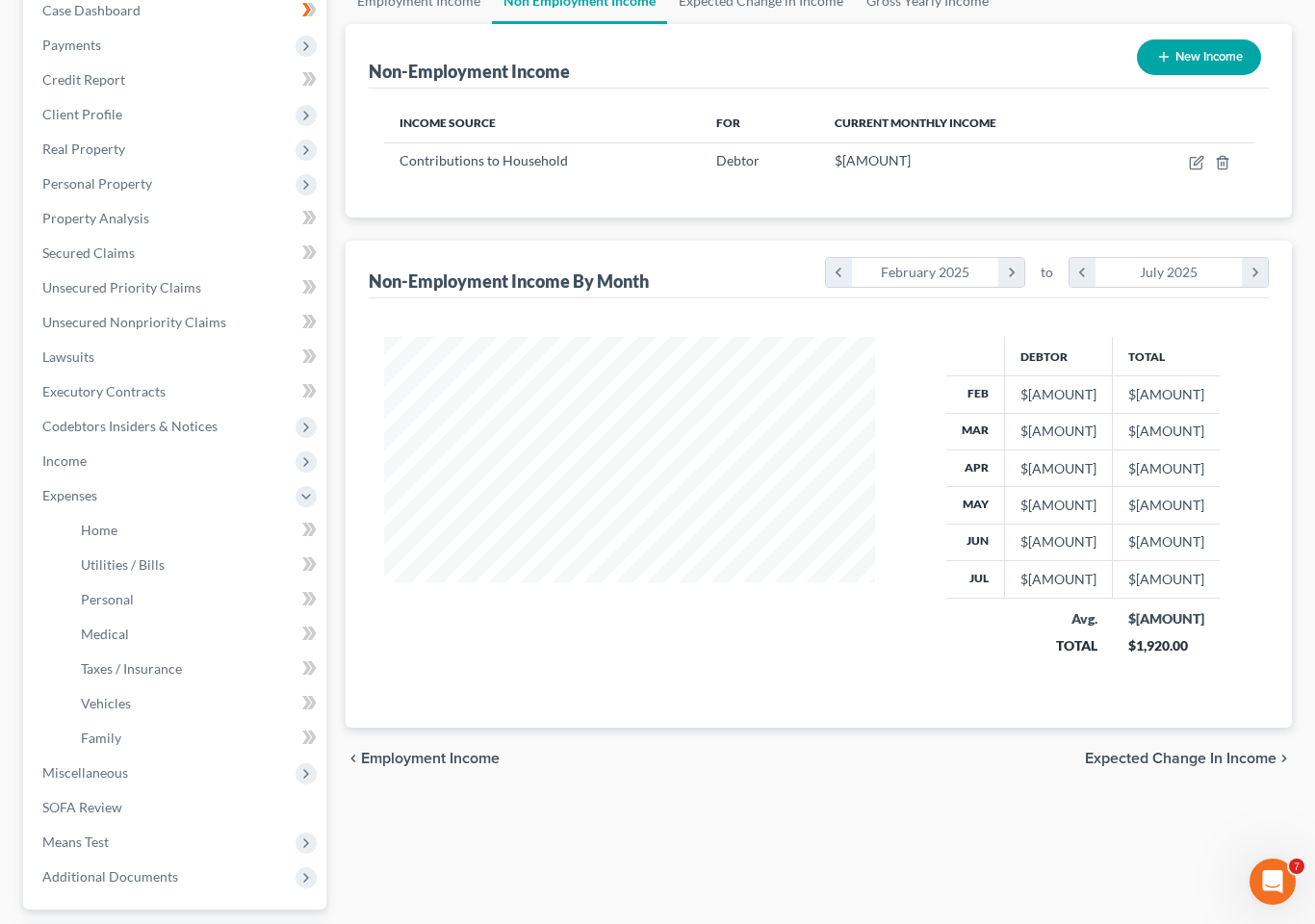 click on "Home" at bounding box center (99, 529) 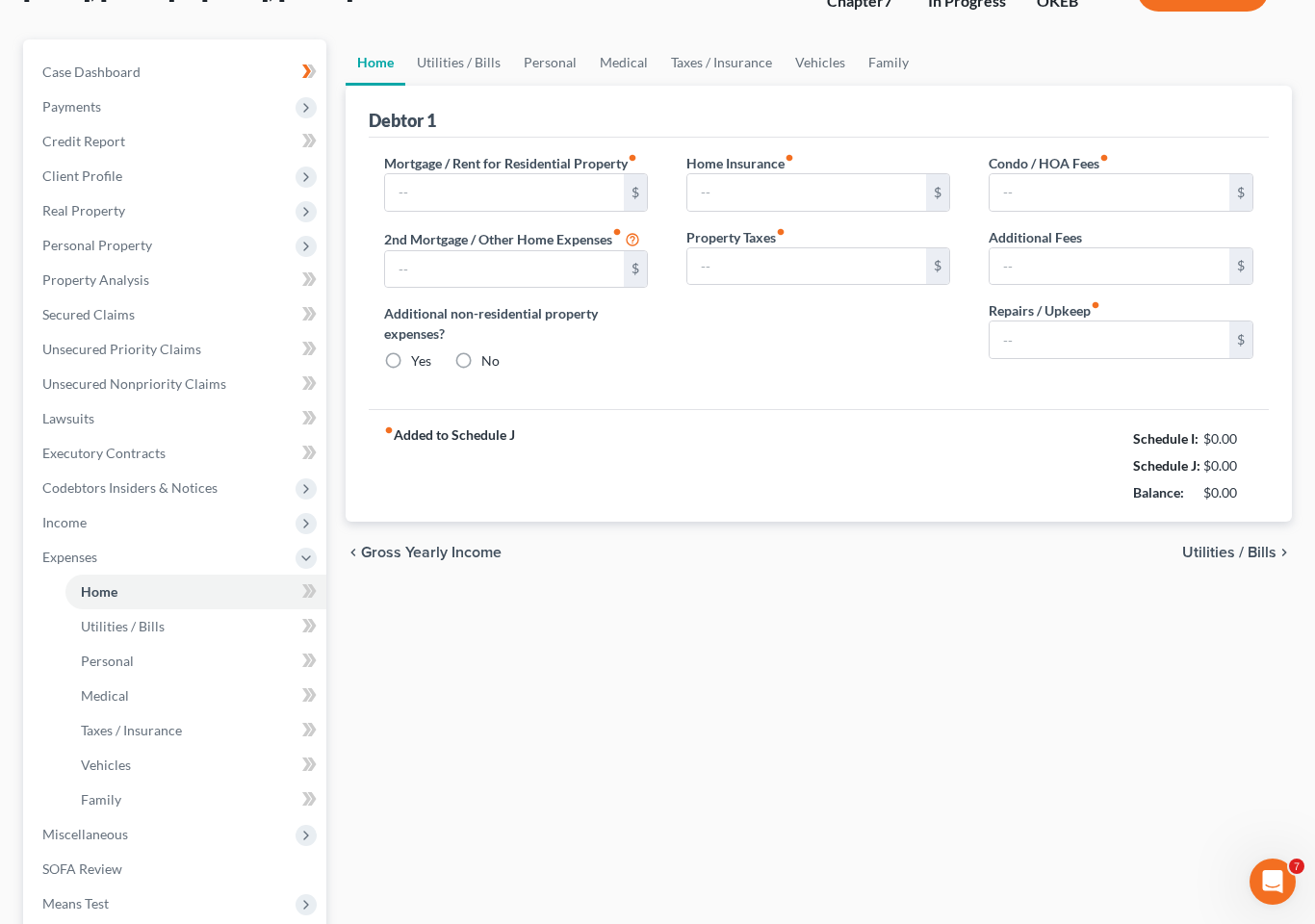 type on "1,800.00" 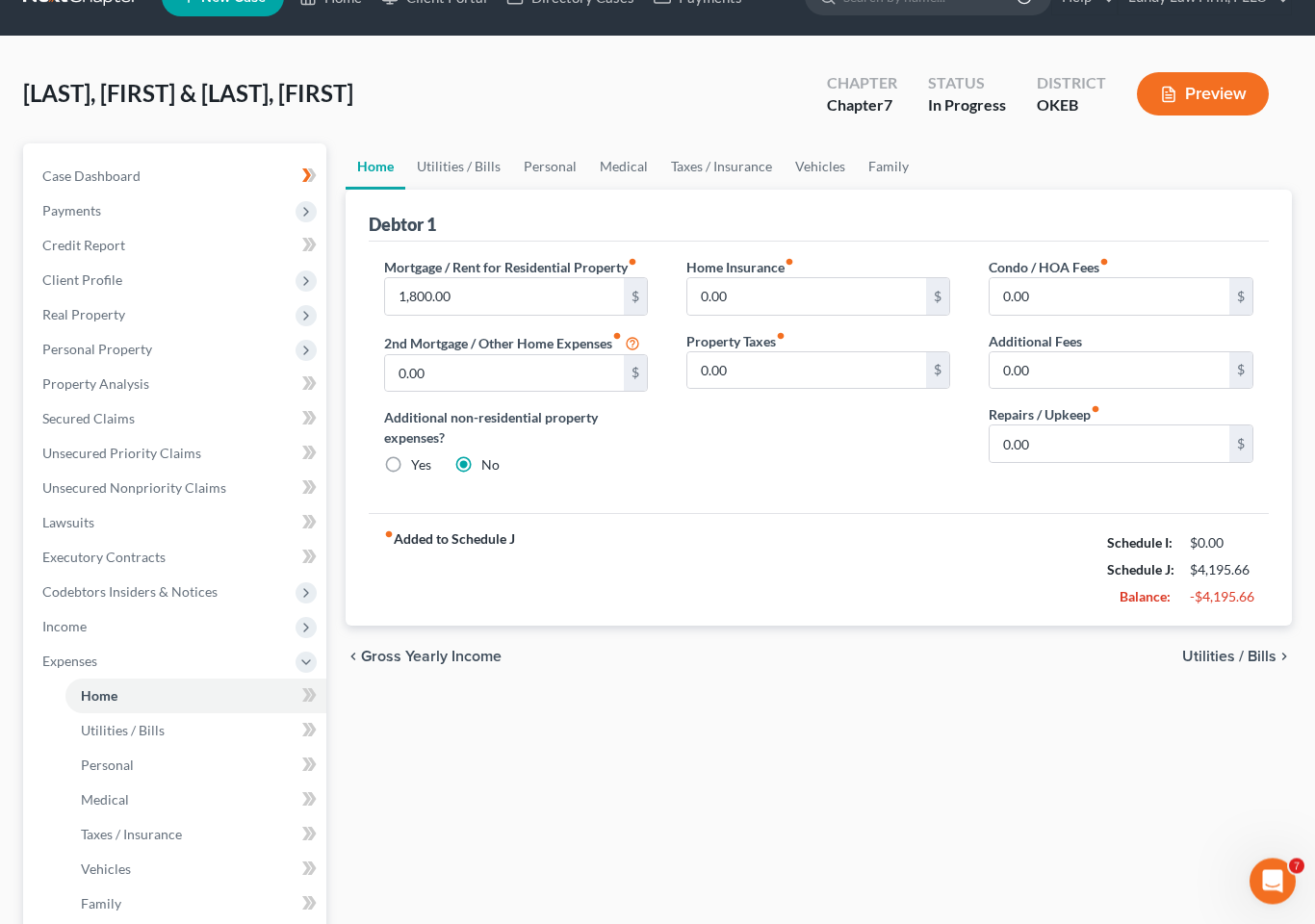 scroll, scrollTop: 0, scrollLeft: 0, axis: both 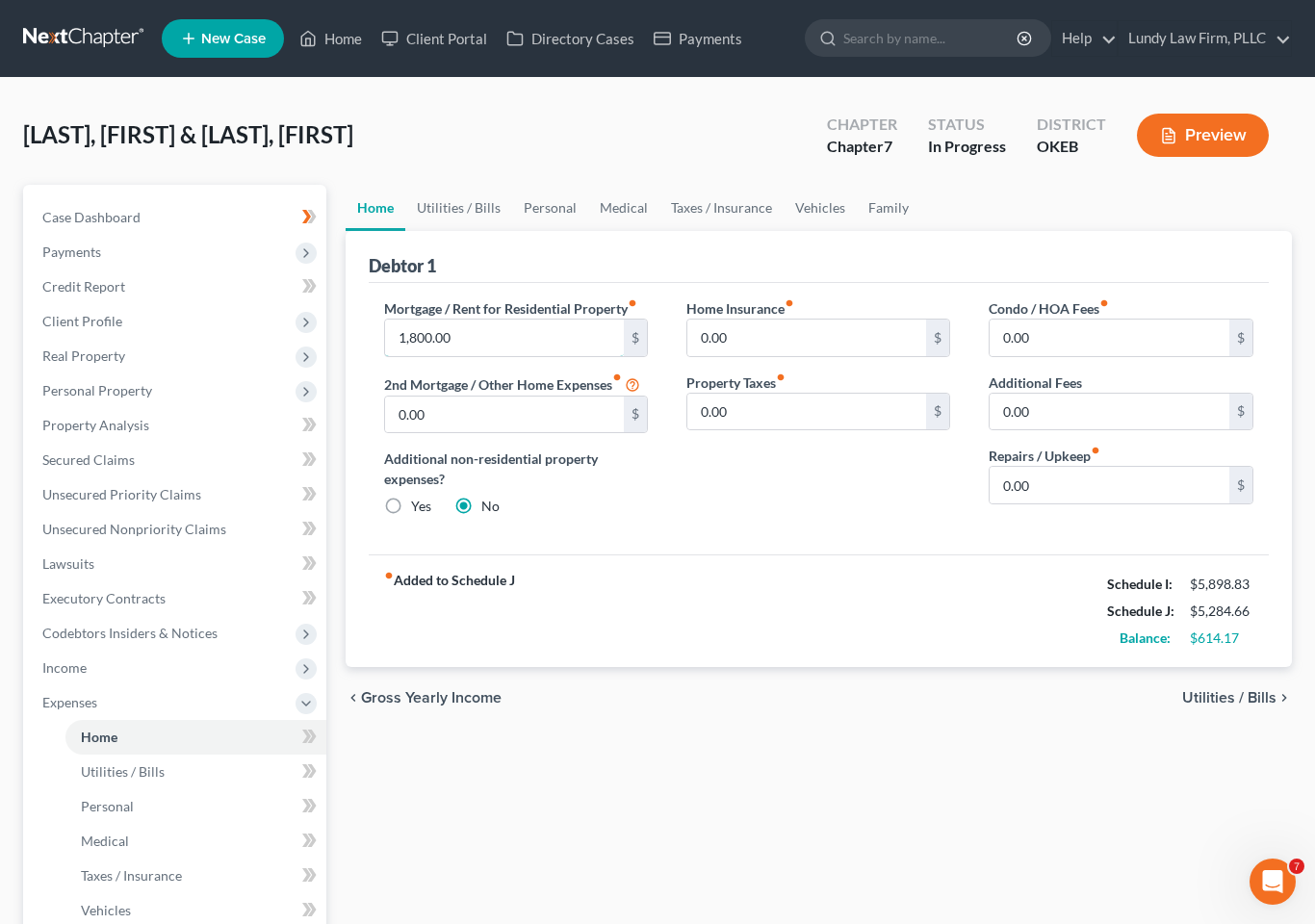 click on "1,800.00" at bounding box center (504, 338) 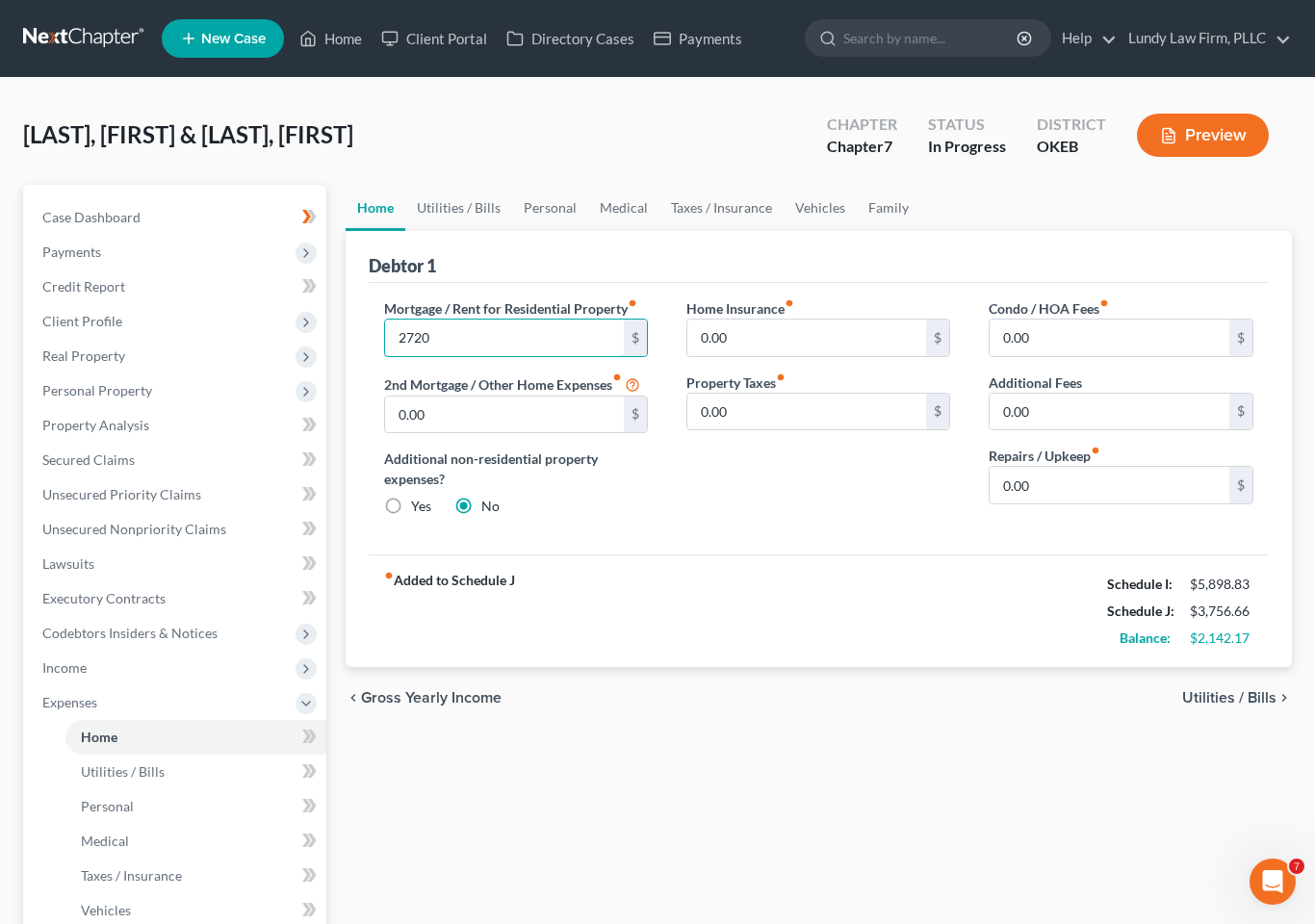 type on "2,720" 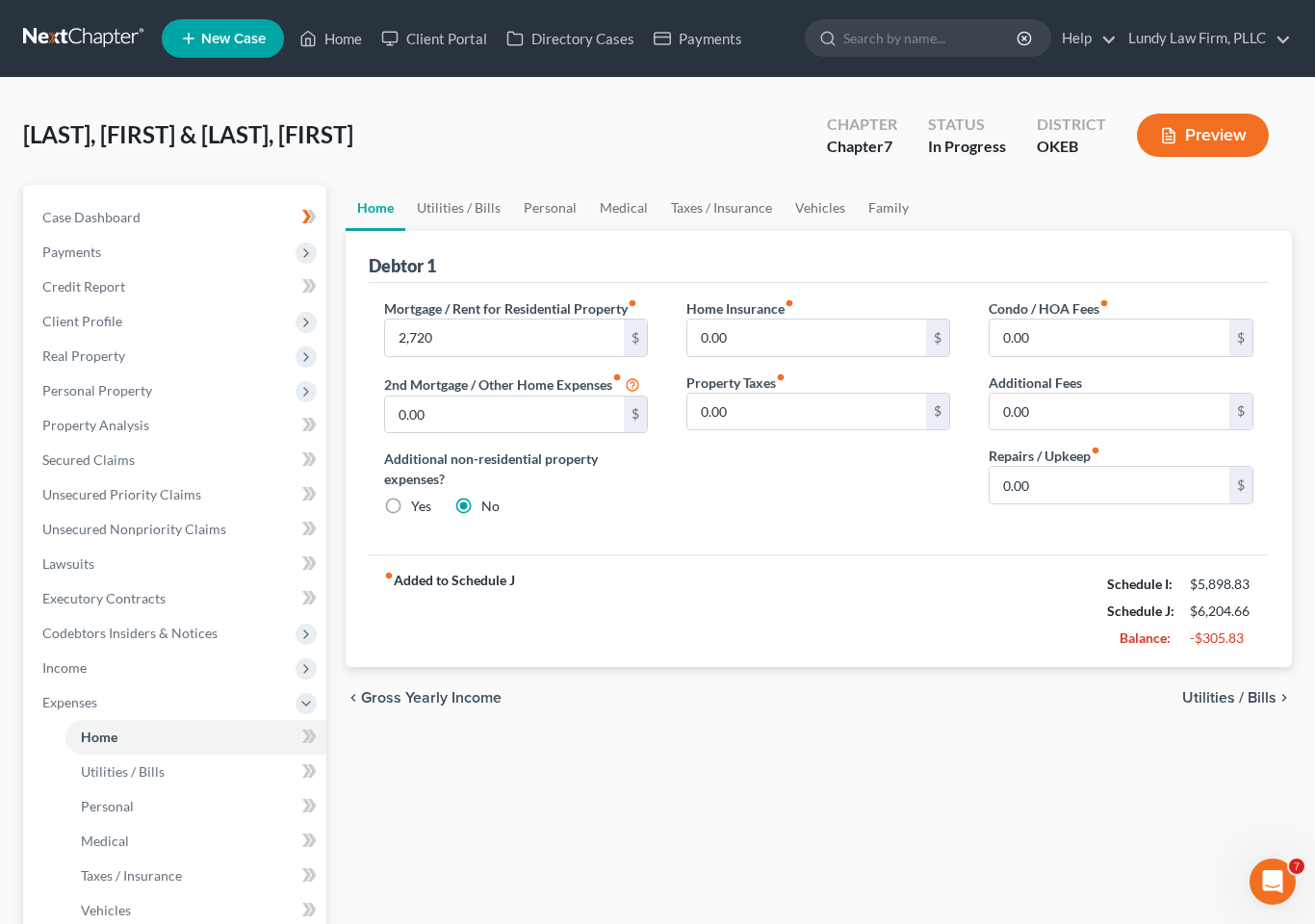 click on "Utilities / Bills" at bounding box center (458, 208) 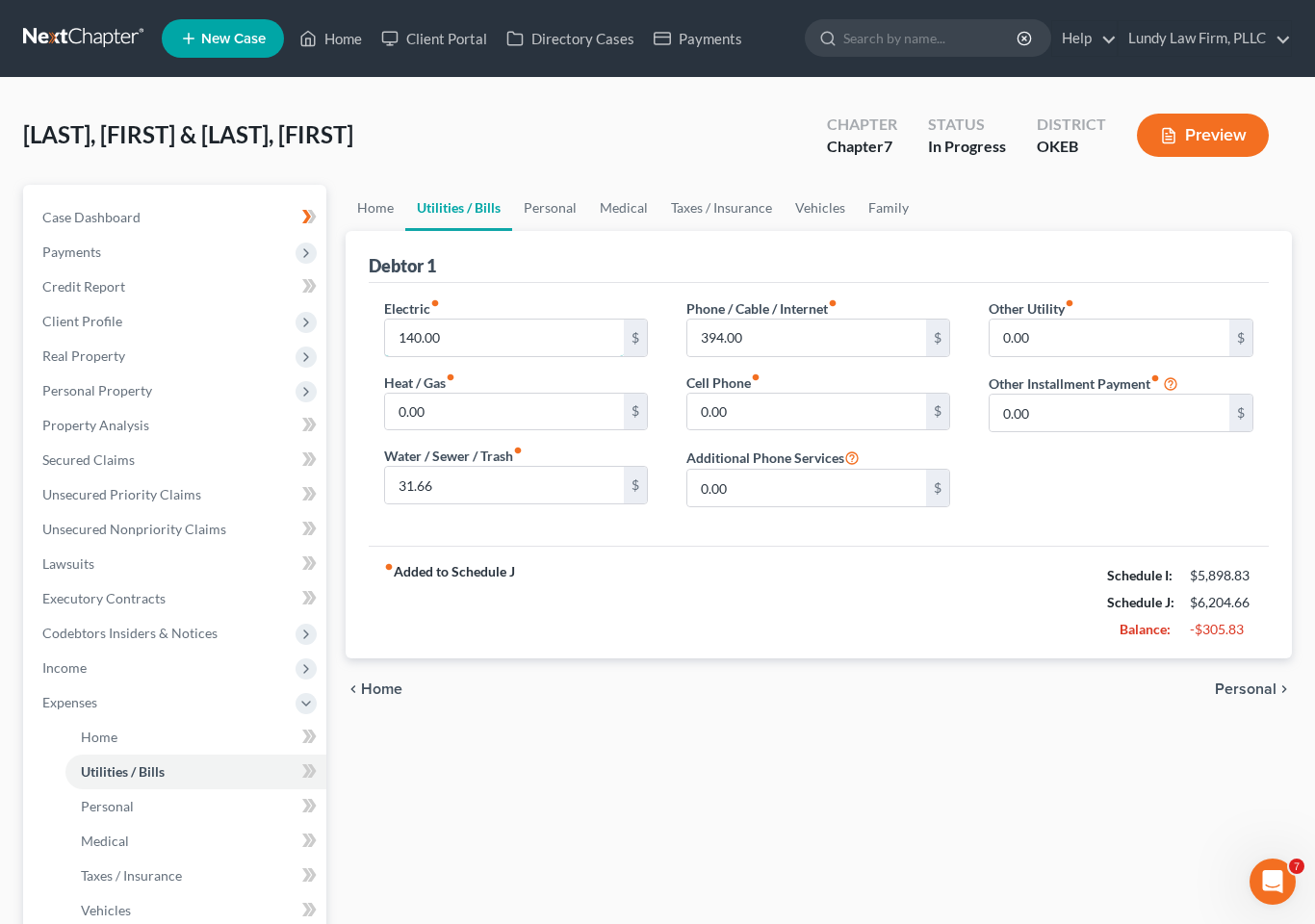 click on "140.00" at bounding box center (504, 338) 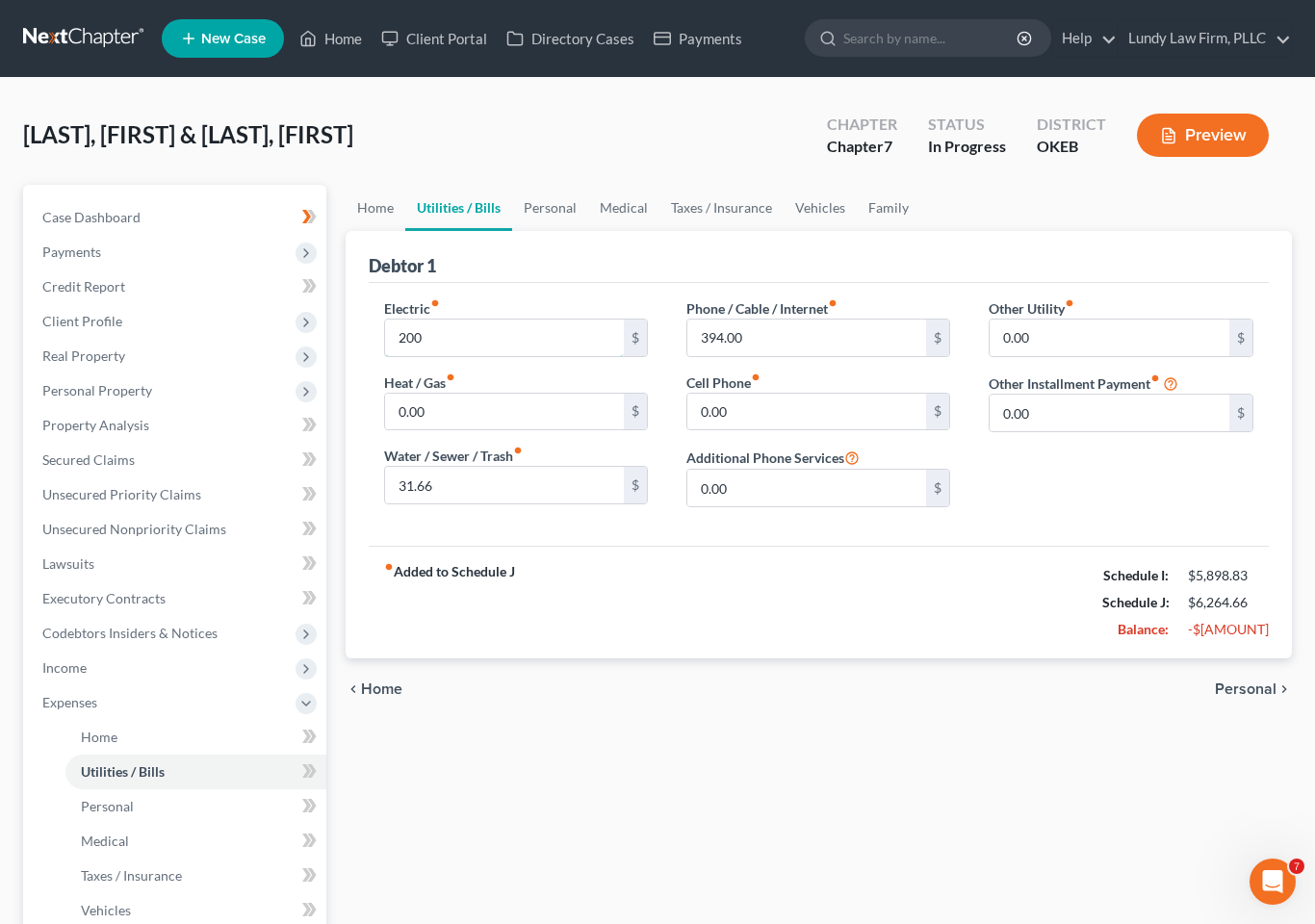 type on "200" 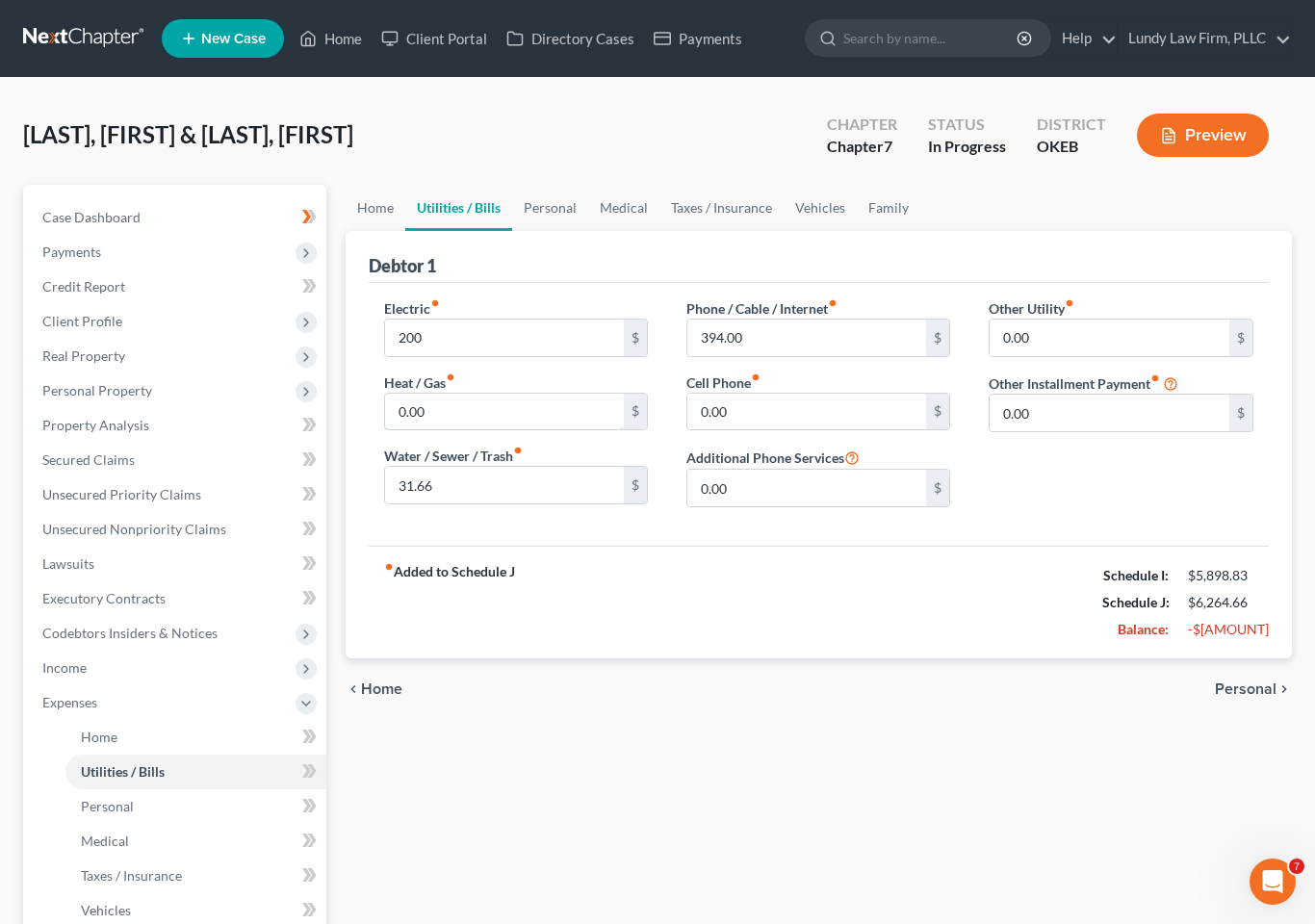 click on "0.00" at bounding box center (504, 412) 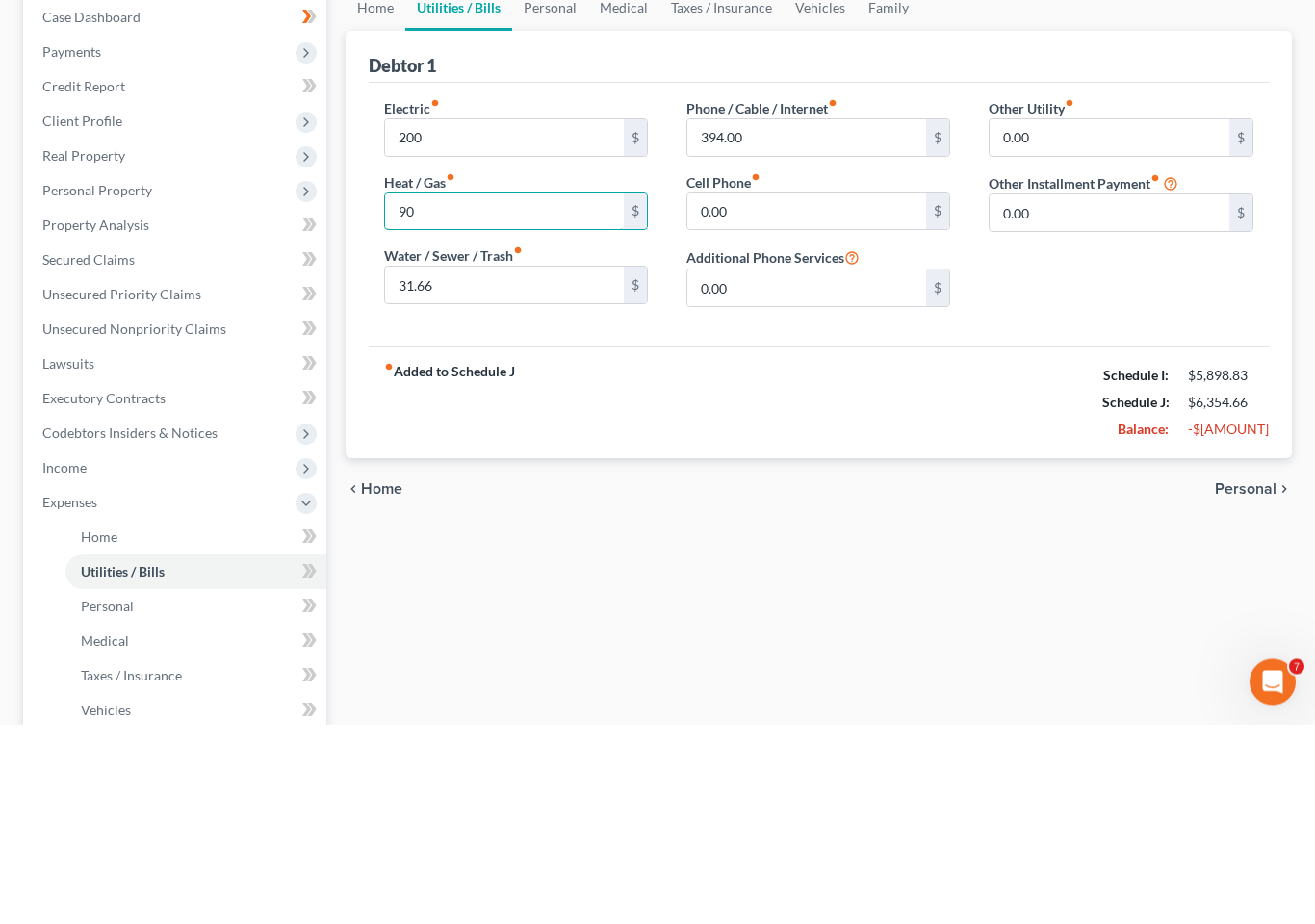 type on "90" 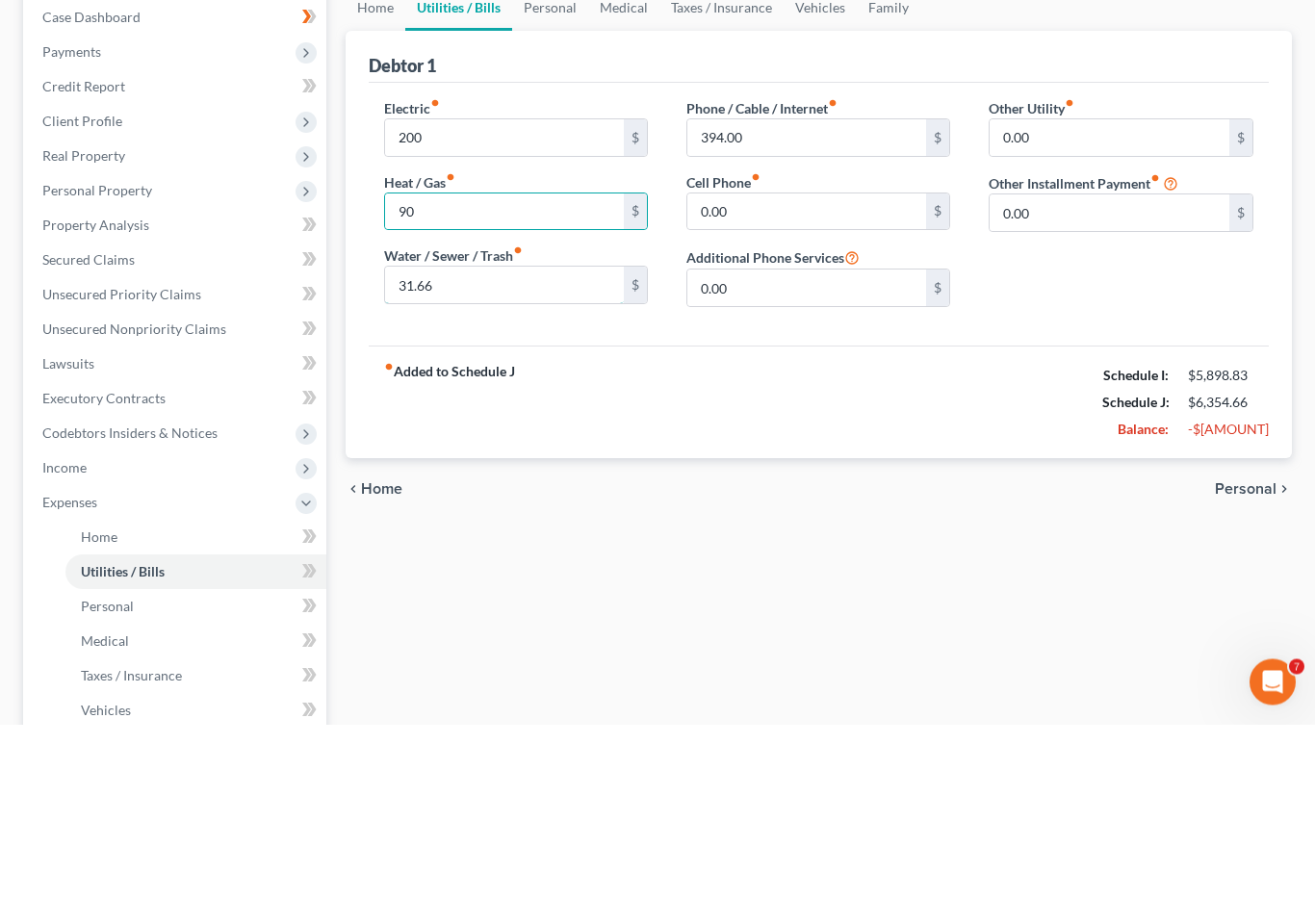 click on "31.66" at bounding box center (504, 485) 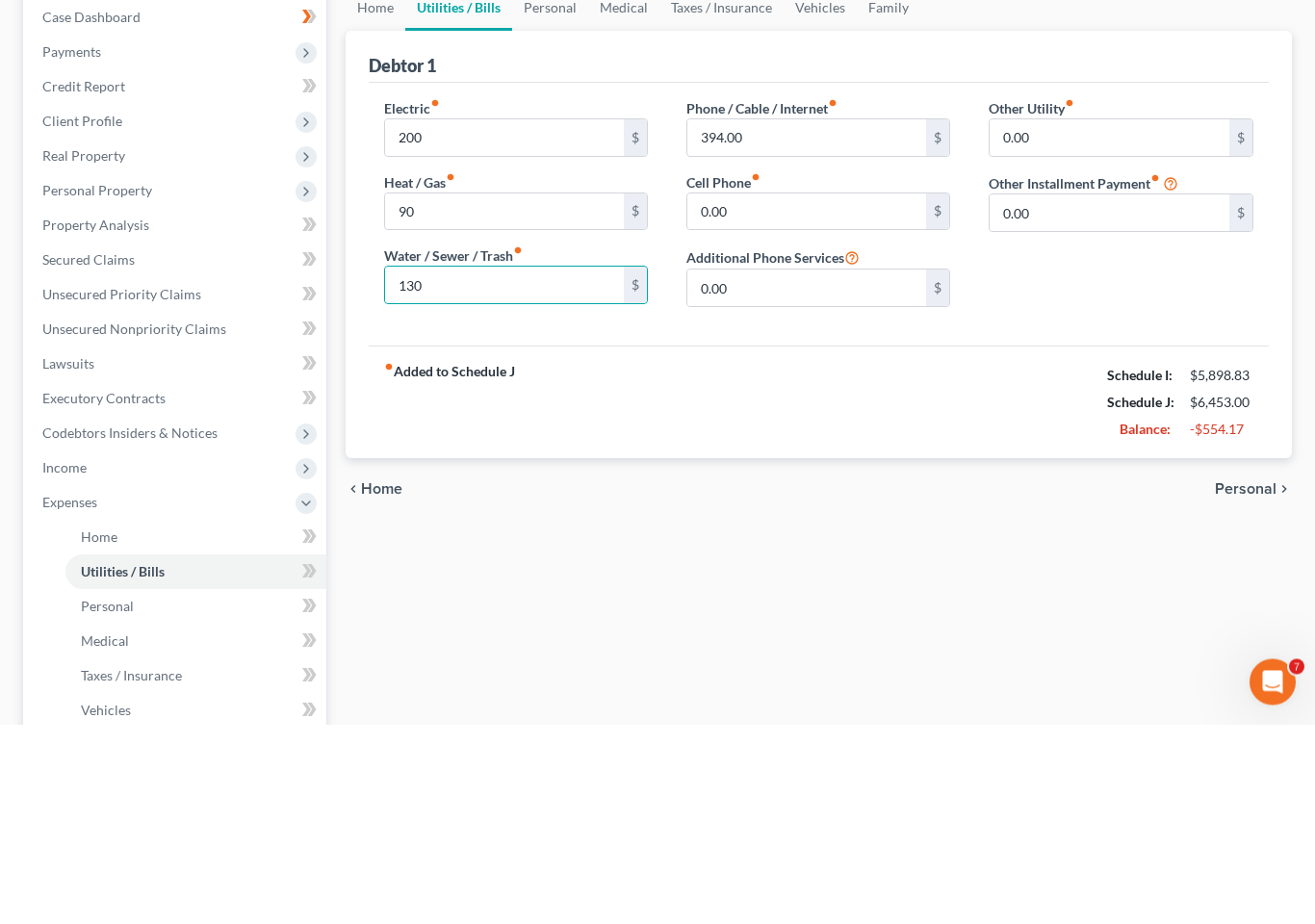scroll, scrollTop: 200, scrollLeft: 0, axis: vertical 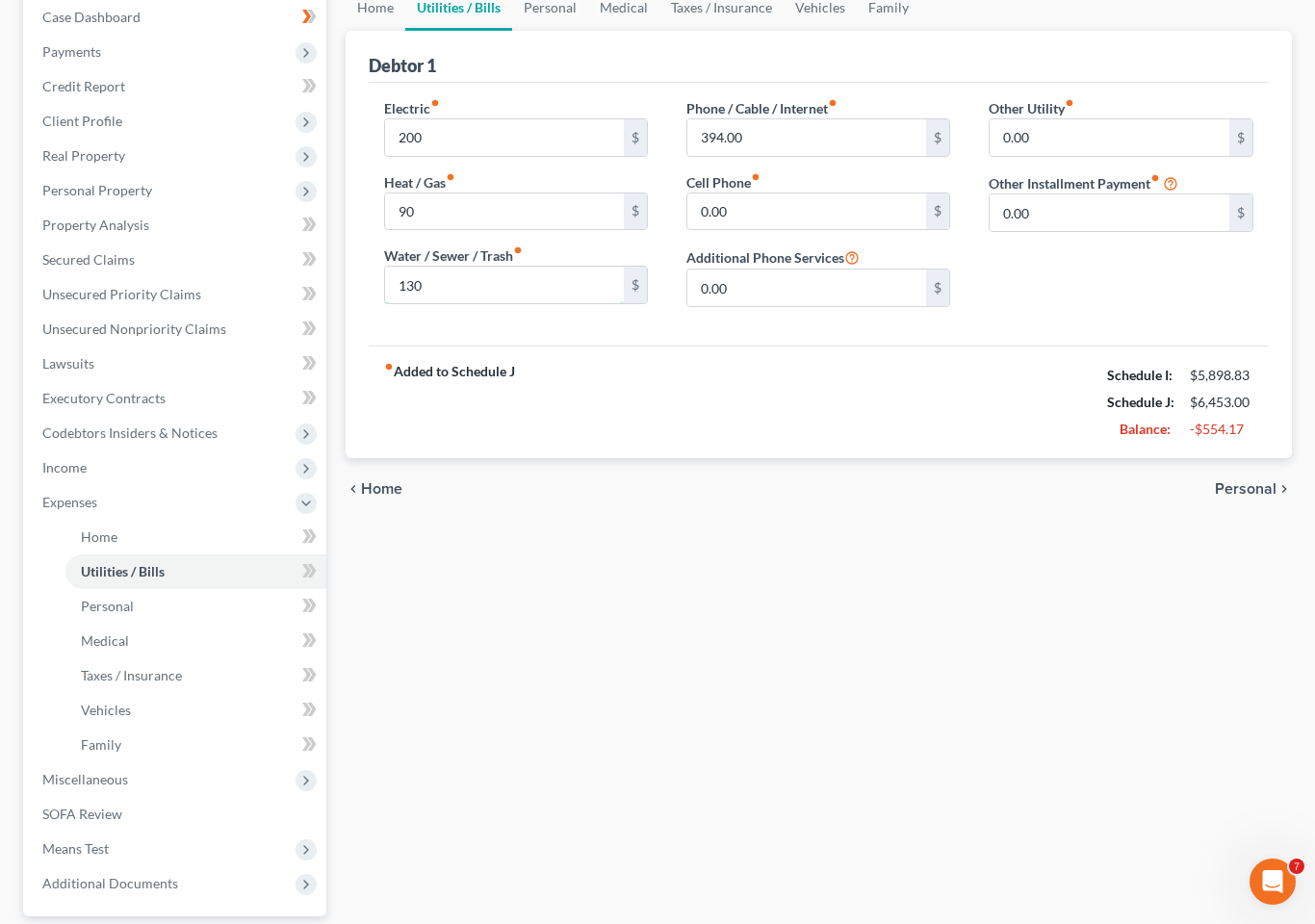 click on "130" at bounding box center (504, 285) 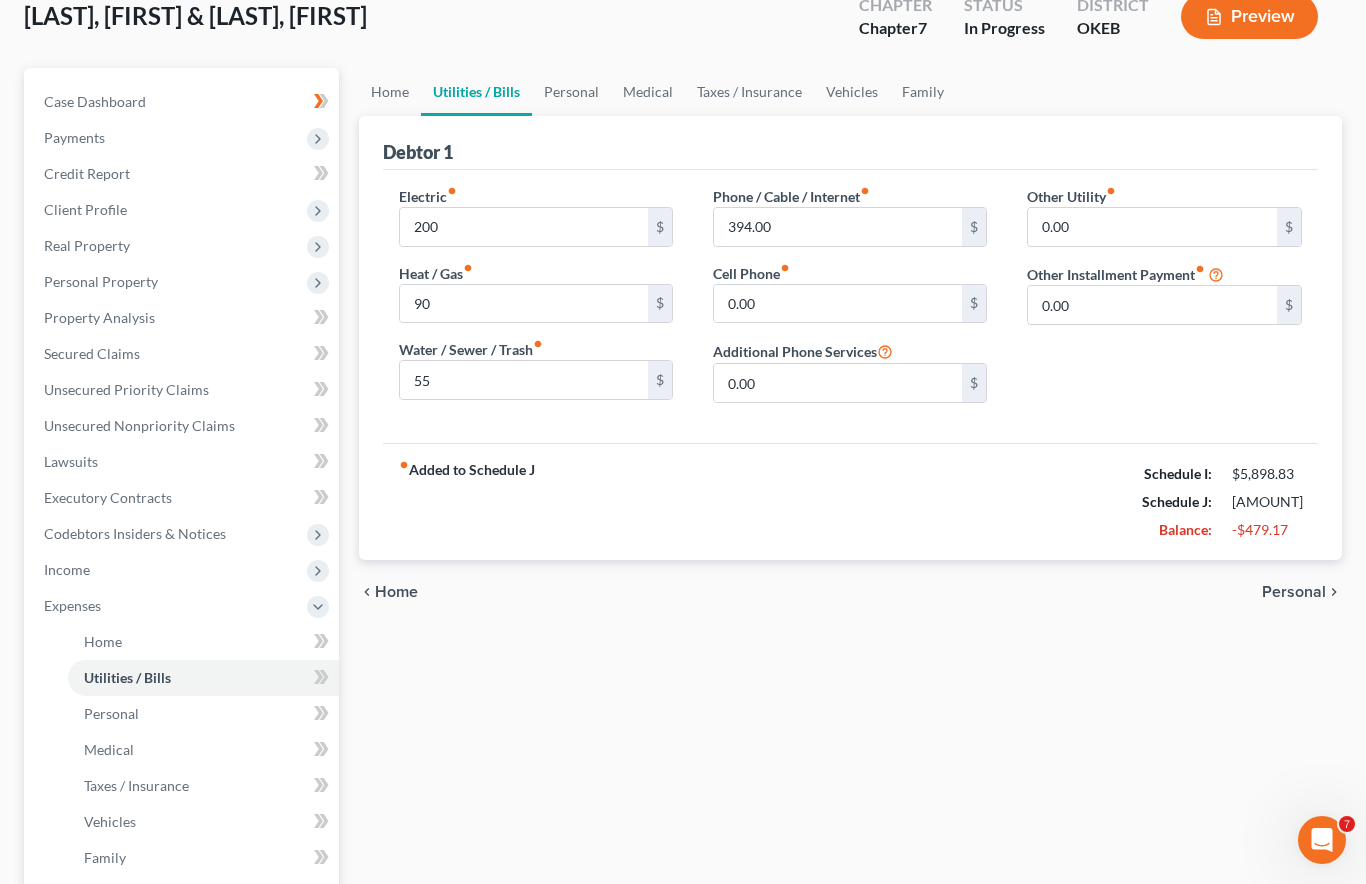 scroll, scrollTop: 123, scrollLeft: 0, axis: vertical 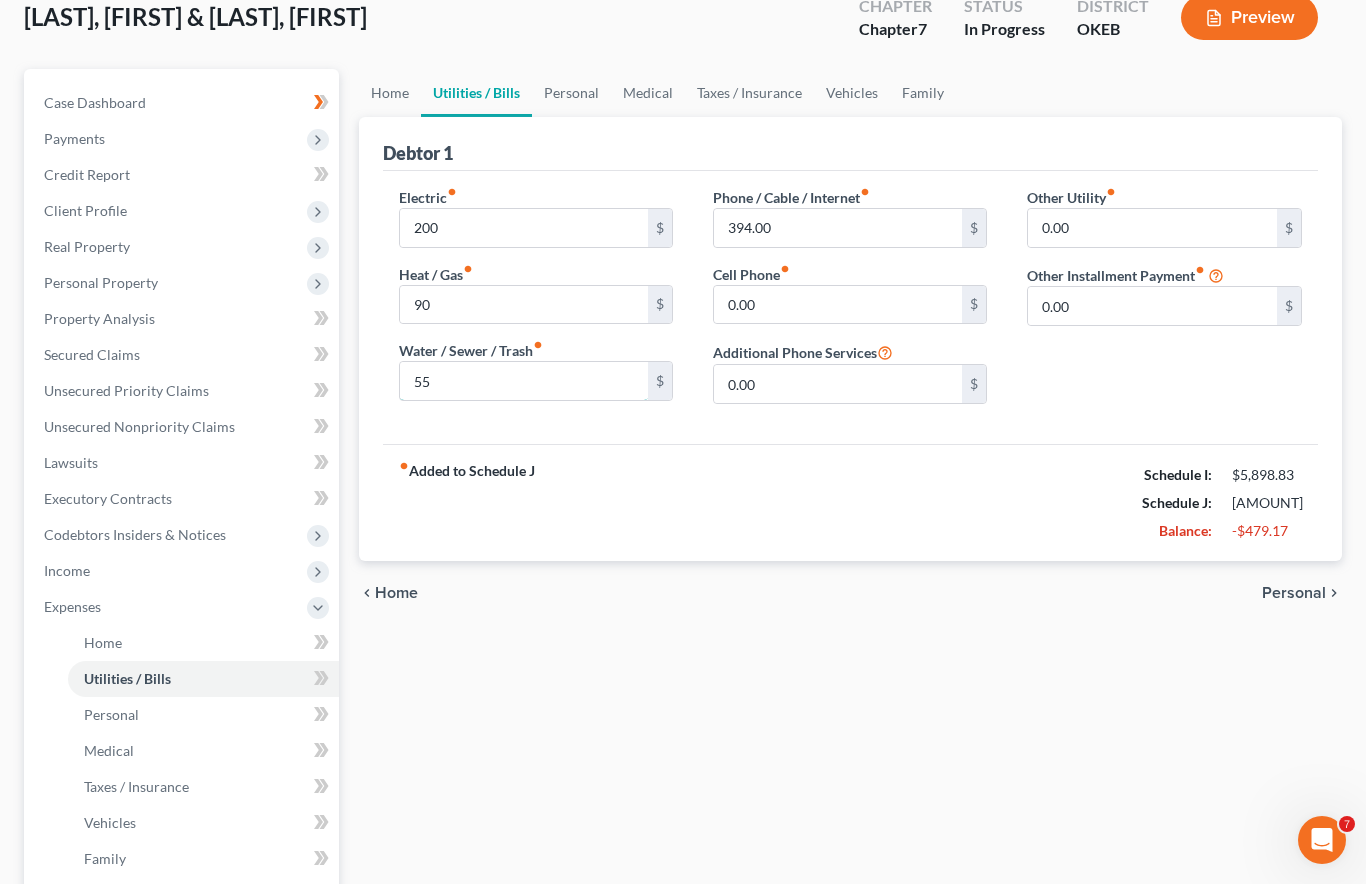 type on "55" 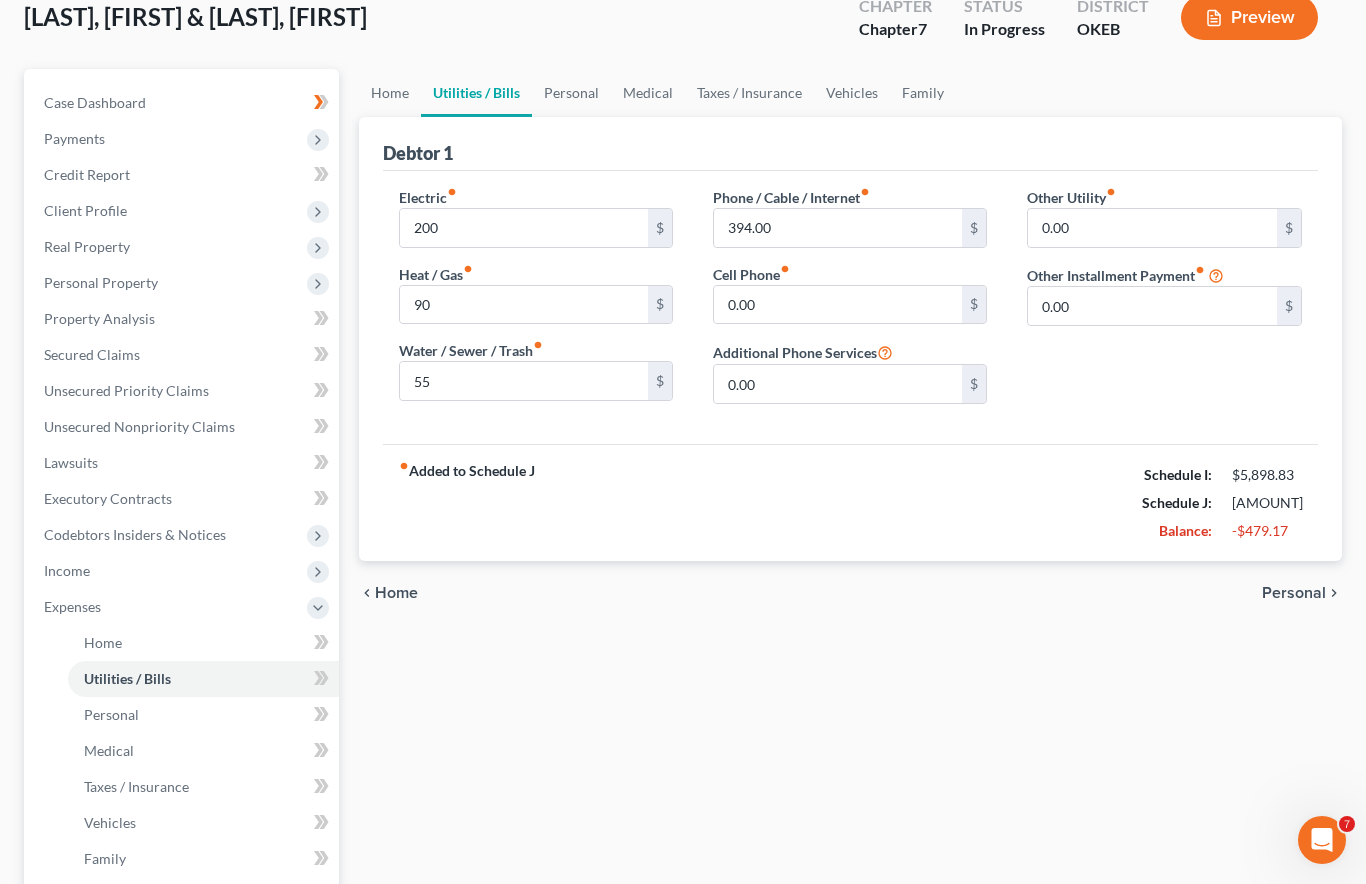 click on "394.00" at bounding box center (838, 228) 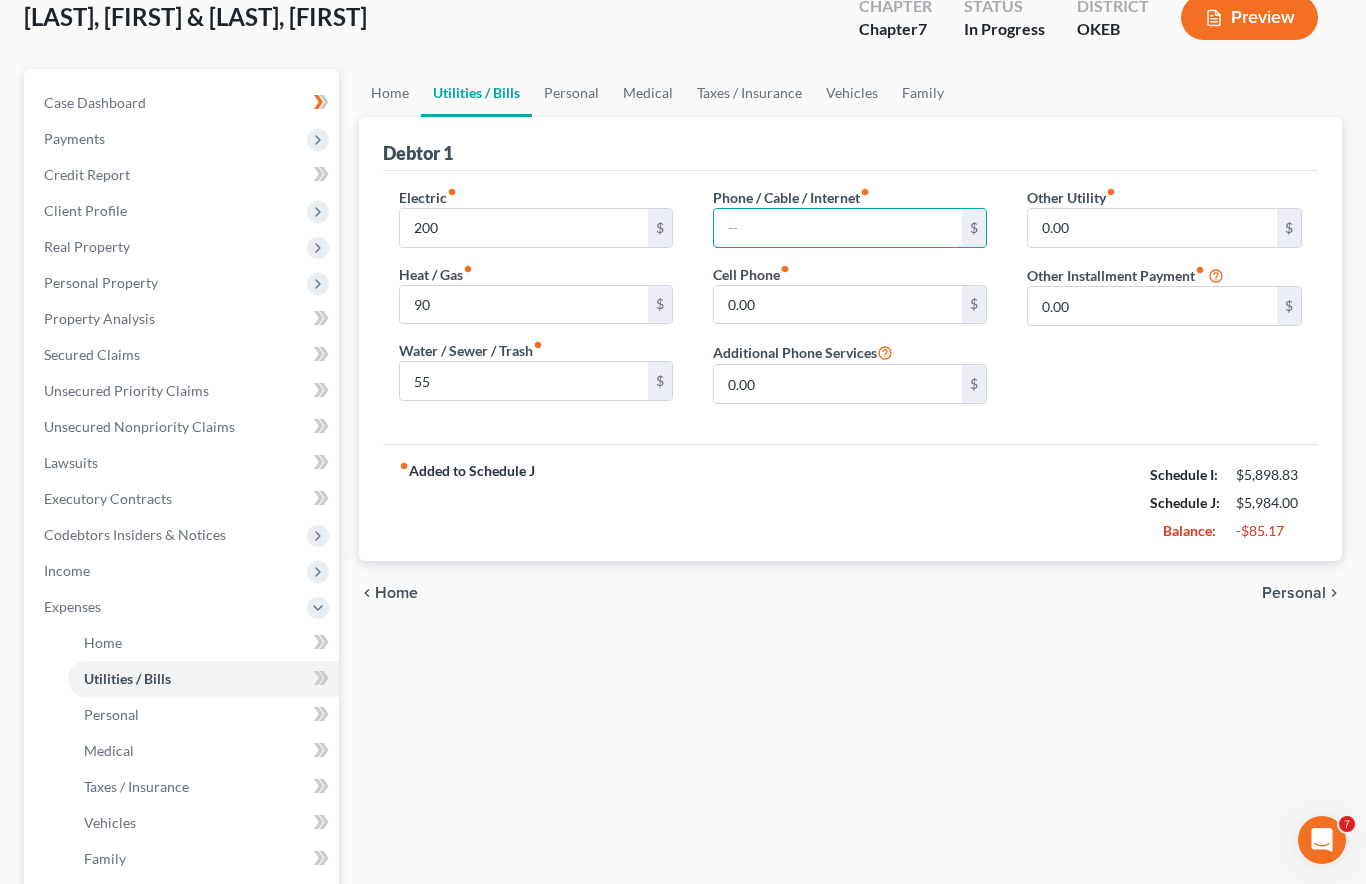 type 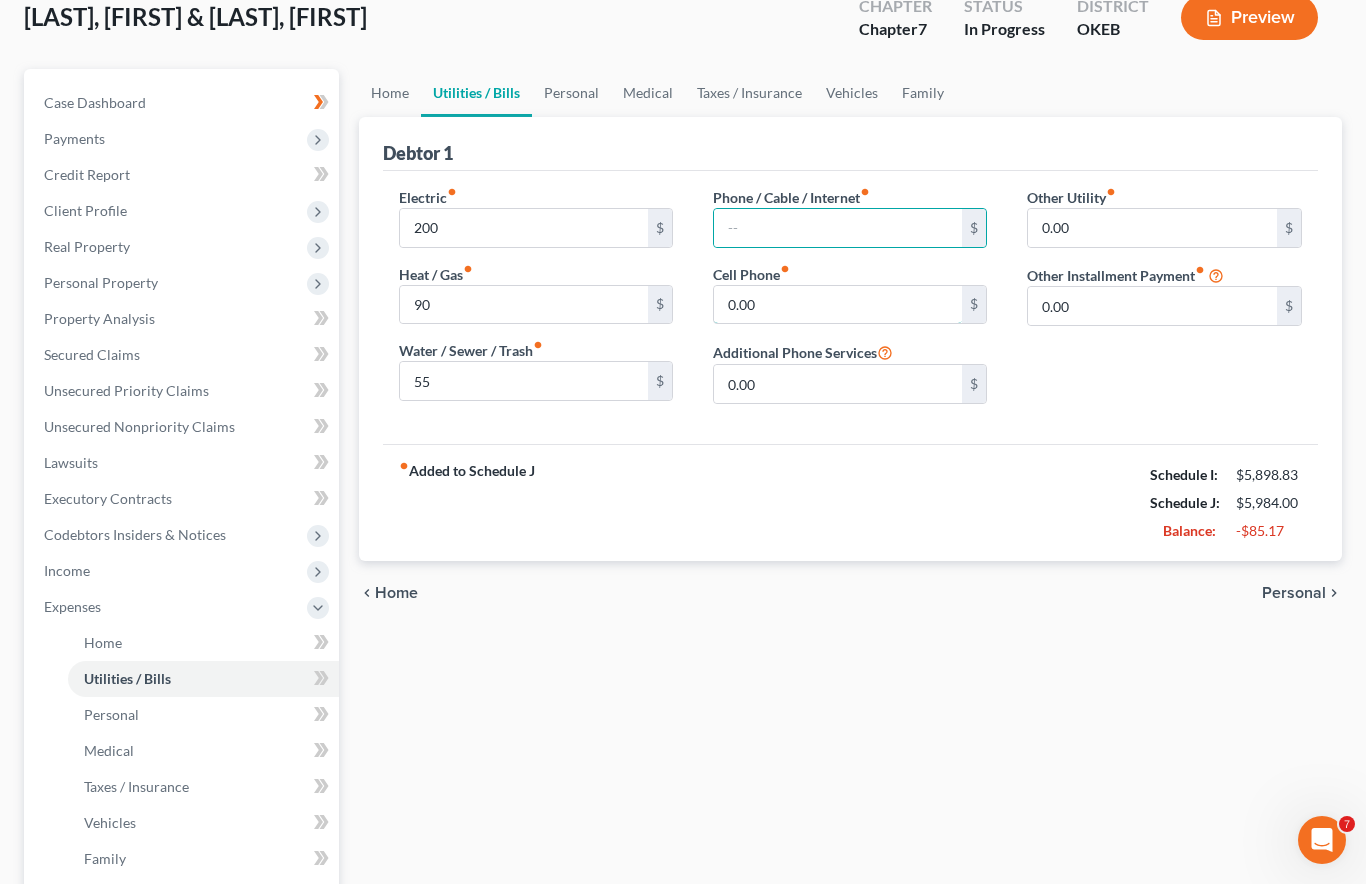 click on "0.00" at bounding box center (838, 305) 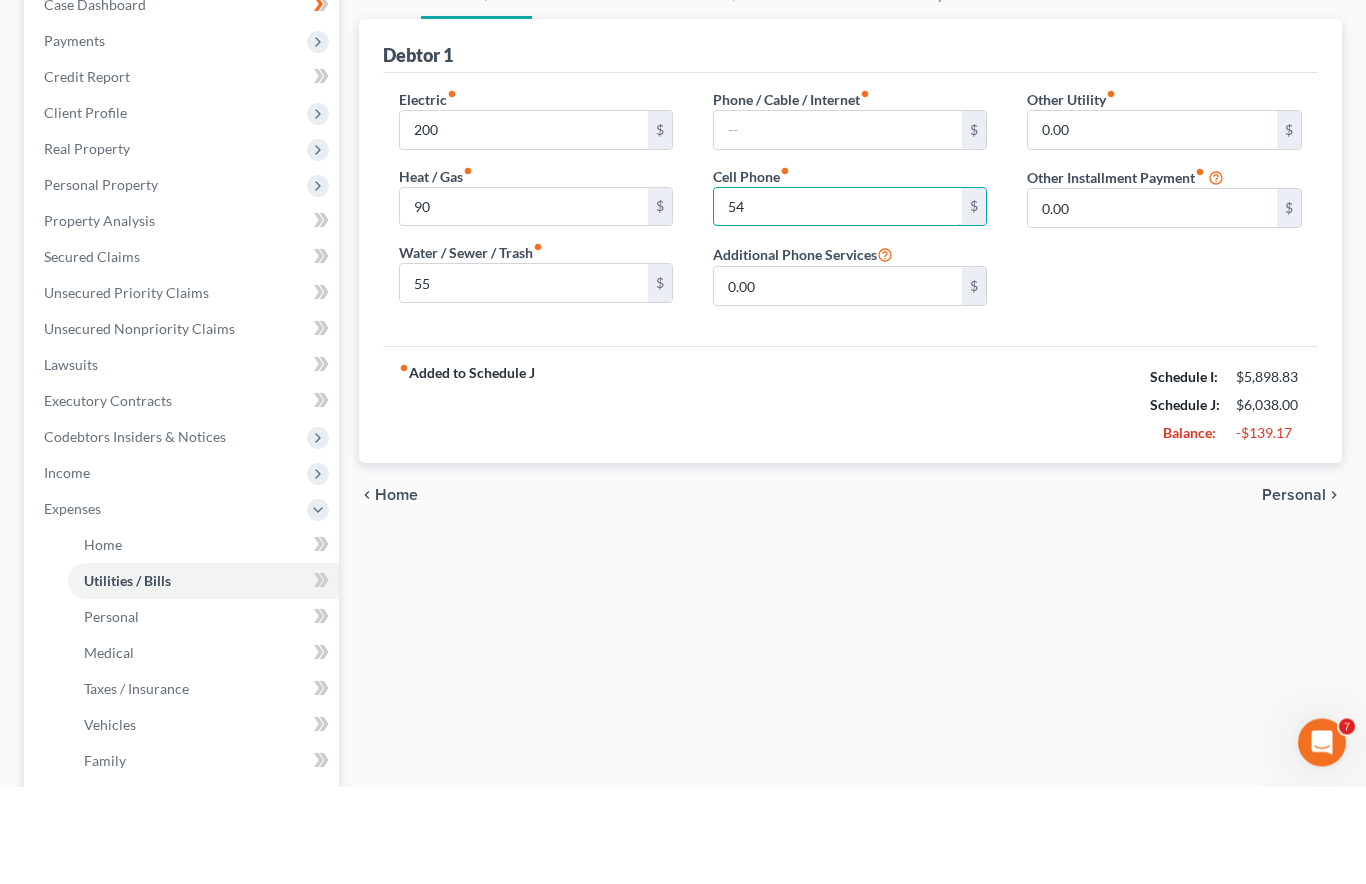 type on "54" 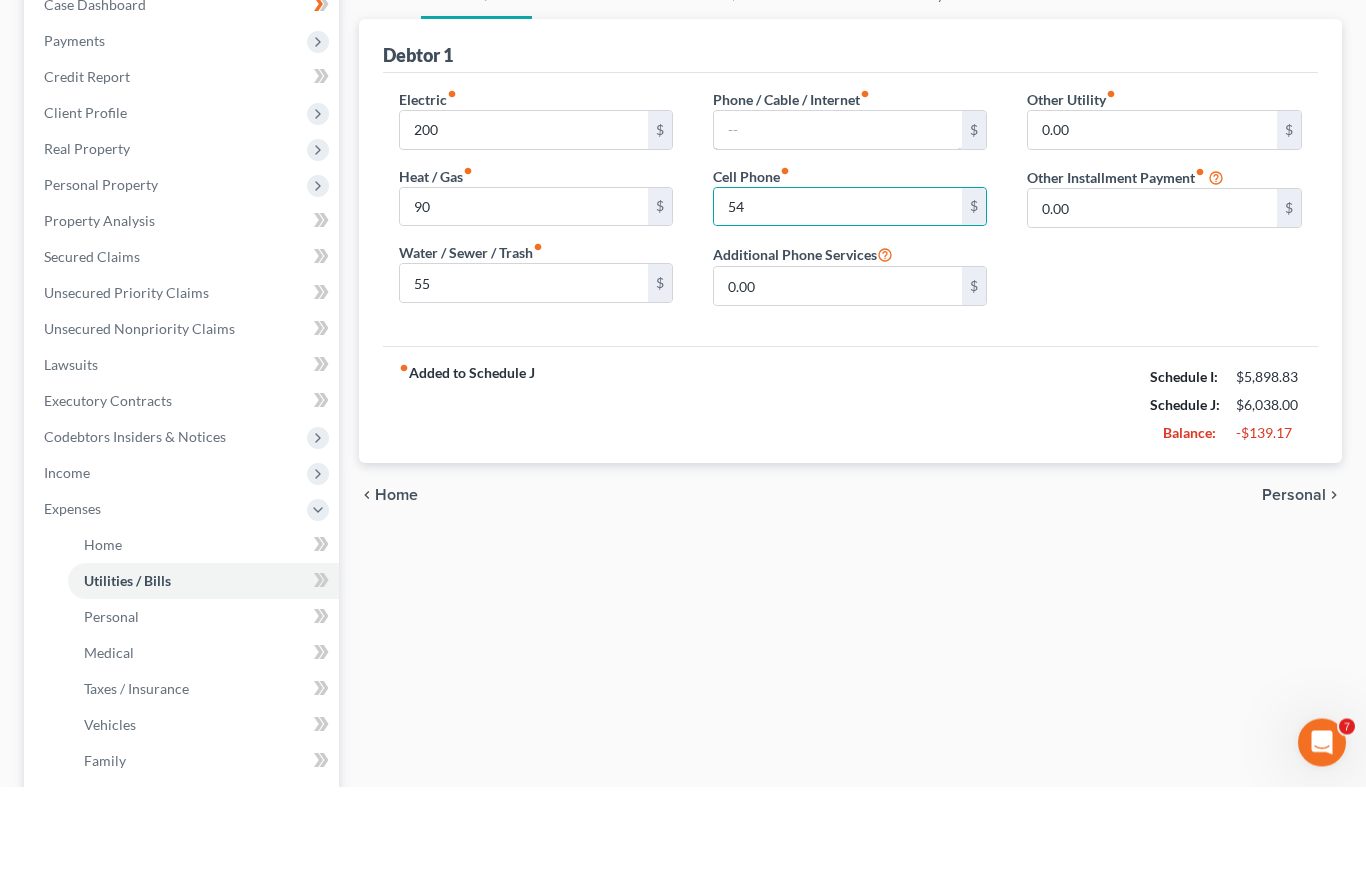 click at bounding box center (838, 228) 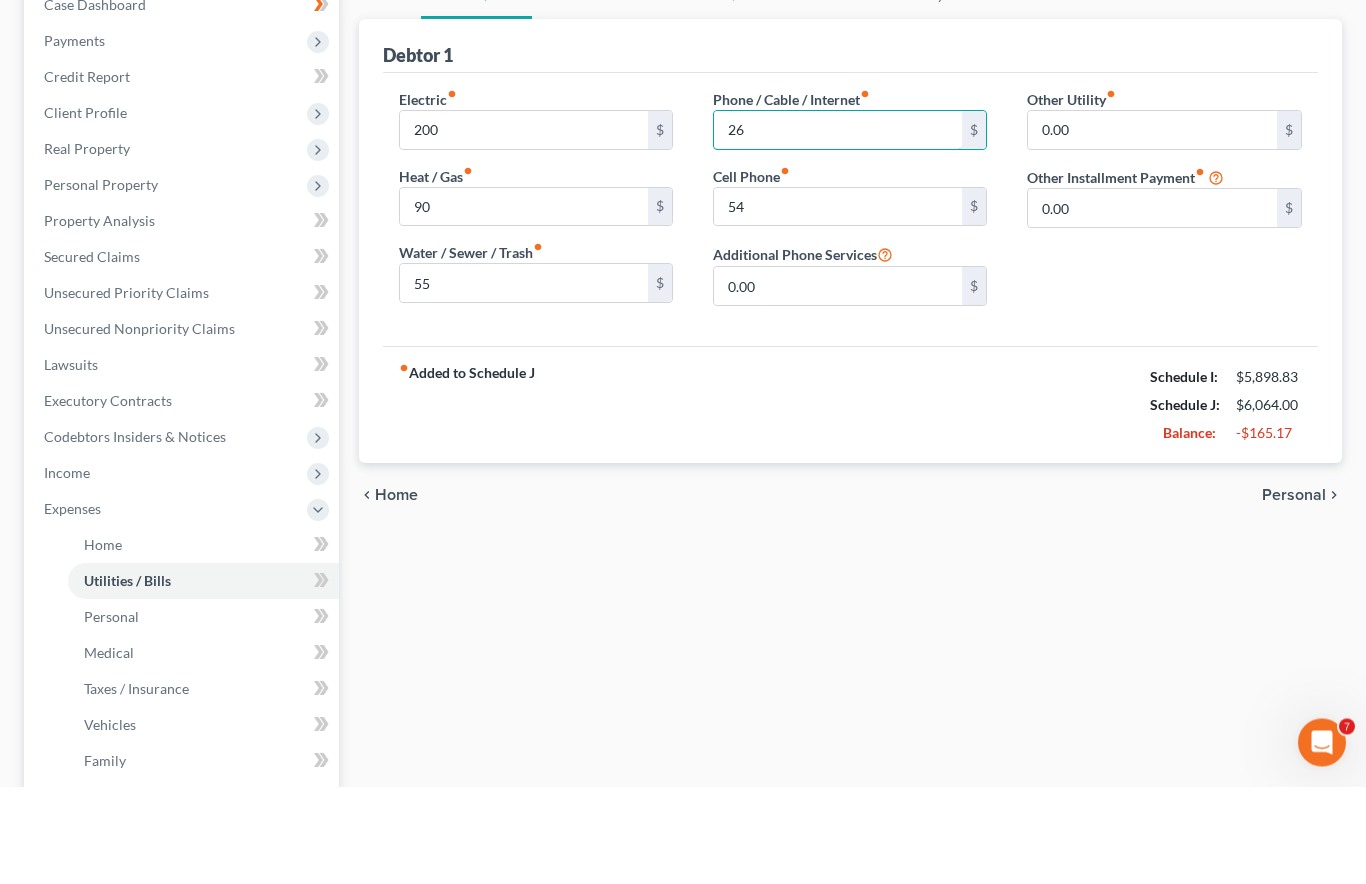 type on "260" 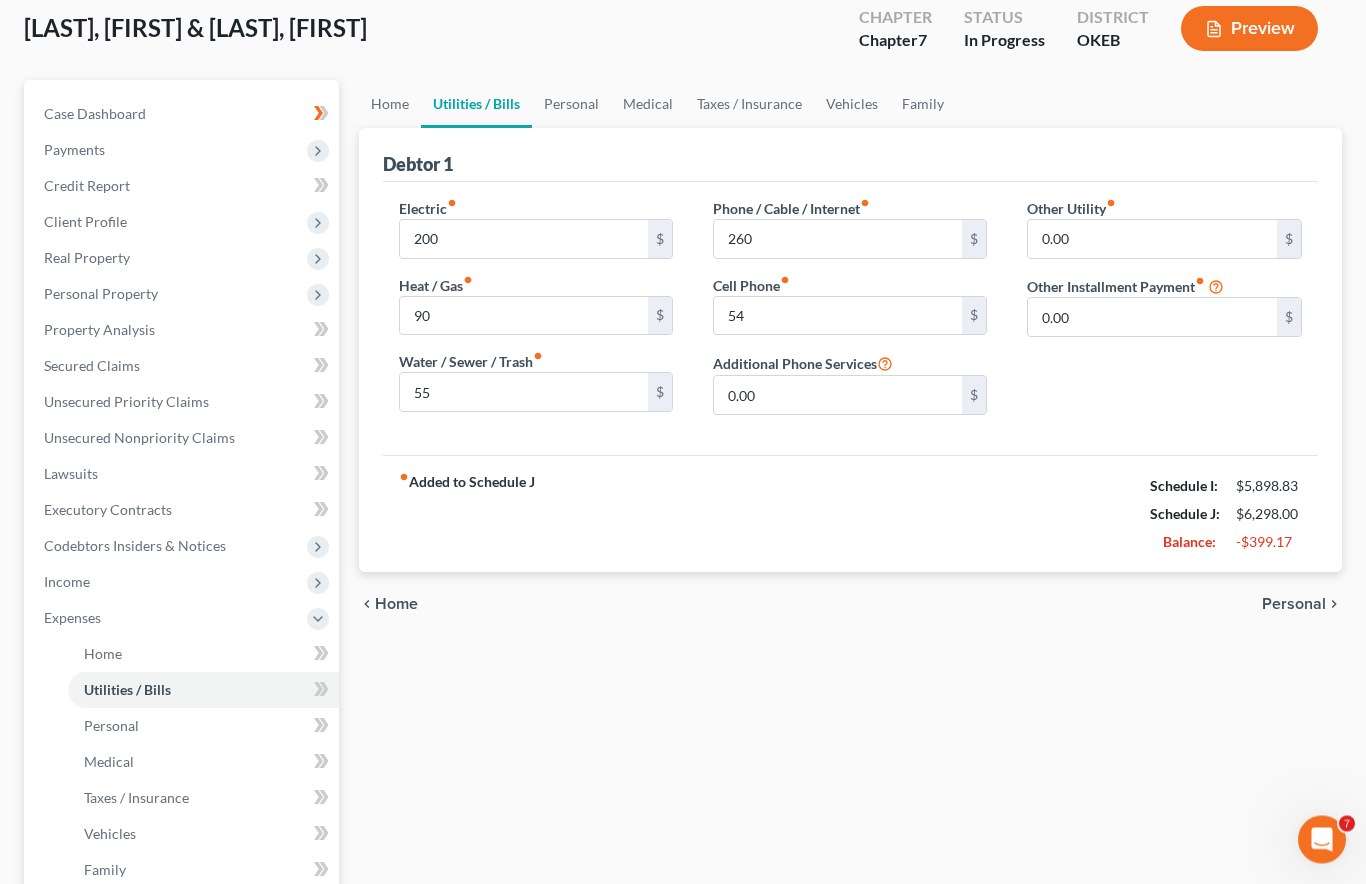 scroll, scrollTop: 0, scrollLeft: 0, axis: both 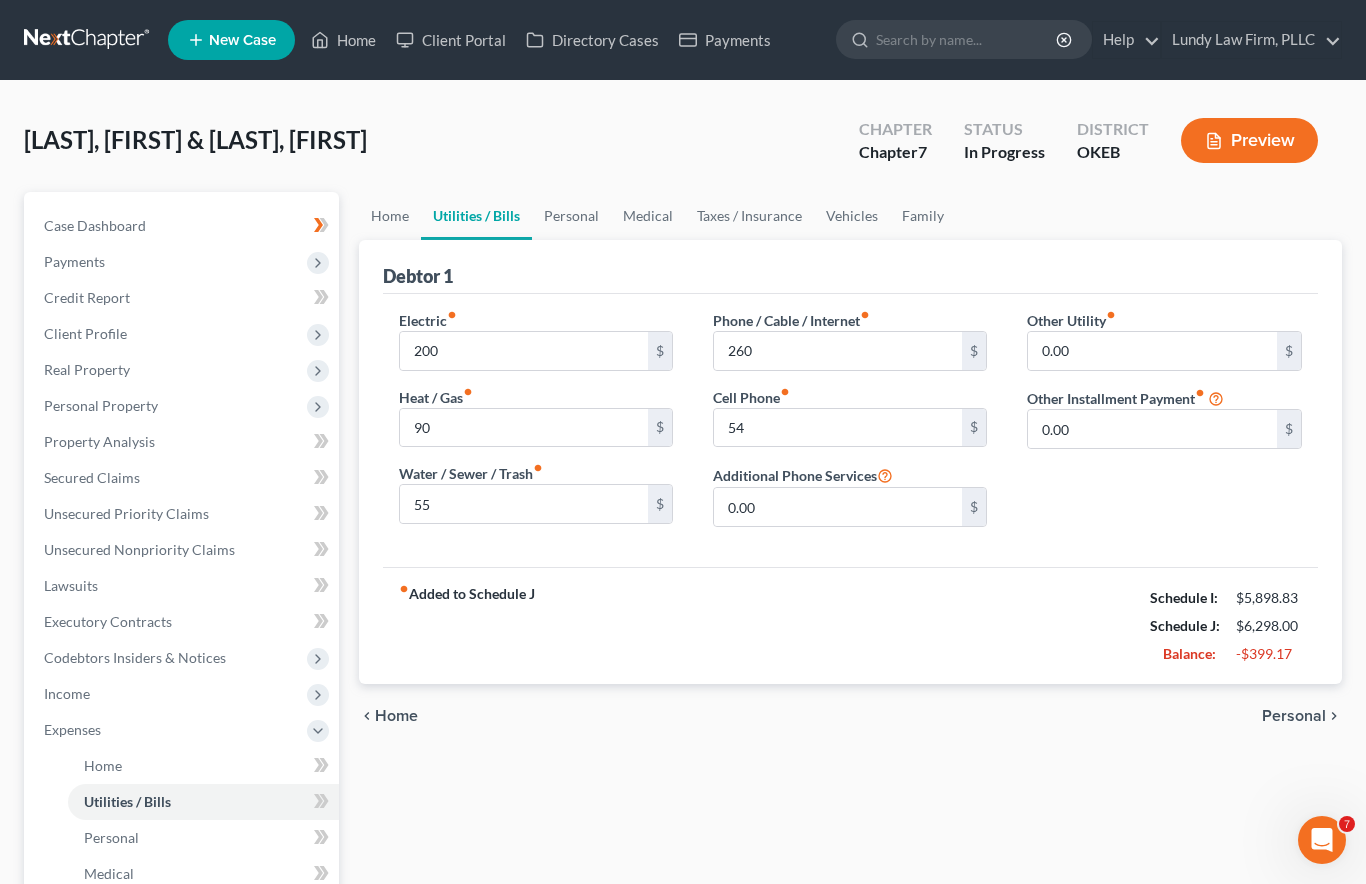 click on "Personal" at bounding box center [571, 216] 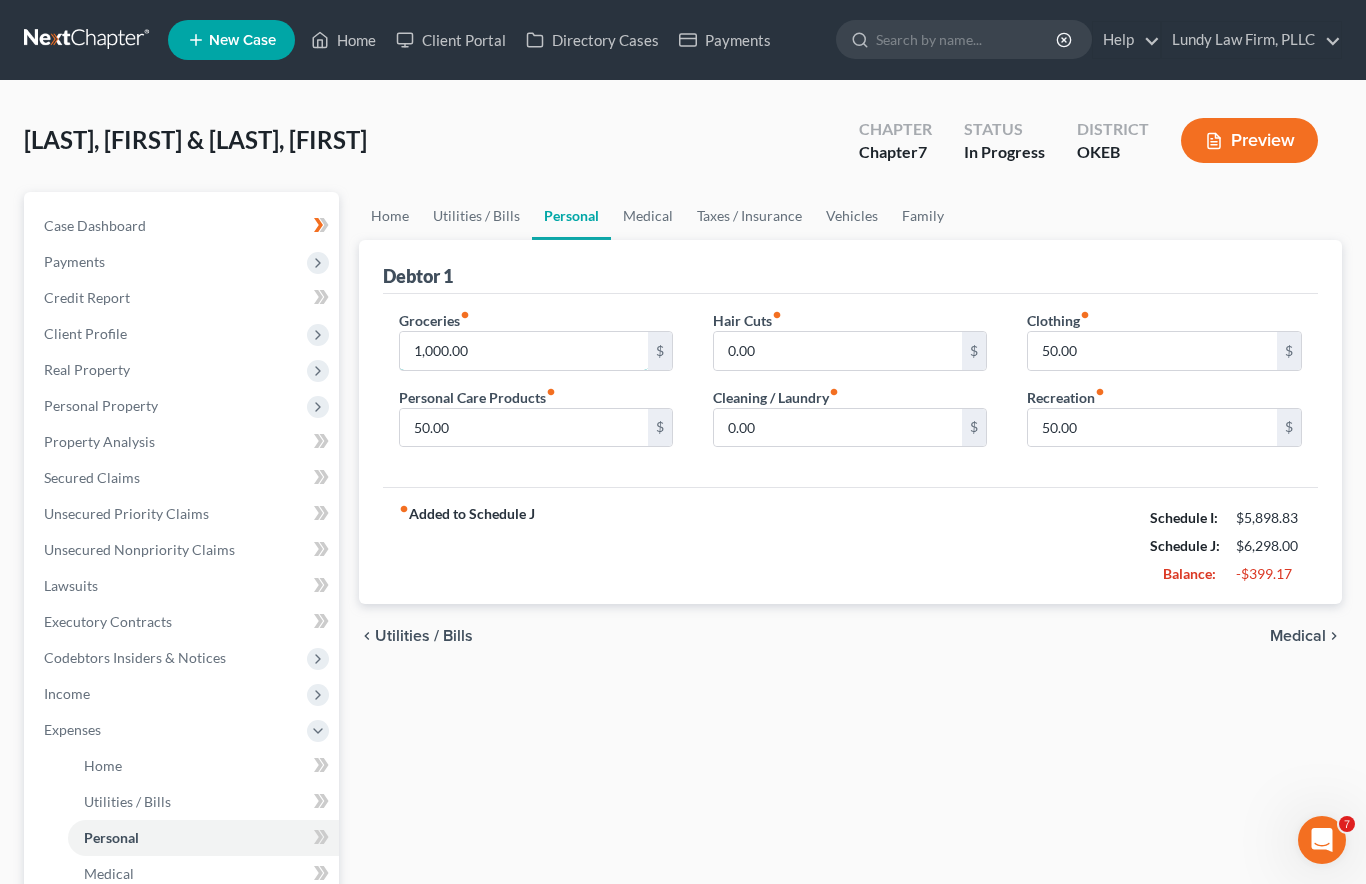 click on "1,000.00" at bounding box center (524, 351) 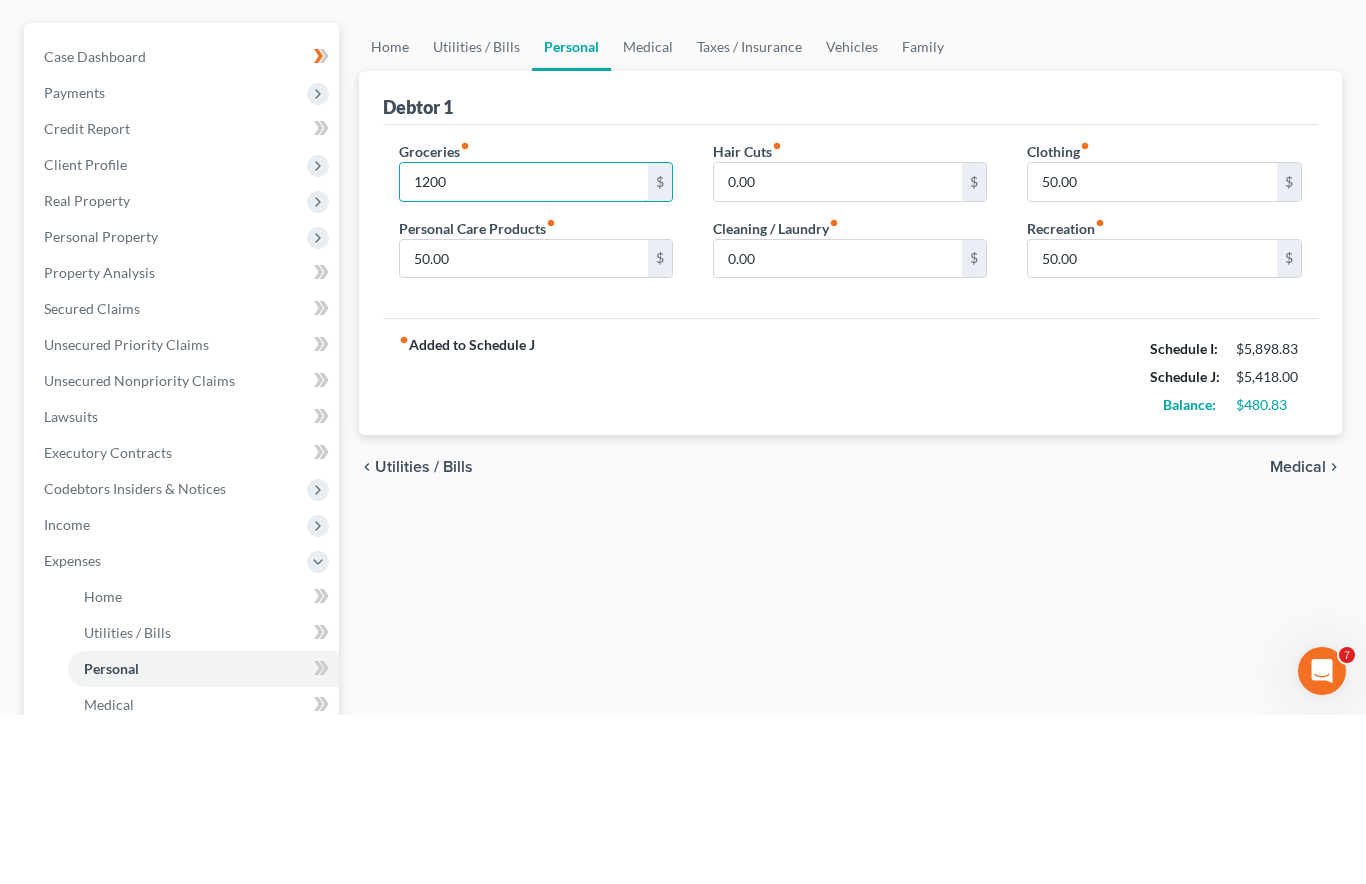 type on "1,200" 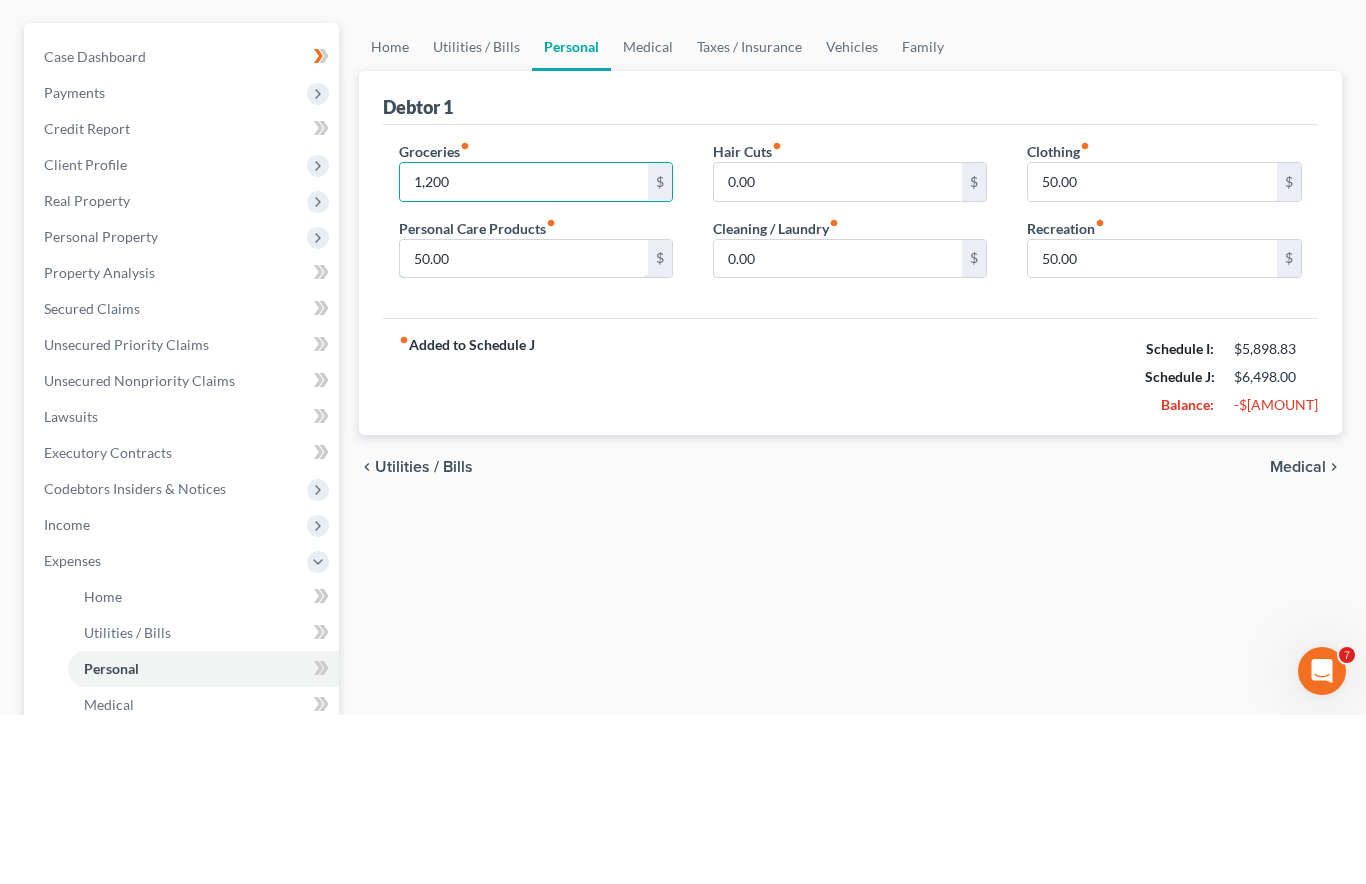 click on "50.00" at bounding box center [524, 428] 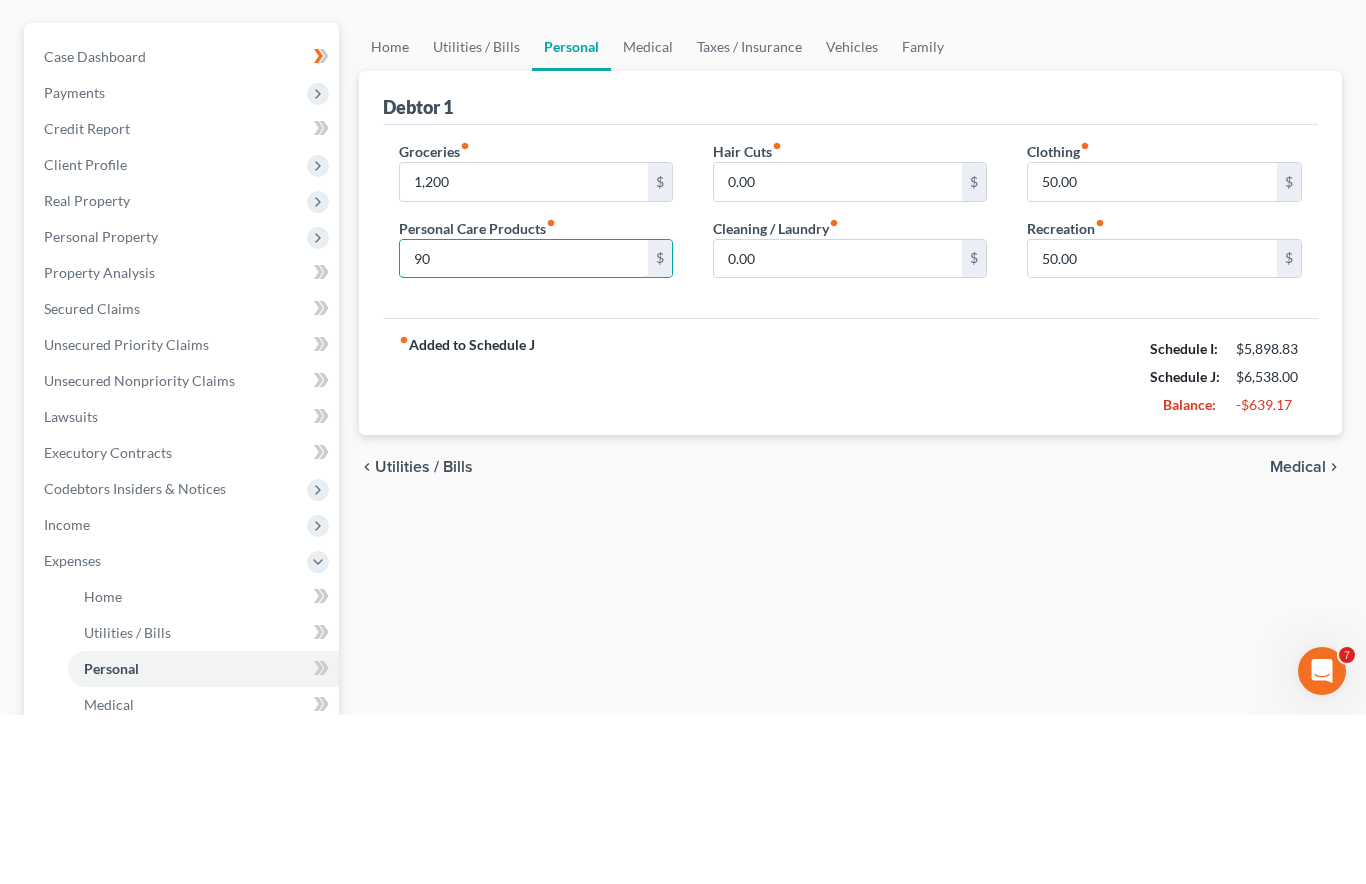 type on "90" 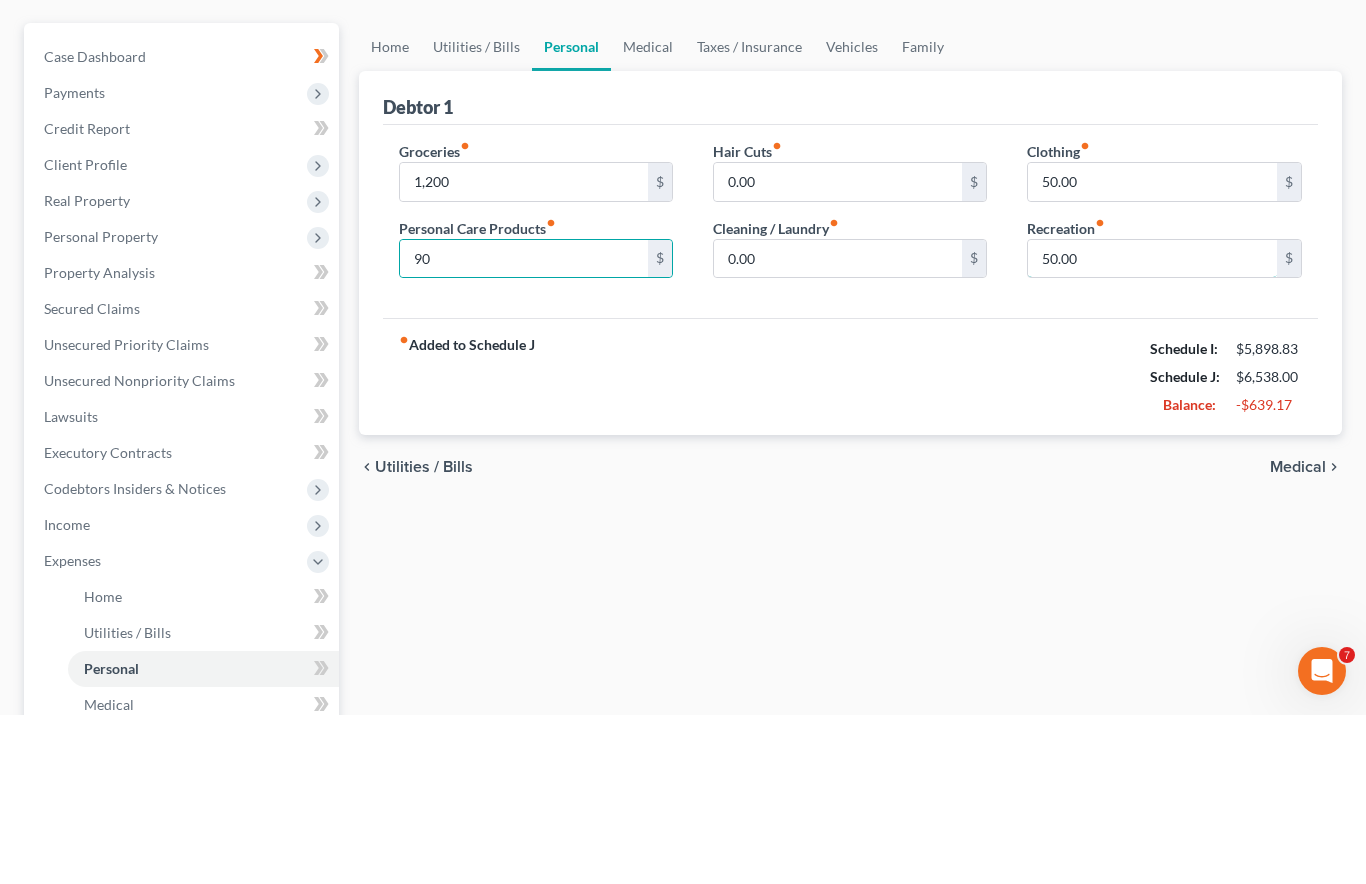 click on "50.00" at bounding box center [1152, 428] 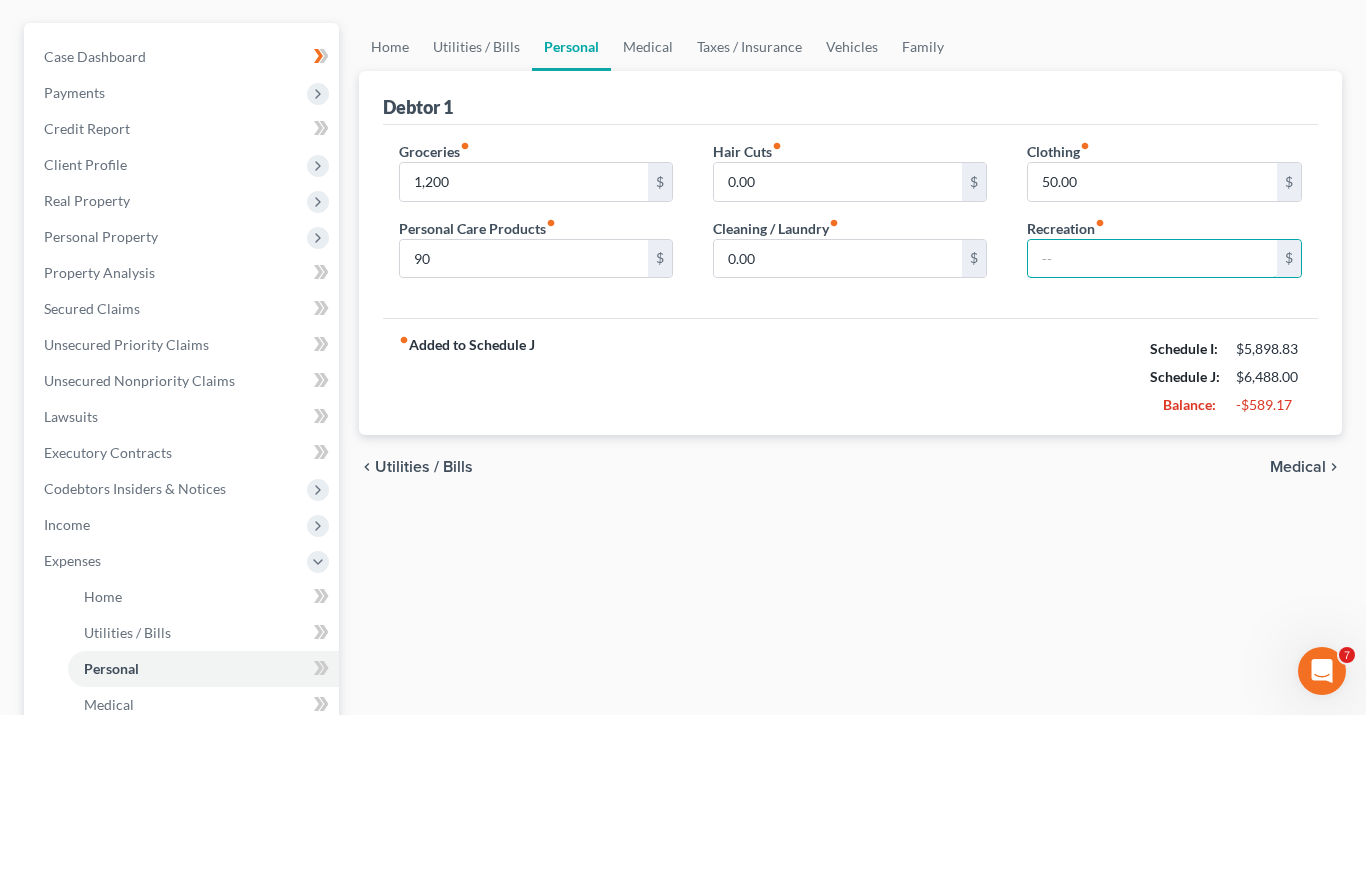 type 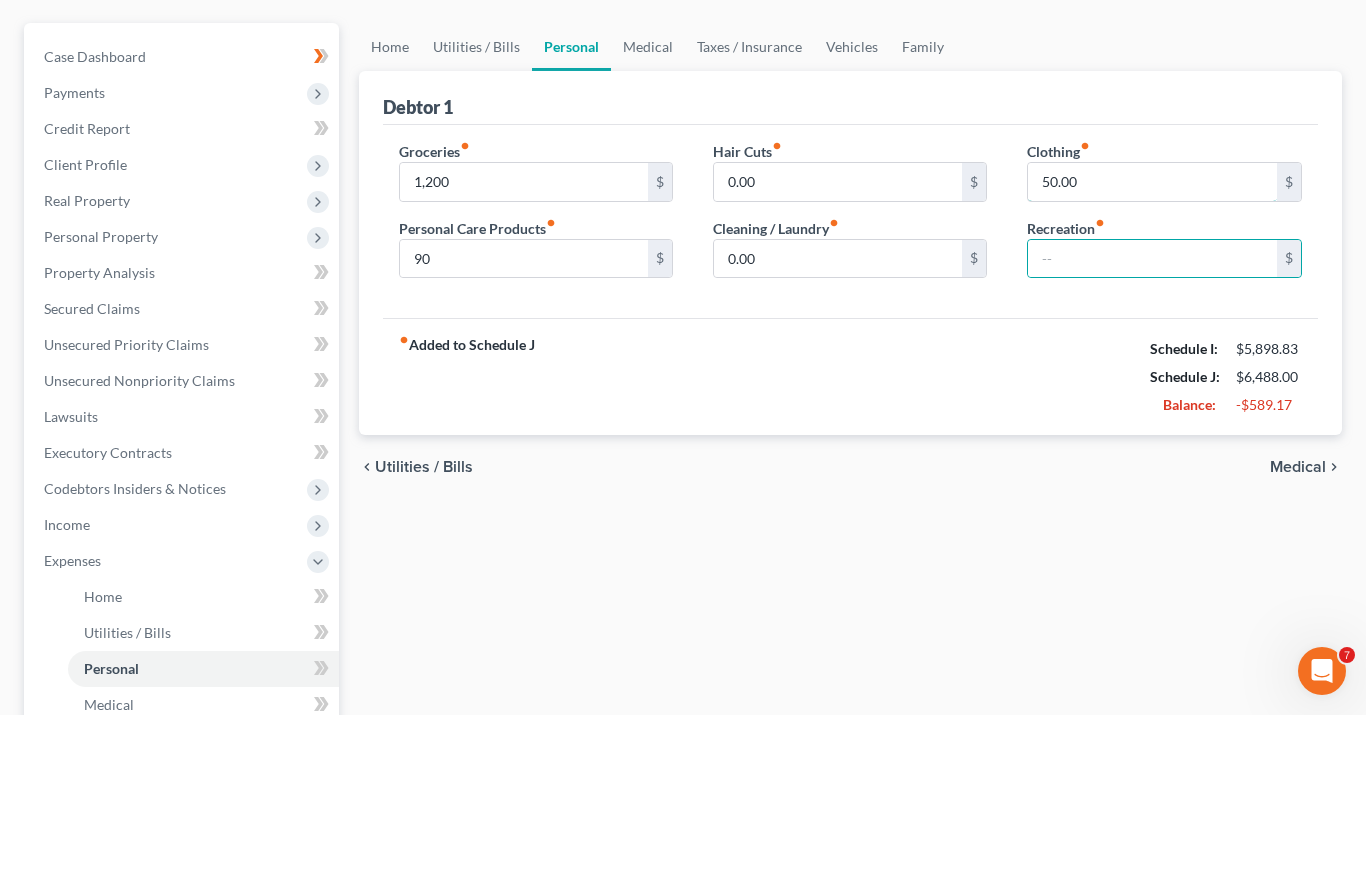 click on "50.00" at bounding box center [1152, 351] 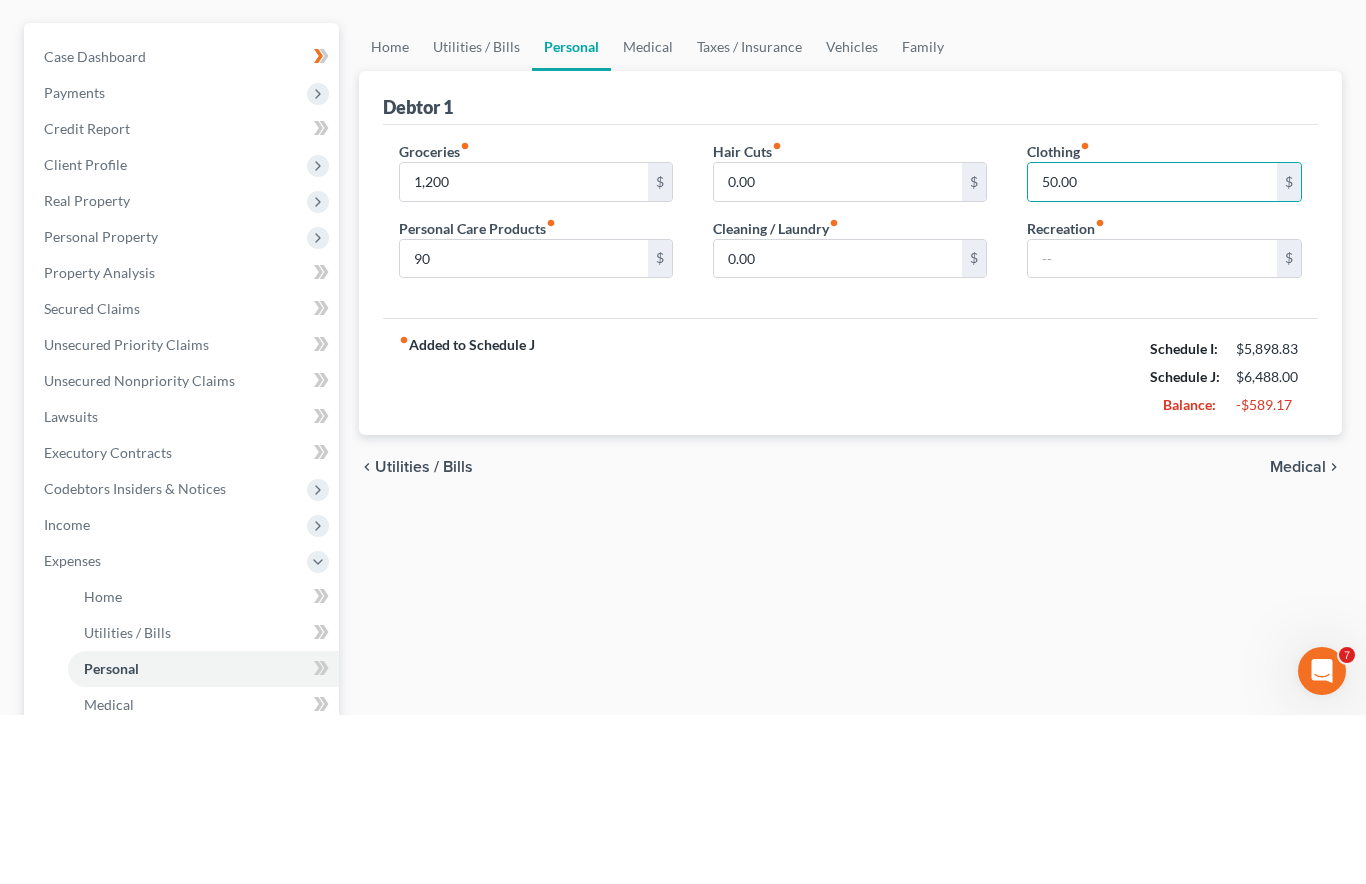 click on "Groceries fiber_manual_record [AMOUNT] $ Personal Care Products fiber_manual_record [AMOUNT] $ Hair Cuts fiber_manual_record [AMOUNT] $ Cleaning / Laundry fiber_manual_record [AMOUNT] $ Clothing fiber_manual_record [AMOUNT] $ Recreation fiber_manual_record $" at bounding box center [851, 391] 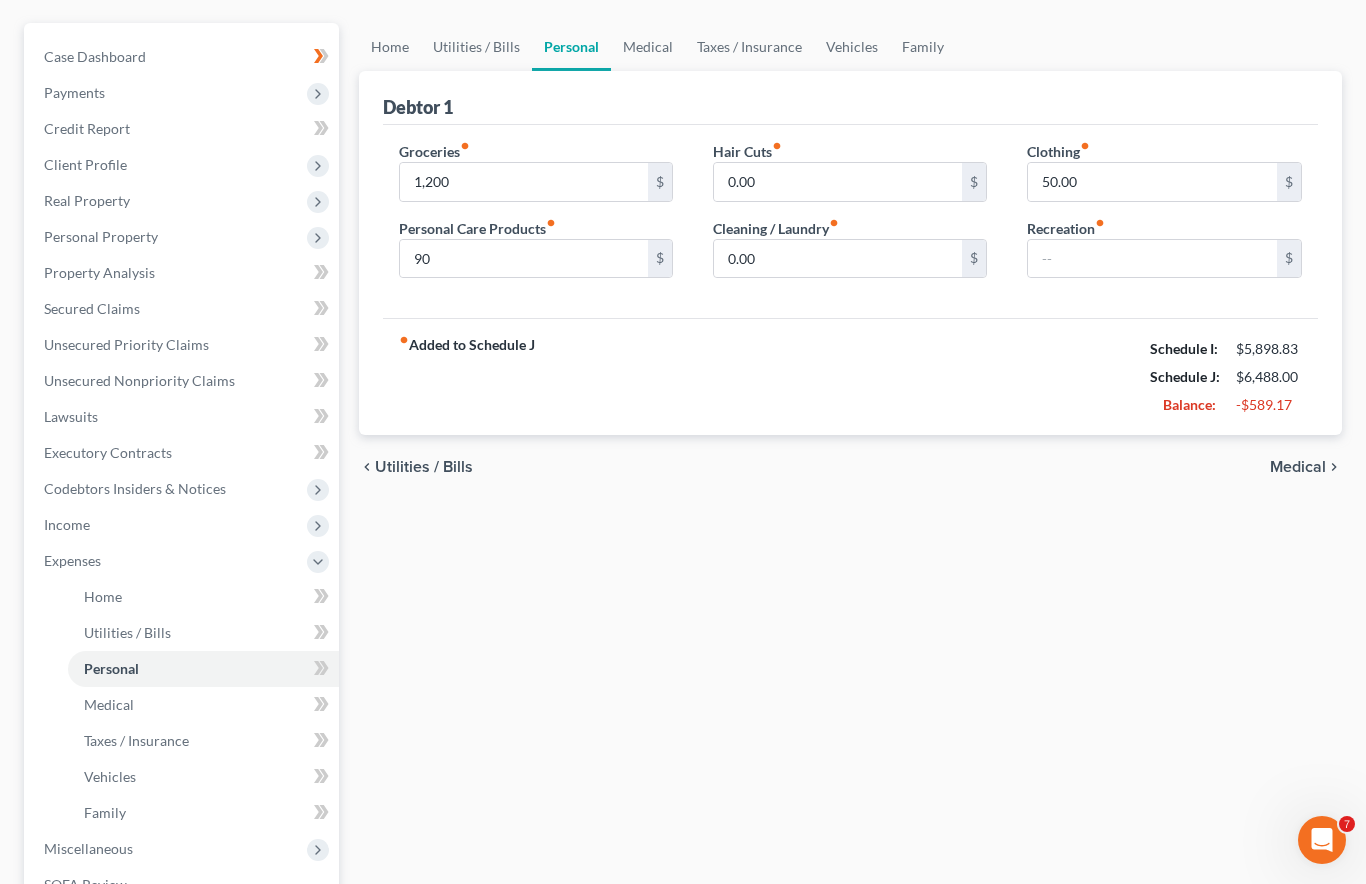click on "Medical" at bounding box center [648, 47] 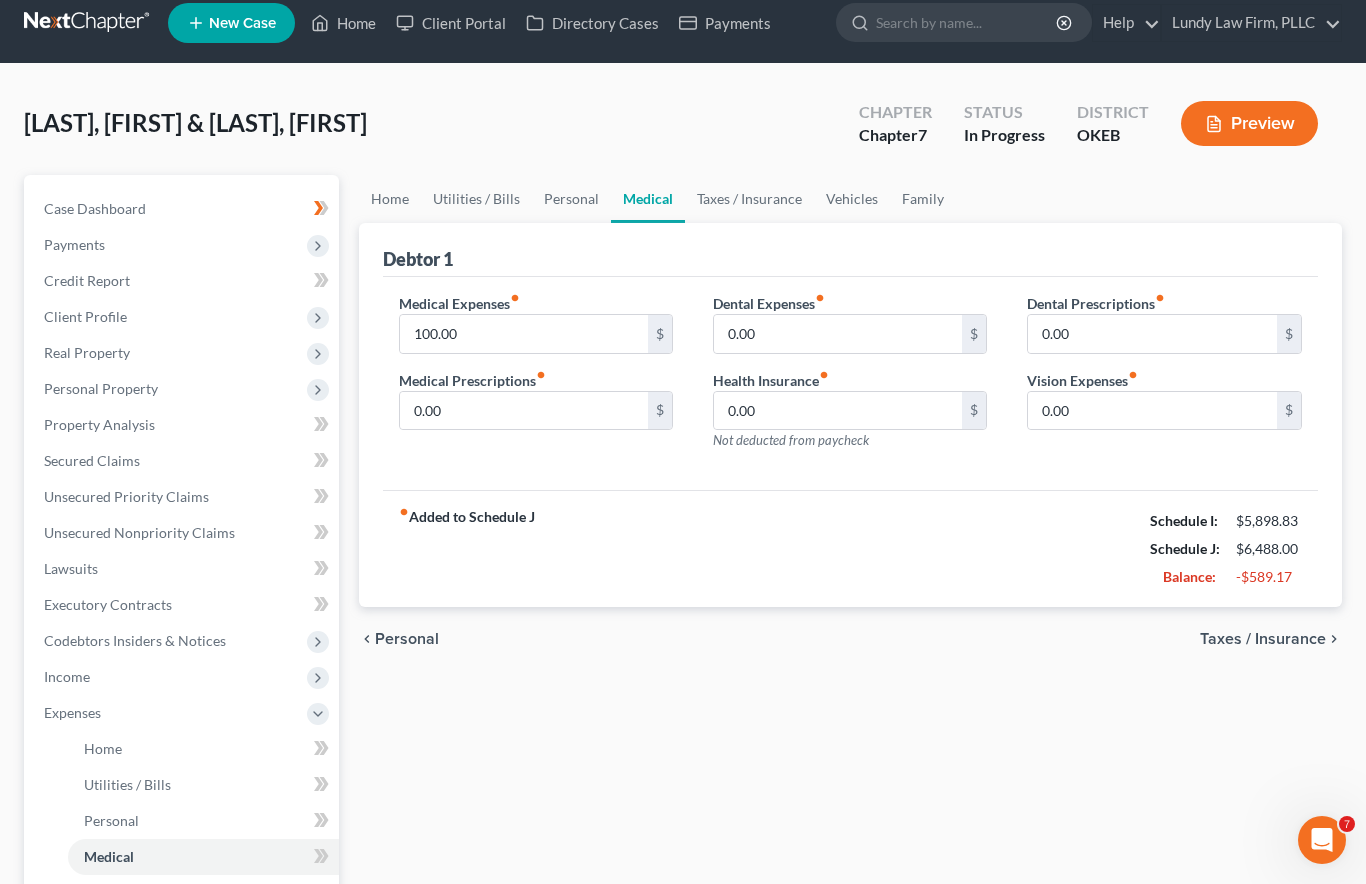 scroll, scrollTop: 0, scrollLeft: 0, axis: both 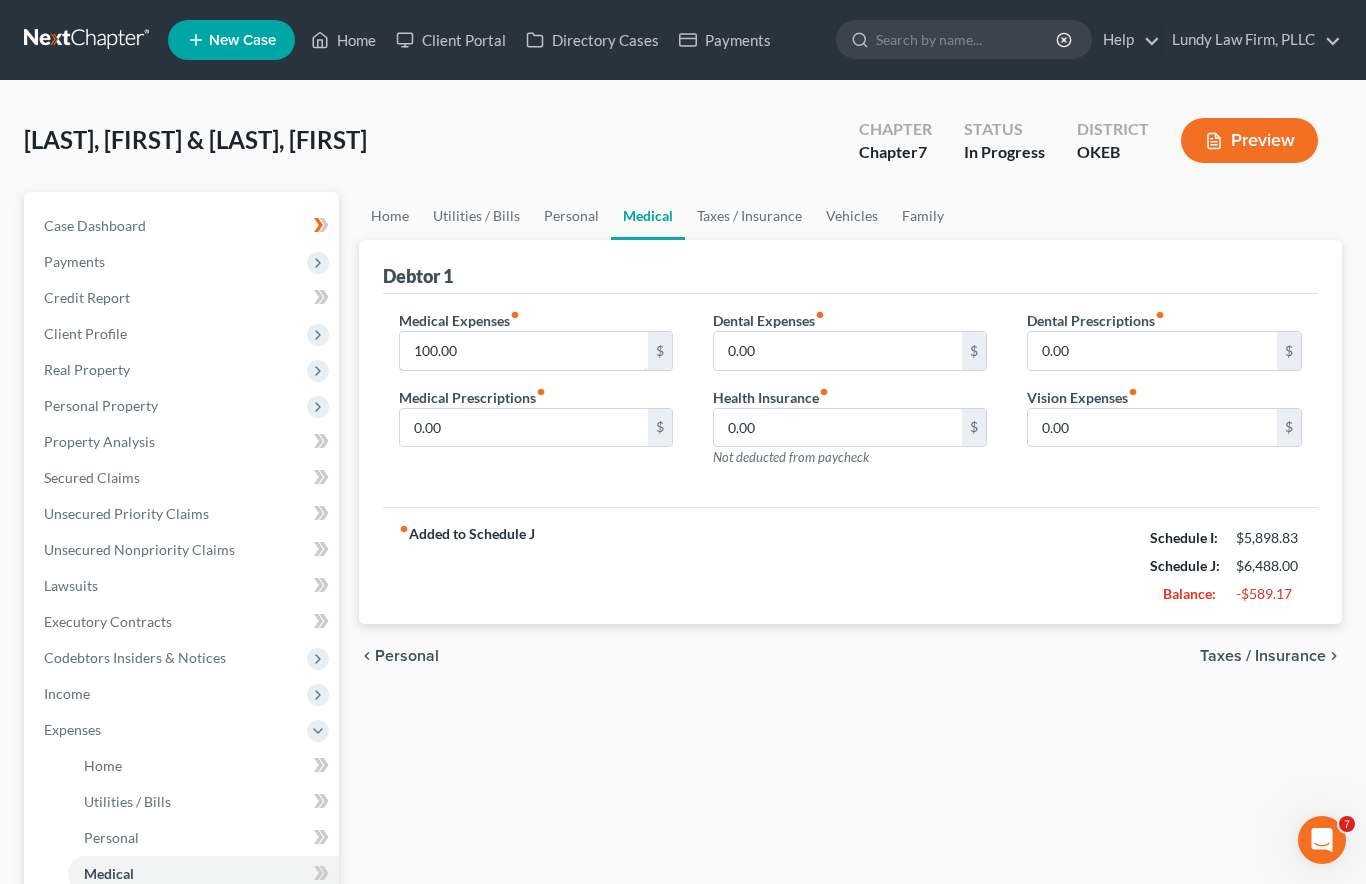 click on "100.00" at bounding box center [524, 351] 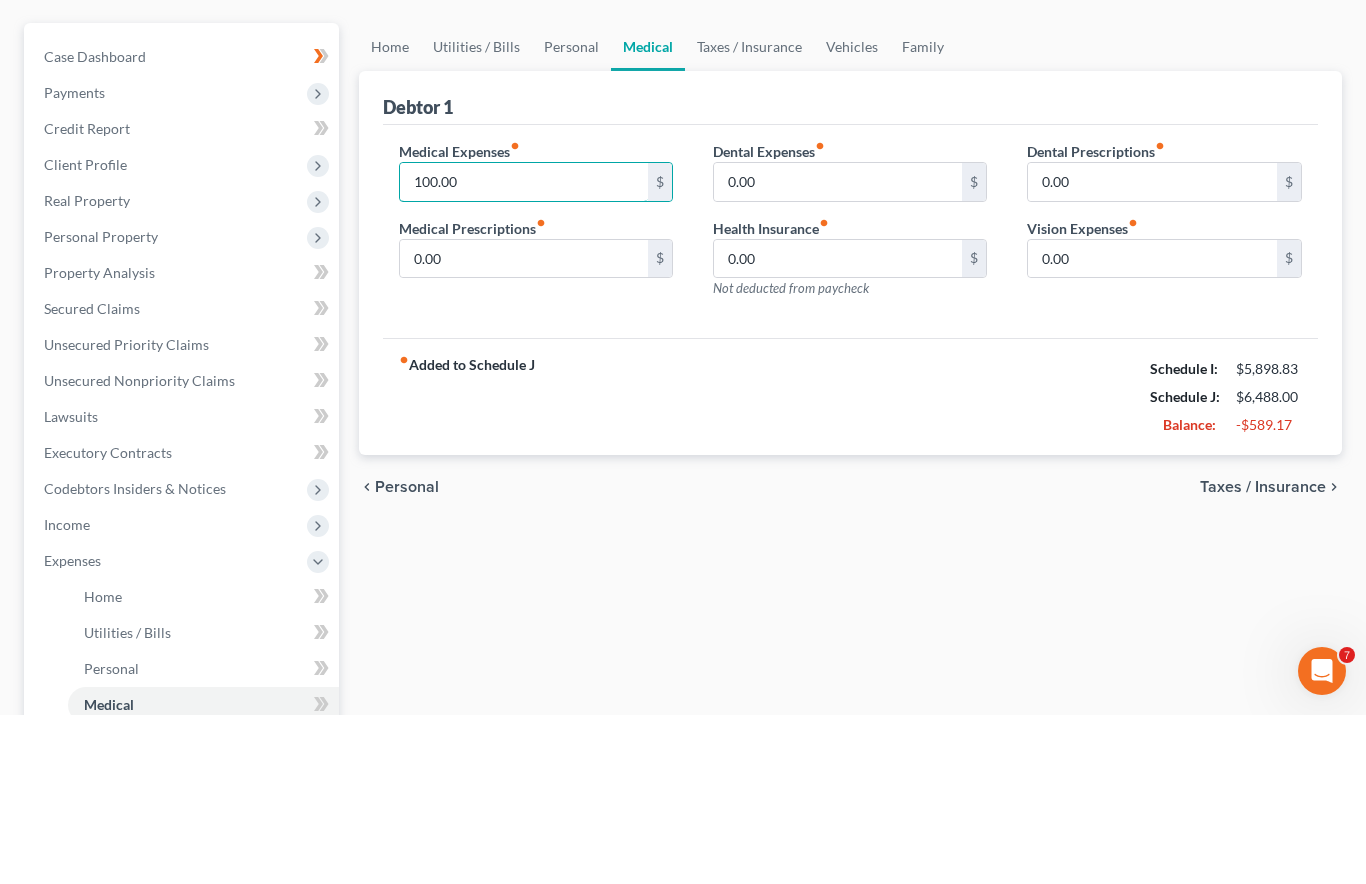 type 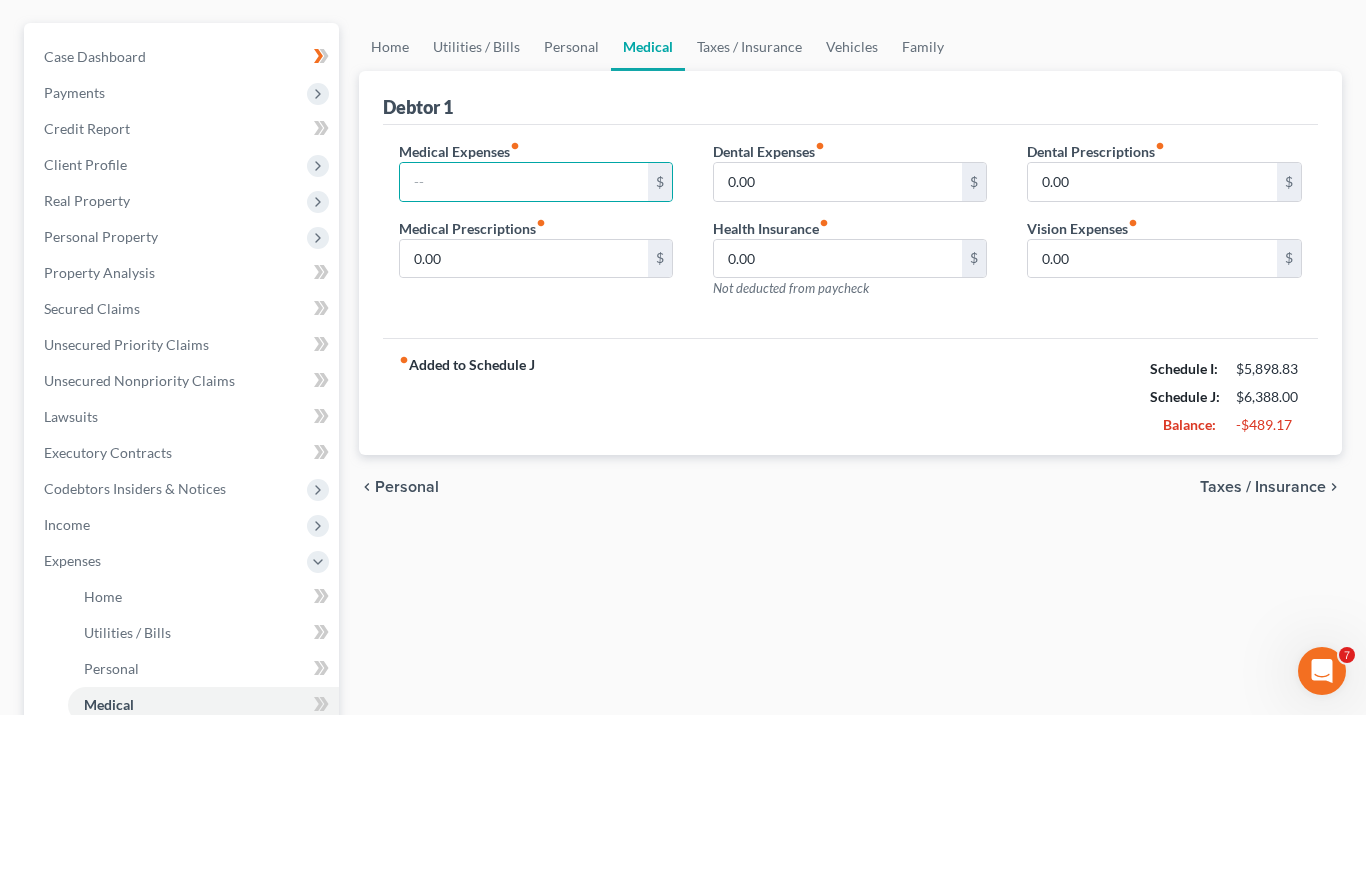 click on "Vehicles" at bounding box center [852, 216] 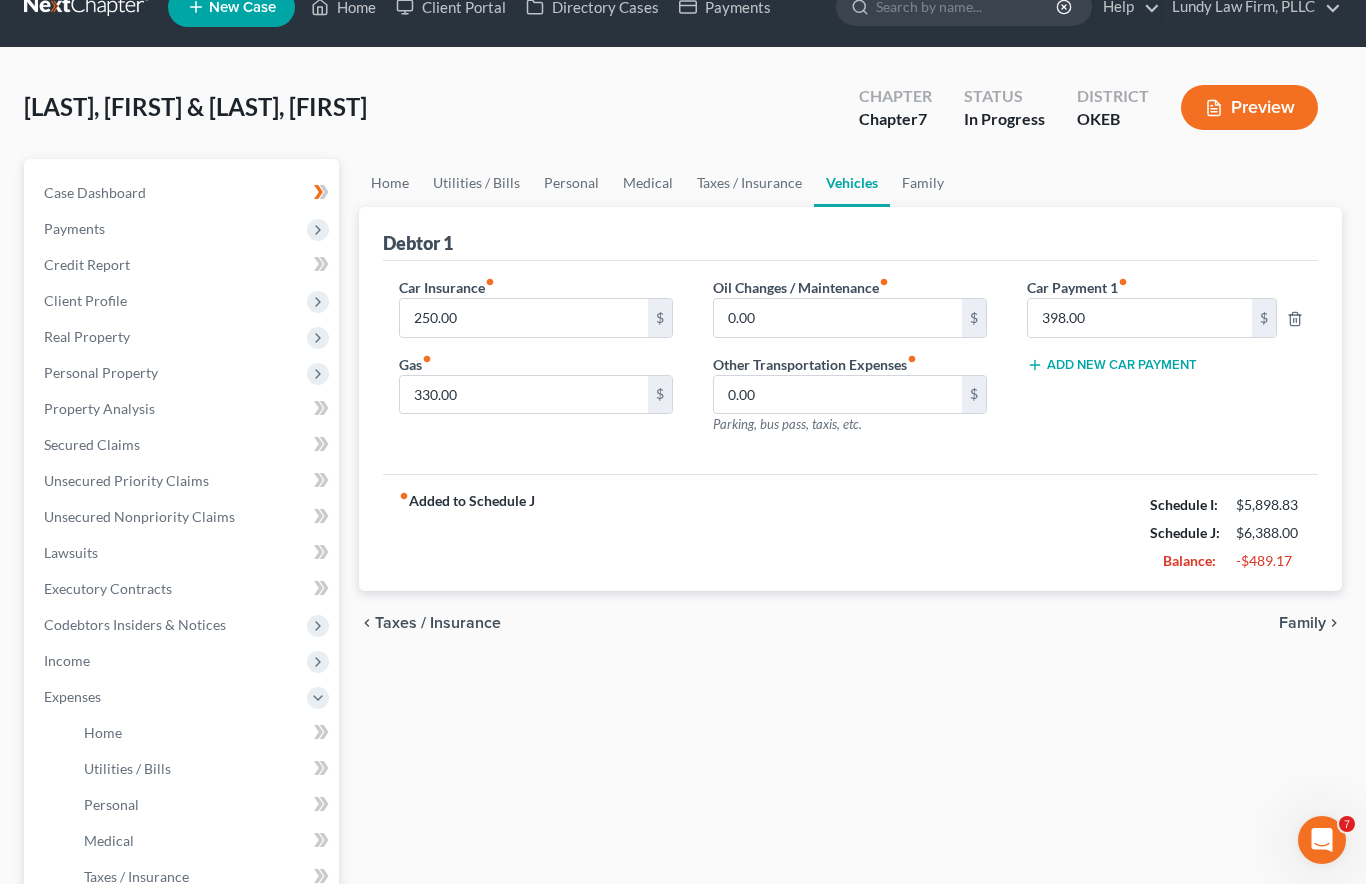 scroll, scrollTop: 0, scrollLeft: 0, axis: both 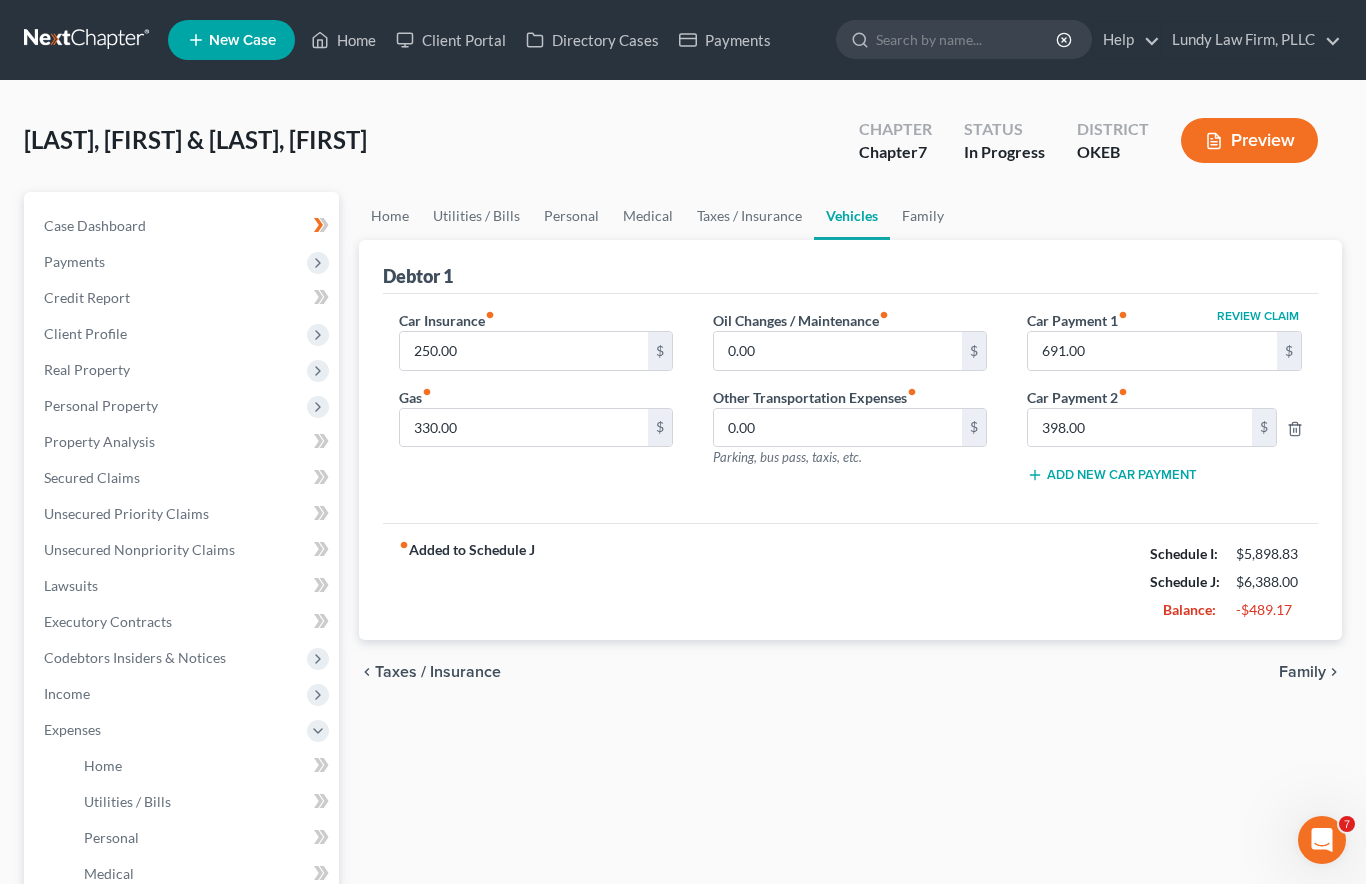 click 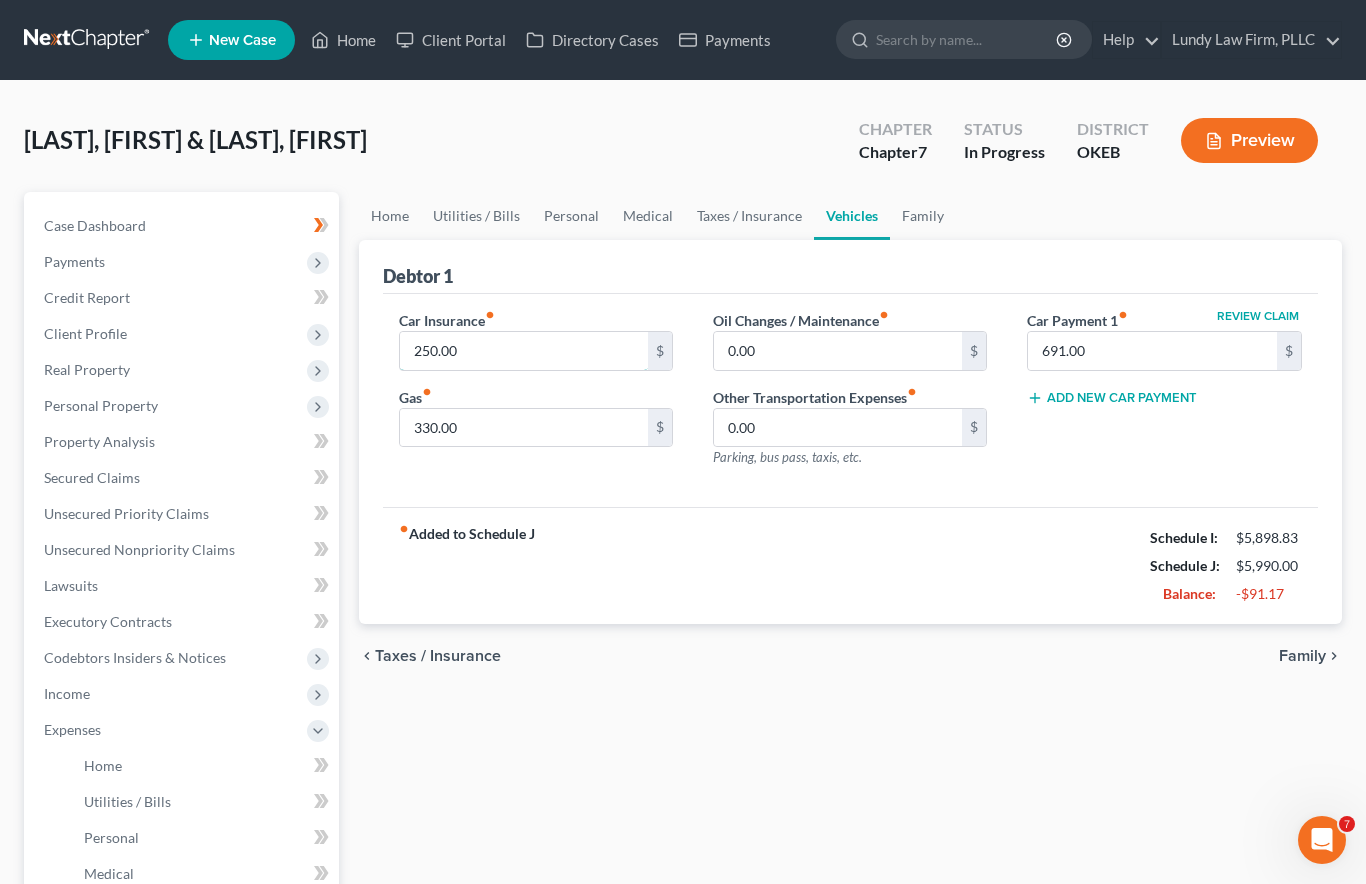 click on "250.00" at bounding box center (524, 351) 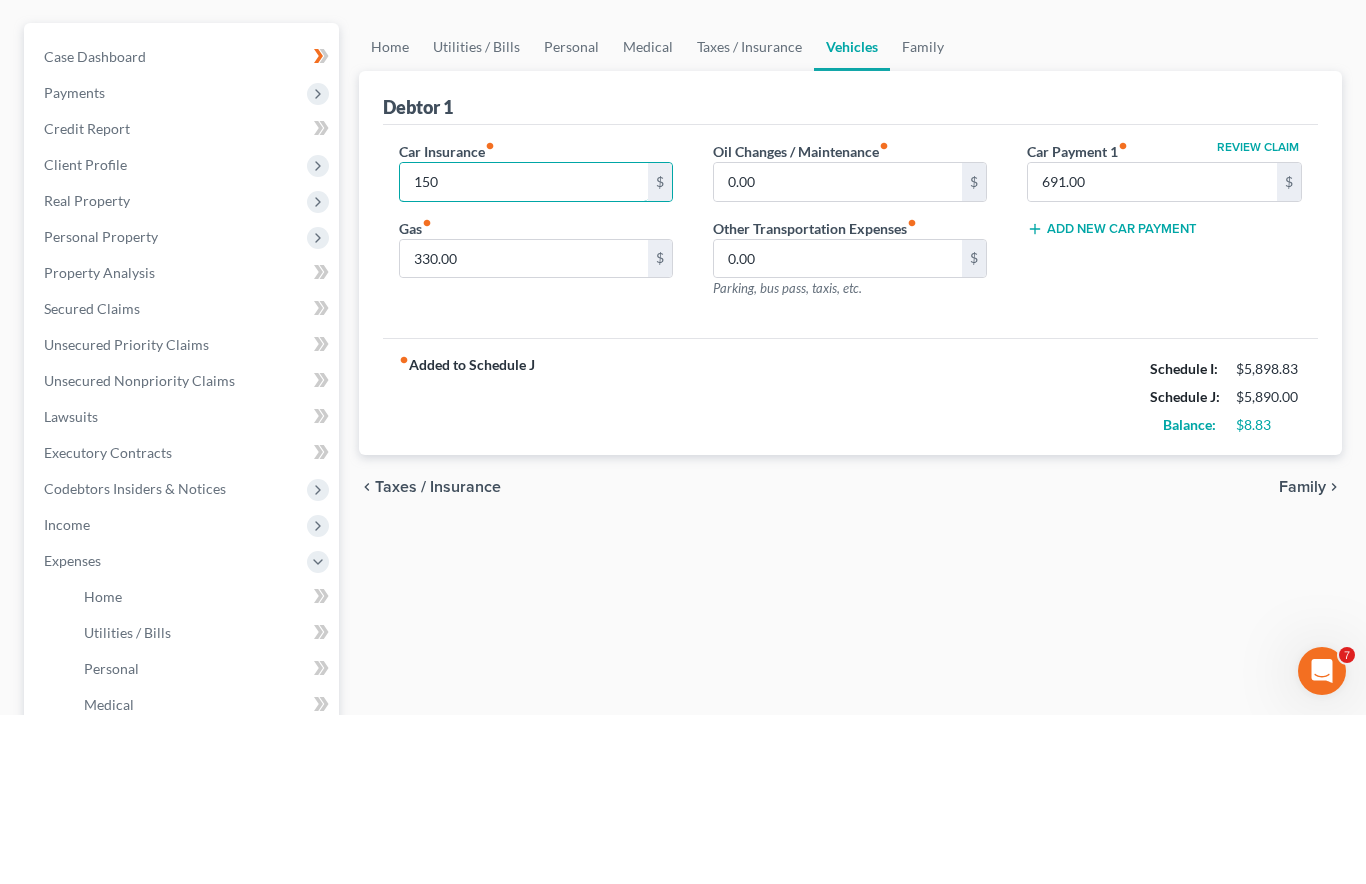 type on "150" 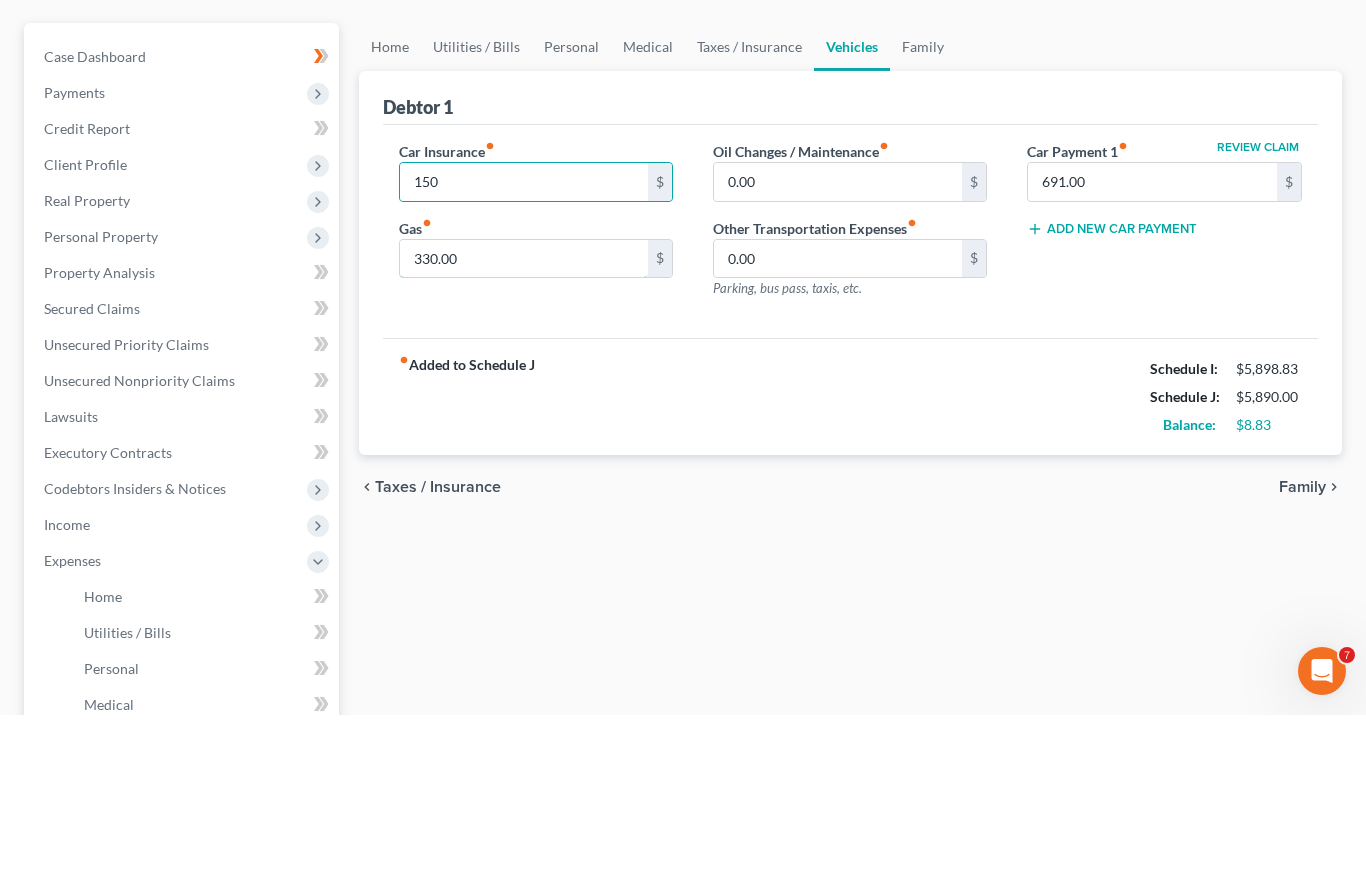 click on "330.00" at bounding box center (524, 428) 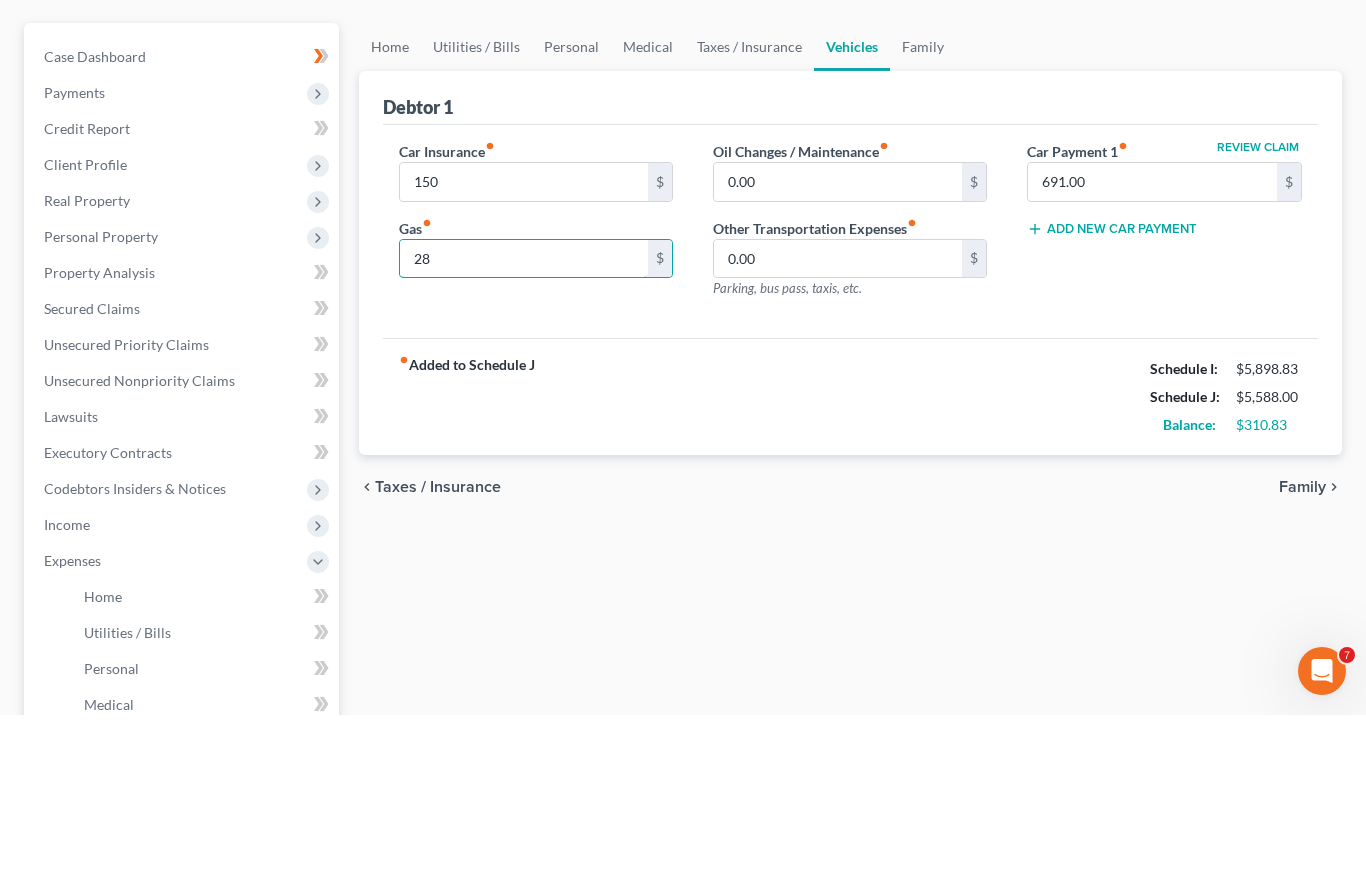 type on "2" 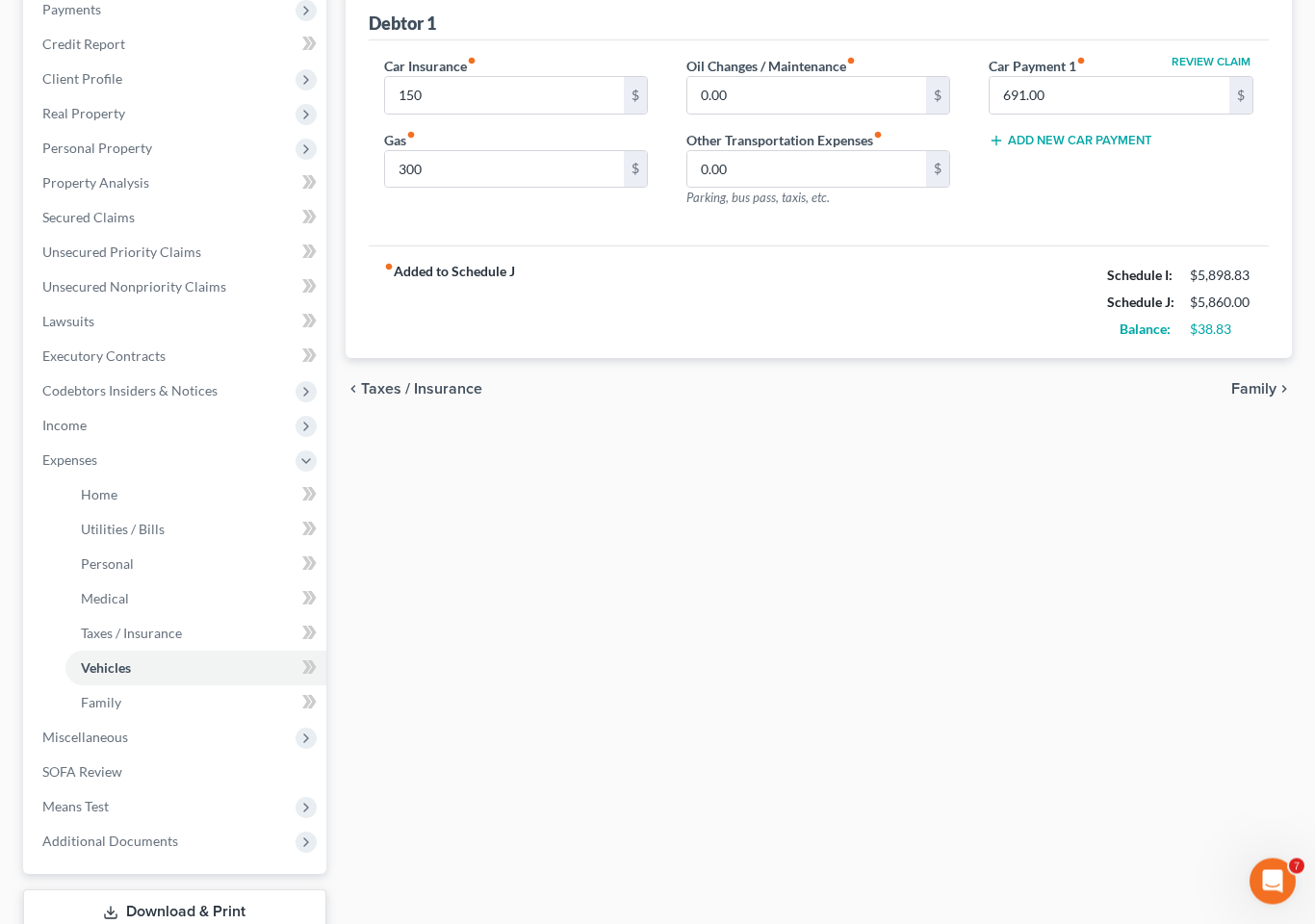 scroll, scrollTop: 265, scrollLeft: 0, axis: vertical 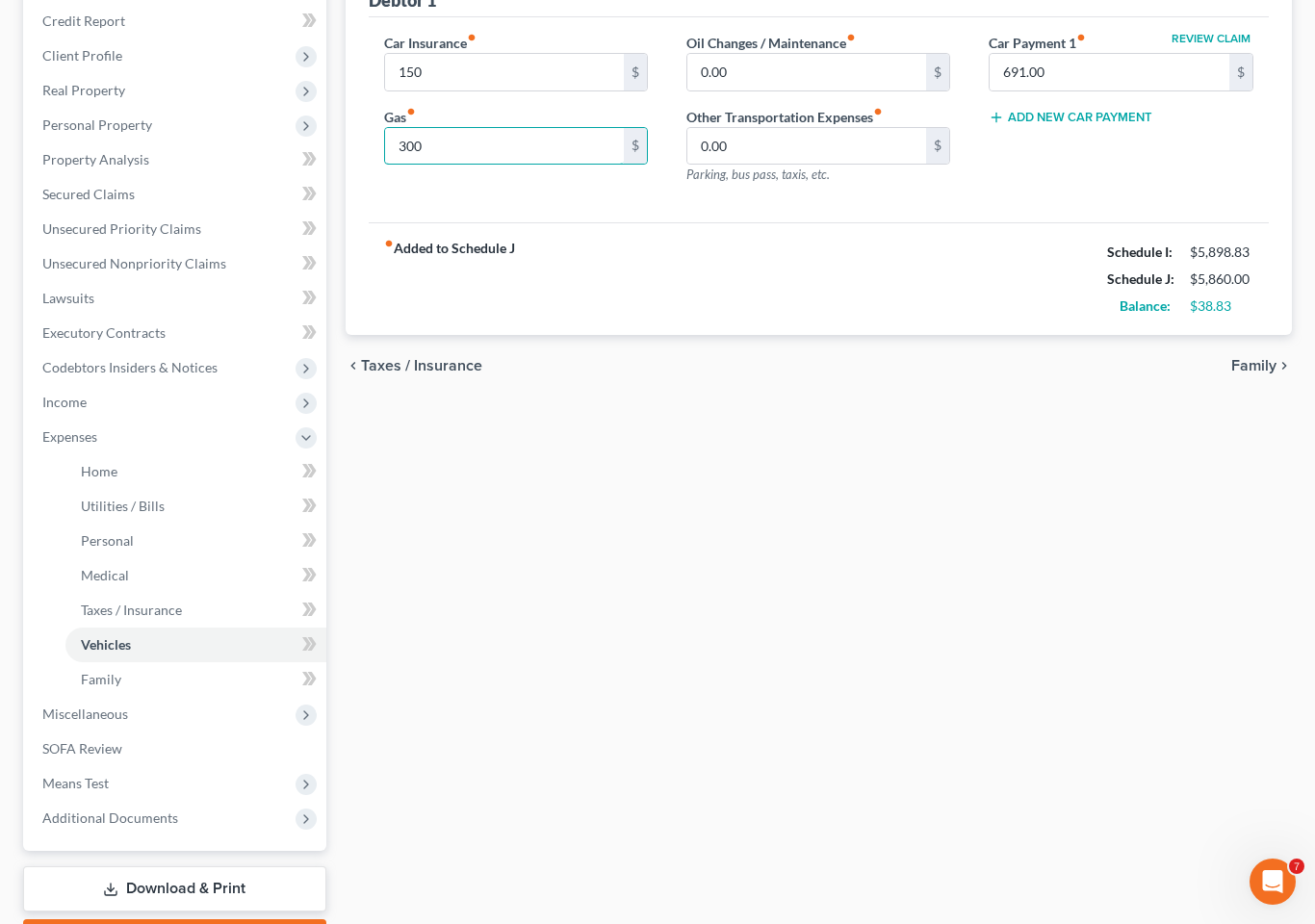 type on "300" 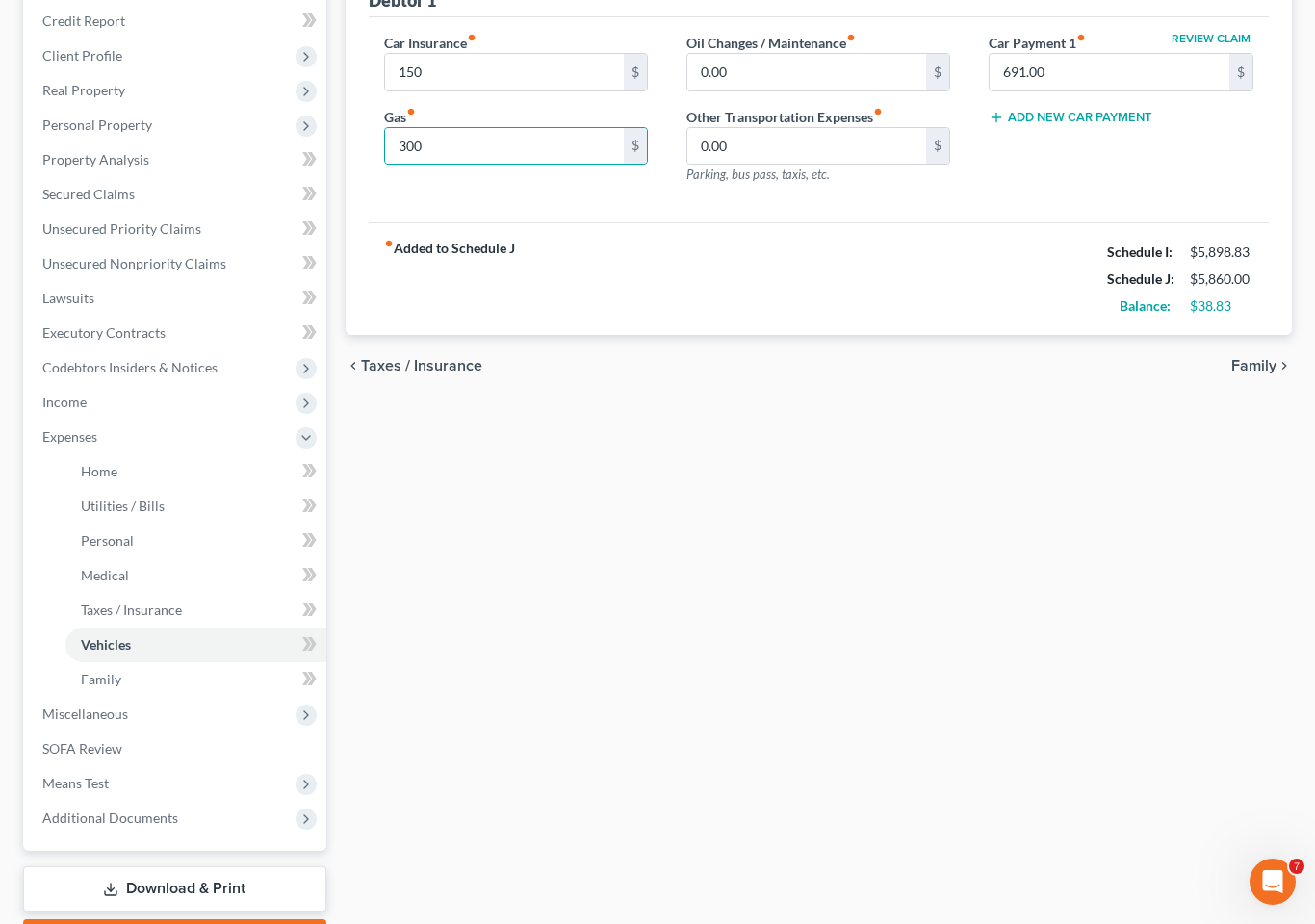 click on "Miscellaneous" at bounding box center [85, 713] 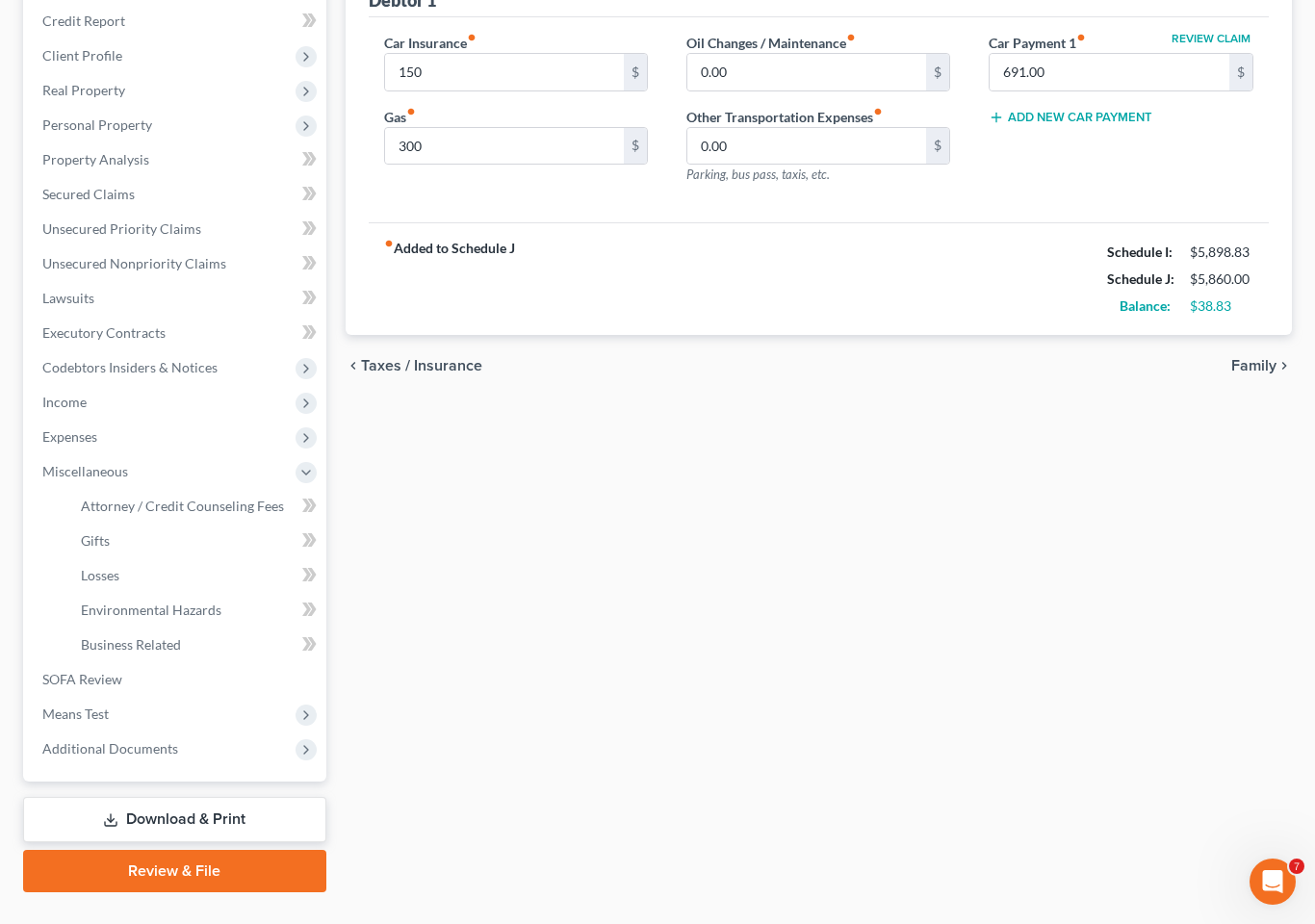 click on "Attorney / Credit Counseling Fees" at bounding box center [182, 505] 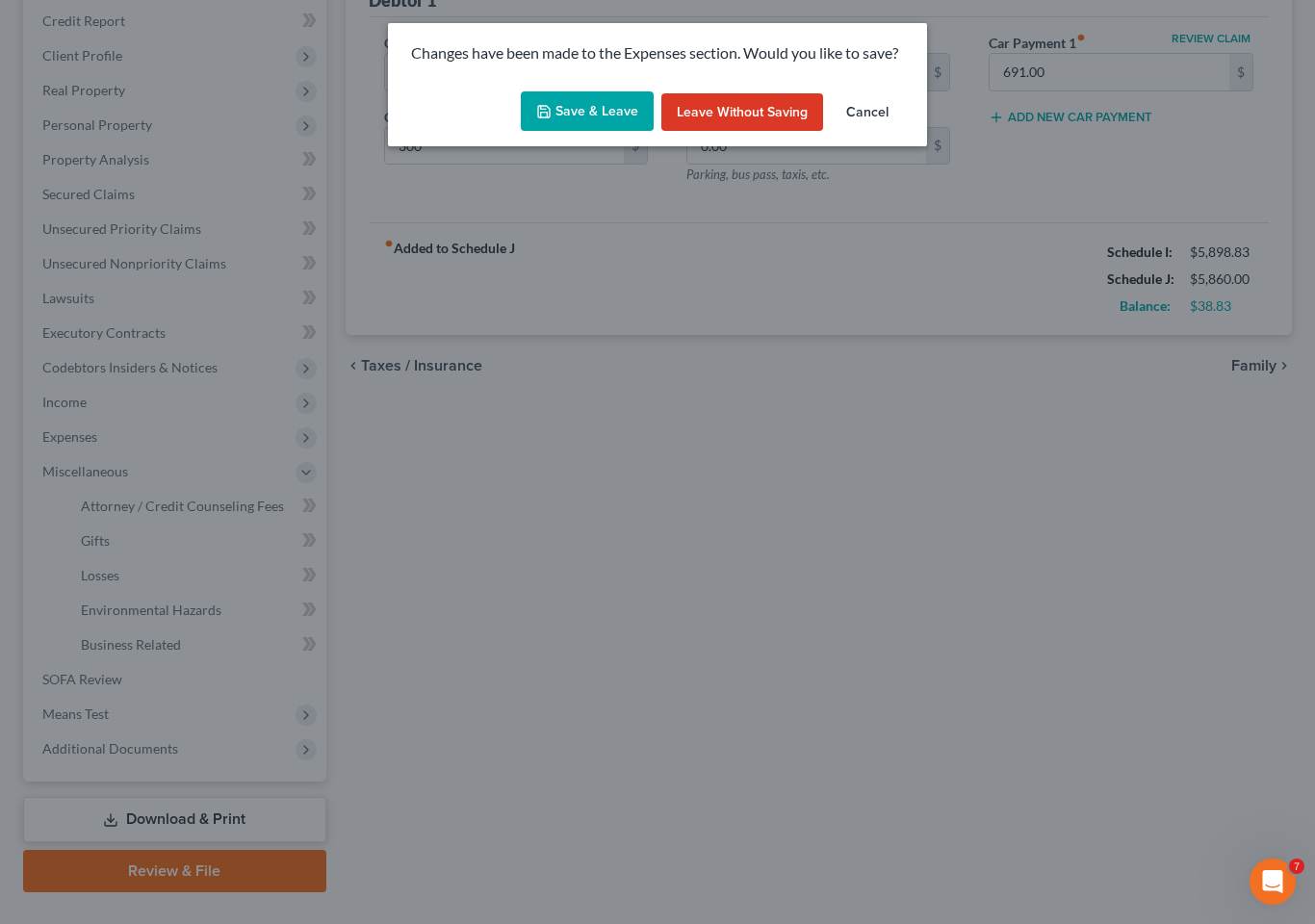 click on "Save & Leave" at bounding box center (587, 112) 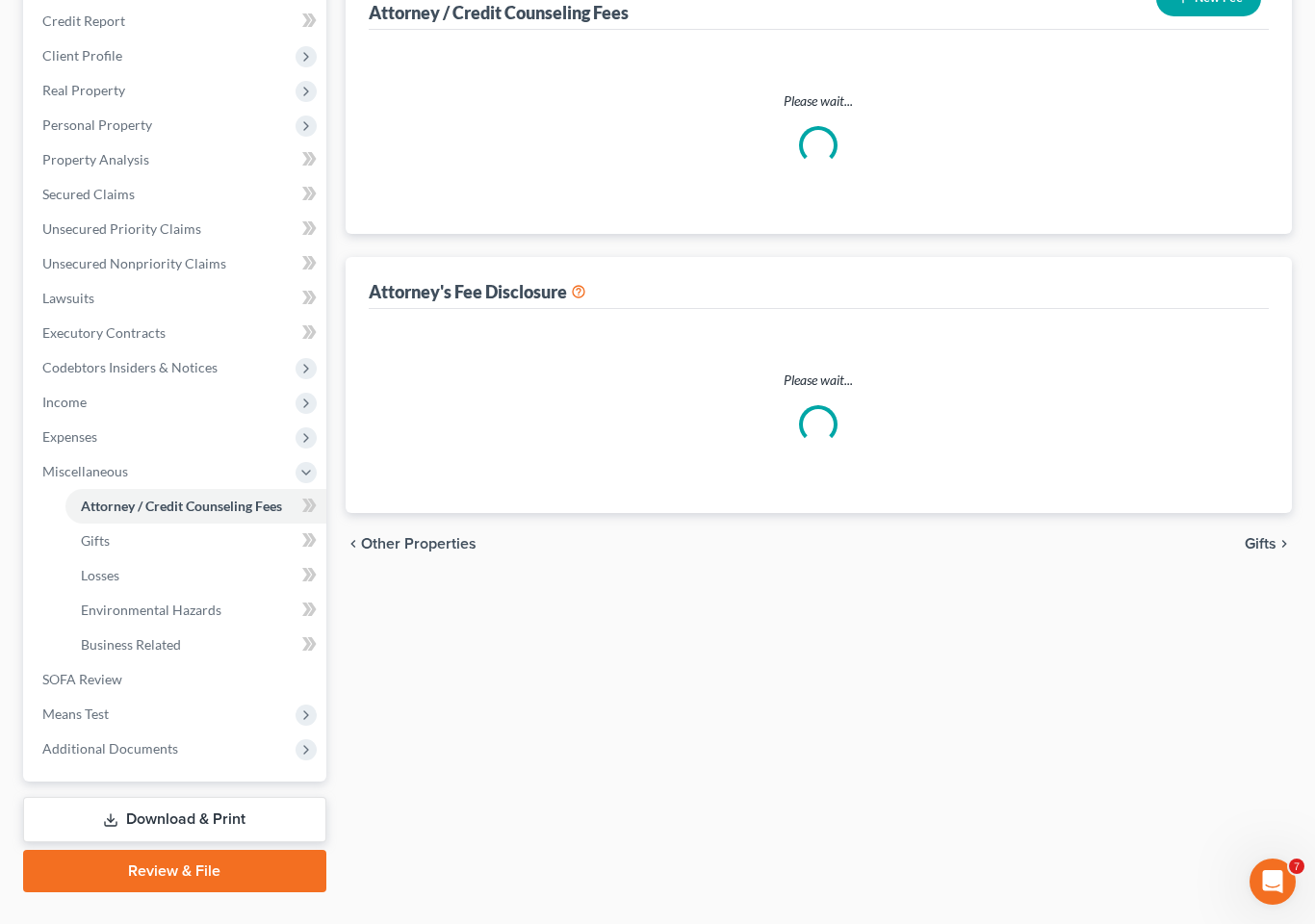 scroll, scrollTop: 0, scrollLeft: 0, axis: both 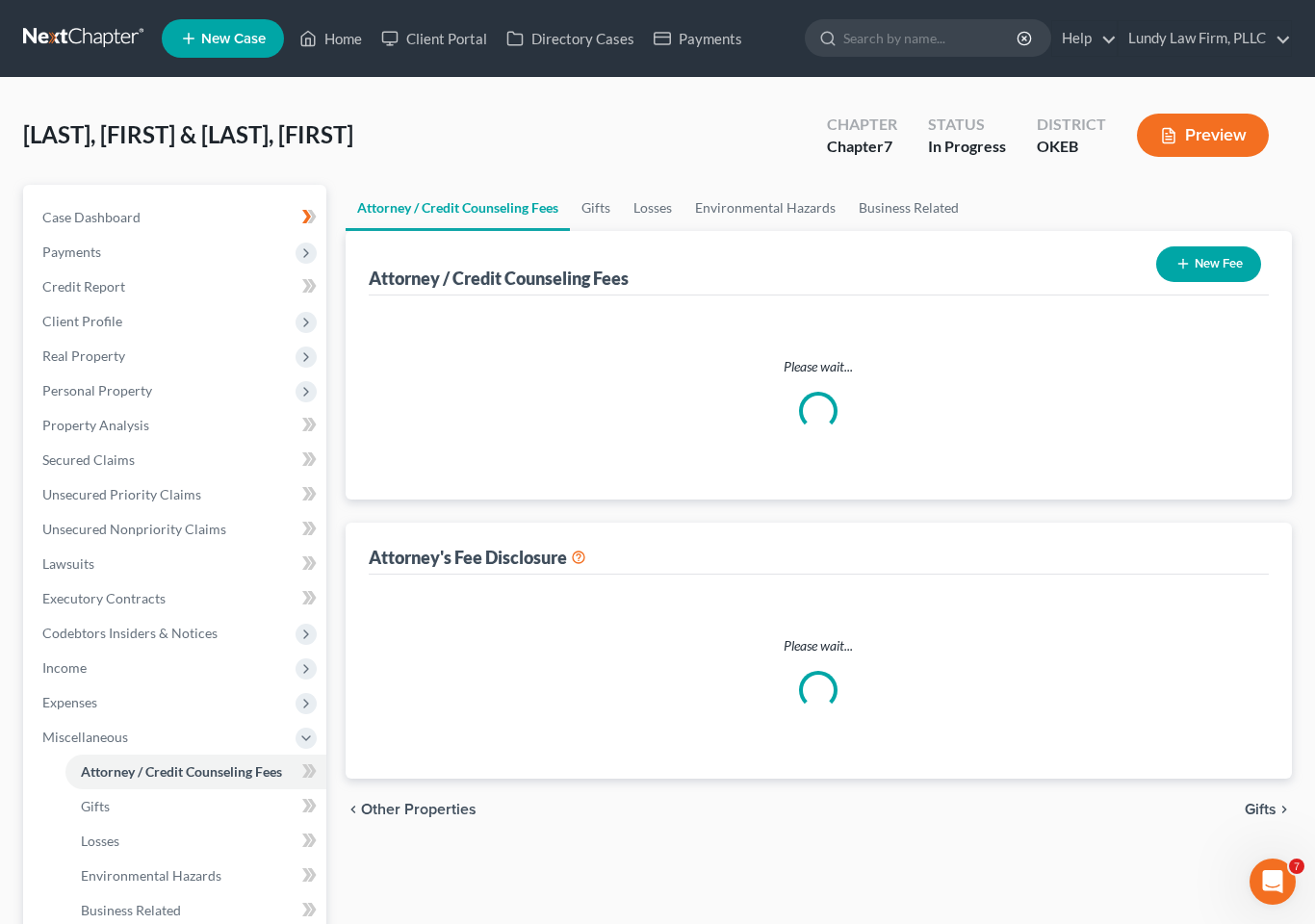 select on "1" 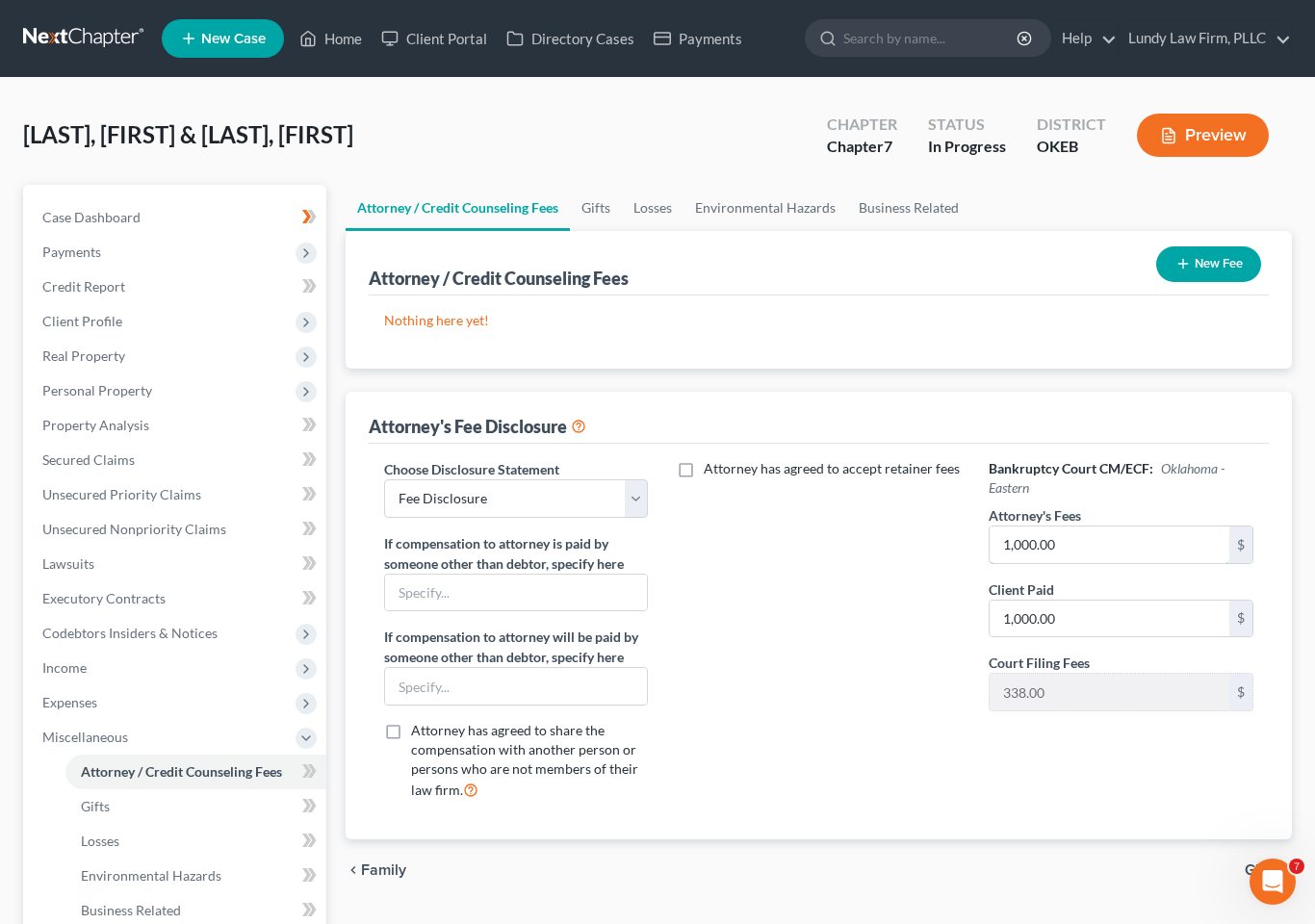 click on "1,000.00" at bounding box center (1109, 545) 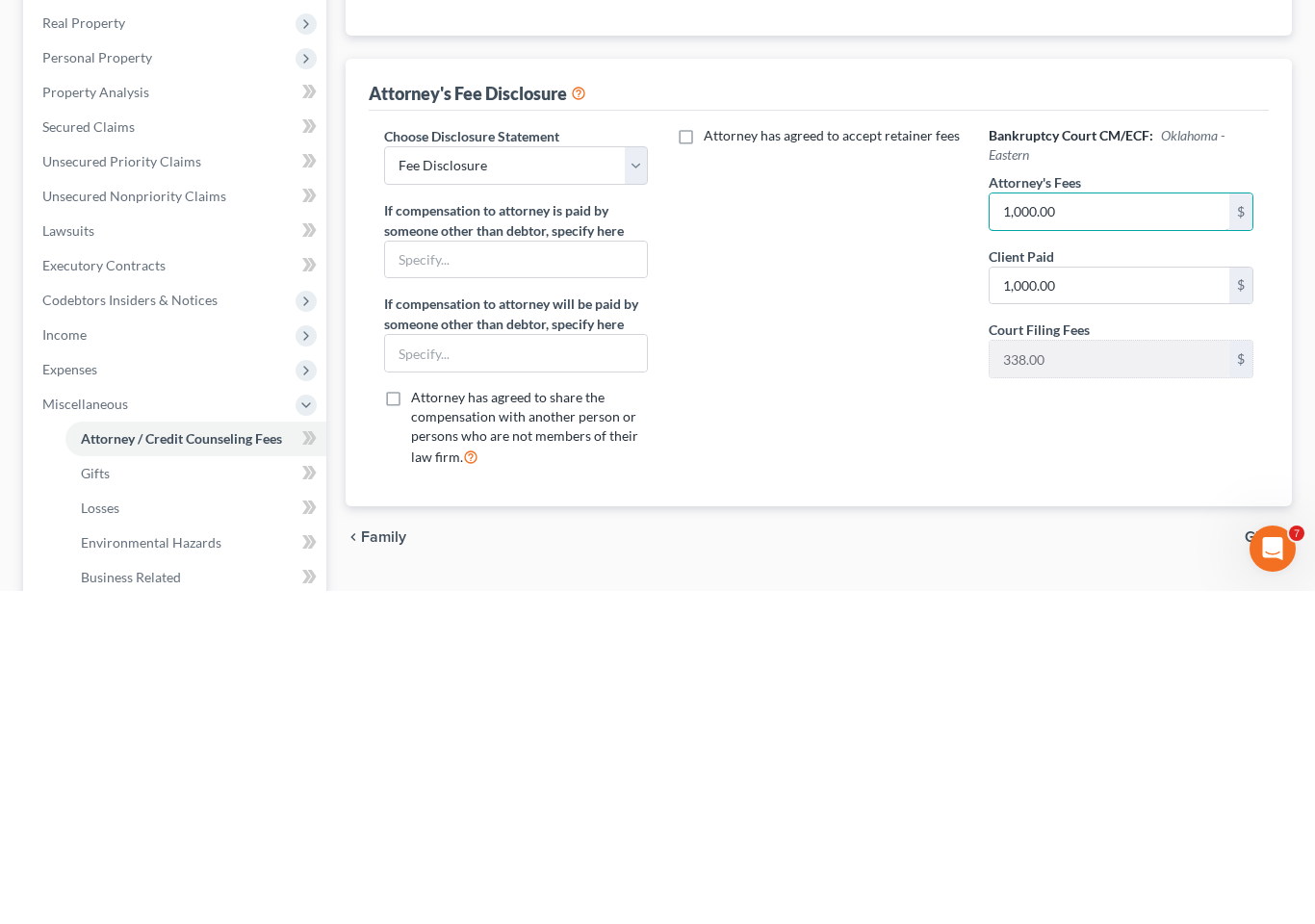 type on "5" 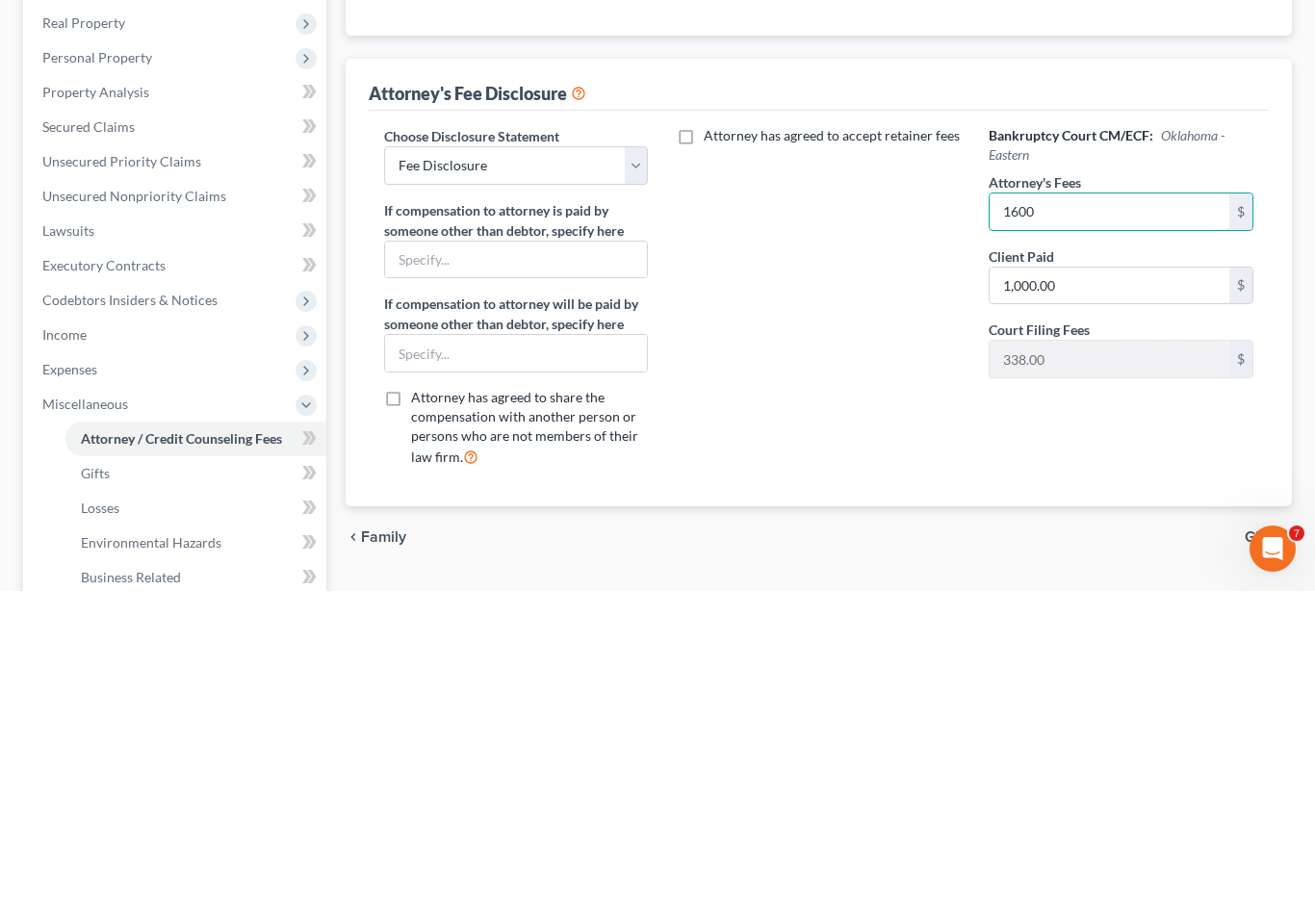 type on "1,600" 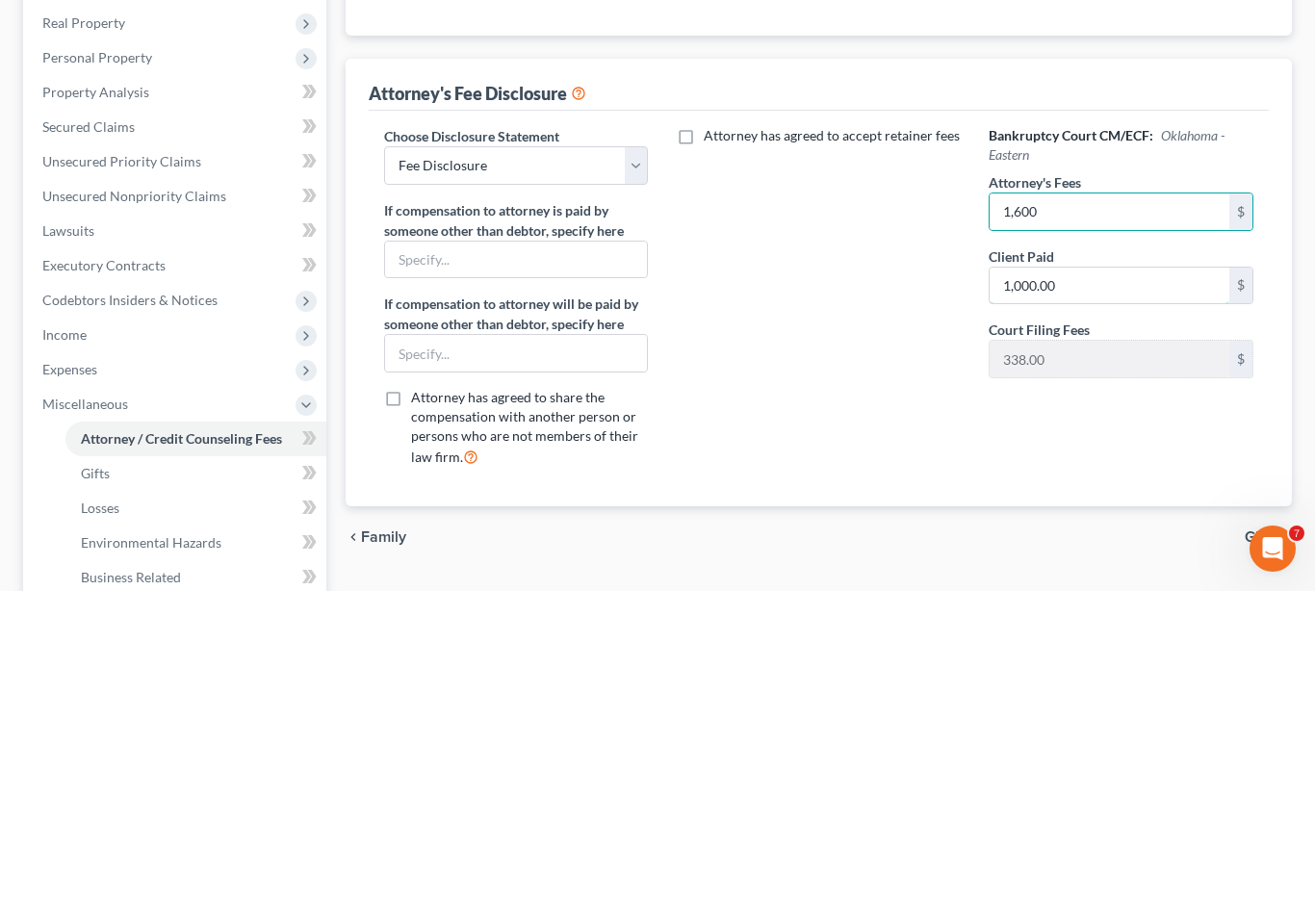 click on "1,000.00" at bounding box center (1109, 619) 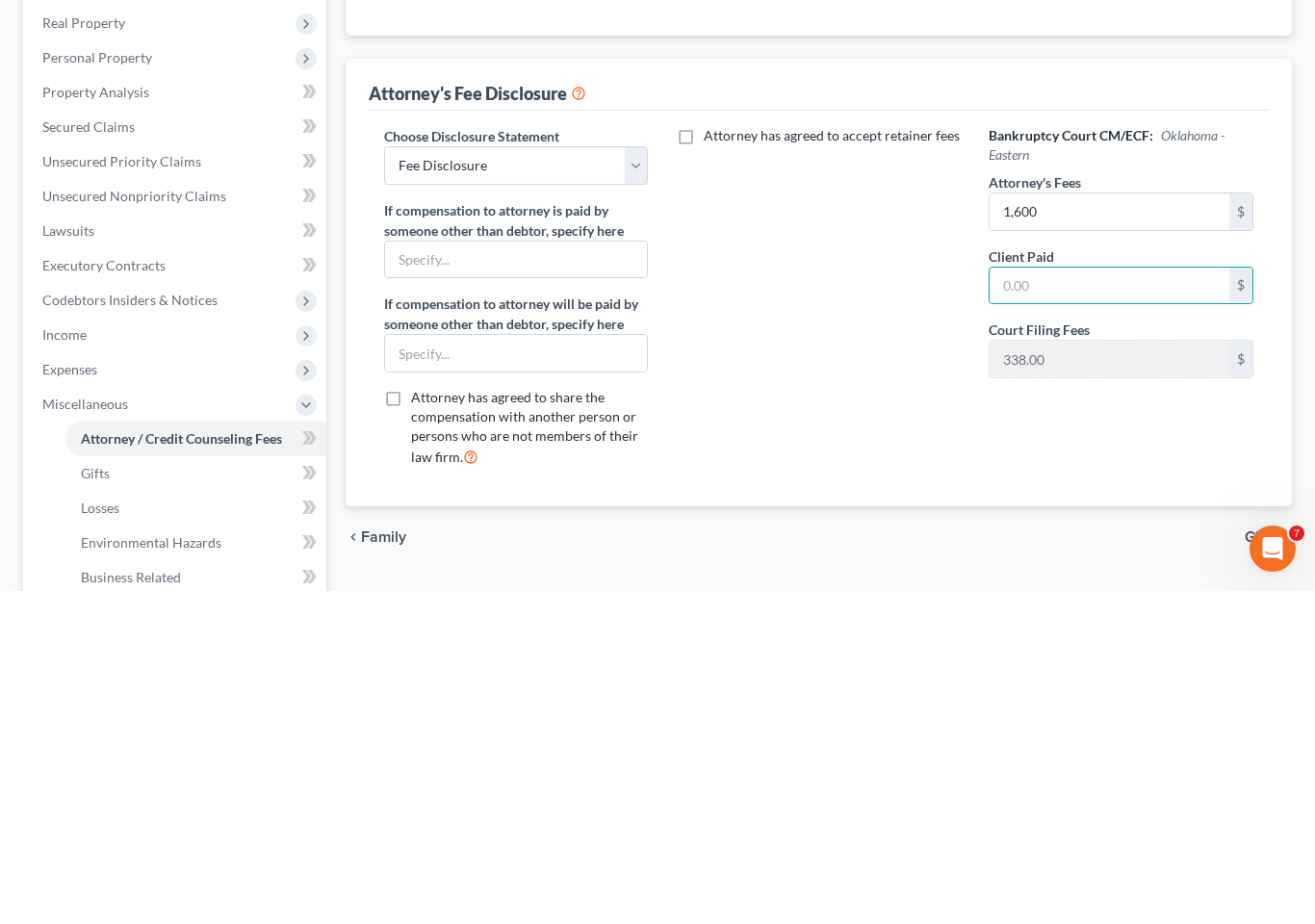 scroll, scrollTop: 306, scrollLeft: 0, axis: vertical 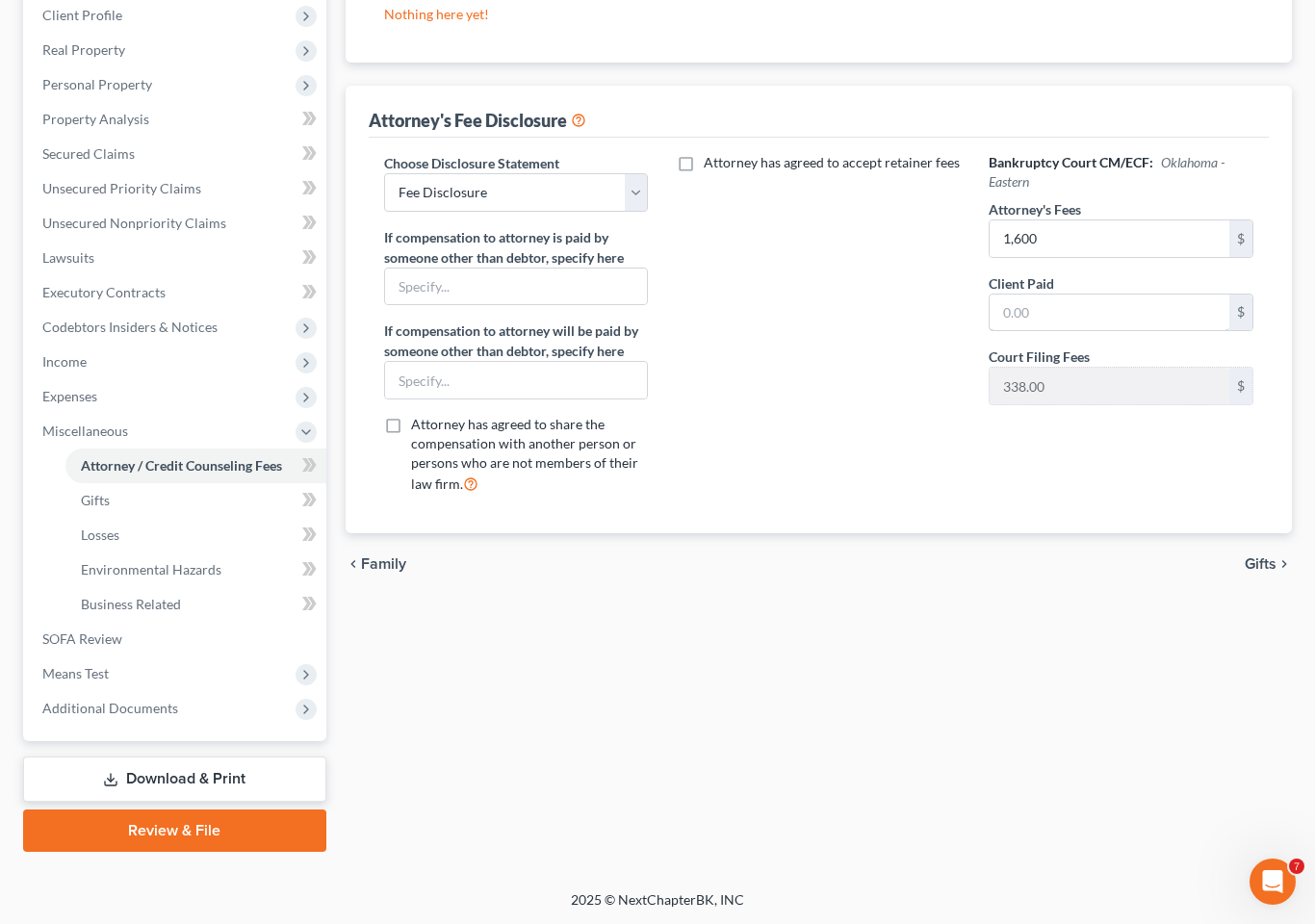 click at bounding box center (1109, 313) 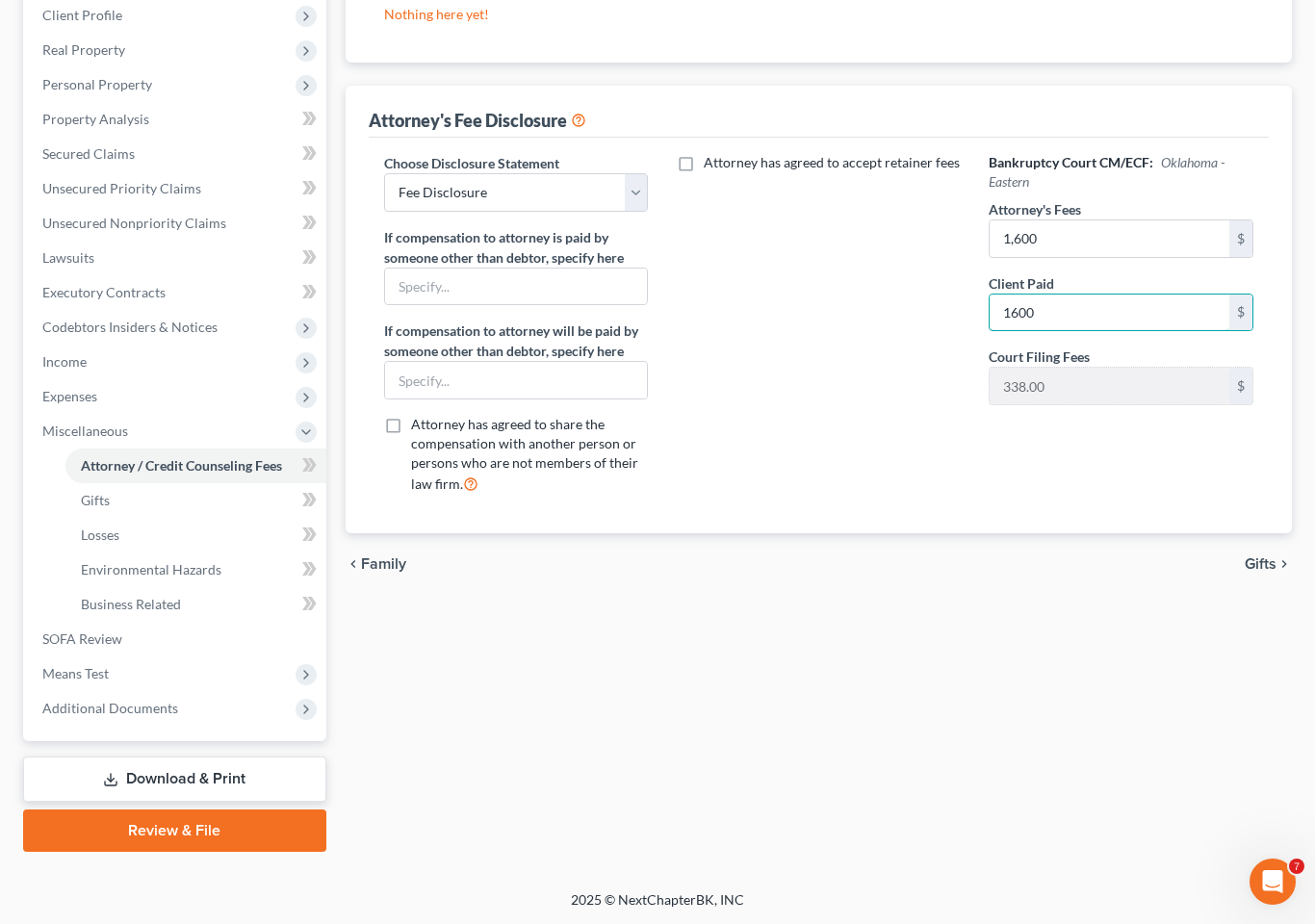 type on "1,600" 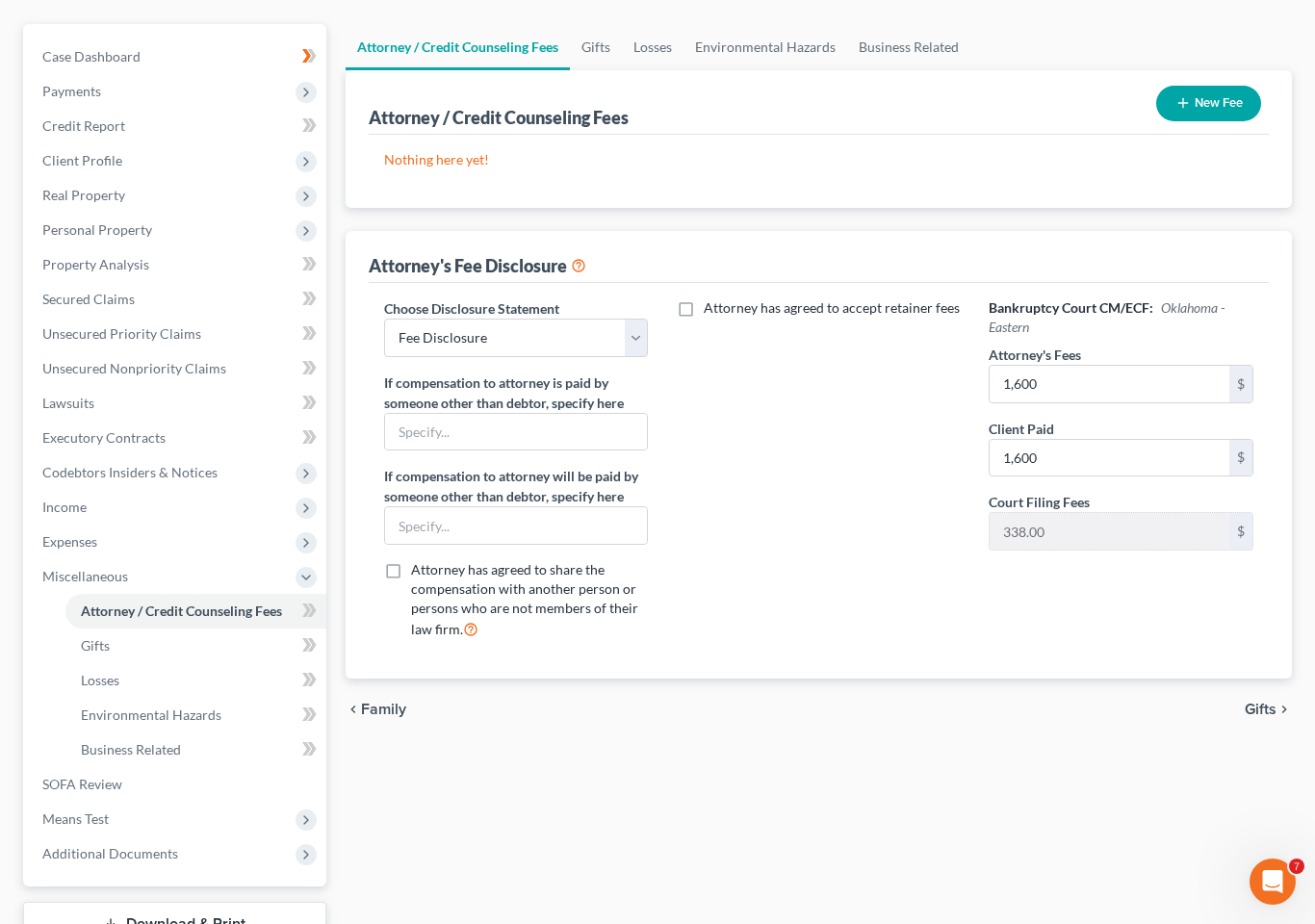 scroll, scrollTop: 163, scrollLeft: 0, axis: vertical 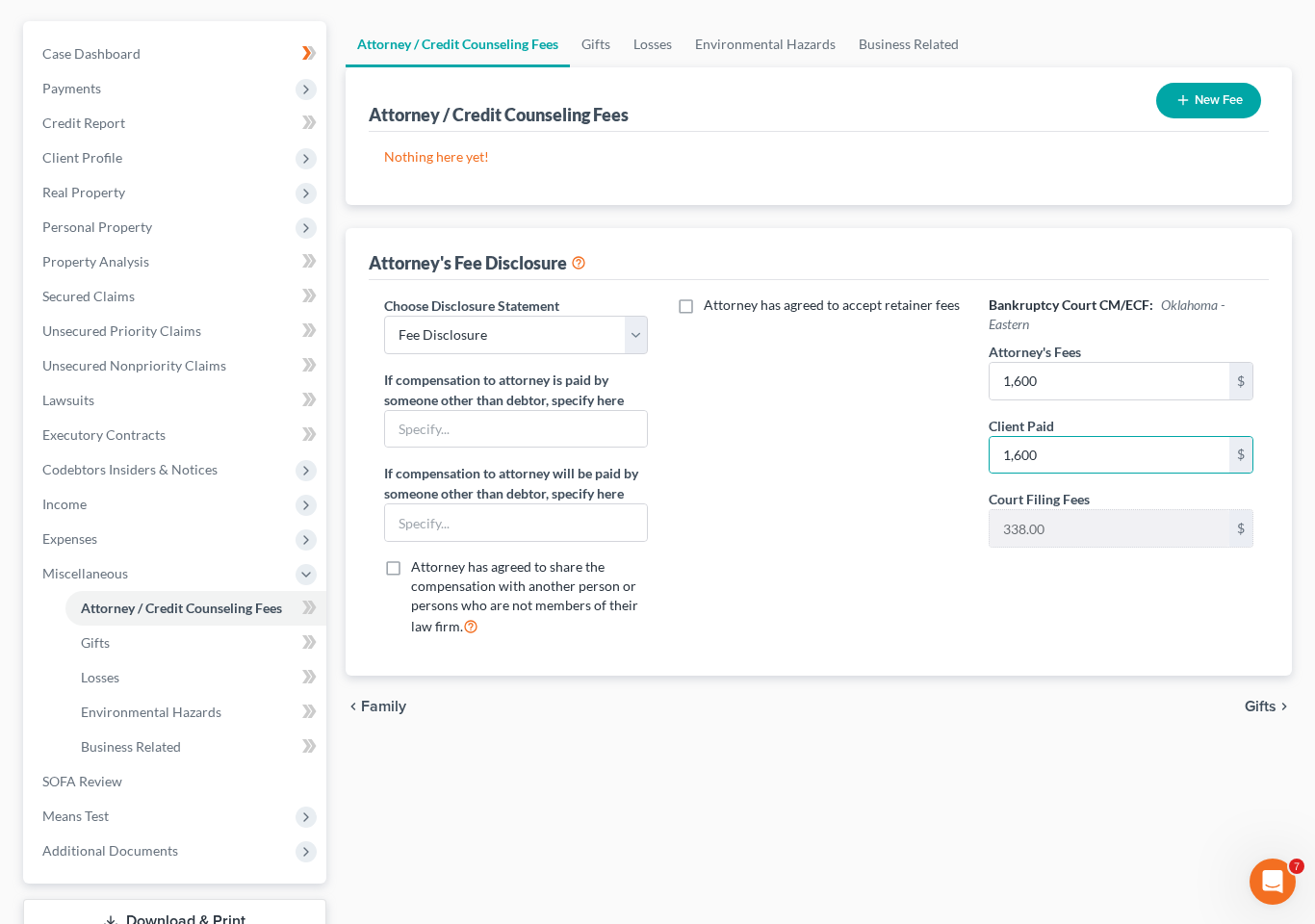 click at bounding box center [306, 505] 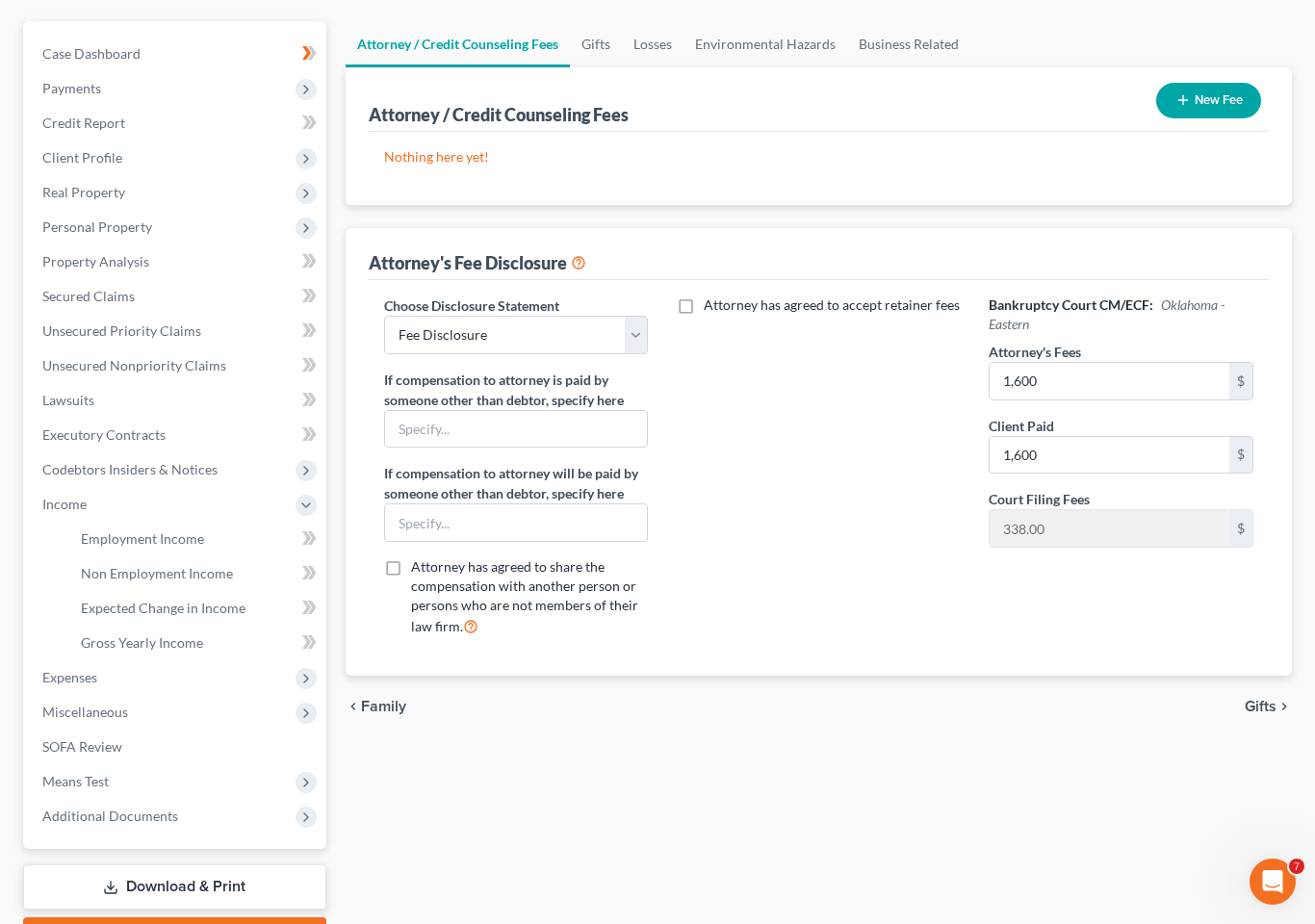 click on "Employment Income" at bounding box center (142, 538) 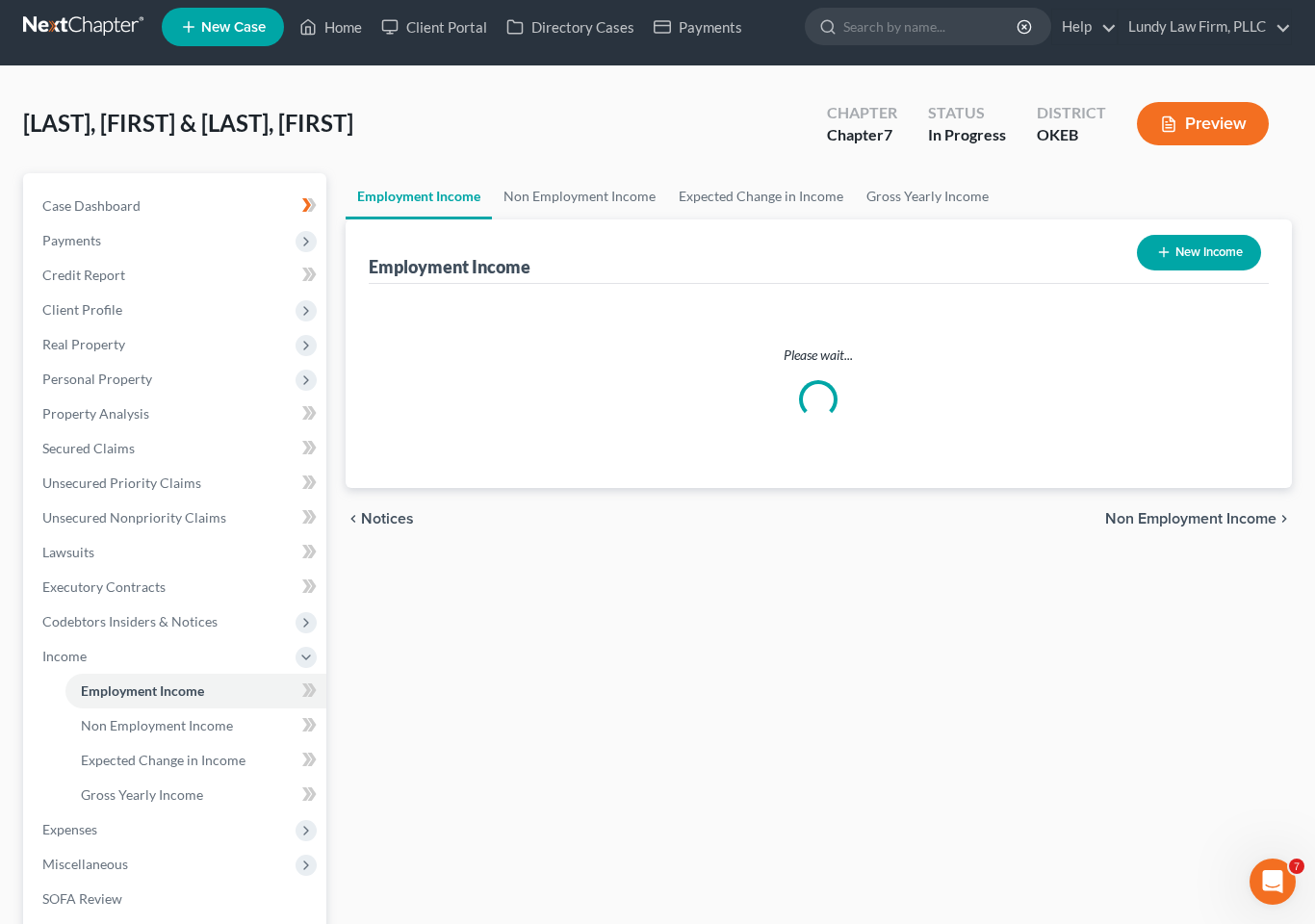 scroll, scrollTop: 0, scrollLeft: 0, axis: both 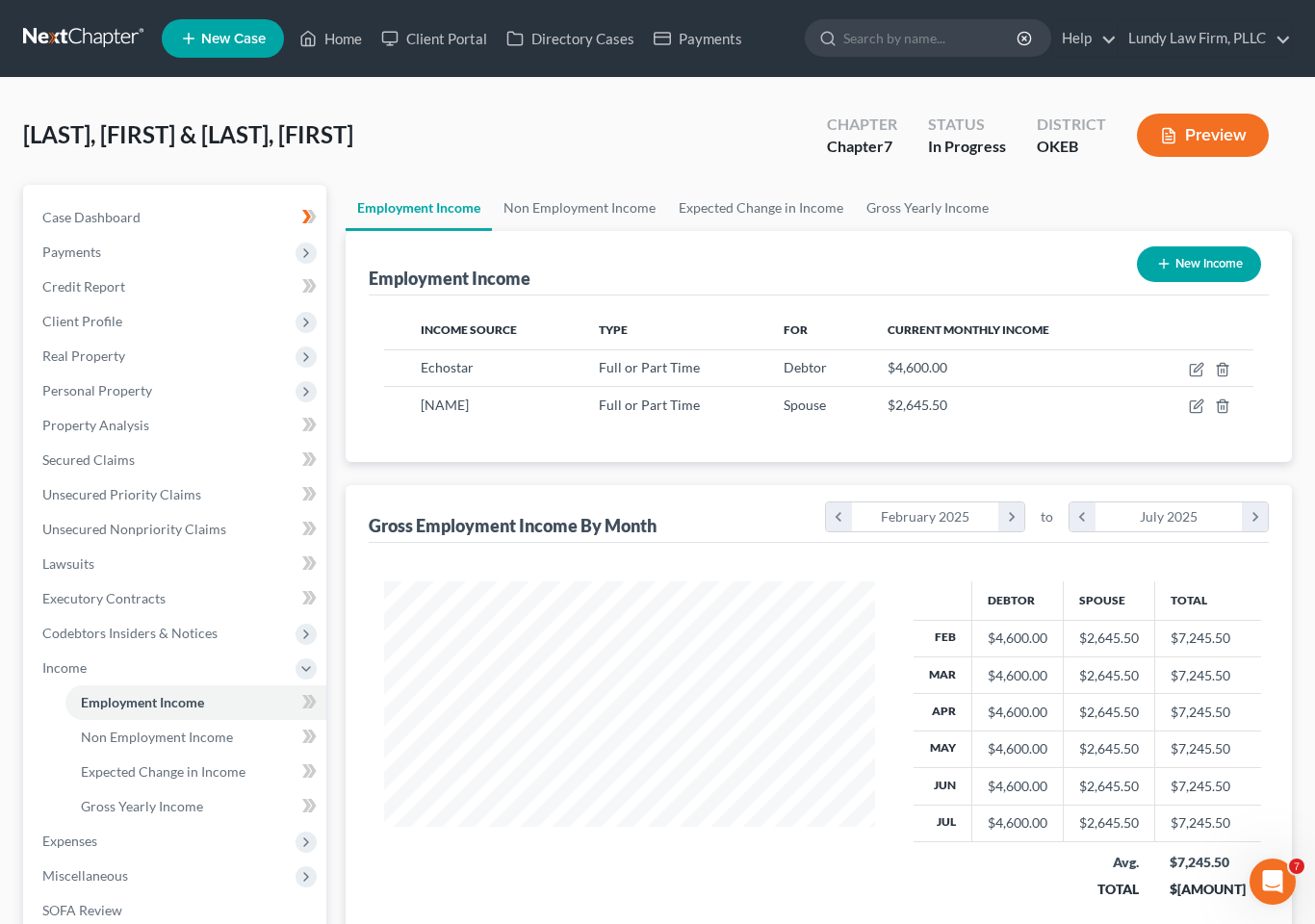 click on "New Income" at bounding box center [1199, 264] 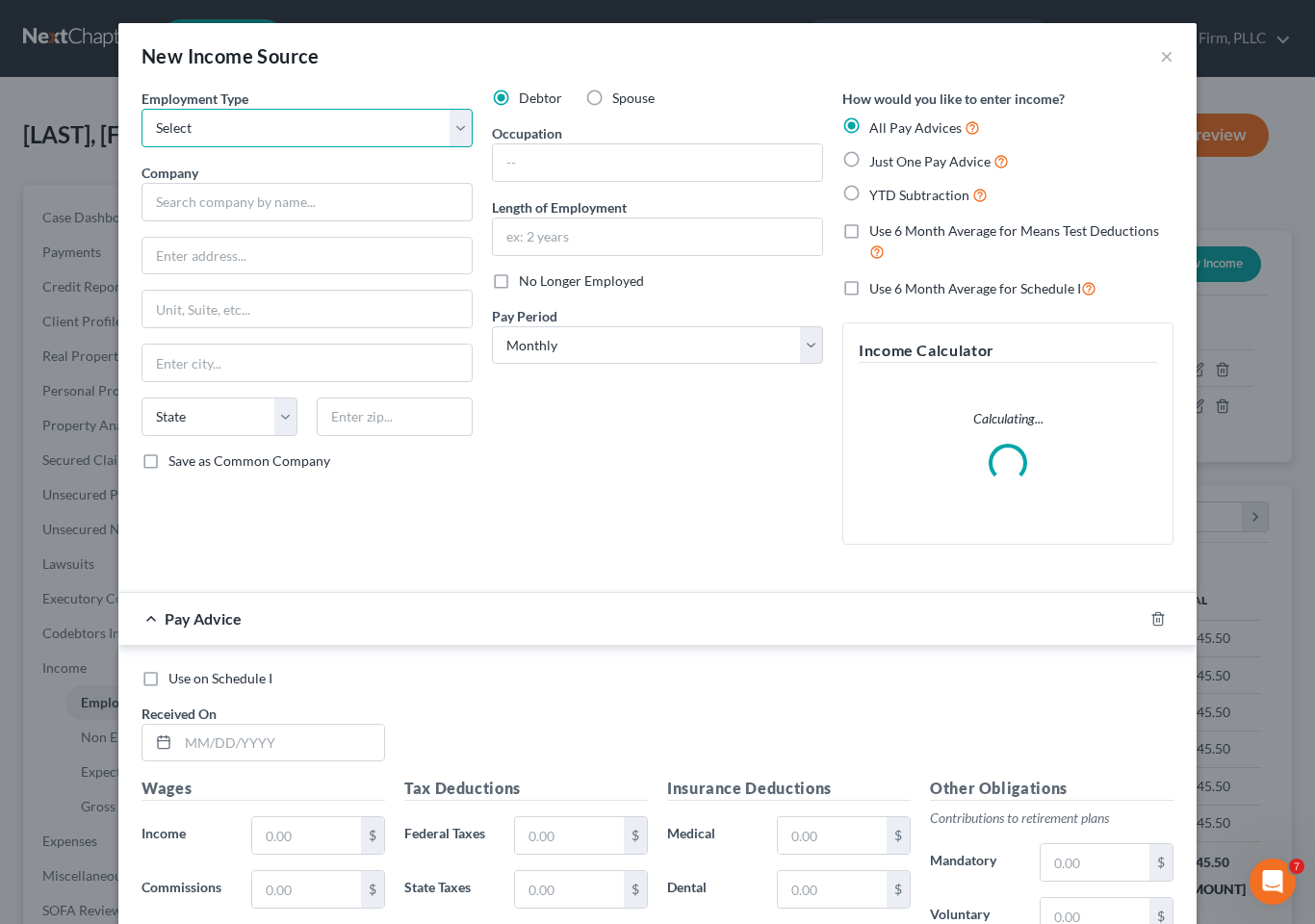 click on "Select Full or Part Time Employment Self Employment" at bounding box center [307, 128] 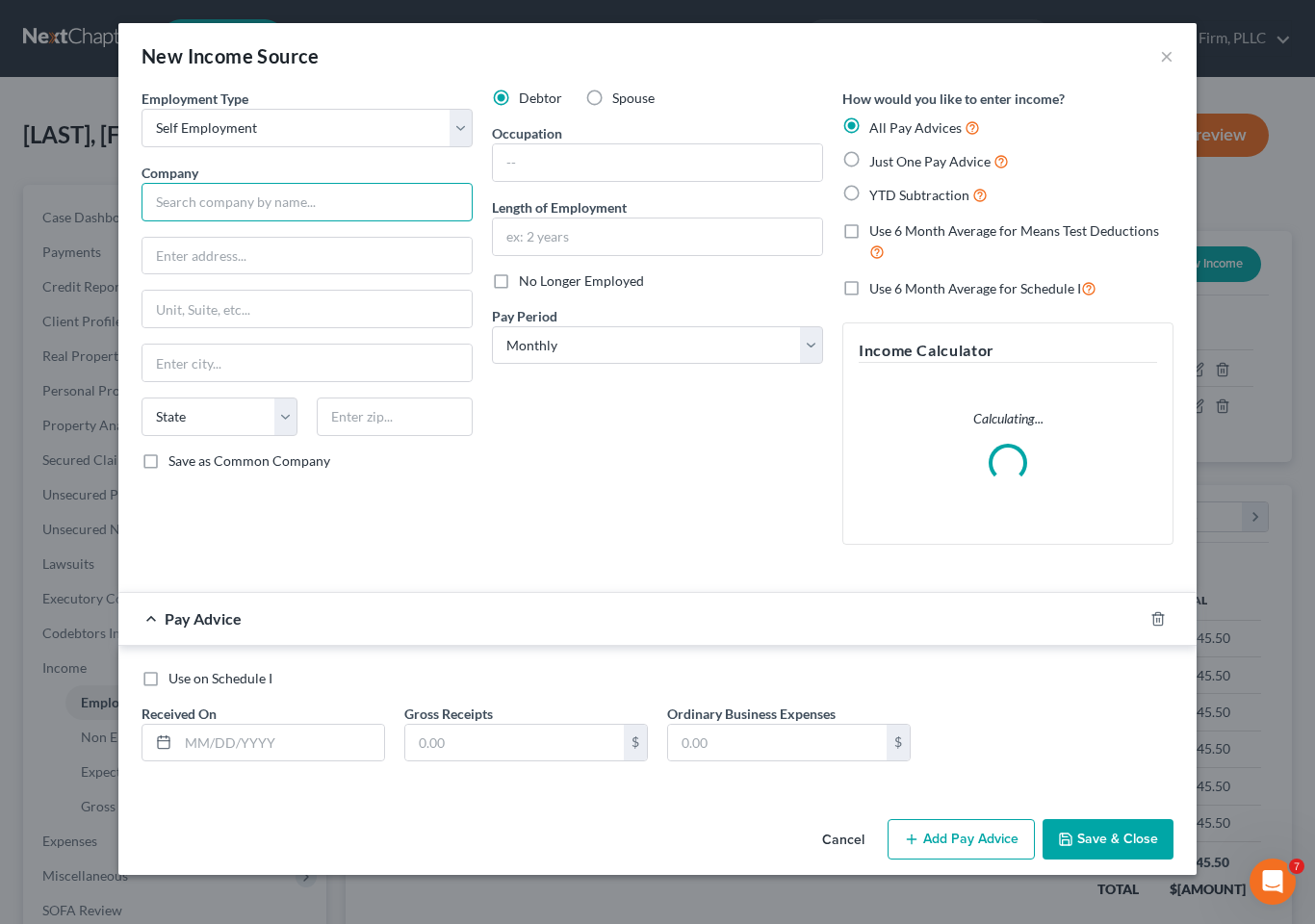 click at bounding box center [307, 202] 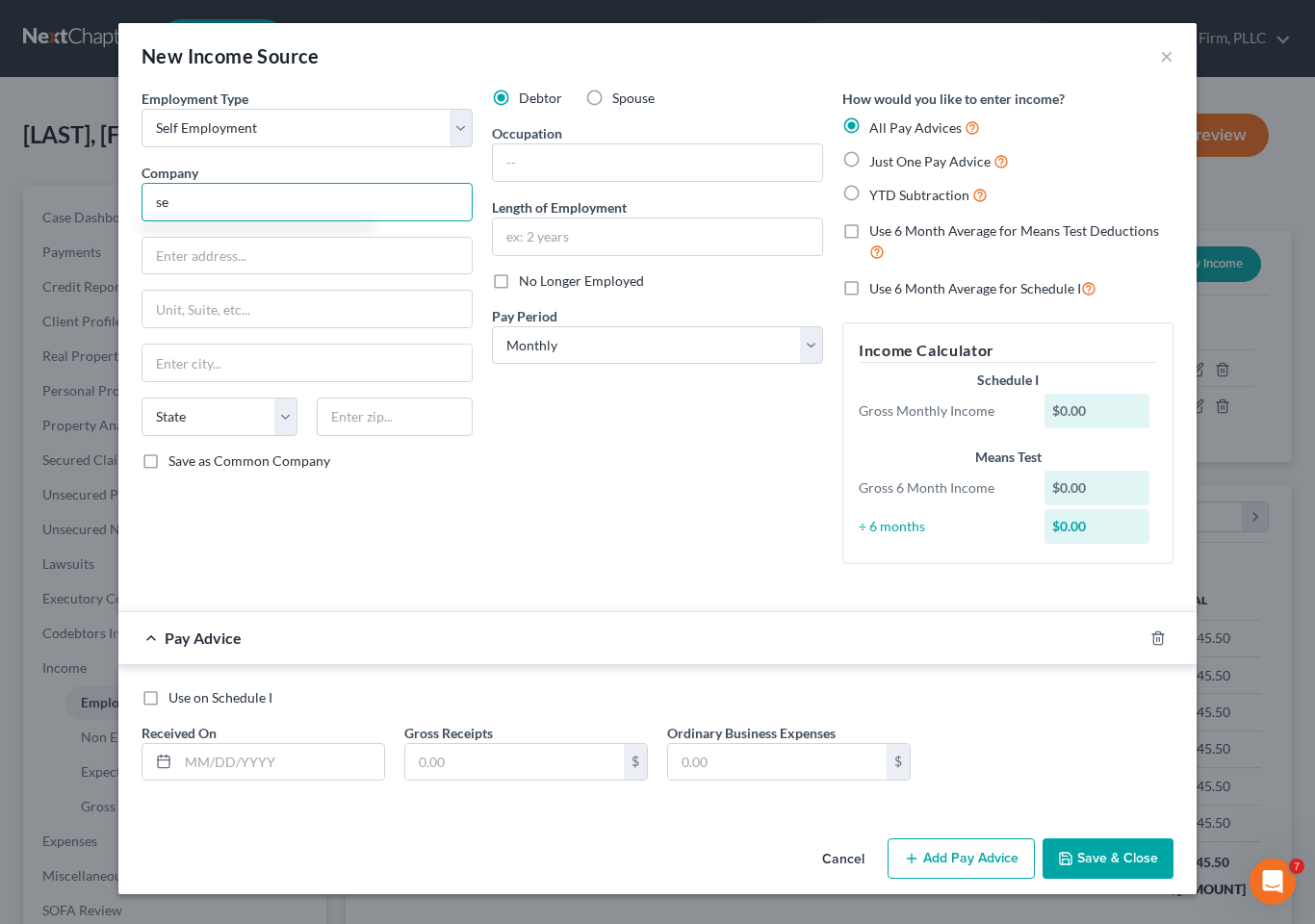 type on "s" 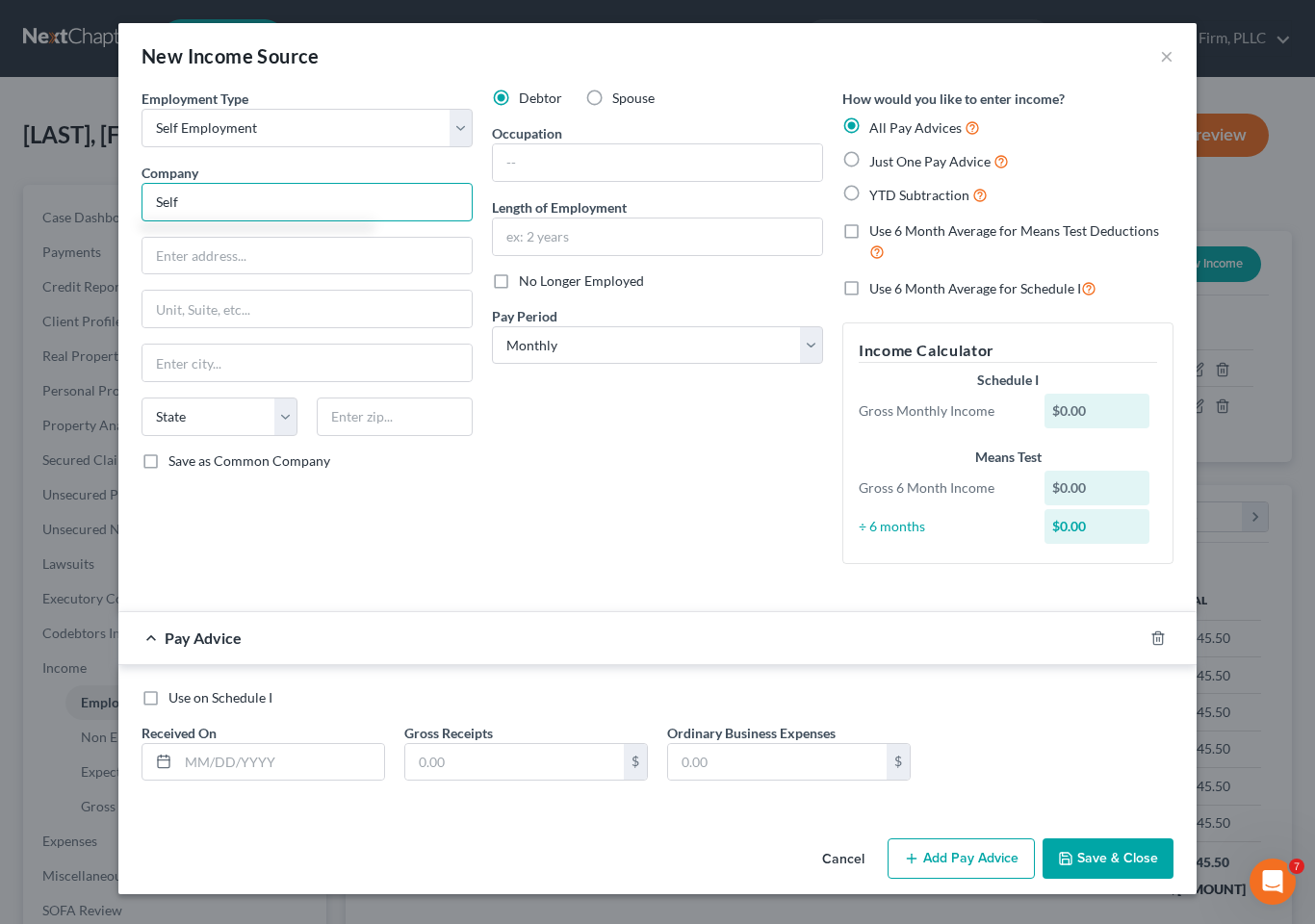 type on "Self" 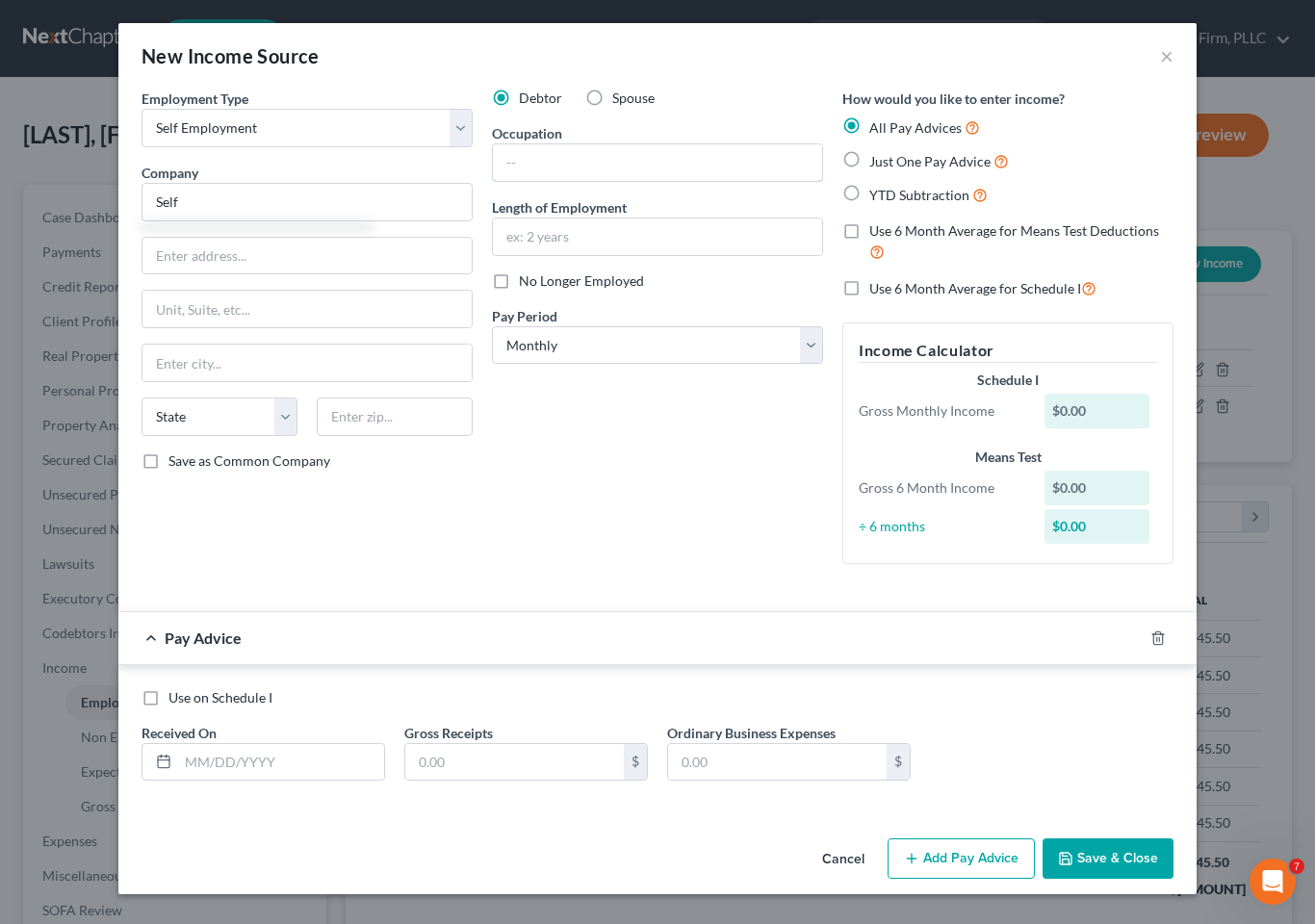 click at bounding box center (658, 163) 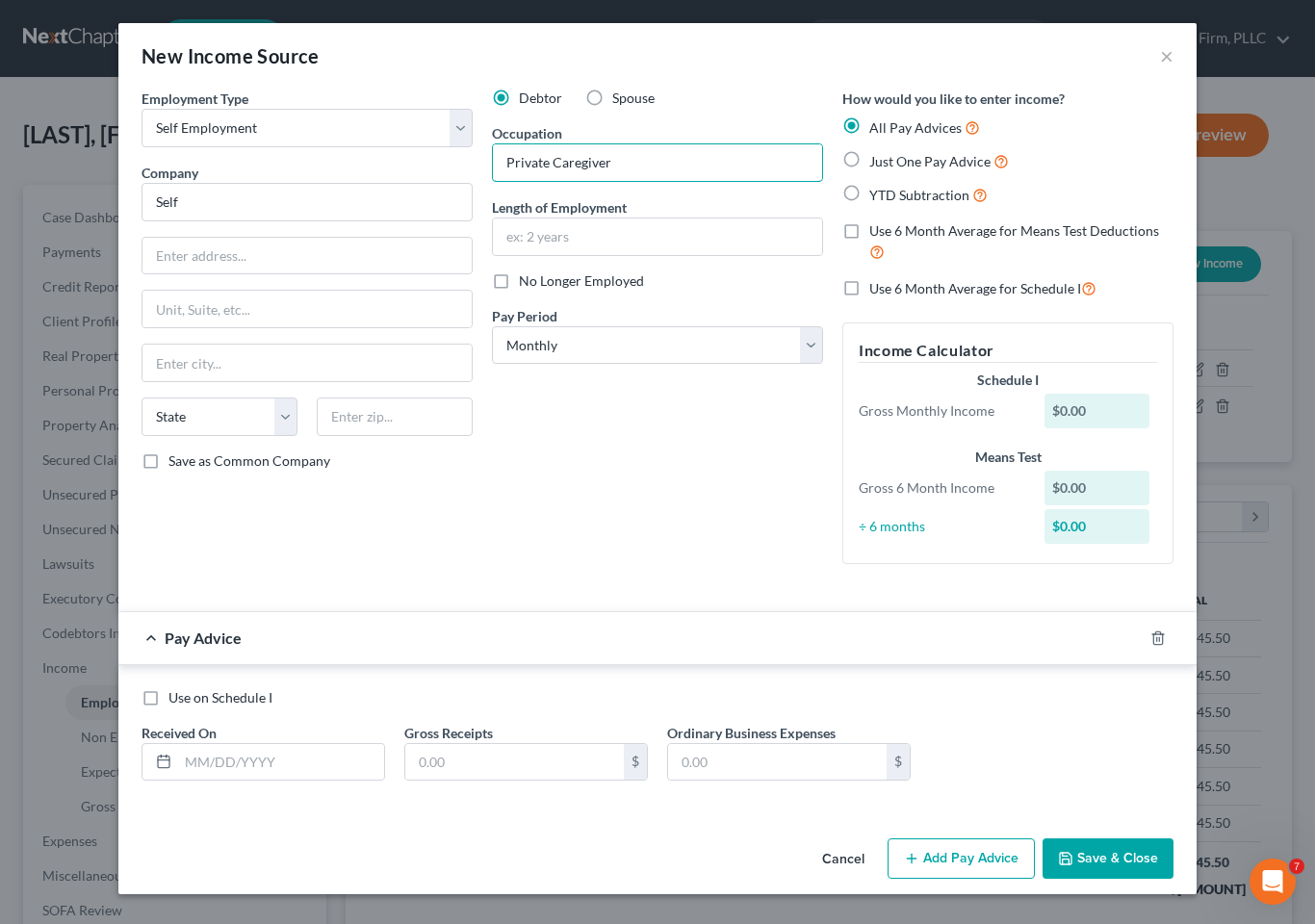 type on "Private Caregiver" 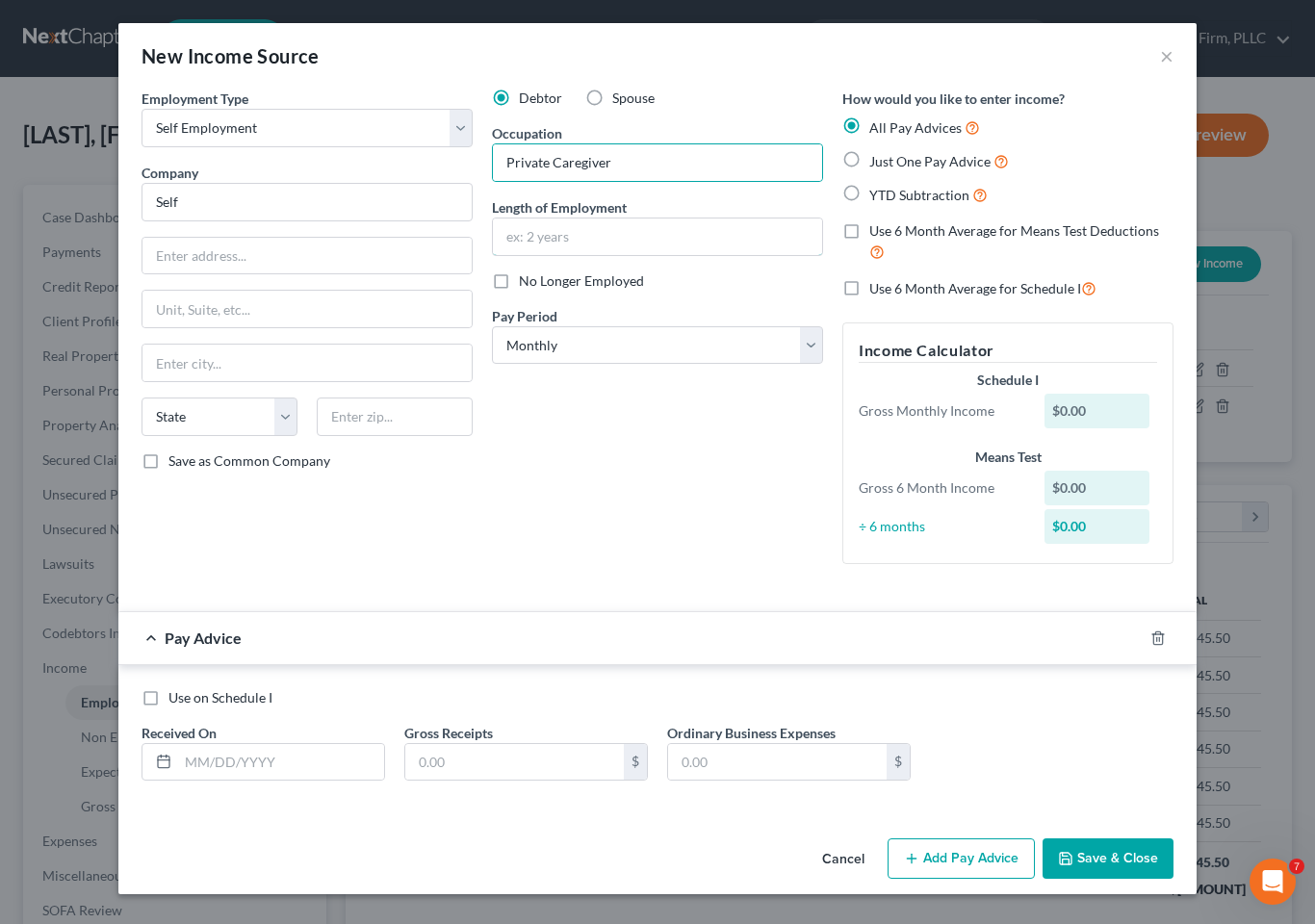 click at bounding box center (658, 237) 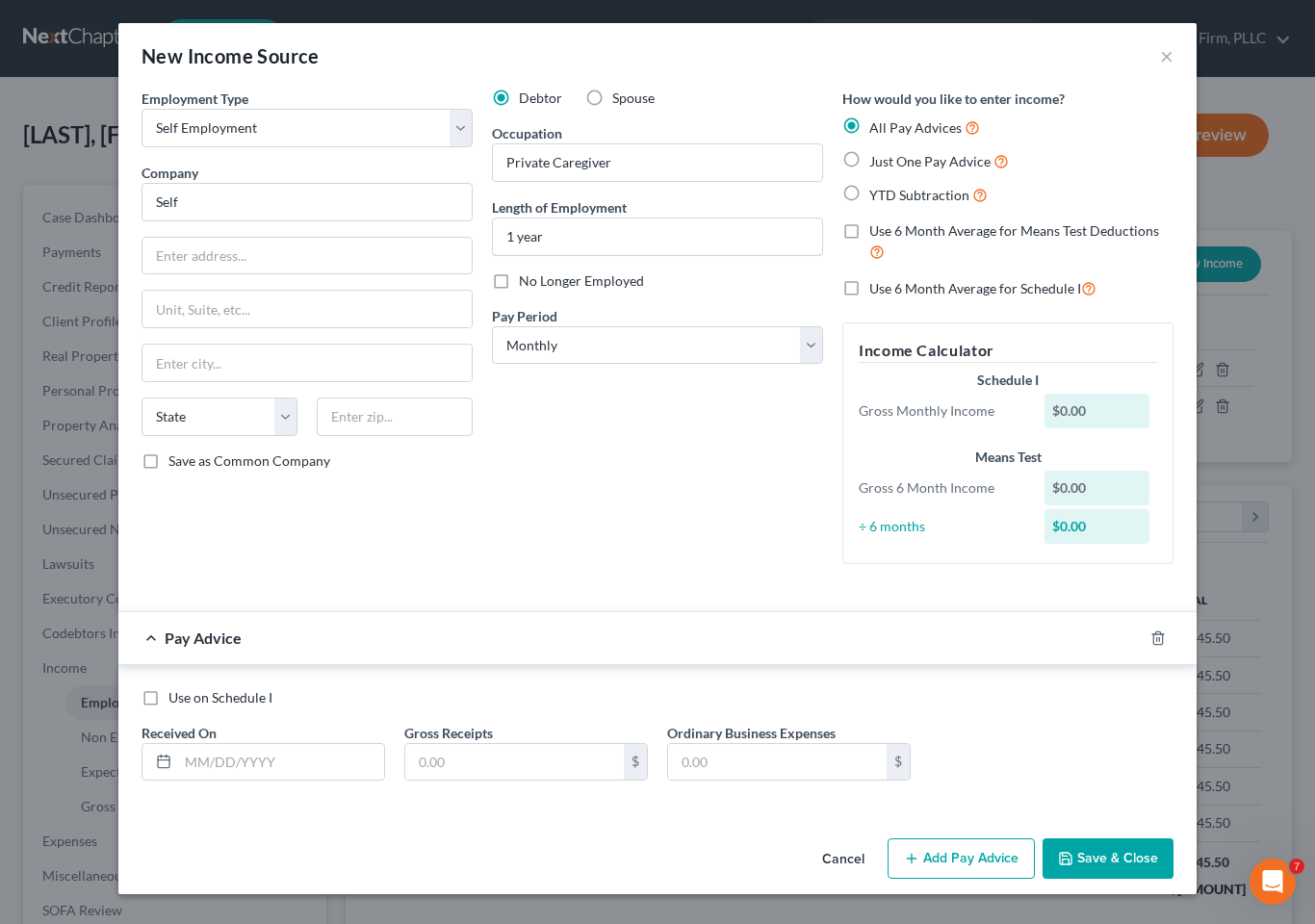 type on "1 year" 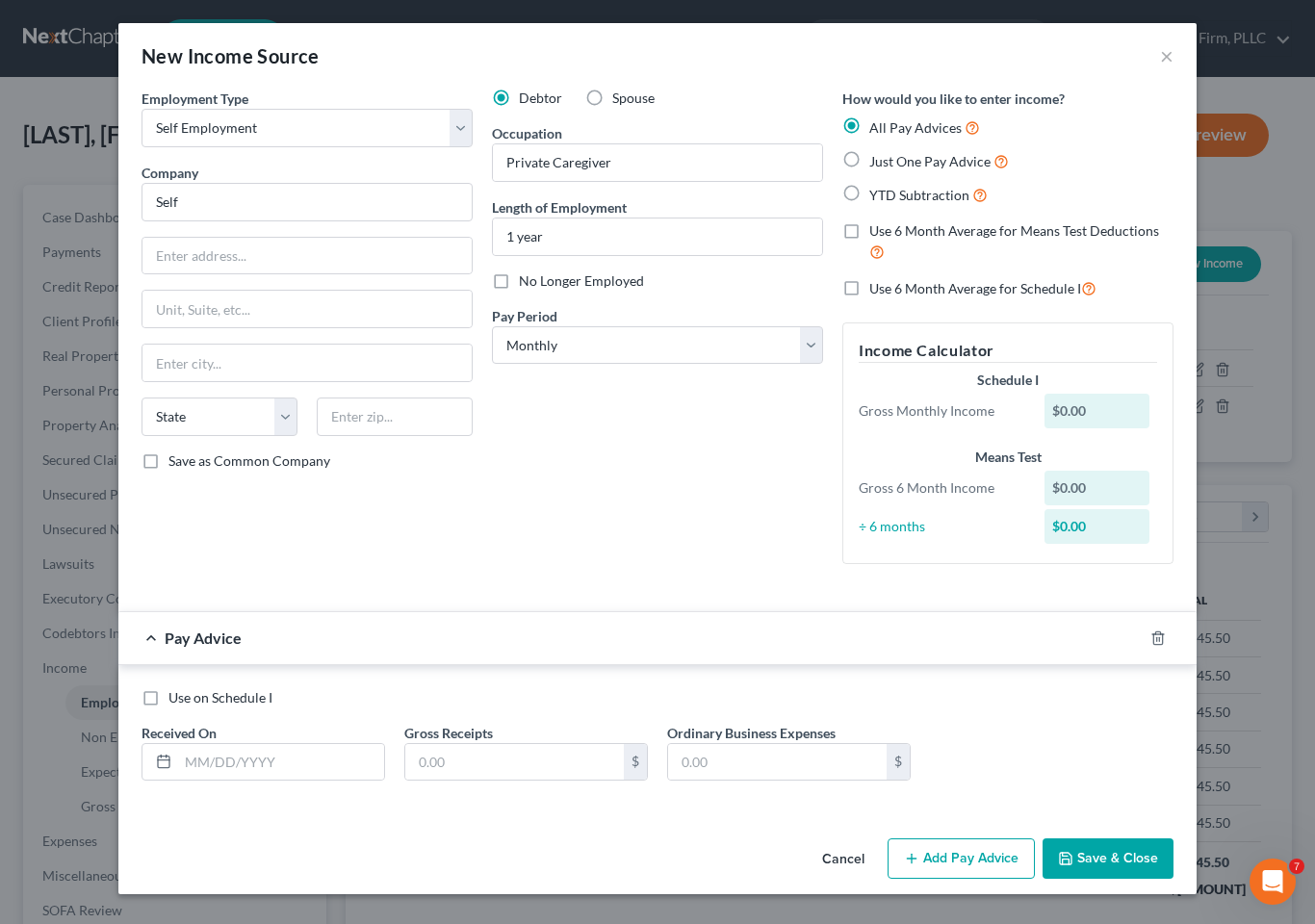 click on "Select Monthly Twice Monthly Every Other Week Weekly" at bounding box center [658, 346] 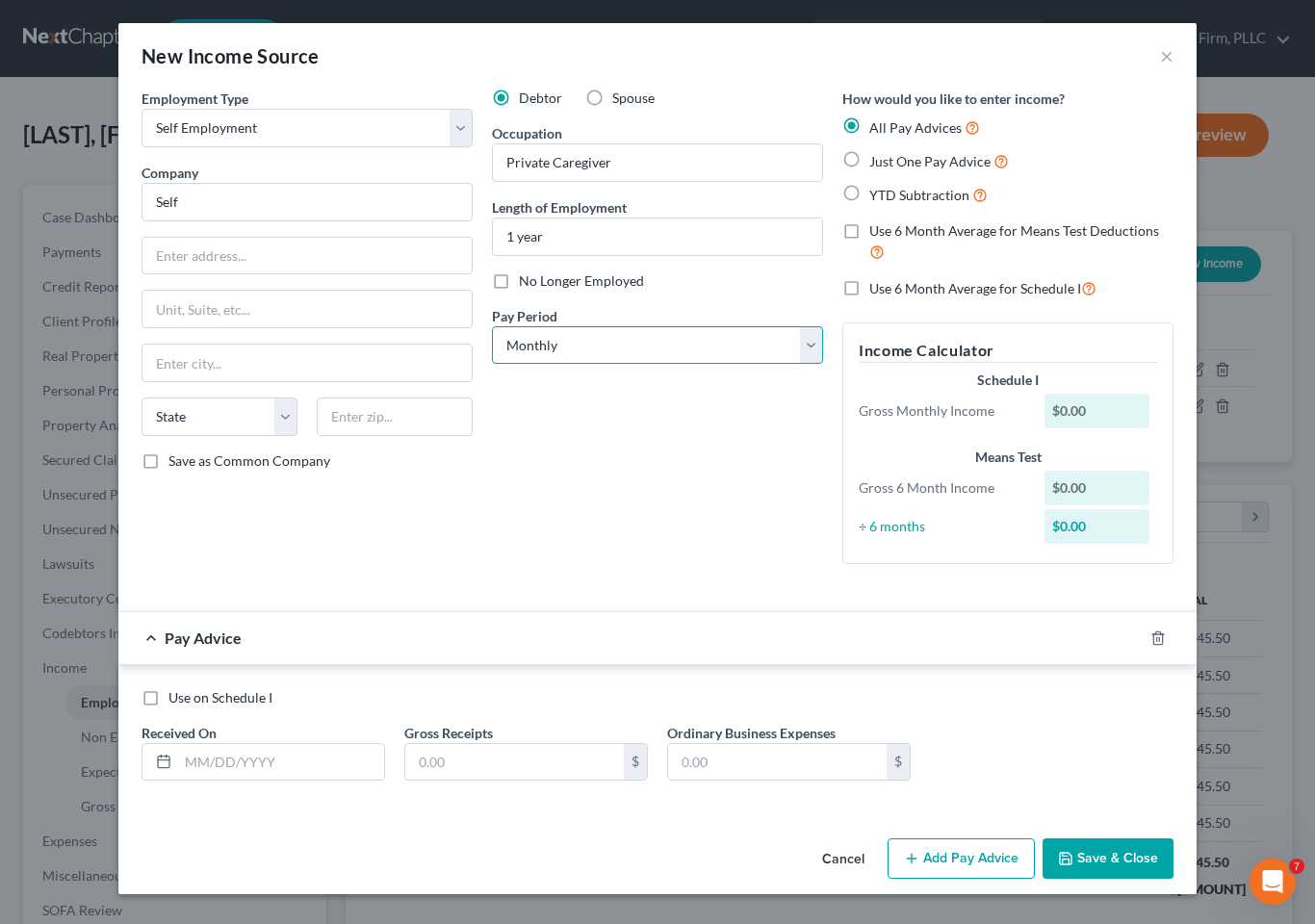 select on "3" 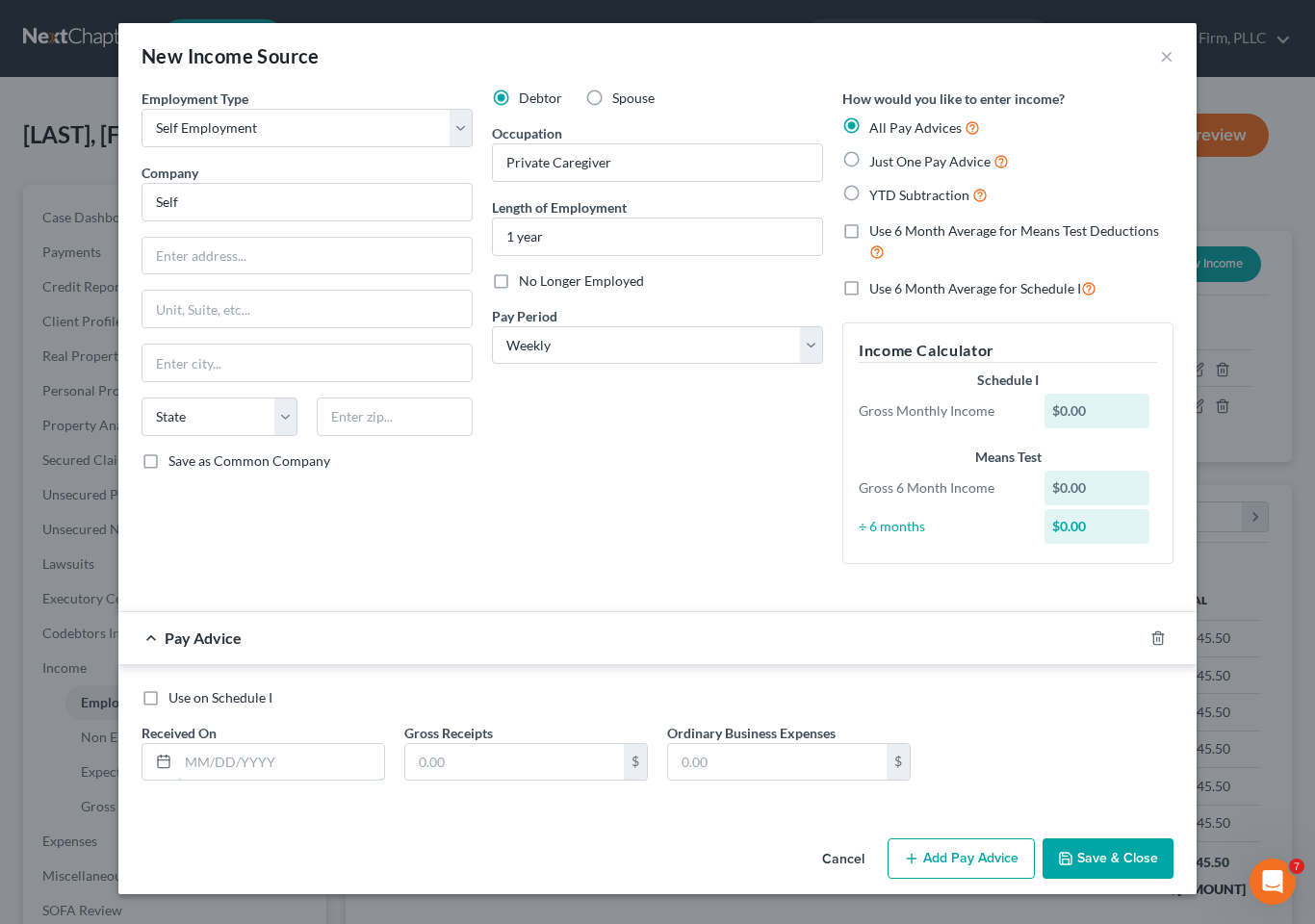 click at bounding box center (281, 762) 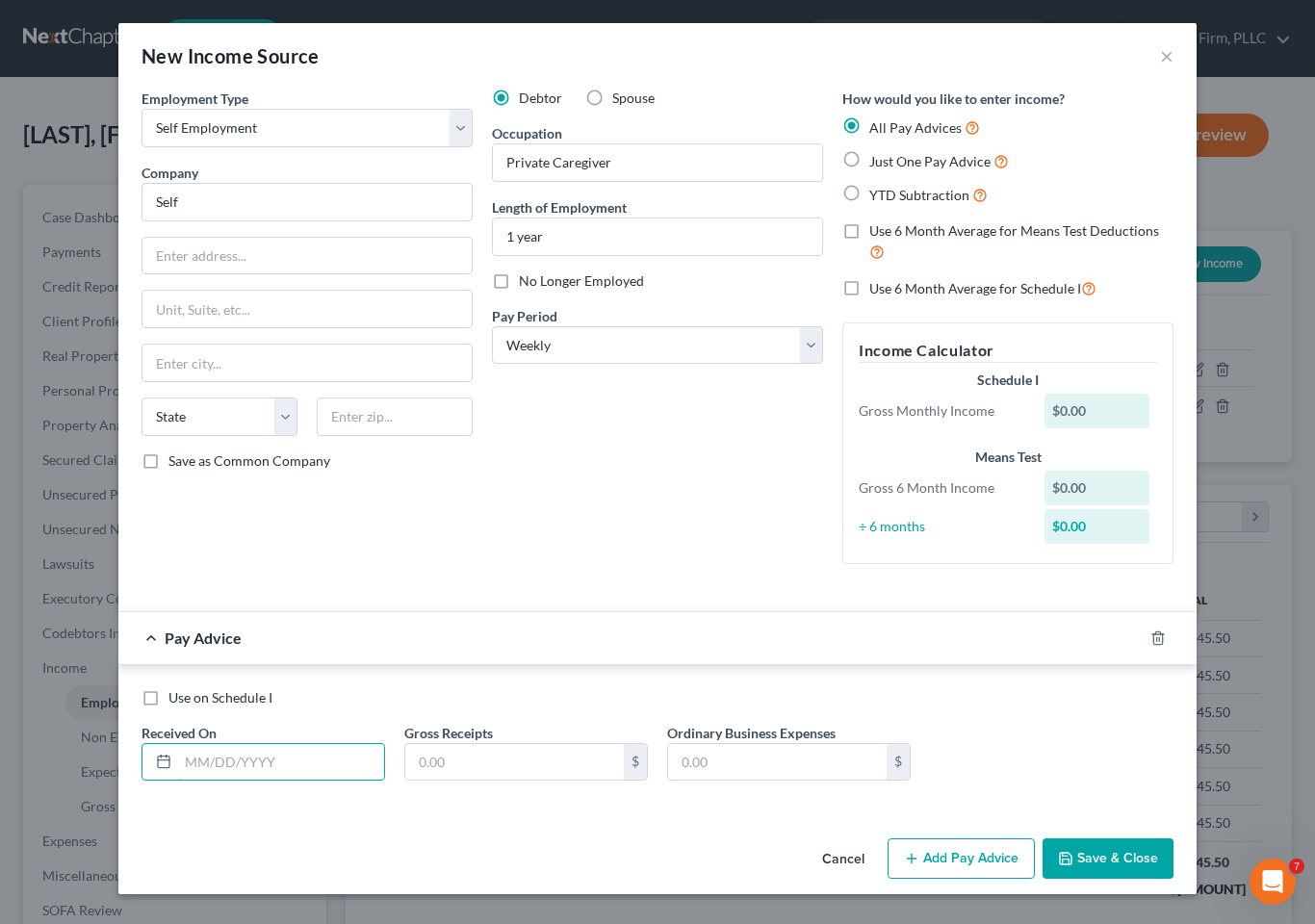 scroll, scrollTop: 44, scrollLeft: 0, axis: vertical 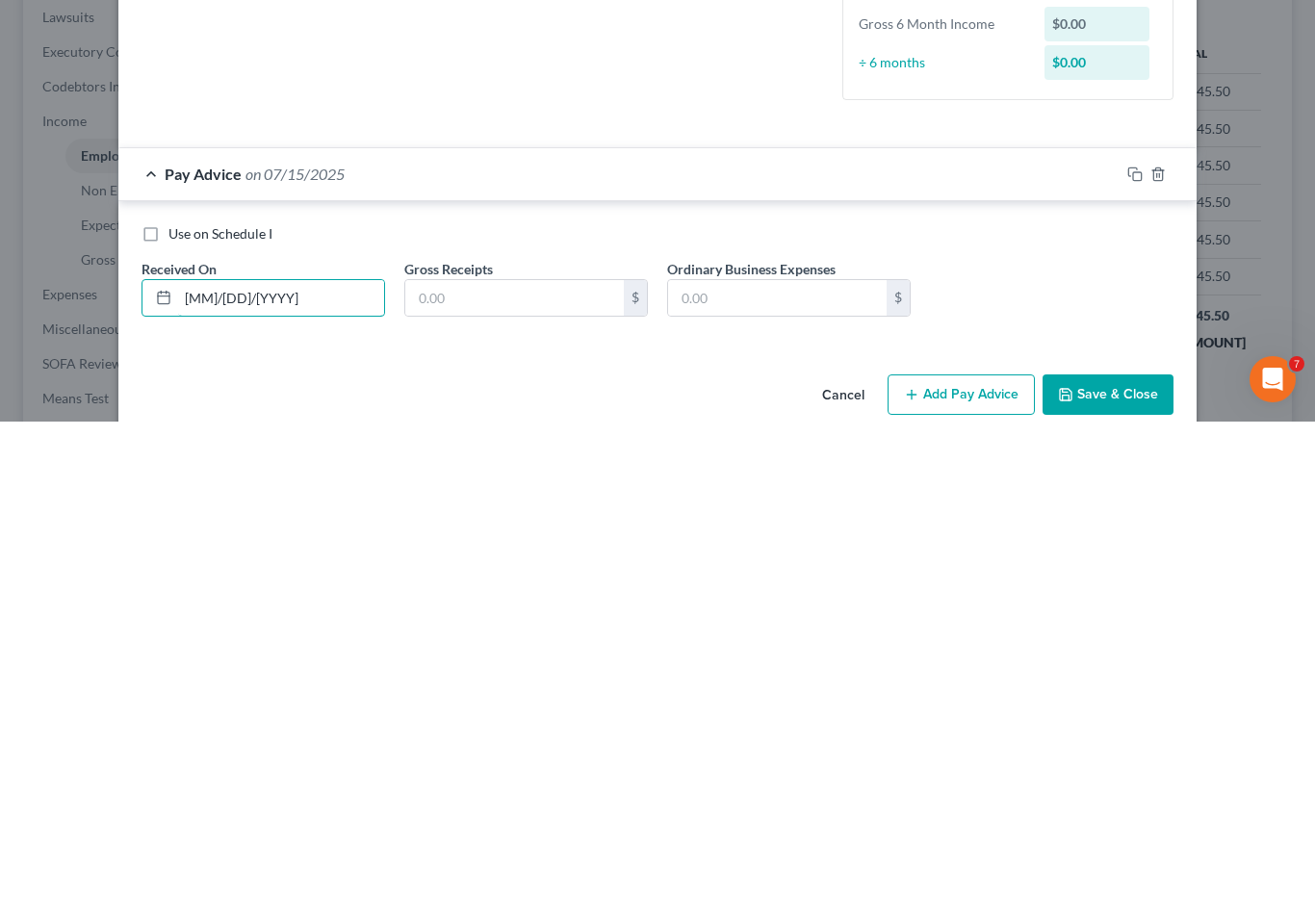 type on "[MM]/[DD]/[YYYY]" 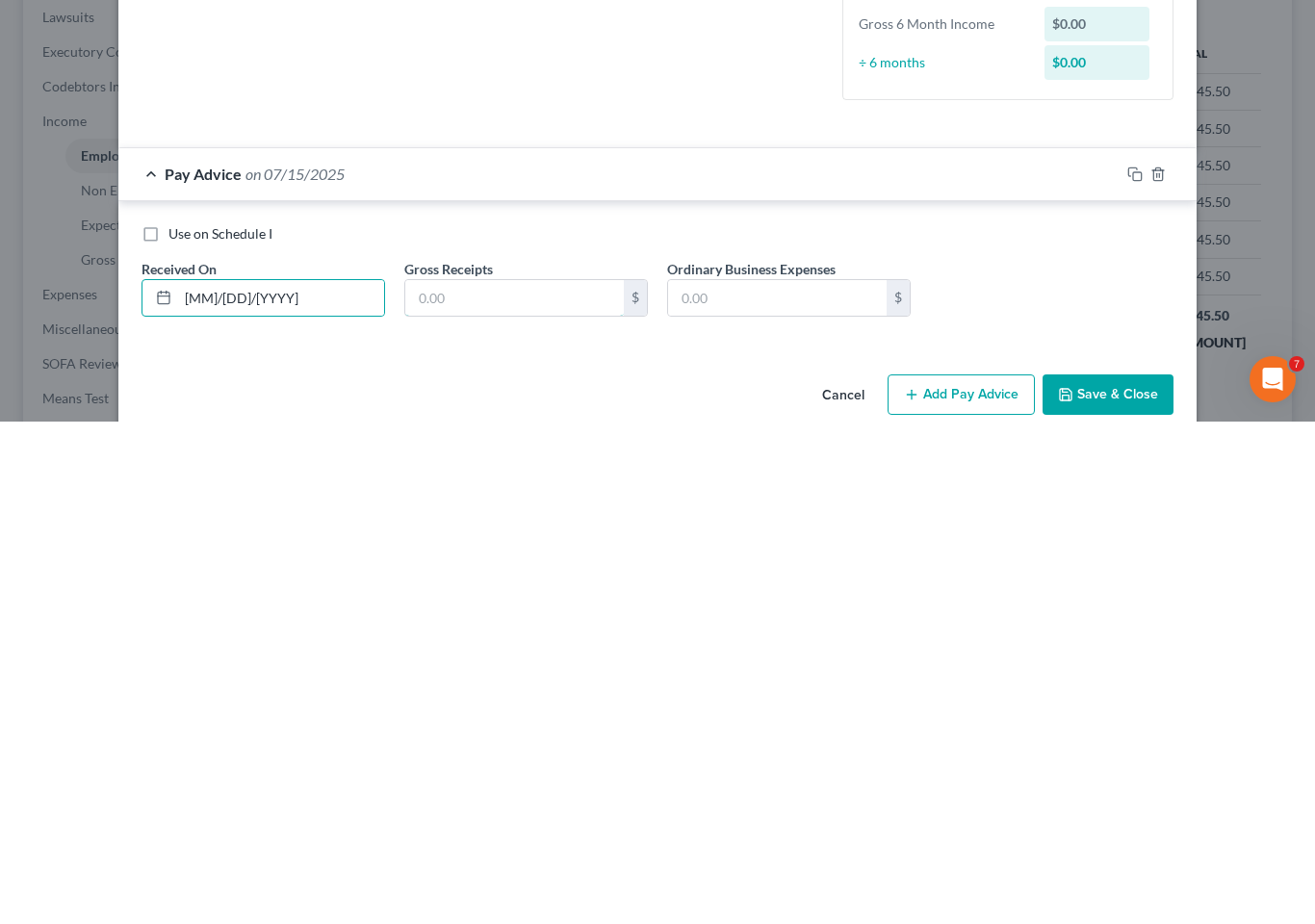 click at bounding box center [514, 801] 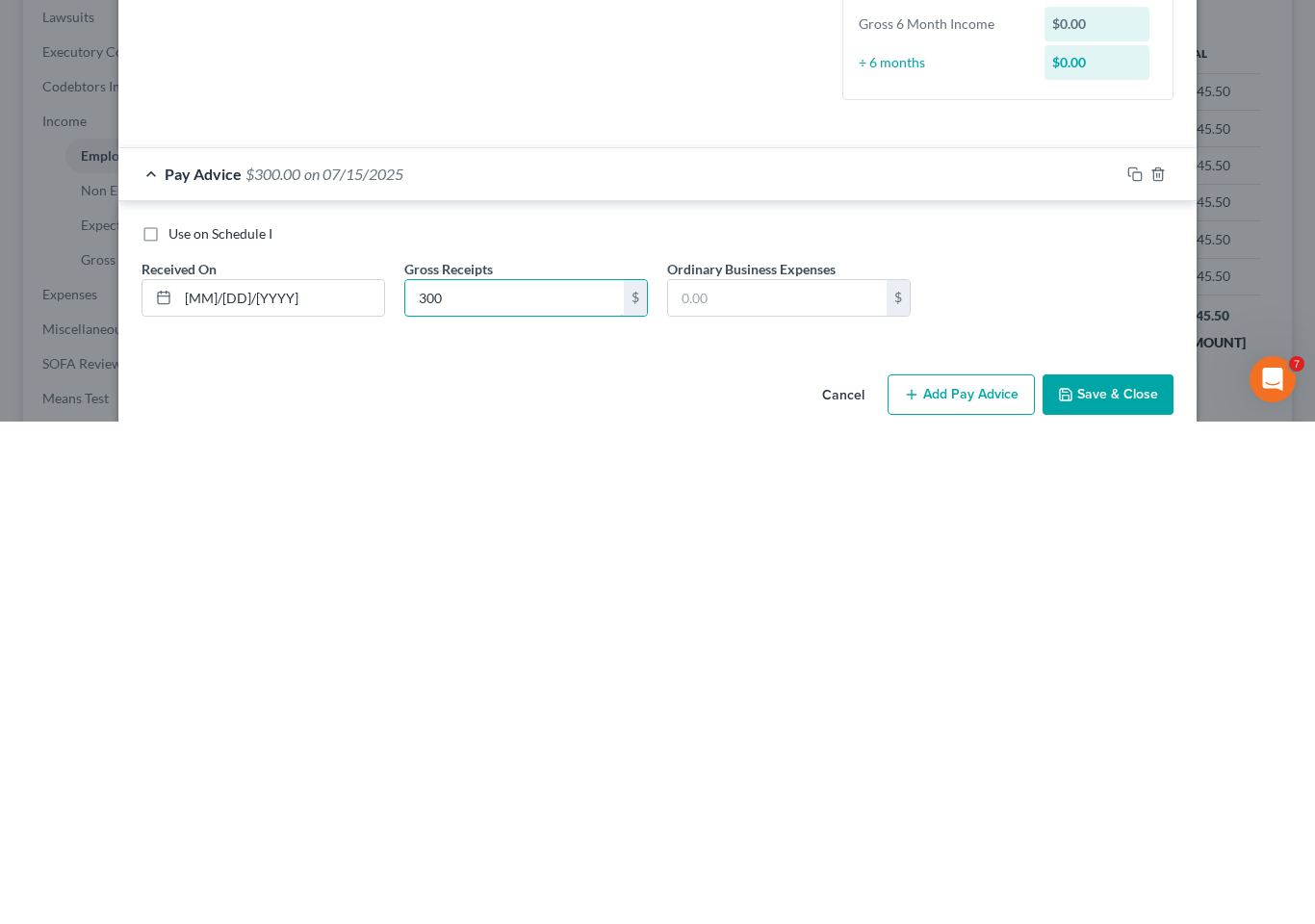 type on "300" 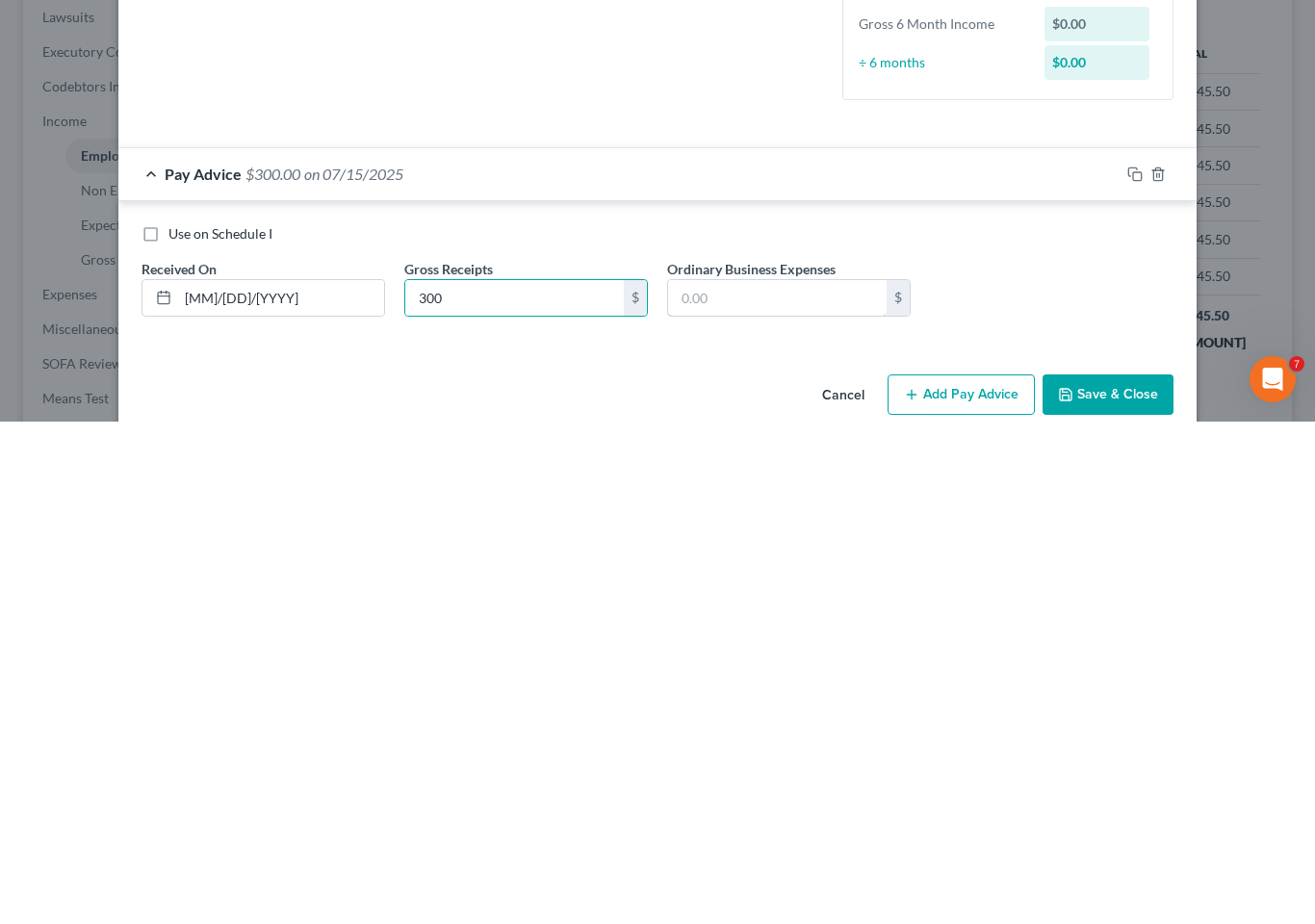 click at bounding box center (777, 801) 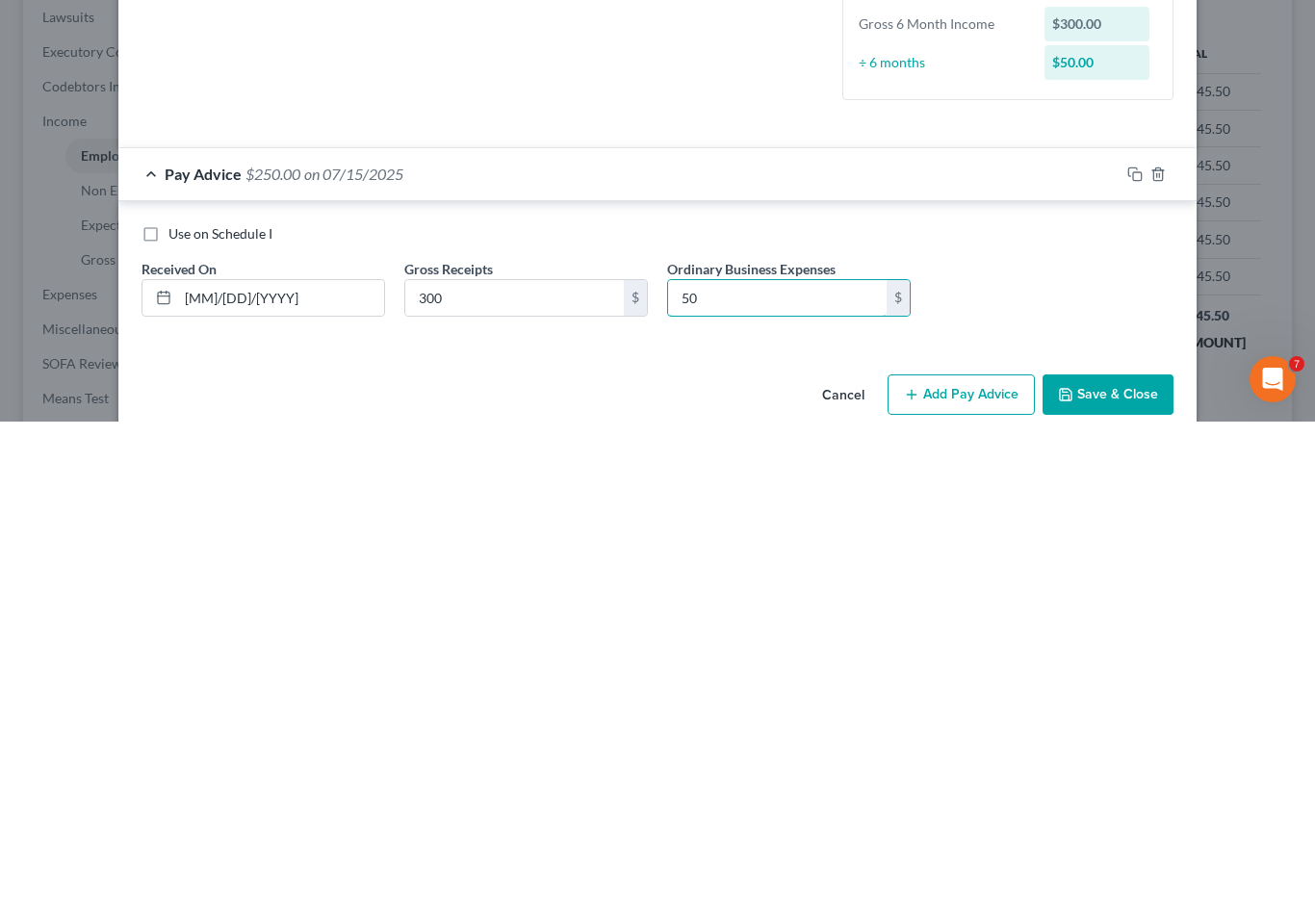 type on "5" 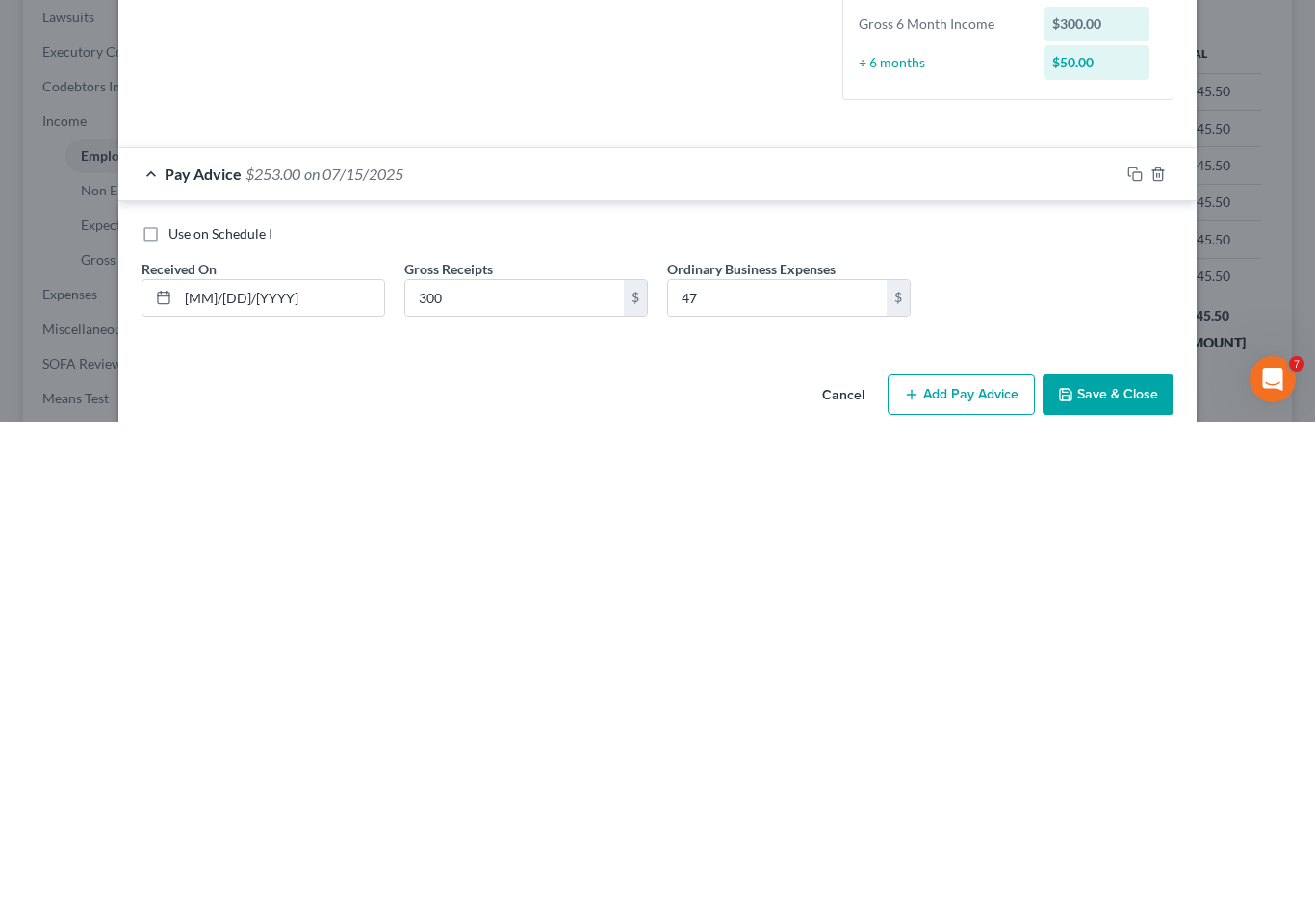 scroll, scrollTop: 271, scrollLeft: 0, axis: vertical 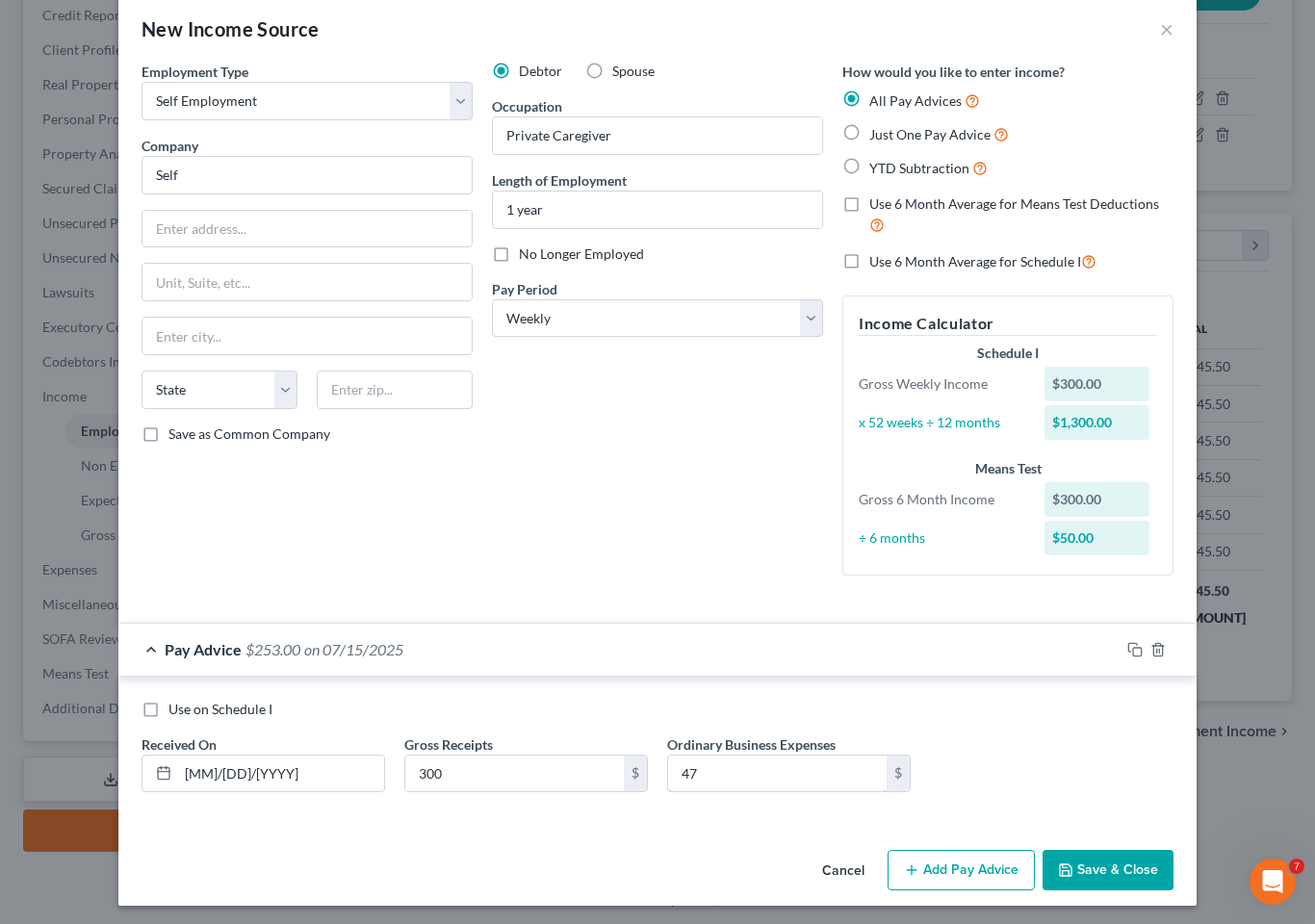 type on "47" 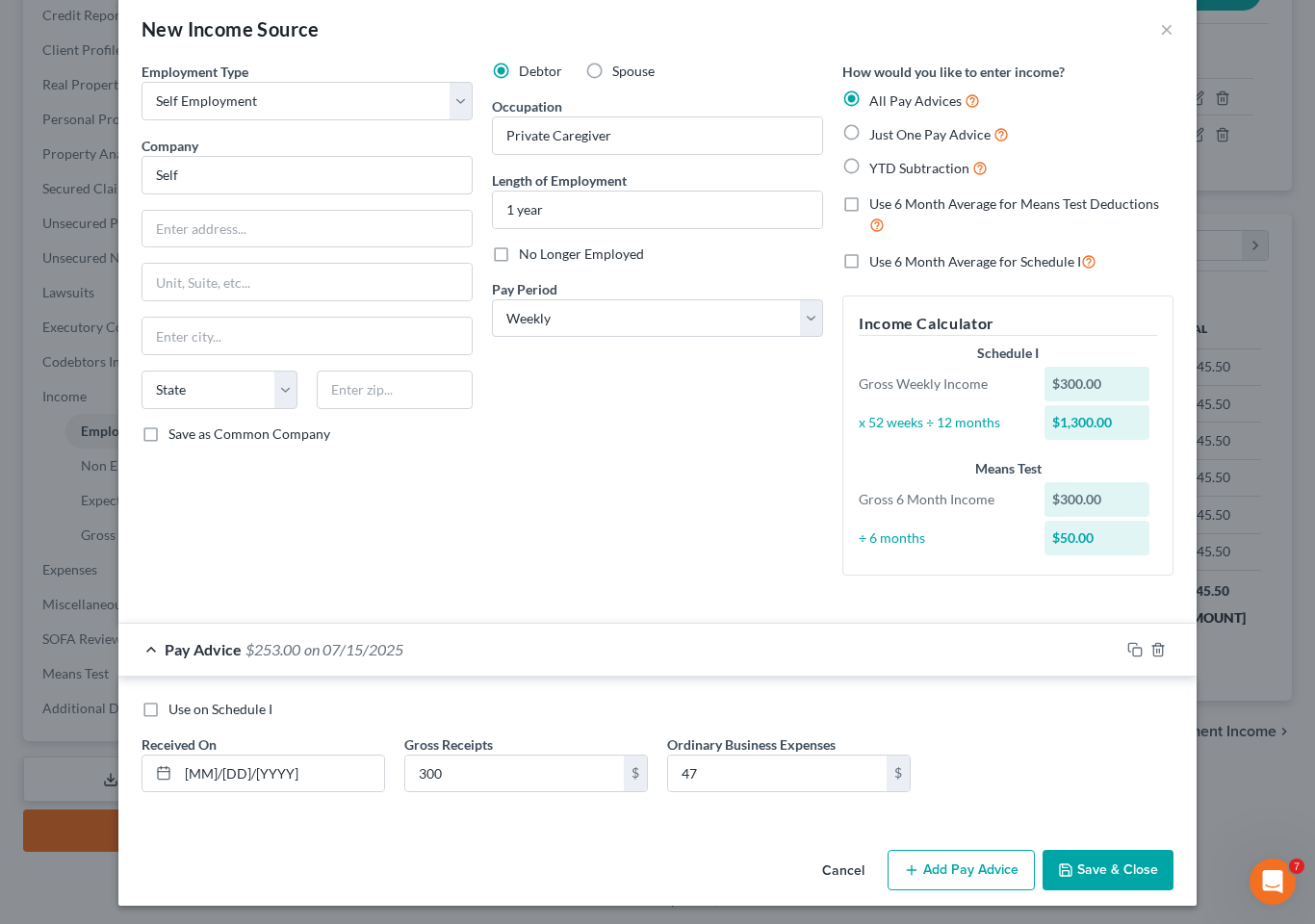 click on "Save & Close" at bounding box center [1108, 870] 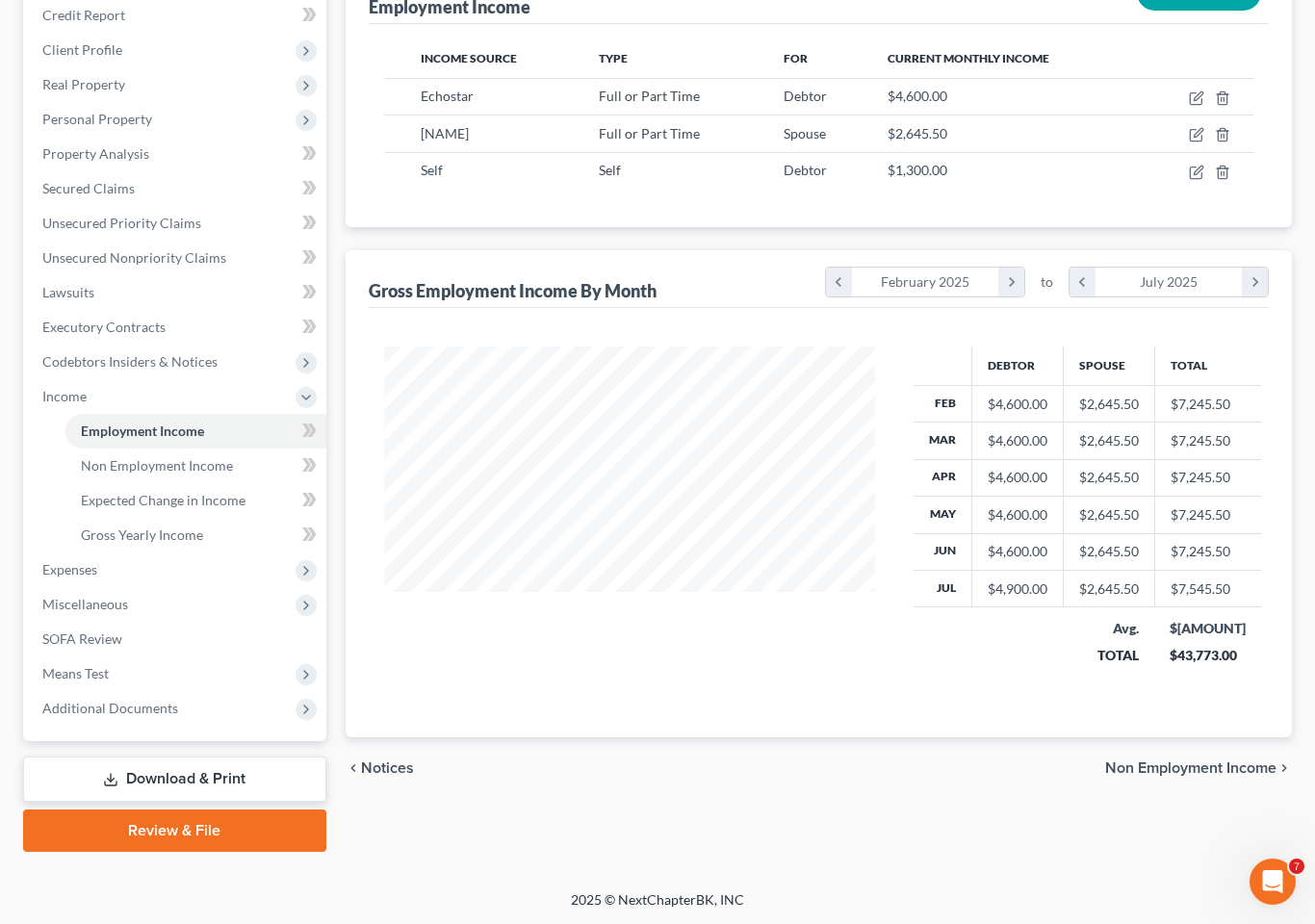 click on "Expenses" at bounding box center [176, 570] 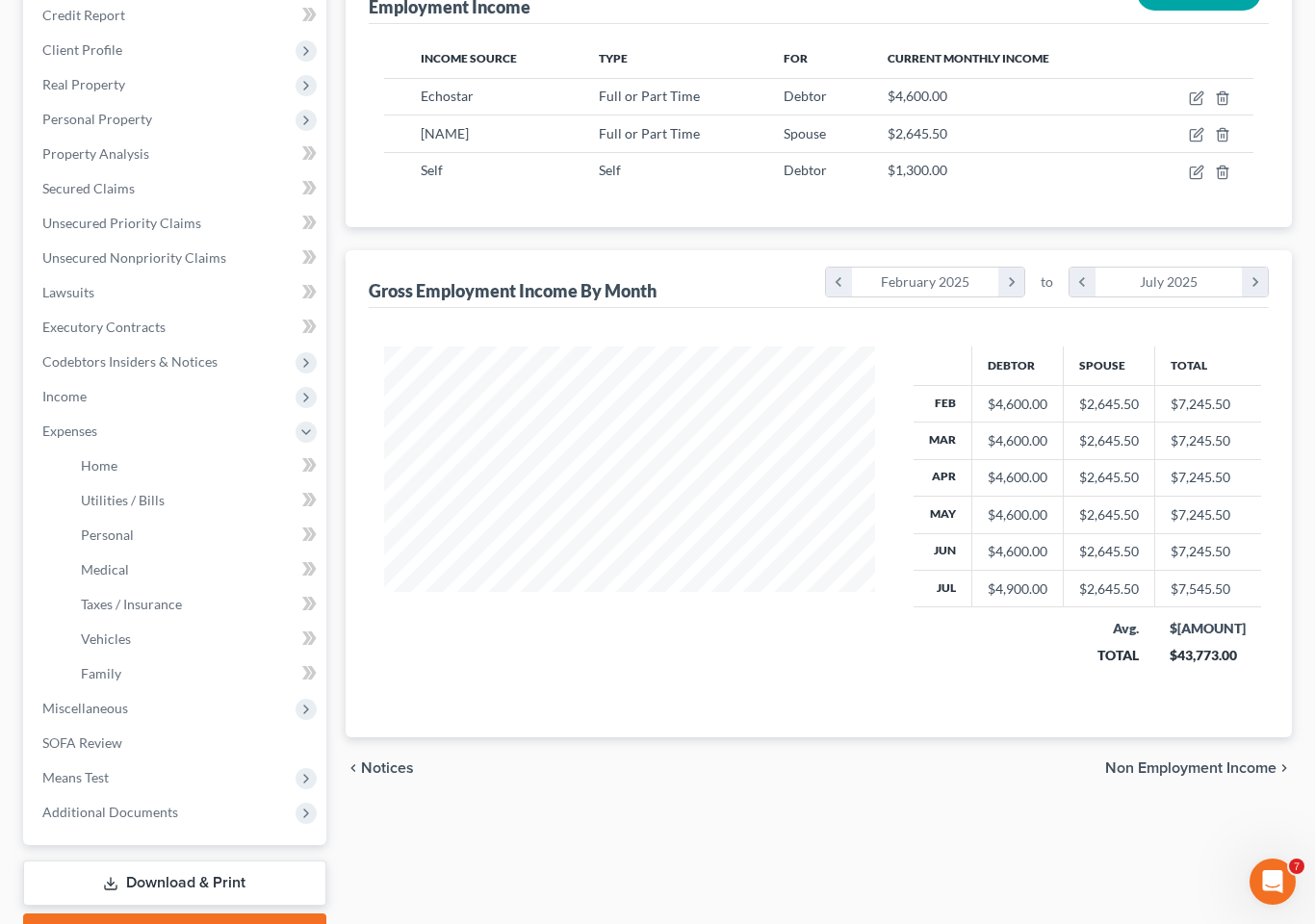 click on "Personal" at bounding box center (195, 535) 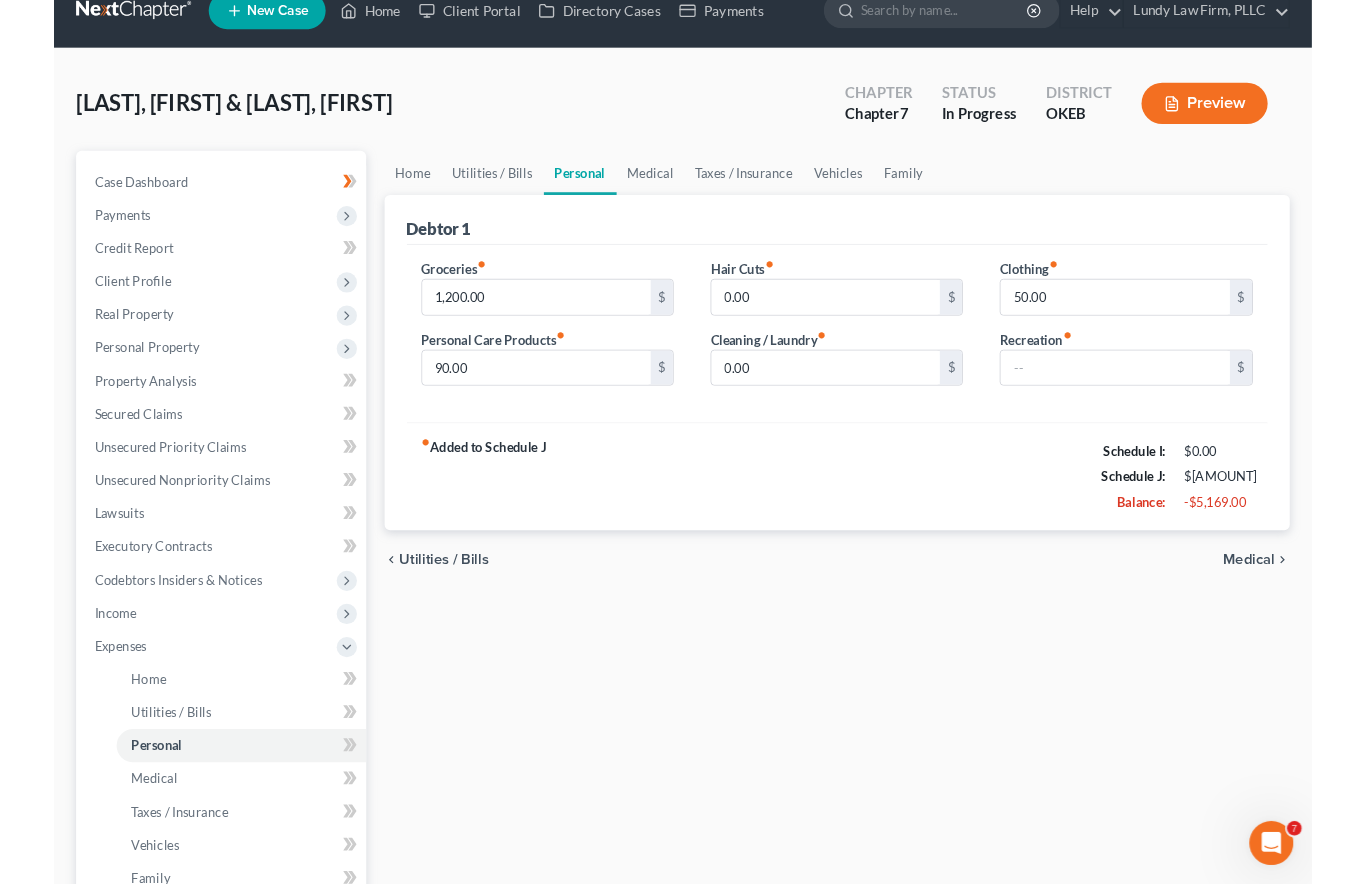 scroll, scrollTop: 0, scrollLeft: 0, axis: both 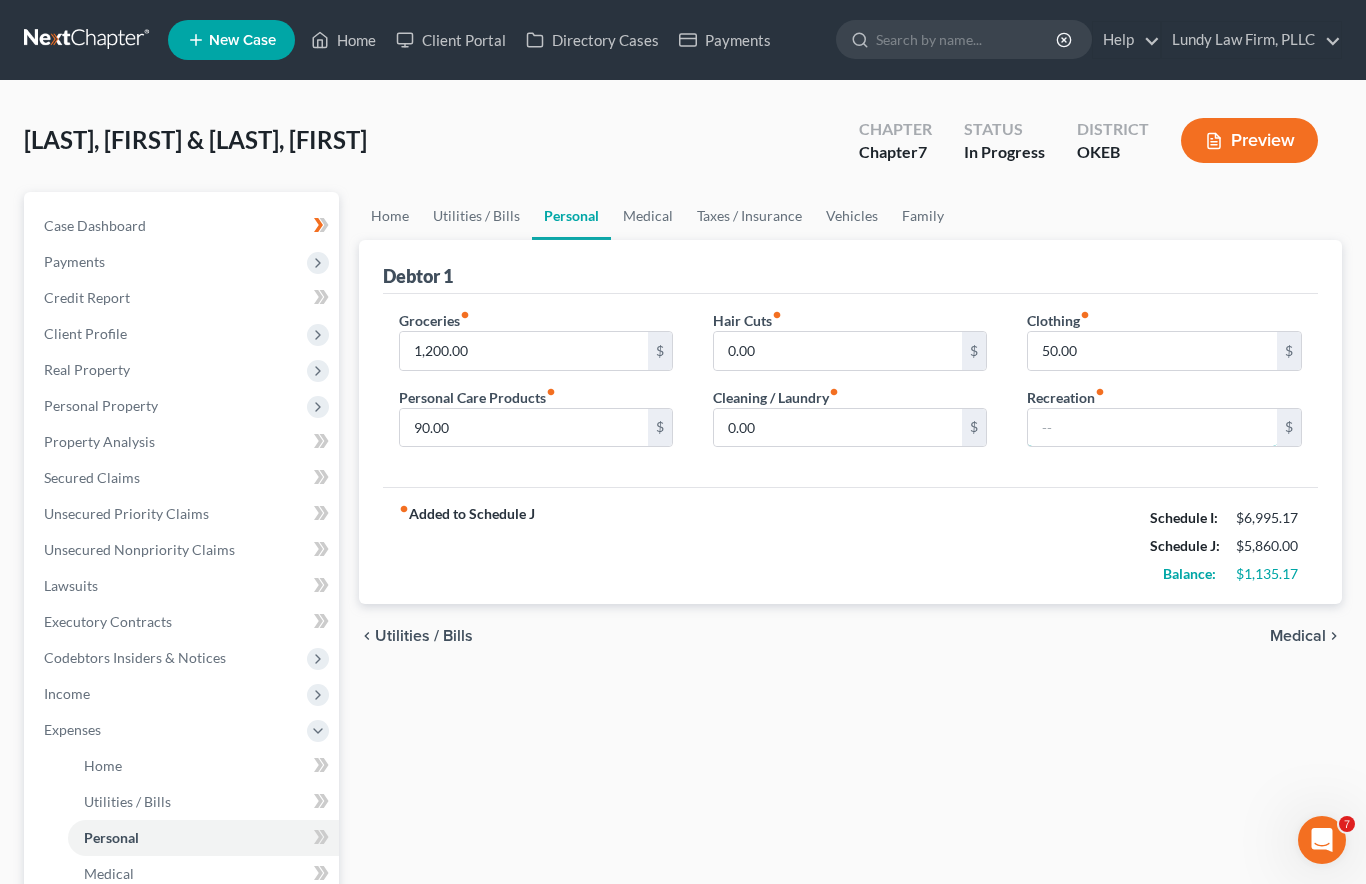 click at bounding box center [1152, 428] 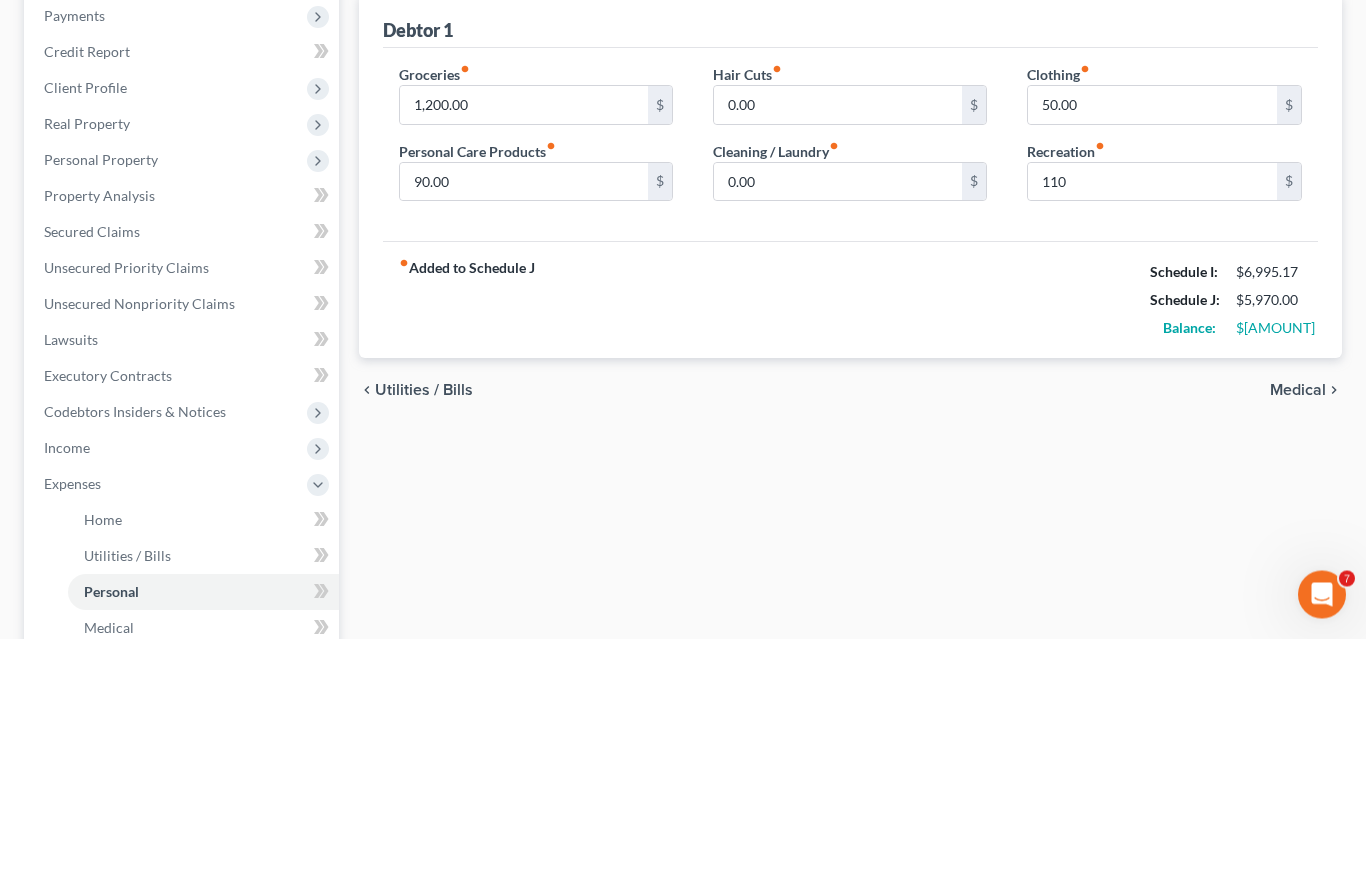 scroll, scrollTop: 246, scrollLeft: 0, axis: vertical 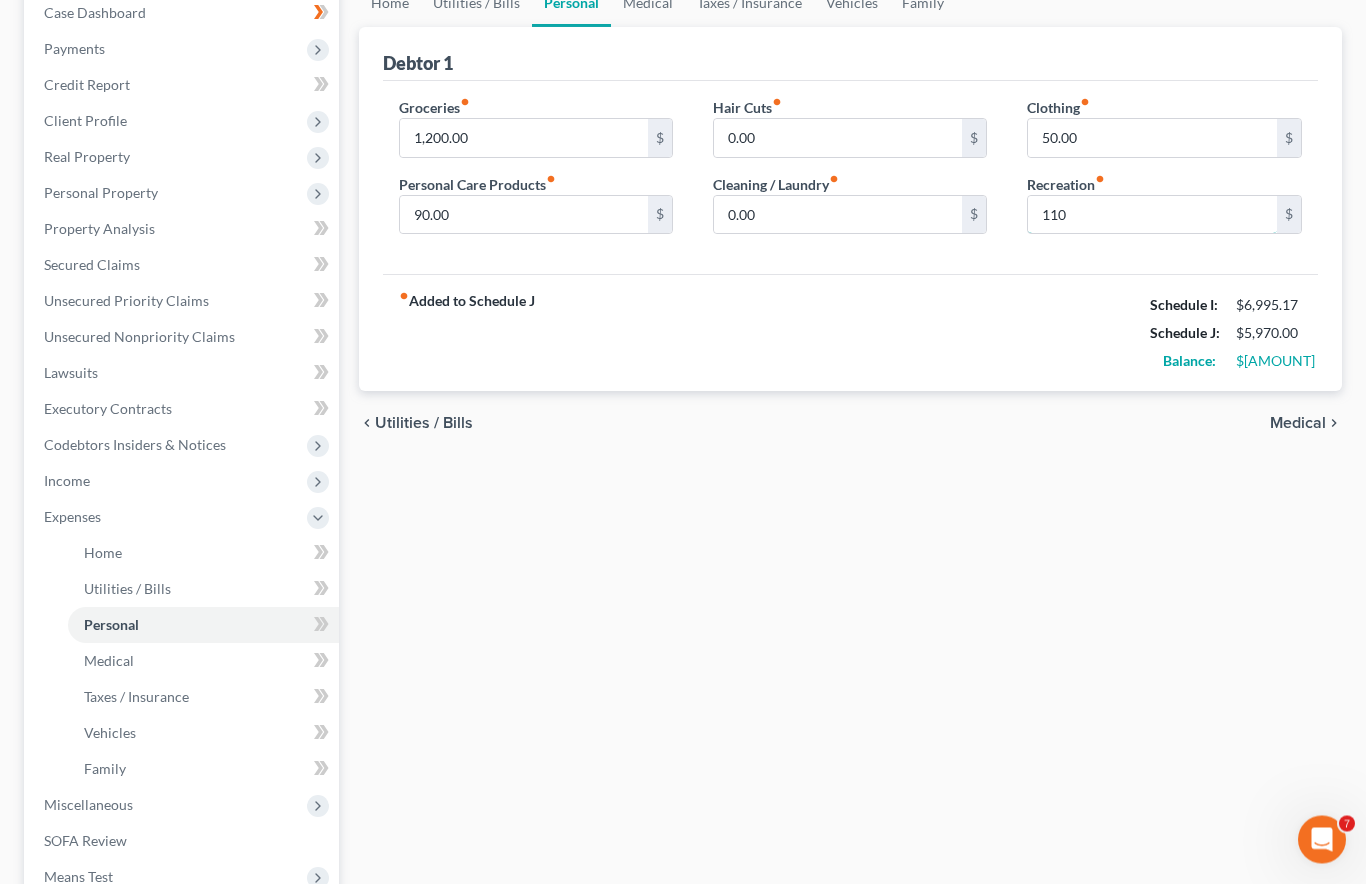 type on "110" 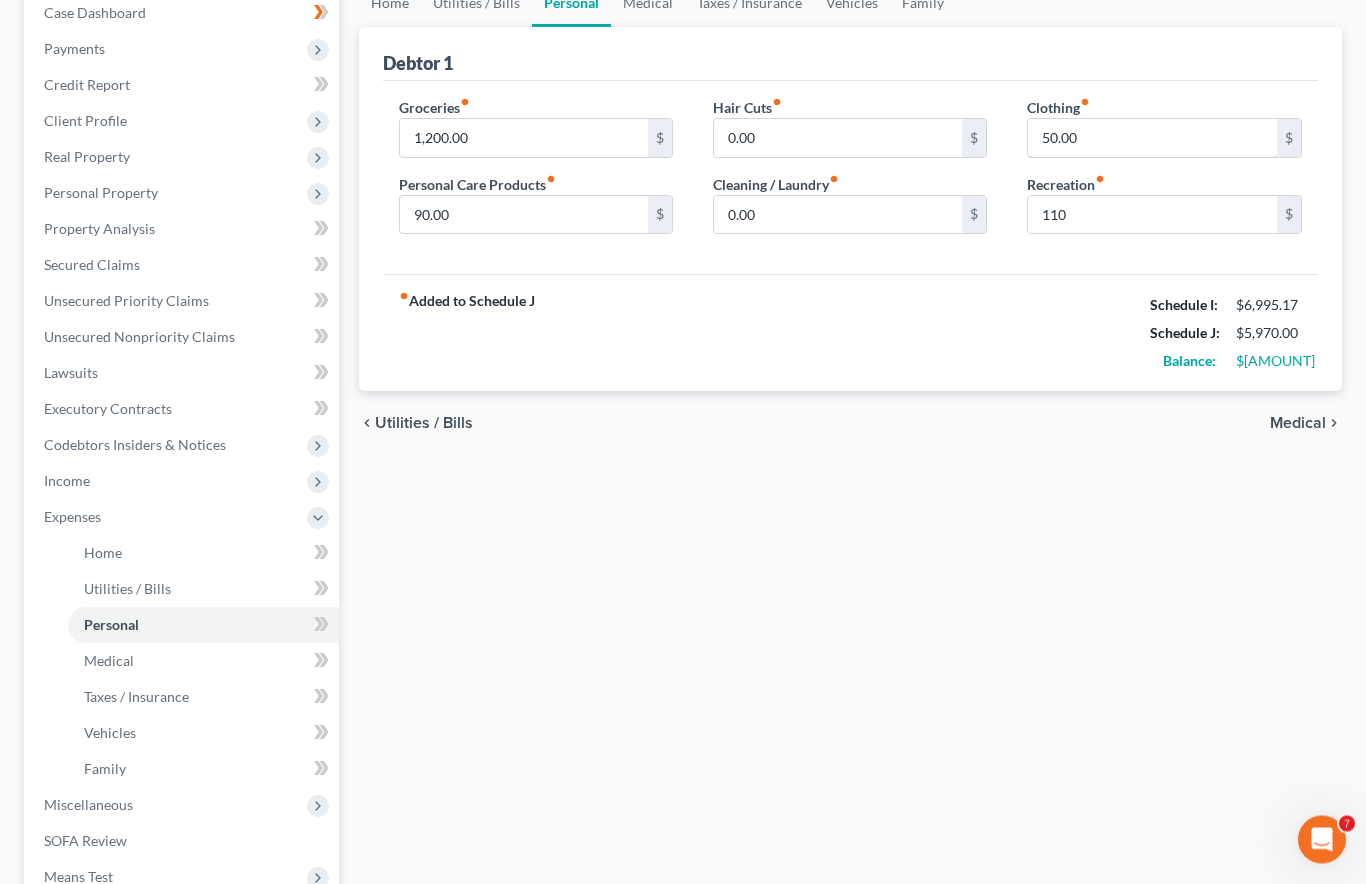 click on "50.00" at bounding box center (1152, 139) 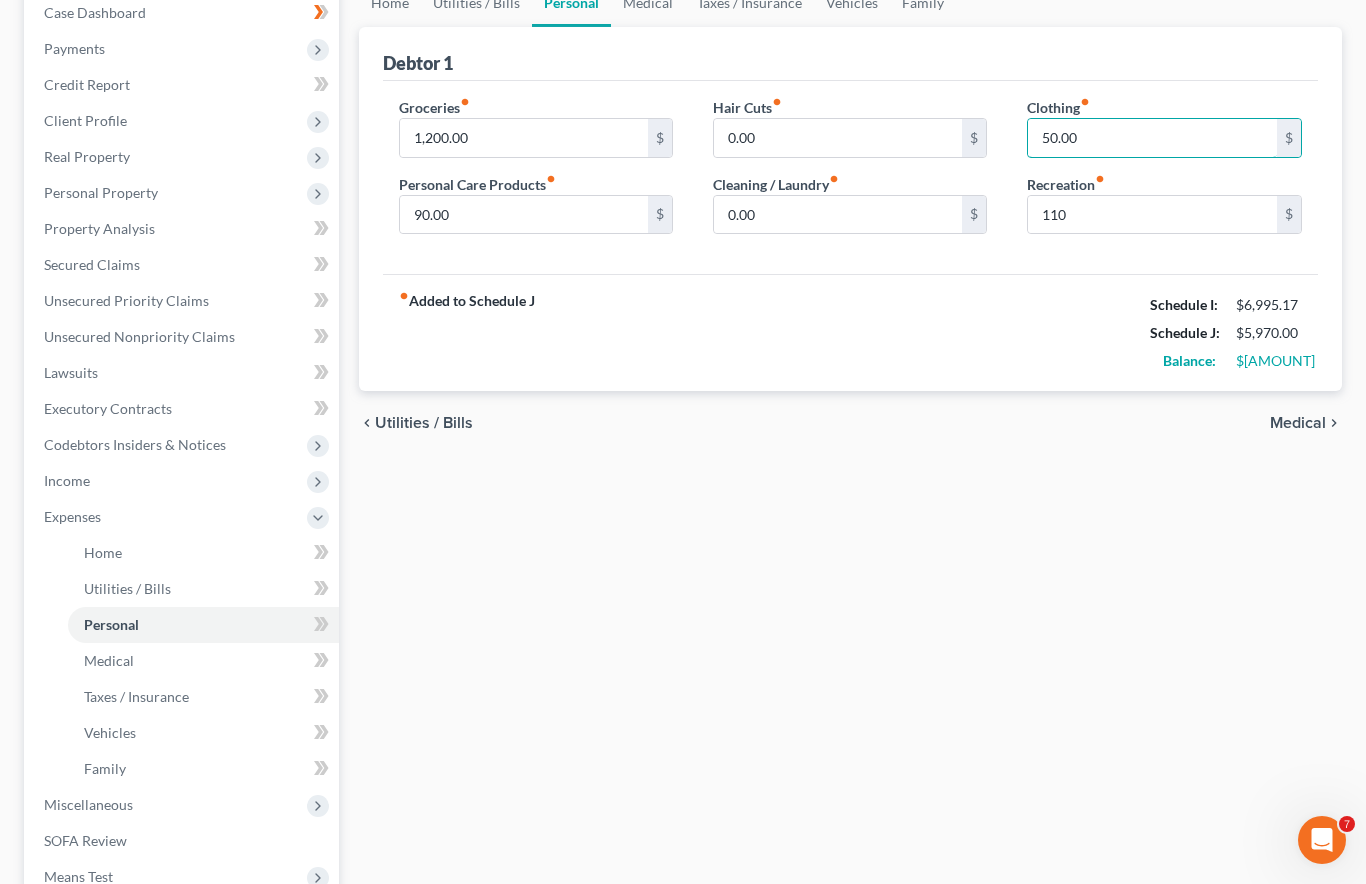 scroll, scrollTop: 212, scrollLeft: 0, axis: vertical 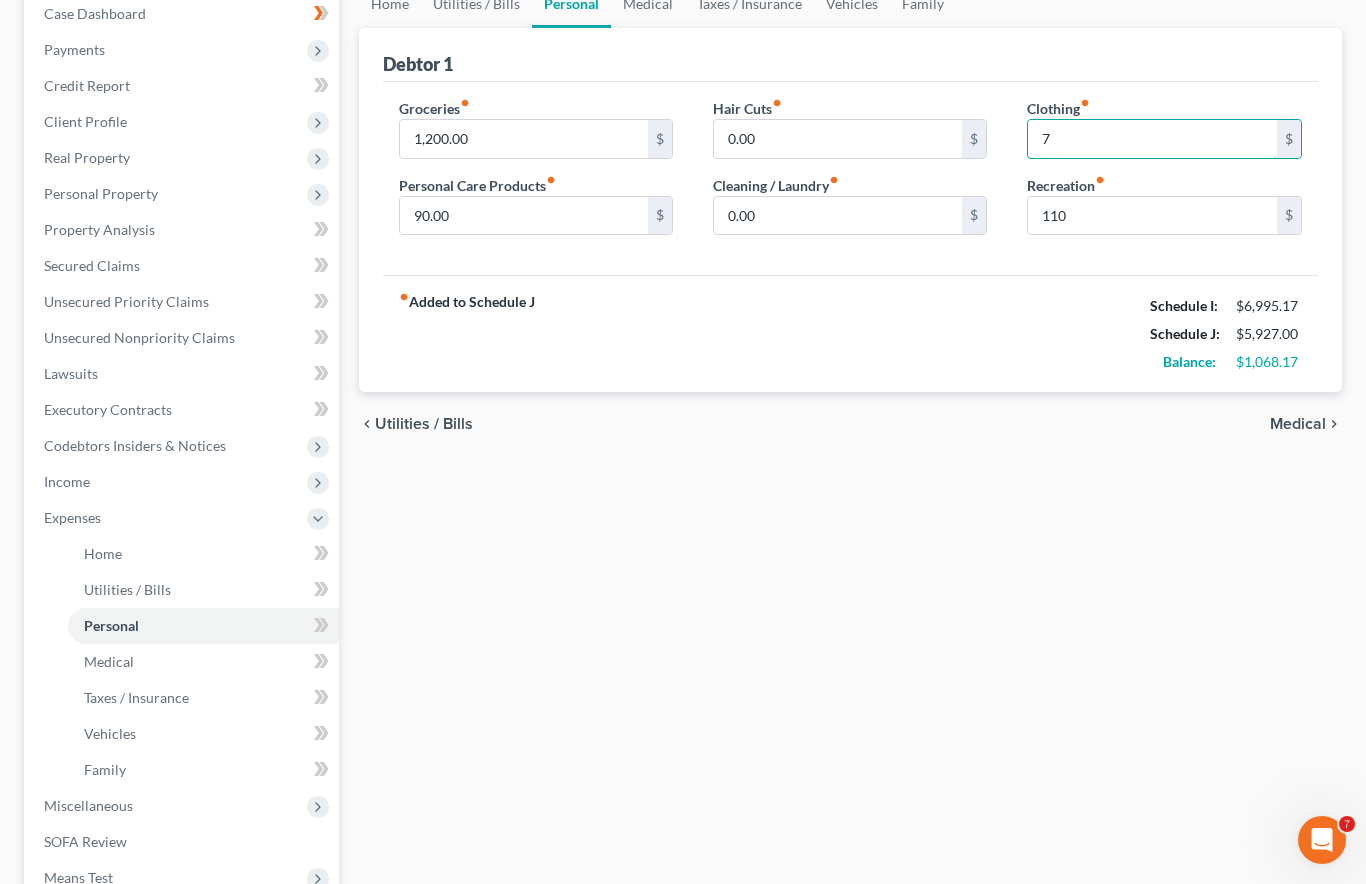 type on "75" 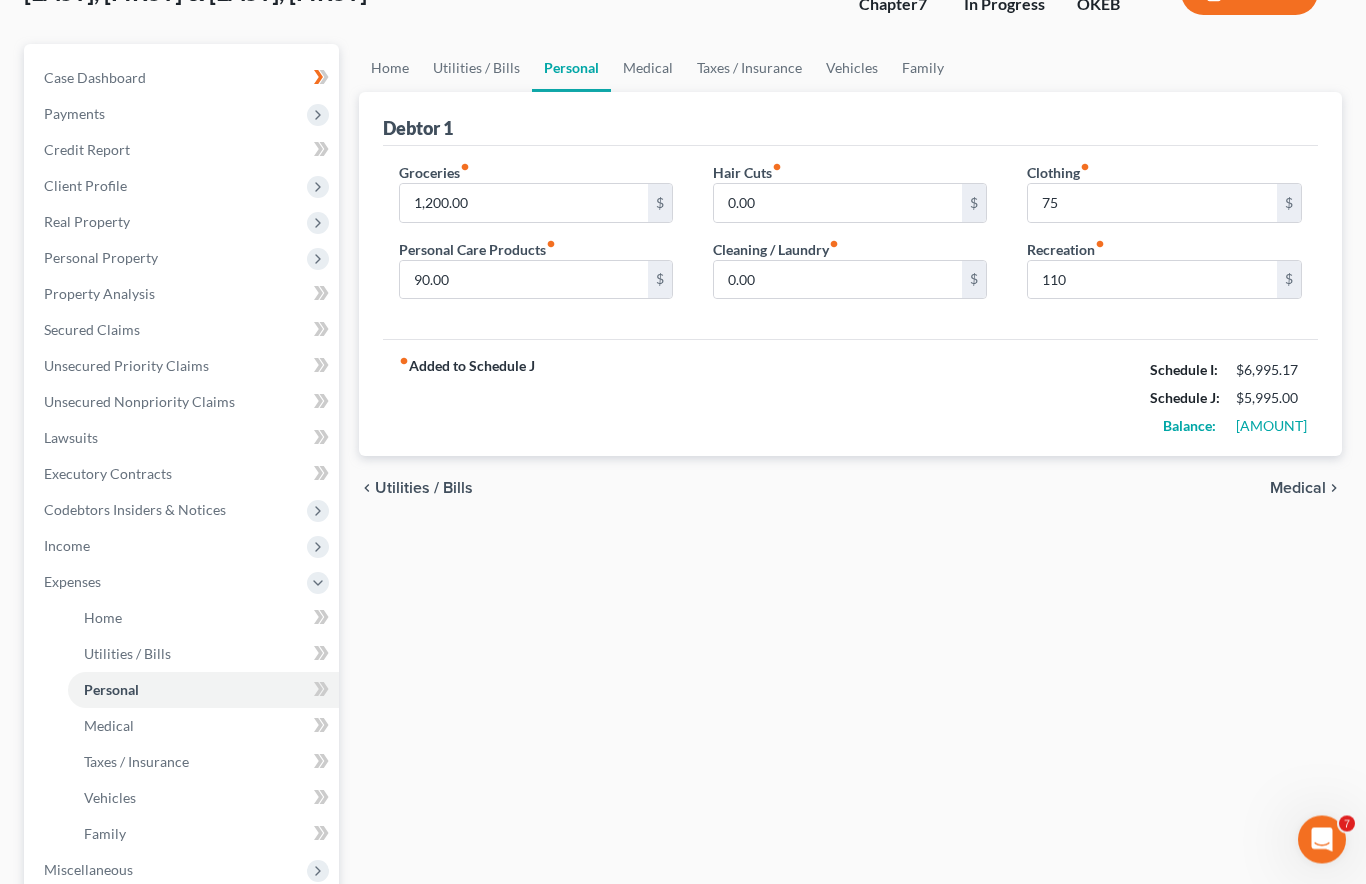 scroll, scrollTop: 0, scrollLeft: 0, axis: both 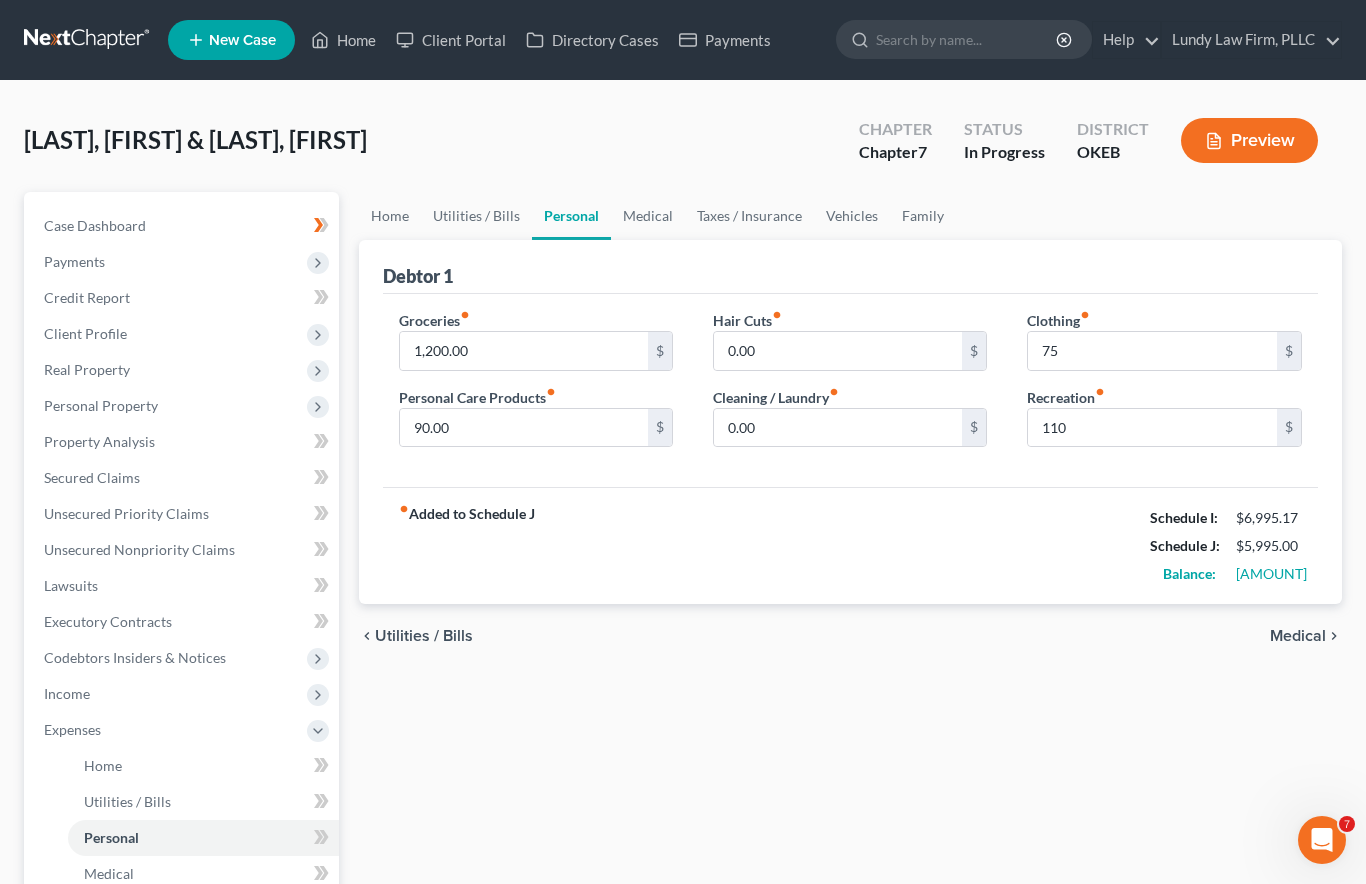 click on "Vehicles" at bounding box center [852, 216] 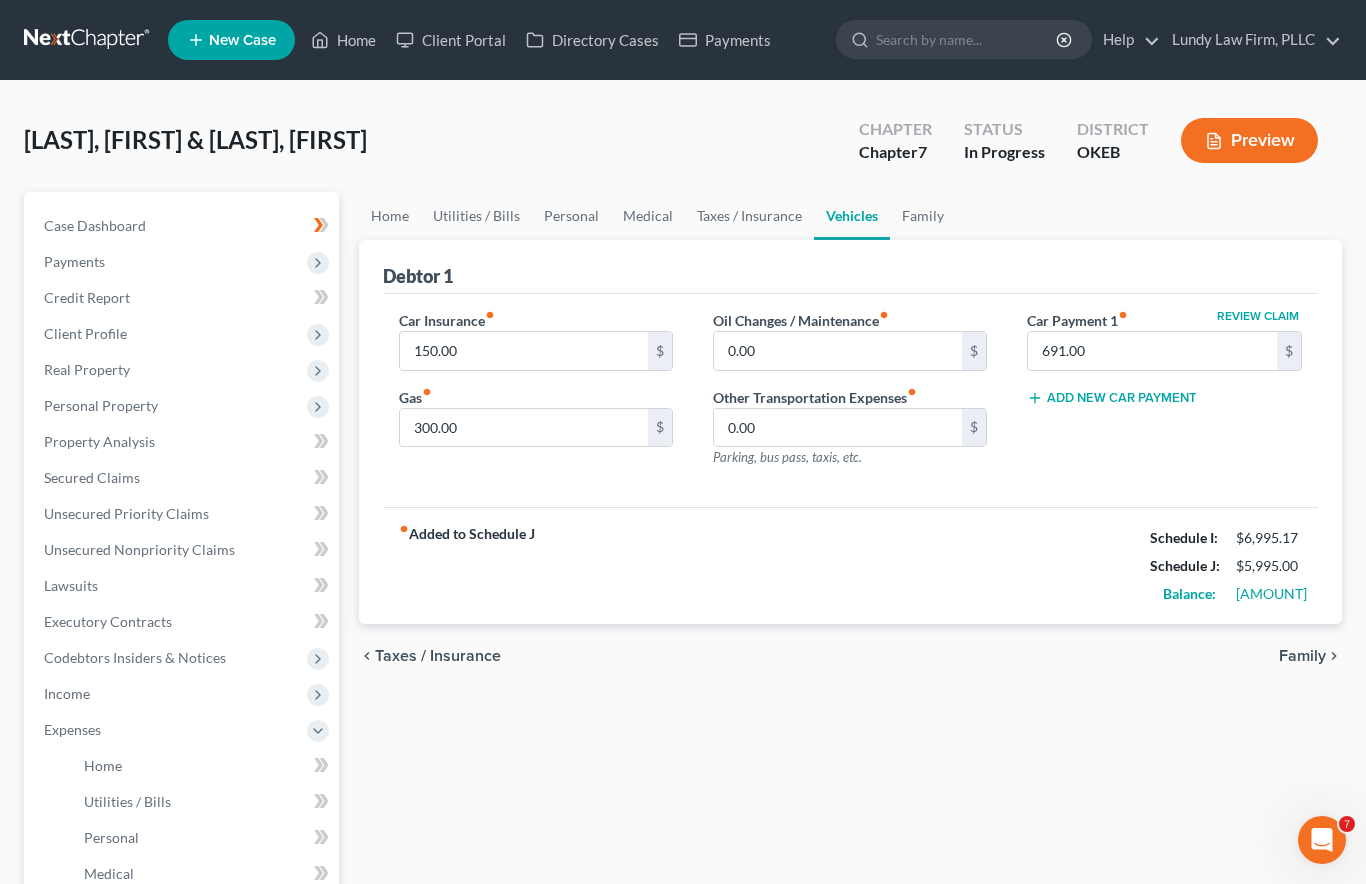 click on "Taxes / Insurance" at bounding box center (749, 216) 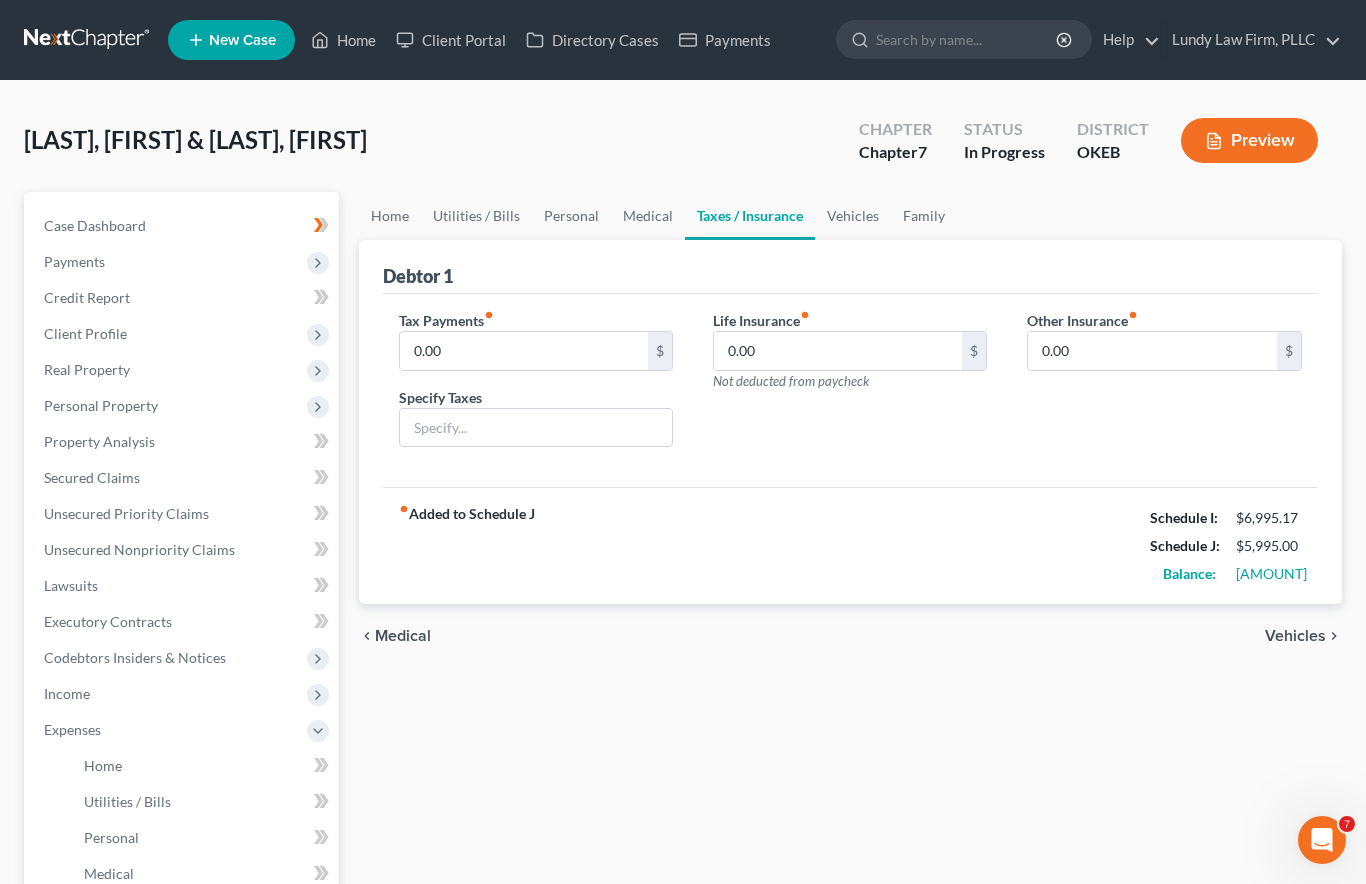 click on "Medical" at bounding box center [648, 216] 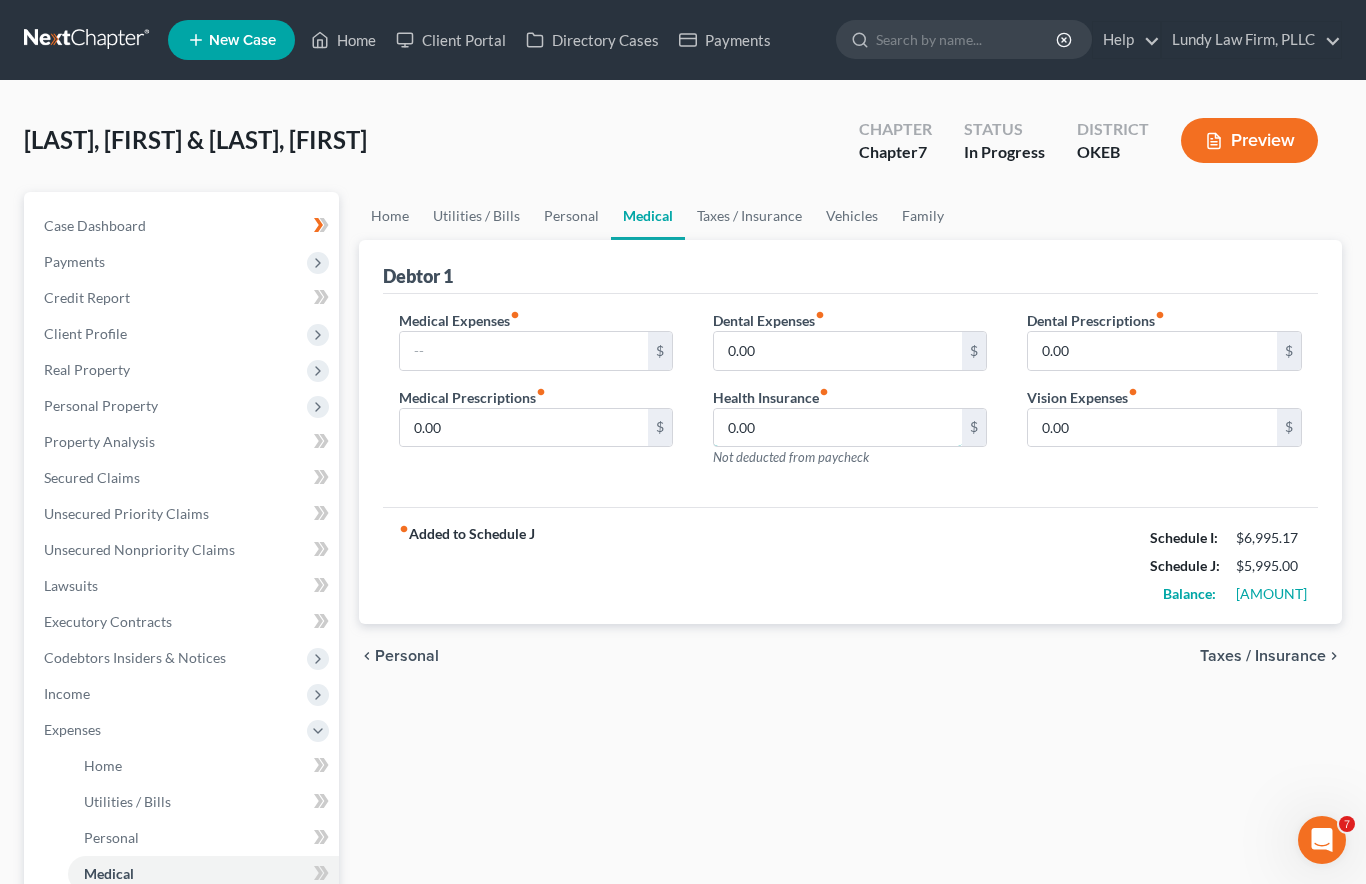 click on "0.00" at bounding box center (838, 428) 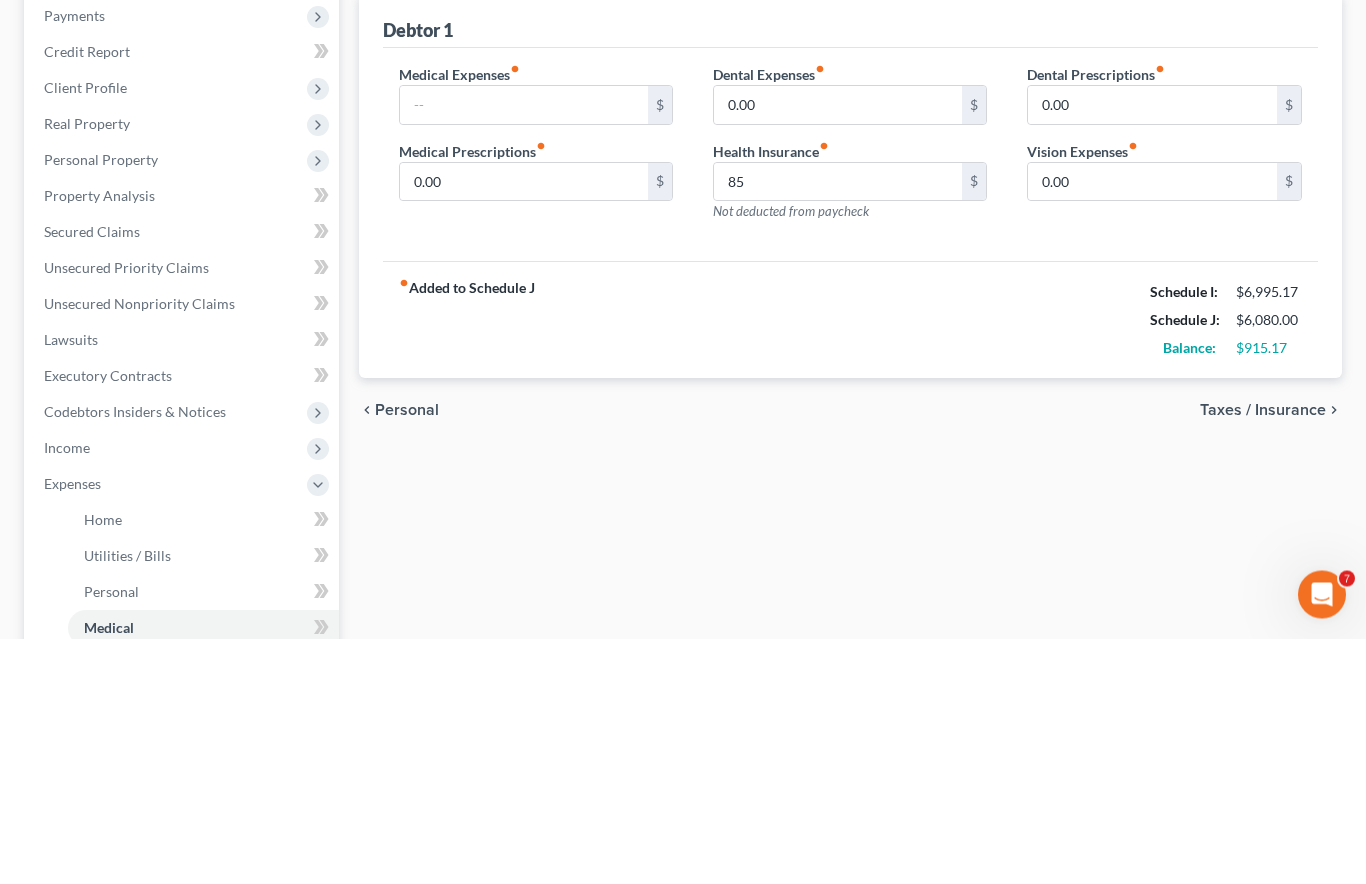 scroll, scrollTop: 246, scrollLeft: 0, axis: vertical 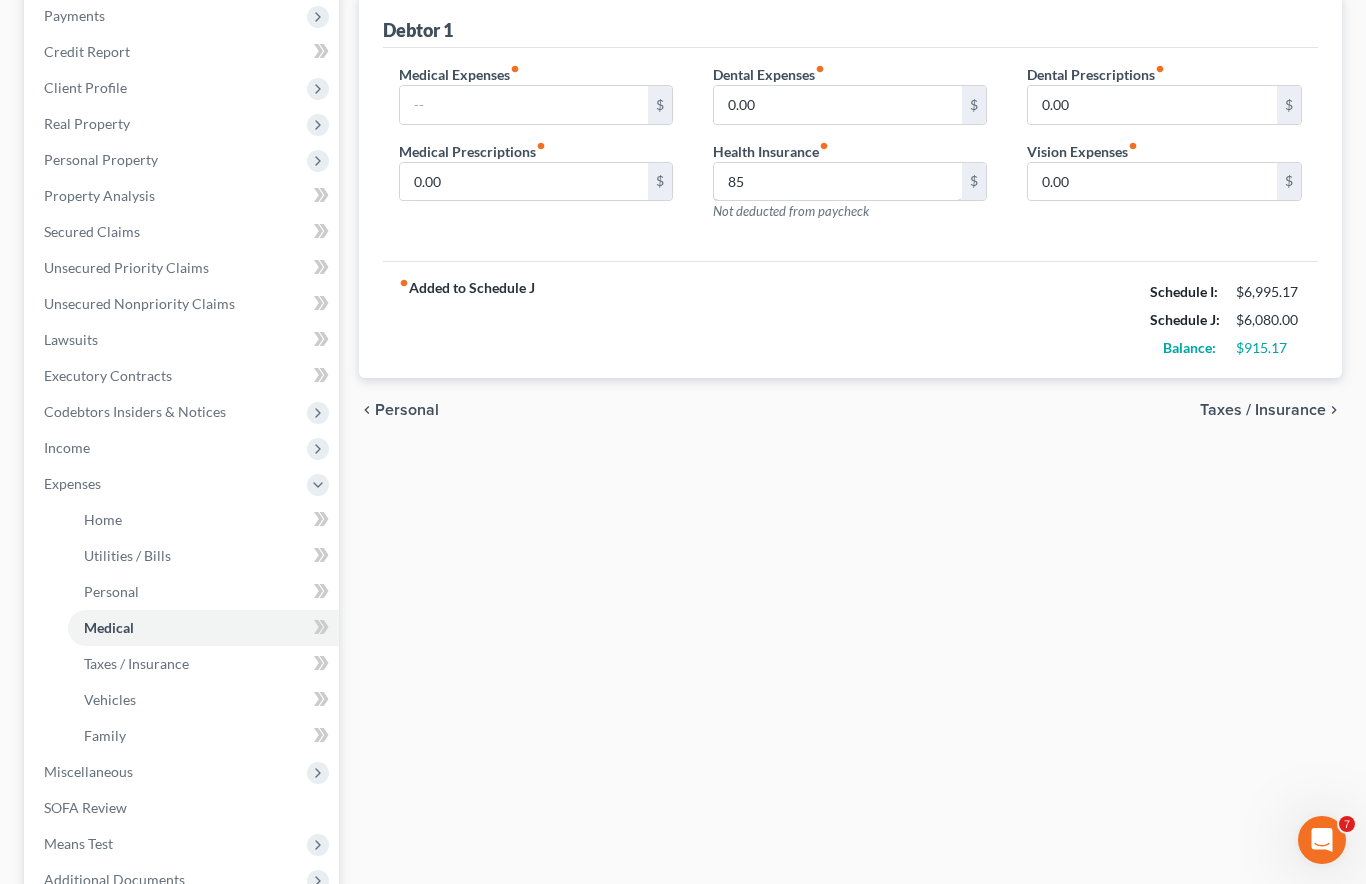 type on "85" 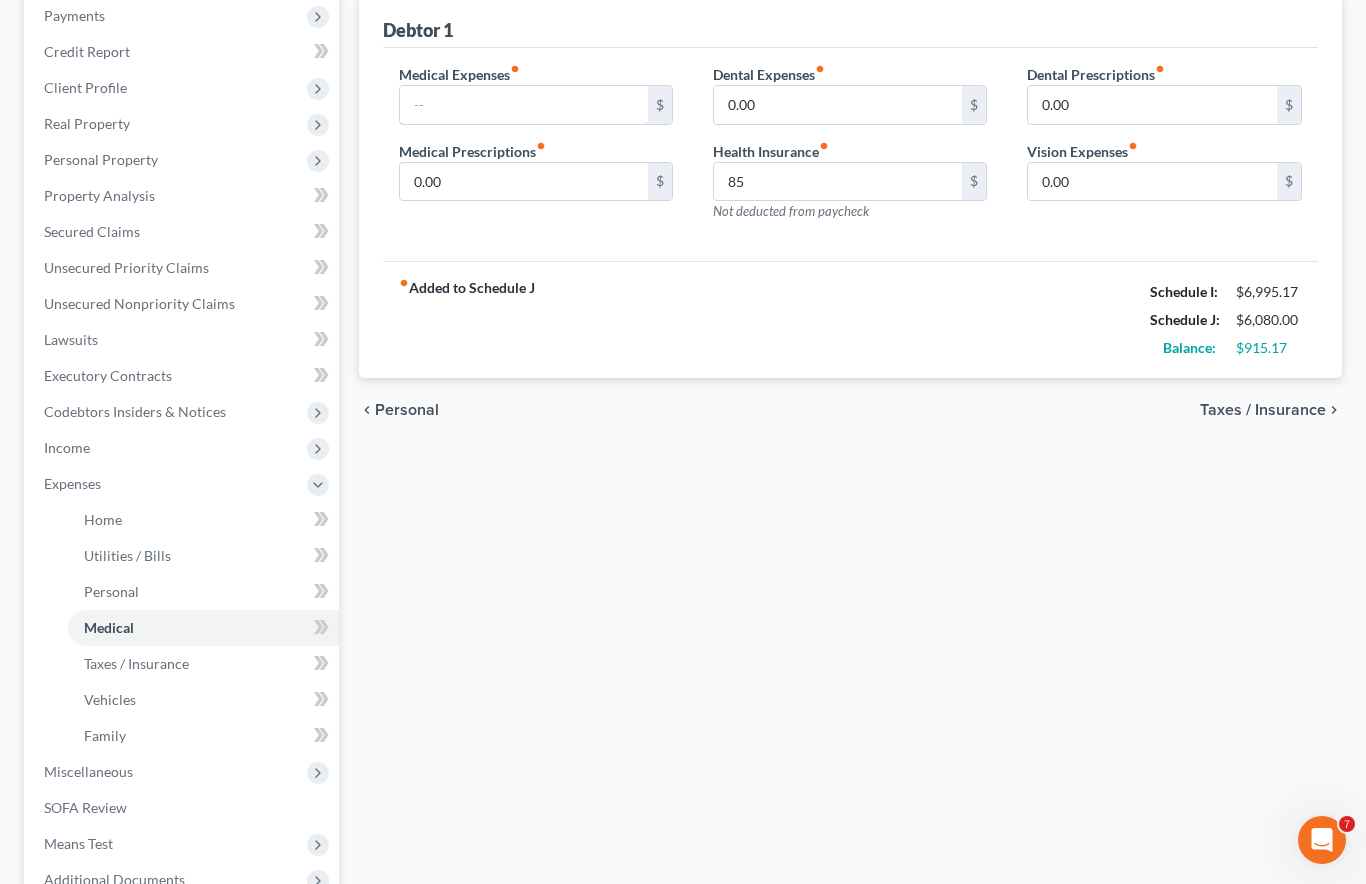 click at bounding box center [524, 105] 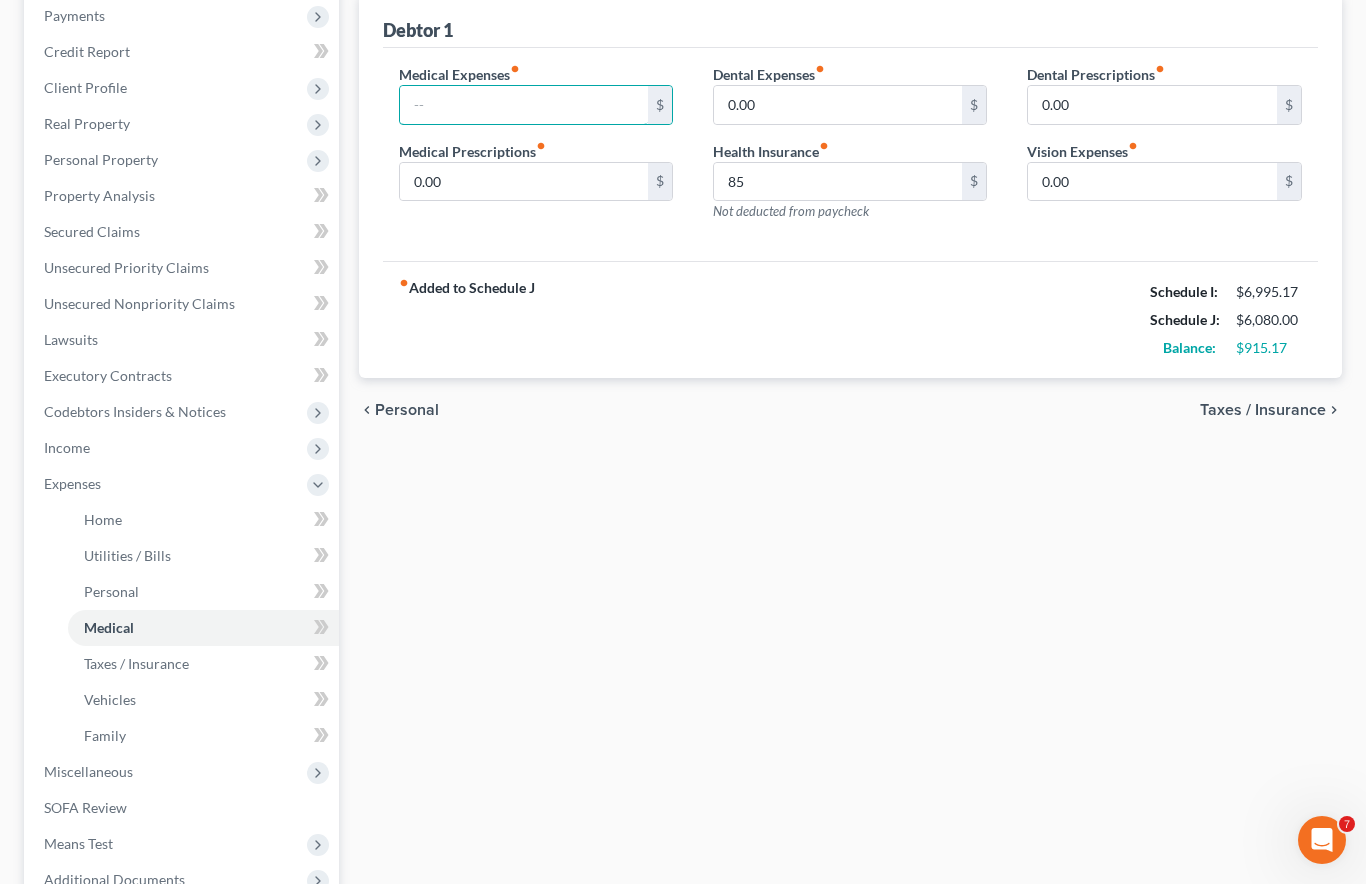 scroll, scrollTop: 245, scrollLeft: 0, axis: vertical 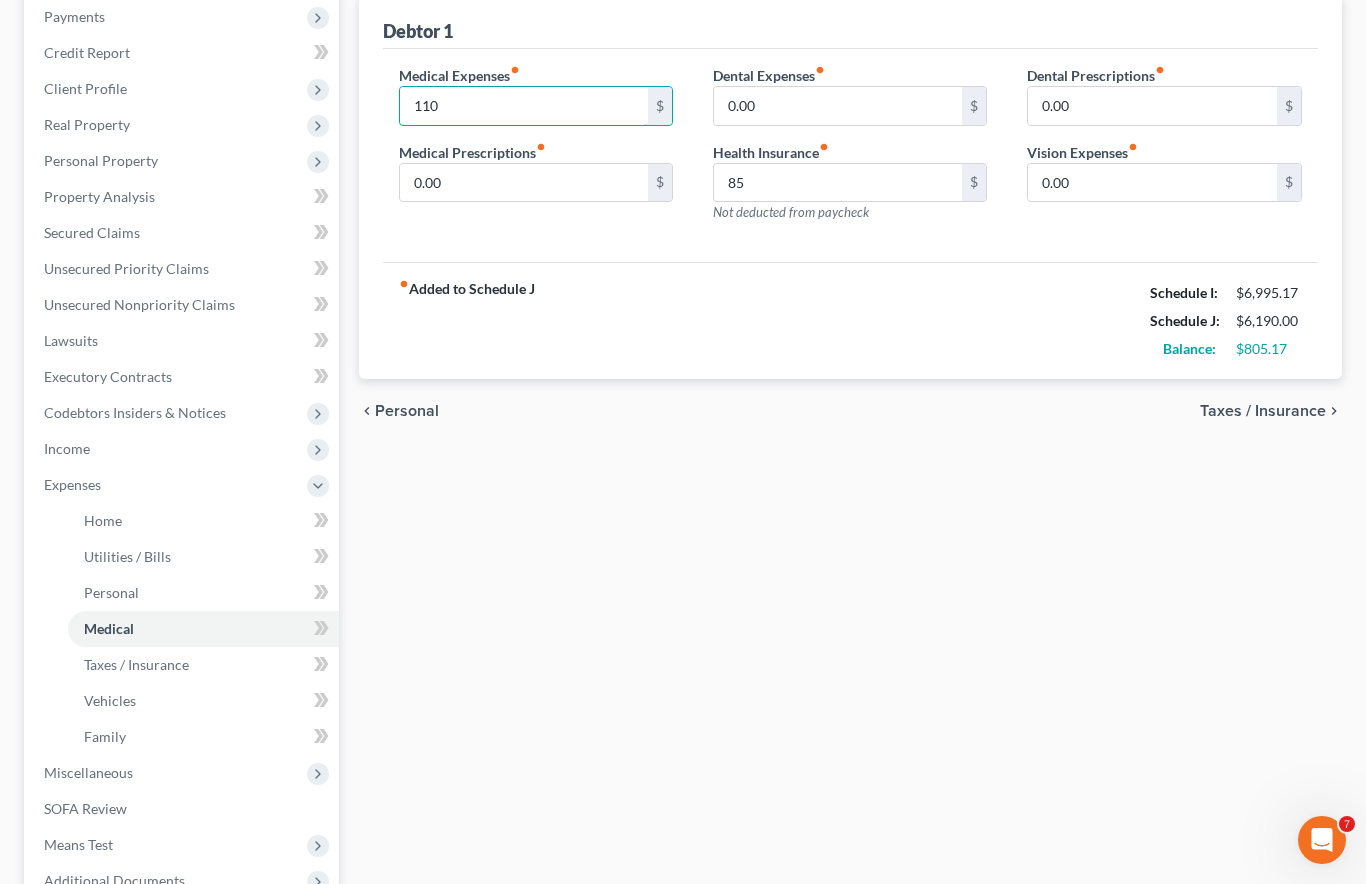 type on "110" 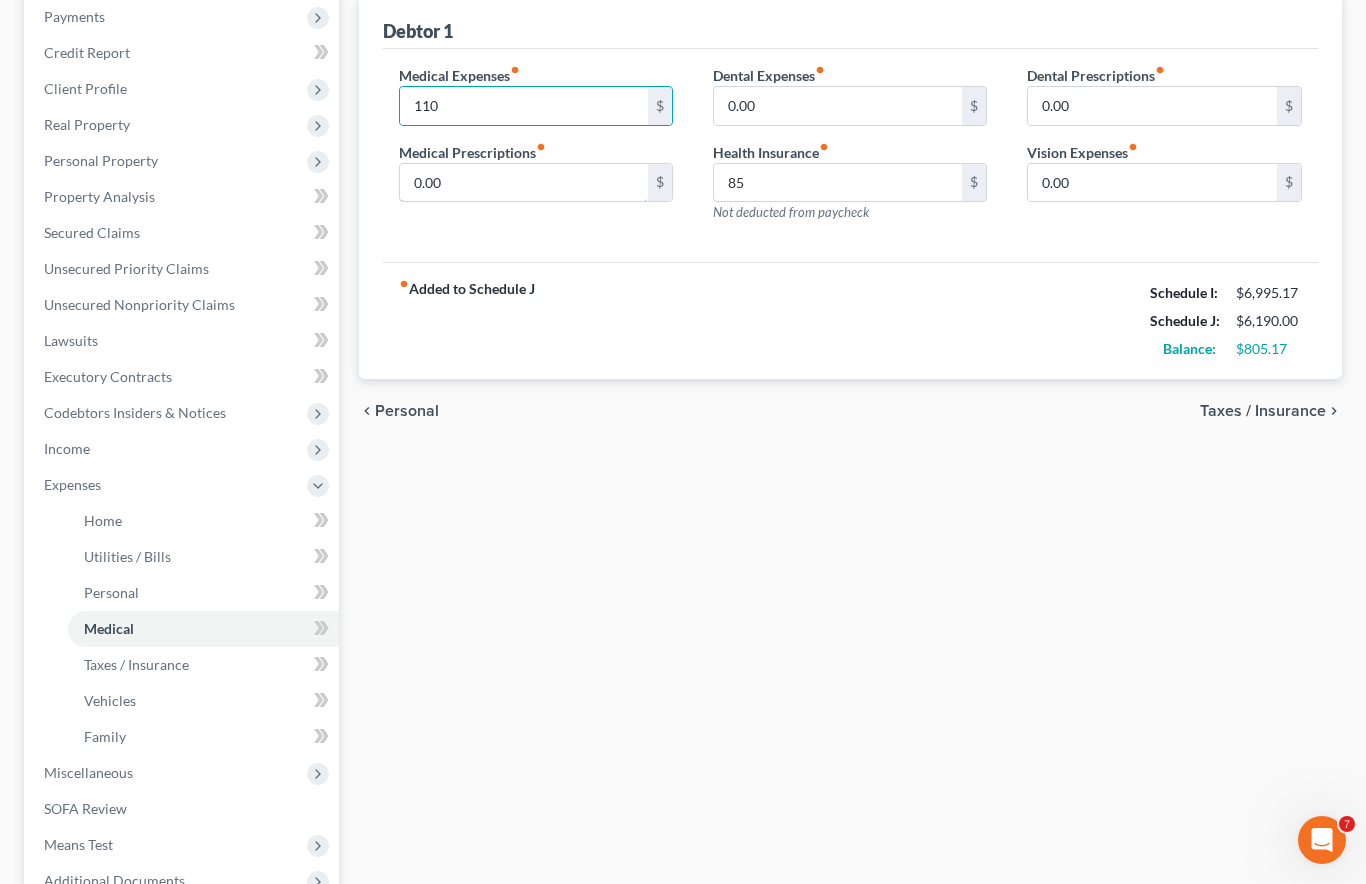 click on "0.00" at bounding box center [524, 183] 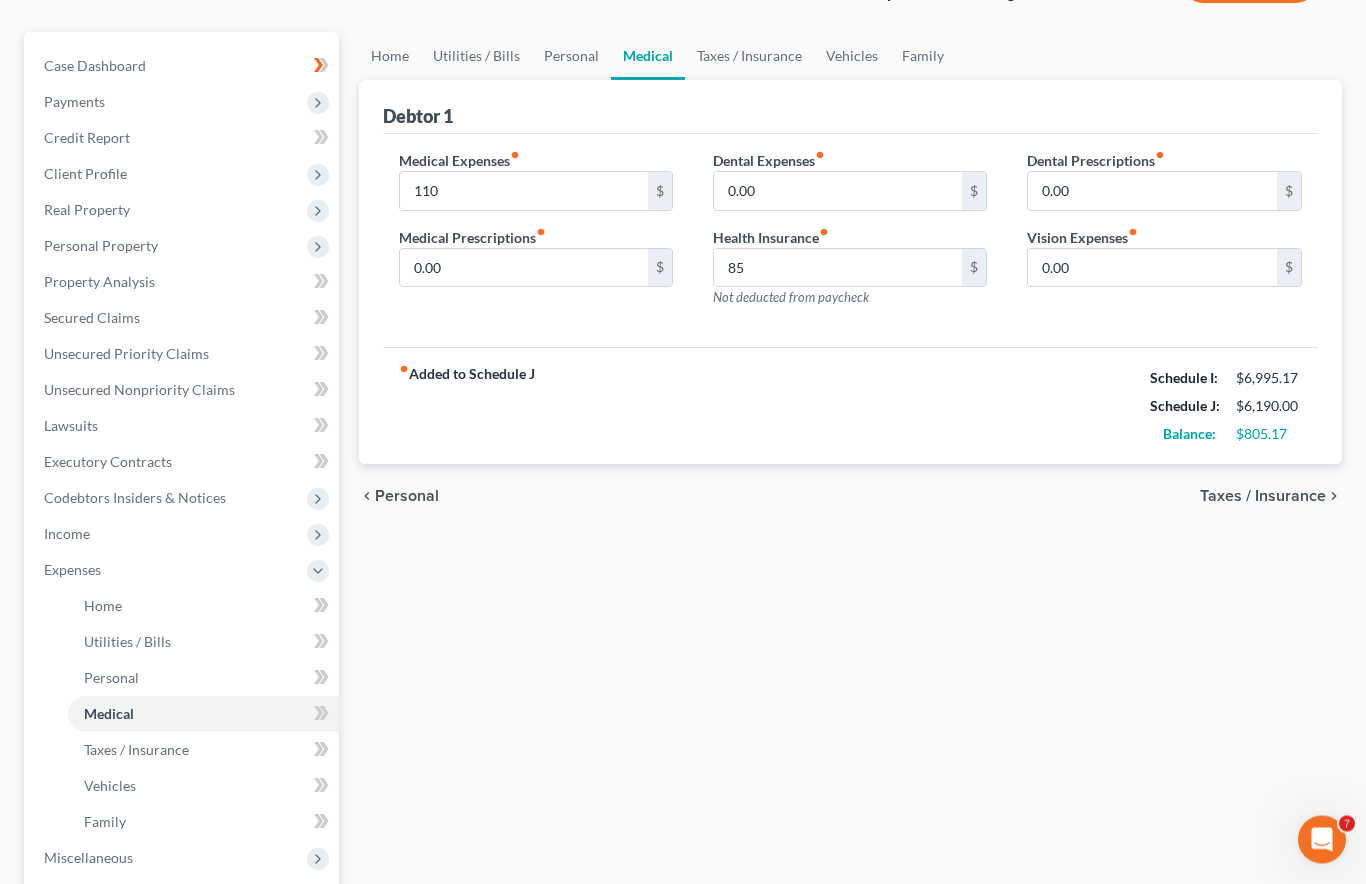 scroll, scrollTop: 156, scrollLeft: 0, axis: vertical 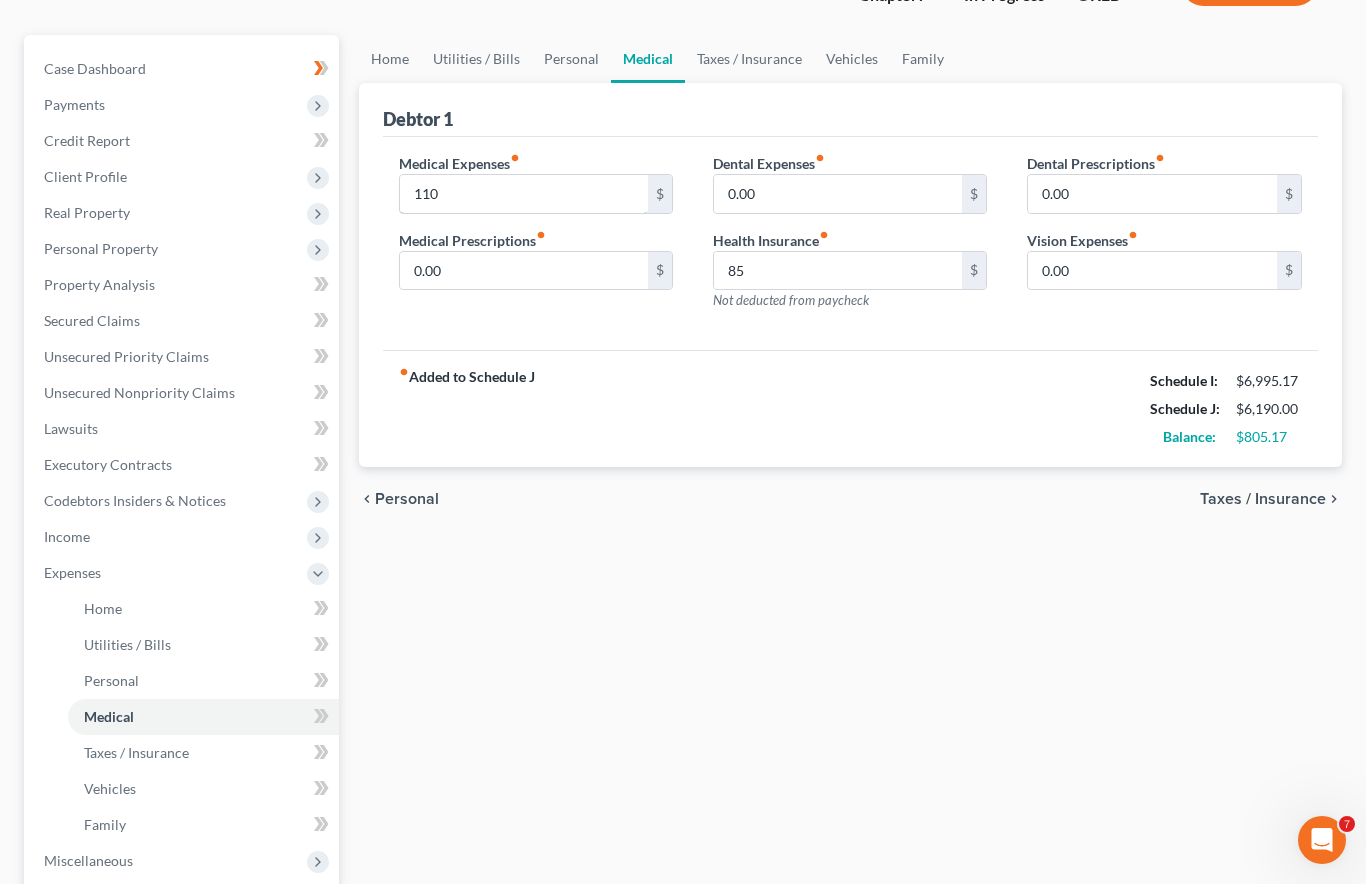 click on "110" at bounding box center [524, 194] 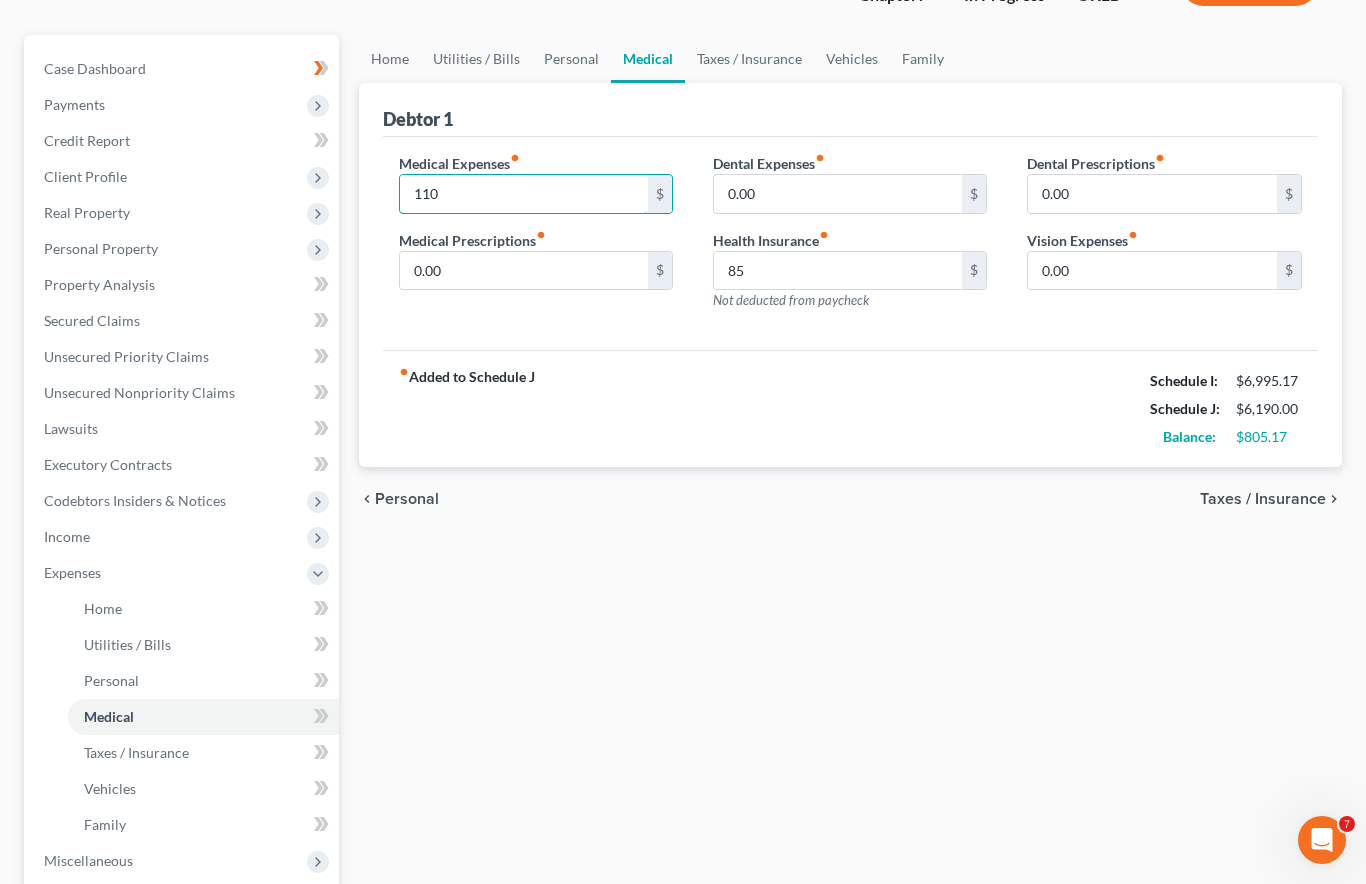 scroll, scrollTop: 156, scrollLeft: 0, axis: vertical 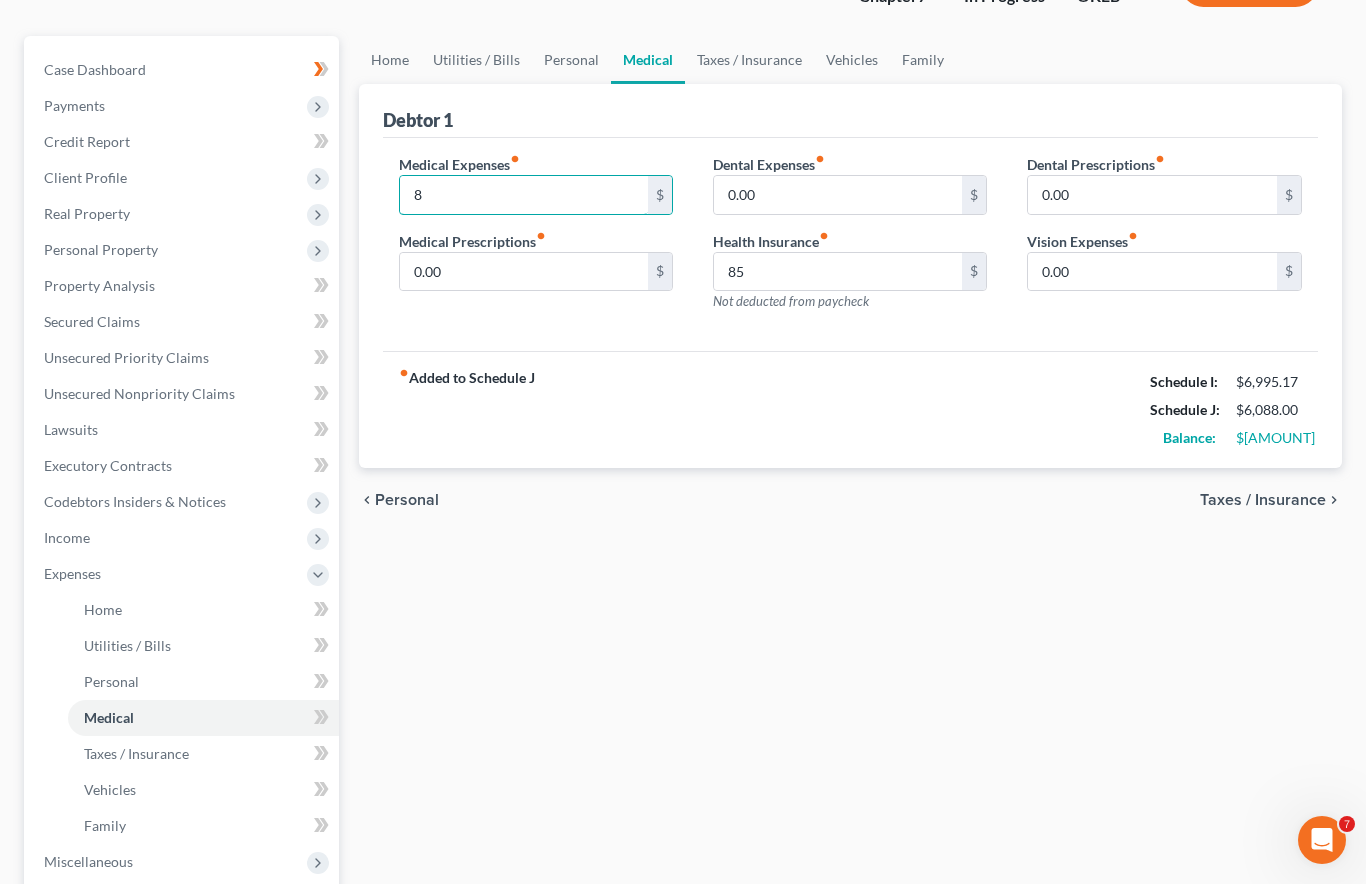 type on "80" 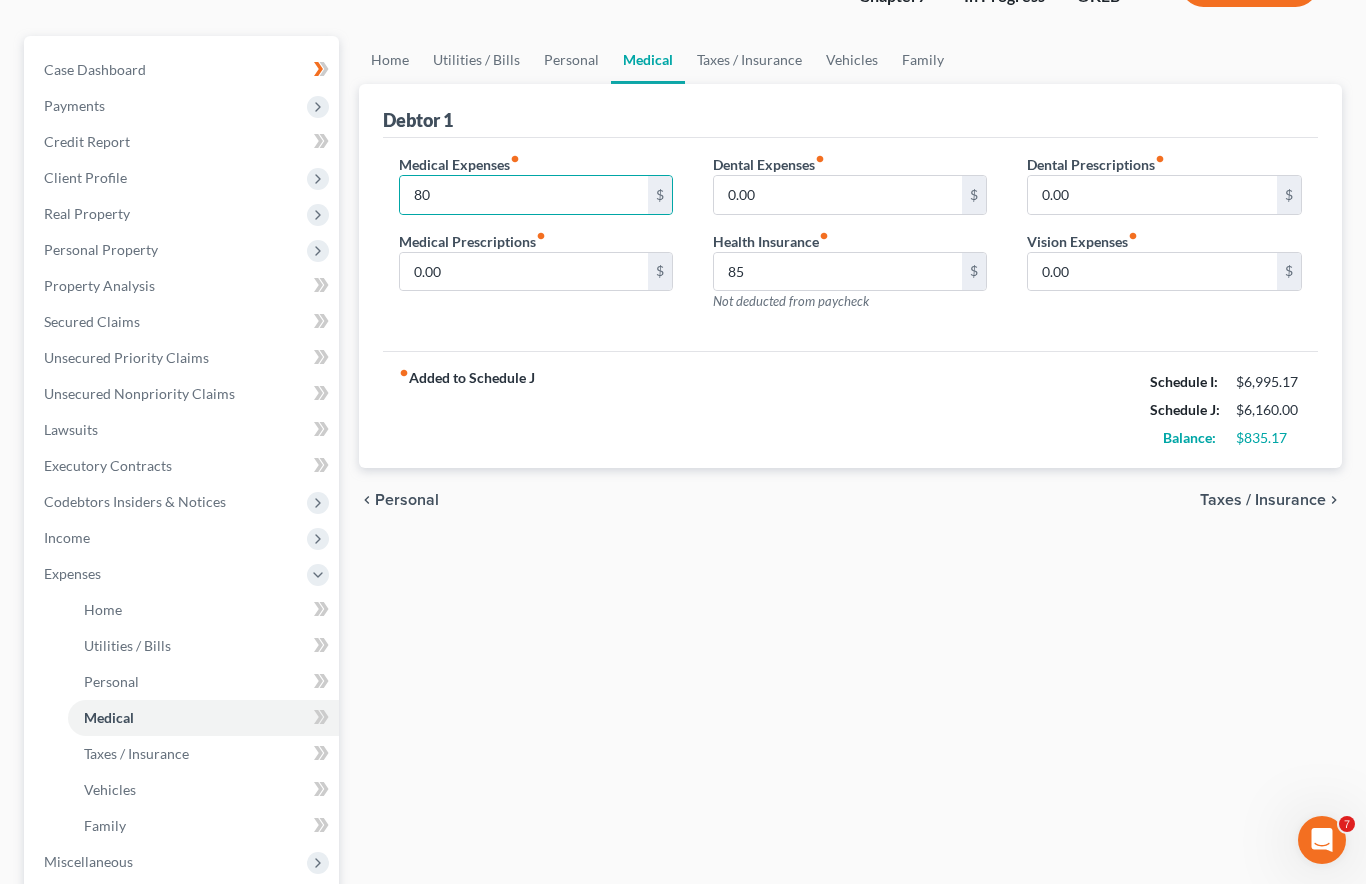click on "Personal" at bounding box center (571, 60) 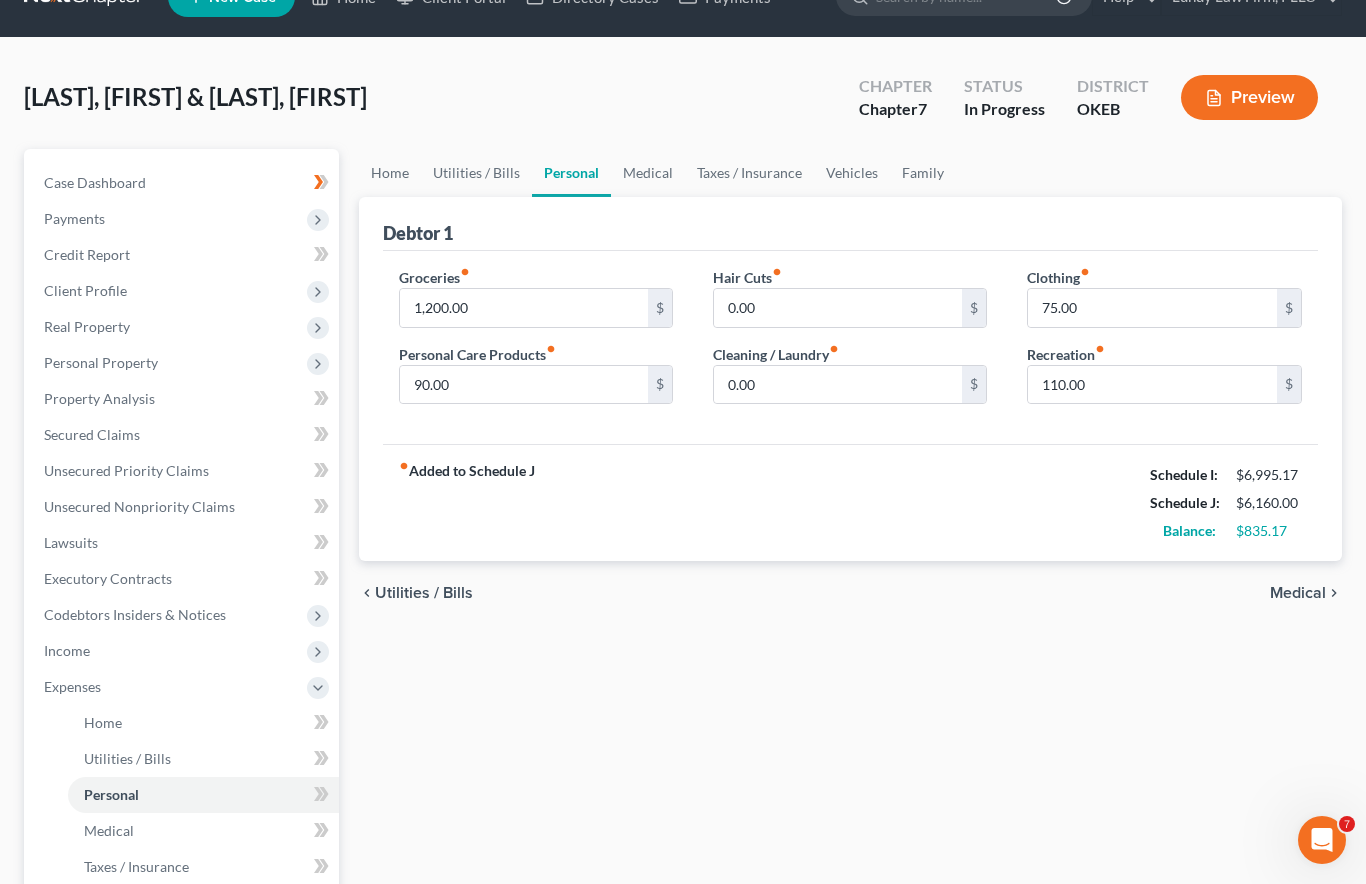scroll, scrollTop: 0, scrollLeft: 0, axis: both 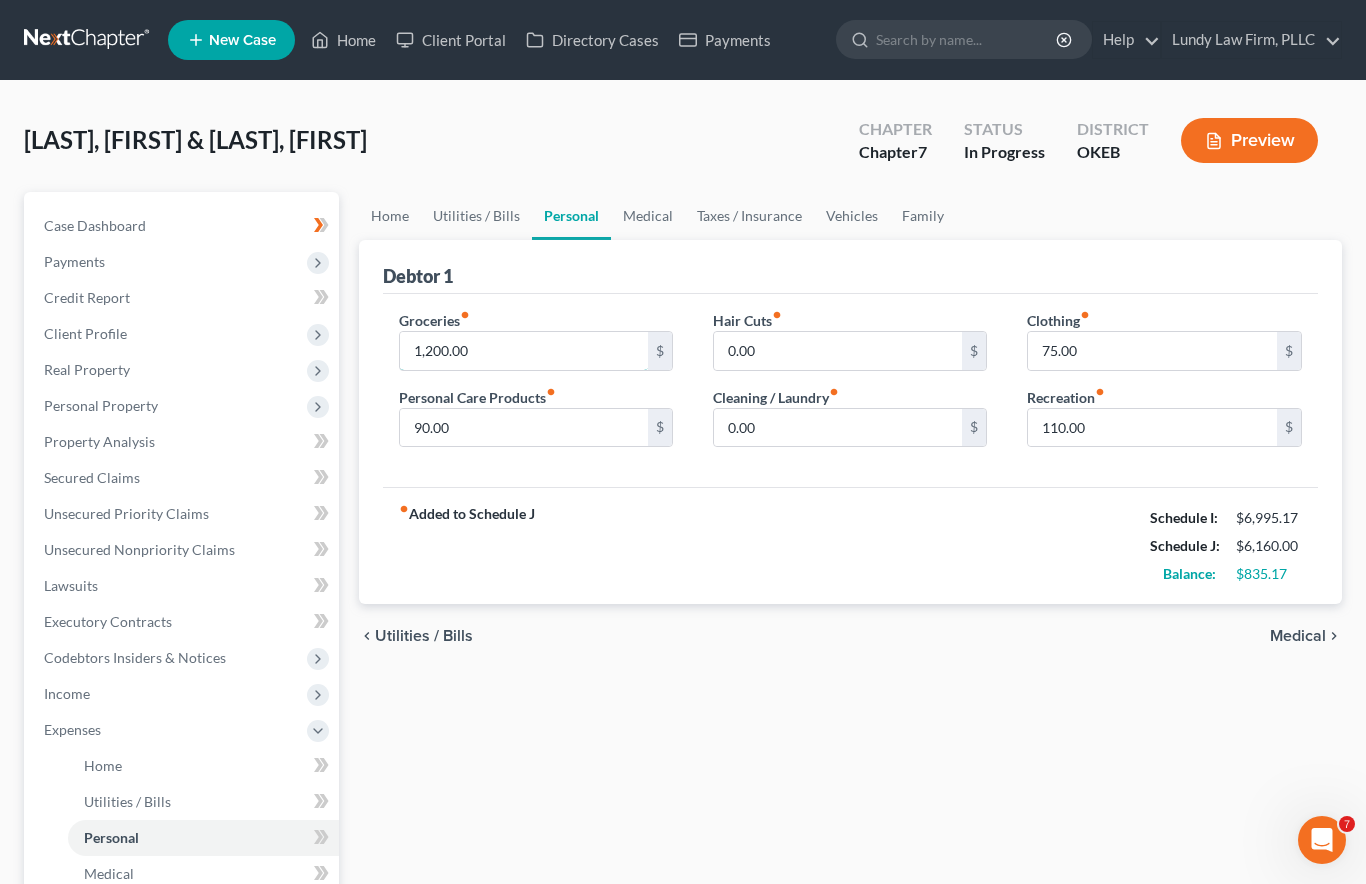 click on "1,200.00" at bounding box center [524, 351] 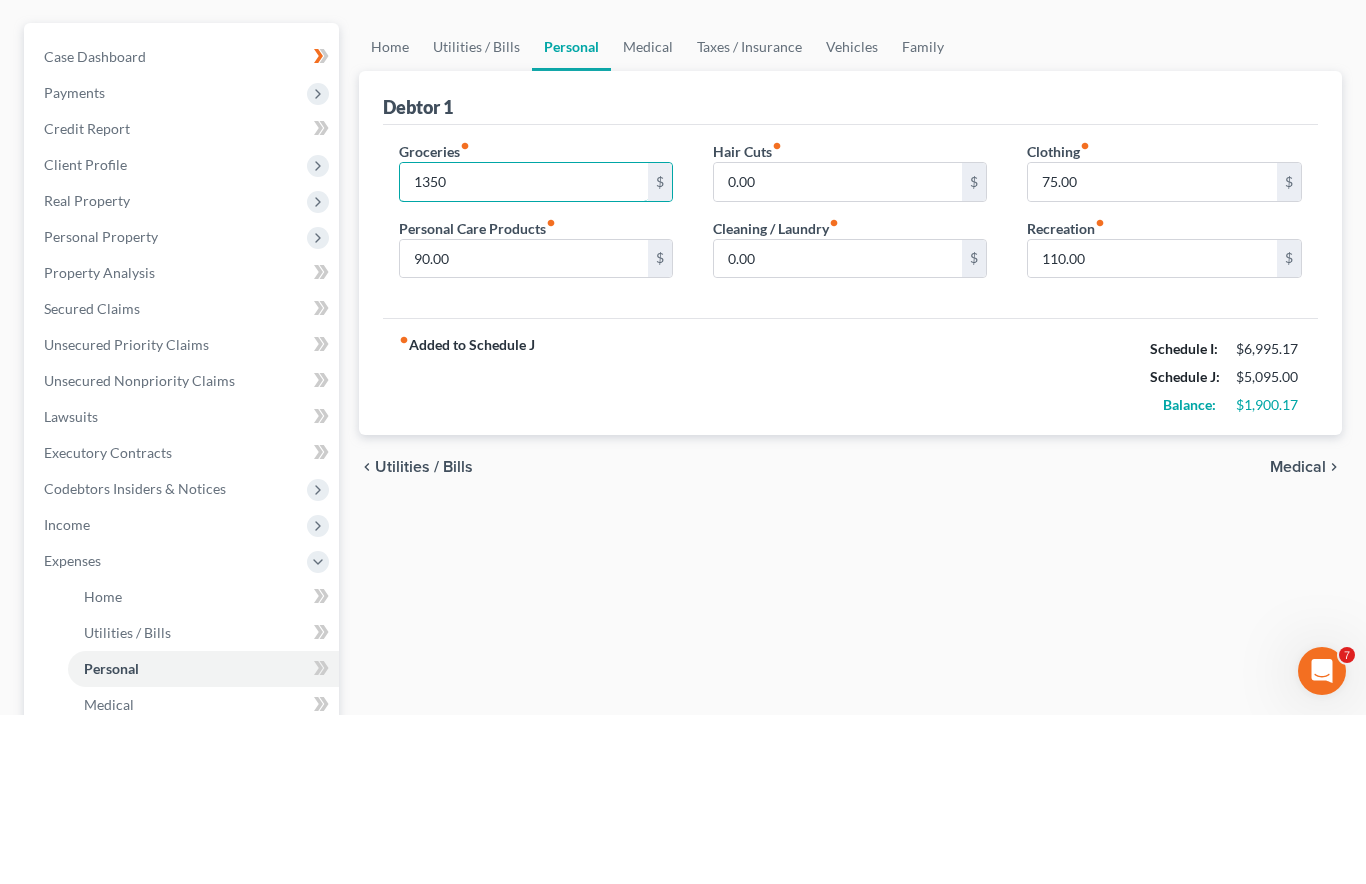 type on "1,350" 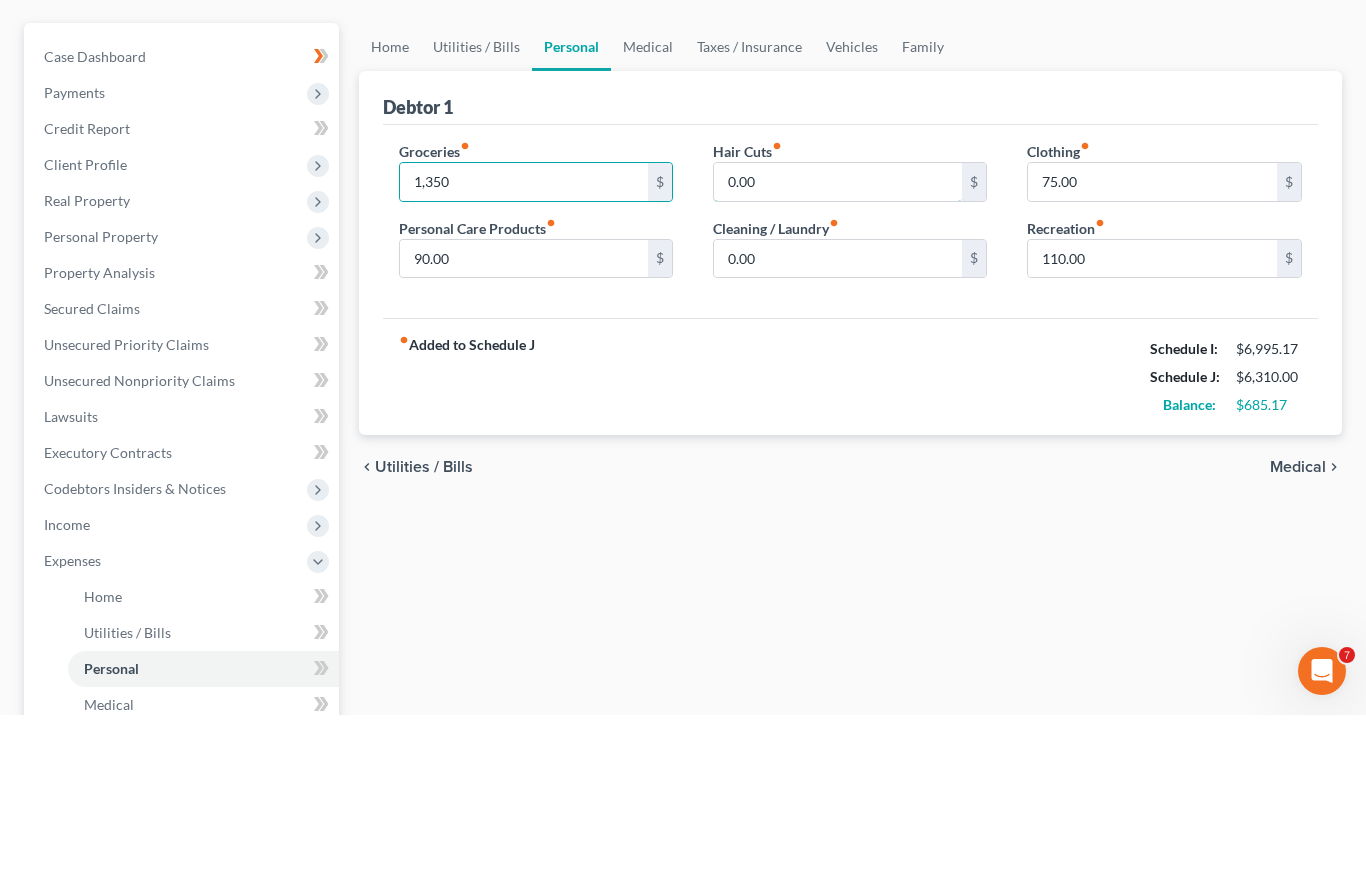 click on "0.00" at bounding box center (838, 351) 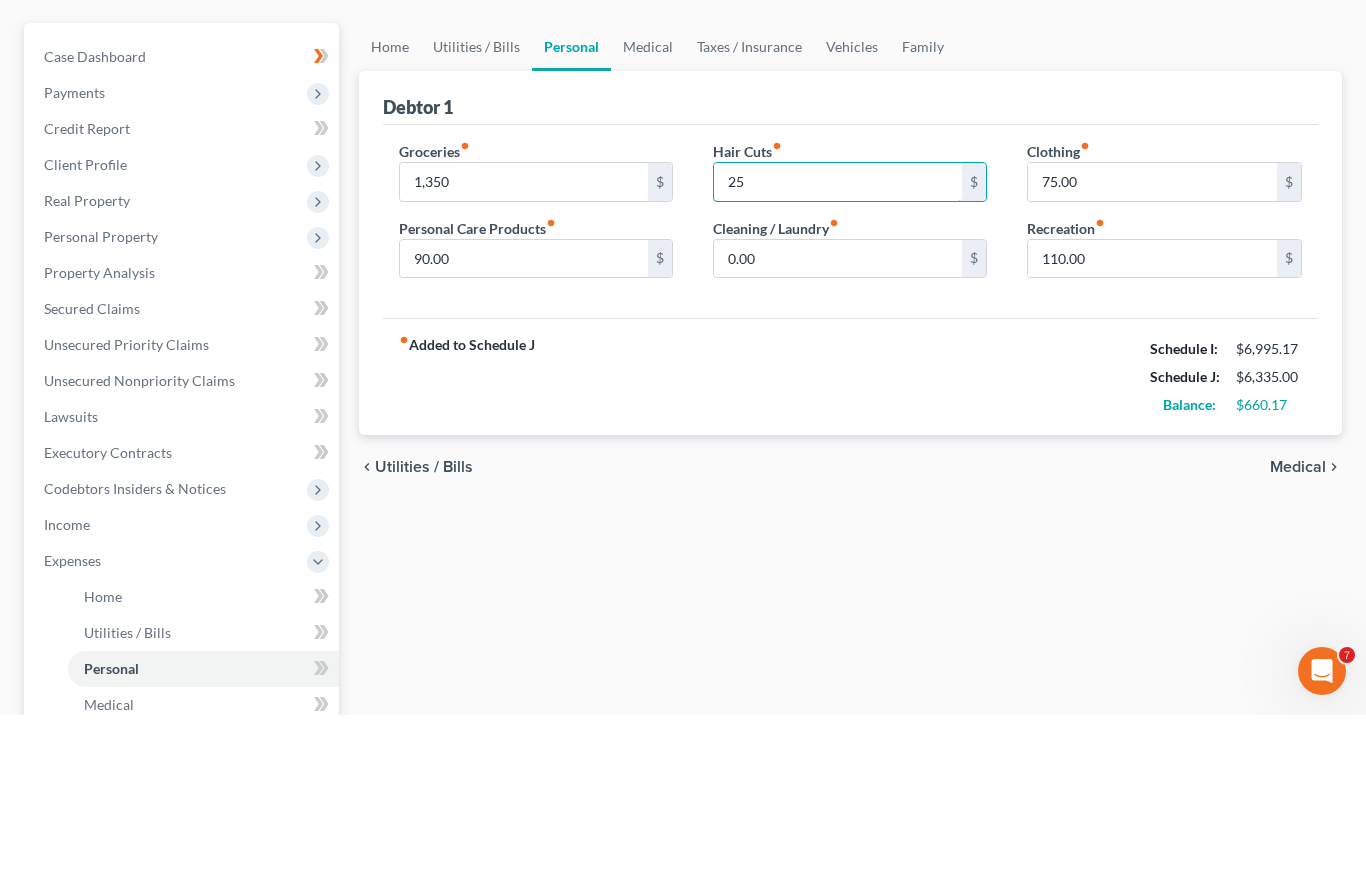 type on "2" 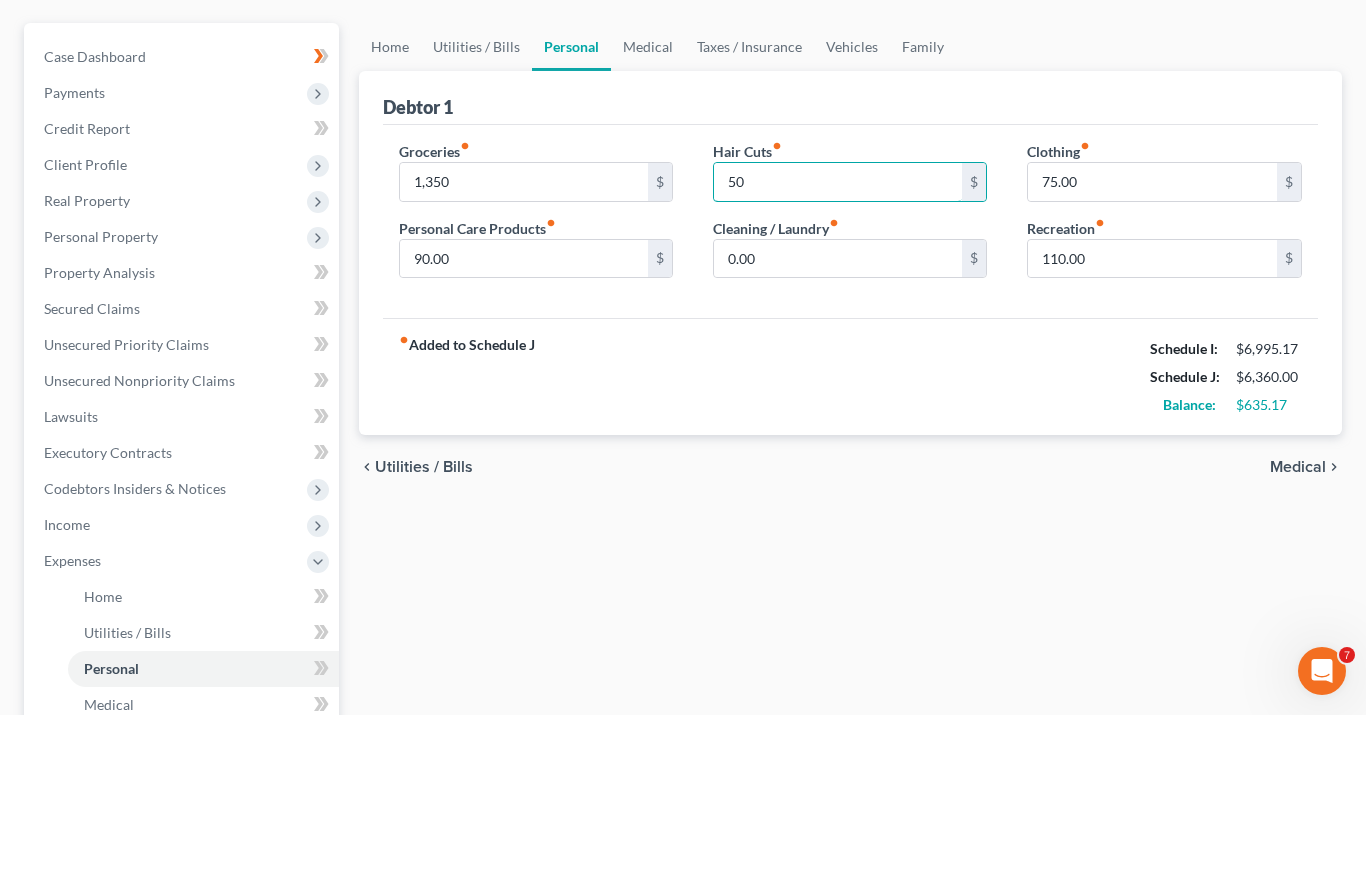 type on "50" 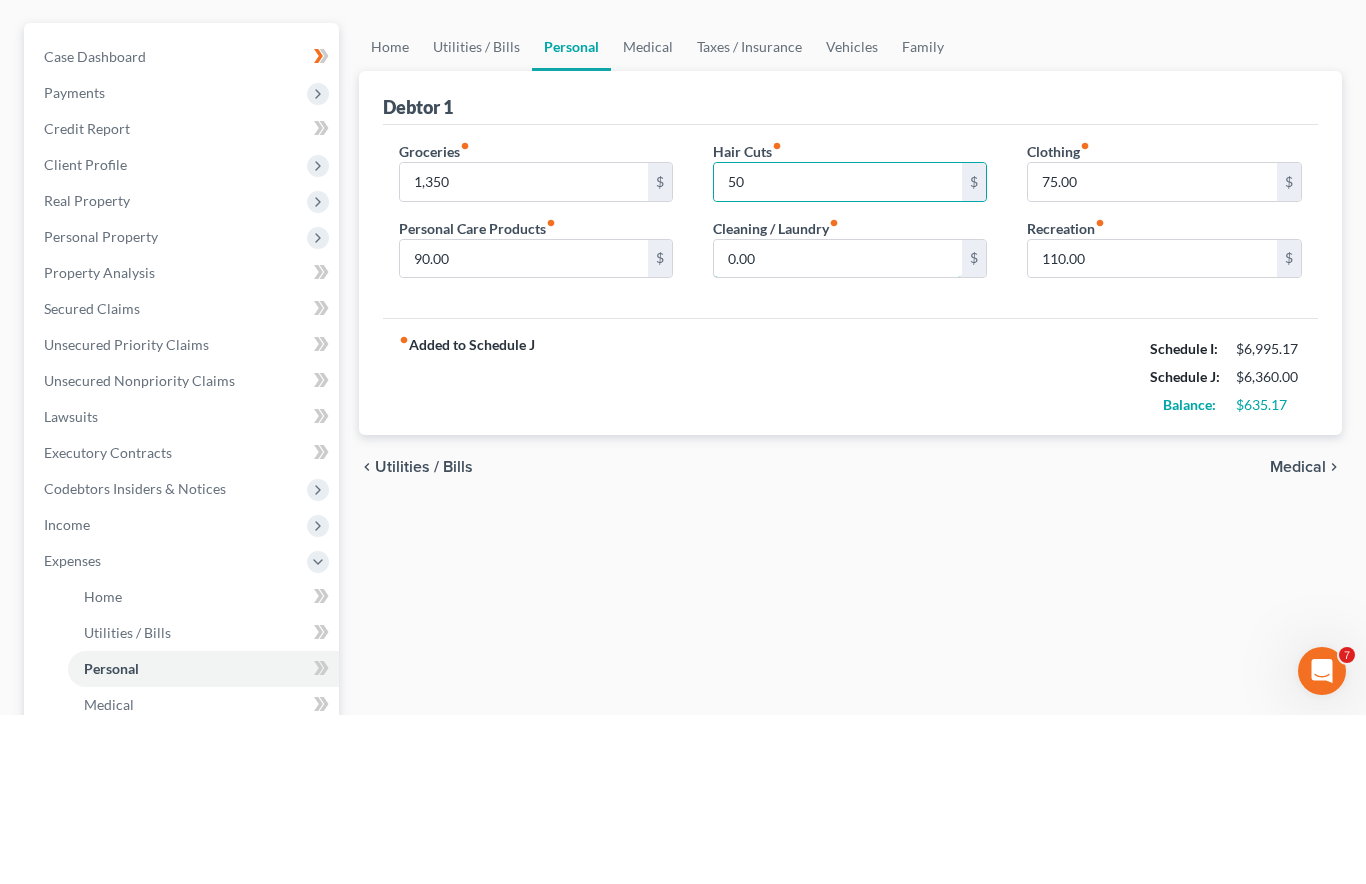 click on "0.00" at bounding box center [838, 428] 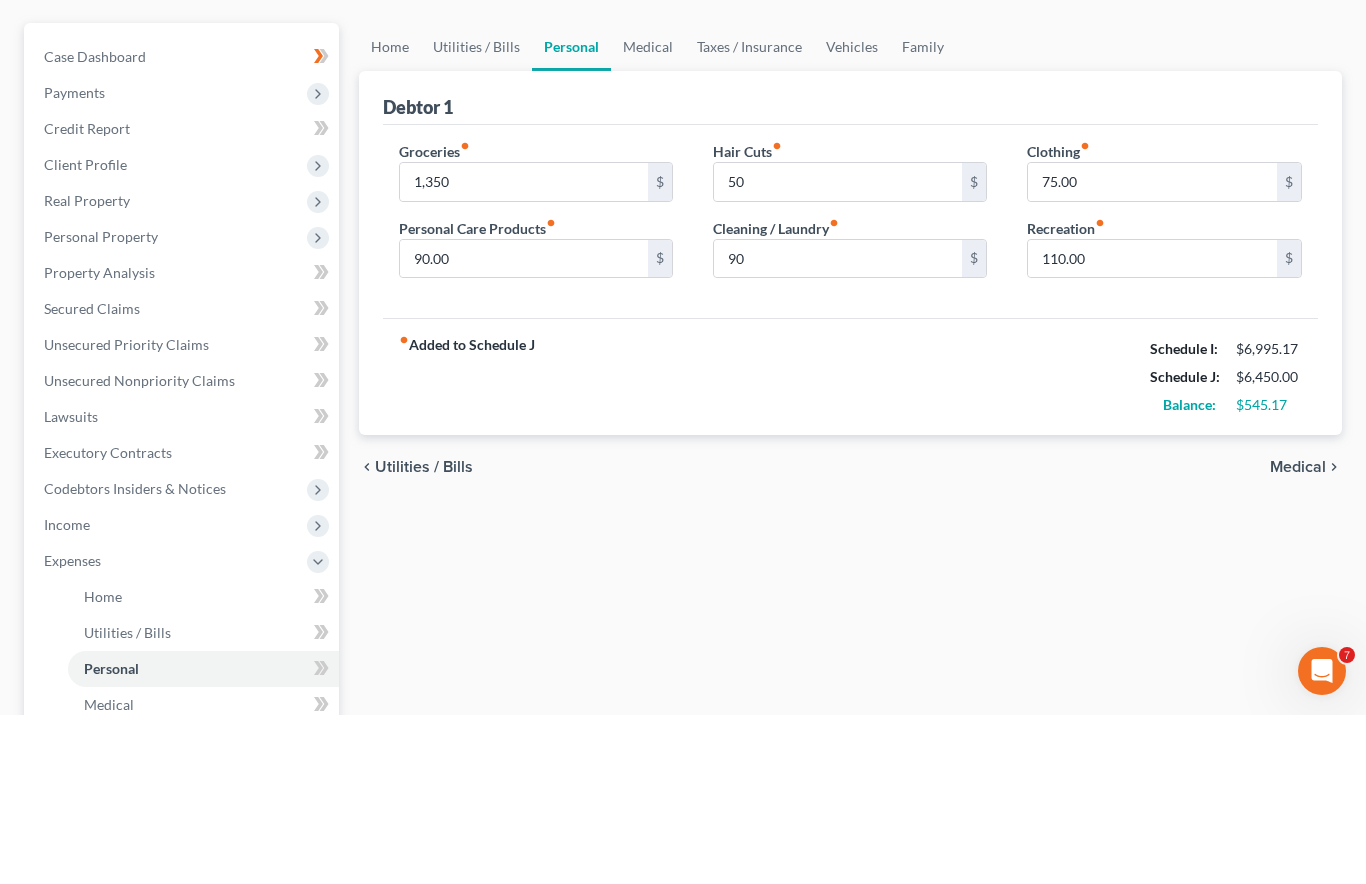 scroll, scrollTop: 169, scrollLeft: 0, axis: vertical 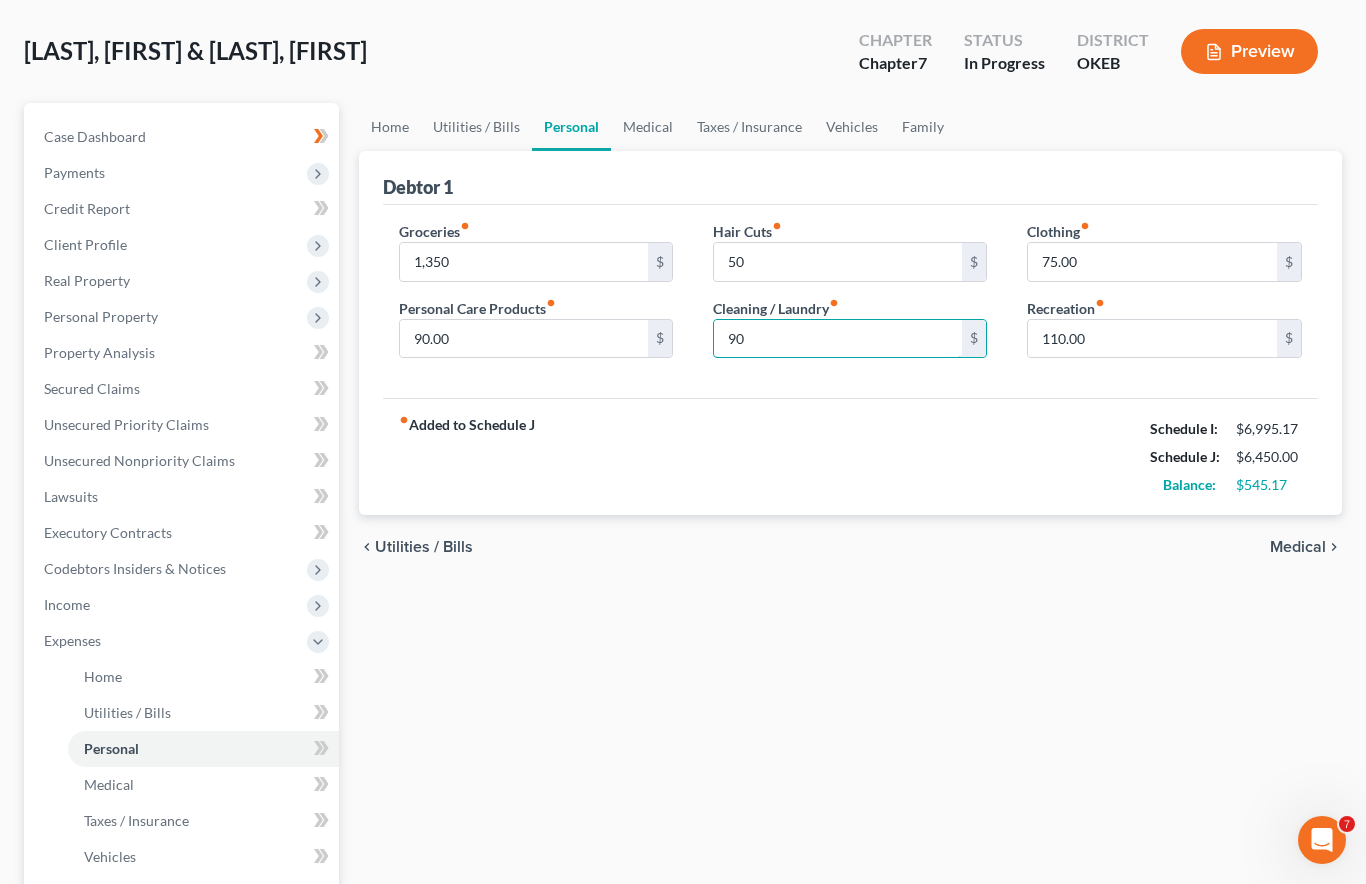 type on "90" 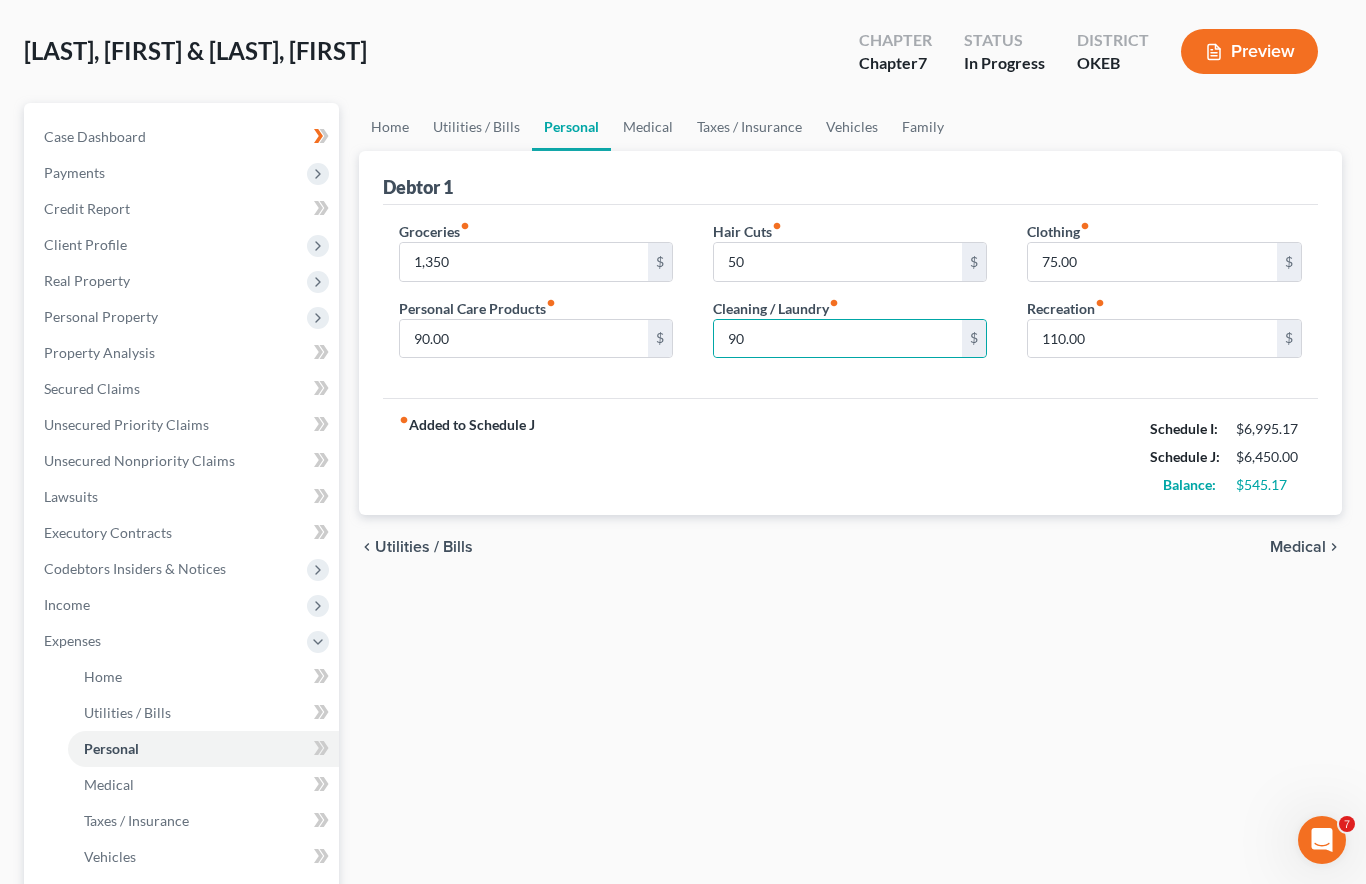click on "Utilities / Bills" at bounding box center (476, 127) 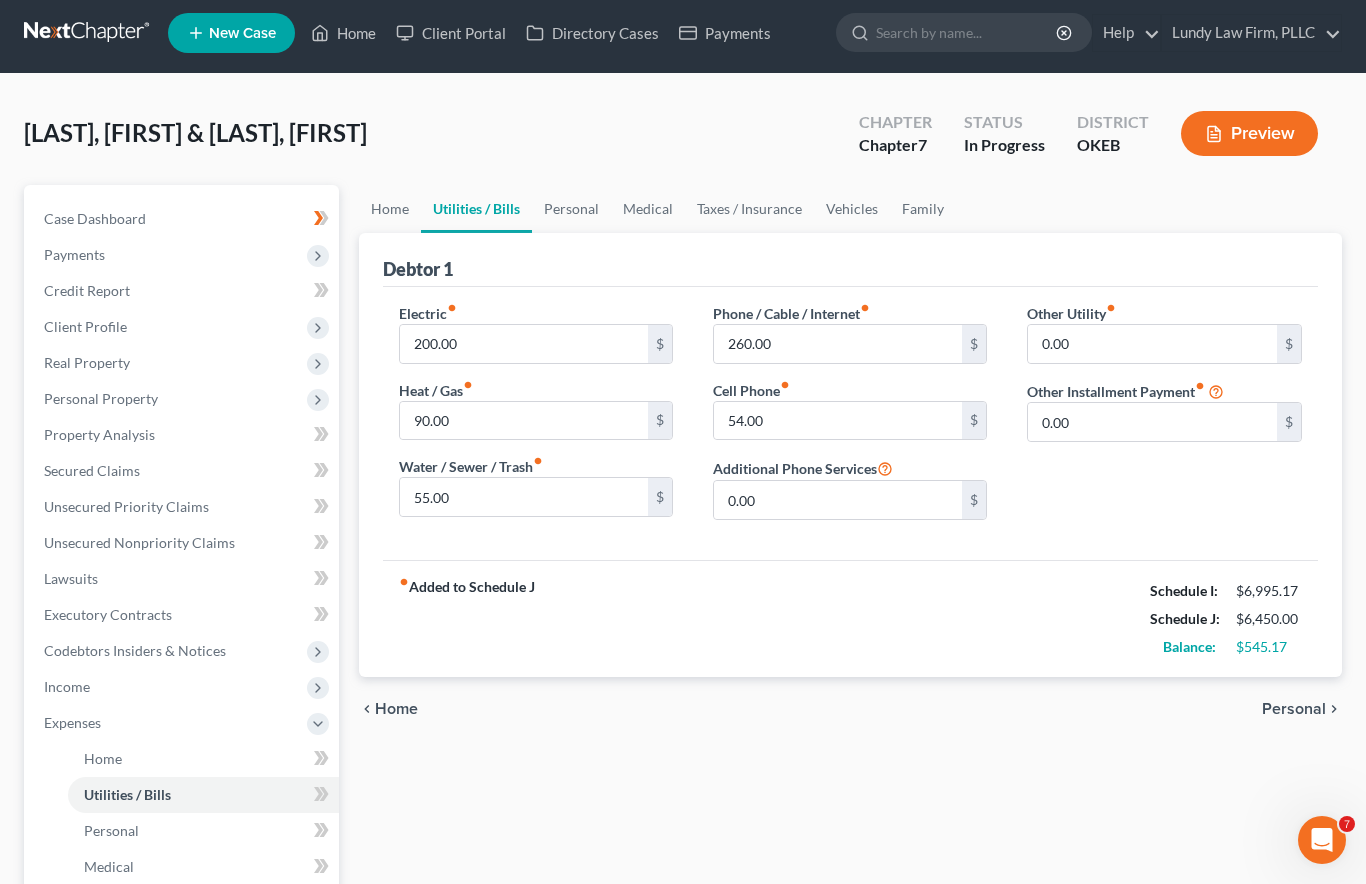 scroll, scrollTop: 0, scrollLeft: 0, axis: both 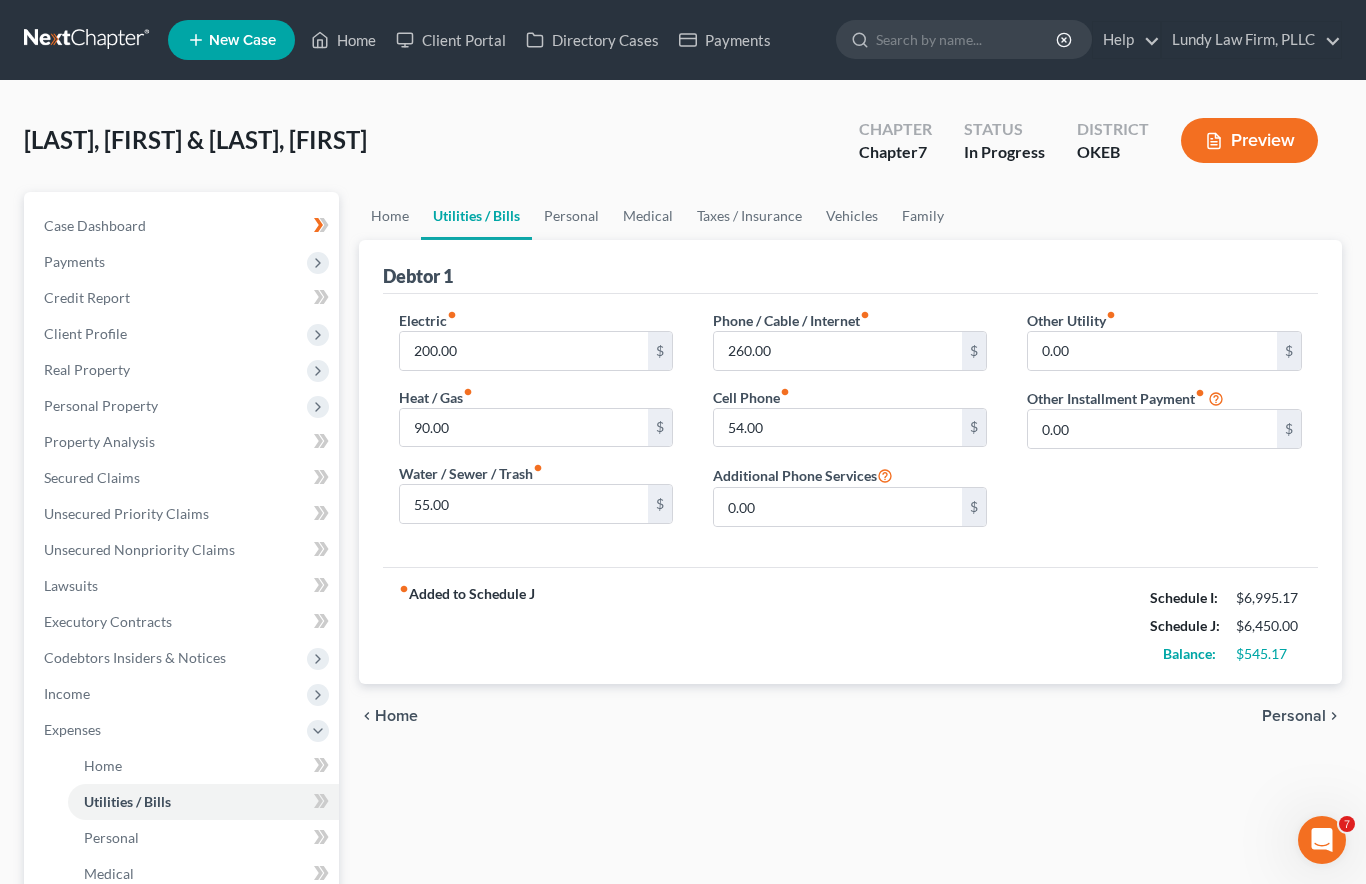 click on "Home" at bounding box center [390, 216] 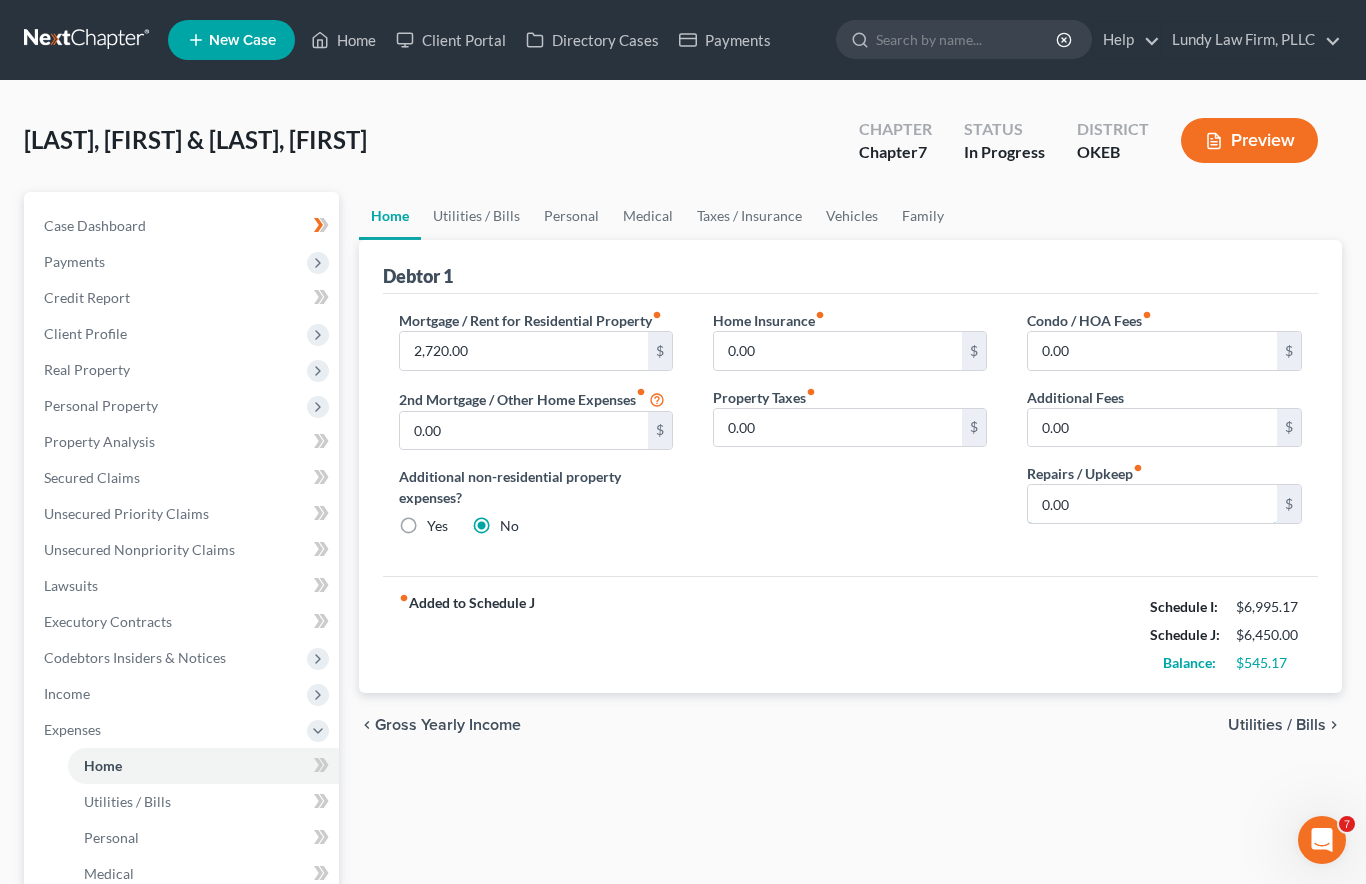 click on "0.00" at bounding box center [1152, 504] 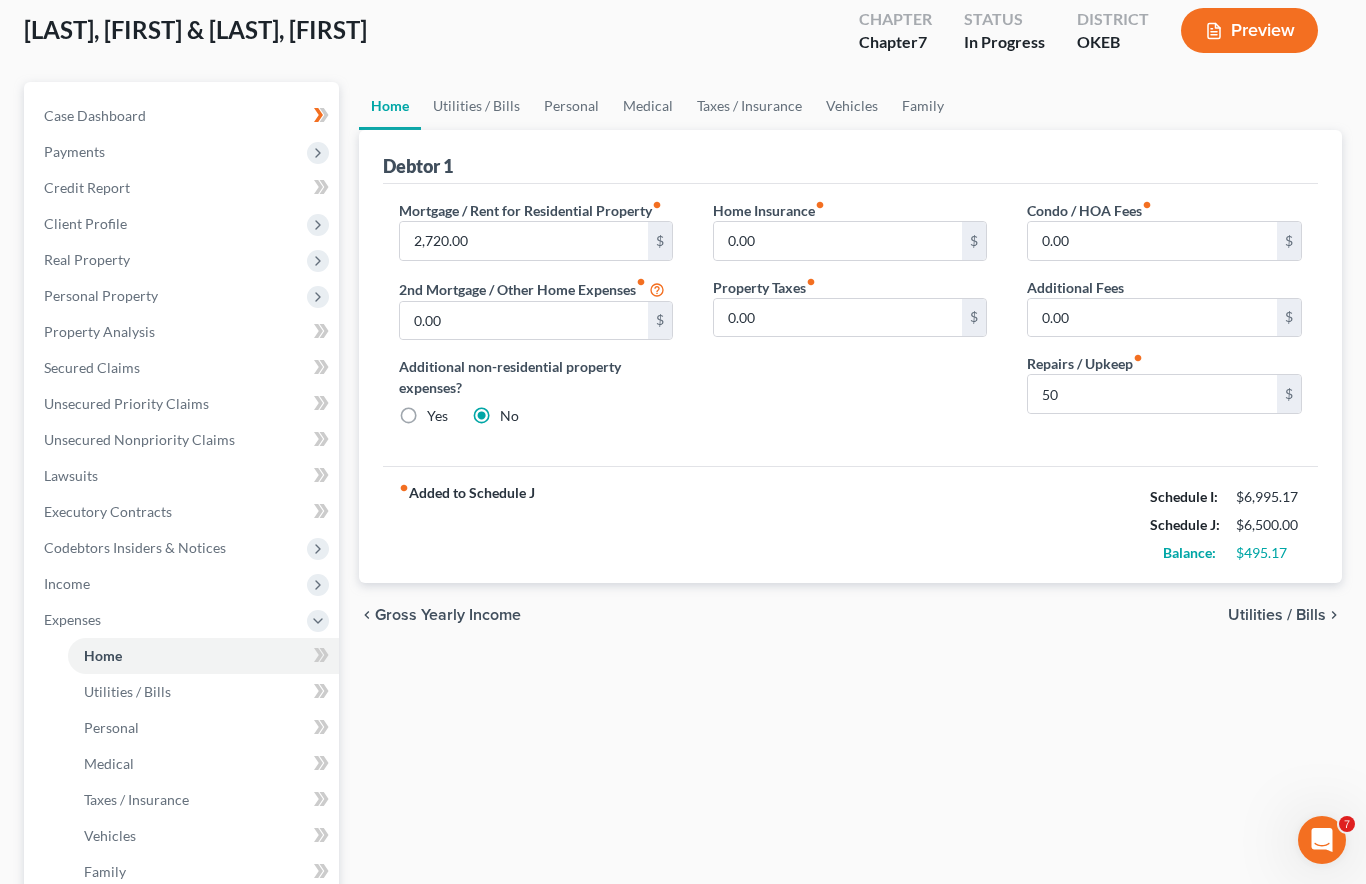 scroll, scrollTop: 111, scrollLeft: 0, axis: vertical 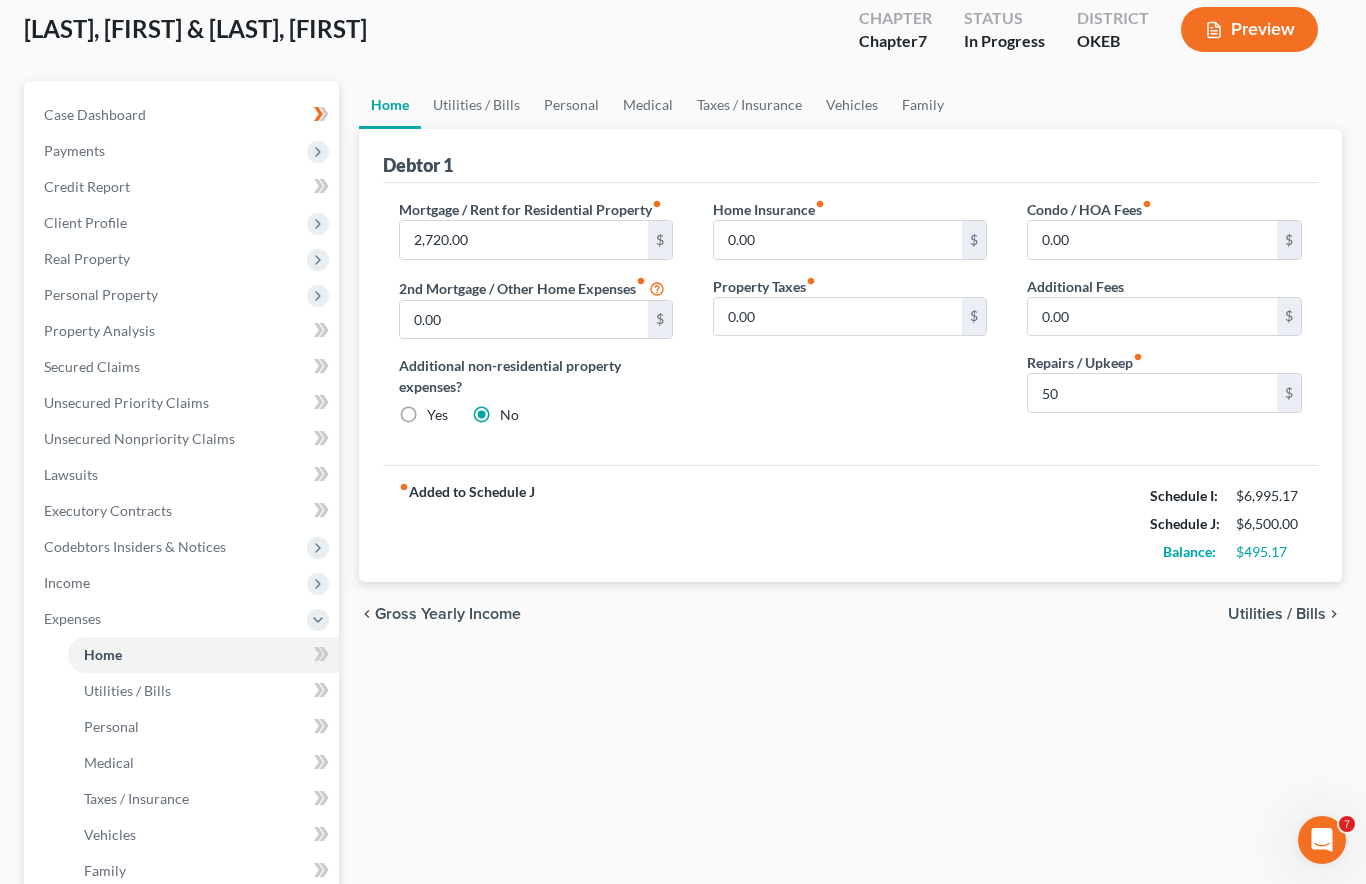 click on "Personal Property" at bounding box center (183, 295) 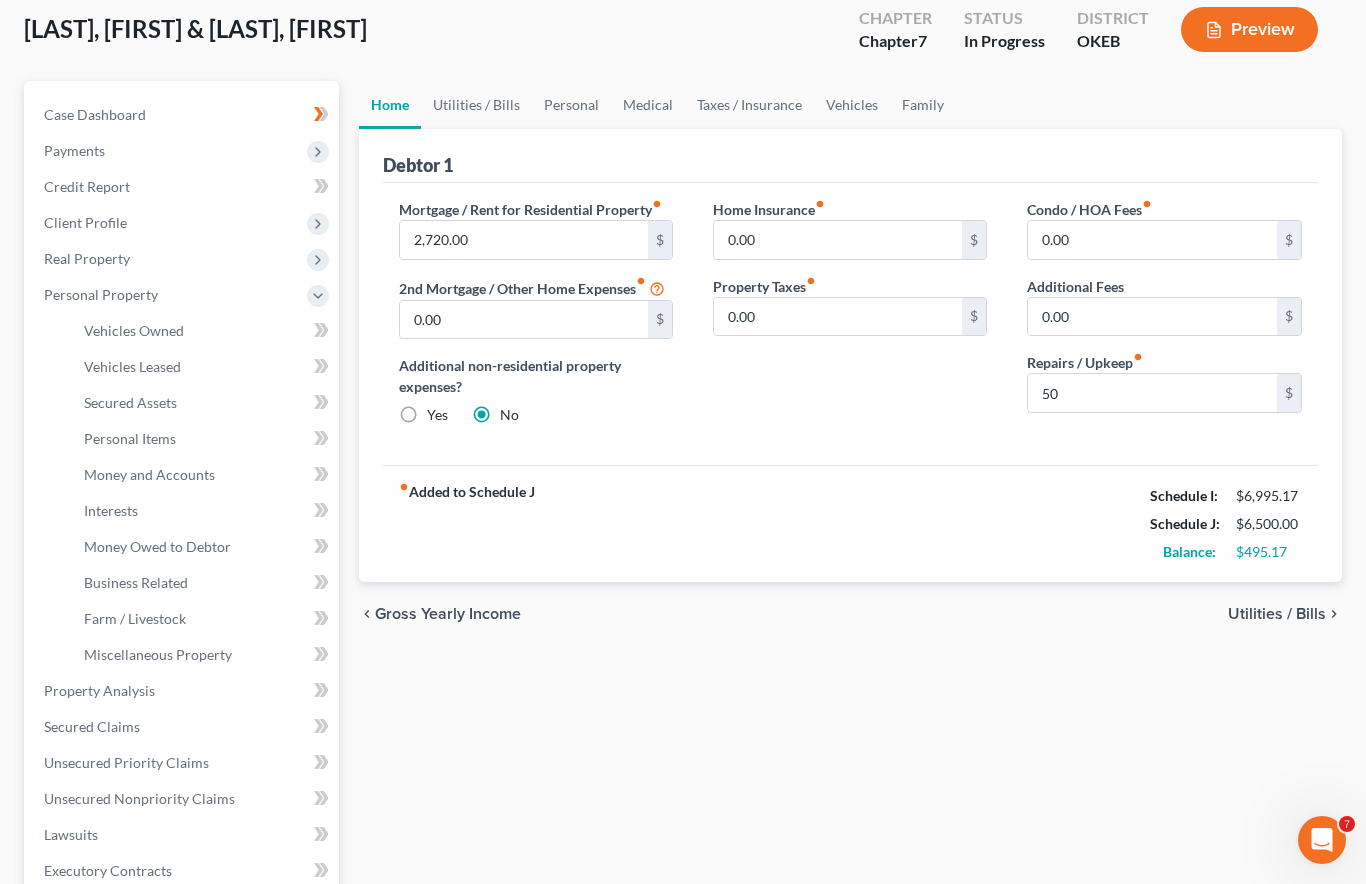 click on "Vehicles Owned" at bounding box center [203, 331] 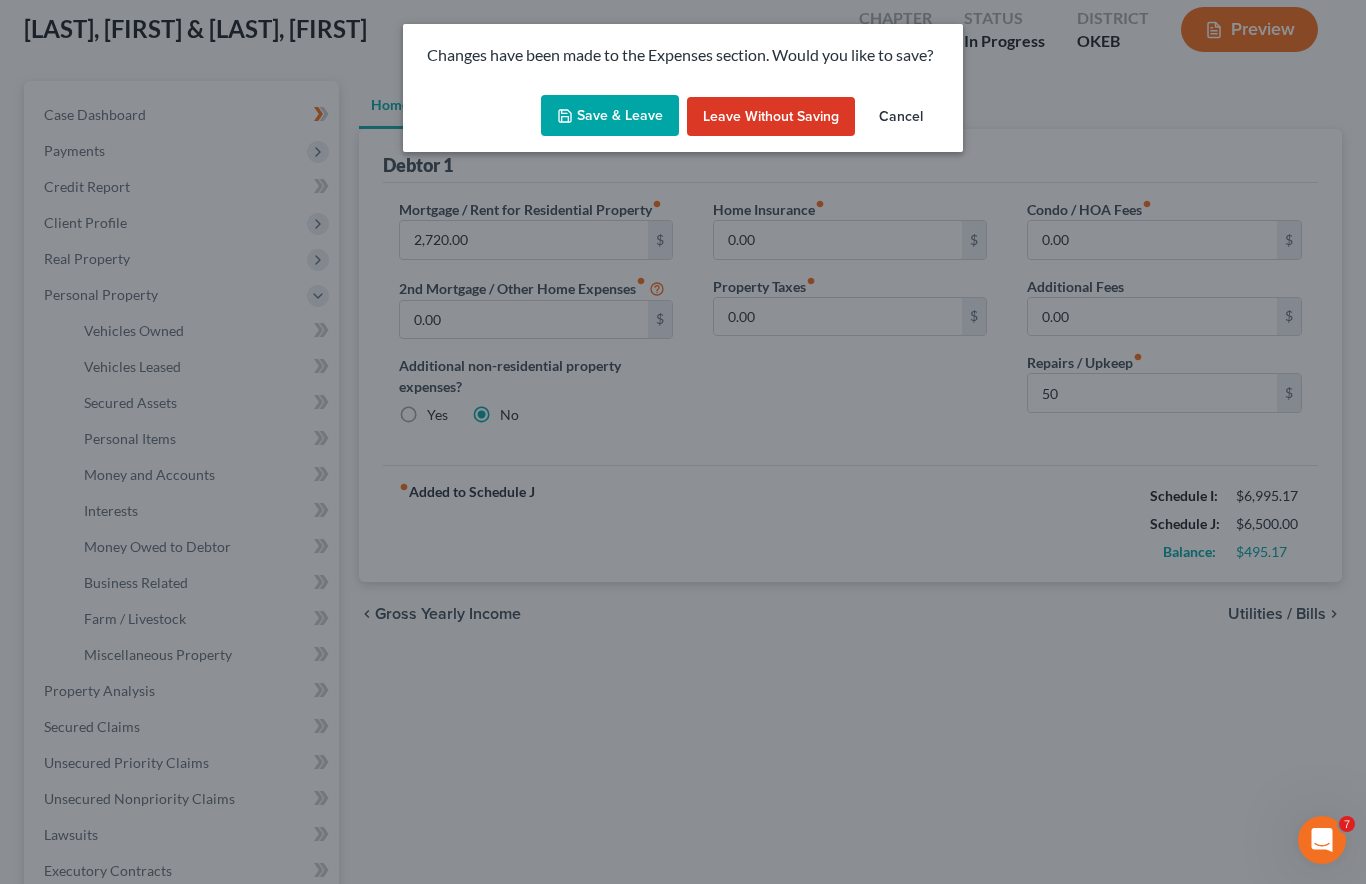 click on "Save & Leave" at bounding box center (610, 116) 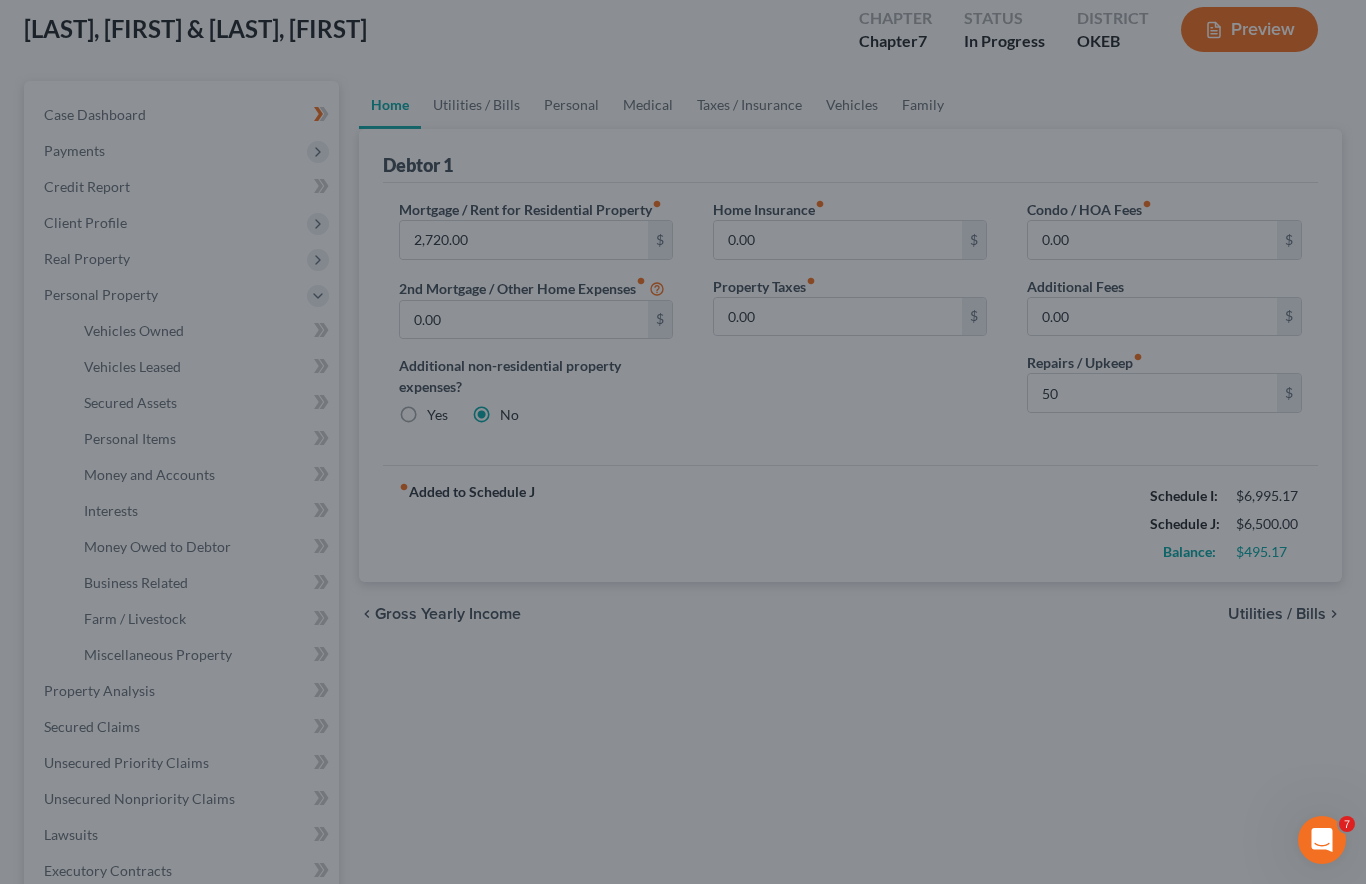 type on "50.00" 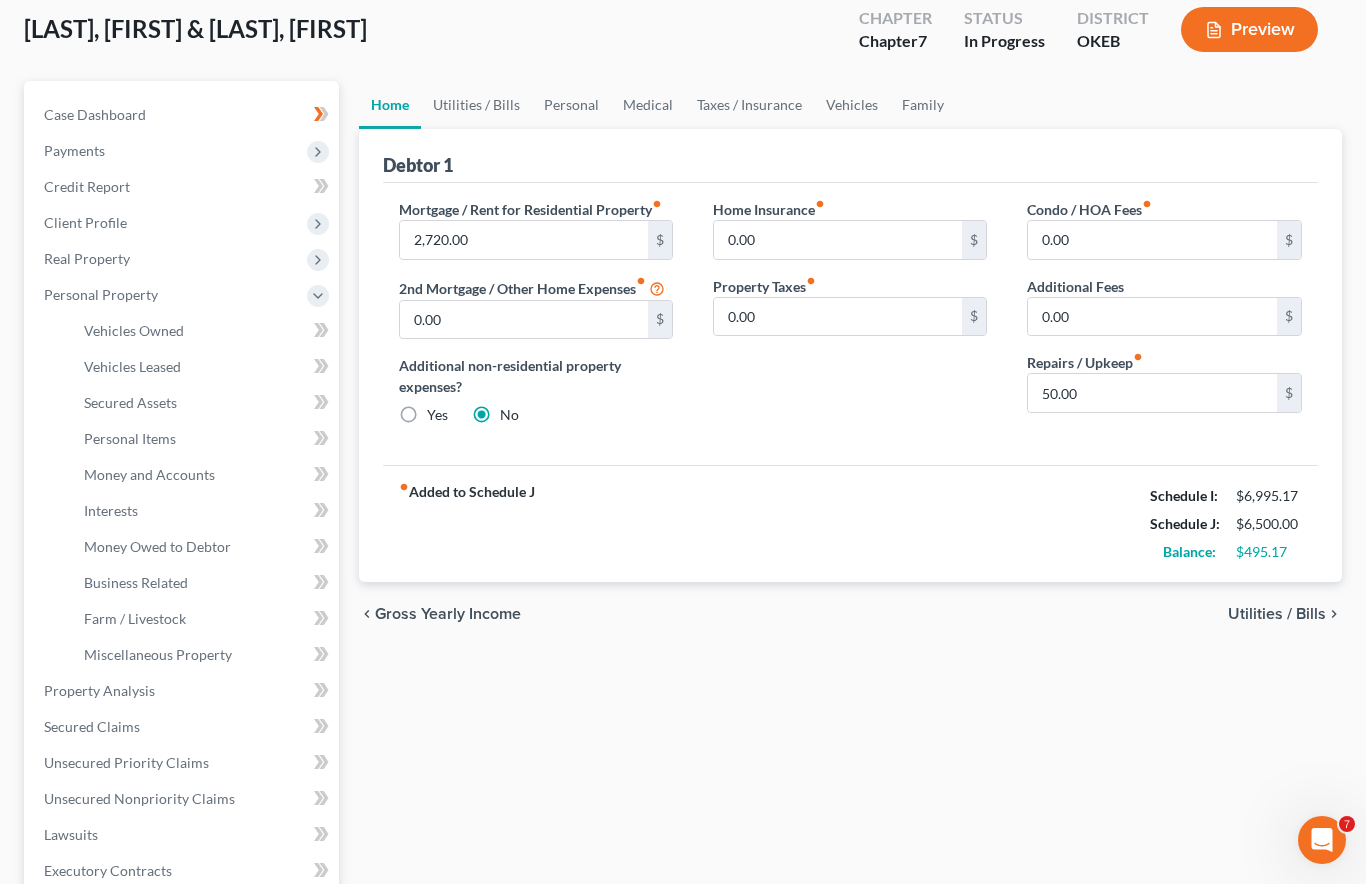 scroll, scrollTop: 0, scrollLeft: 0, axis: both 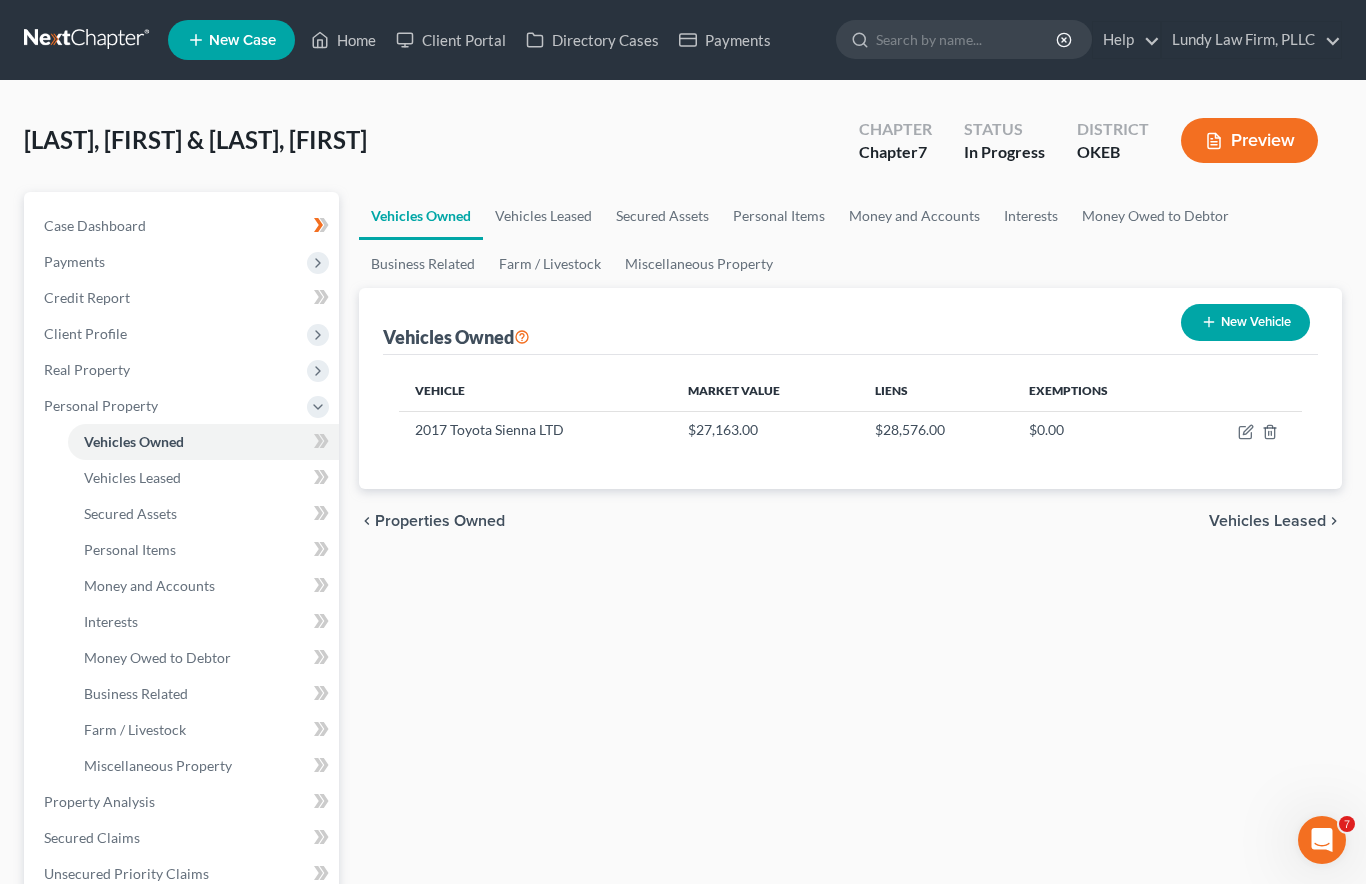 click 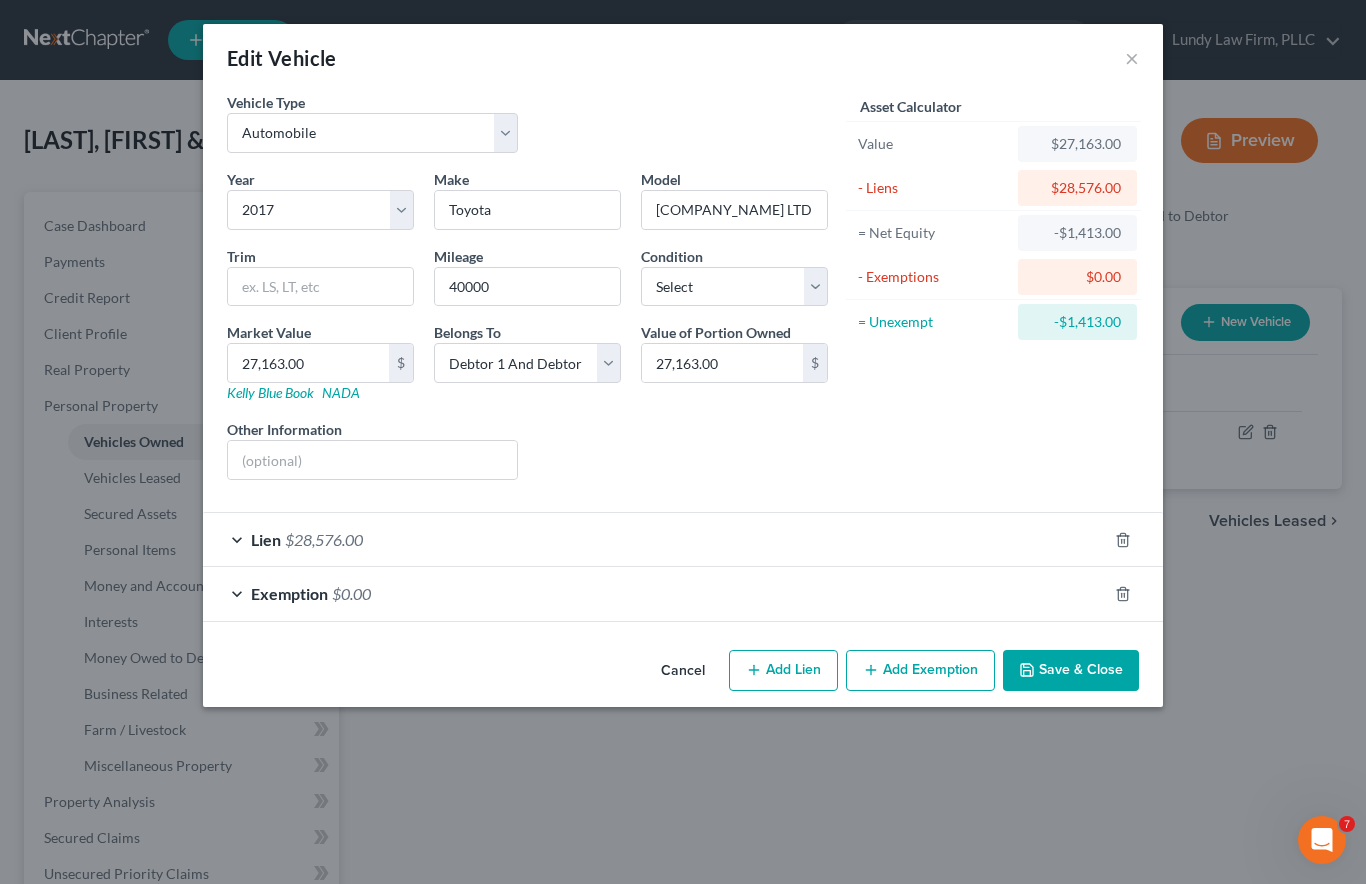 click on "×" at bounding box center (1132, 58) 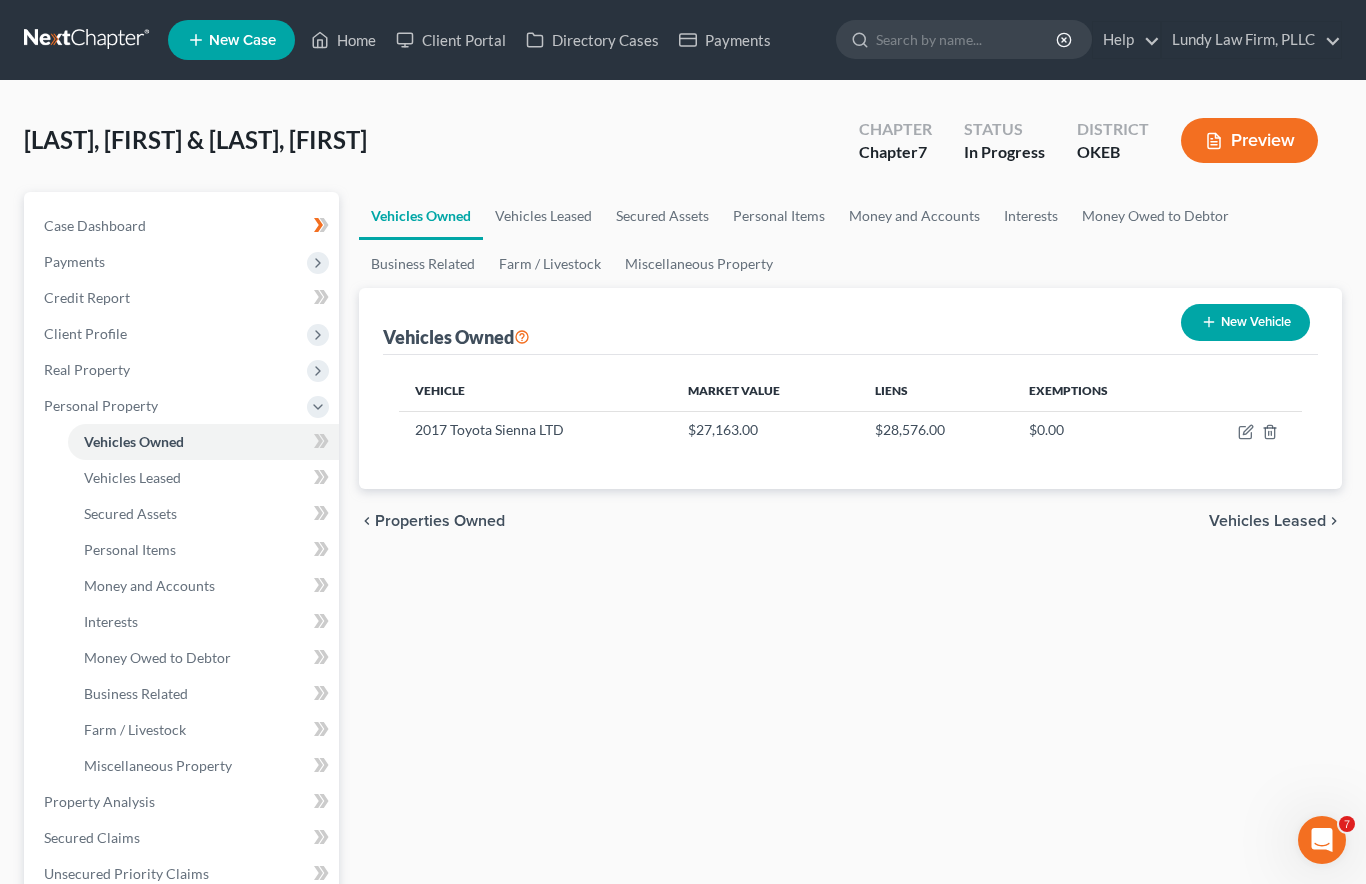 click on "Secured Assets" at bounding box center [130, 513] 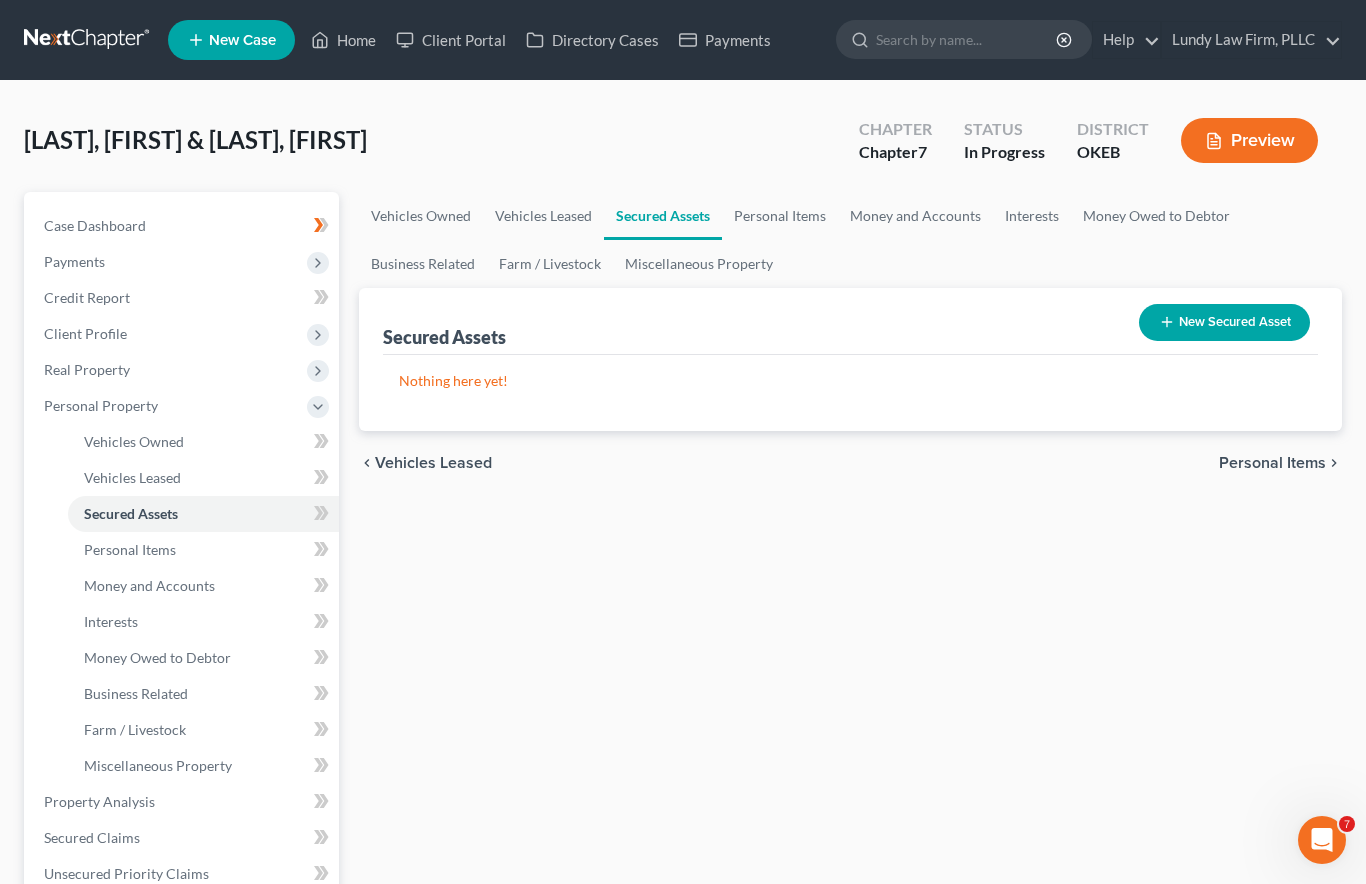 click on "Vehicles Owned" at bounding box center [134, 441] 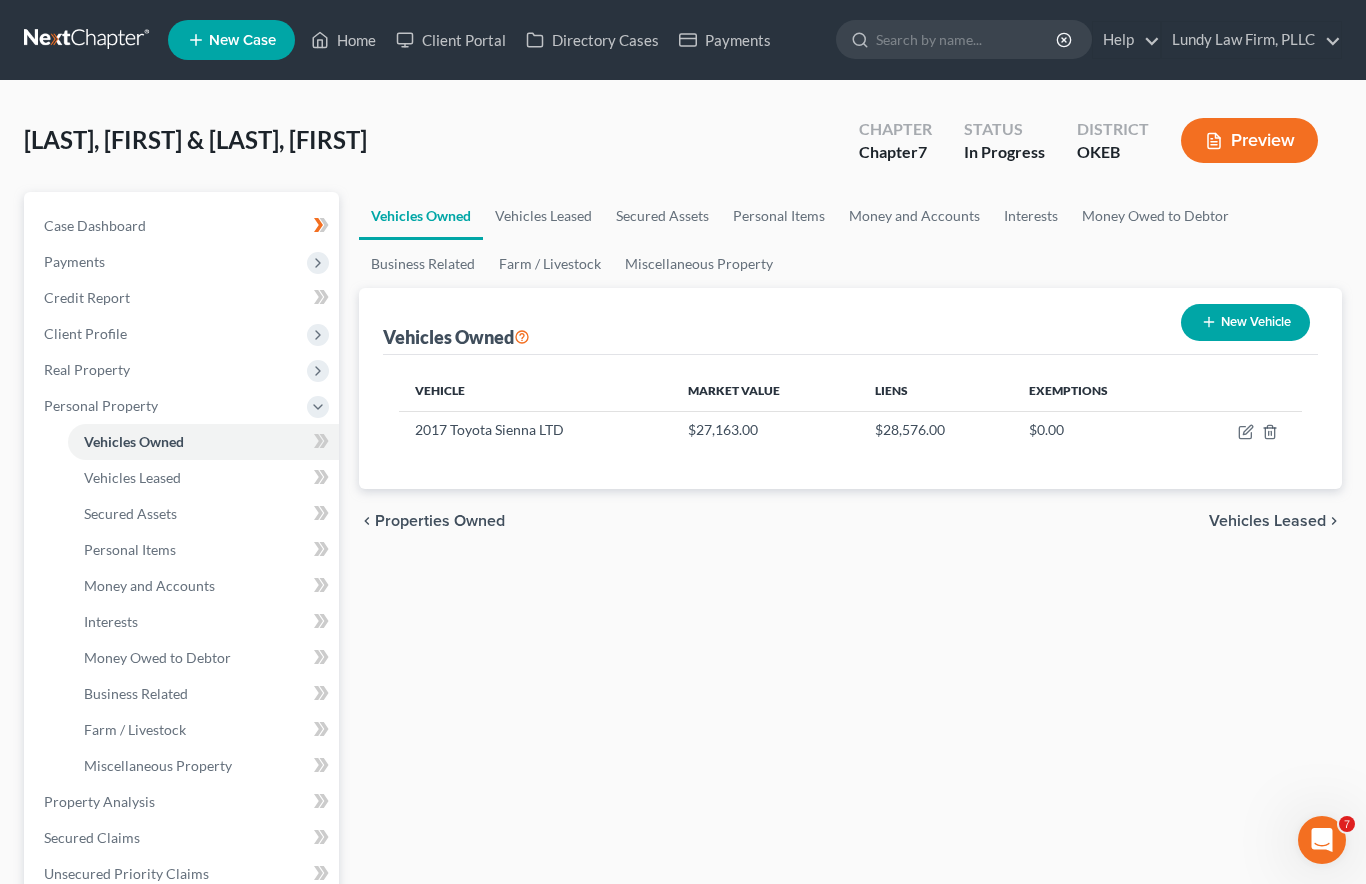 click on "New Vehicle" at bounding box center (1245, 322) 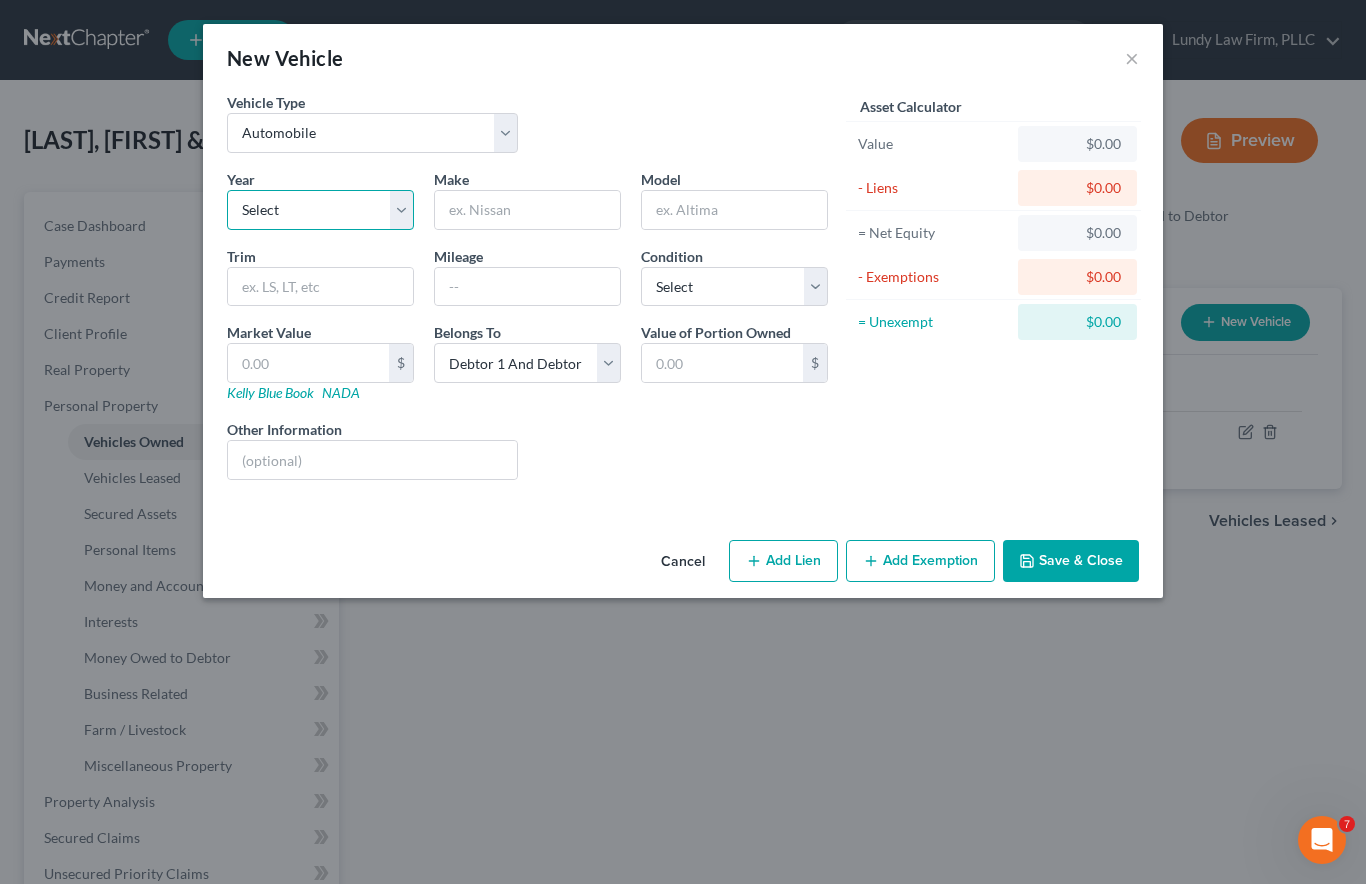 click on "Select 2026 2025 2024 2023 2022 2021 2020 2019 2018 2017 2016 2015 2014 2013 2012 2011 2010 2009 2008 2007 2006 2005 2004 2003 2002 2001 2000 1999 1998 1997 1996 1995 1994 1993 1992 1991 1990 1989 1988 1987 1986 1985 1984 1983 1982 1981 1980 1979 1978 1977 1976 1975 1974 1973 1972 1971 1970 1969 1968 1967 1966 1965 1964 1963 1962 1961 1960 1959 1958 1957 1956 1955 1954 1953 1952 1951 1950 1949 1948 1947 1946 1945 1944 1943 1942 1941 1940 1939 1938 1937 1936 1935 1934 1933 1932 1931 1930 1929 1928 1927 1926 1925 1924 1923 1922 1921 1920 1919 1918 1917 1916 1915 1914 1913 1912 1911 1910 1909 1908 1907 1906 1905 1904 1903 1902 1901" at bounding box center (320, 210) 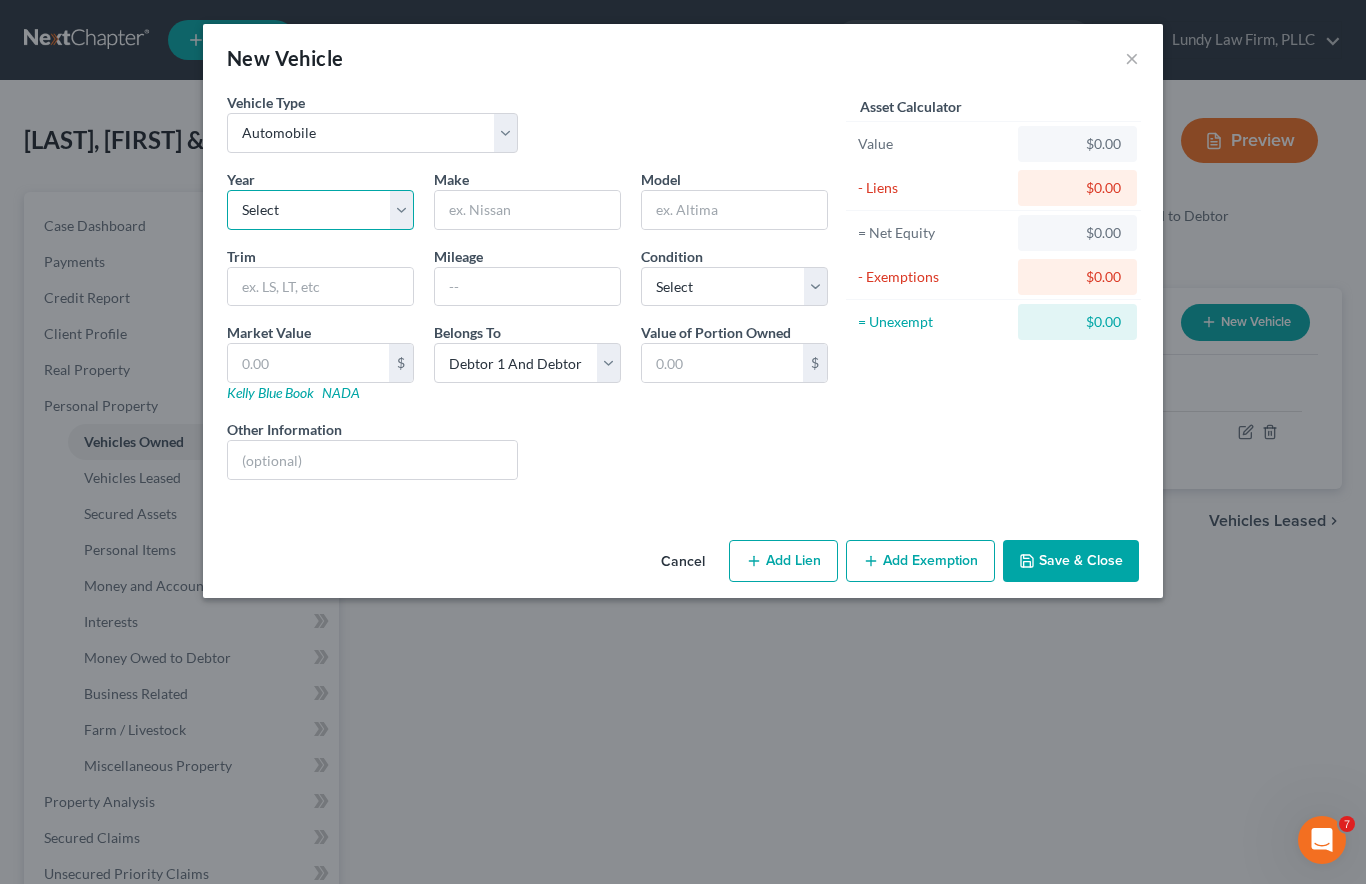 select on "1" 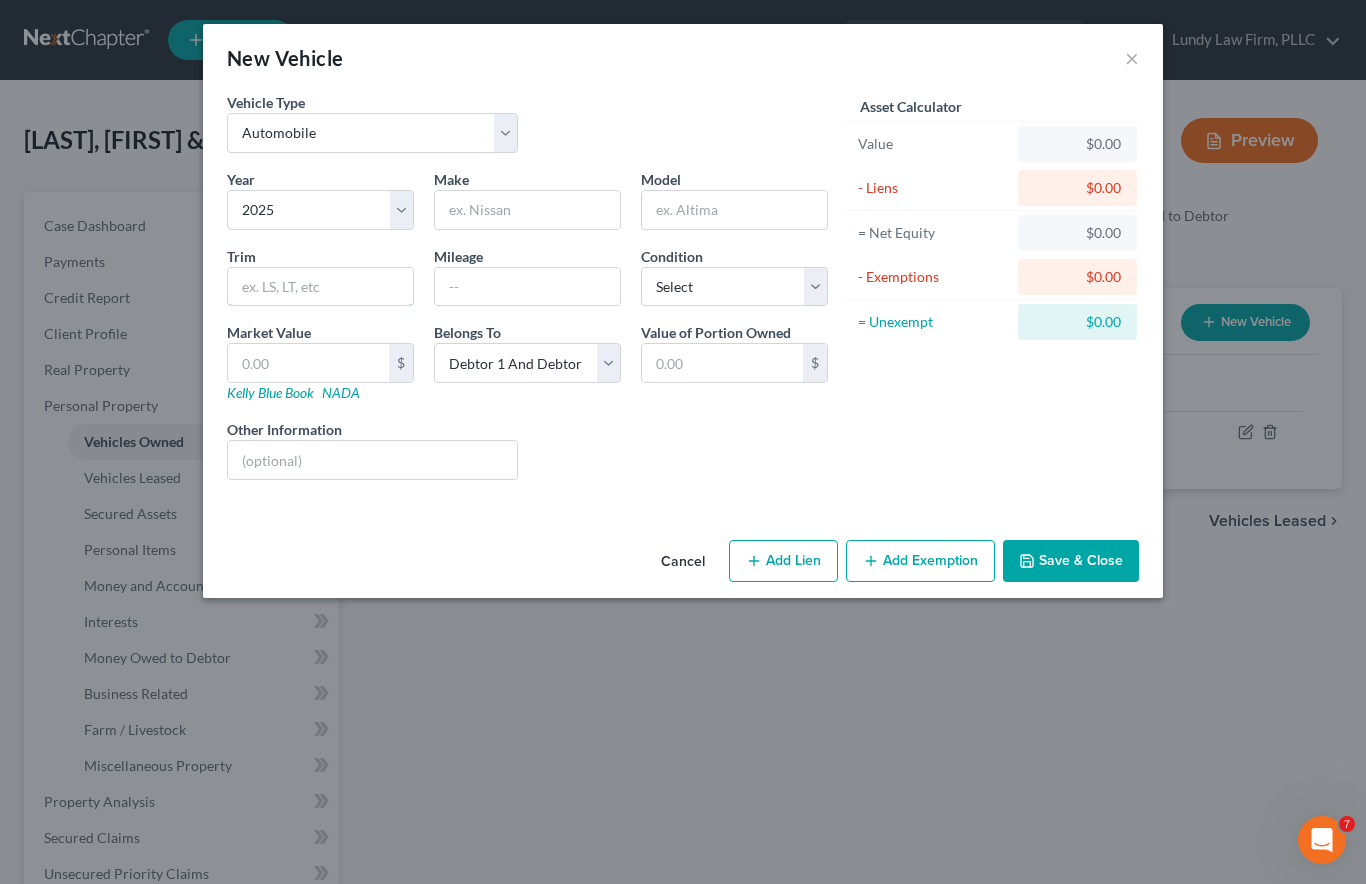 click at bounding box center (320, 287) 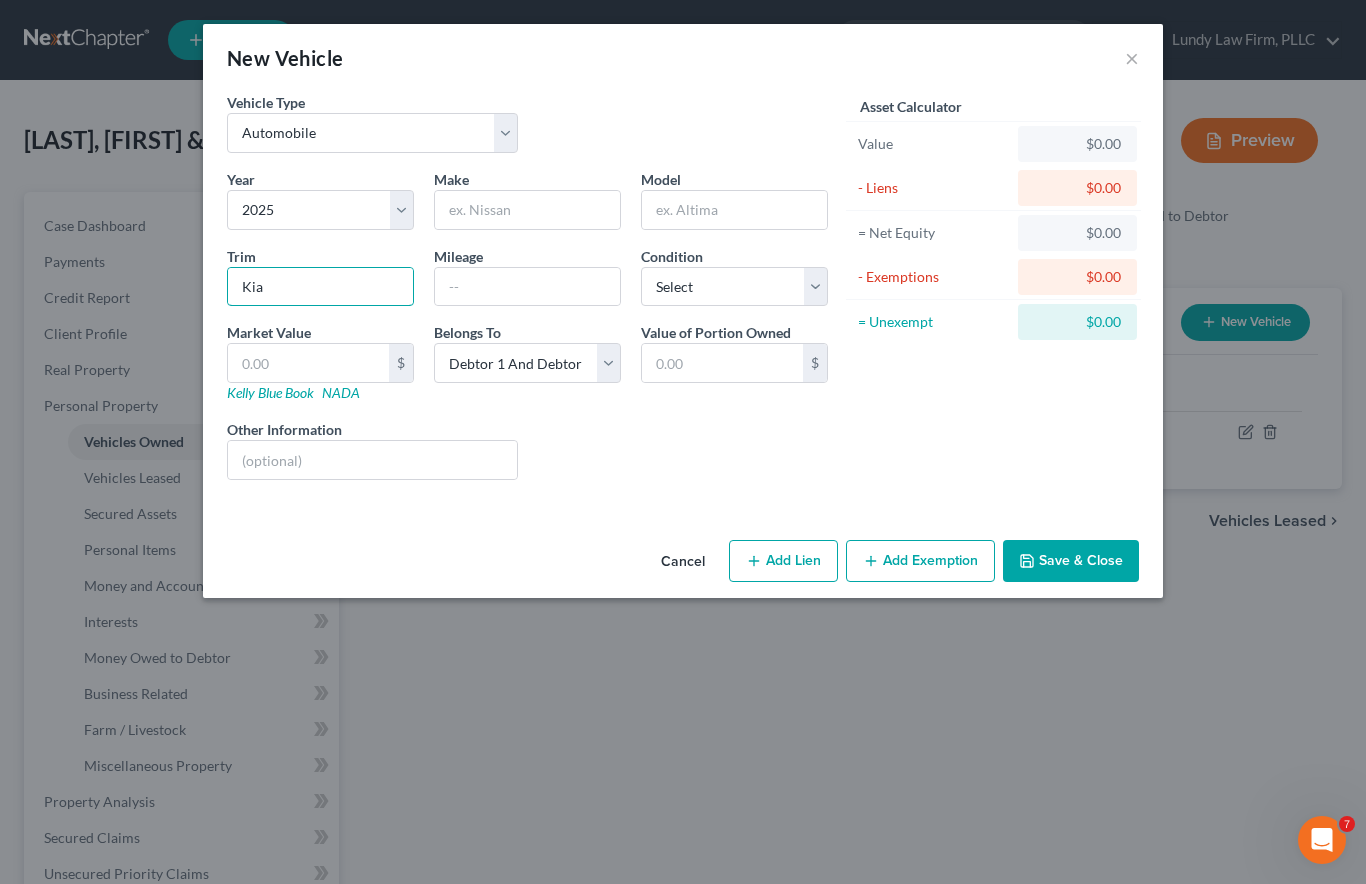 type on "Kia" 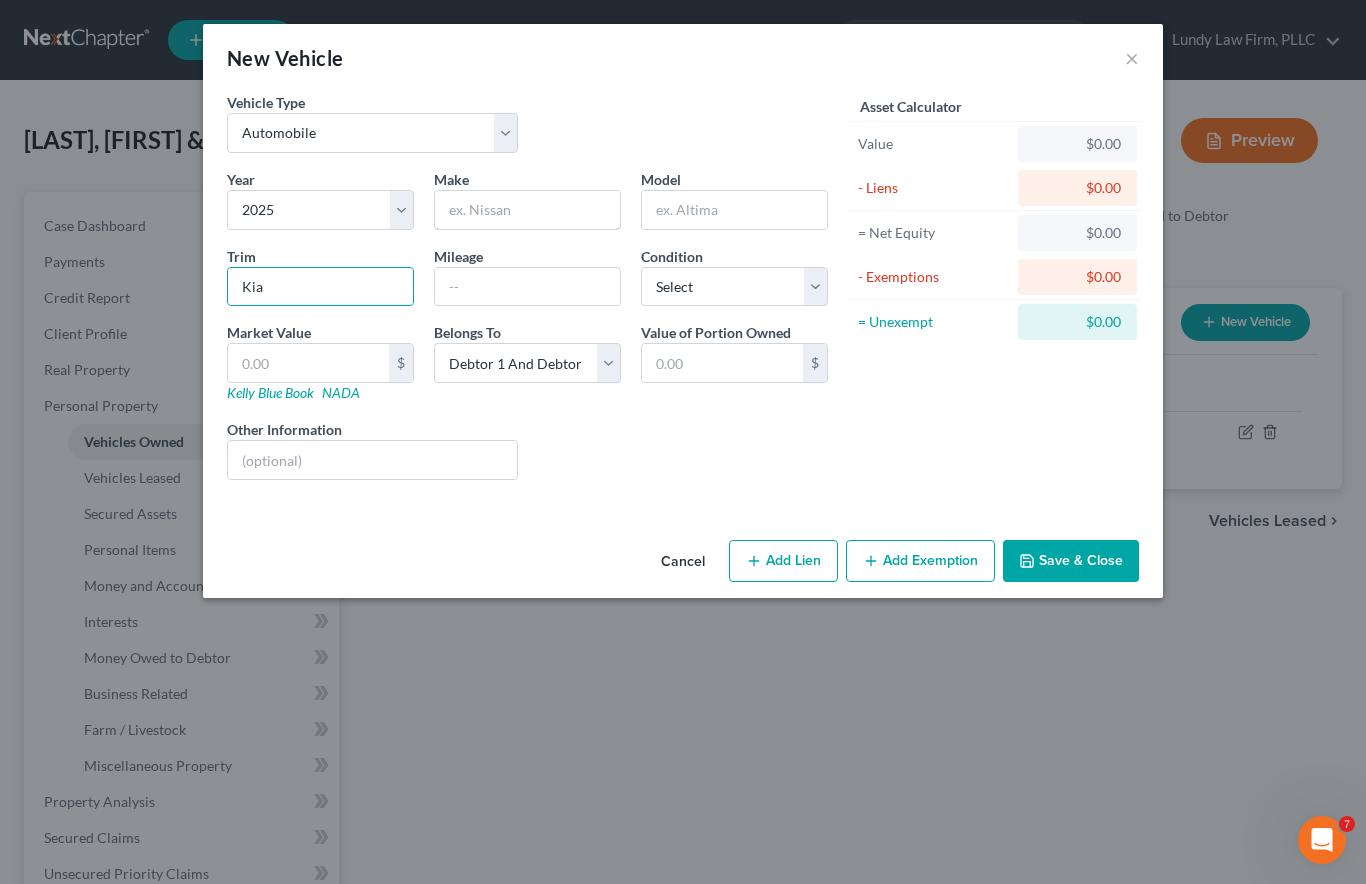 click at bounding box center (527, 210) 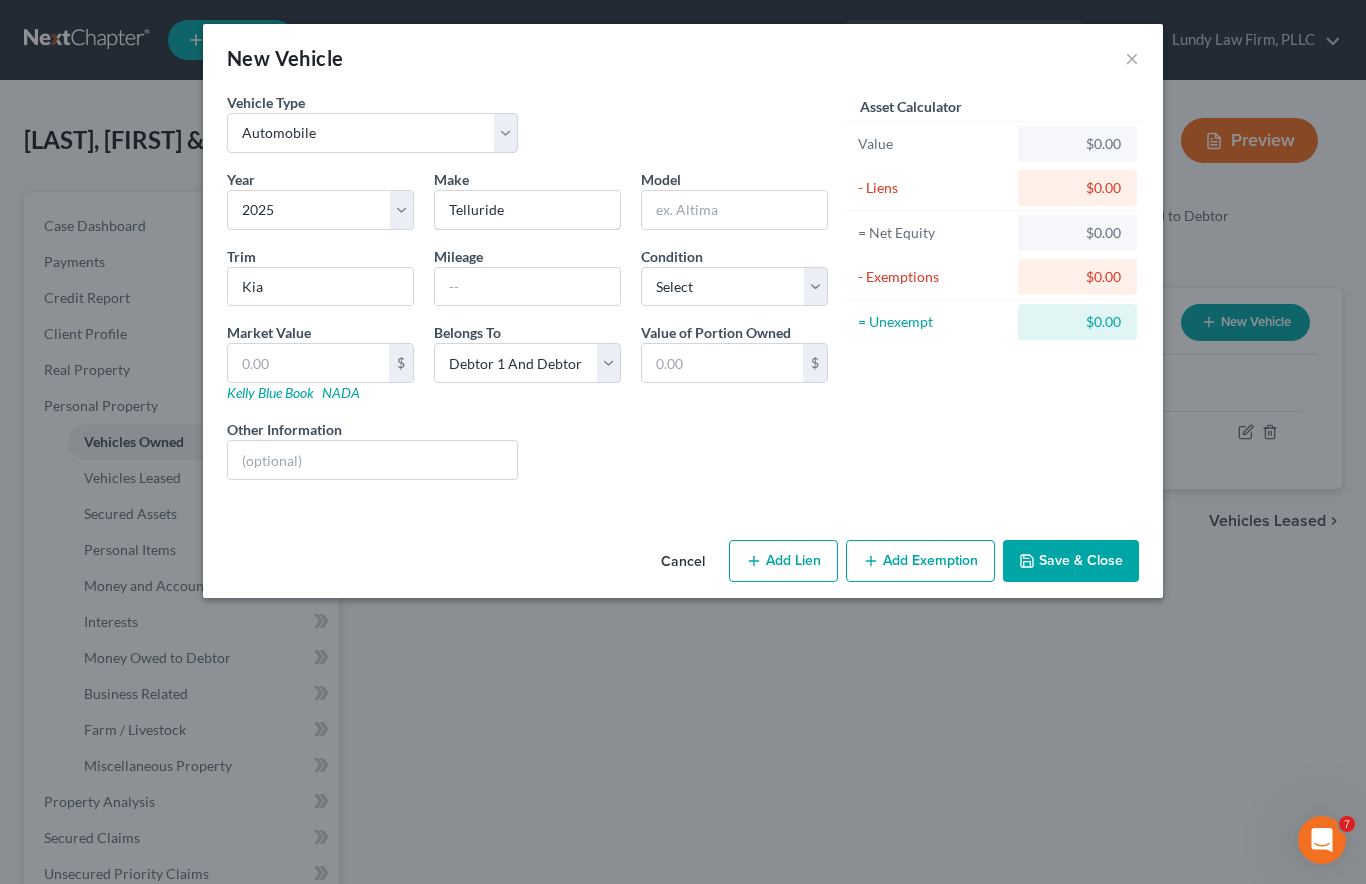 type on "Telluride" 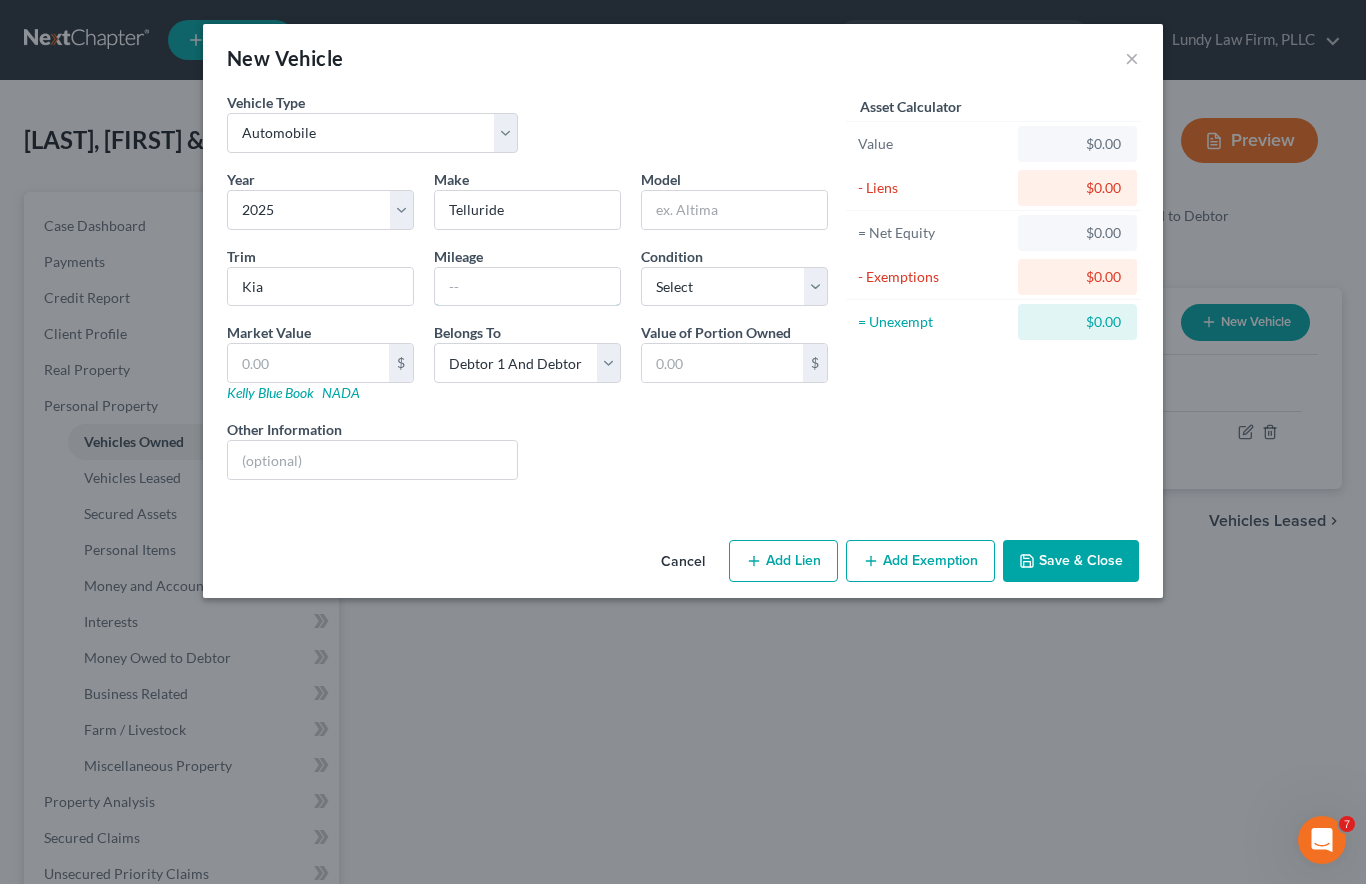 click at bounding box center (527, 287) 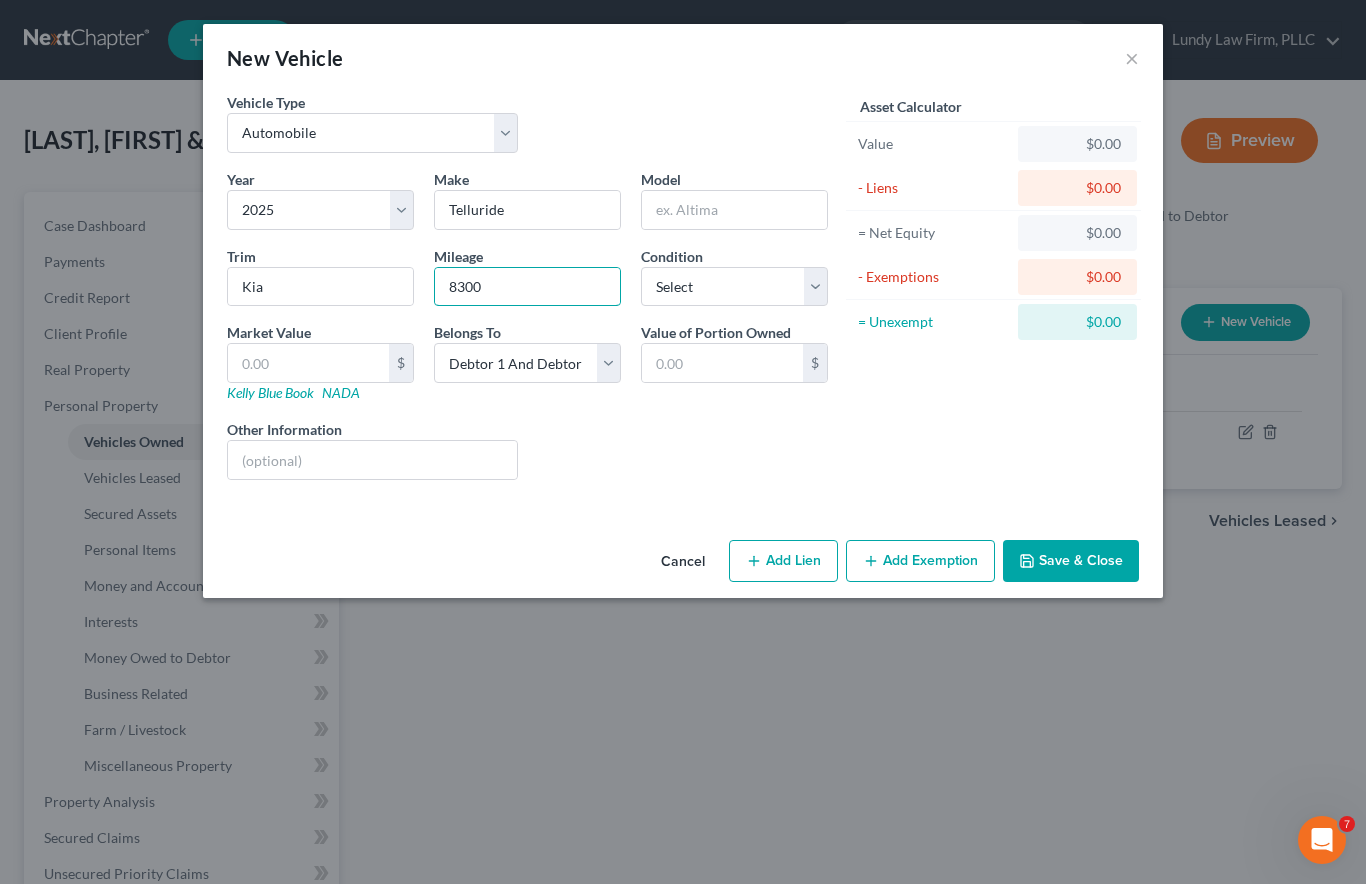 type on "8300" 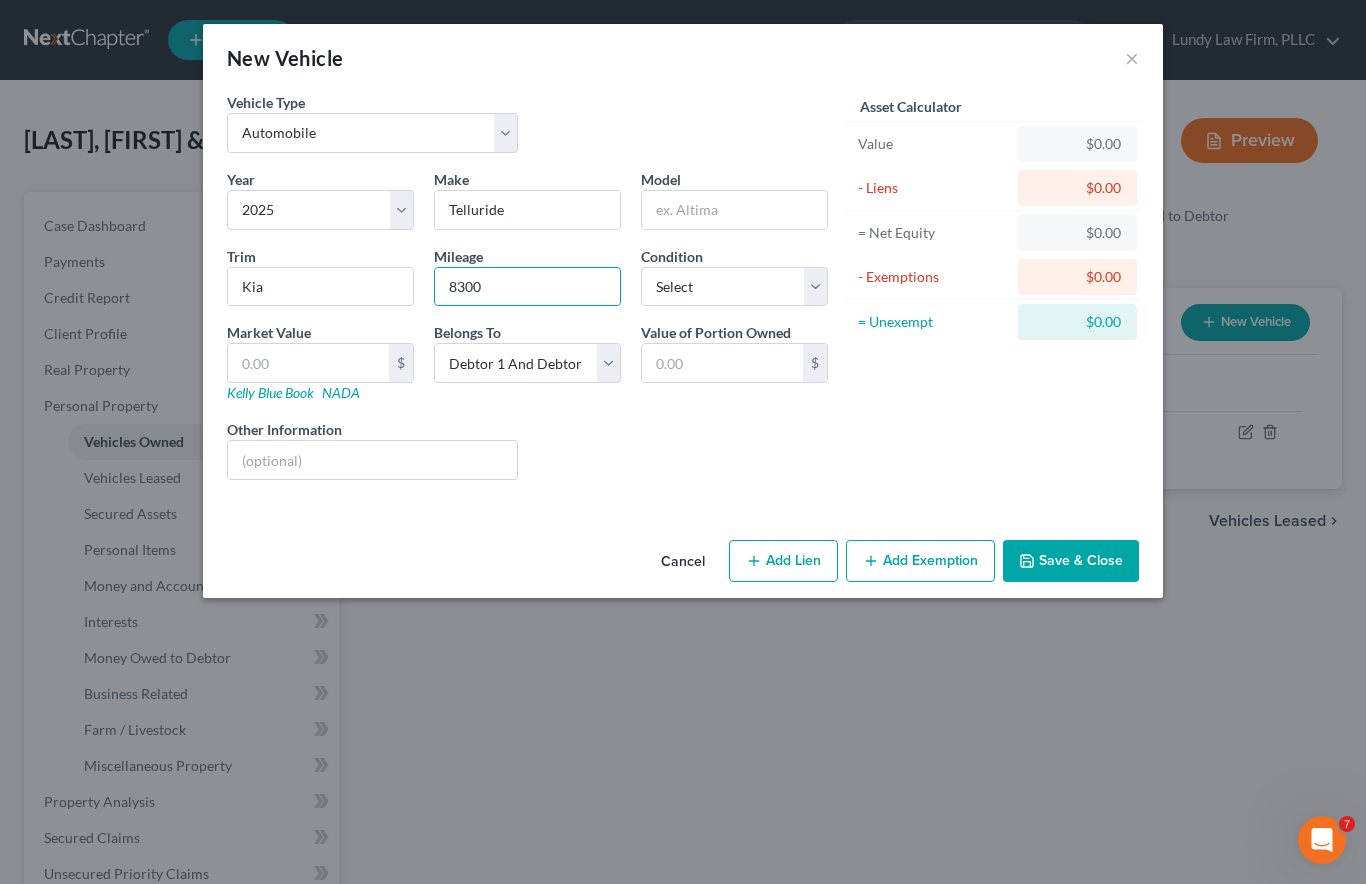 click on "Select Excellent Very Good Good Fair Poor" at bounding box center (734, 287) 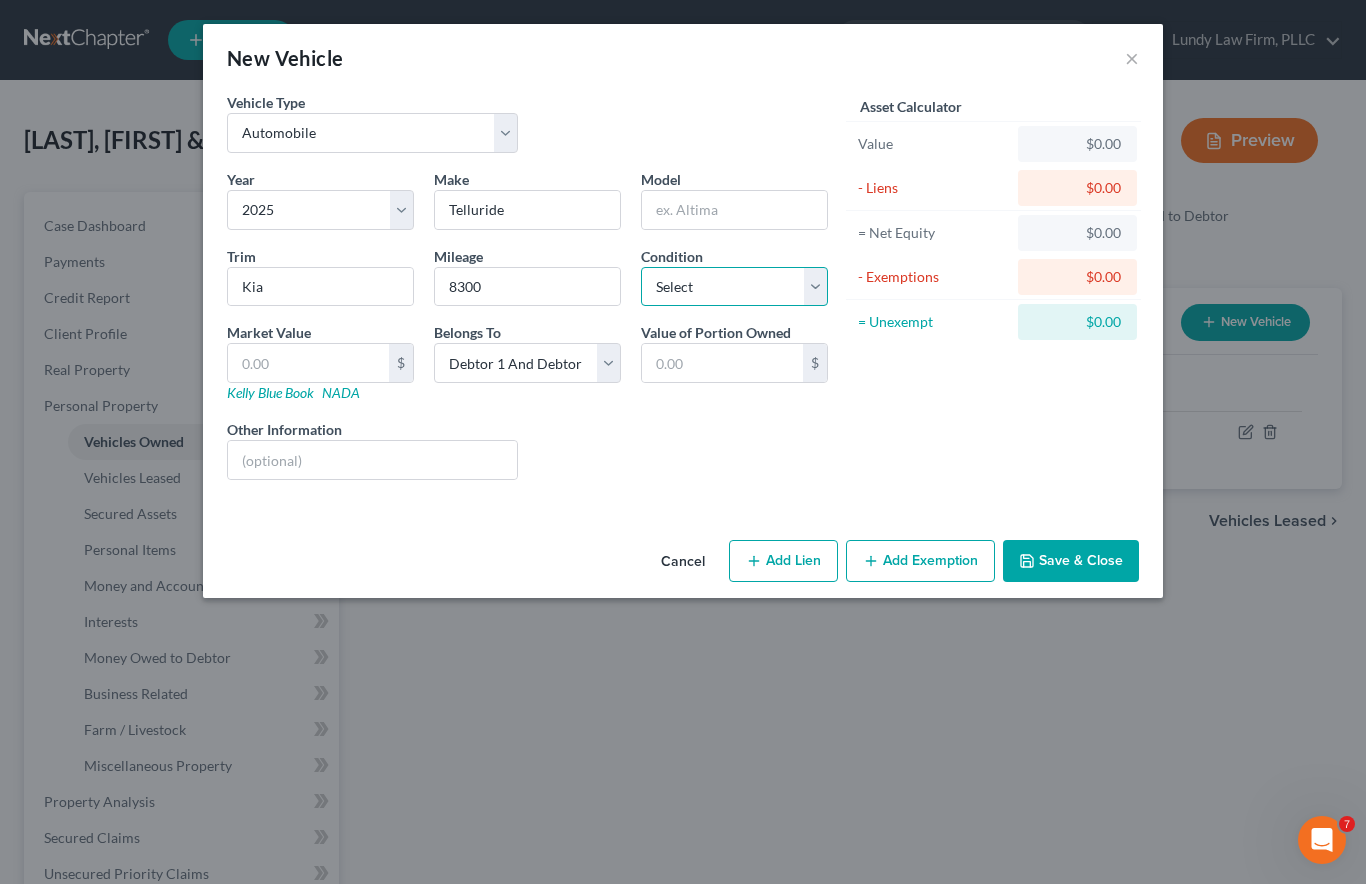 select on "0" 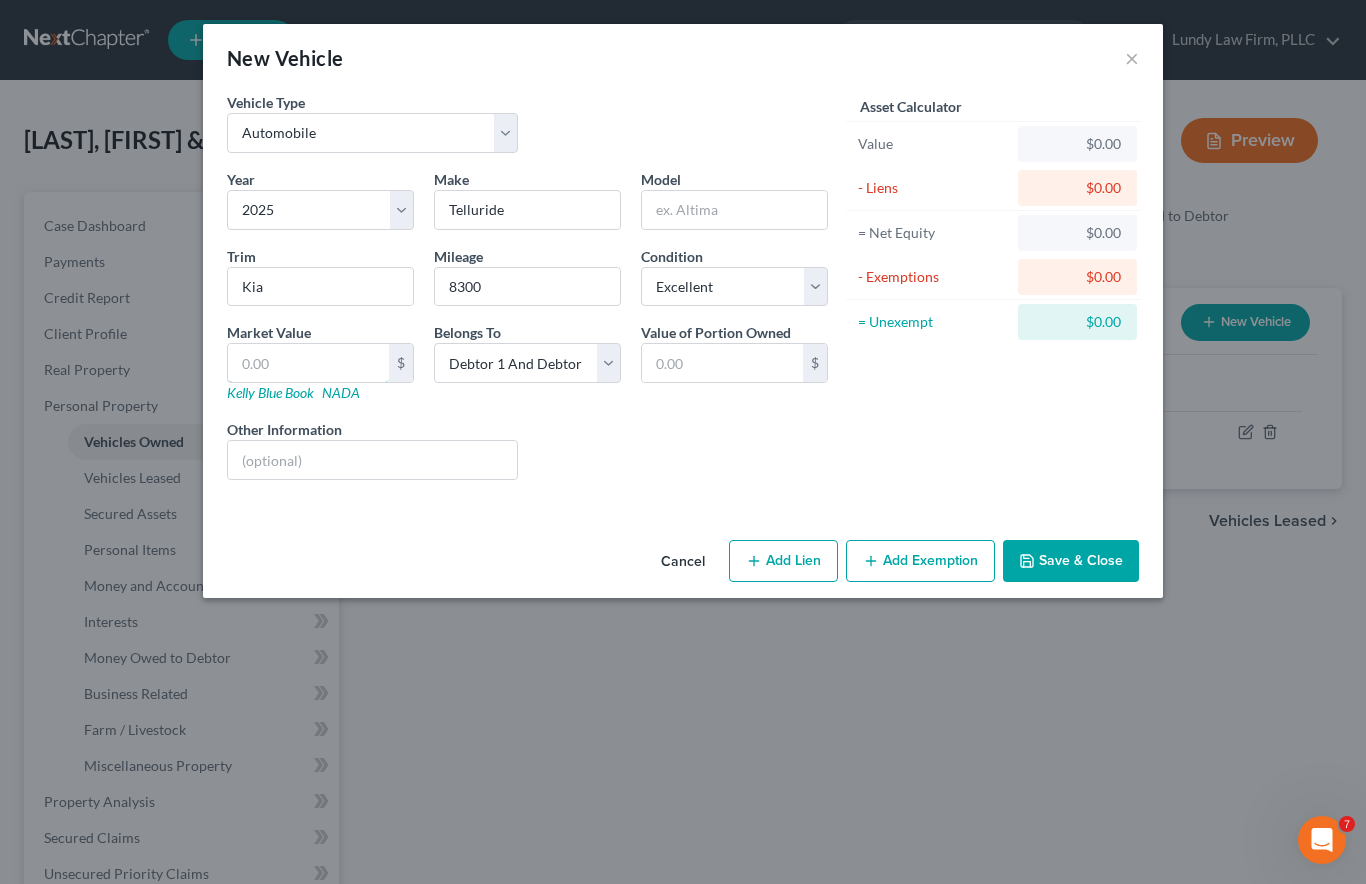 click at bounding box center (308, 363) 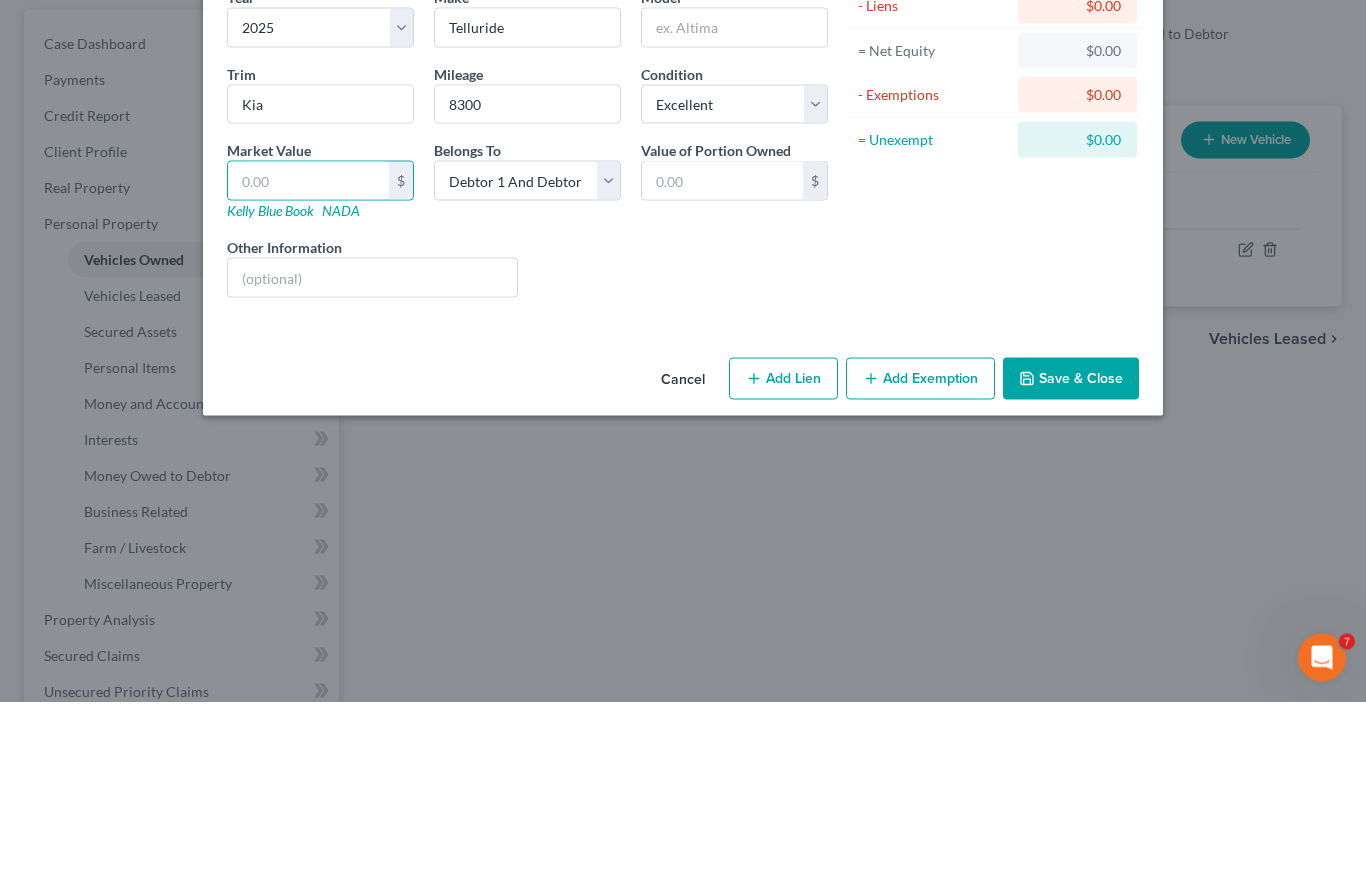 scroll, scrollTop: 183, scrollLeft: 0, axis: vertical 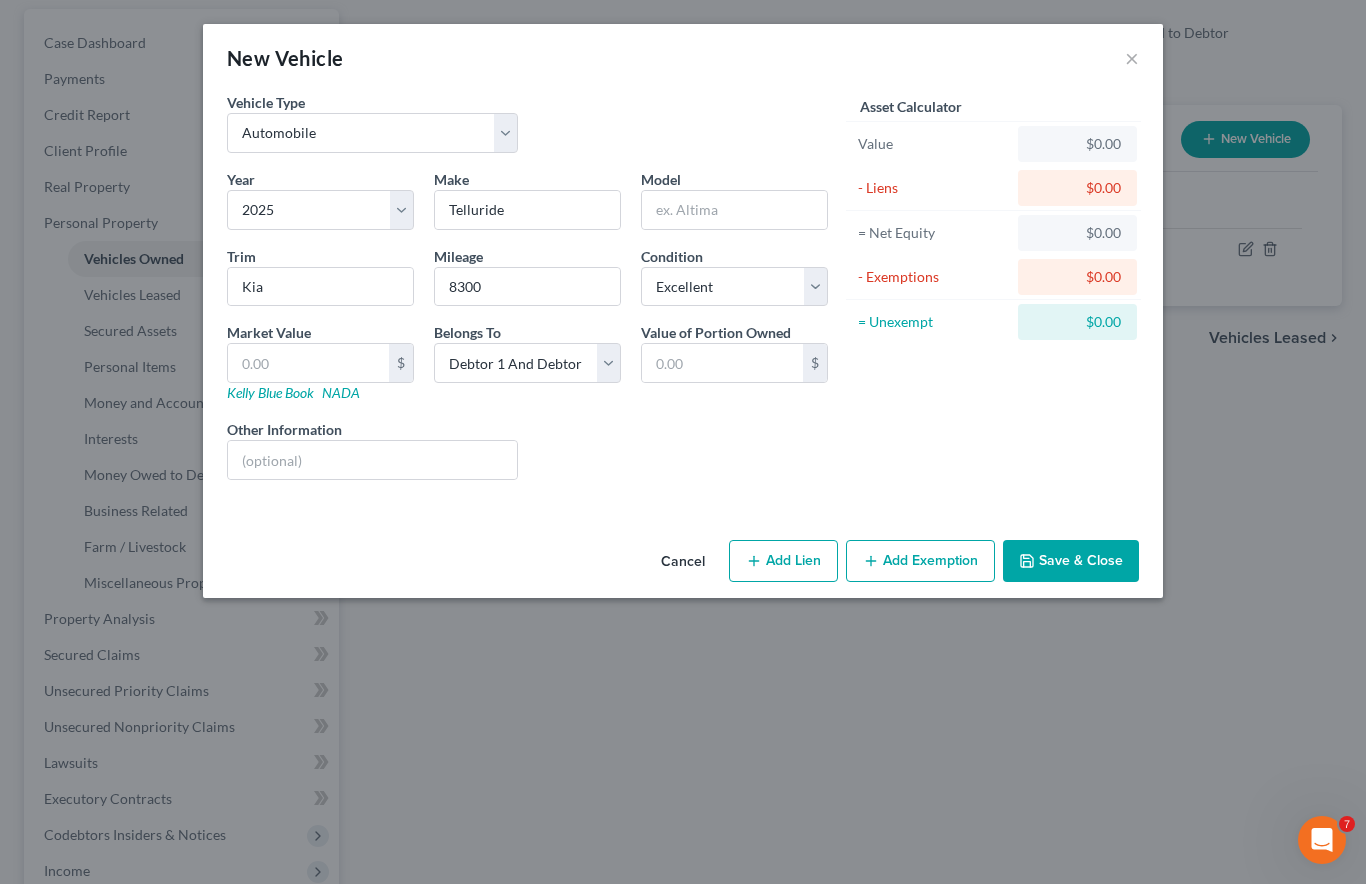 click on "Add Lien" at bounding box center [783, 561] 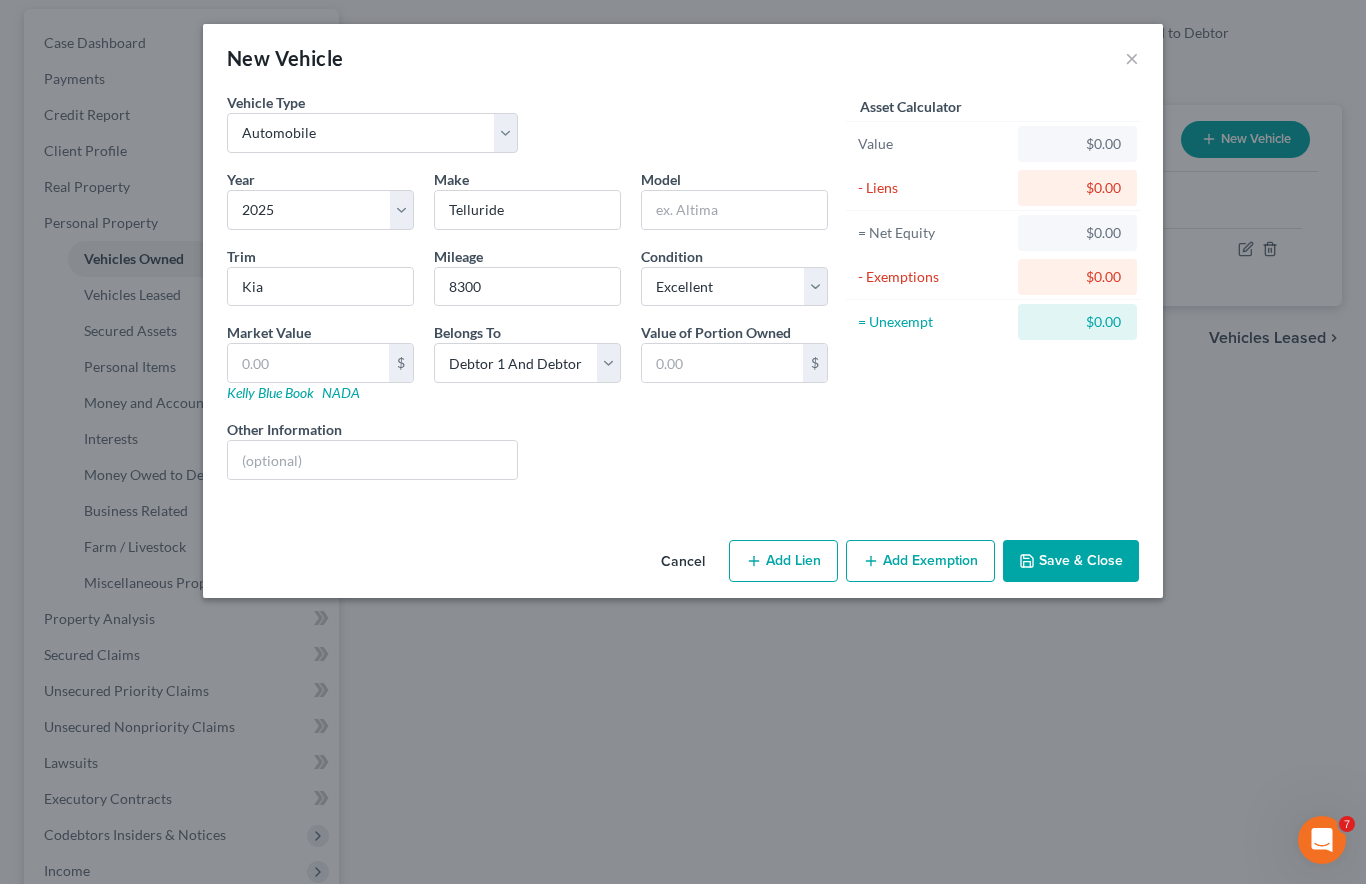 select on "0" 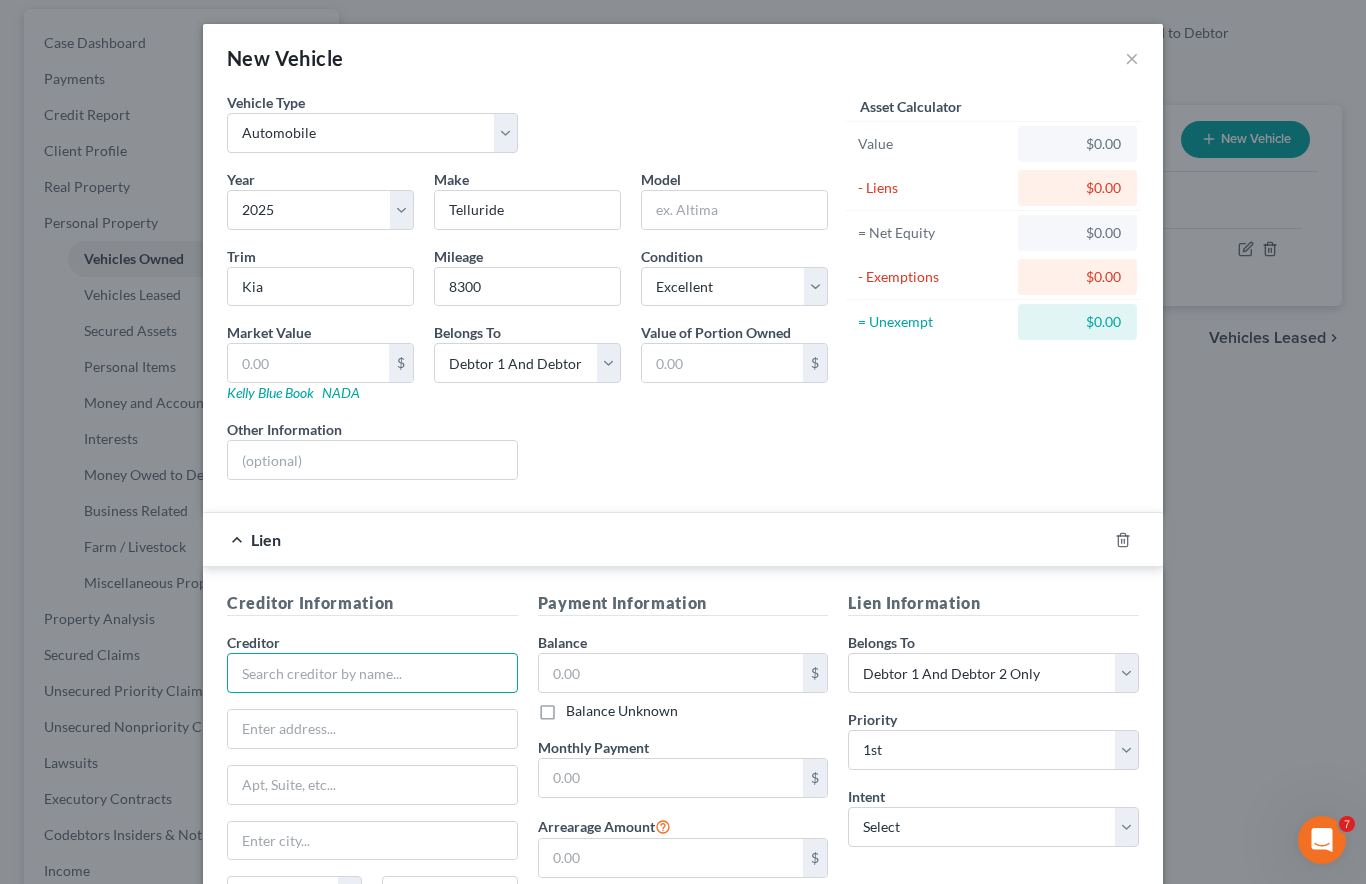 click at bounding box center (372, 673) 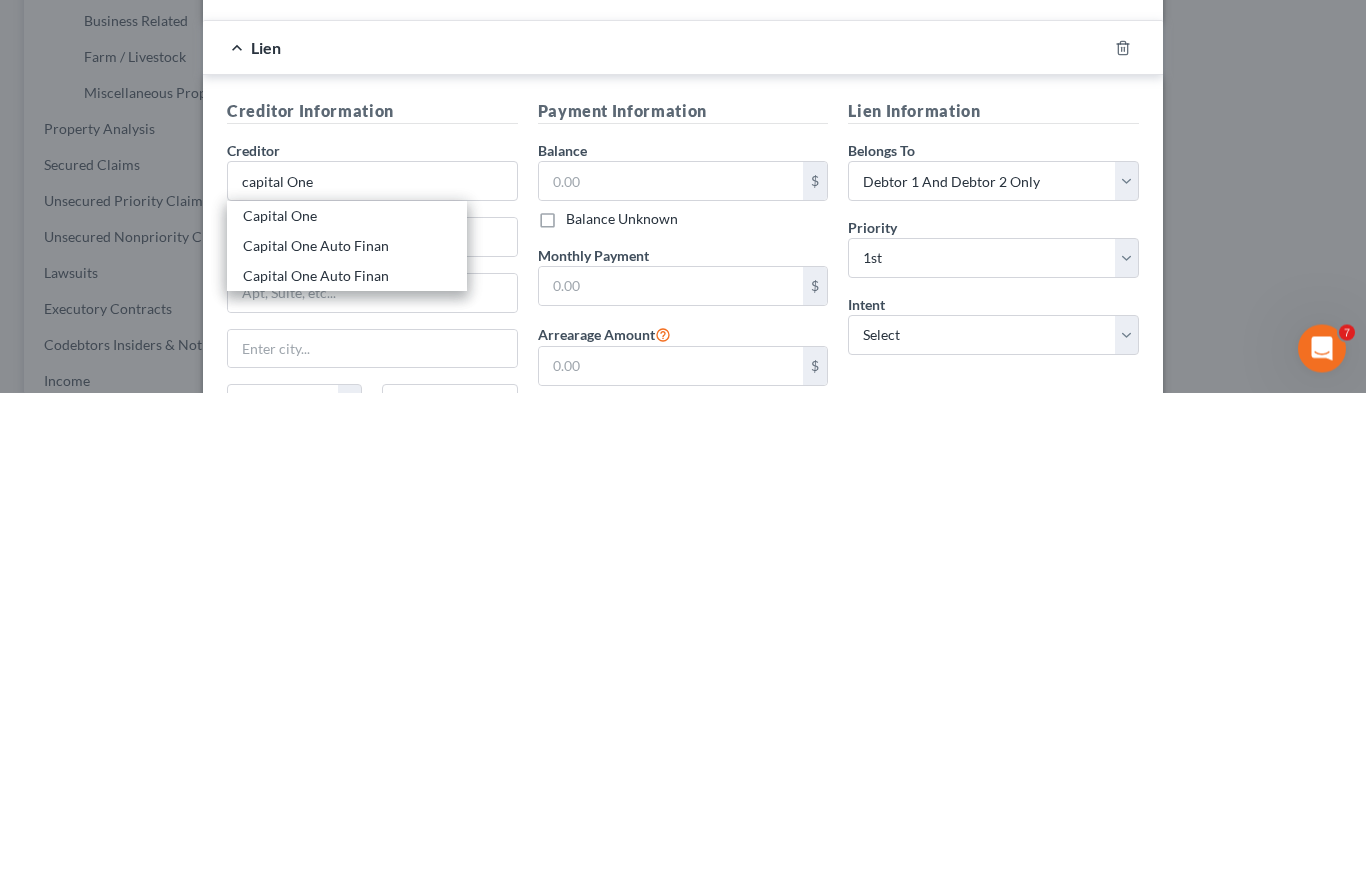 click on "Capital One" at bounding box center [347, 708] 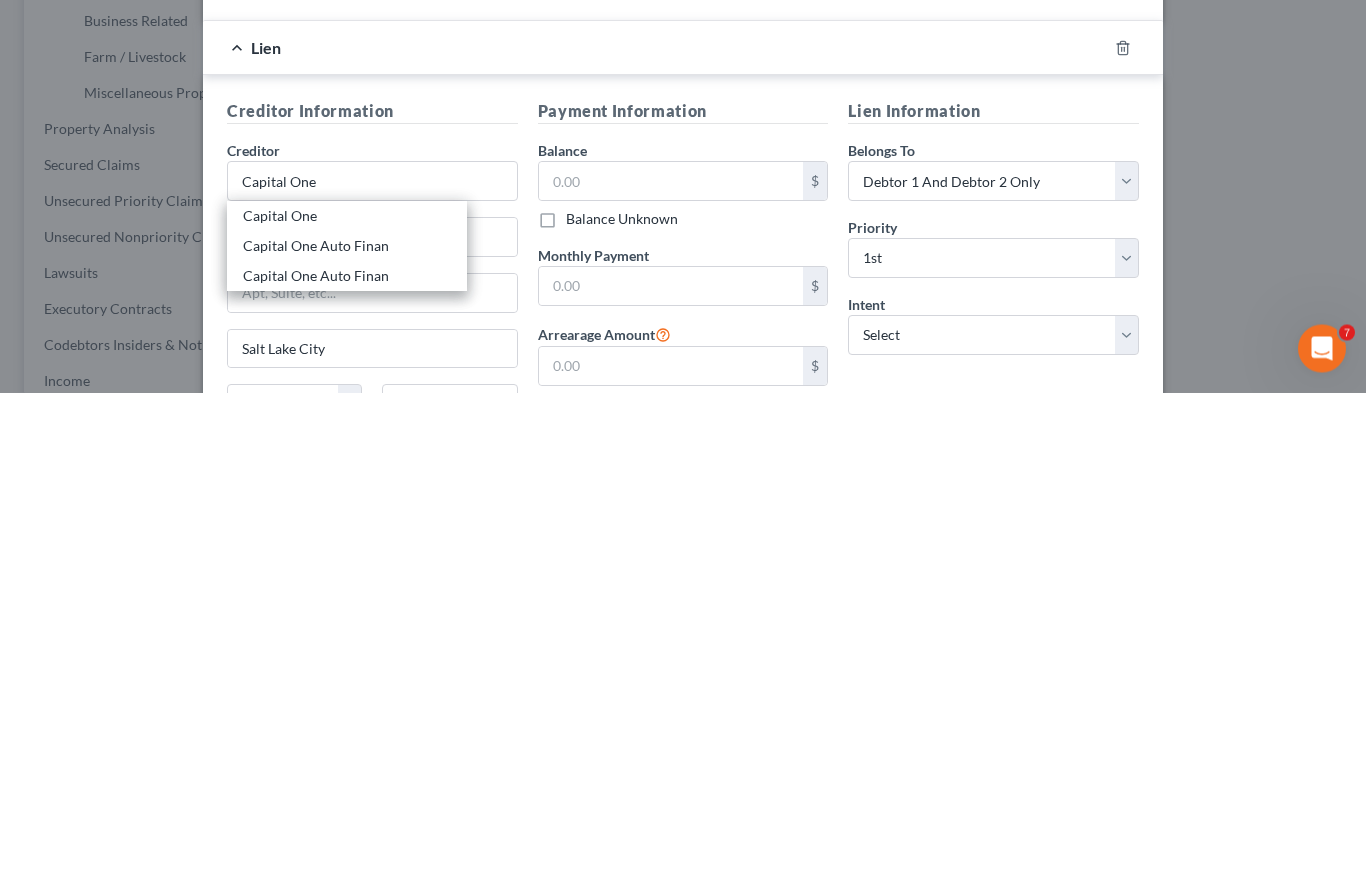 scroll, scrollTop: 574, scrollLeft: 0, axis: vertical 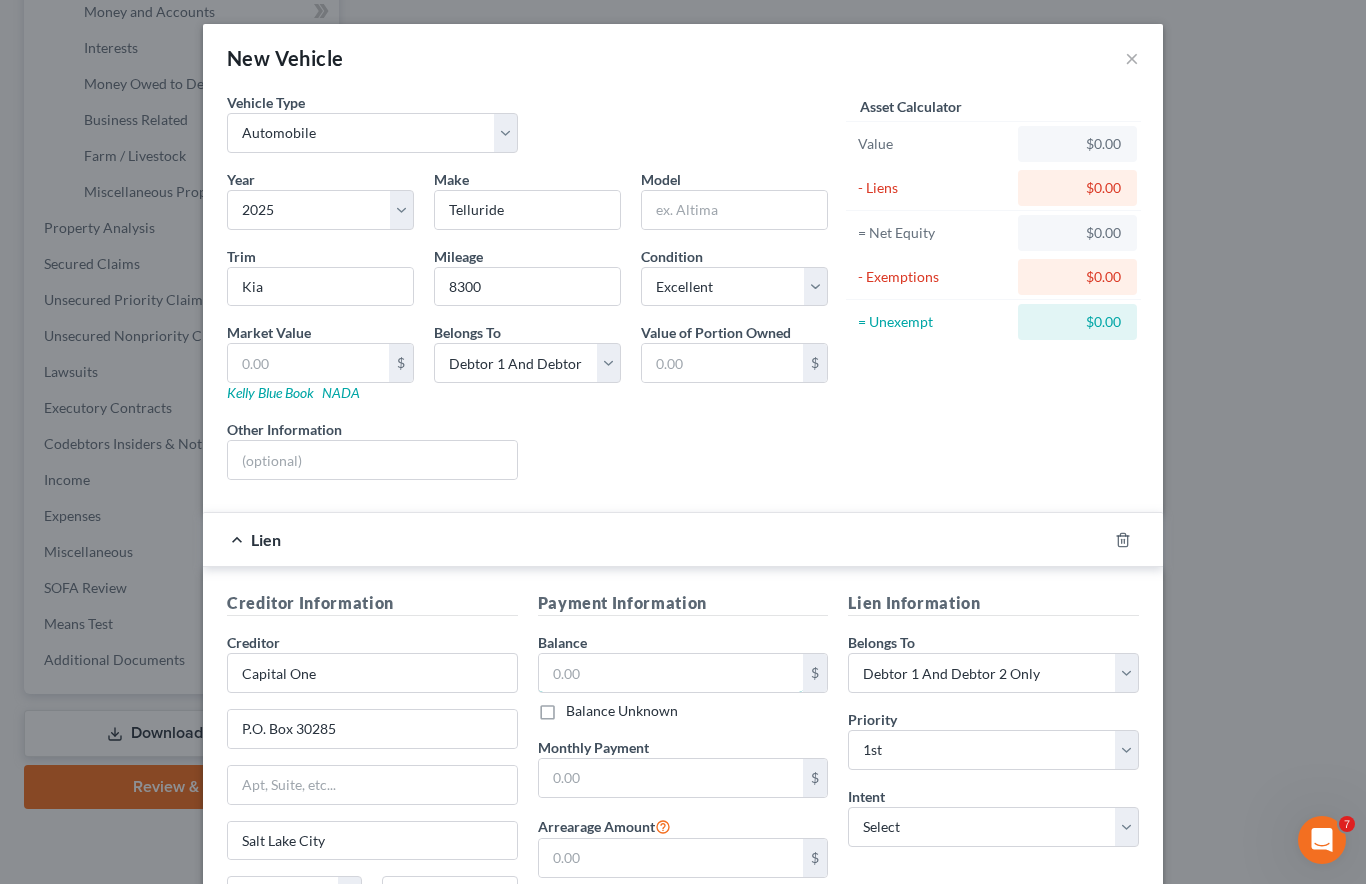 click at bounding box center (671, 673) 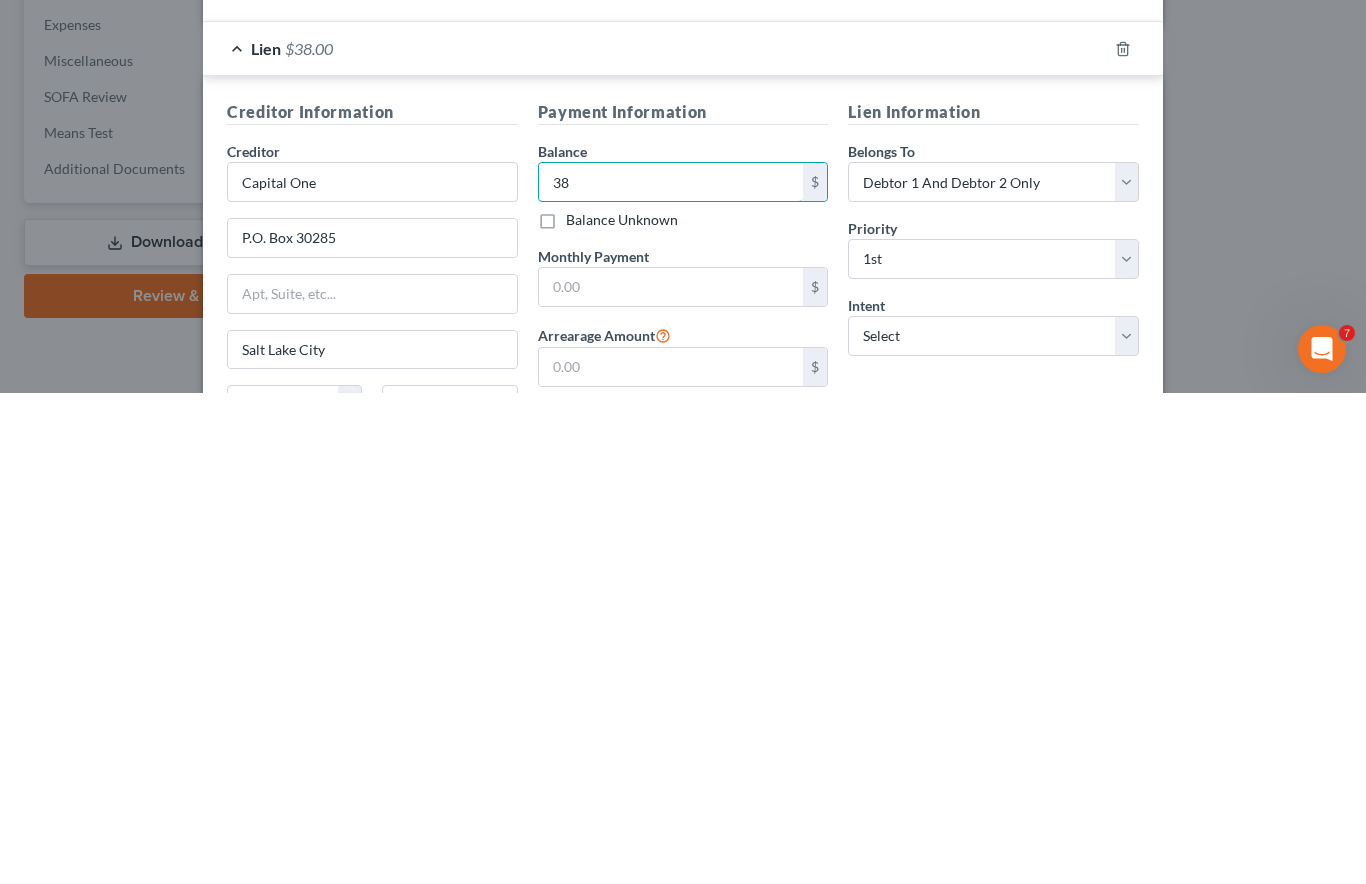 type on "3" 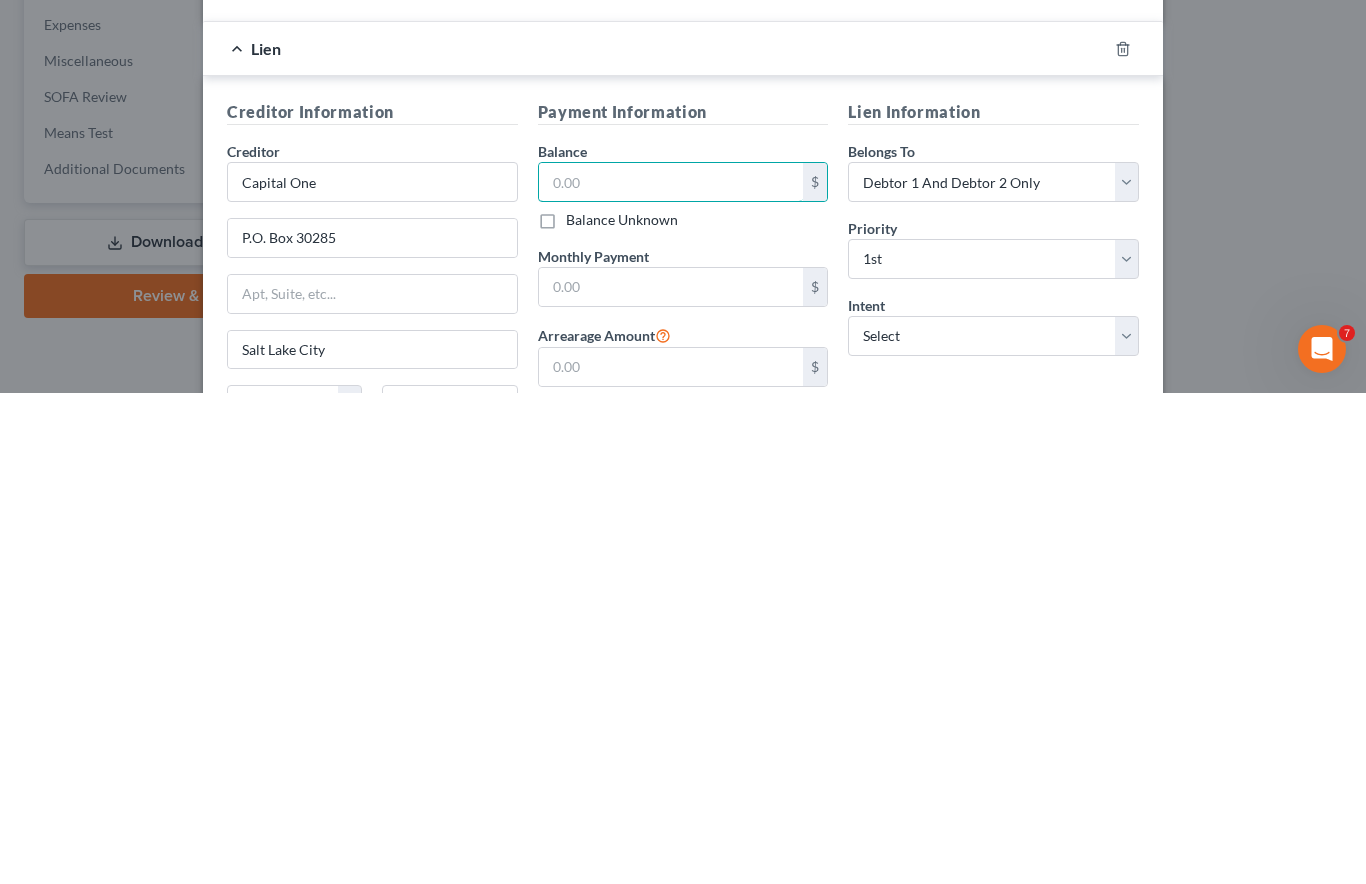 type 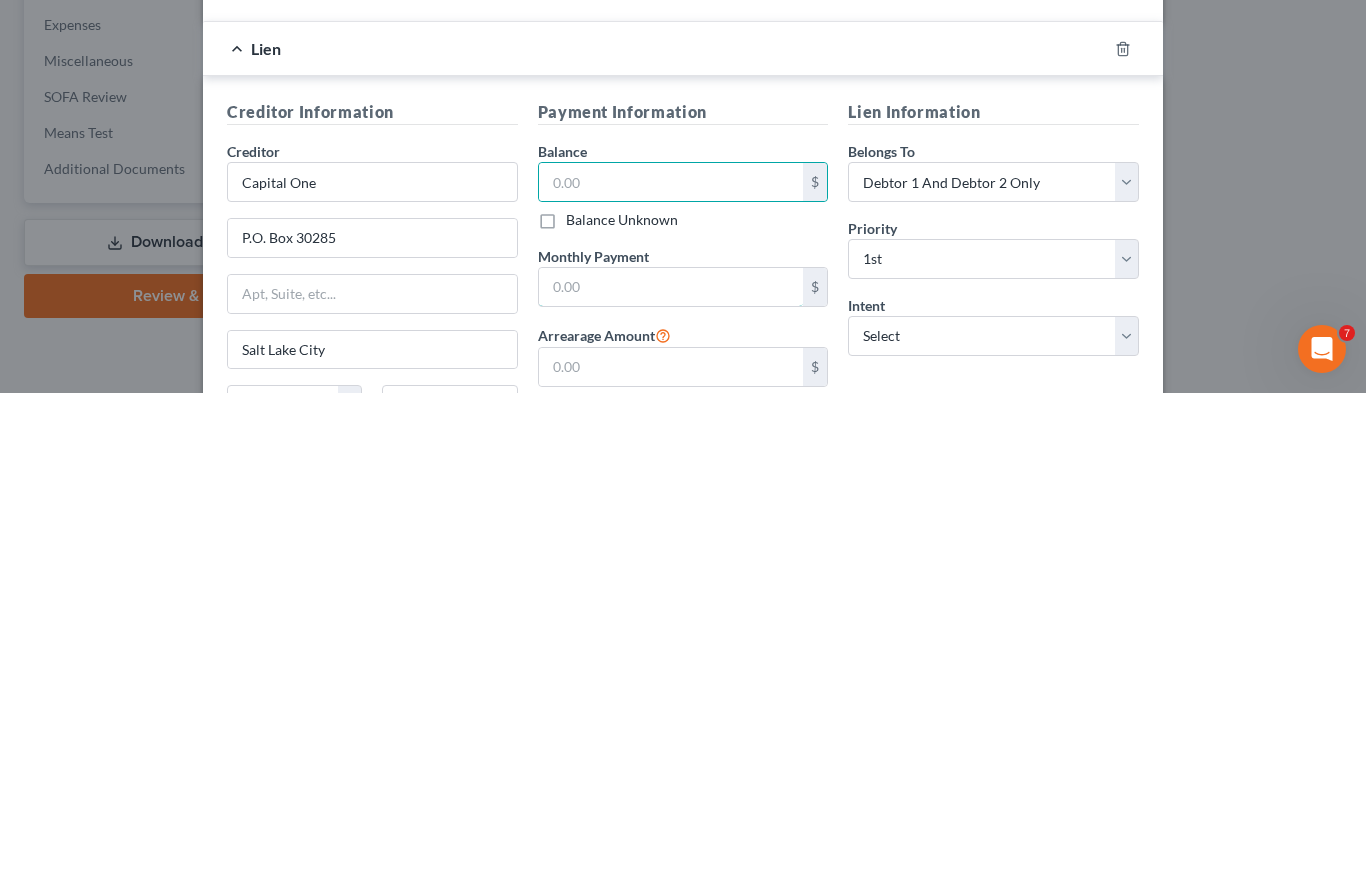 click at bounding box center [671, 778] 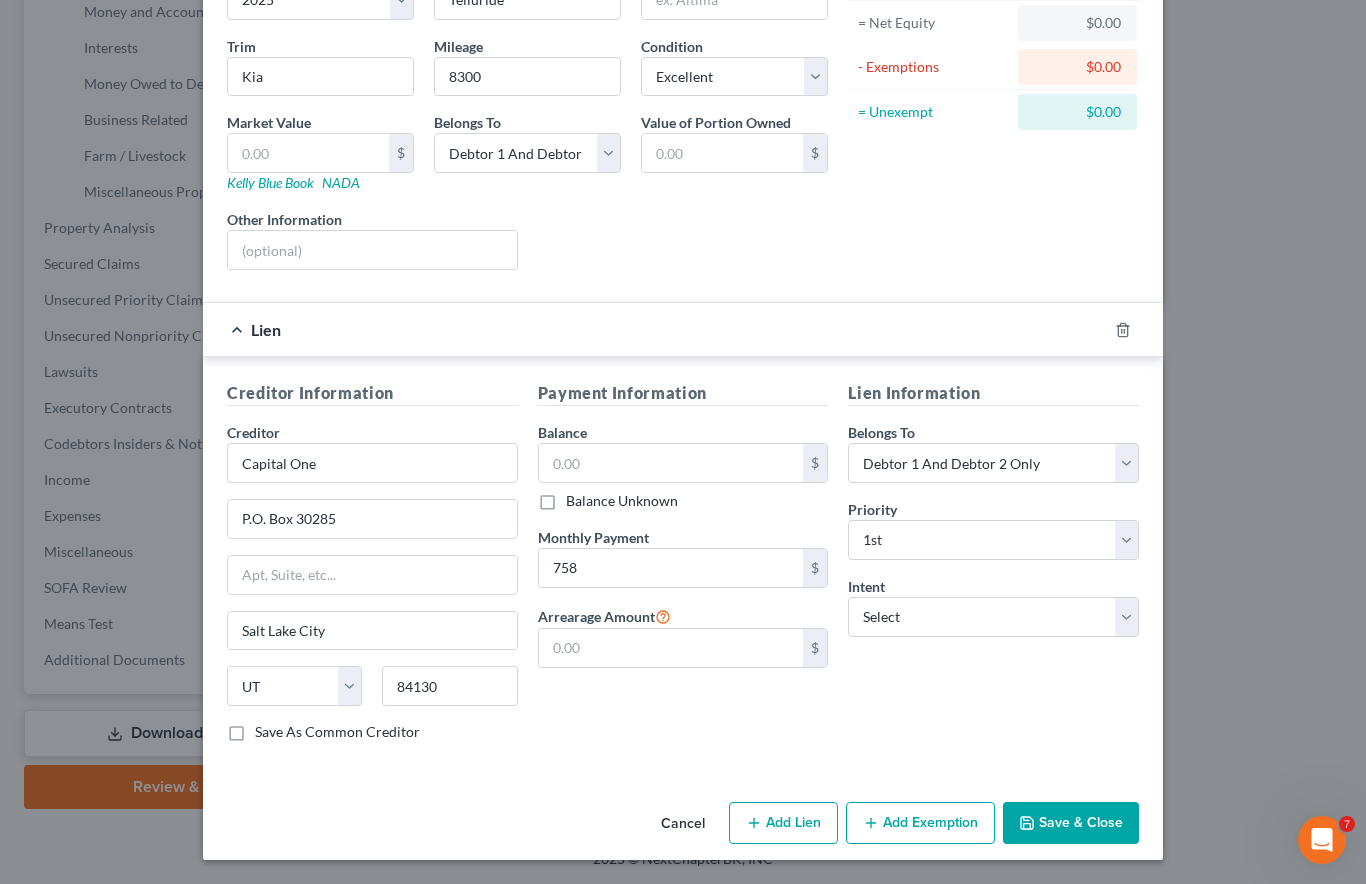 scroll, scrollTop: 209, scrollLeft: 0, axis: vertical 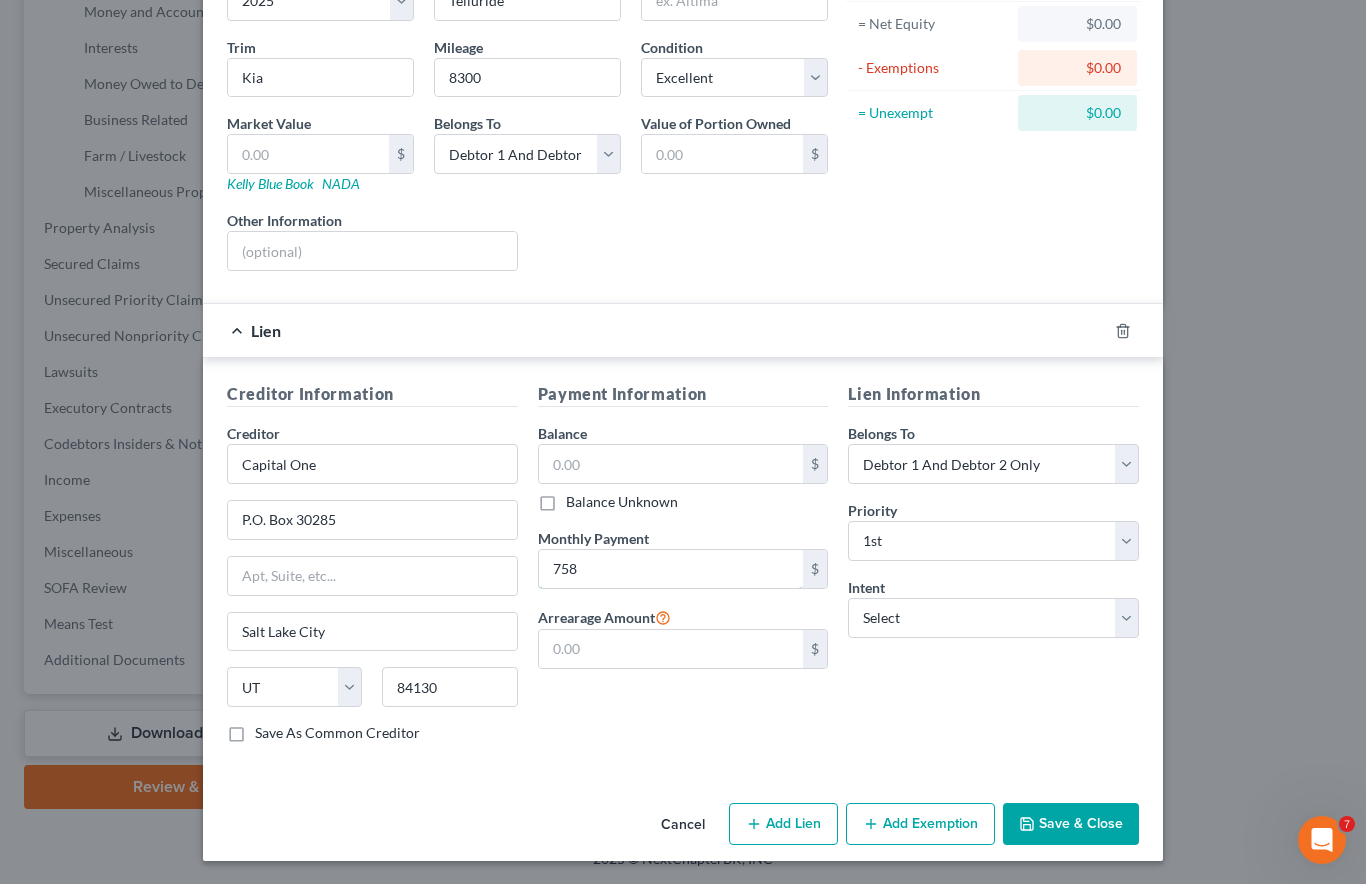 type on "758" 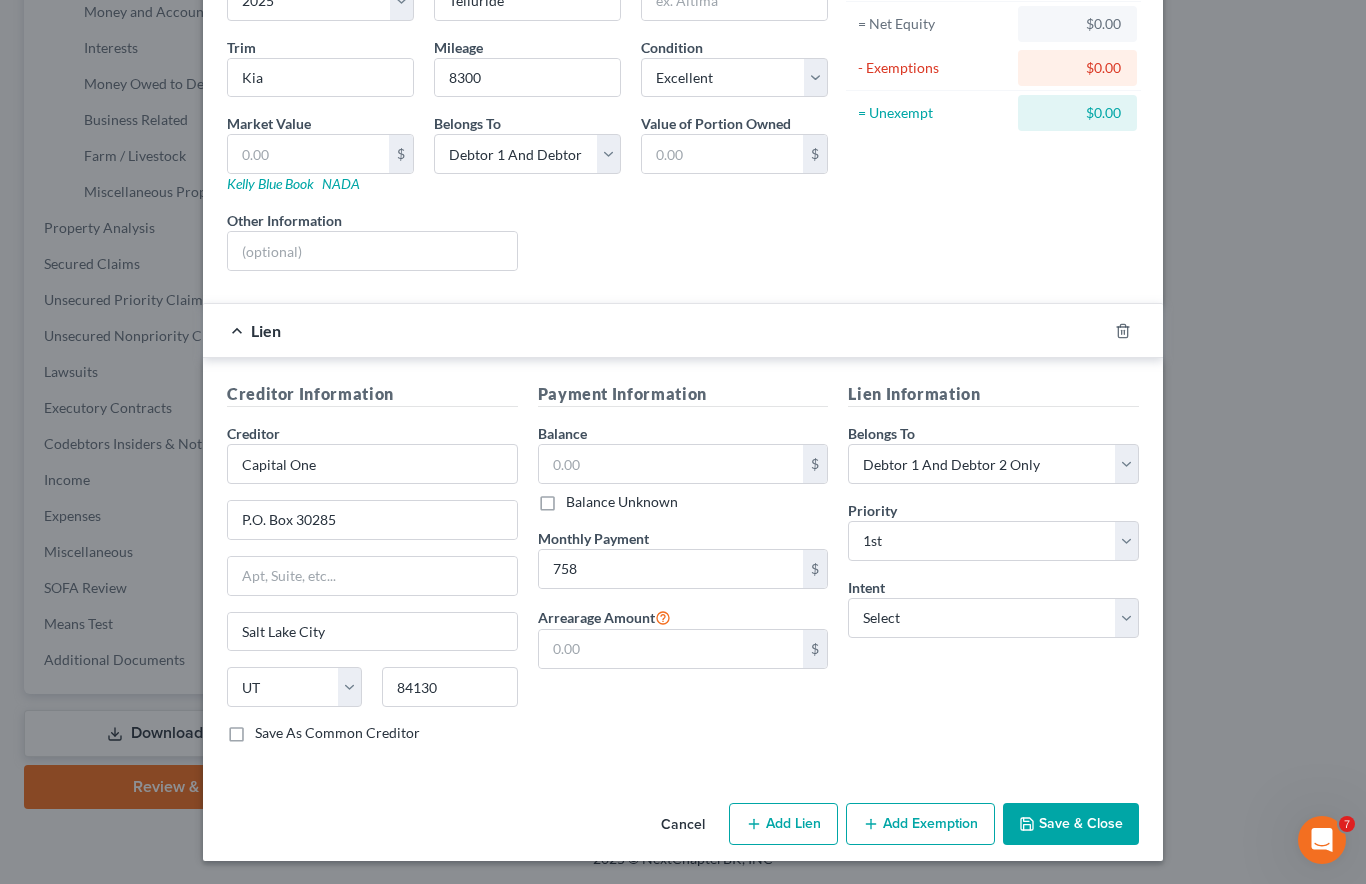 click on "Select Surrender Redeem Reaffirm Avoid Other" at bounding box center (993, 618) 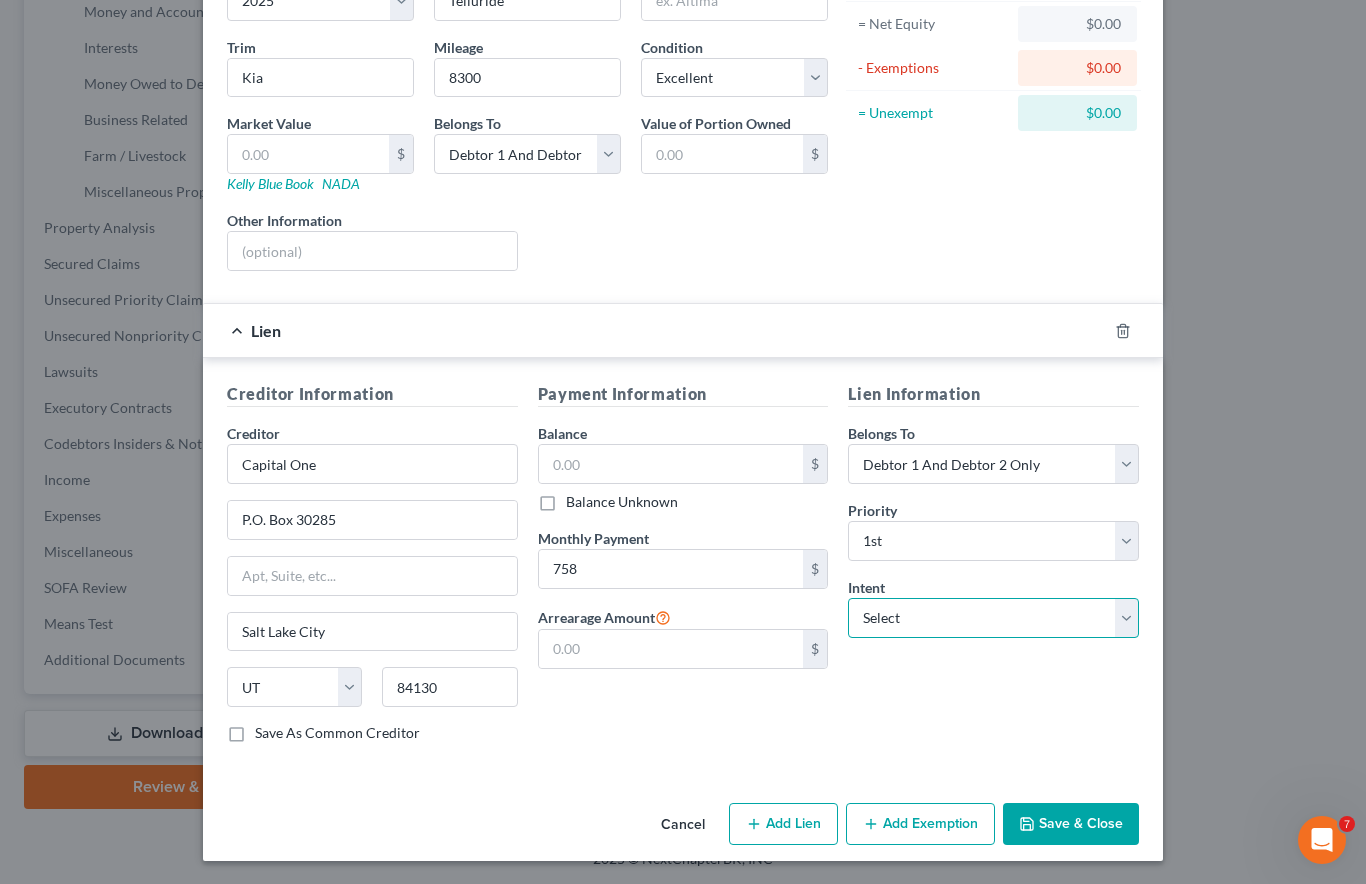 select on "2" 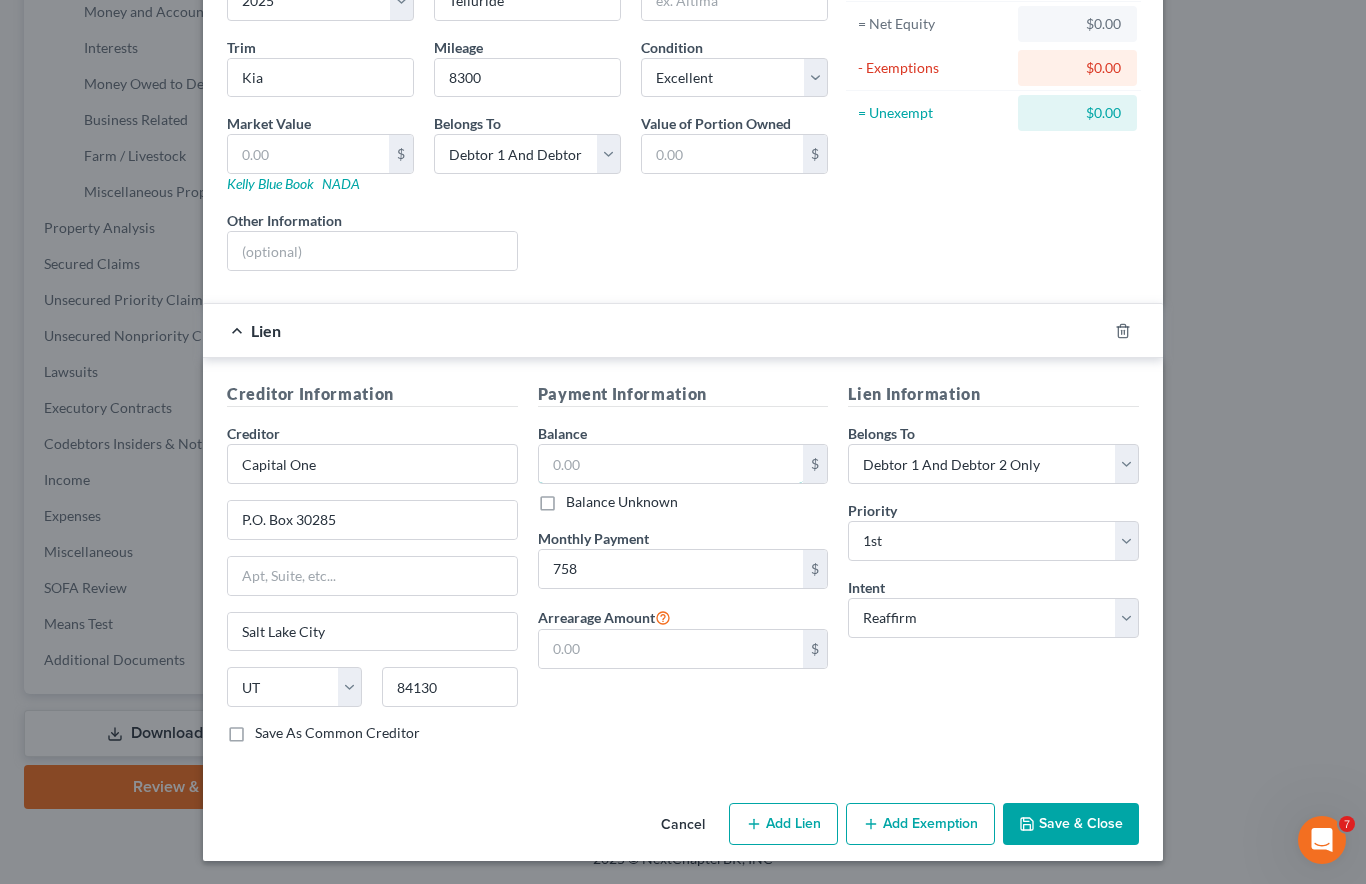 click at bounding box center (671, 464) 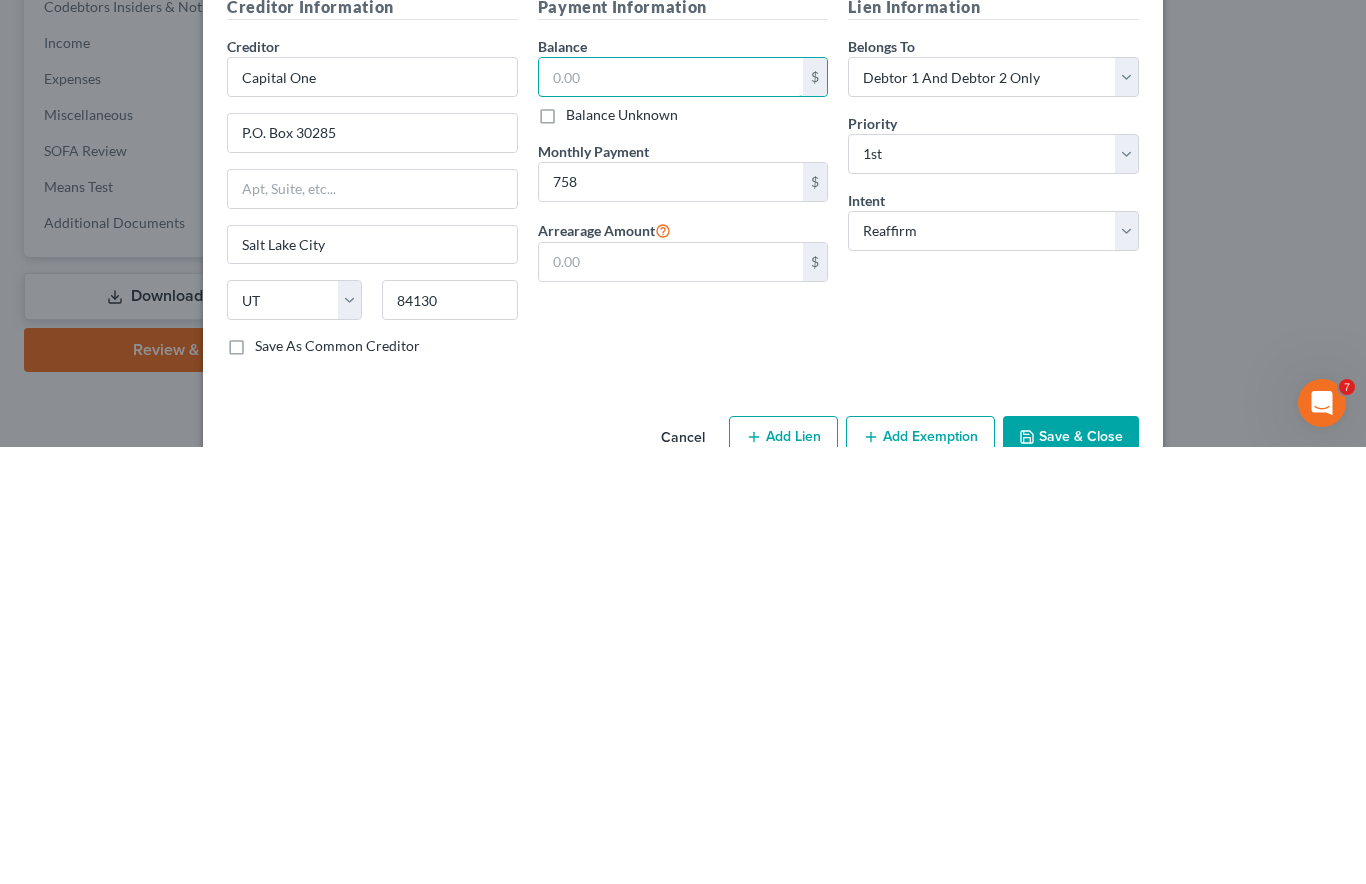 scroll, scrollTop: 158, scrollLeft: 0, axis: vertical 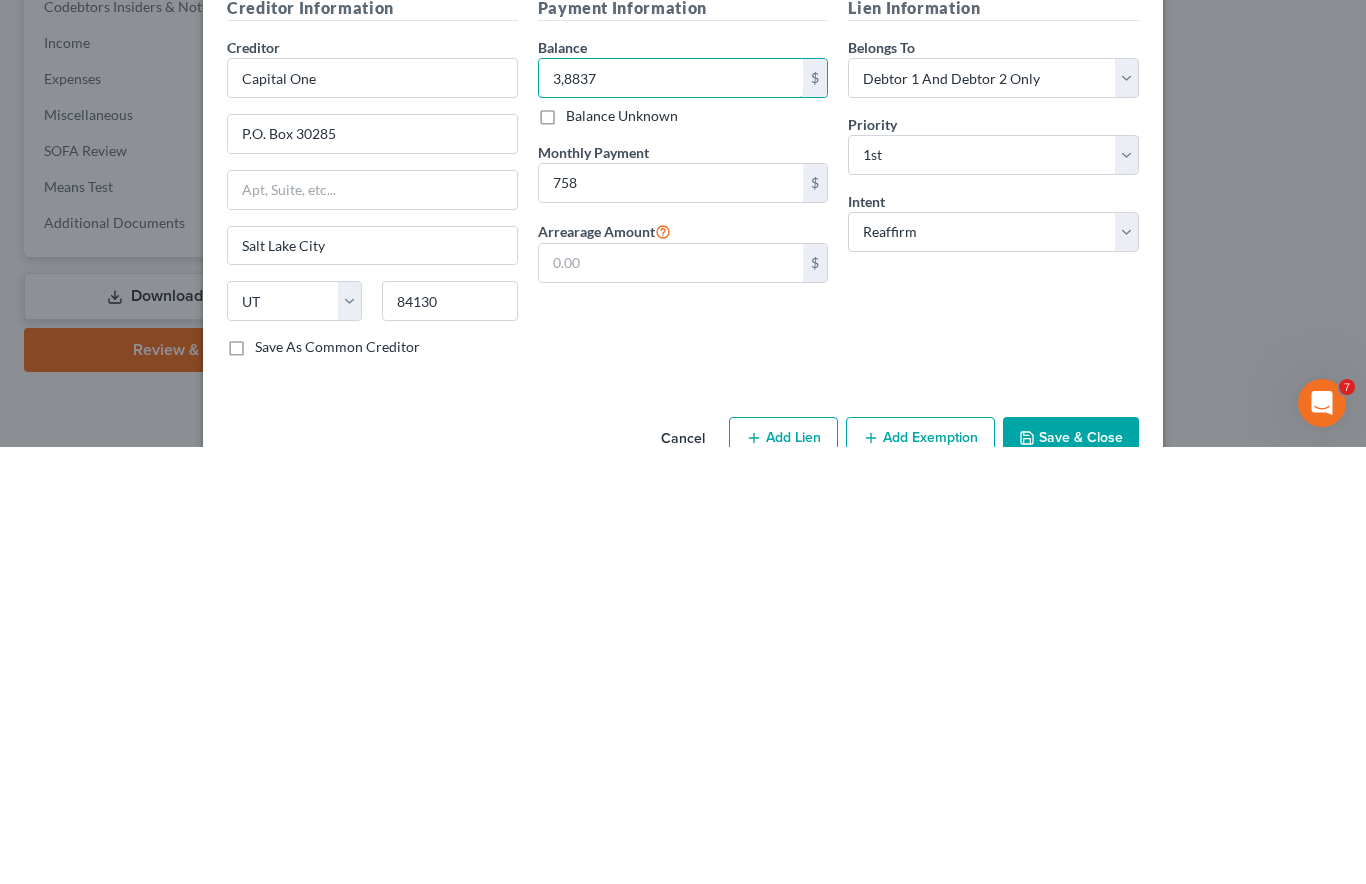 type on "38,837" 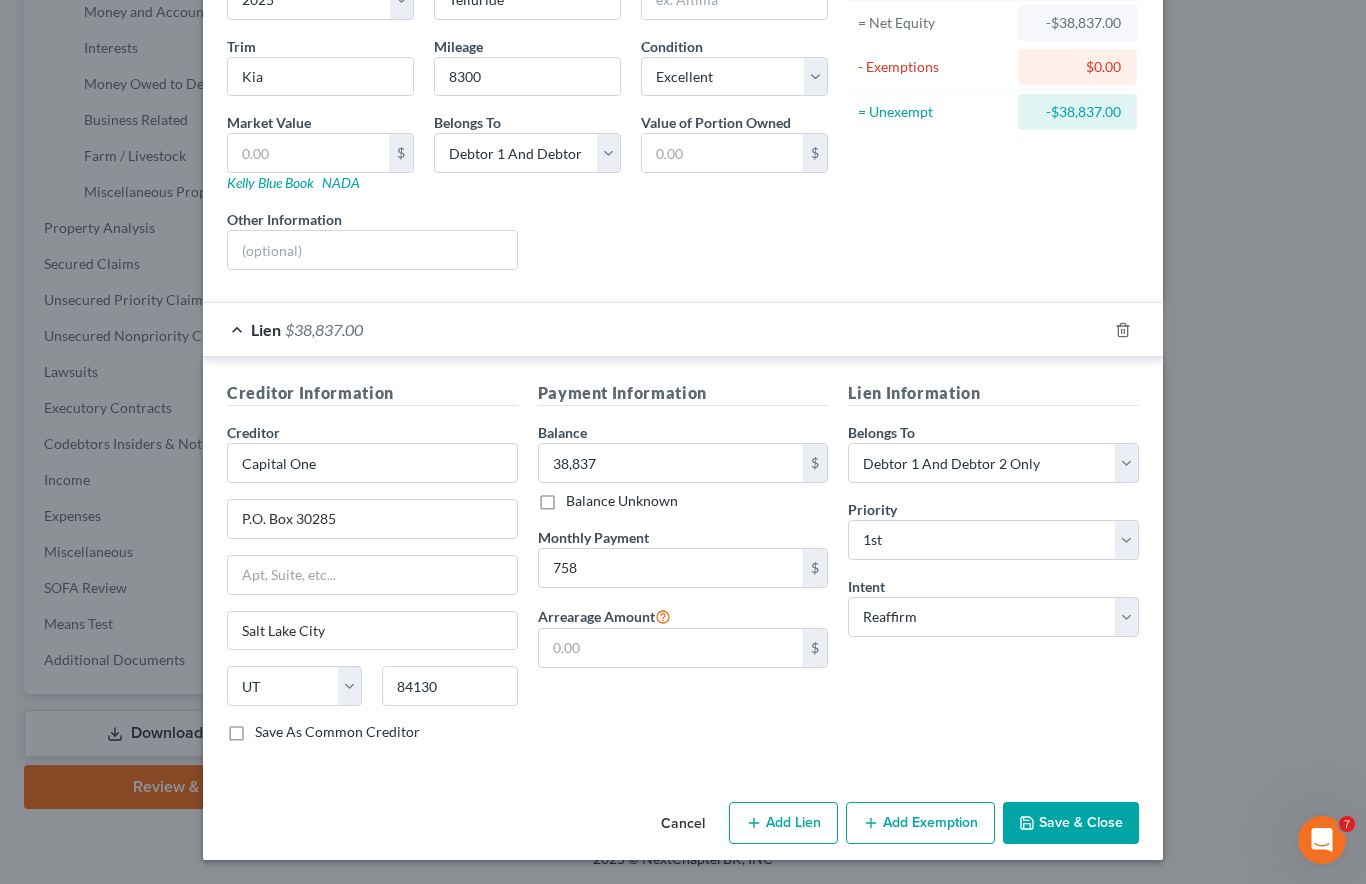 scroll, scrollTop: 209, scrollLeft: 0, axis: vertical 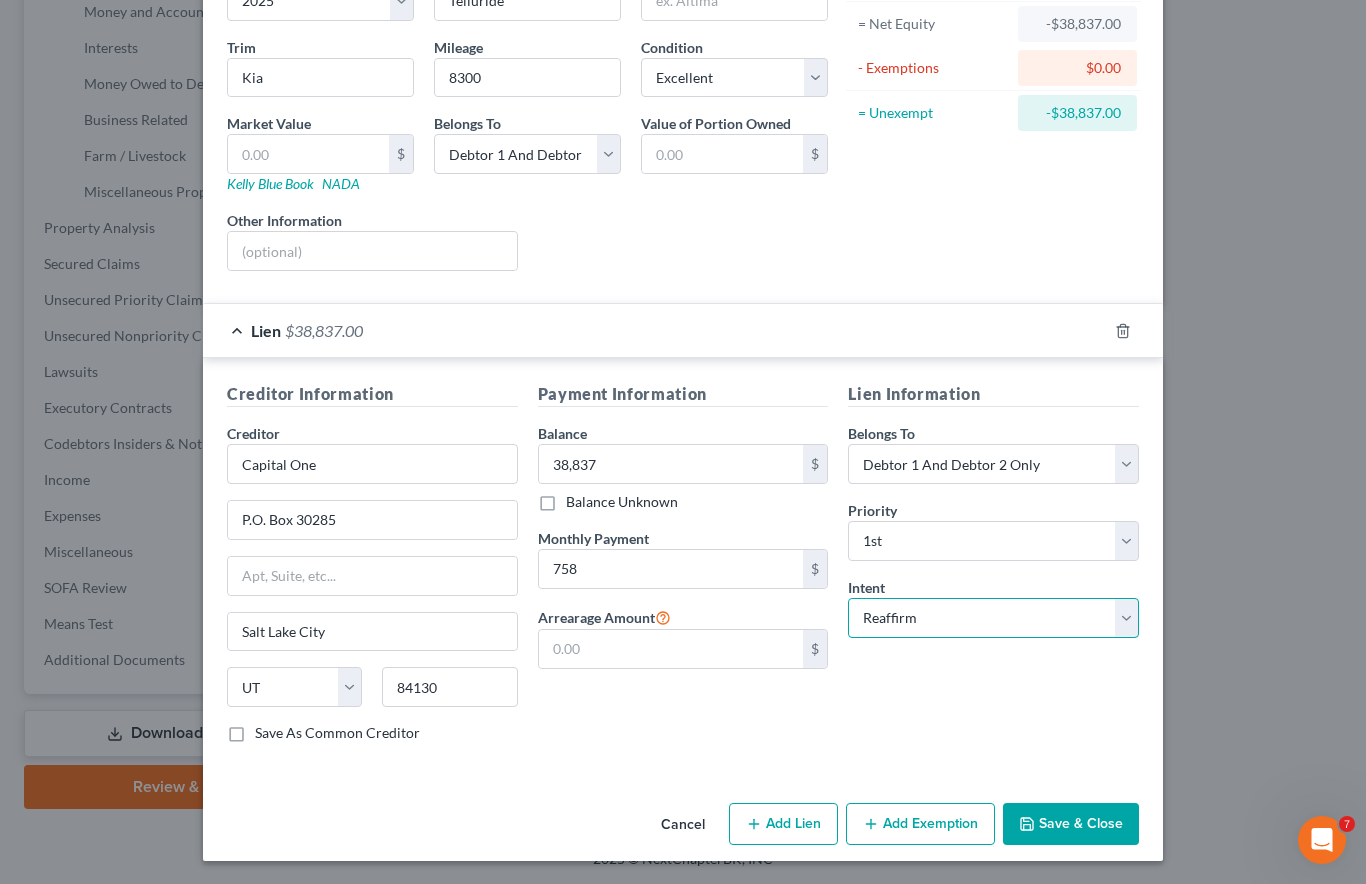 click on "Select Surrender Redeem Reaffirm Avoid Other" at bounding box center [993, 618] 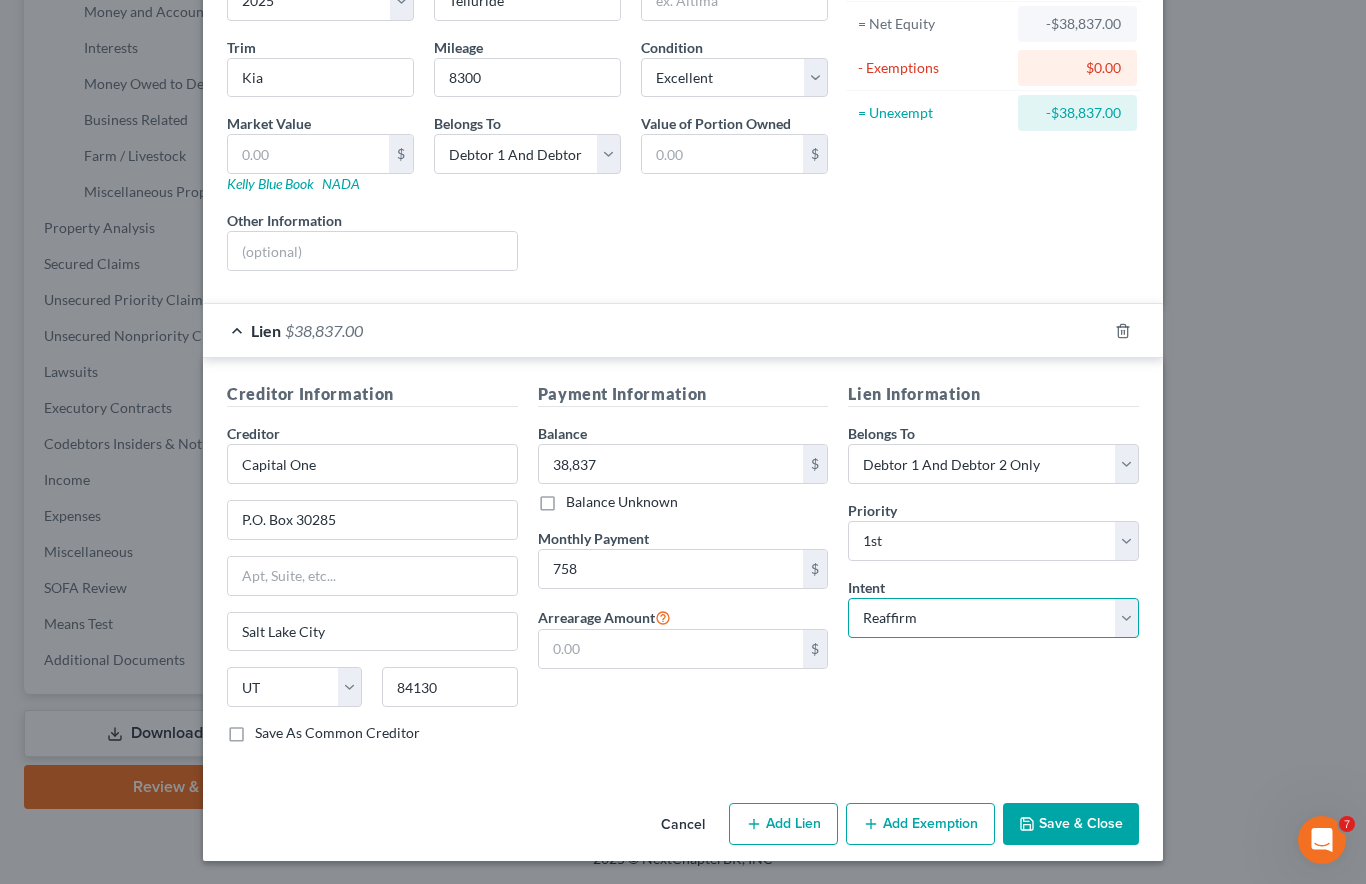 select on "4" 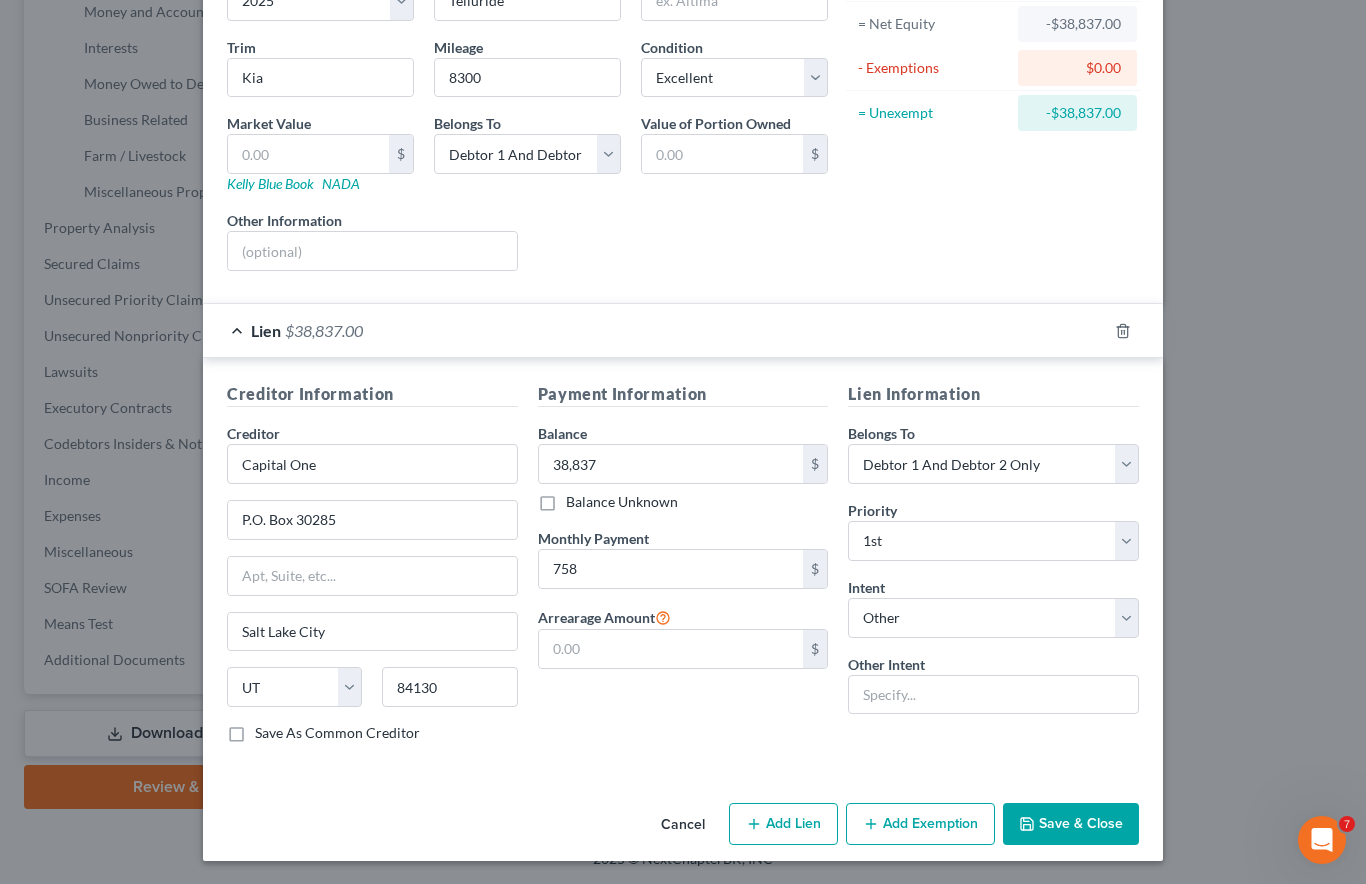 click on "Payment Information Balance
38,837.00 $
Balance Unknown
Balance Undetermined
38,837 $
Balance Unknown
Monthly Payment 758 $ Arrearage Amount  $" at bounding box center [683, 570] 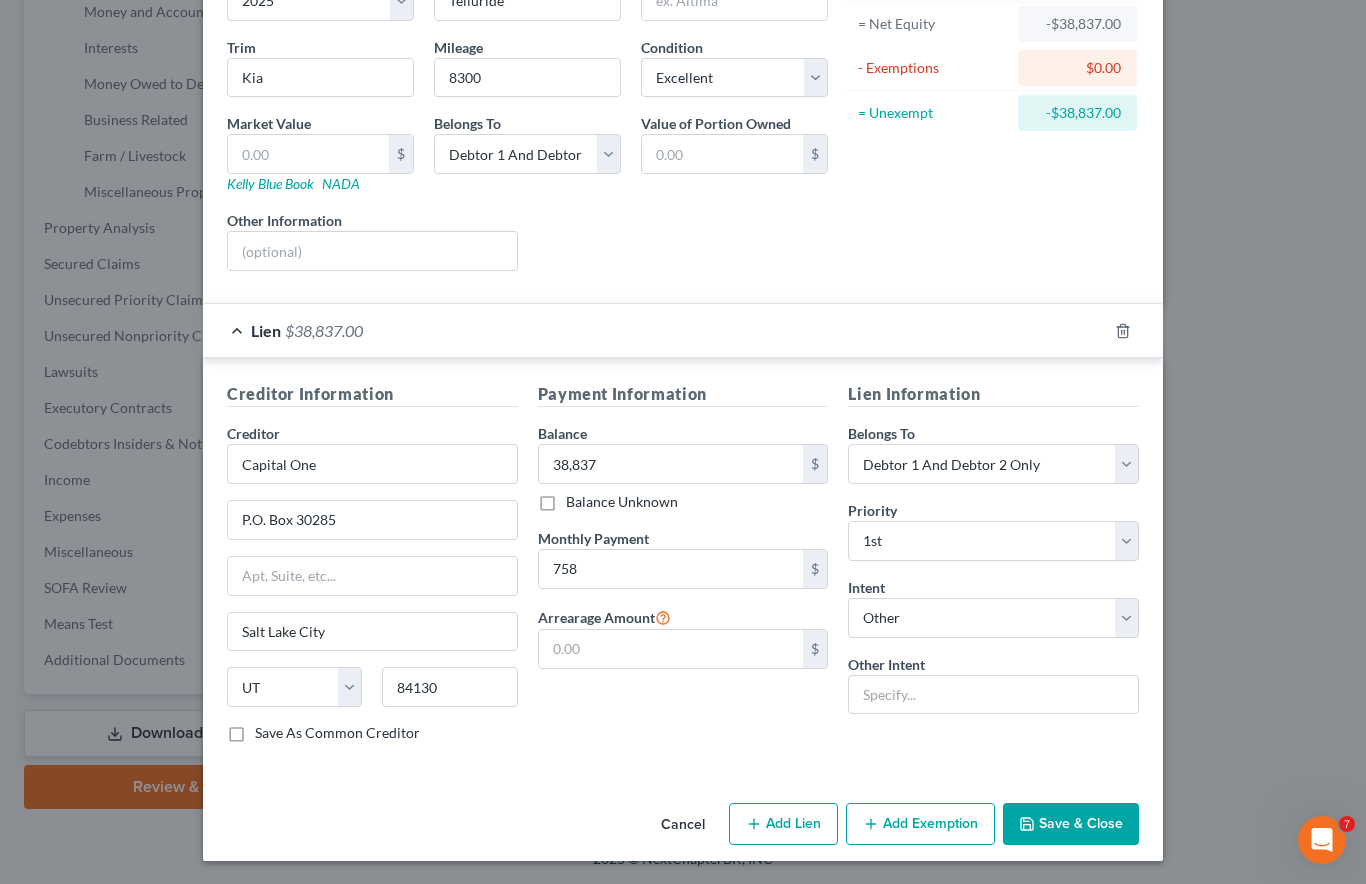 click on "Save & Close" at bounding box center (1071, 824) 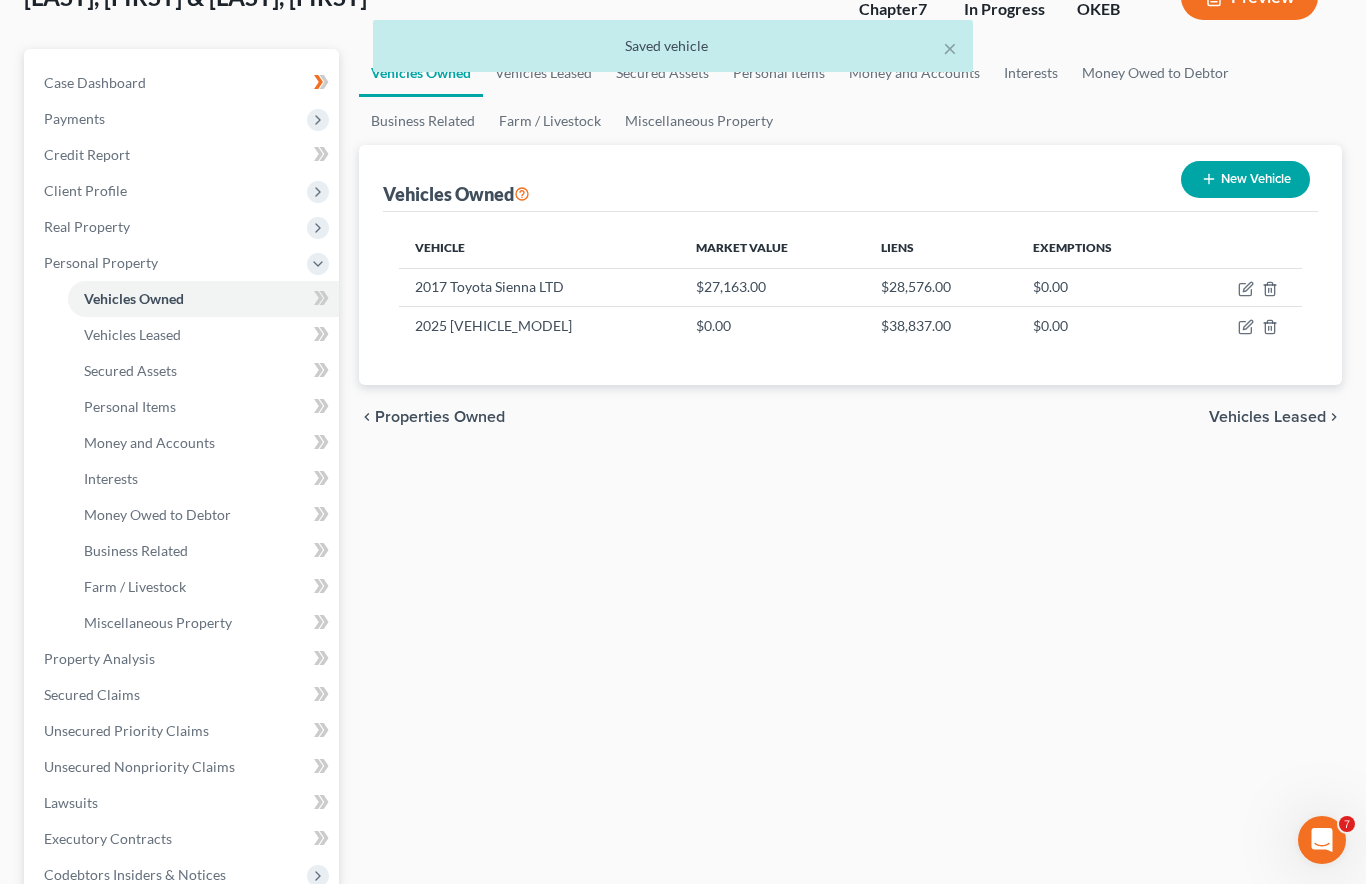 scroll, scrollTop: 145, scrollLeft: 0, axis: vertical 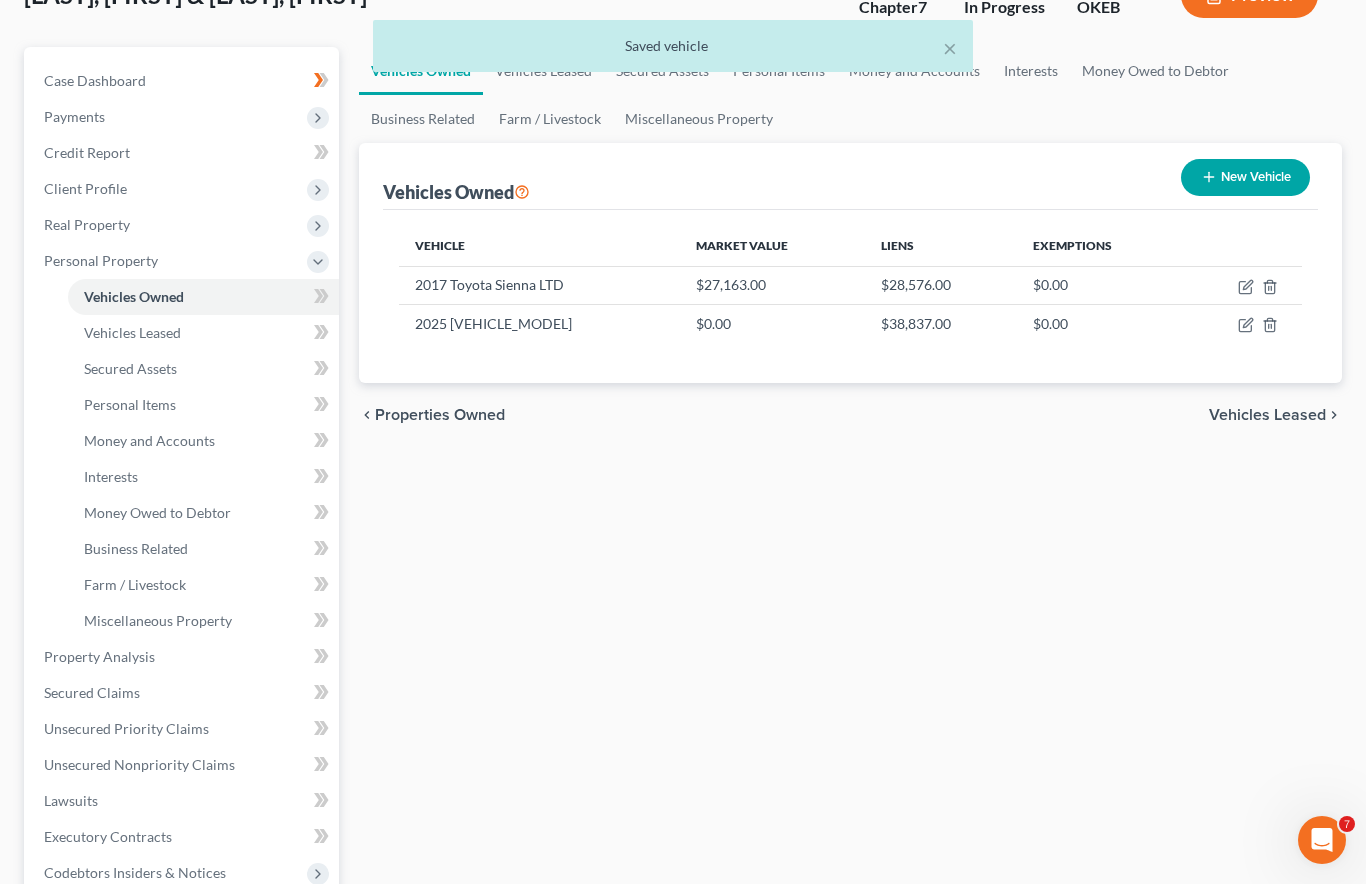 click 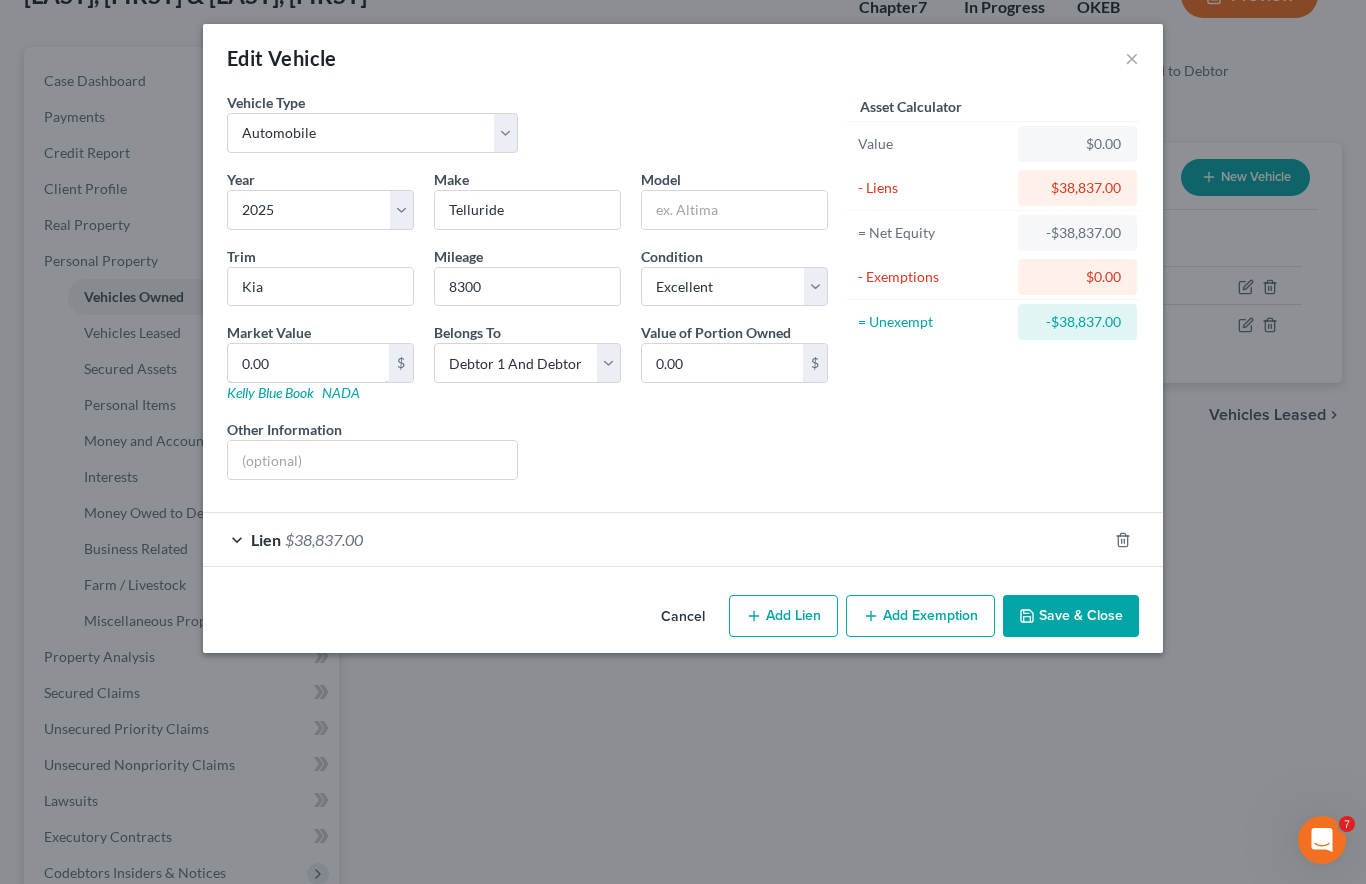 click on "0.00" at bounding box center (308, 363) 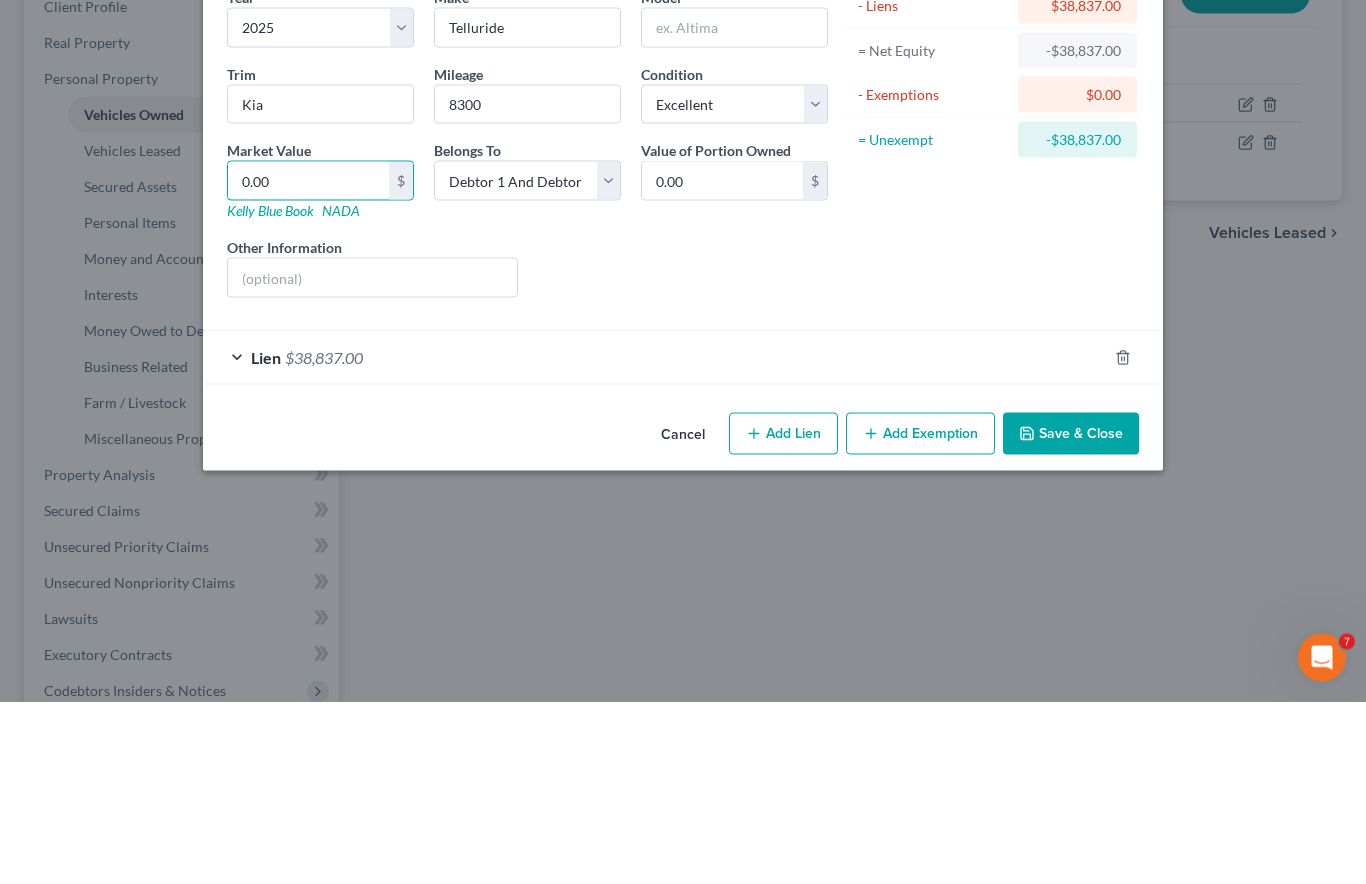 type on "3" 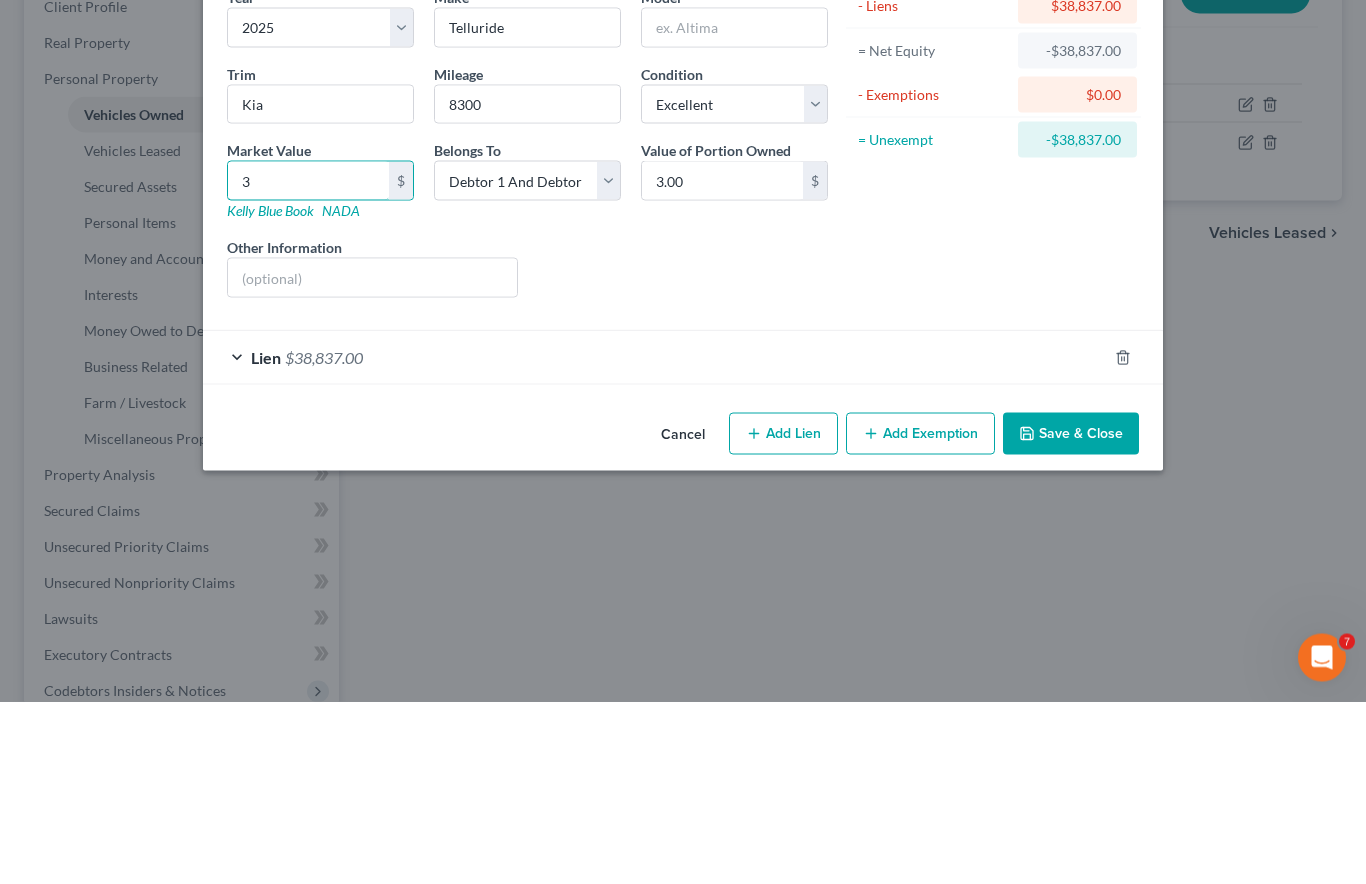 type on "38" 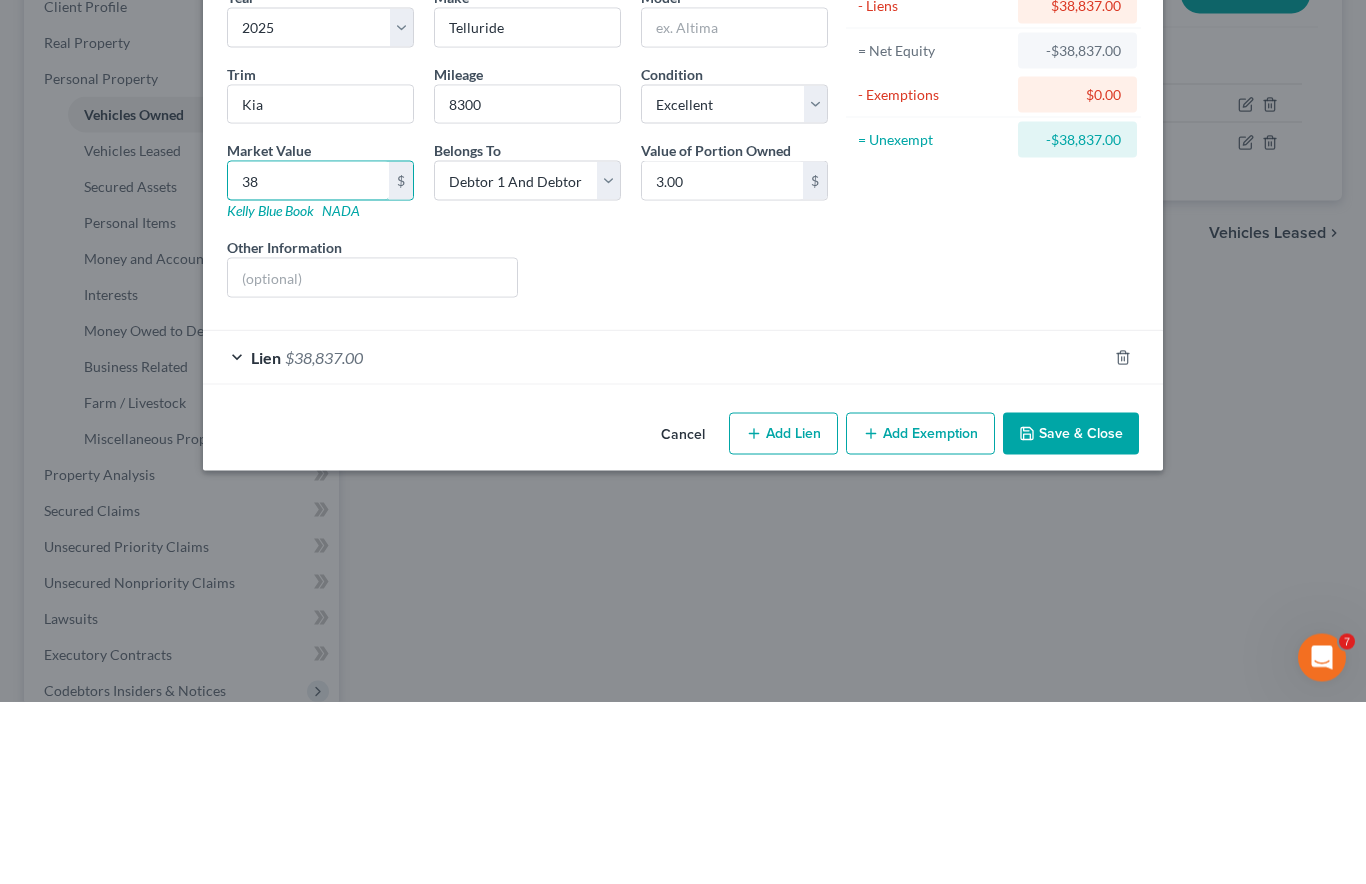 type on "38.00" 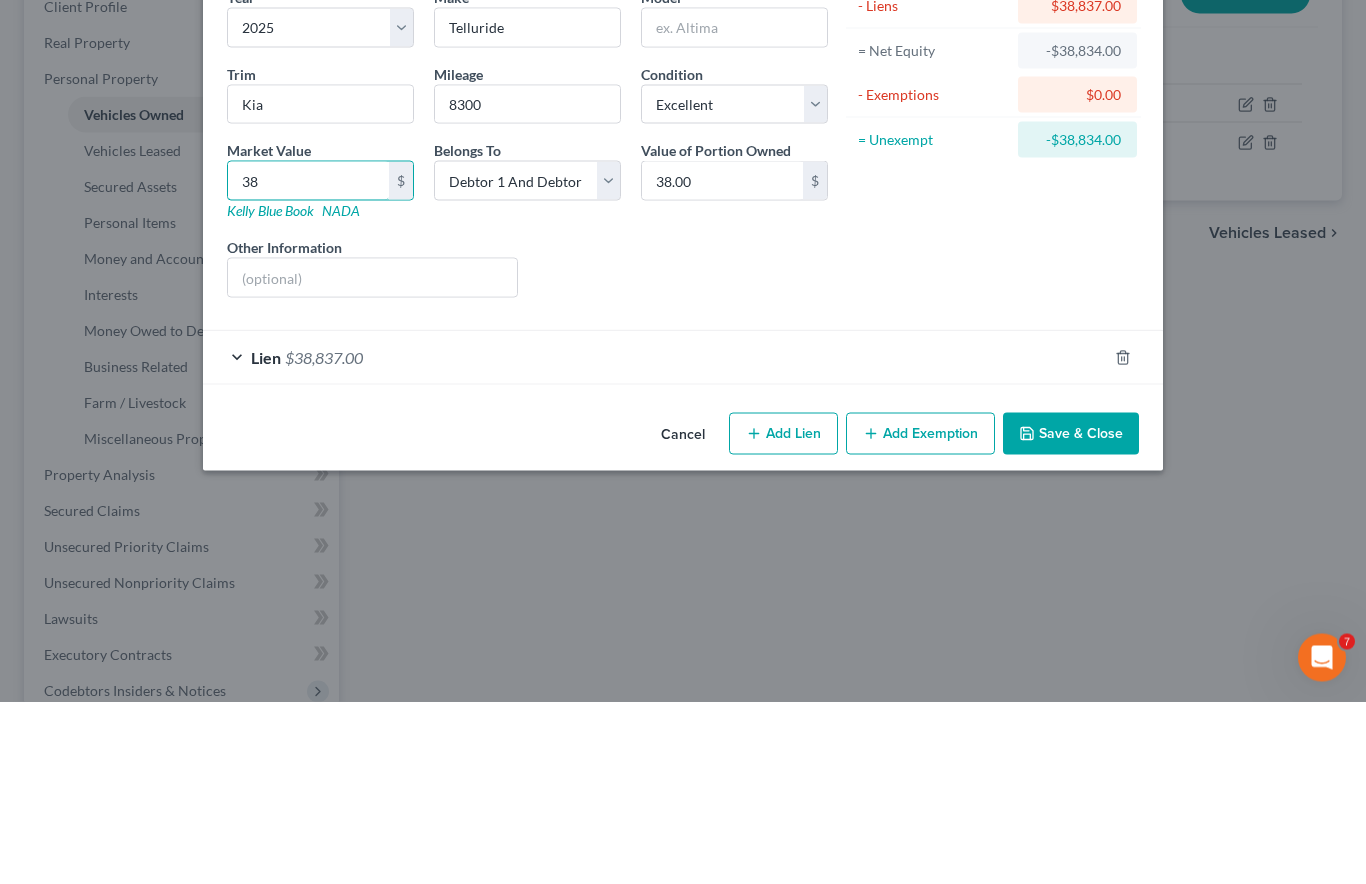 type on "380" 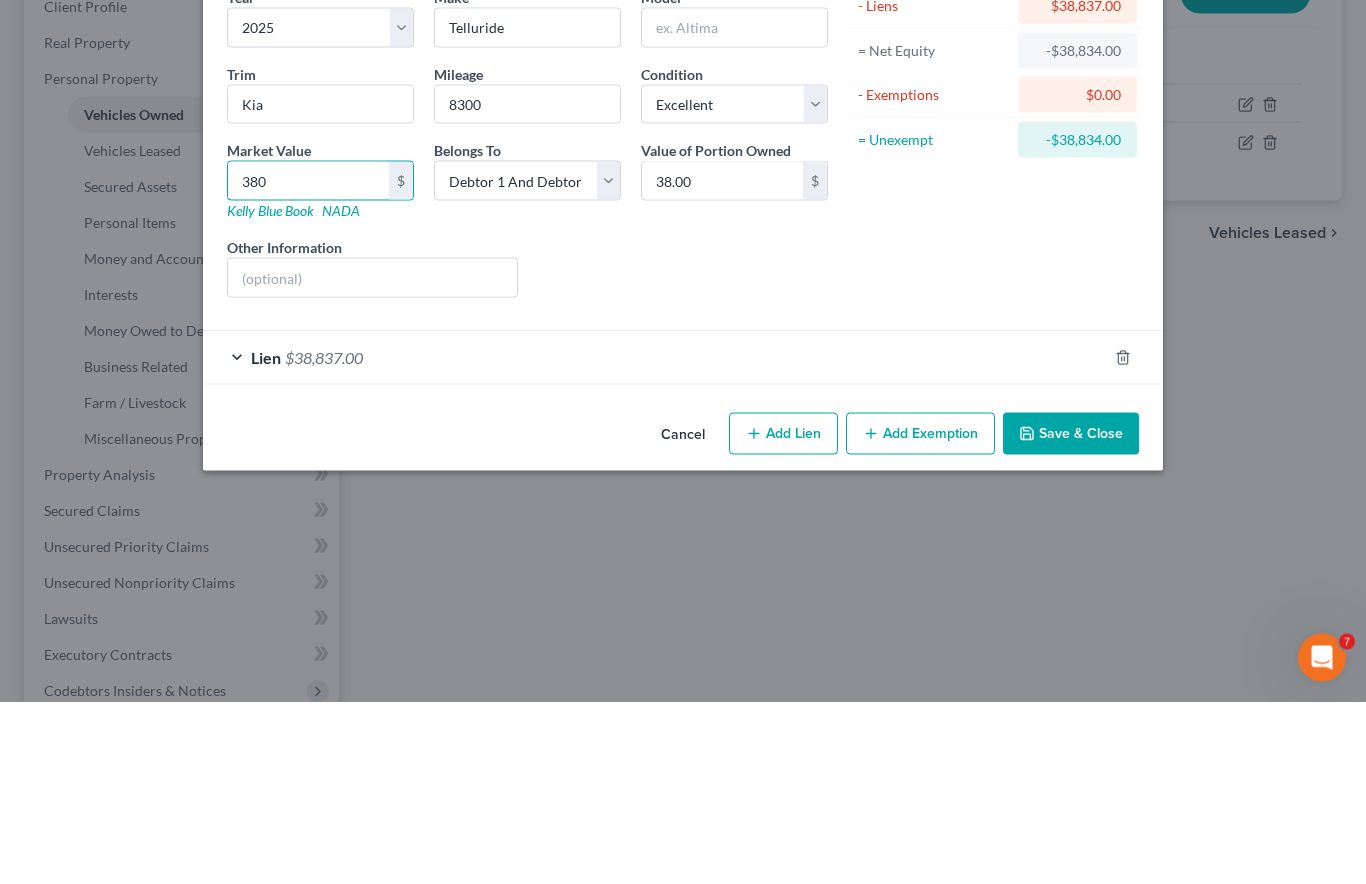 type on "380.00" 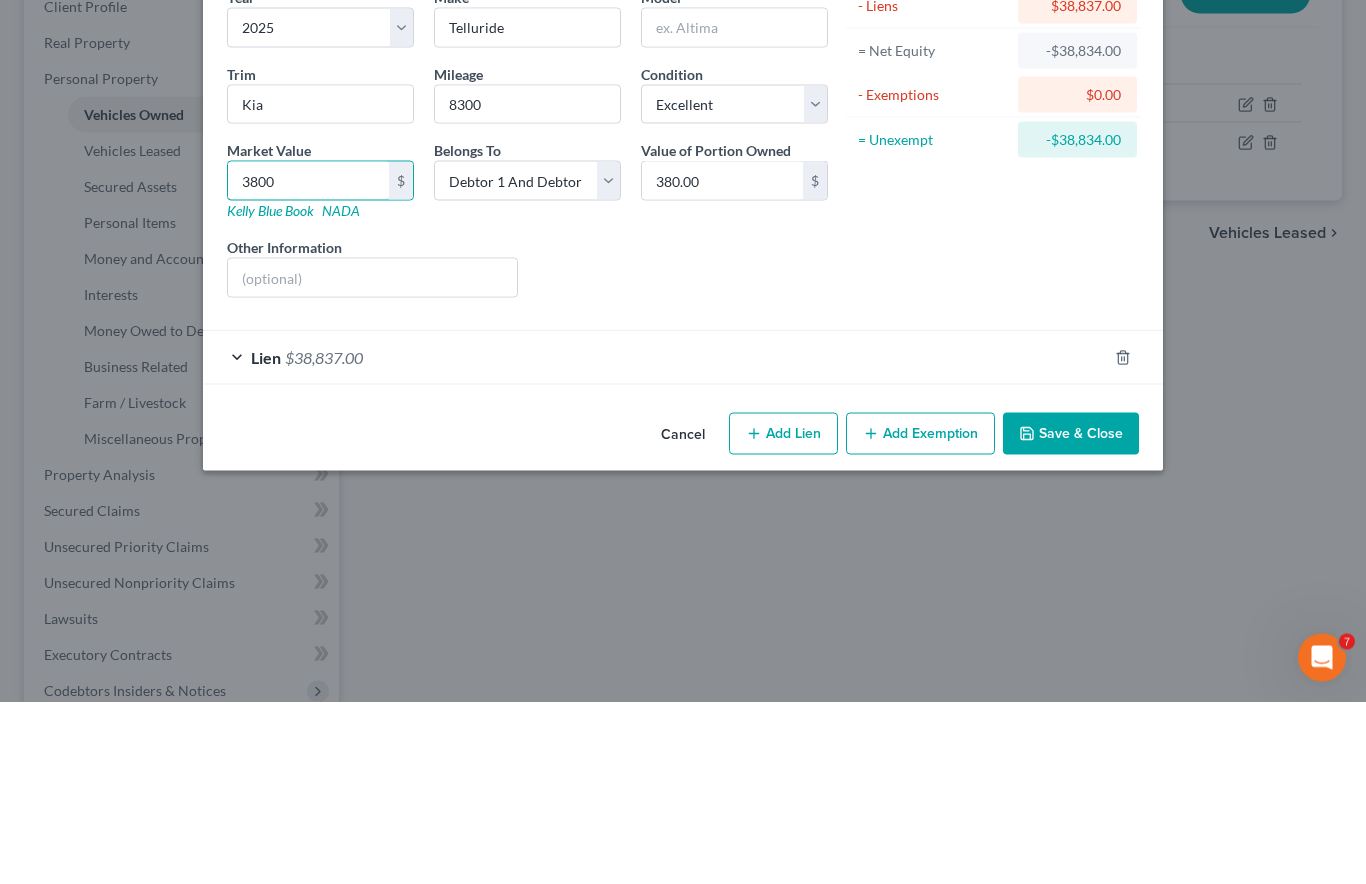 type on "3,800" 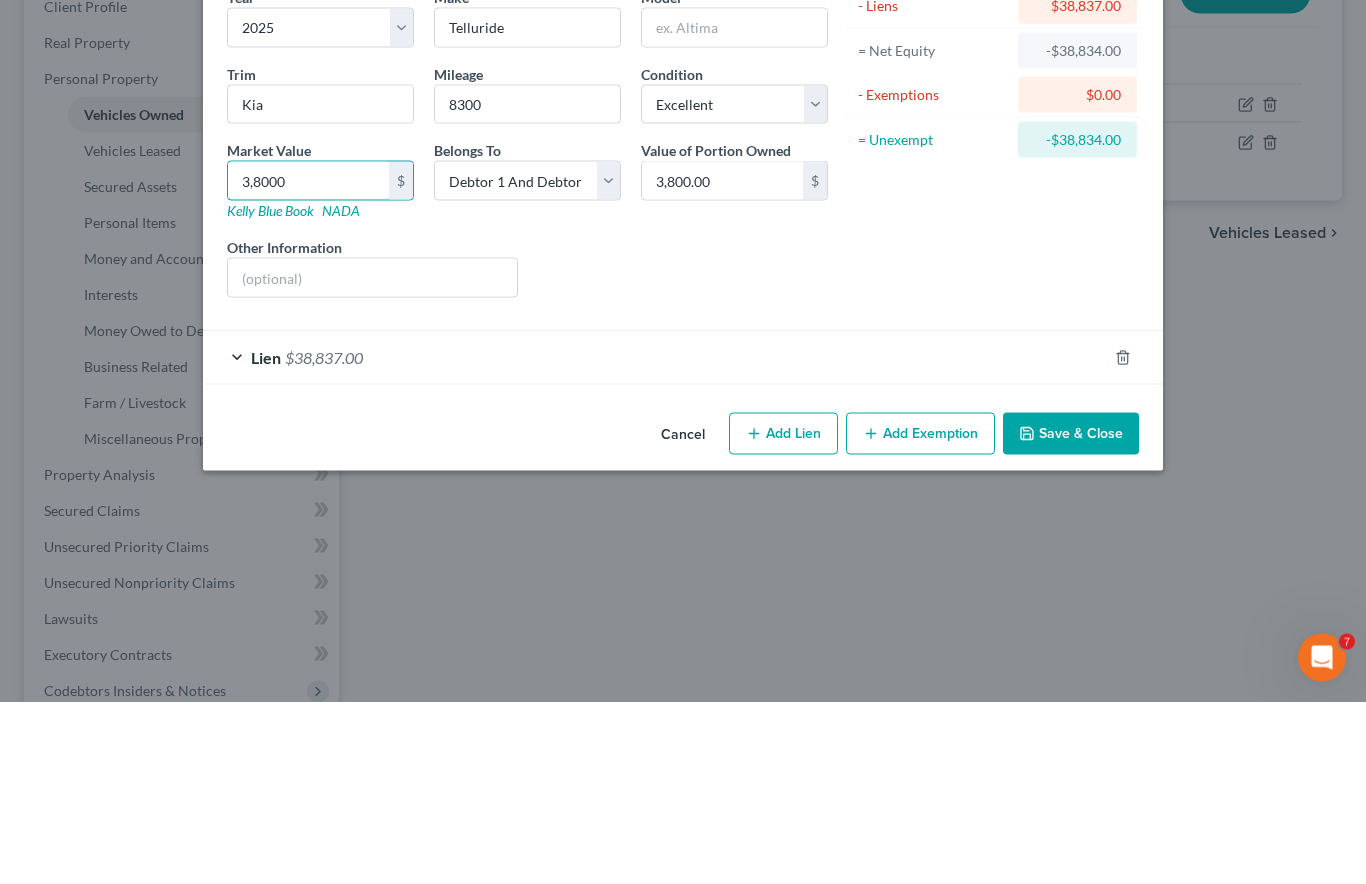 type on "38,000" 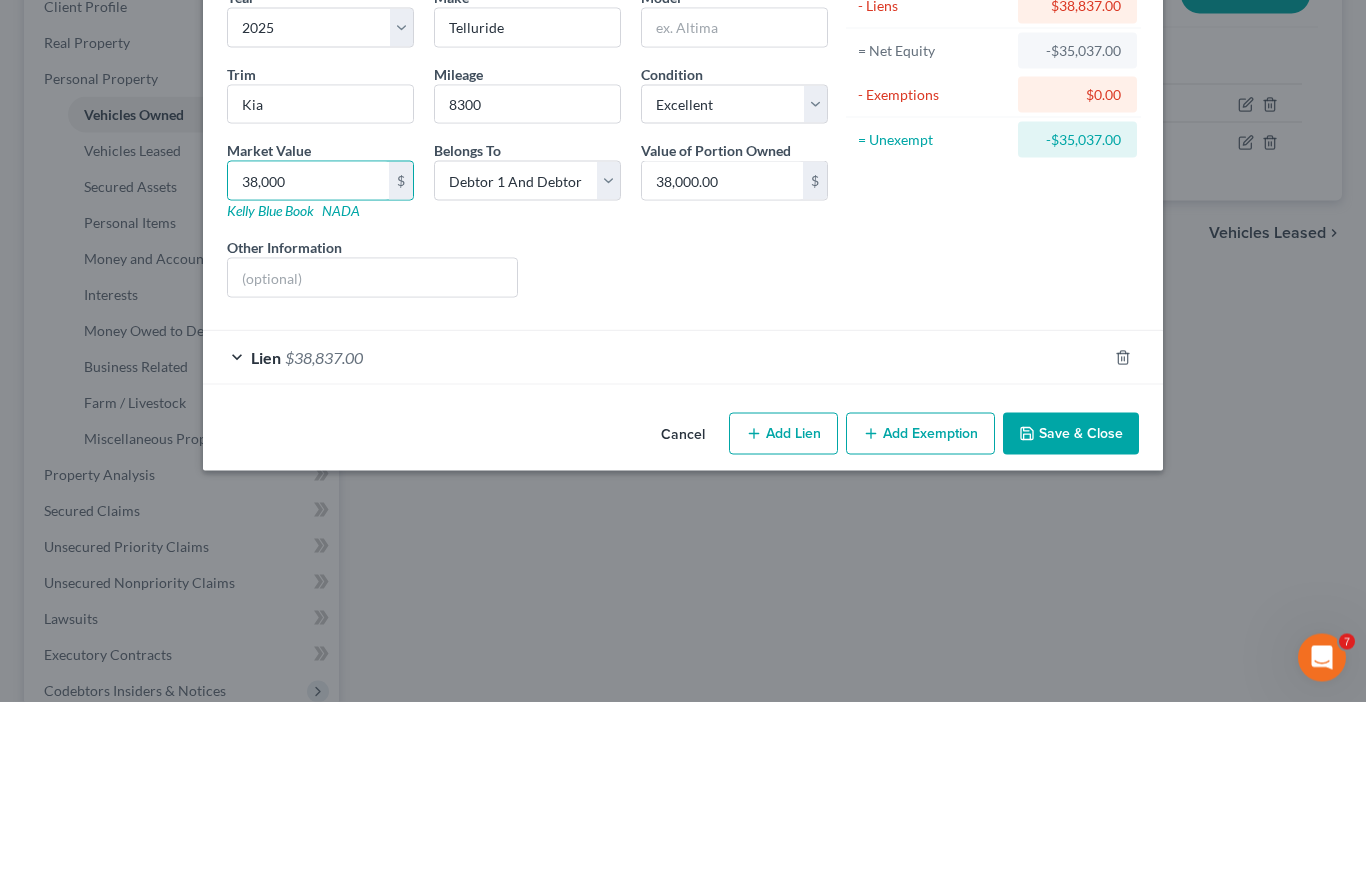 scroll, scrollTop: 328, scrollLeft: 0, axis: vertical 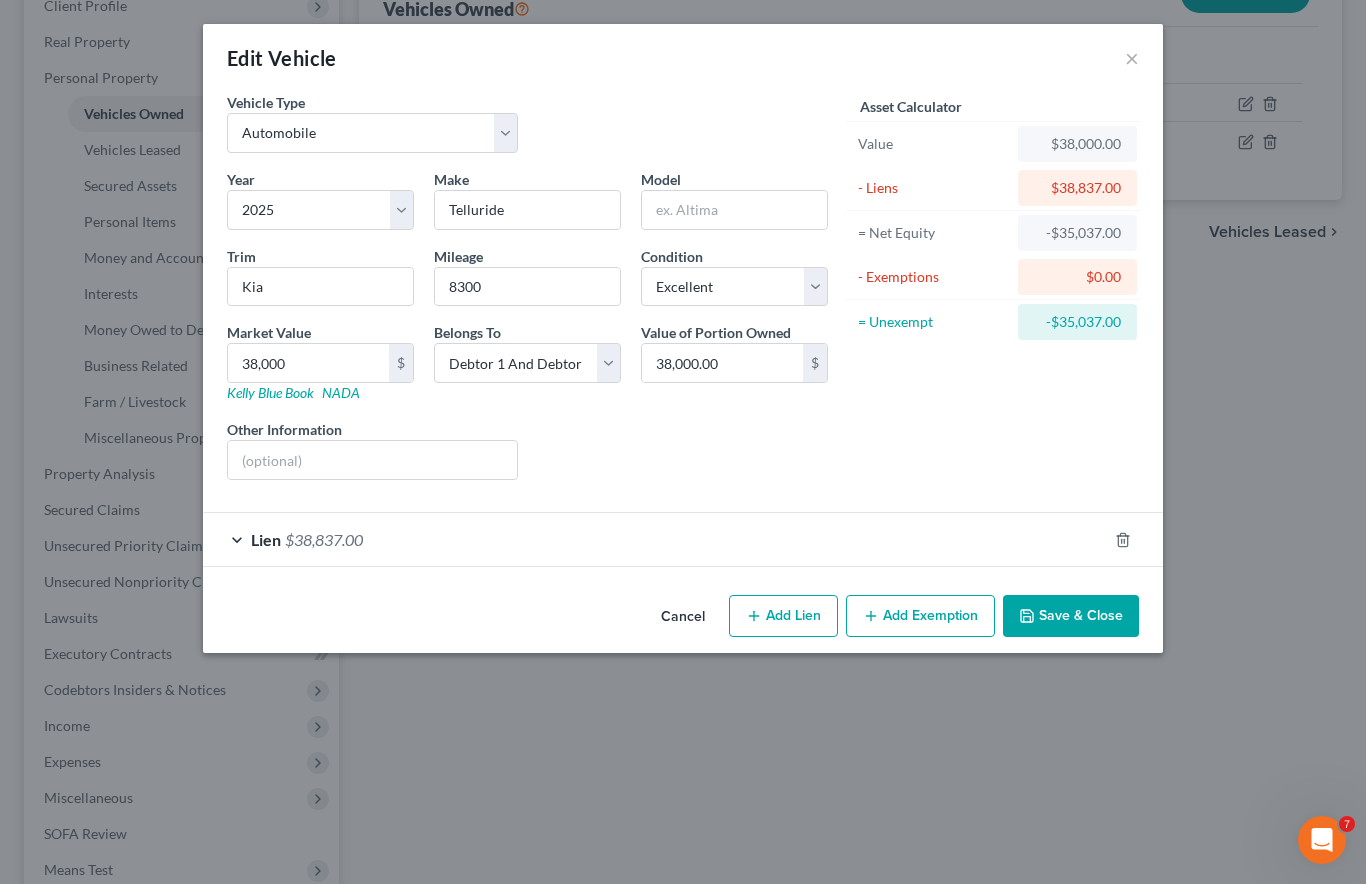 click on "Add Exemption" at bounding box center [920, 616] 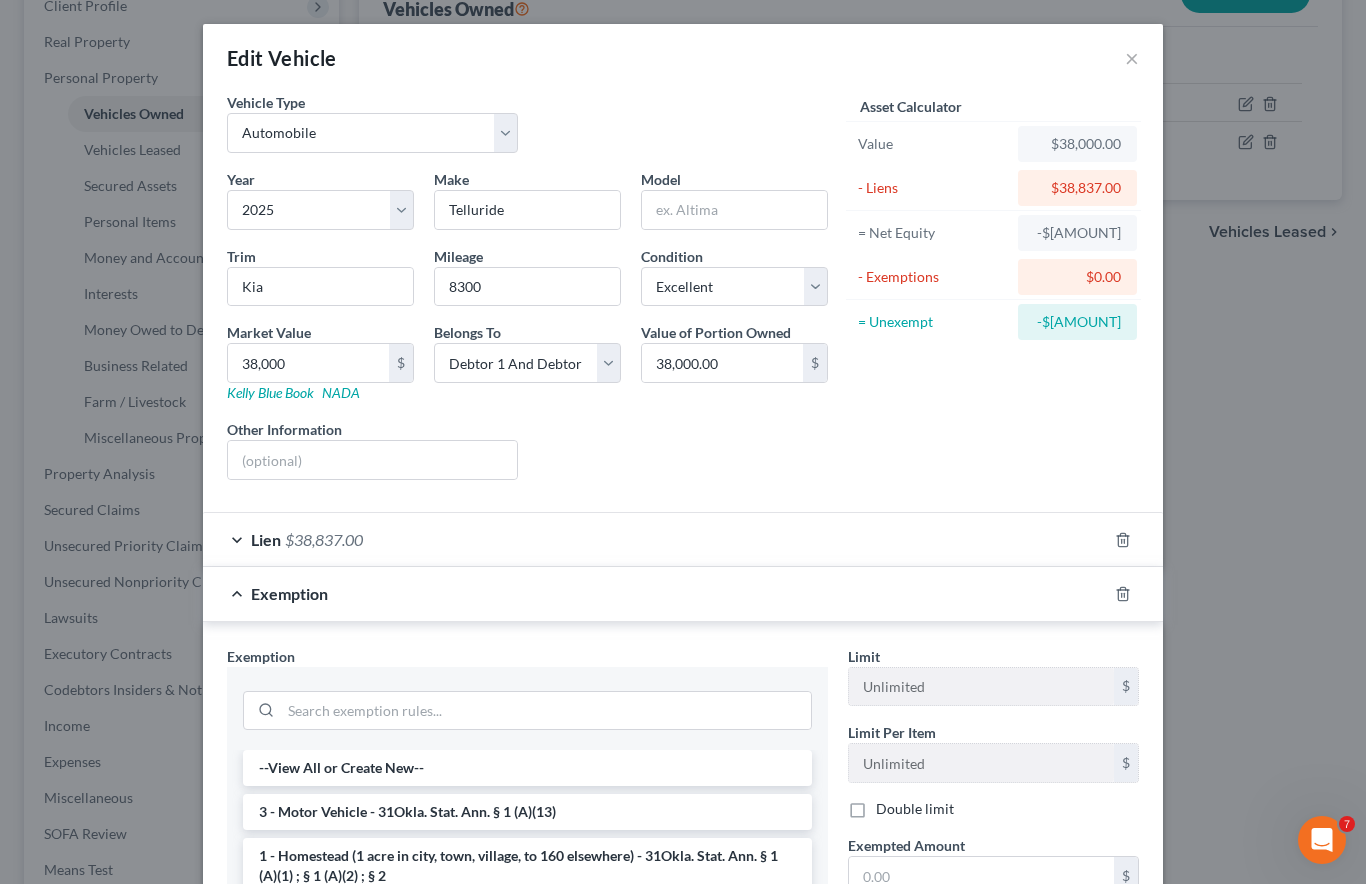 click on "3 - Motor Vehicle - 31Okla. Stat. Ann. § 1 (A)(13)" at bounding box center [527, 812] 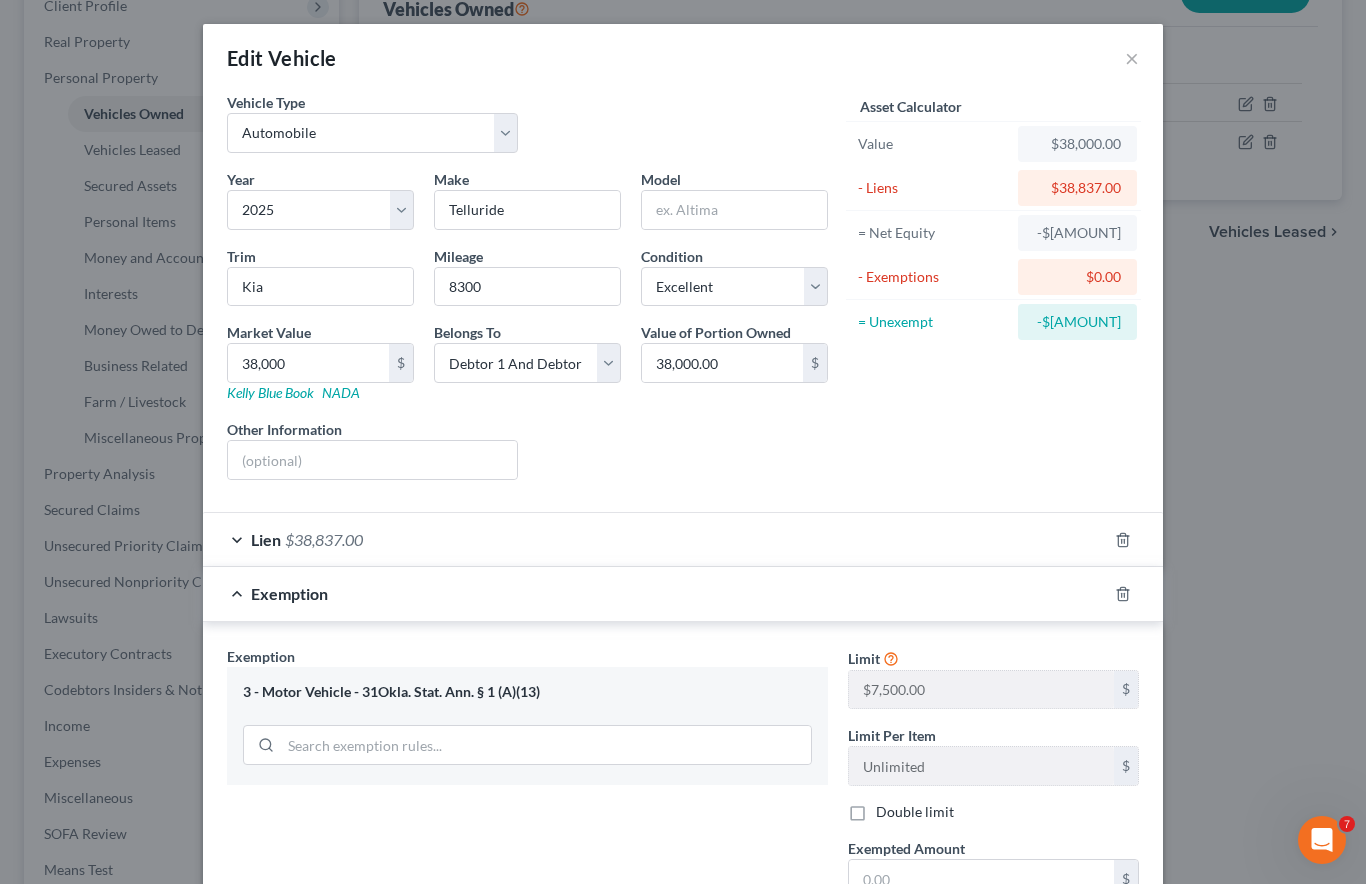 click at bounding box center (981, 879) 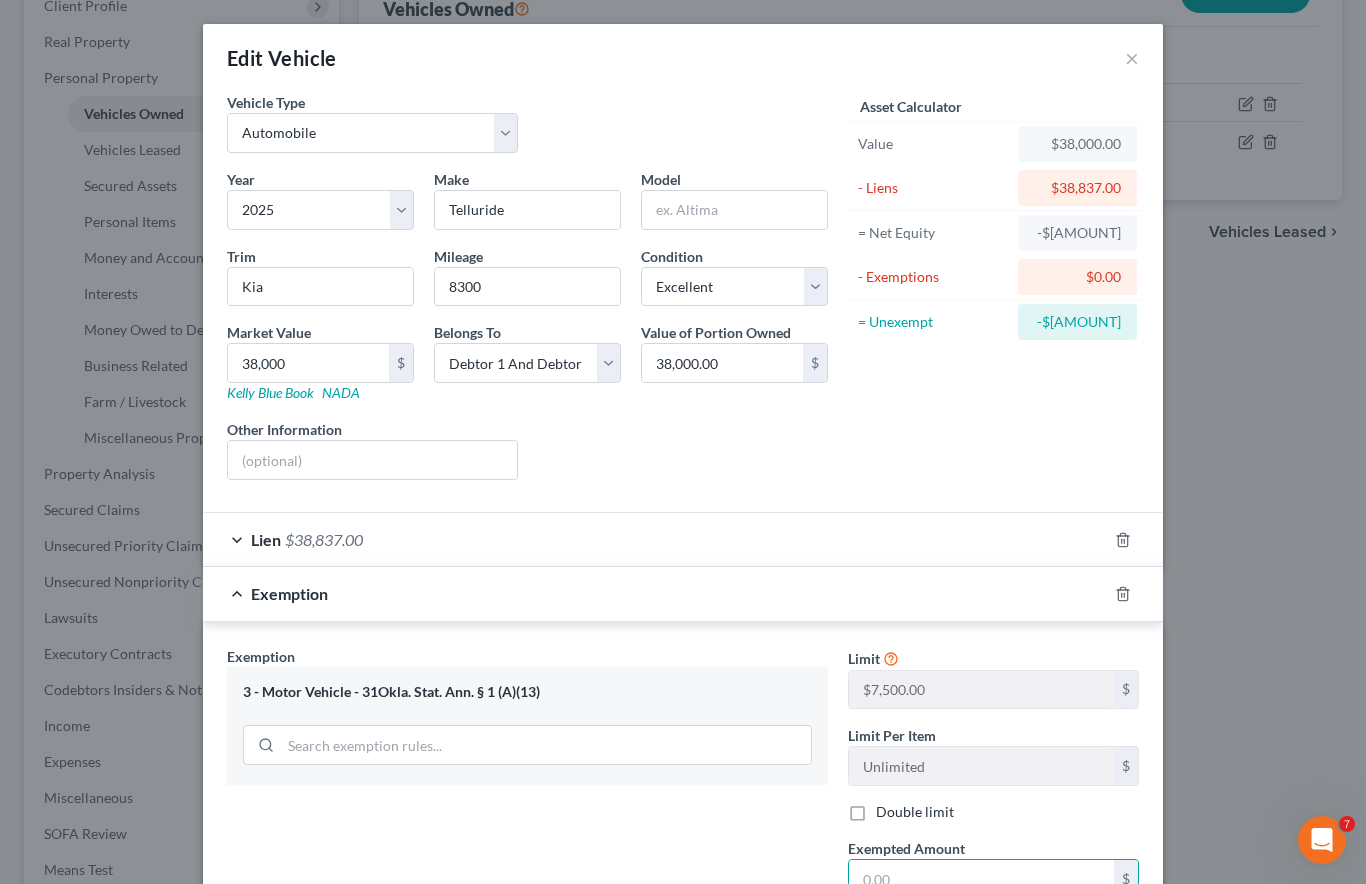 scroll, scrollTop: 503, scrollLeft: 0, axis: vertical 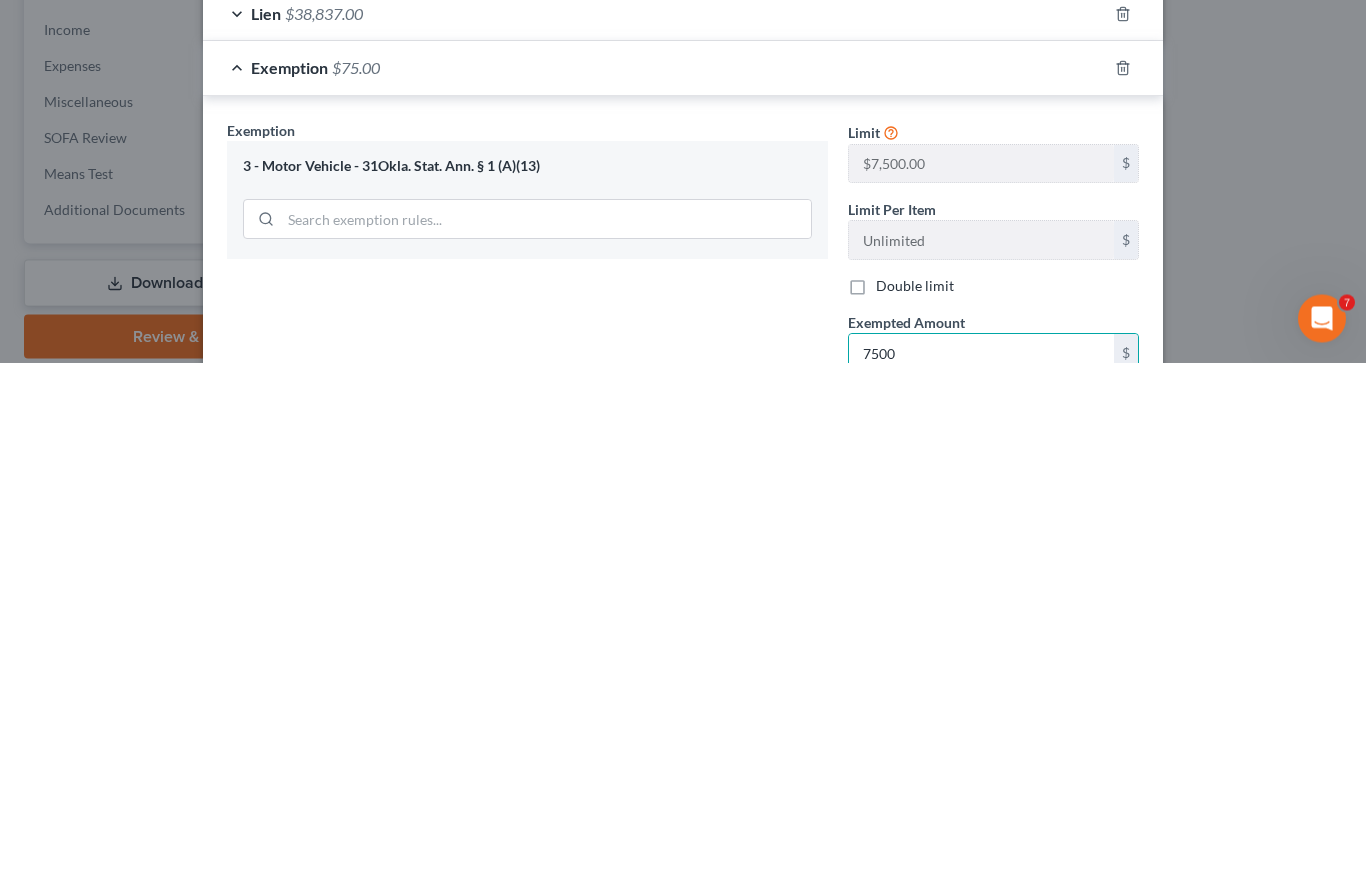 type on "7,500" 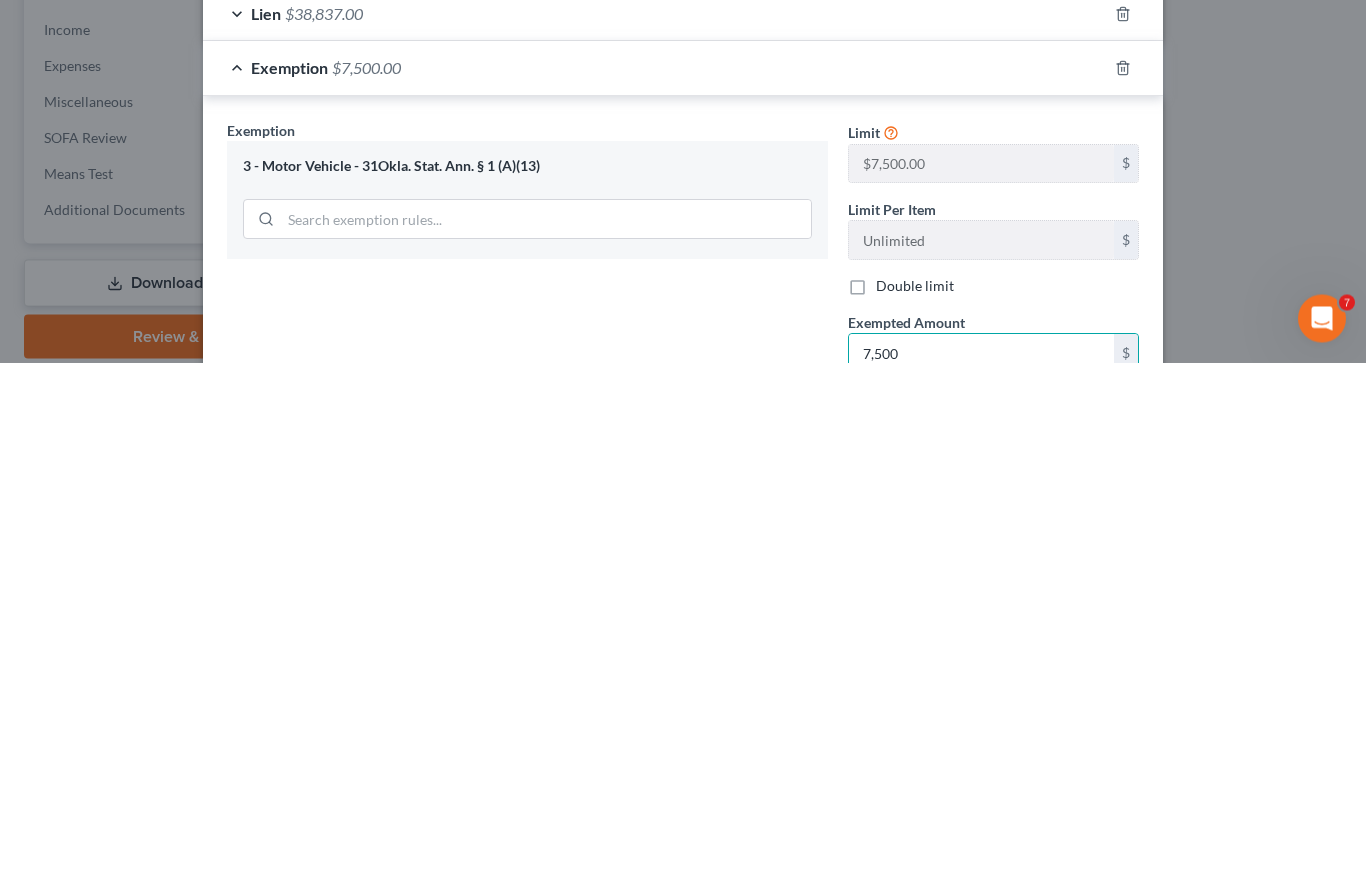 scroll, scrollTop: 574, scrollLeft: 0, axis: vertical 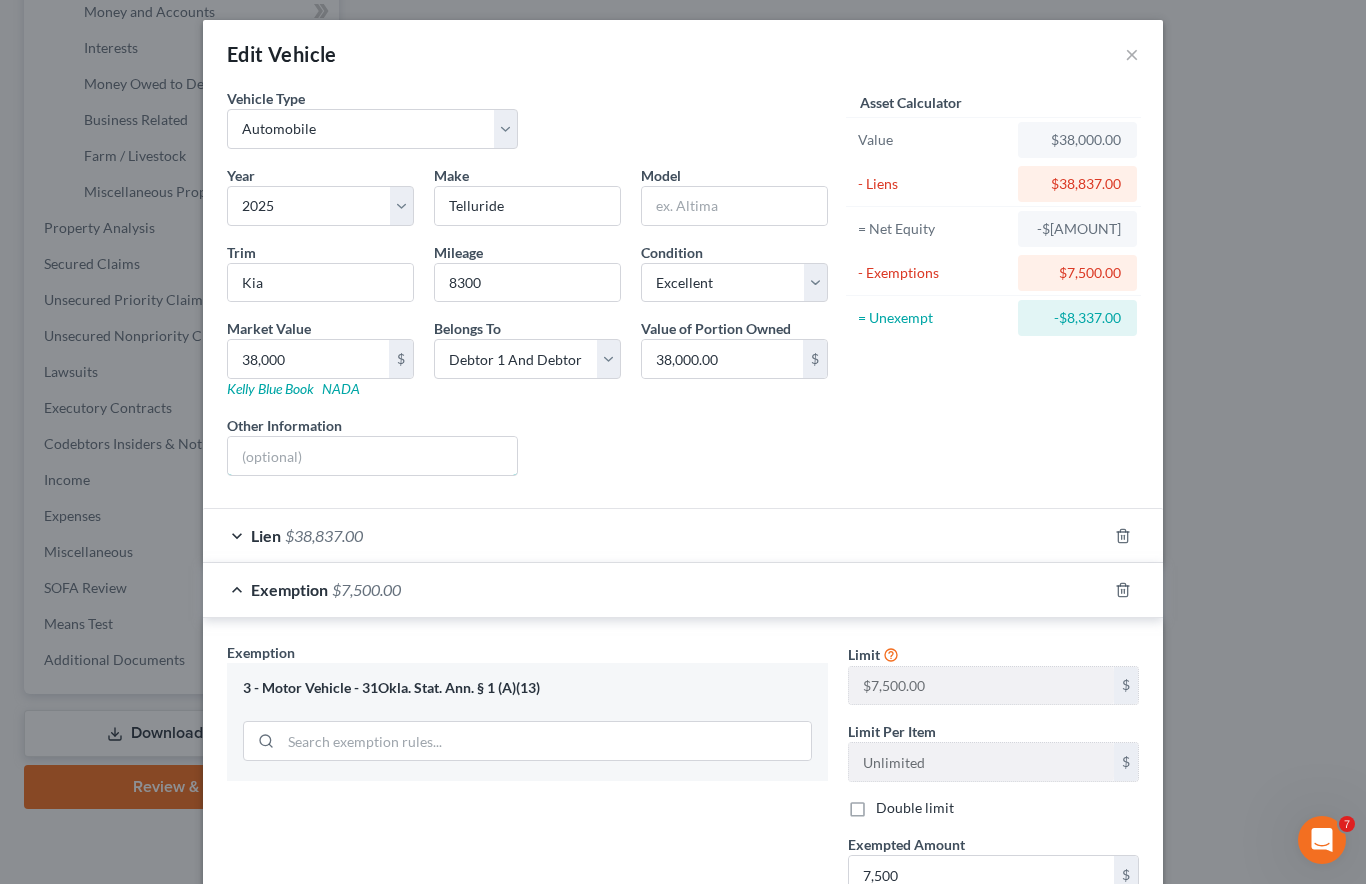 click at bounding box center [372, 456] 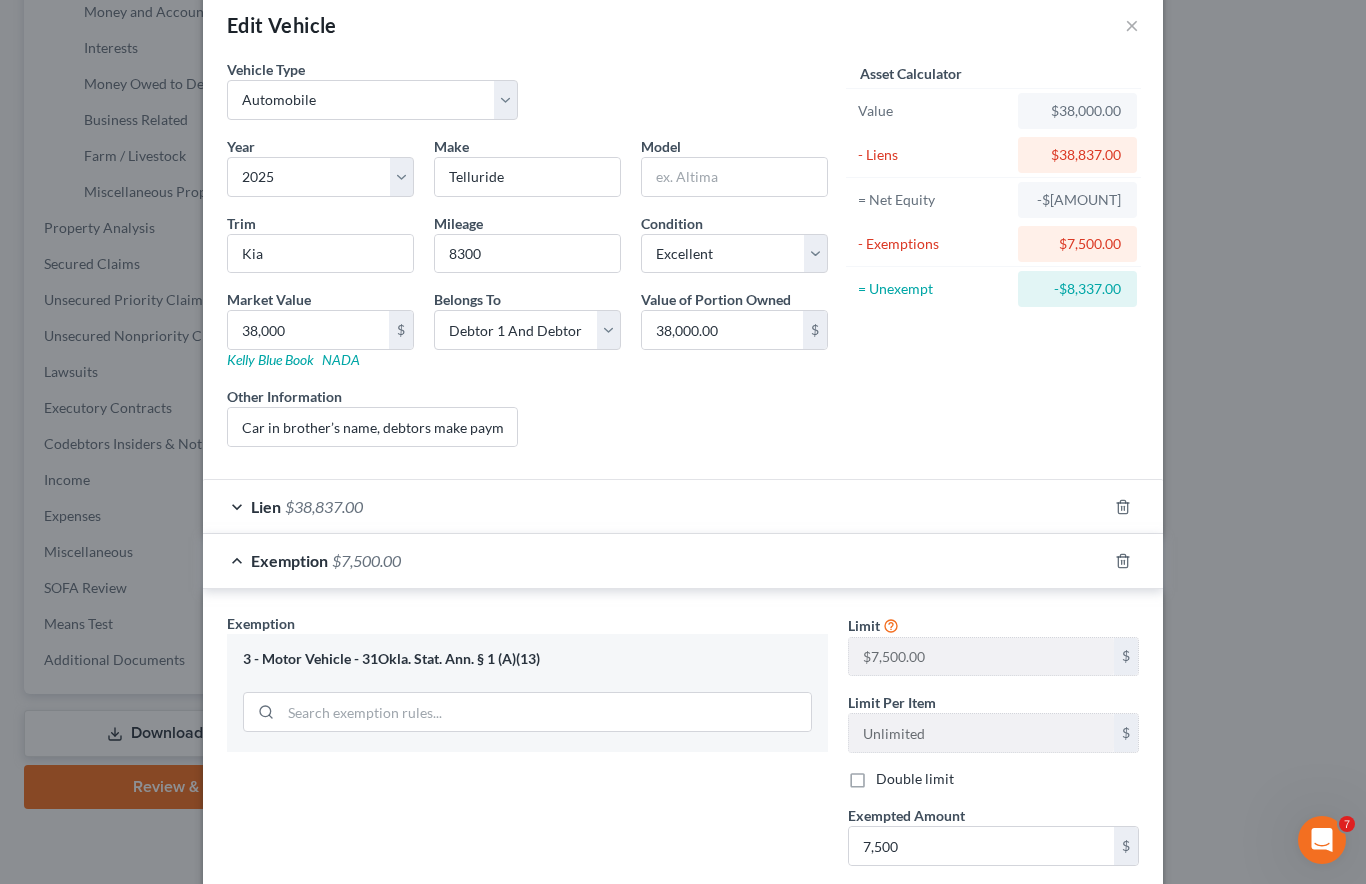 scroll, scrollTop: 35, scrollLeft: 0, axis: vertical 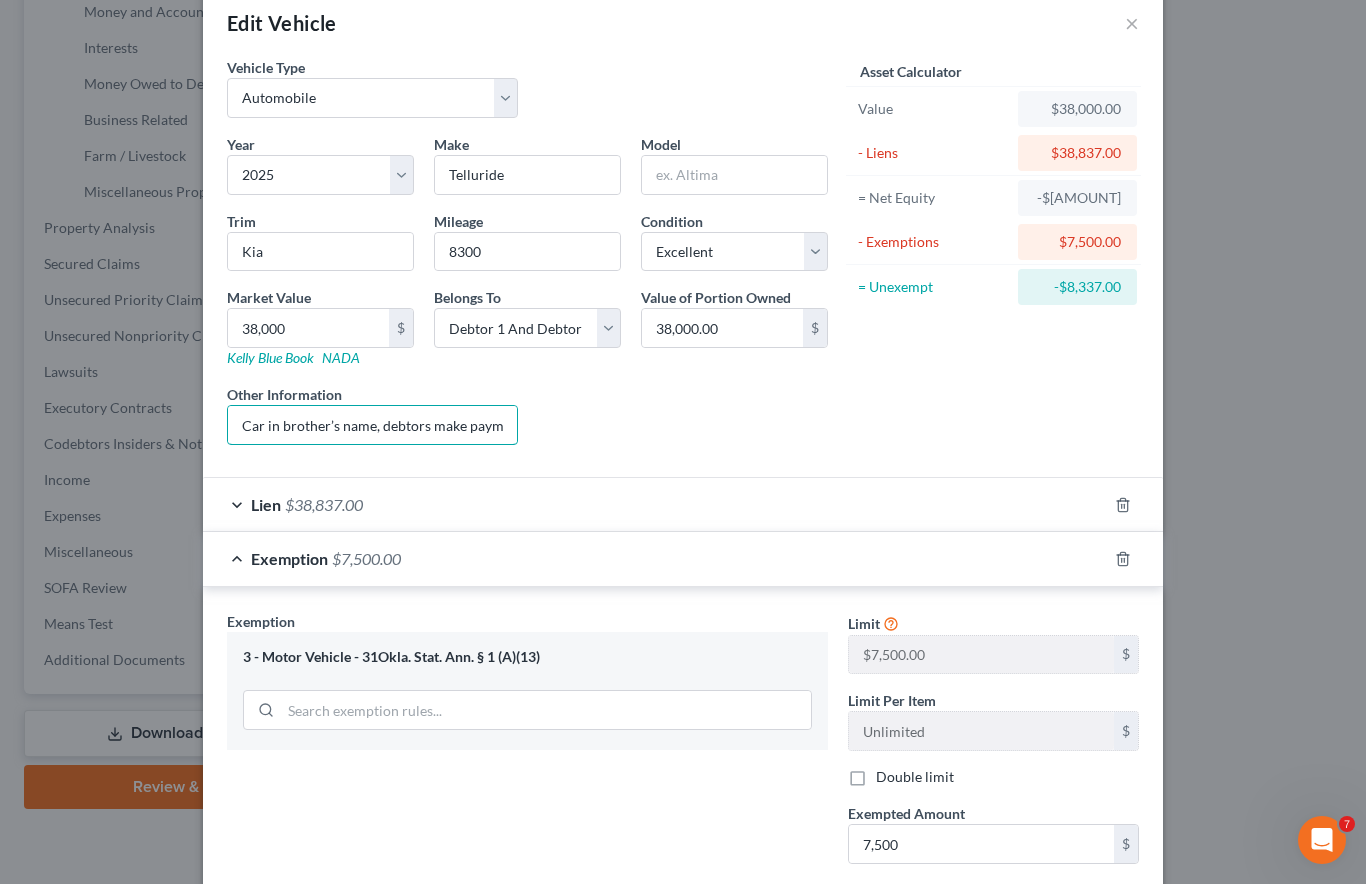 type on "Car in brother’s name, debtors make payment and pay insurance and have full use" 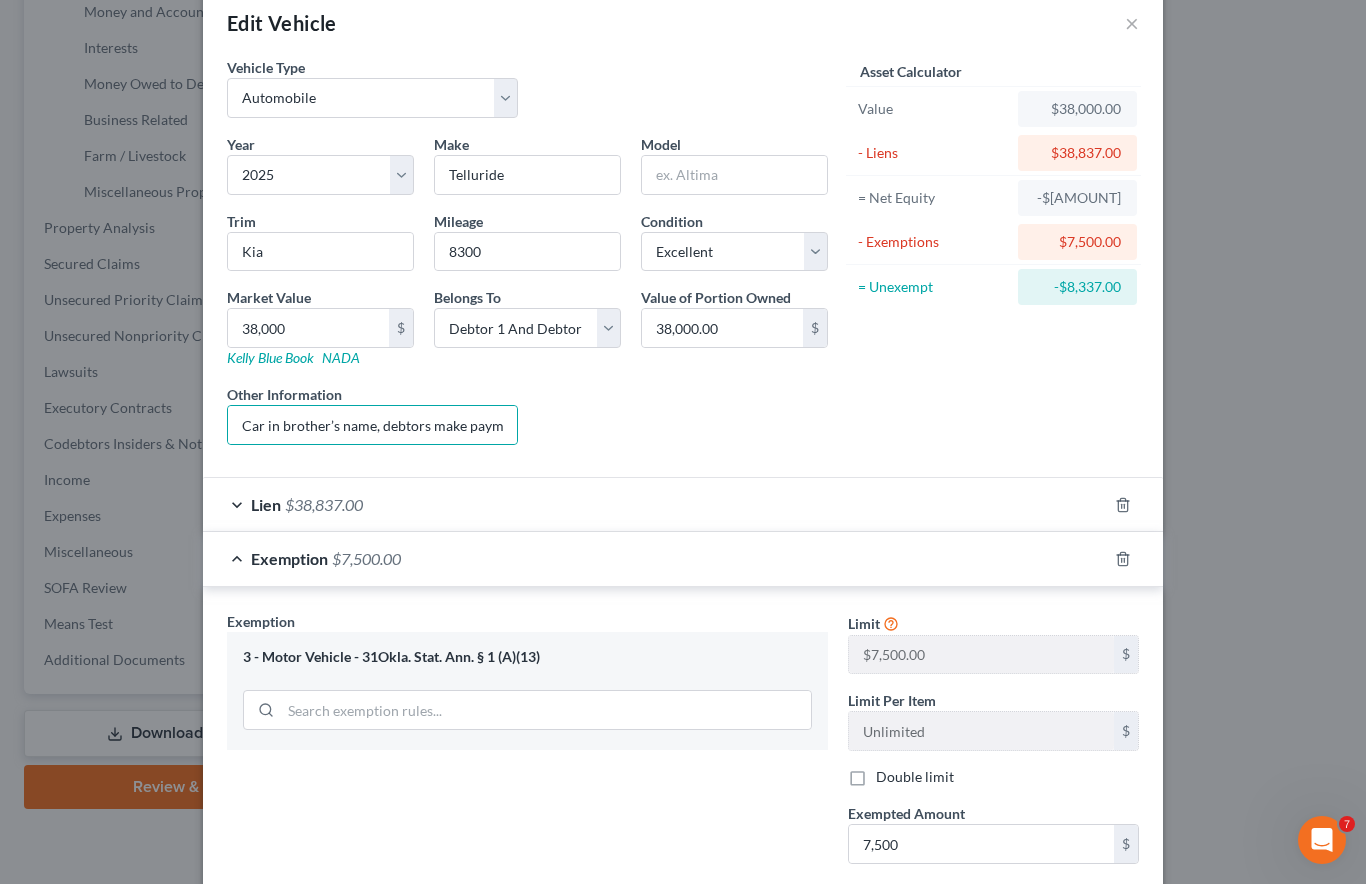 click on "Asset Calculator Value $[AMOUNT] - Liens $[AMOUNT] = Net Equity $[AMOUNT] - Exemptions $[AMOUNT] = Unexempt $[AMOUNT]" at bounding box center [993, 259] 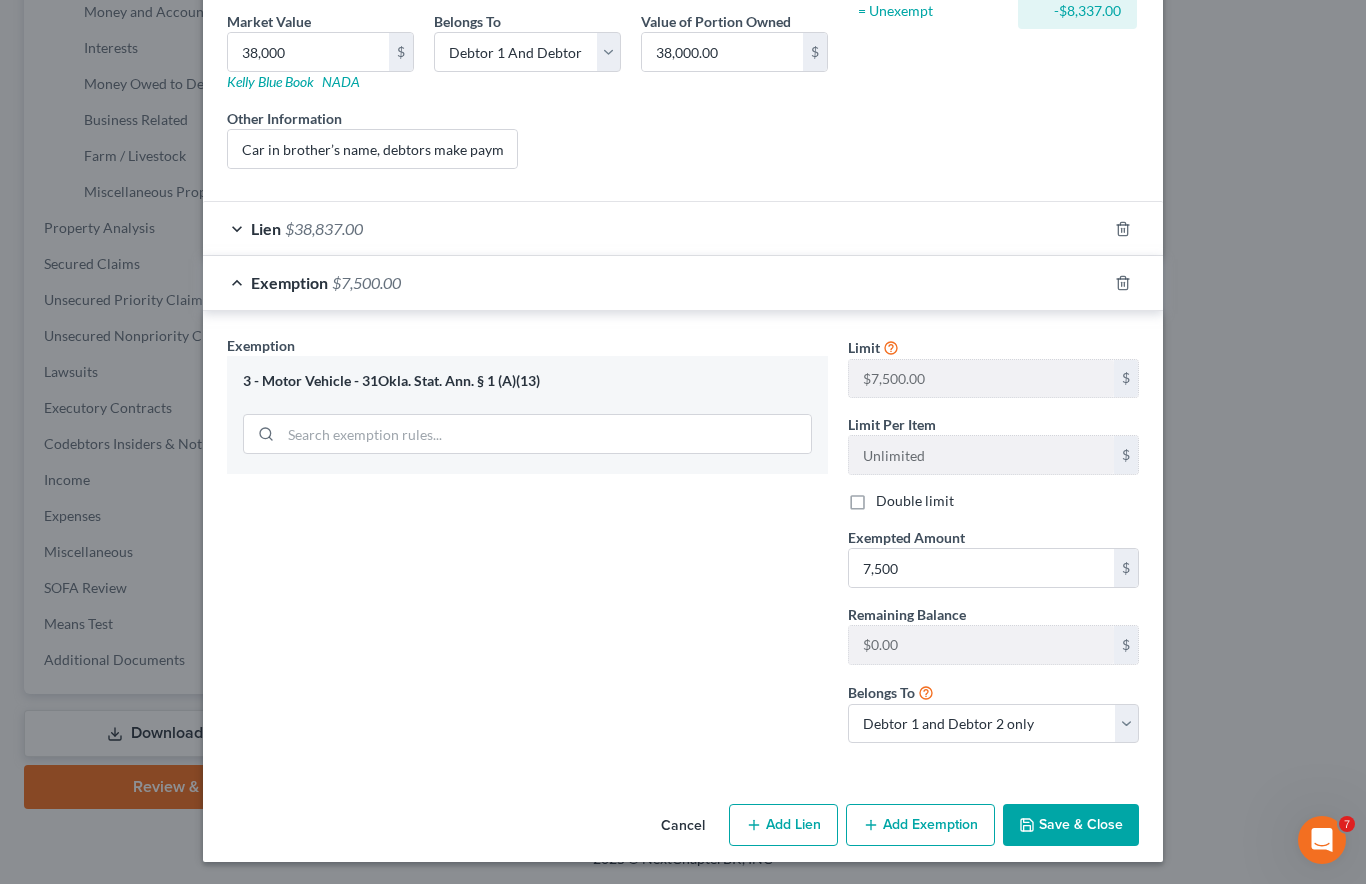 scroll, scrollTop: 311, scrollLeft: 0, axis: vertical 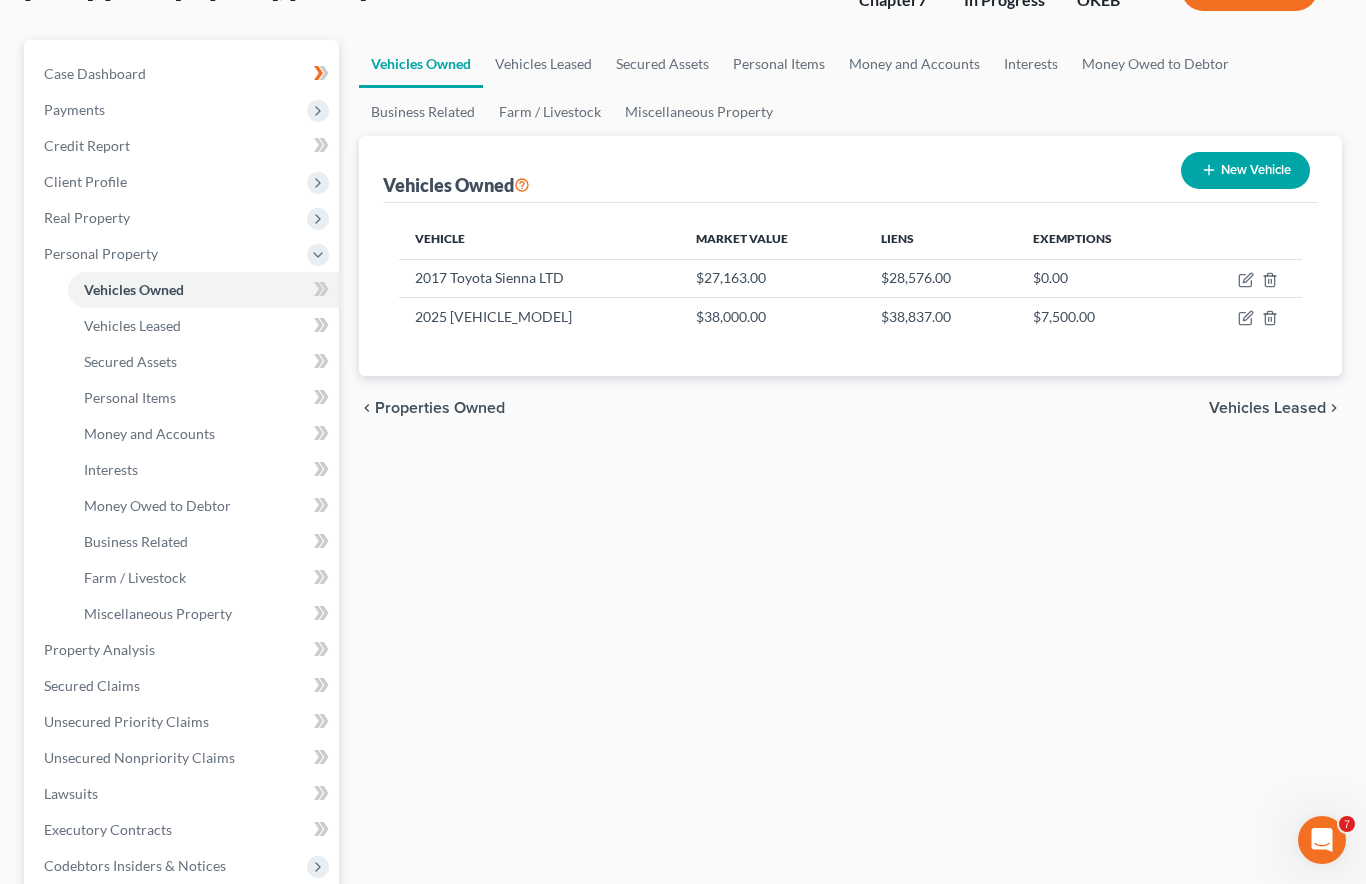 click 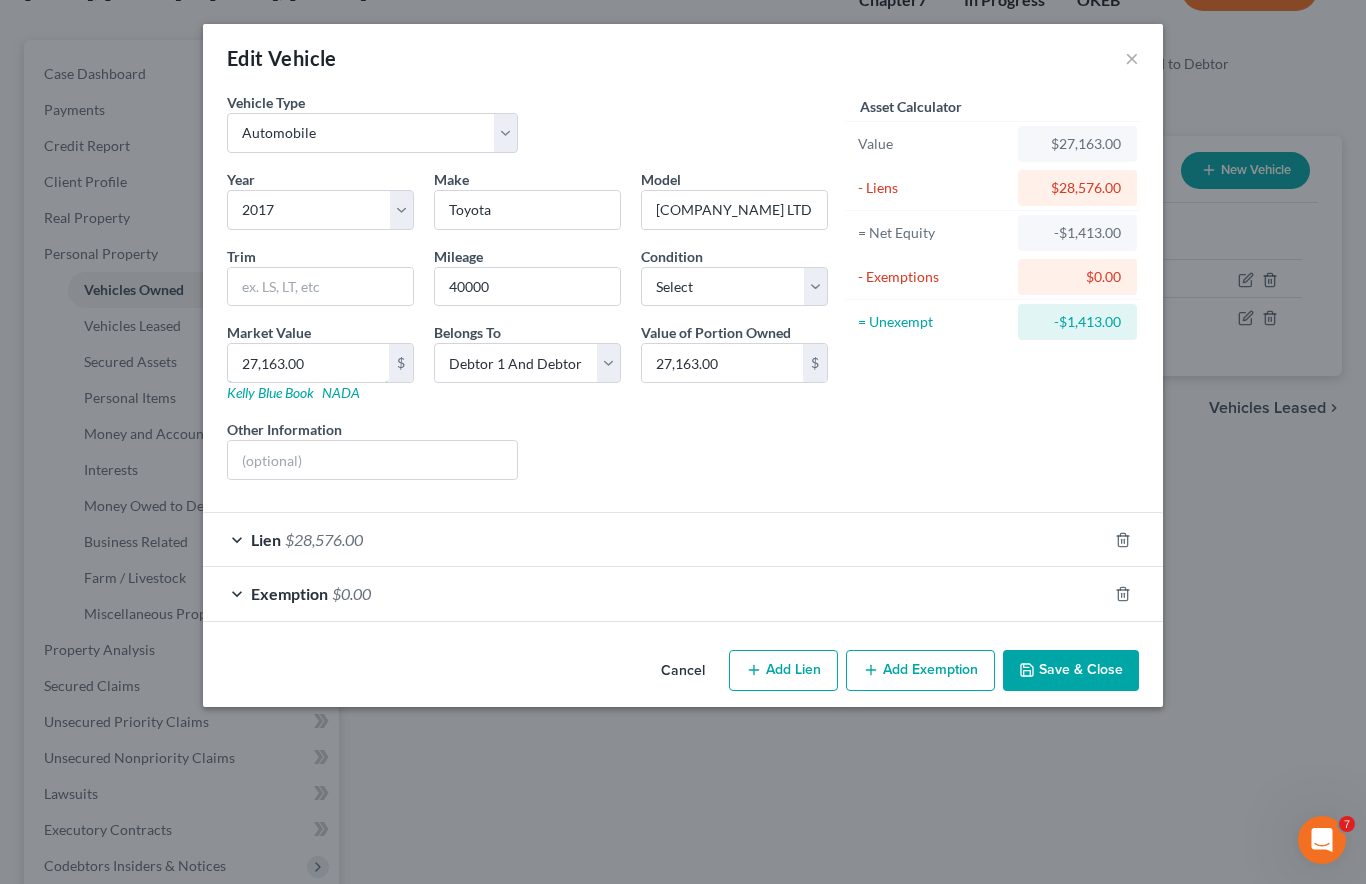 click on "27,163.00" at bounding box center (308, 363) 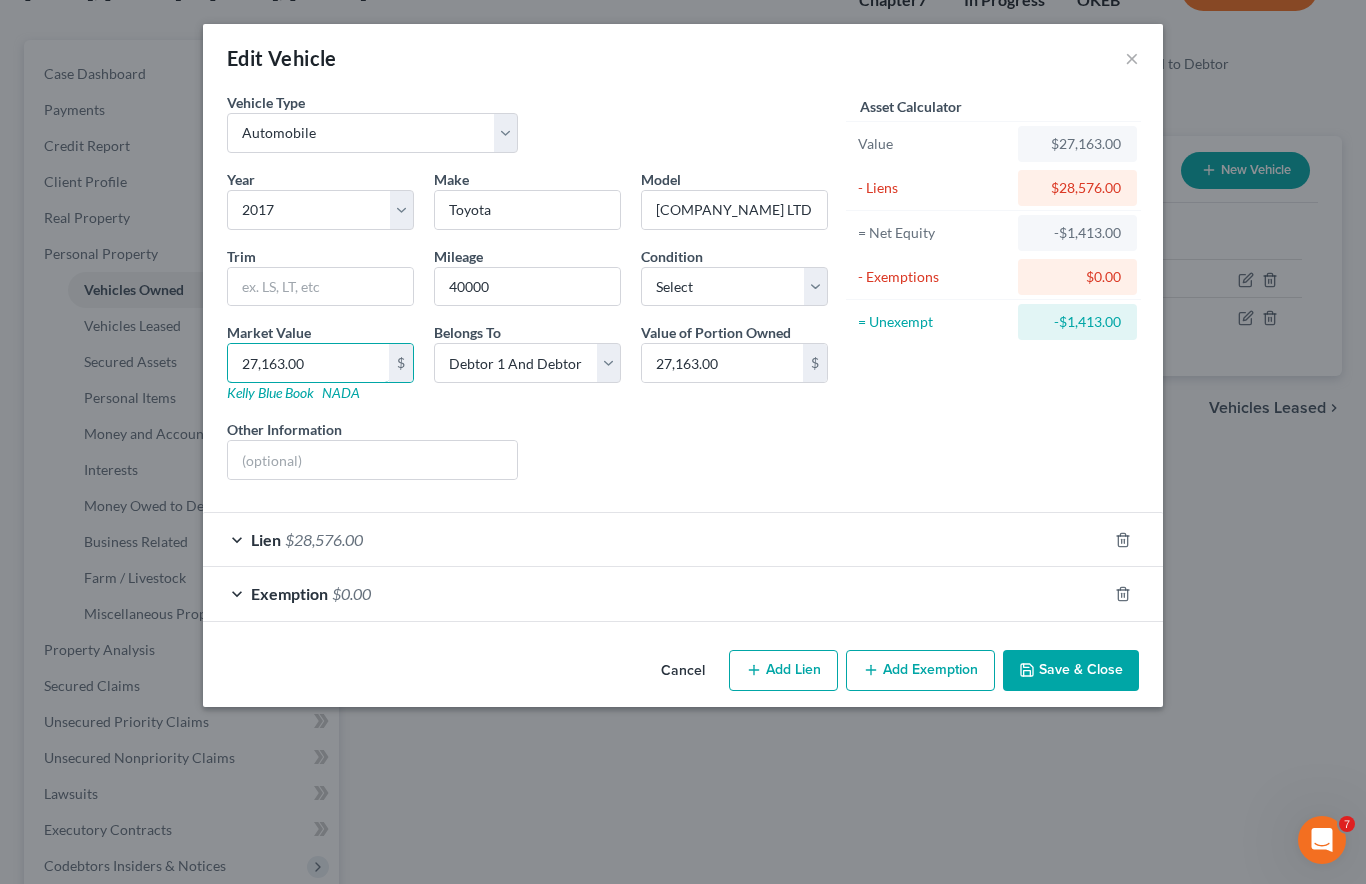 scroll, scrollTop: 151, scrollLeft: 0, axis: vertical 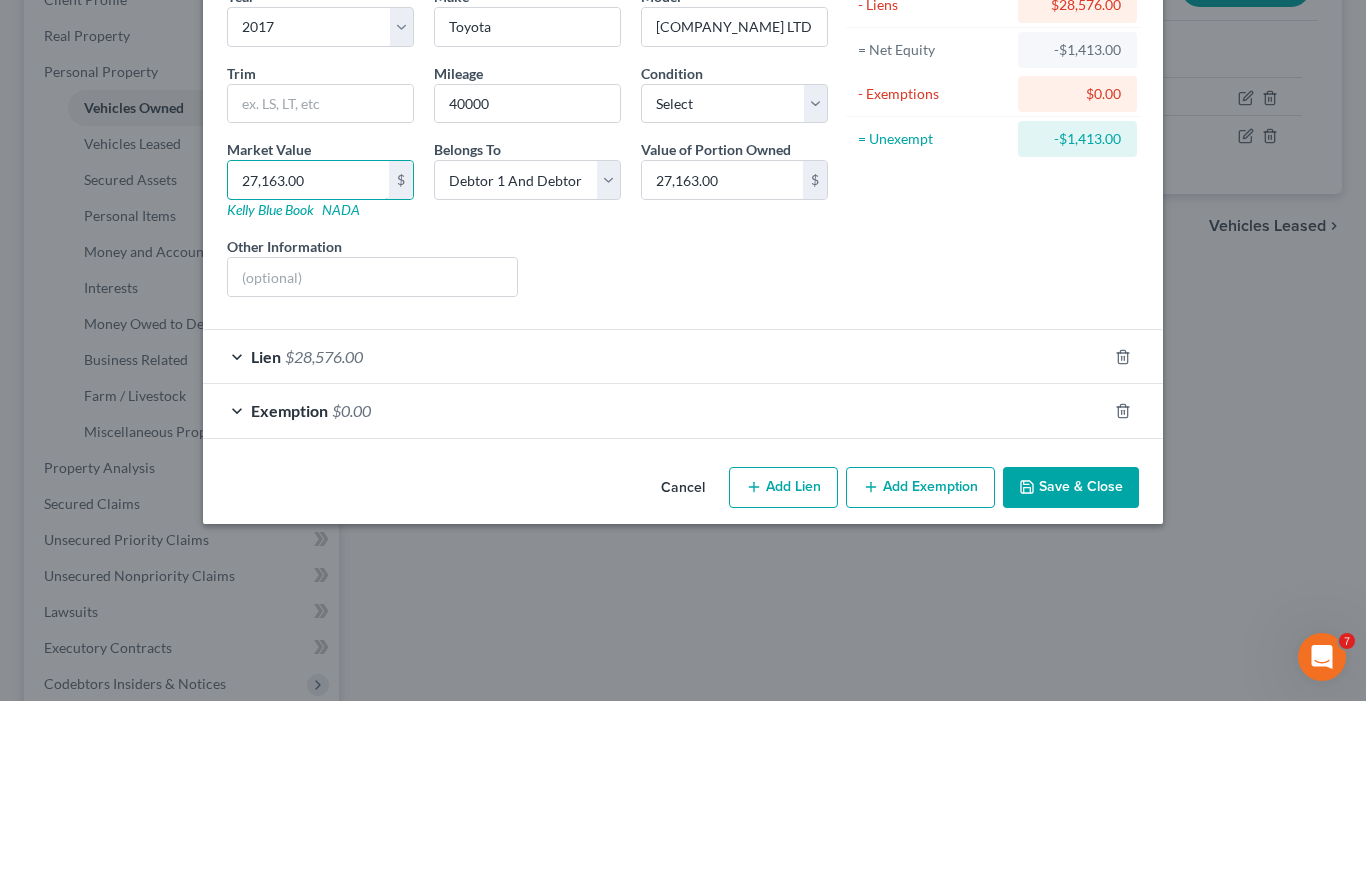 type on "1" 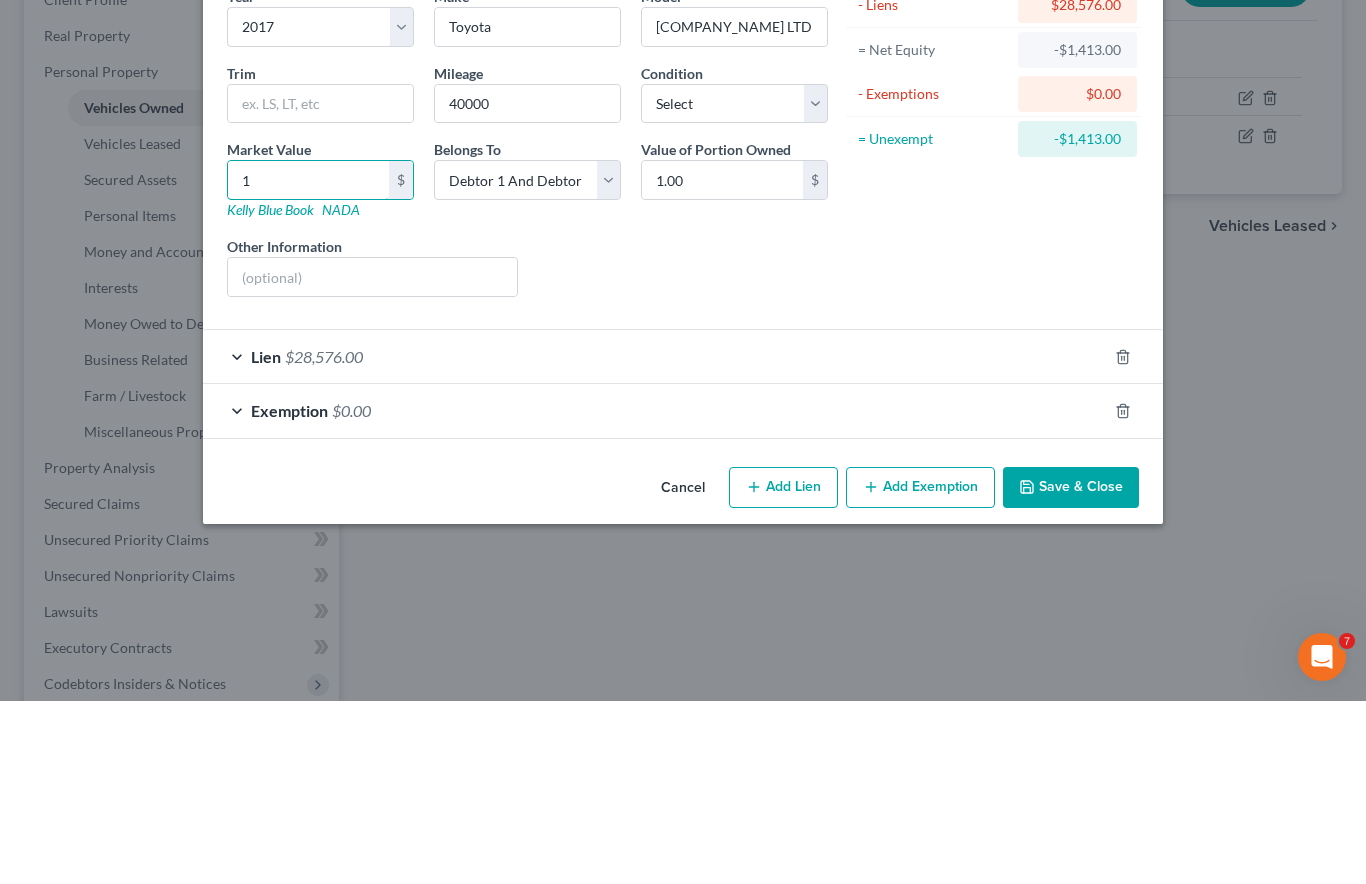 type on "13" 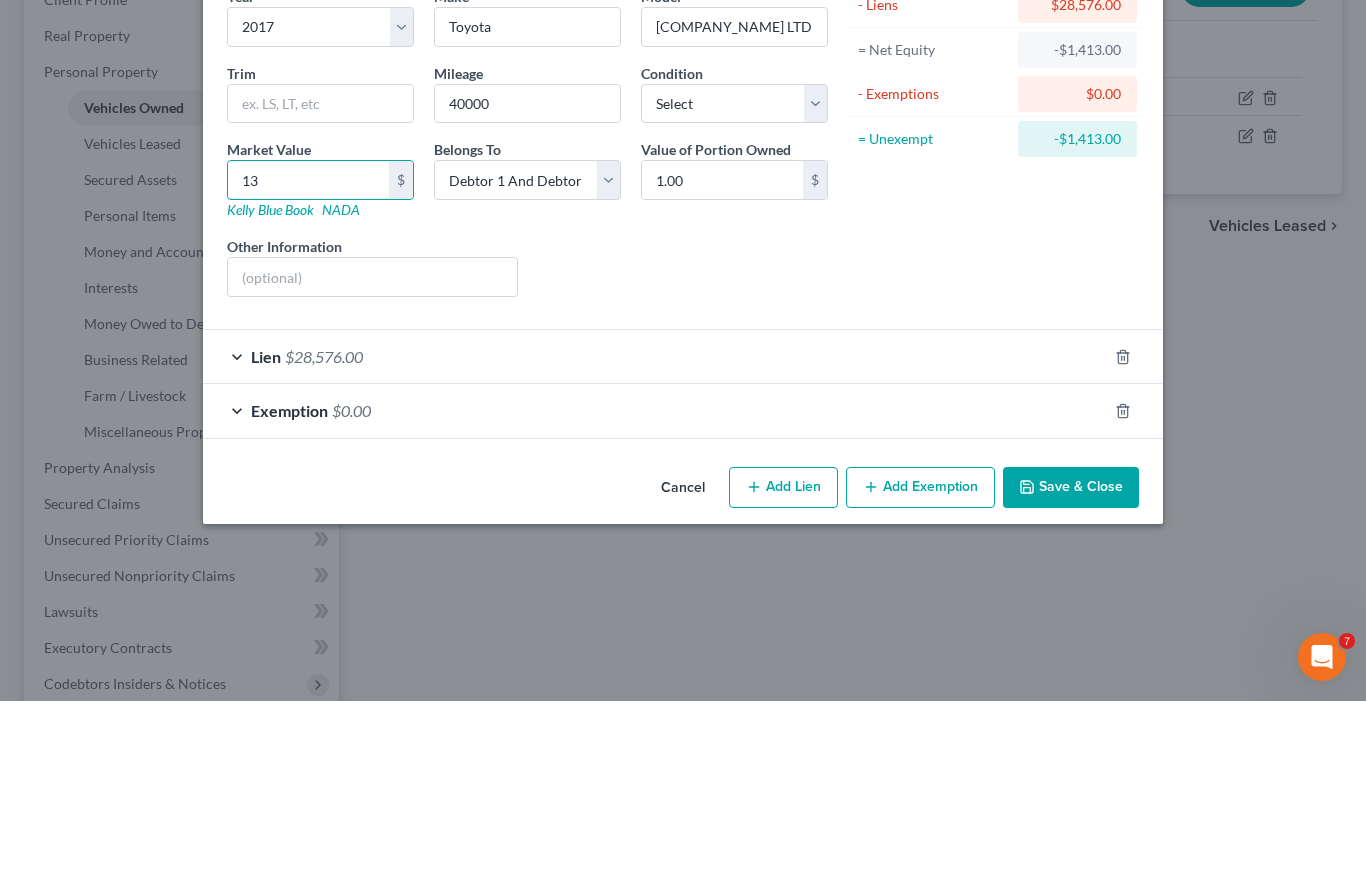 type on "13.00" 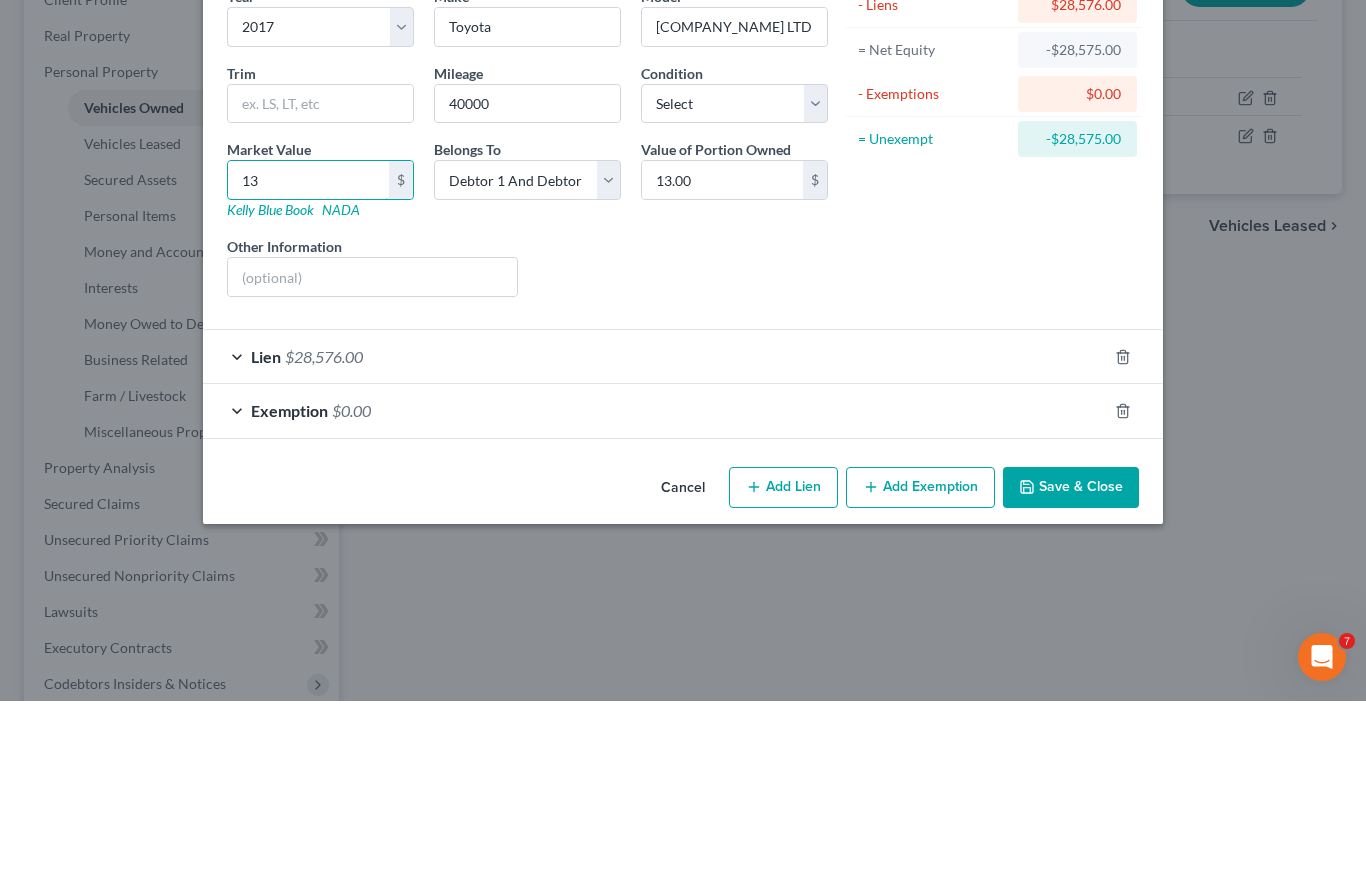 type on "130" 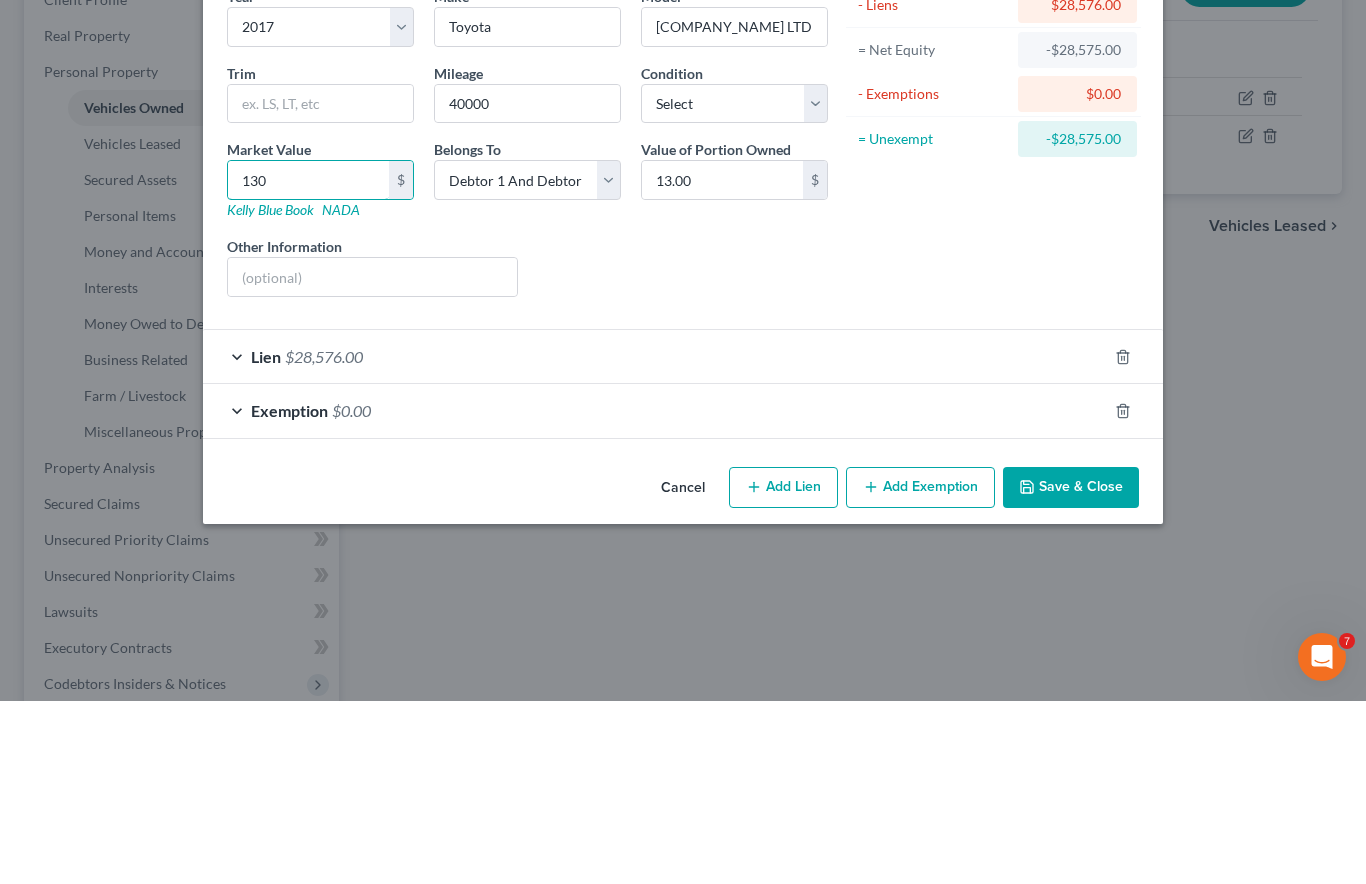 type on "130.00" 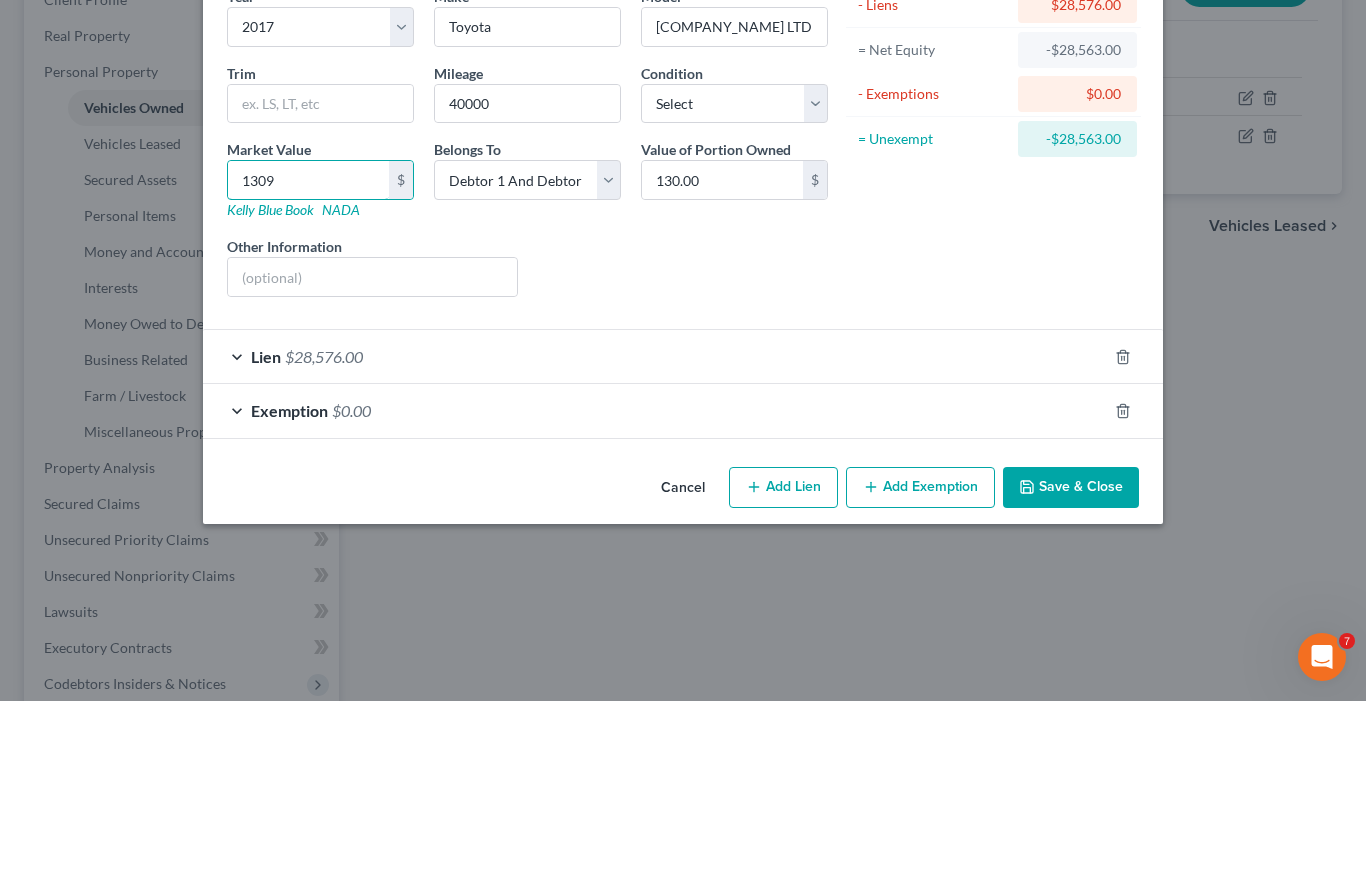 type on "1,309" 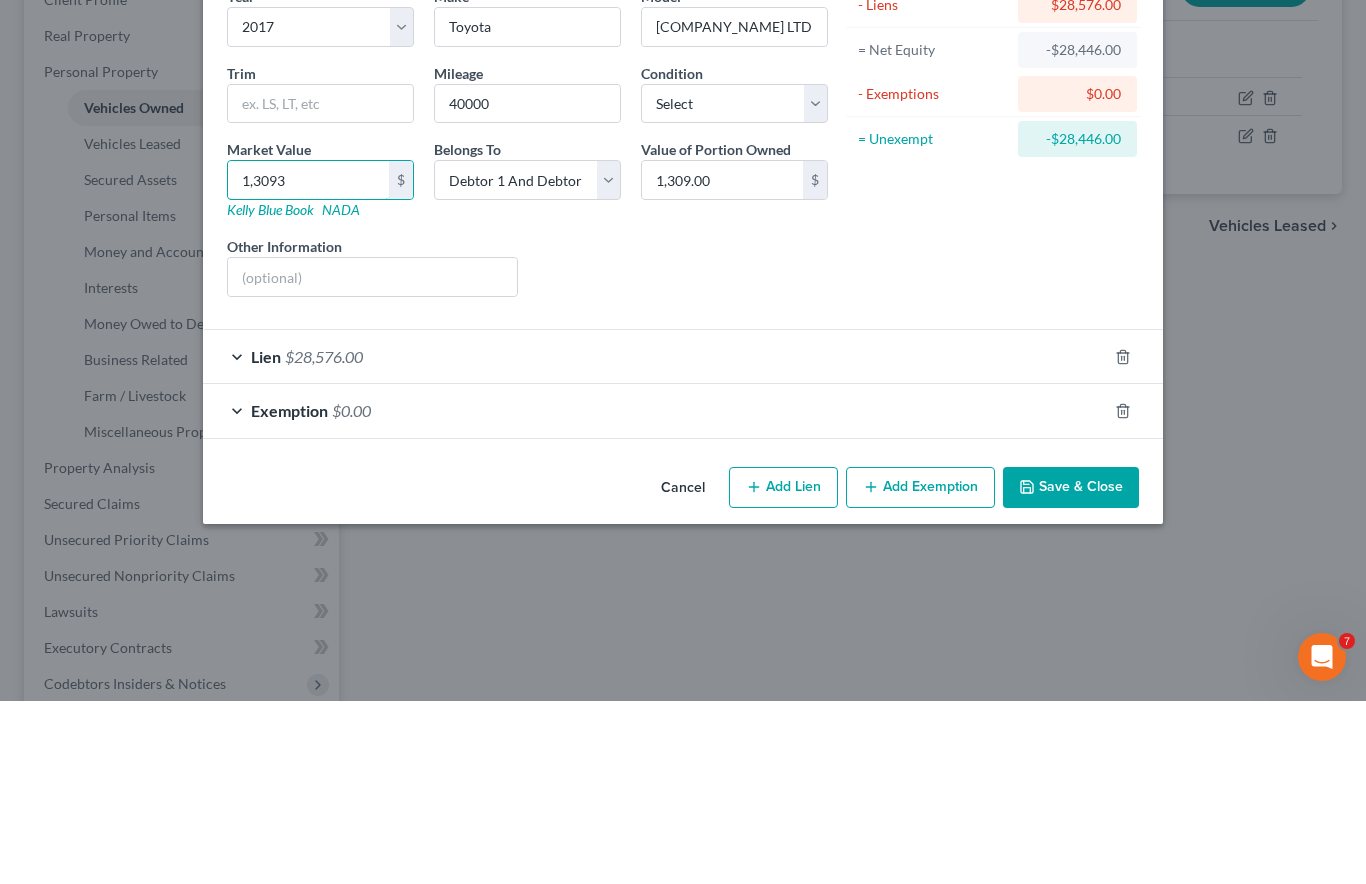 type on "13,093" 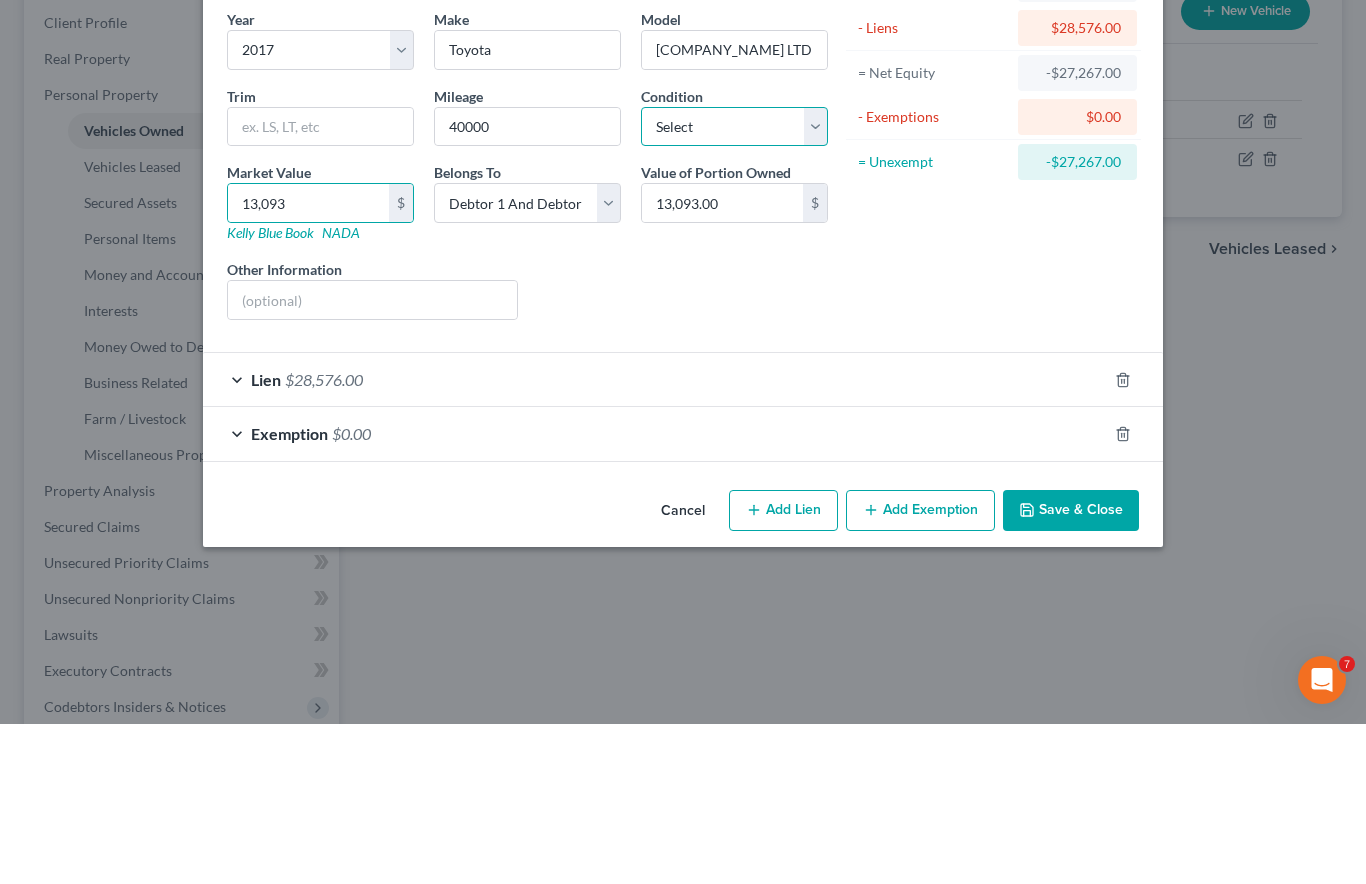 click on "Select Excellent Very Good Good Fair Poor" at bounding box center (734, 287) 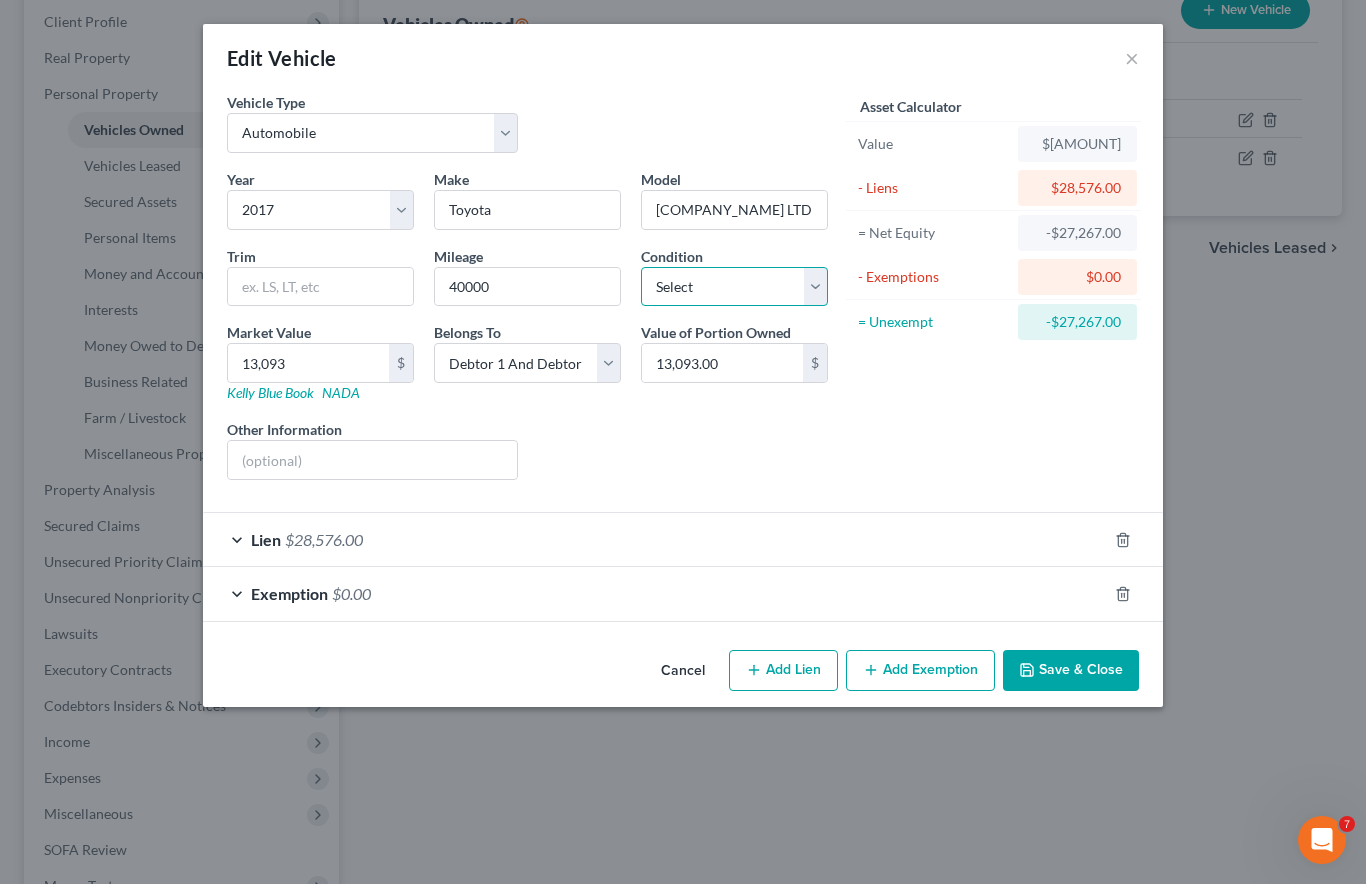 select on "3" 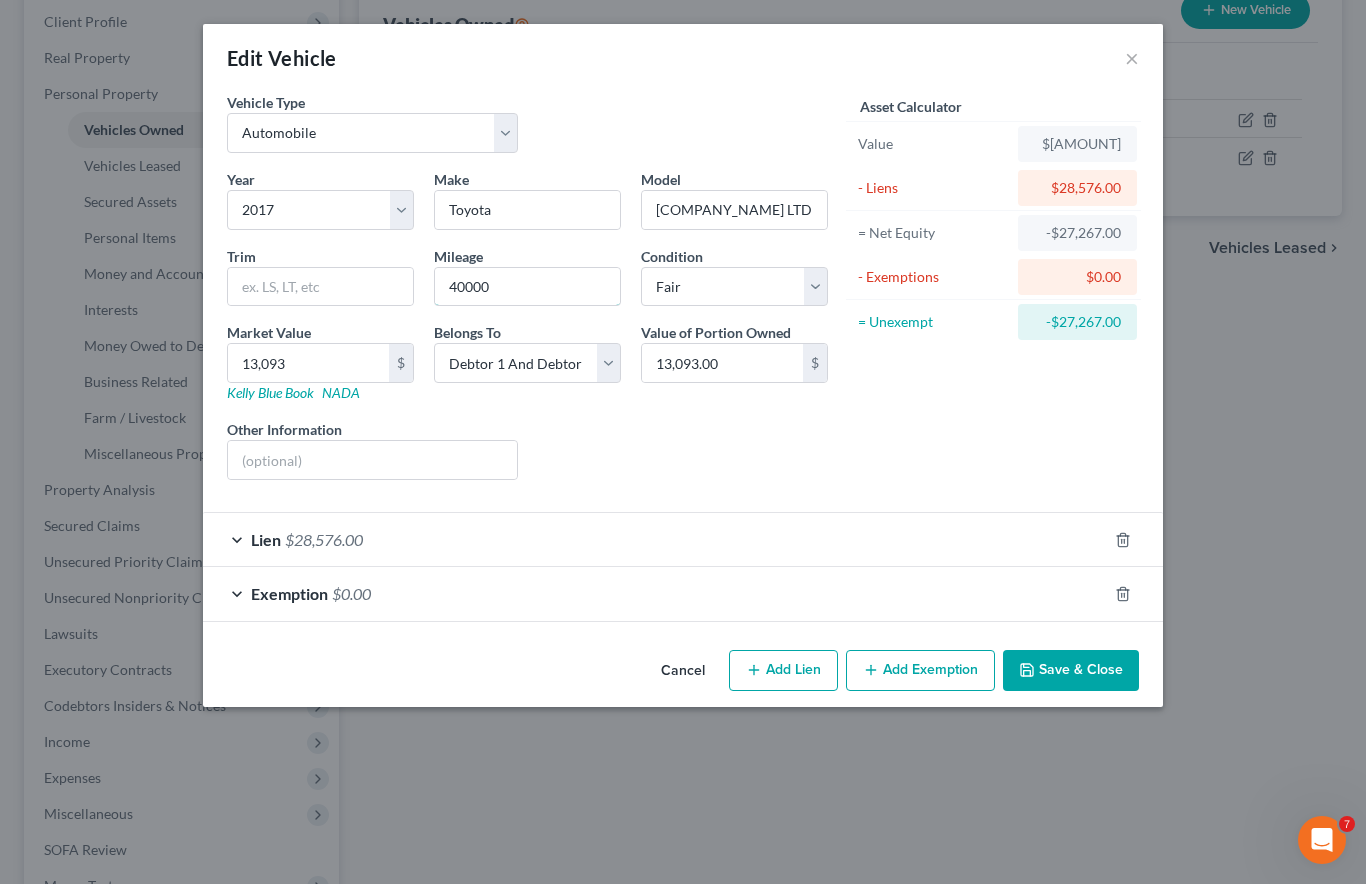 click on "40000" at bounding box center (527, 287) 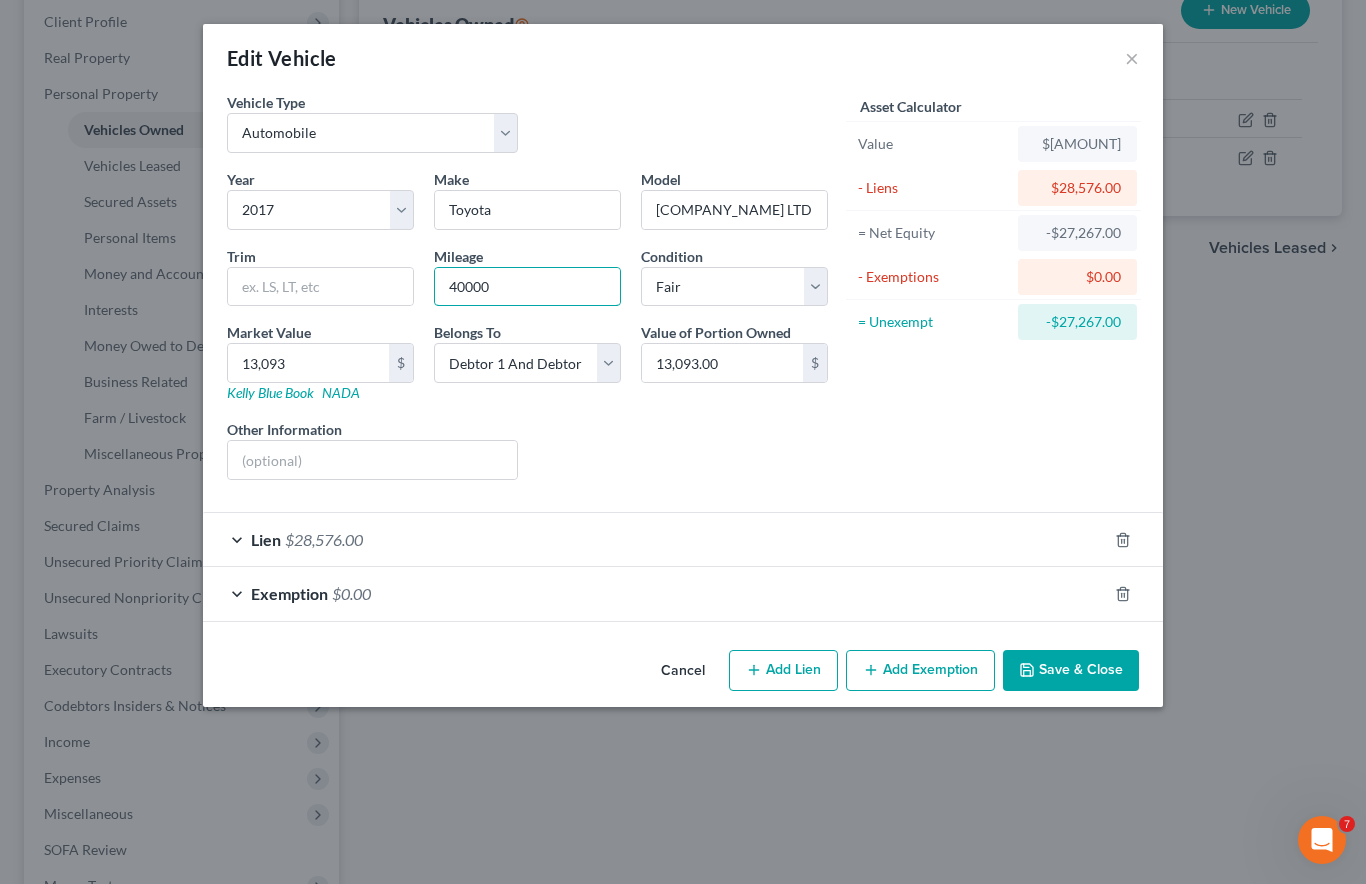 scroll, scrollTop: 311, scrollLeft: 0, axis: vertical 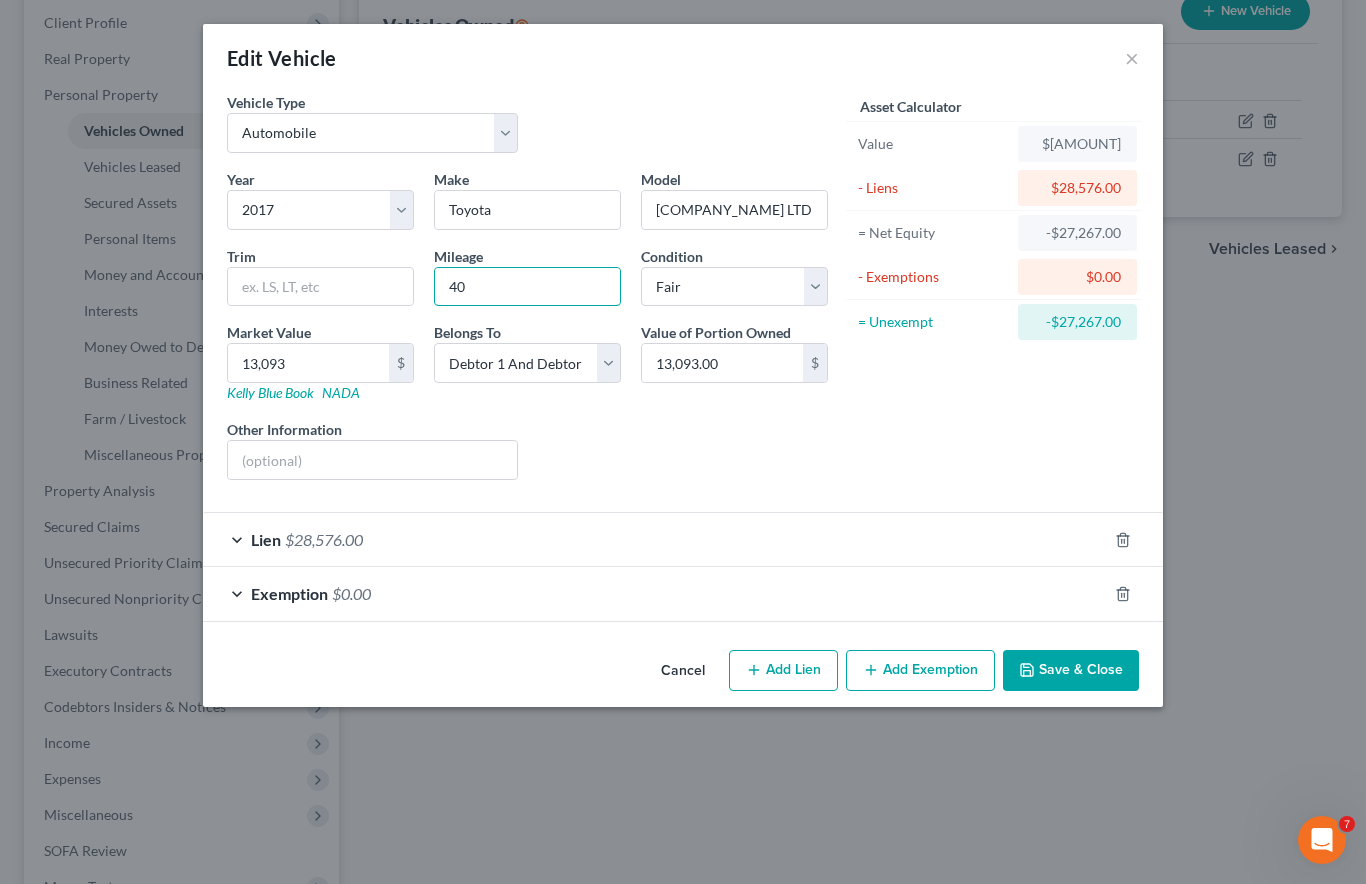 type on "4" 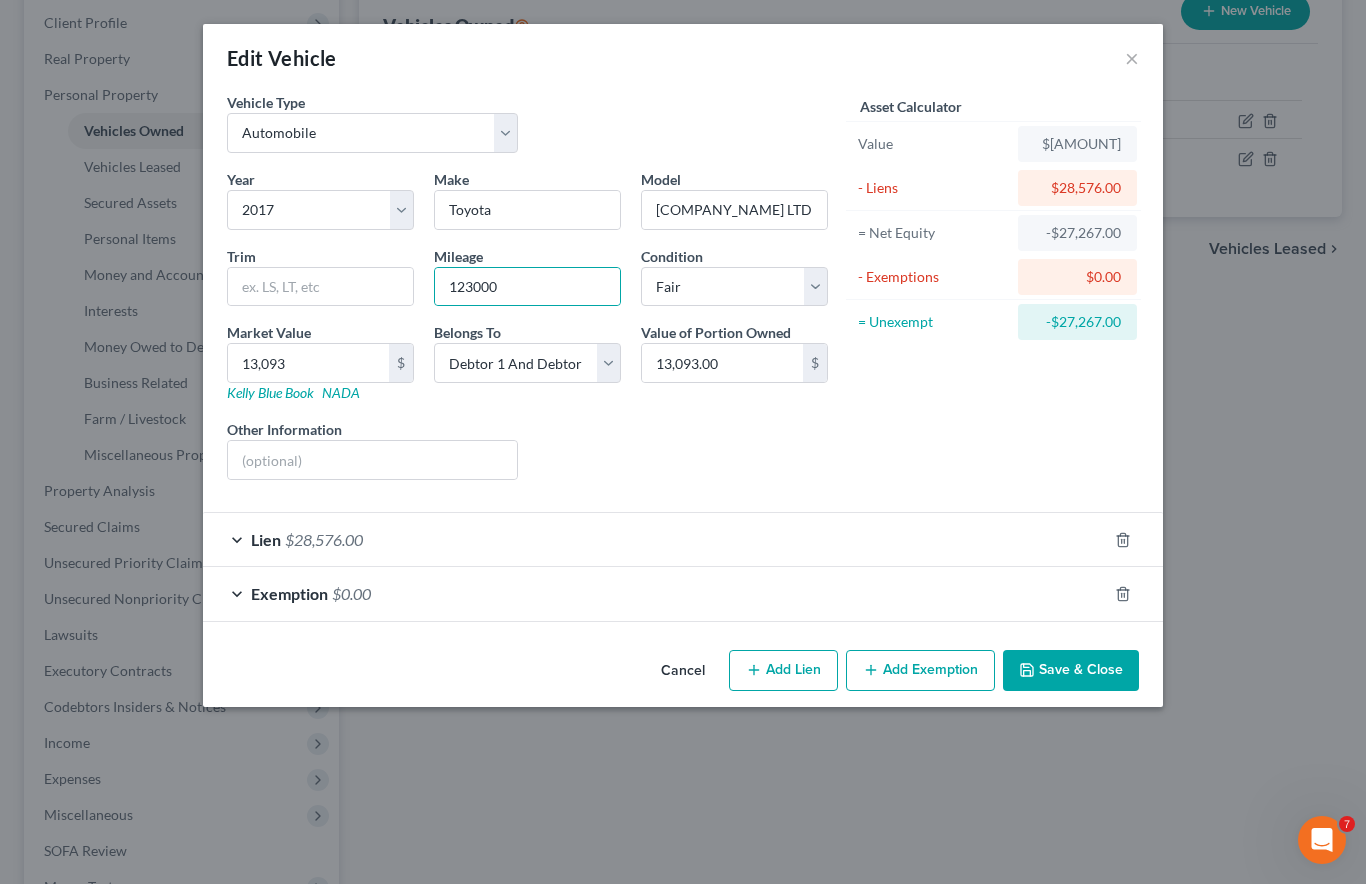 scroll, scrollTop: 312, scrollLeft: 0, axis: vertical 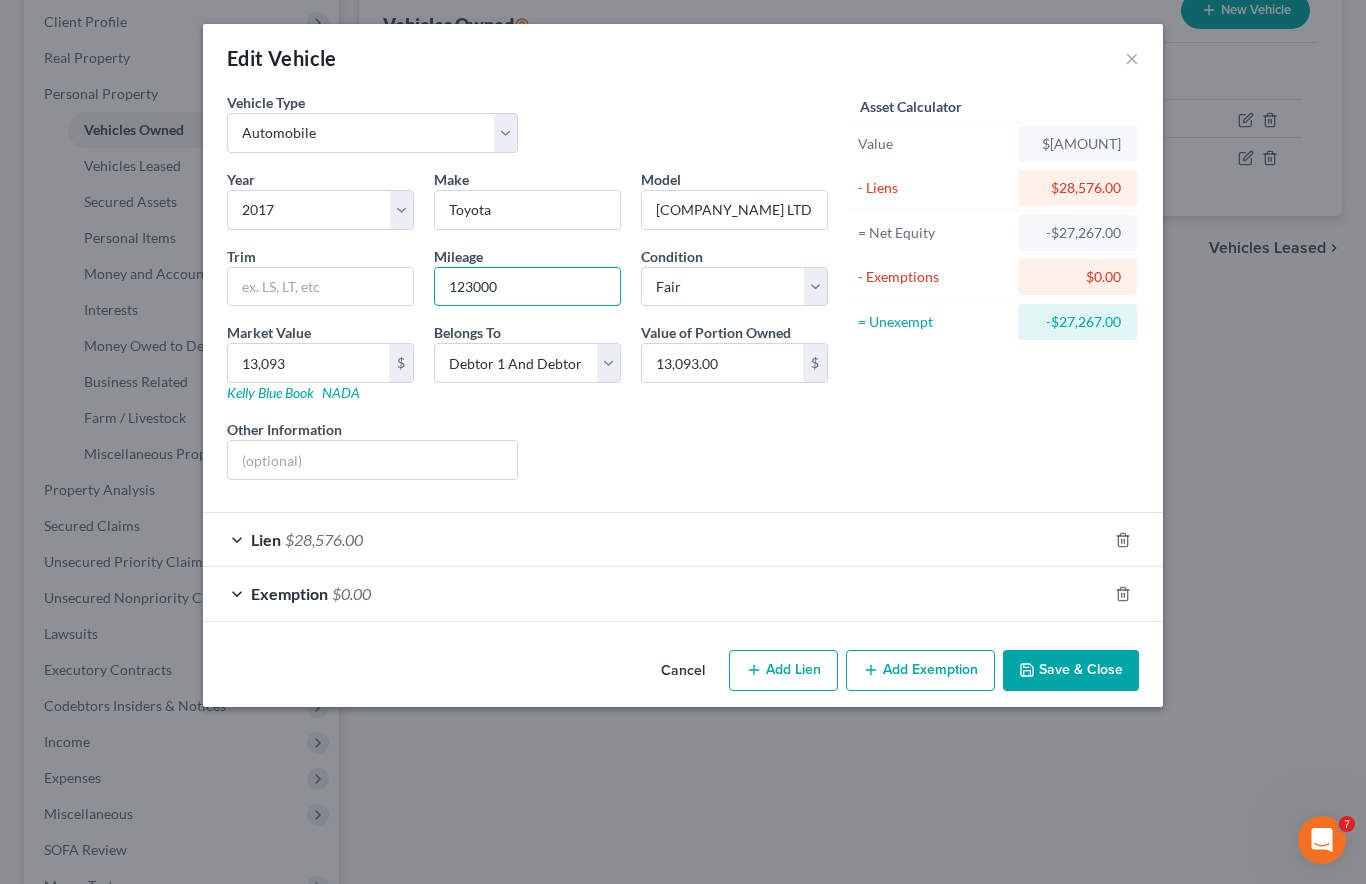 type on "123000" 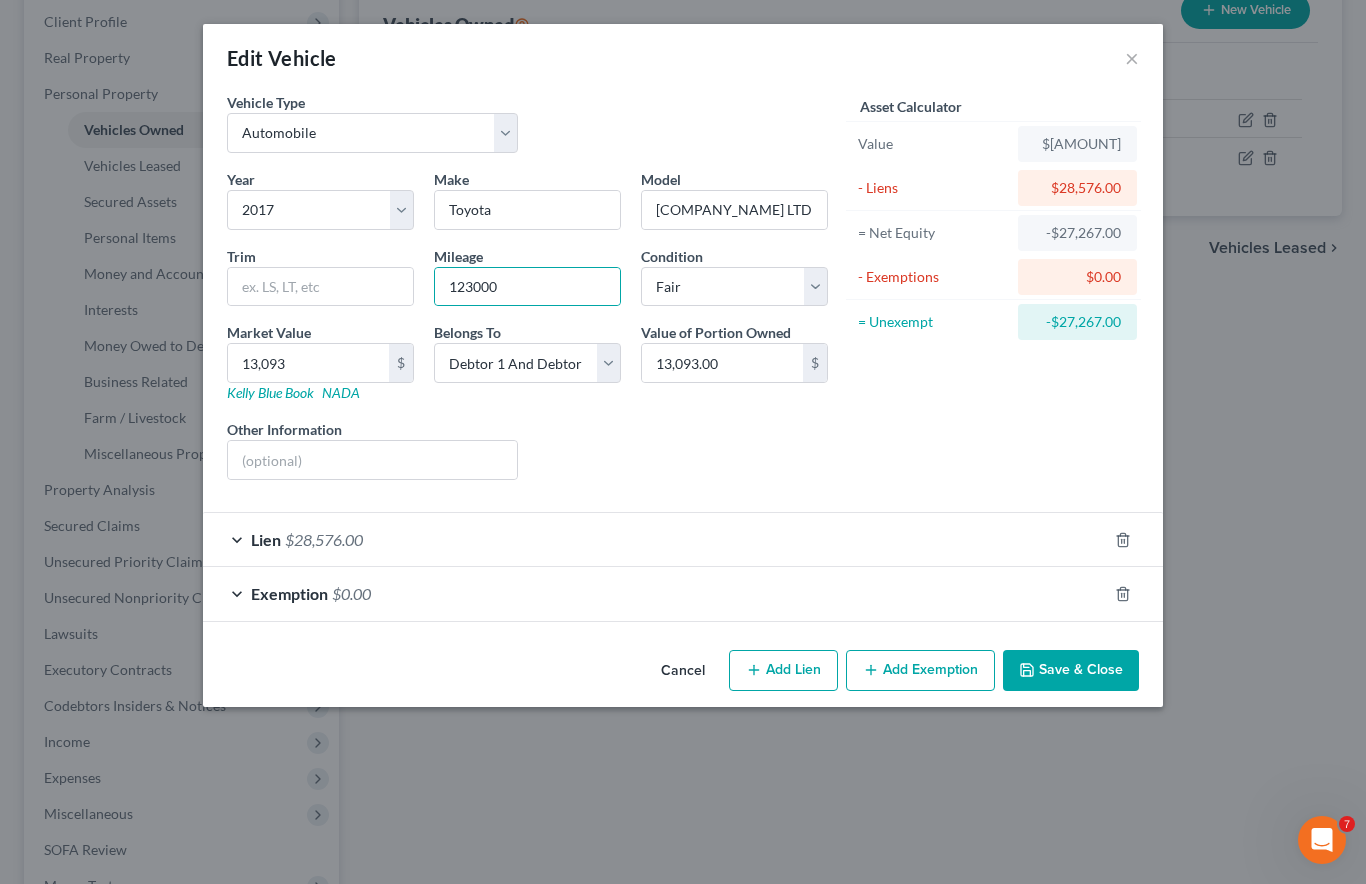 click on "Lien $28,576.00" at bounding box center [655, 539] 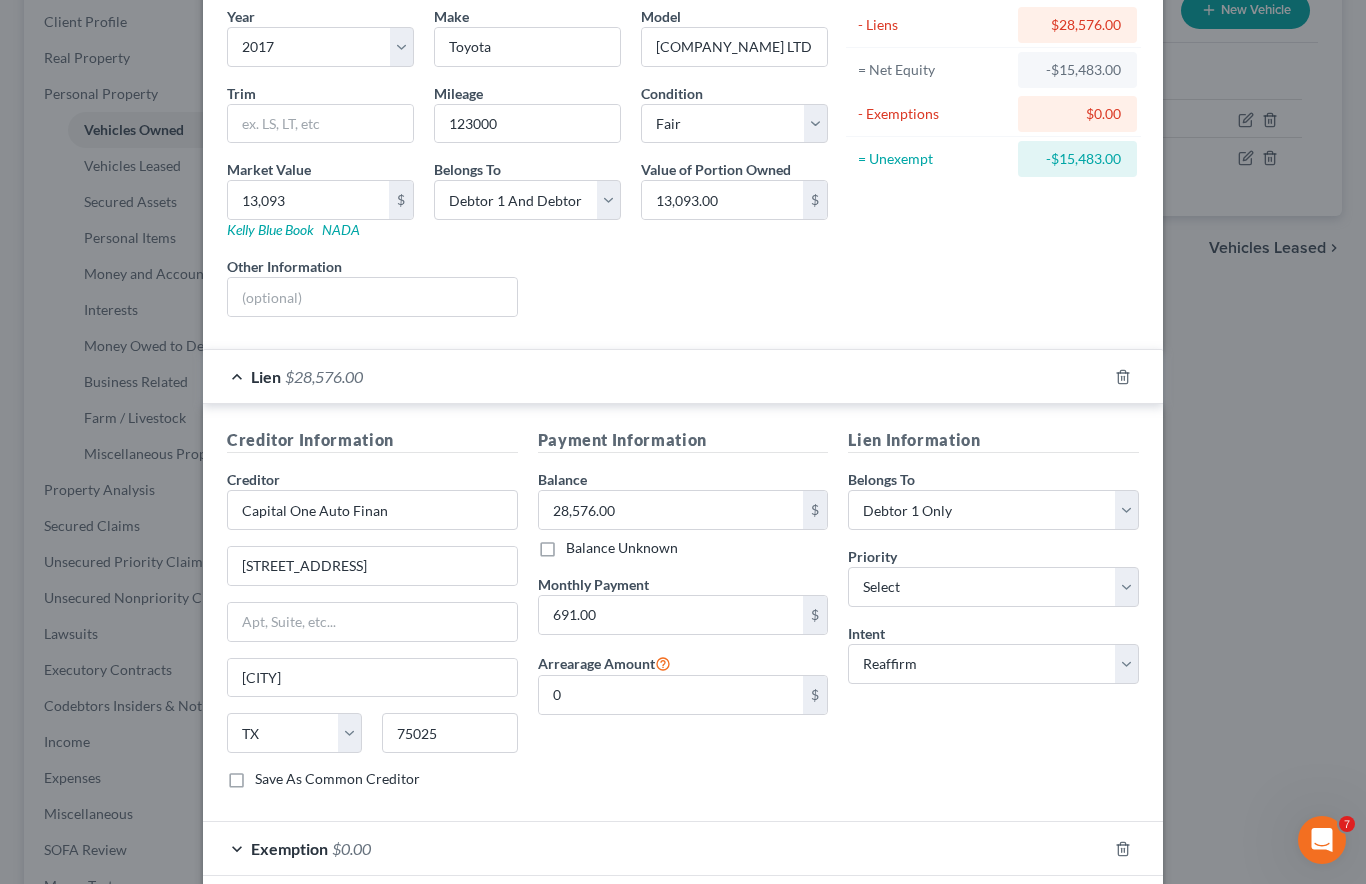 scroll, scrollTop: 165, scrollLeft: 0, axis: vertical 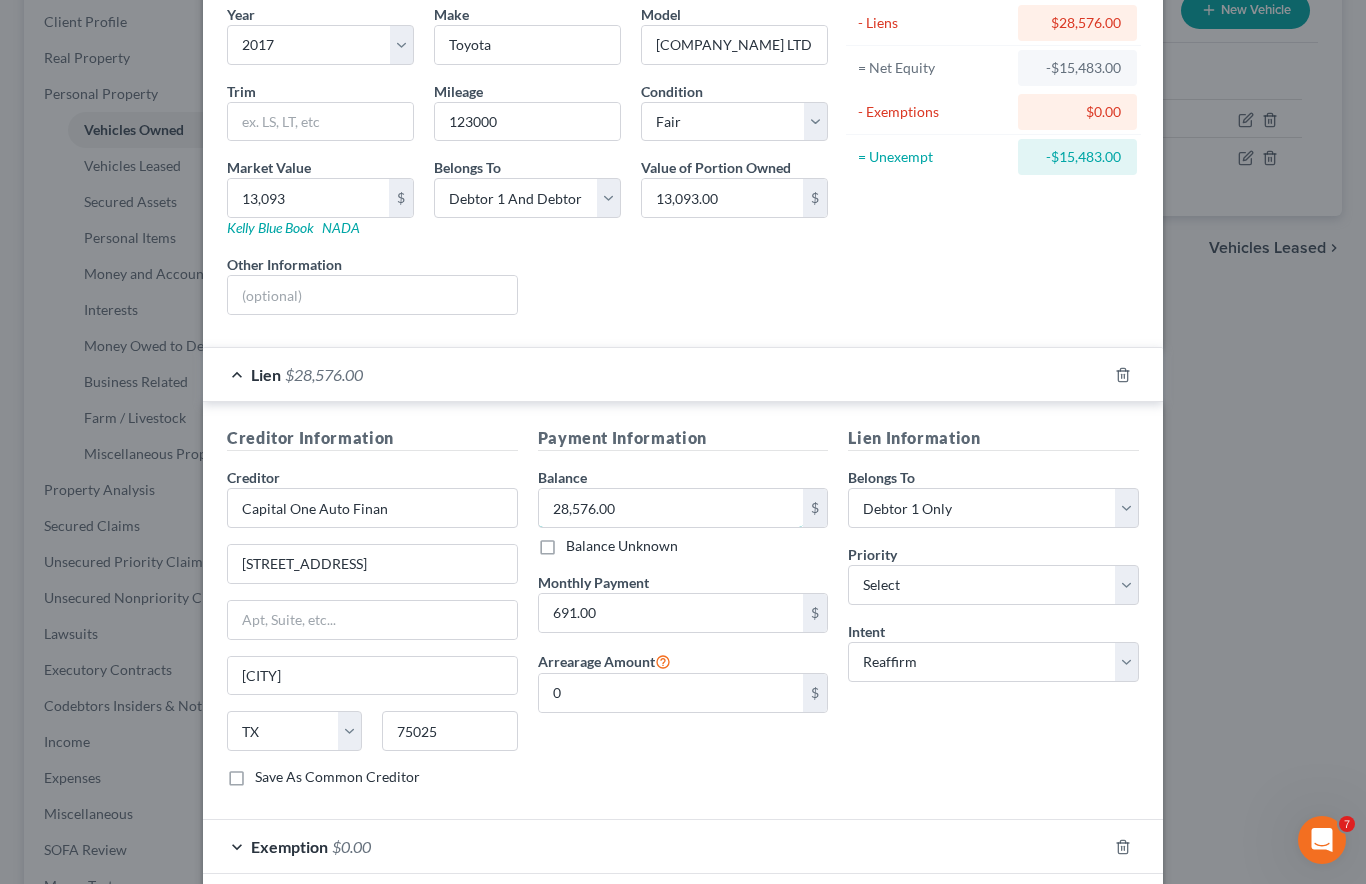 click on "28,576.00" at bounding box center [671, 508] 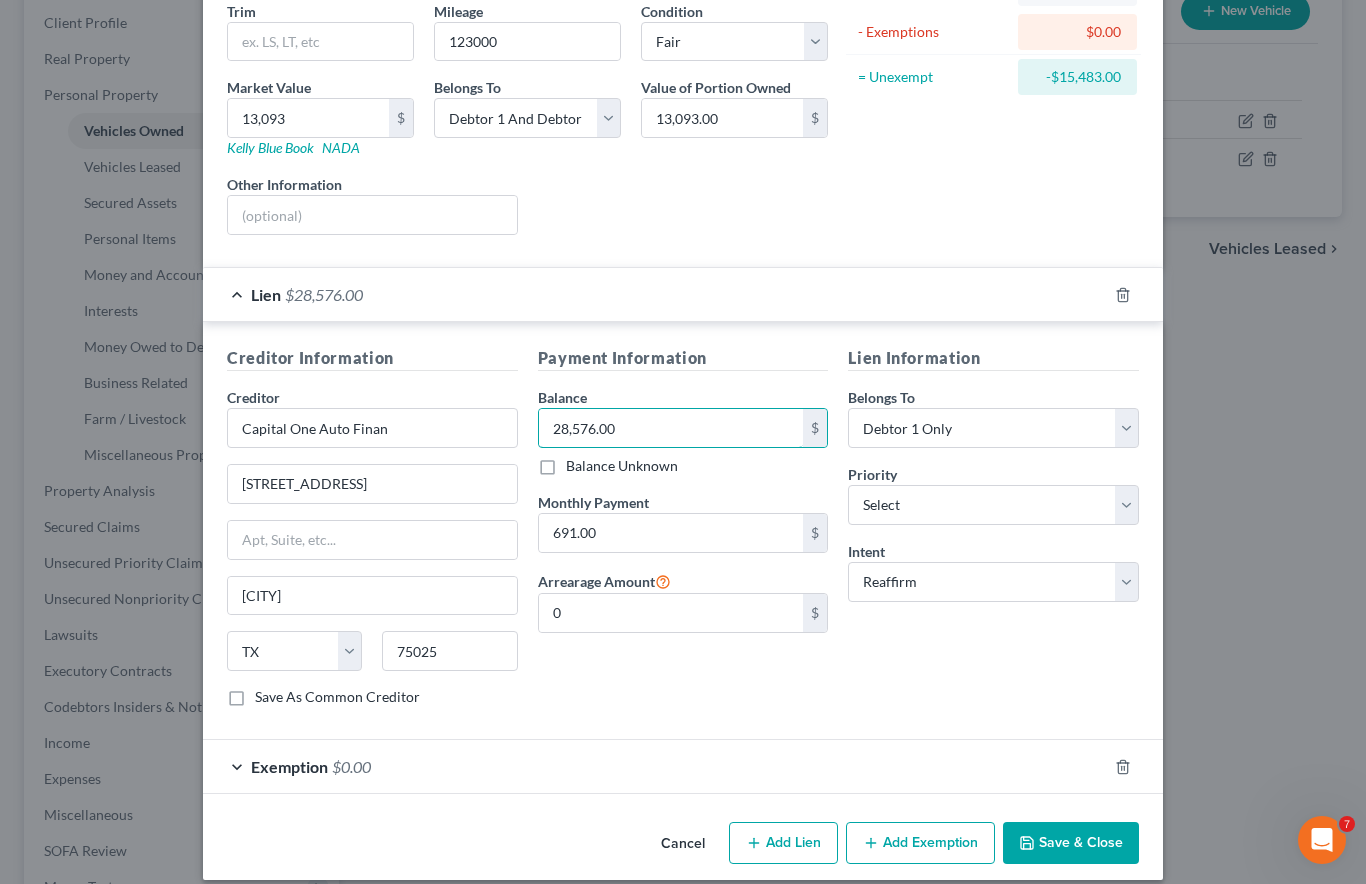 scroll, scrollTop: 244, scrollLeft: 0, axis: vertical 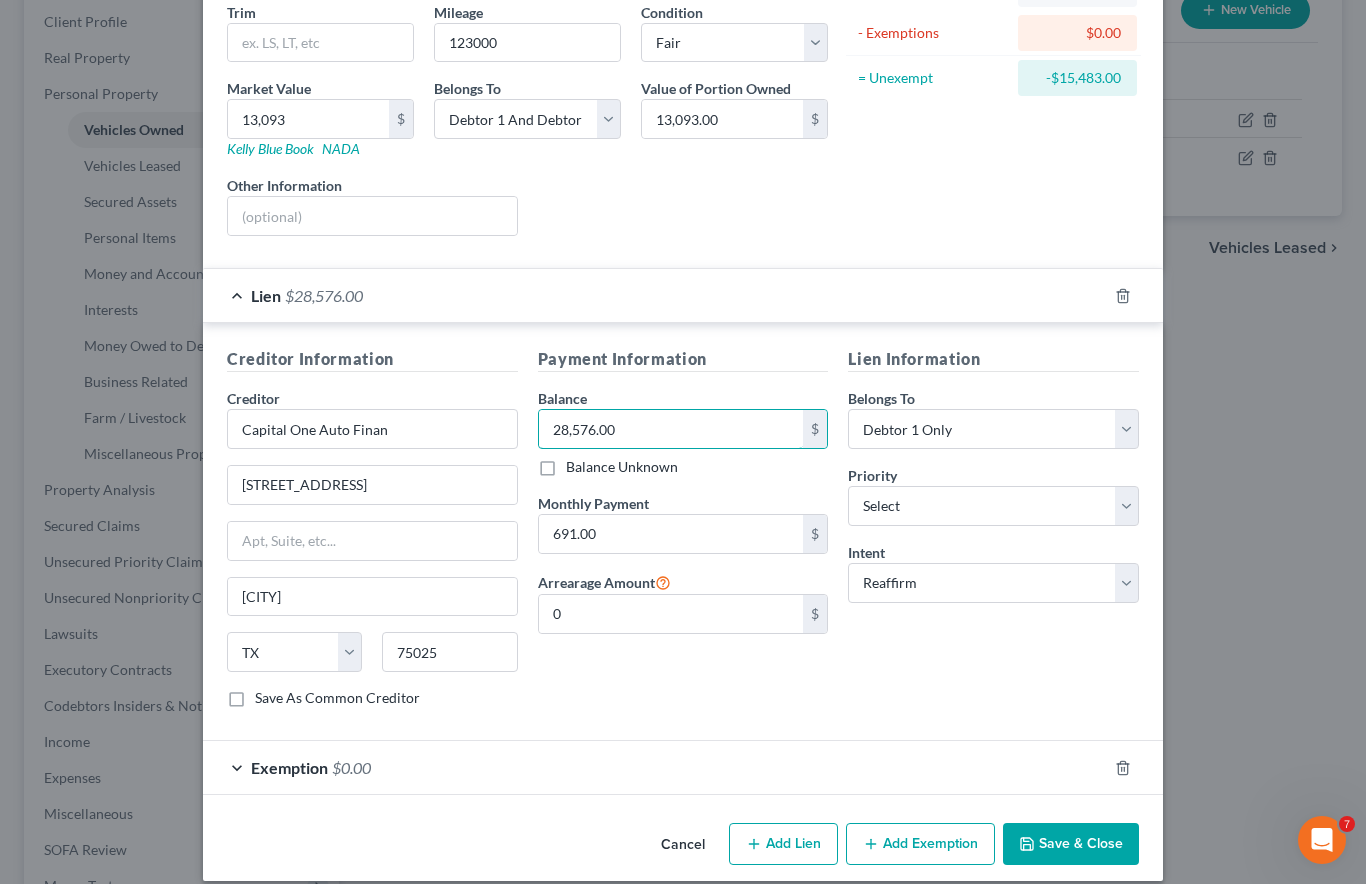 click on "28,576.00" at bounding box center (671, 429) 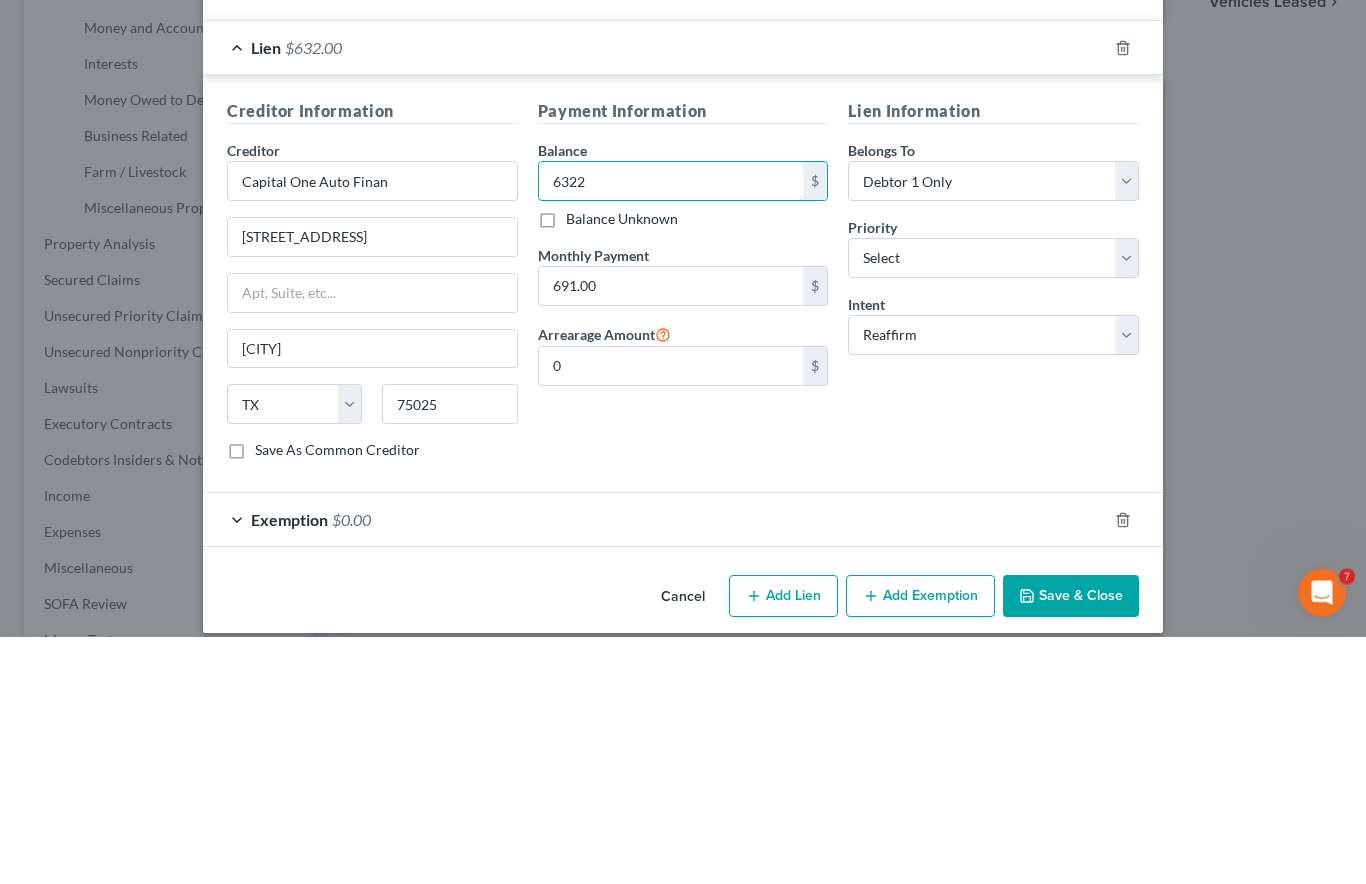 type on "6,322" 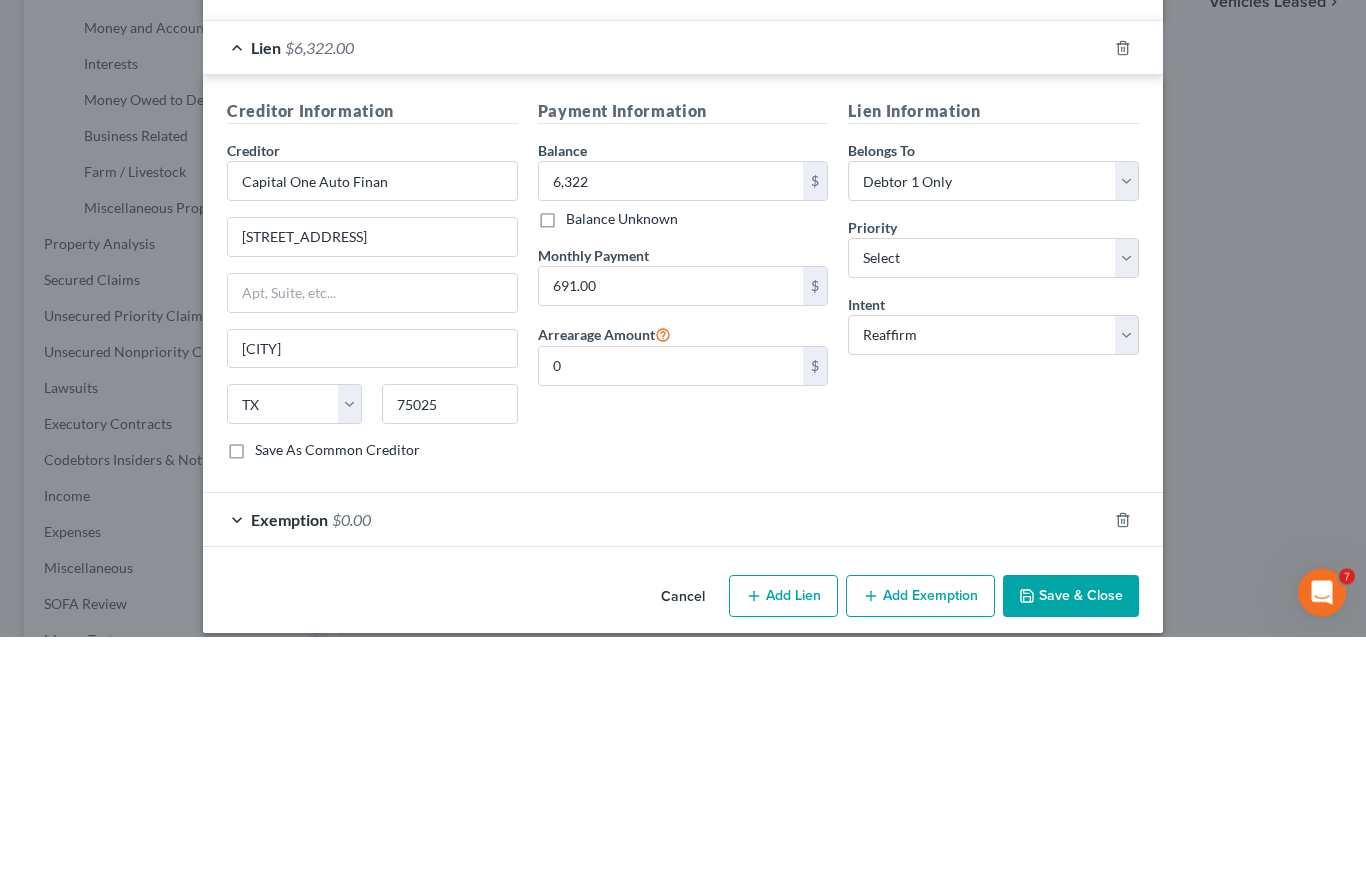 scroll, scrollTop: 559, scrollLeft: 0, axis: vertical 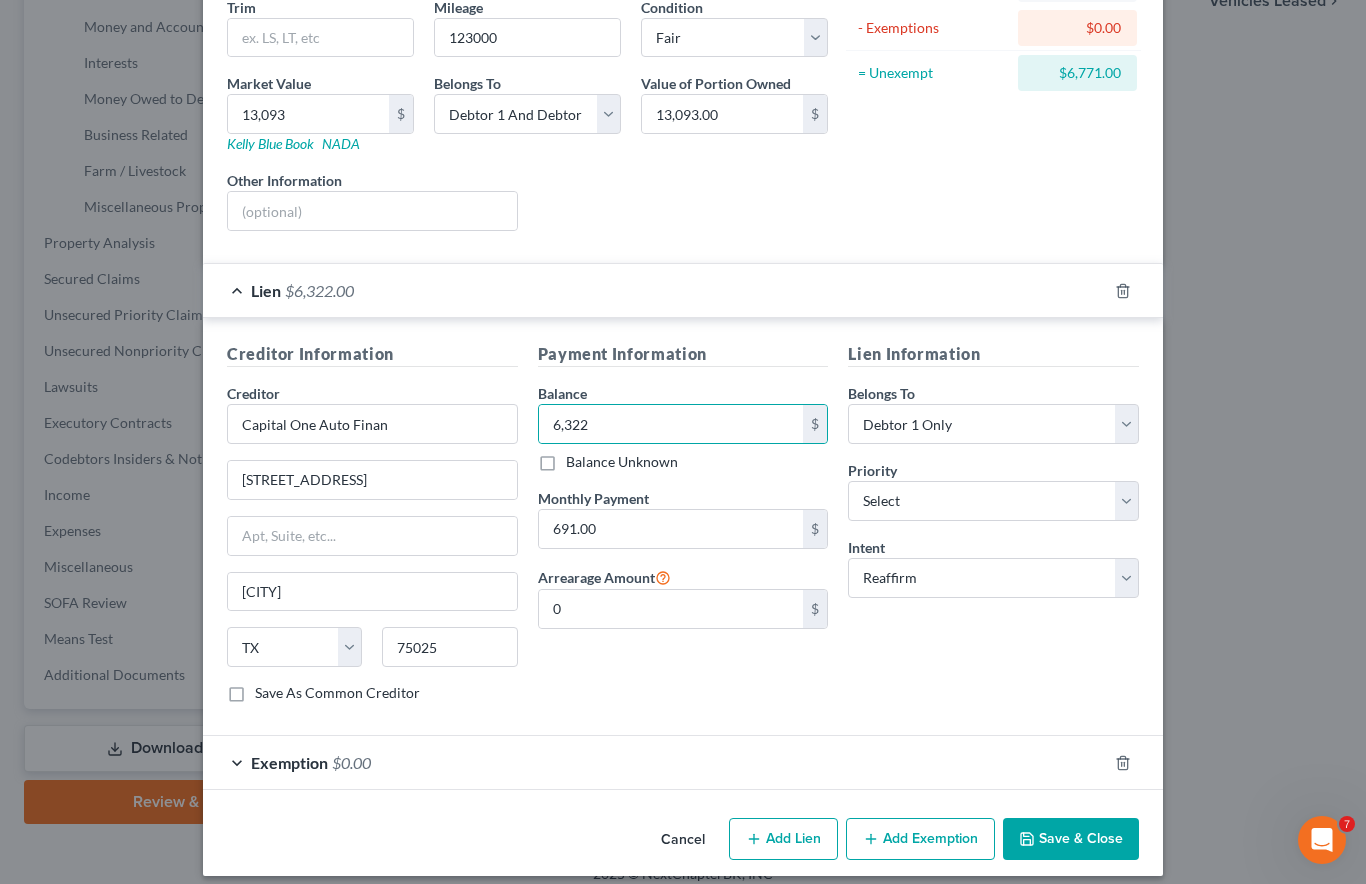 click on "$0.00" at bounding box center [351, 762] 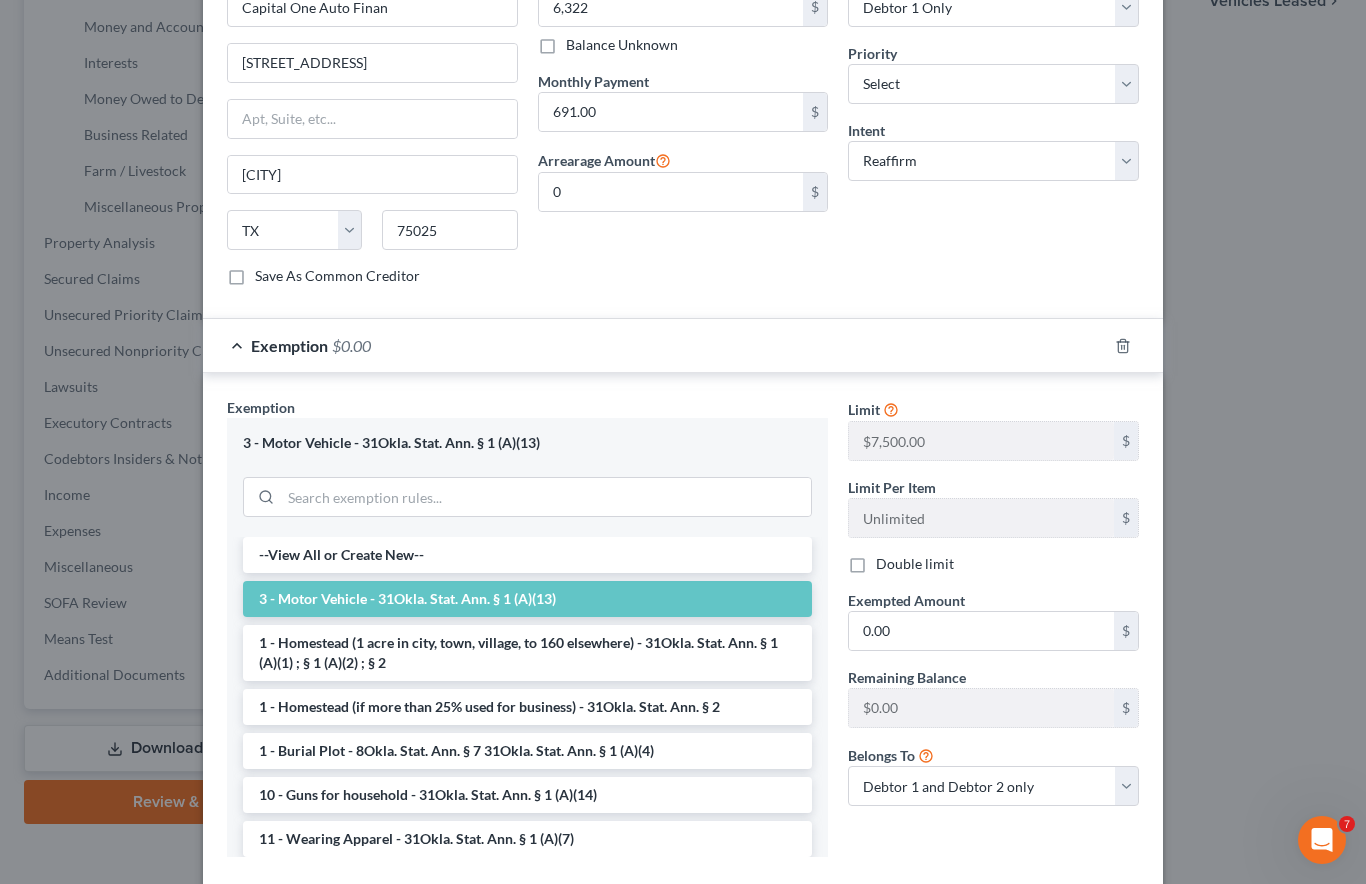 scroll, scrollTop: 682, scrollLeft: 0, axis: vertical 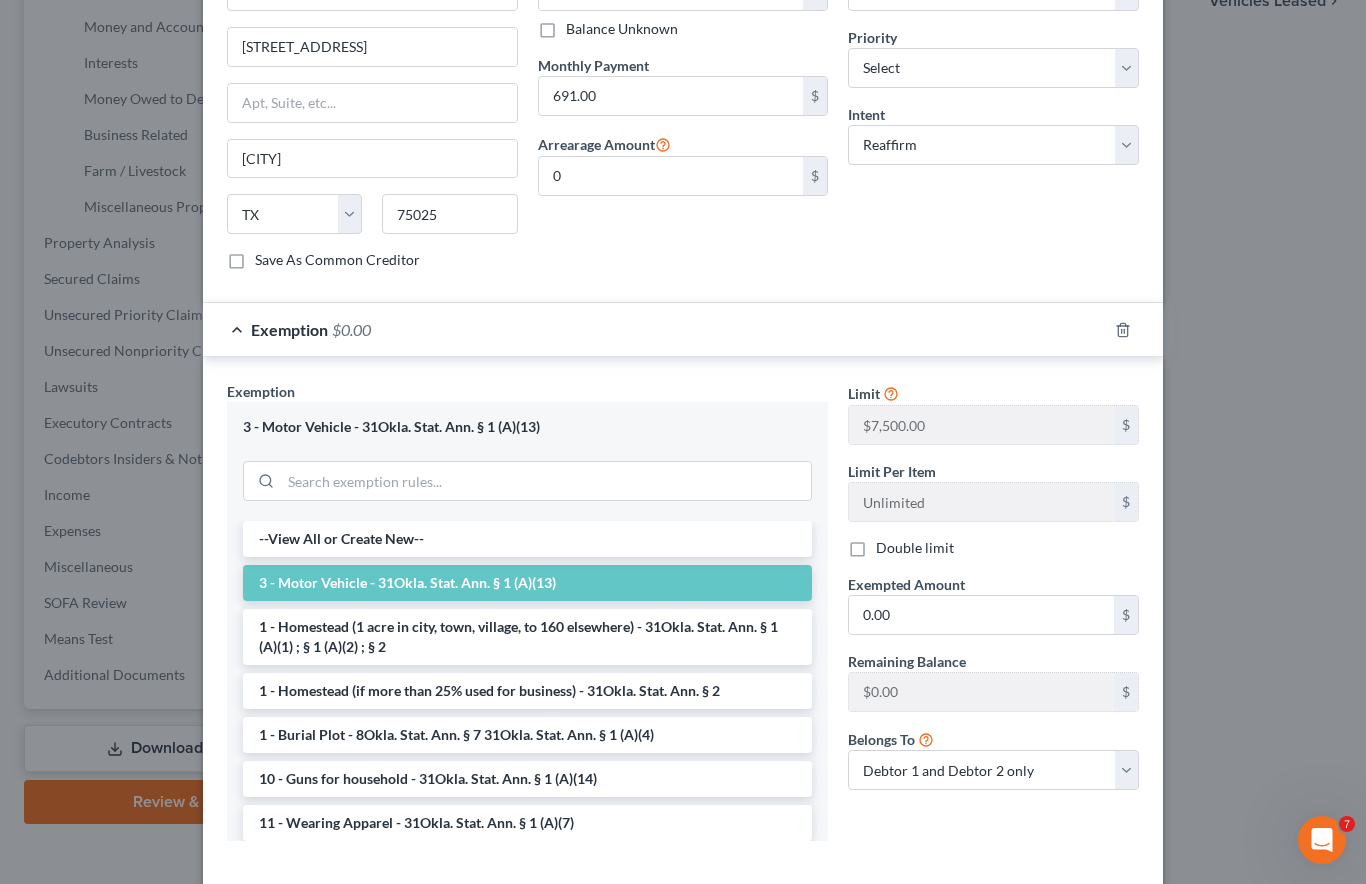 click on "3 - Motor Vehicle - 31Okla. Stat. Ann. § 1 (A)(13)" at bounding box center (527, 583) 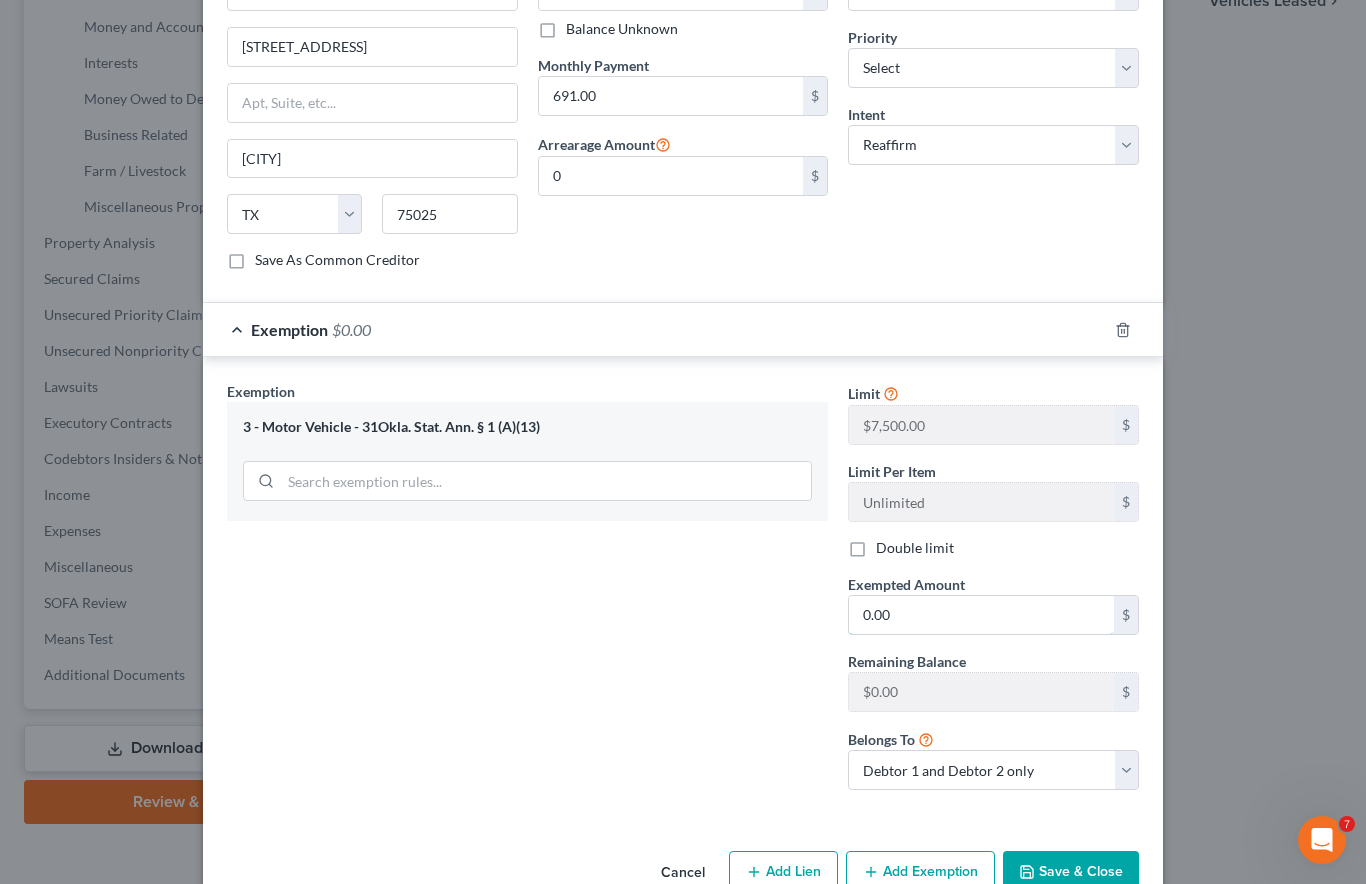 click on "0.00" at bounding box center (981, 615) 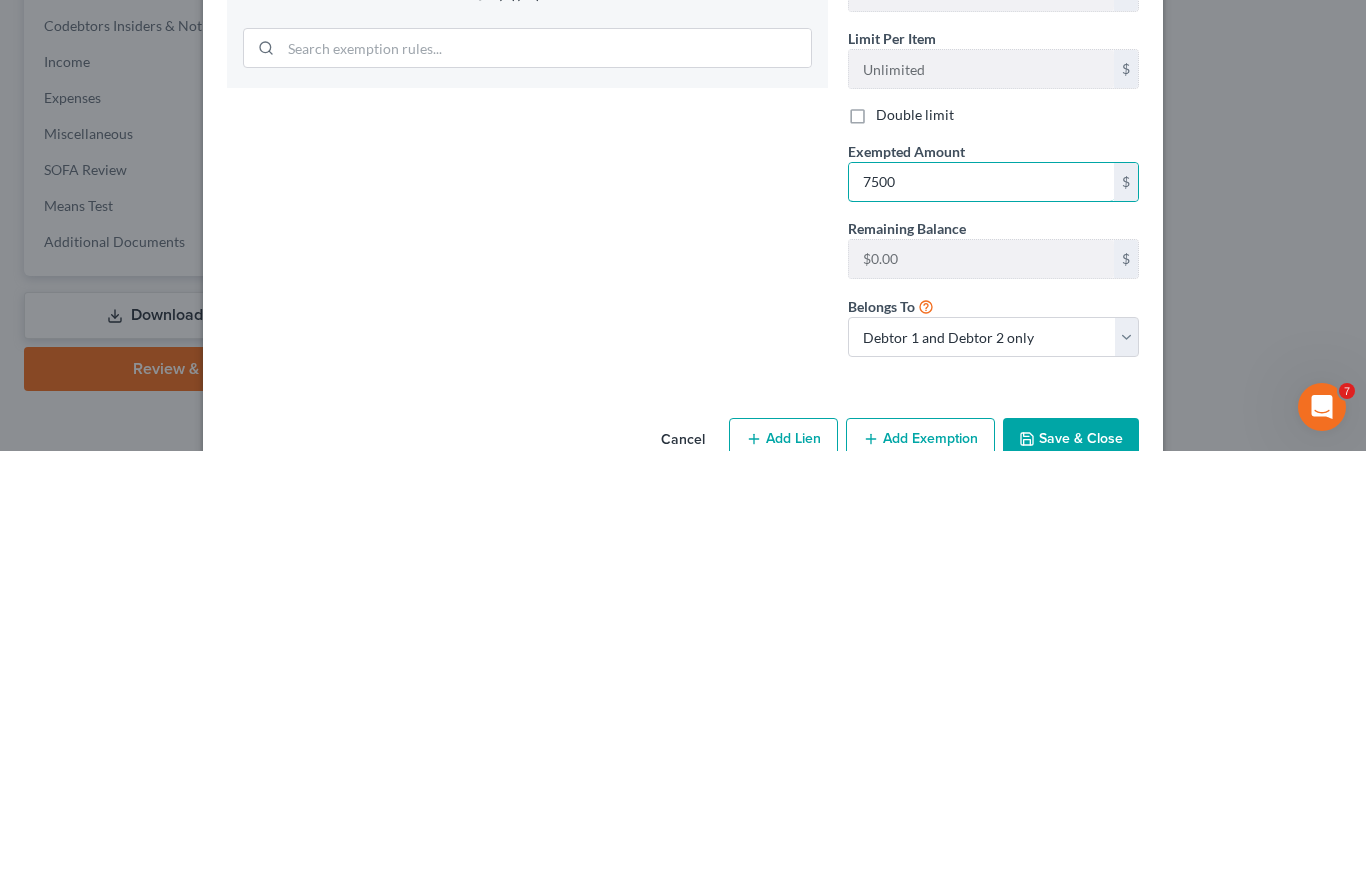 type on "7,500" 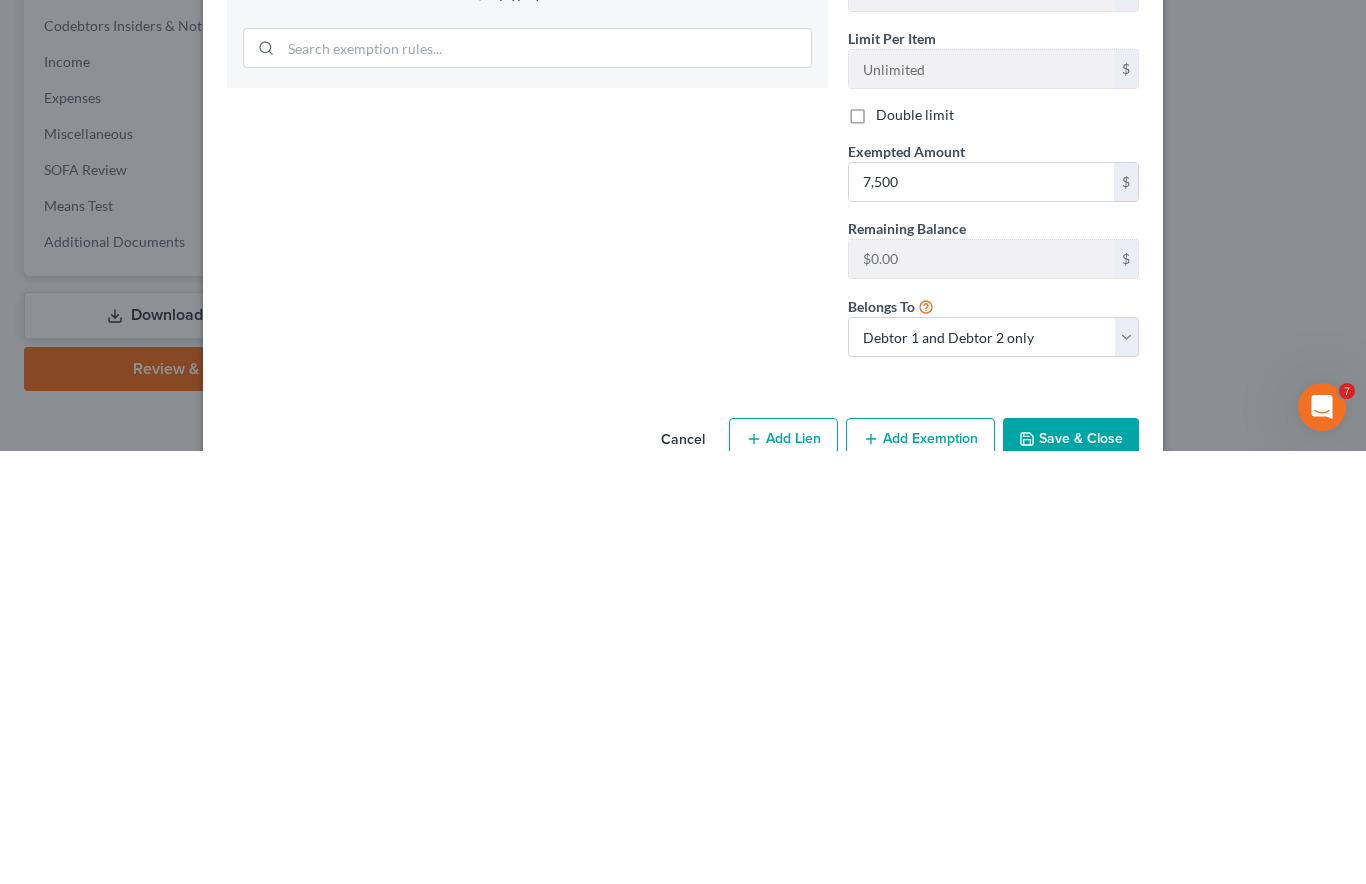 scroll, scrollTop: 574, scrollLeft: 0, axis: vertical 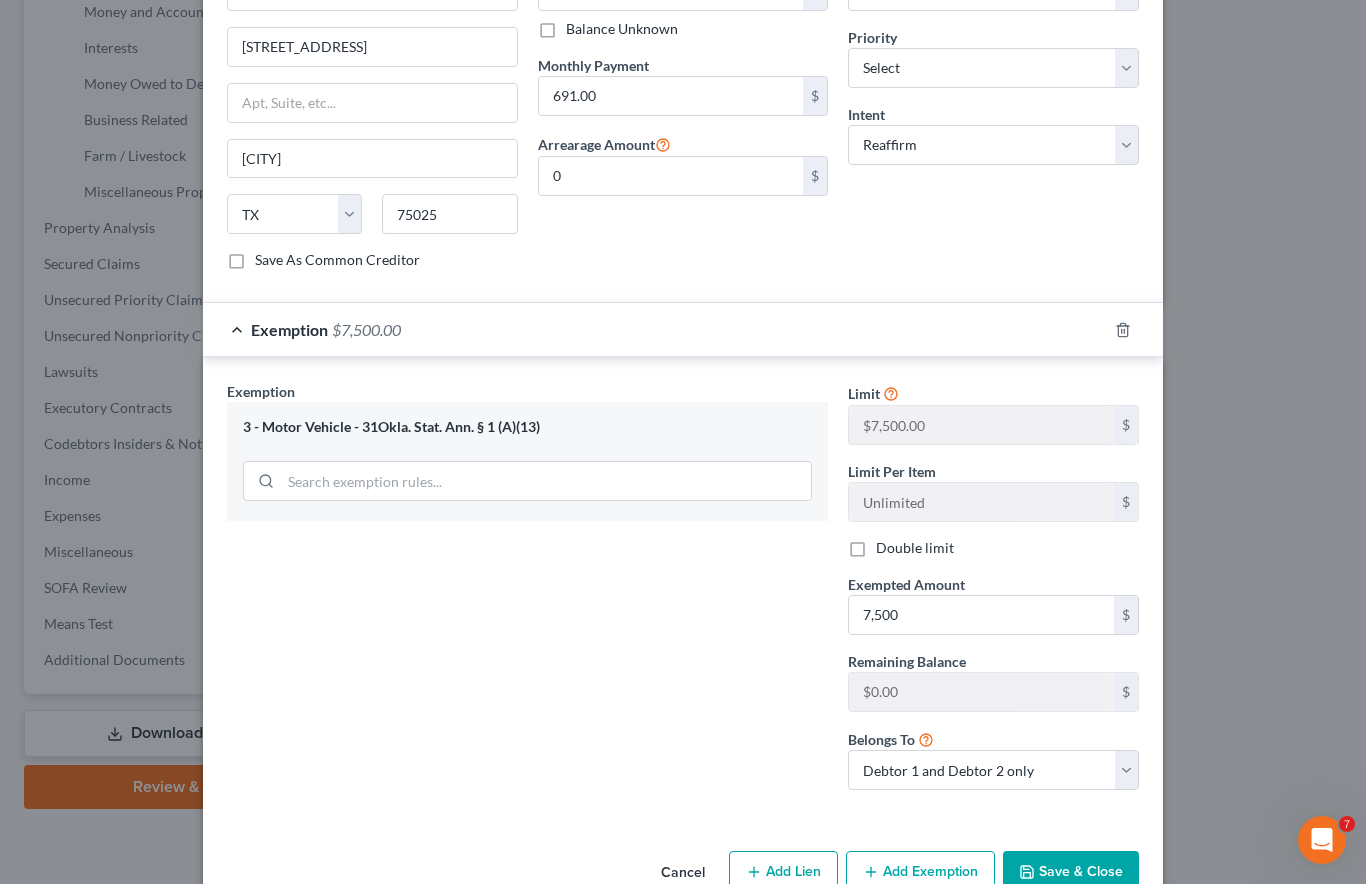 click on "Save & Close" at bounding box center [1071, 872] 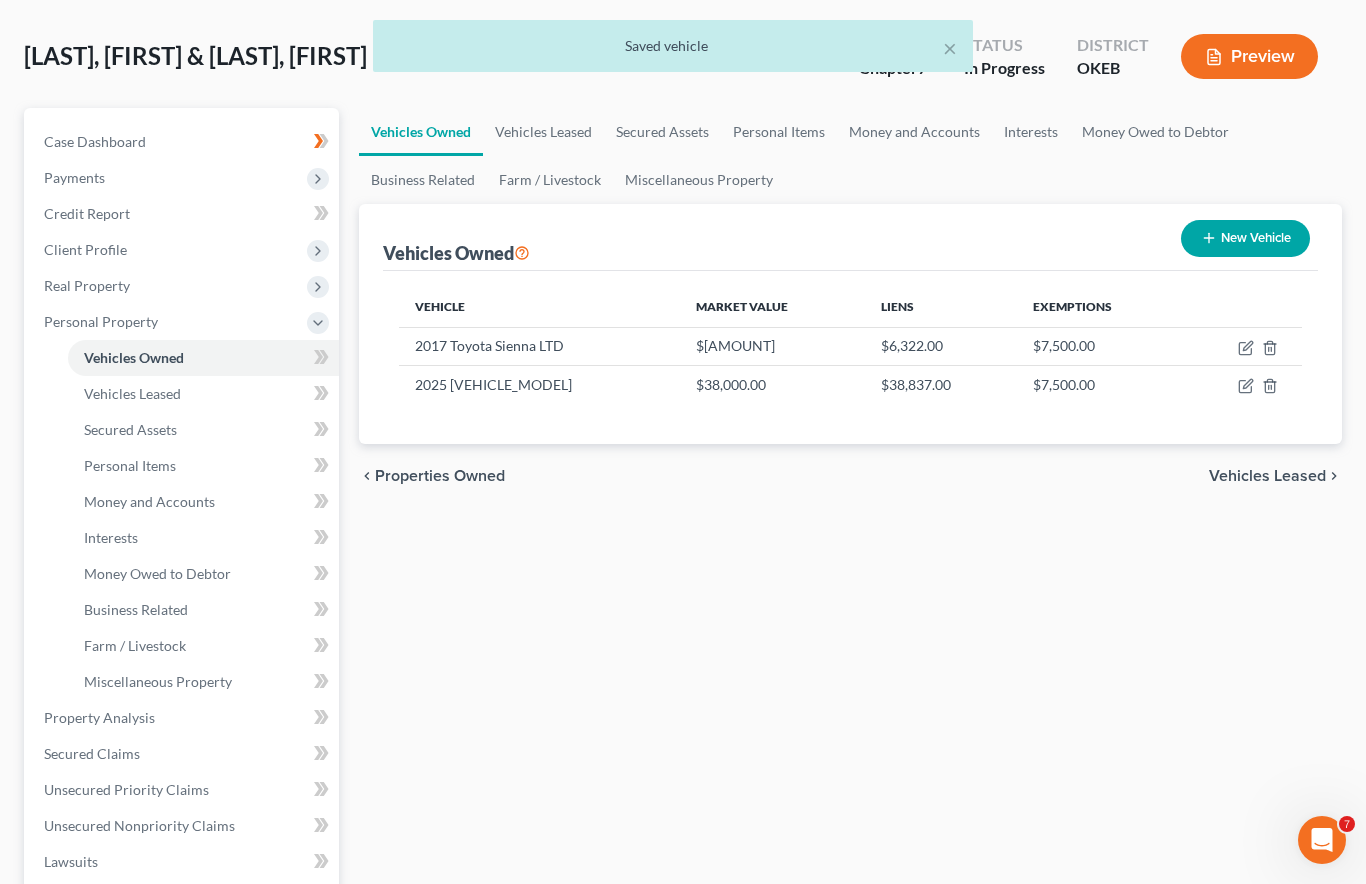 scroll, scrollTop: 83, scrollLeft: 0, axis: vertical 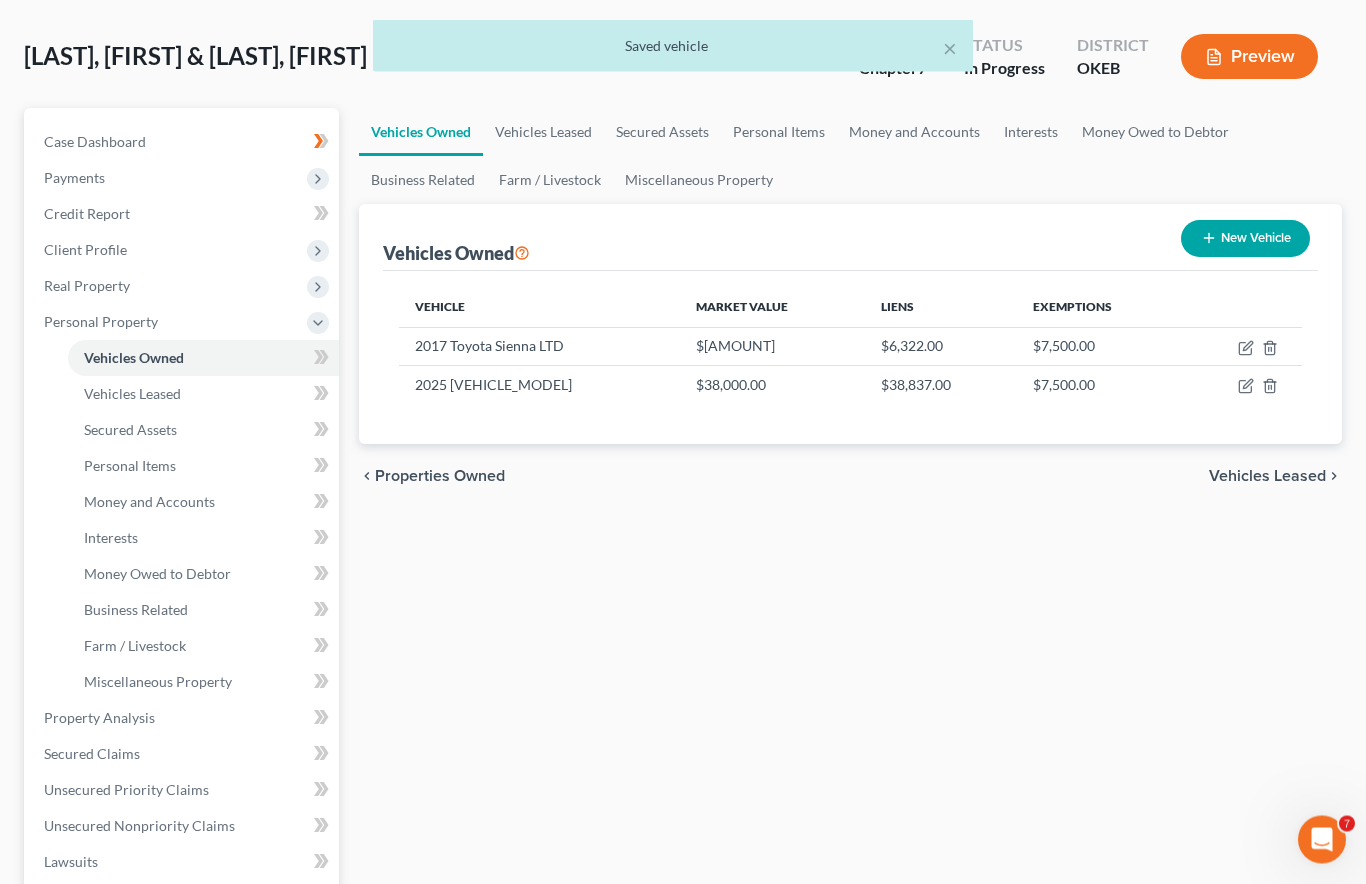 click on "$7,500.00" at bounding box center (1099, 347) 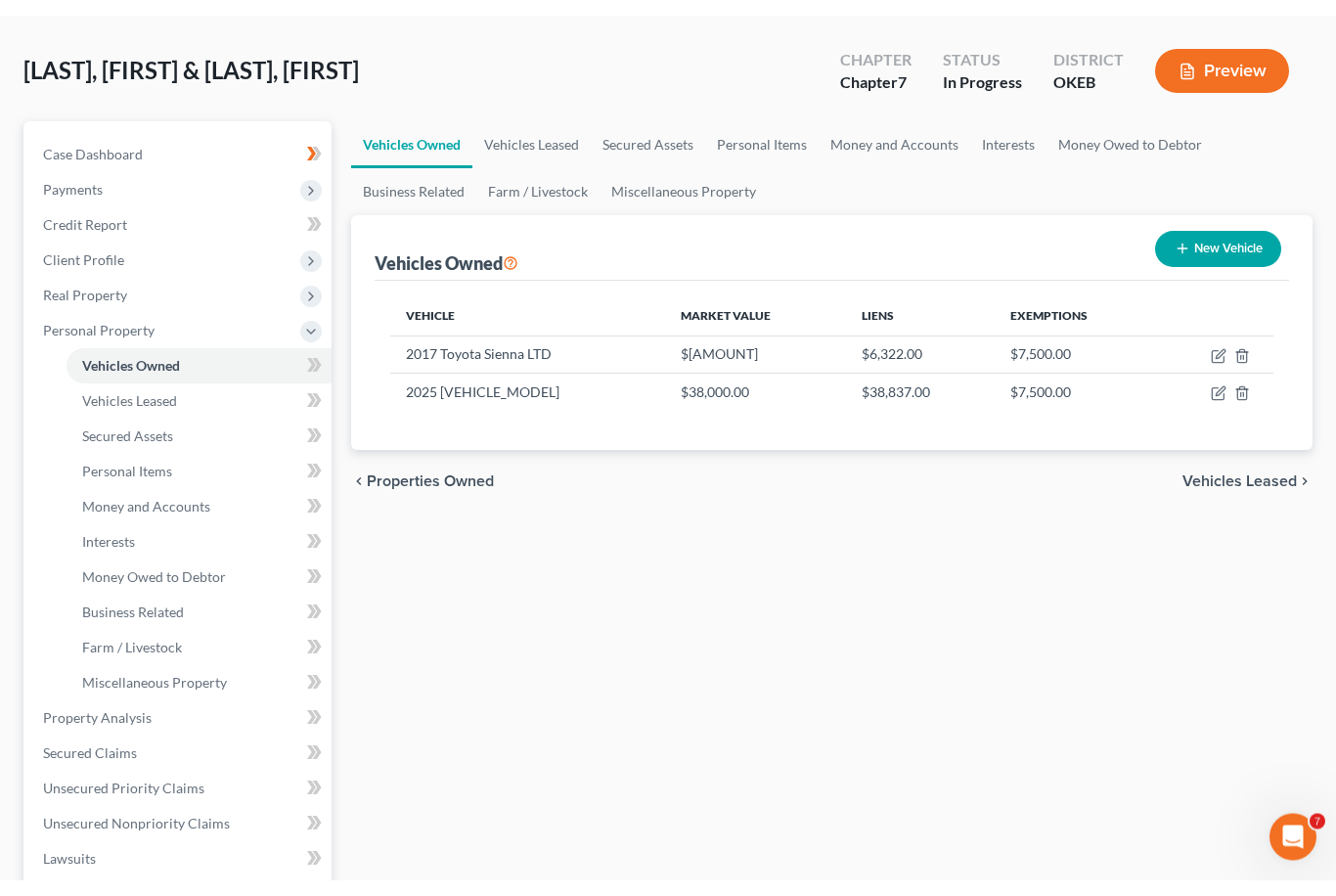 scroll, scrollTop: 82, scrollLeft: 0, axis: vertical 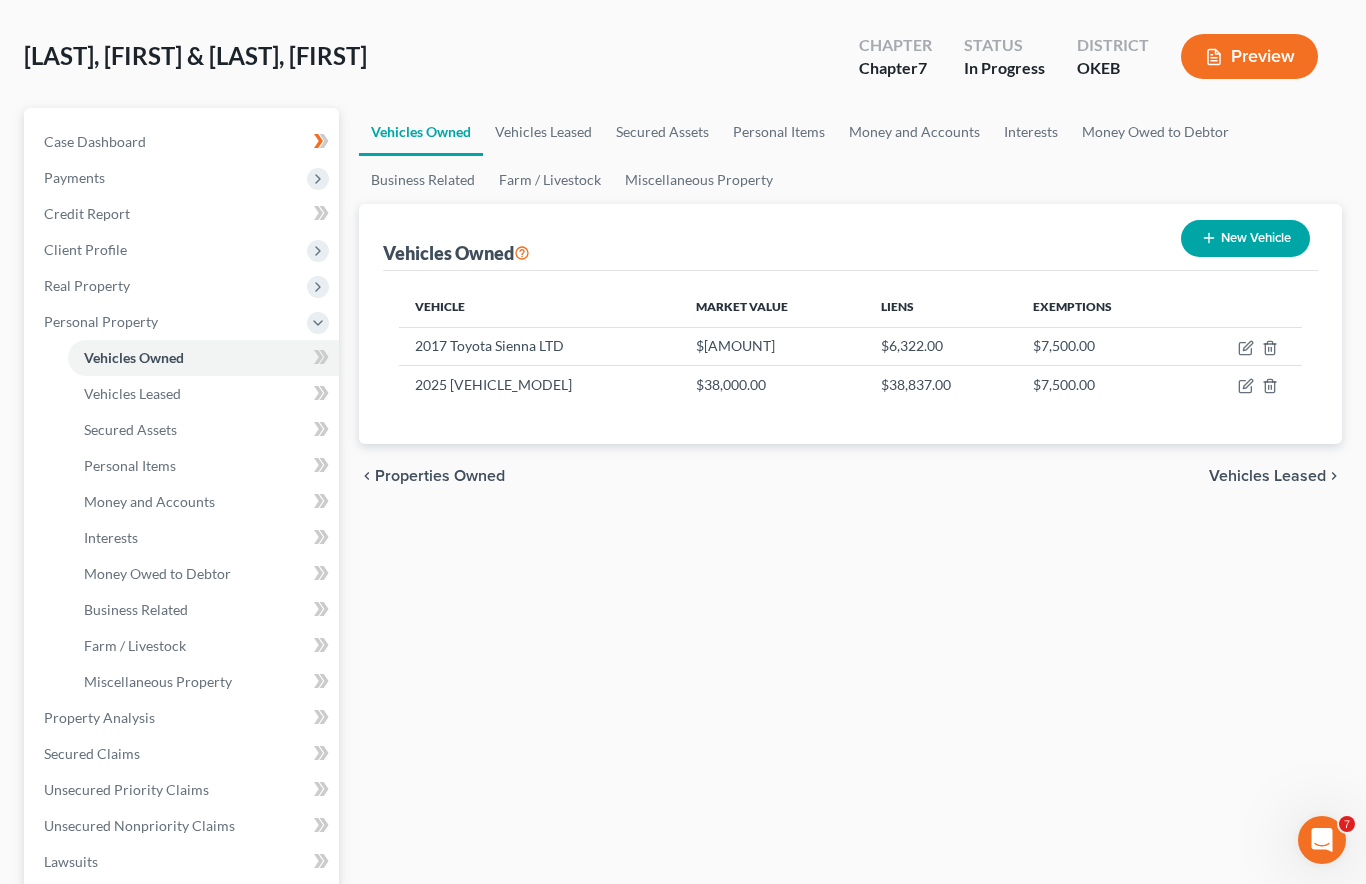 click on "$[AMOUNT]" at bounding box center [772, 346] 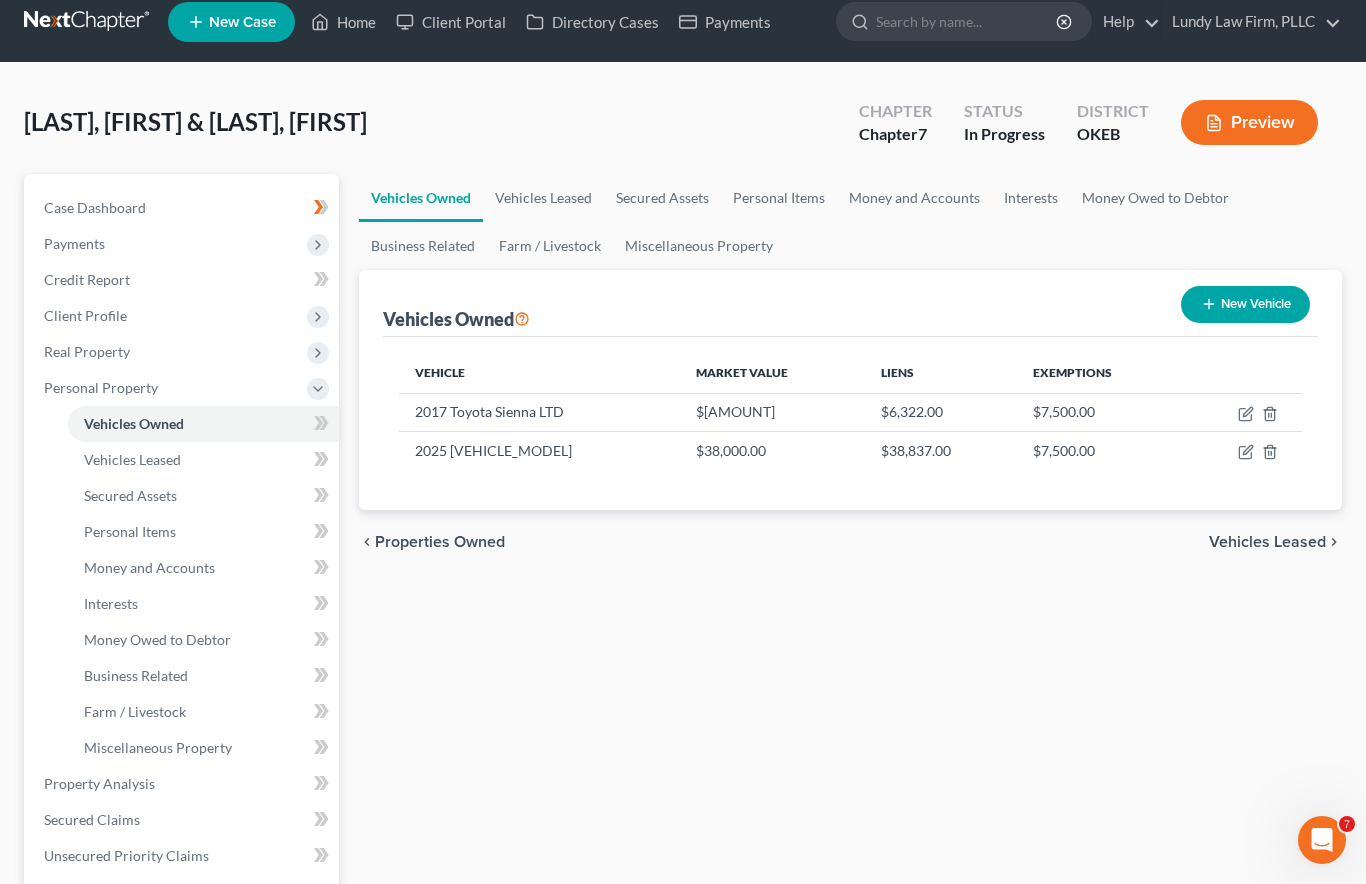 scroll, scrollTop: 8, scrollLeft: 0, axis: vertical 